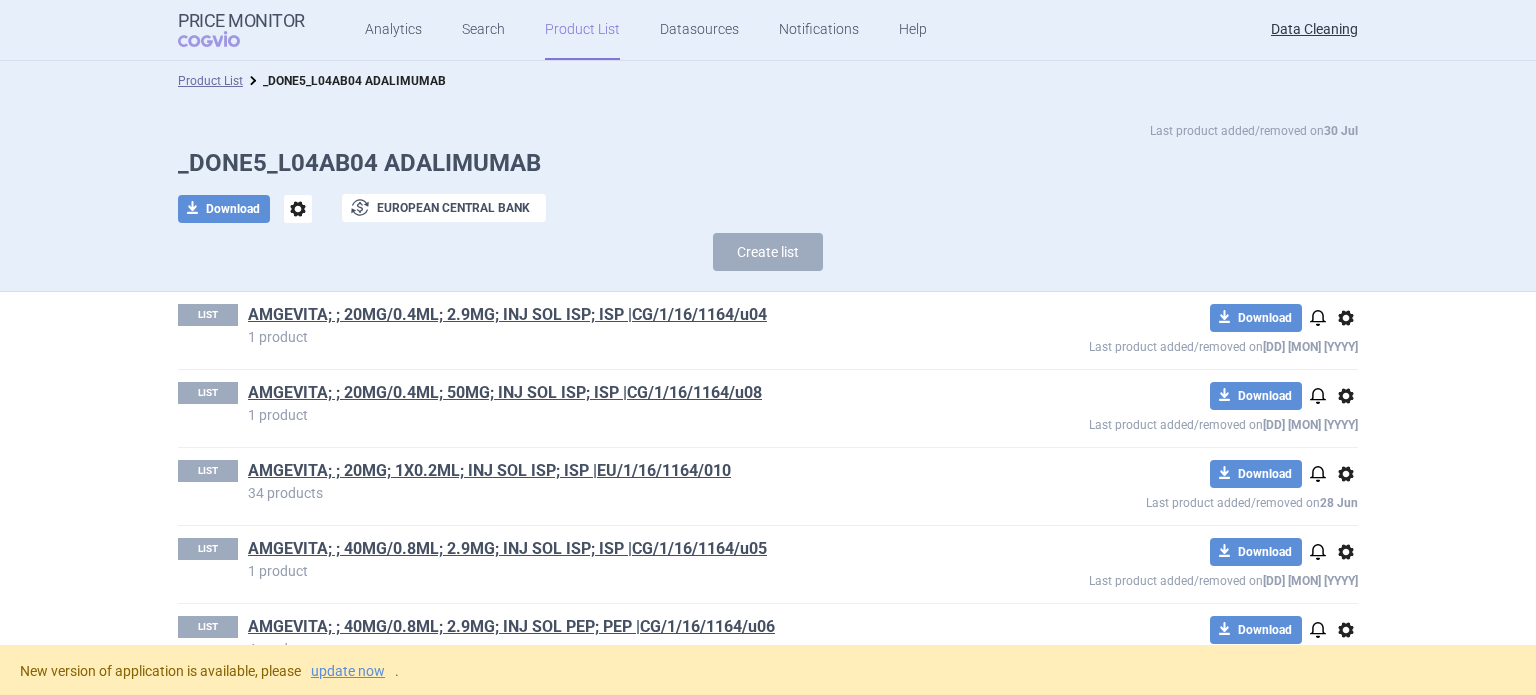 scroll, scrollTop: 0, scrollLeft: 0, axis: both 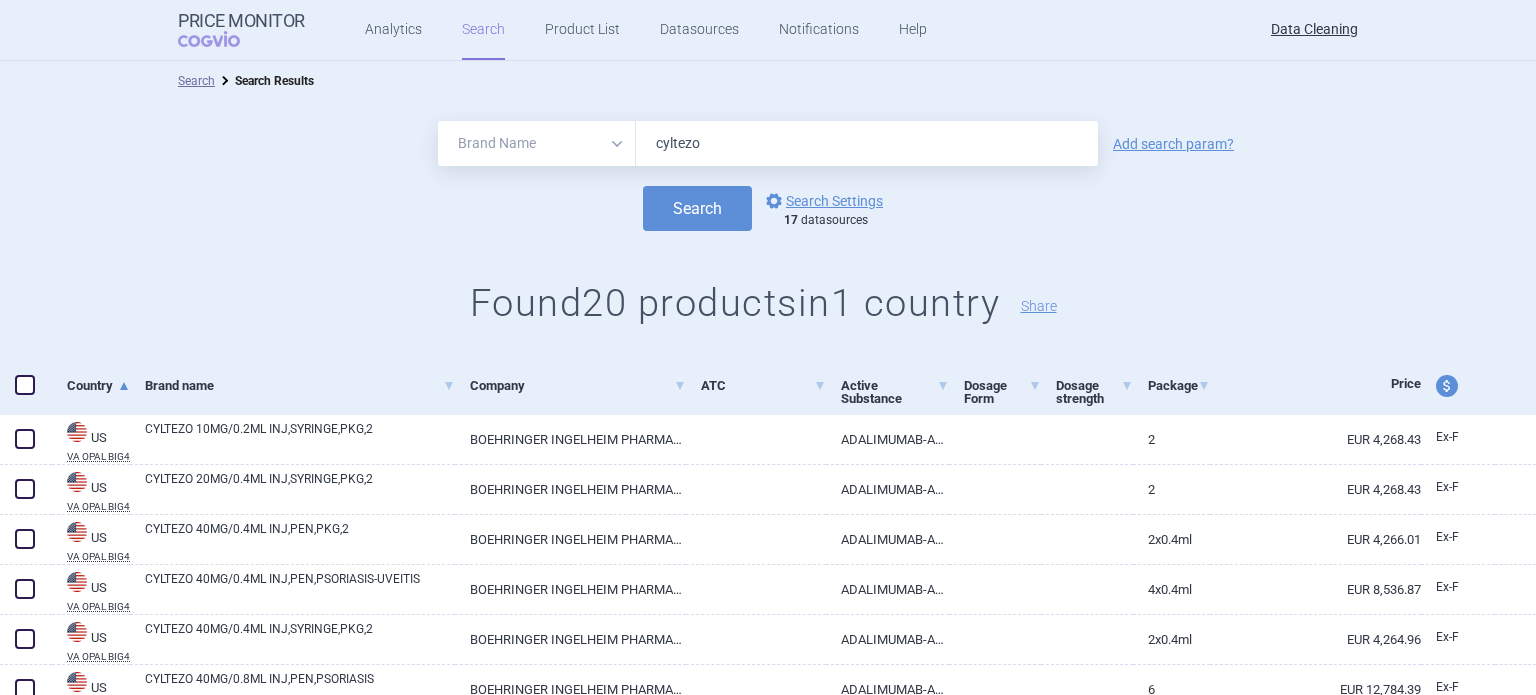 select on "brandName" 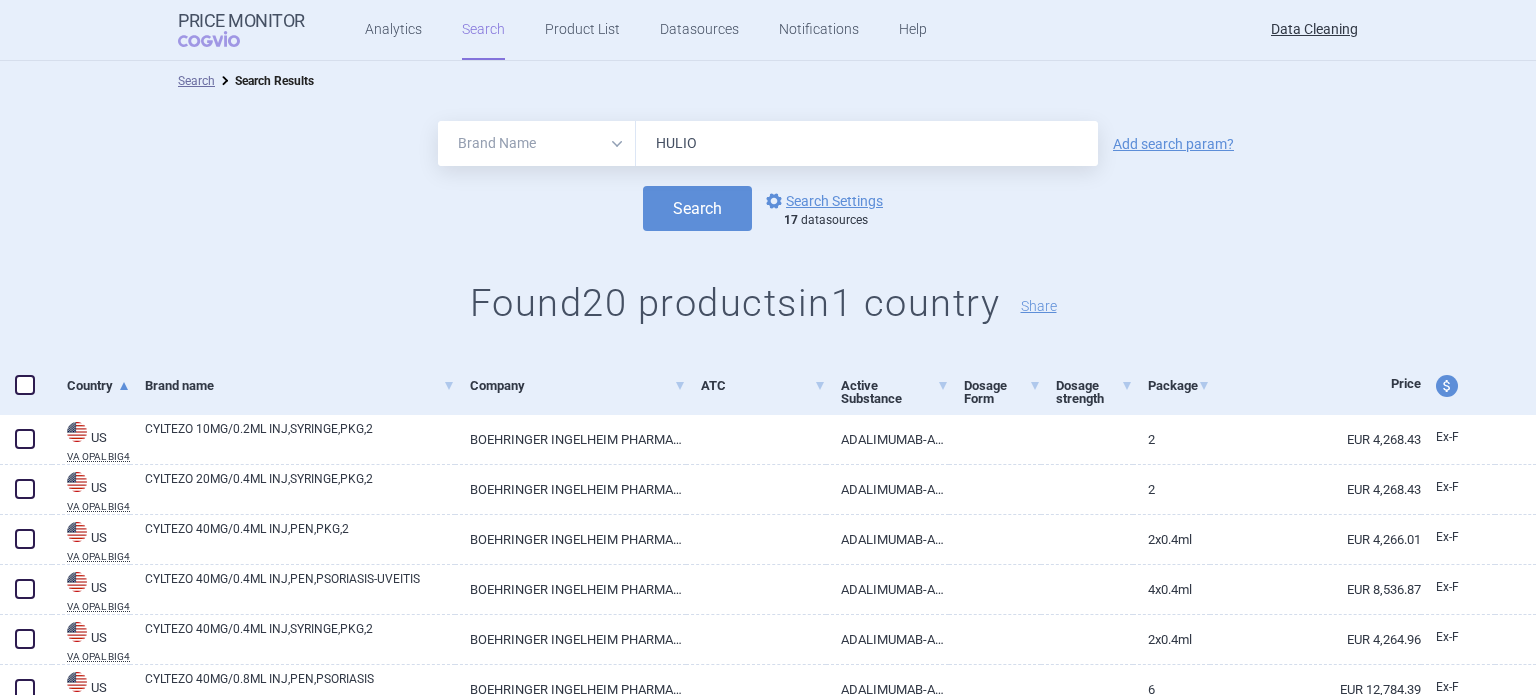 type on "HULIO" 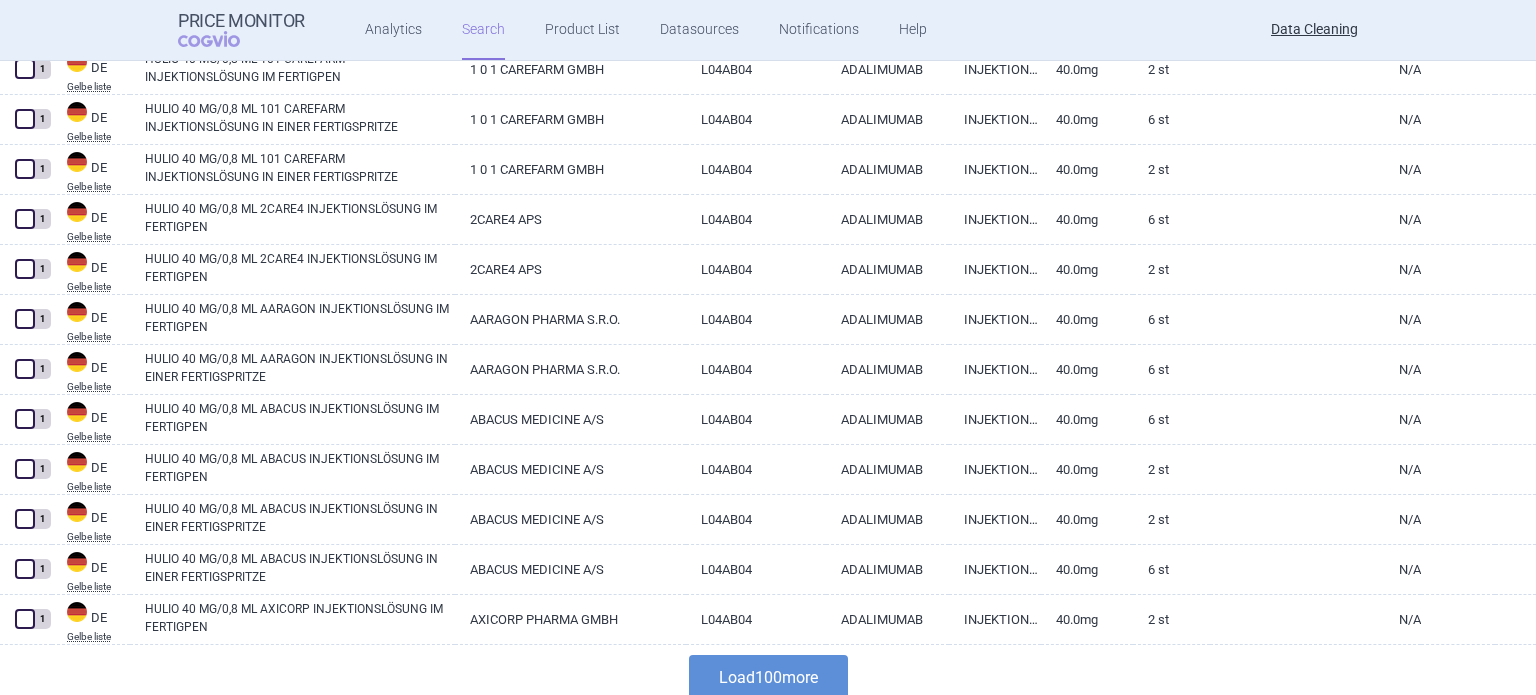 scroll, scrollTop: 4784, scrollLeft: 0, axis: vertical 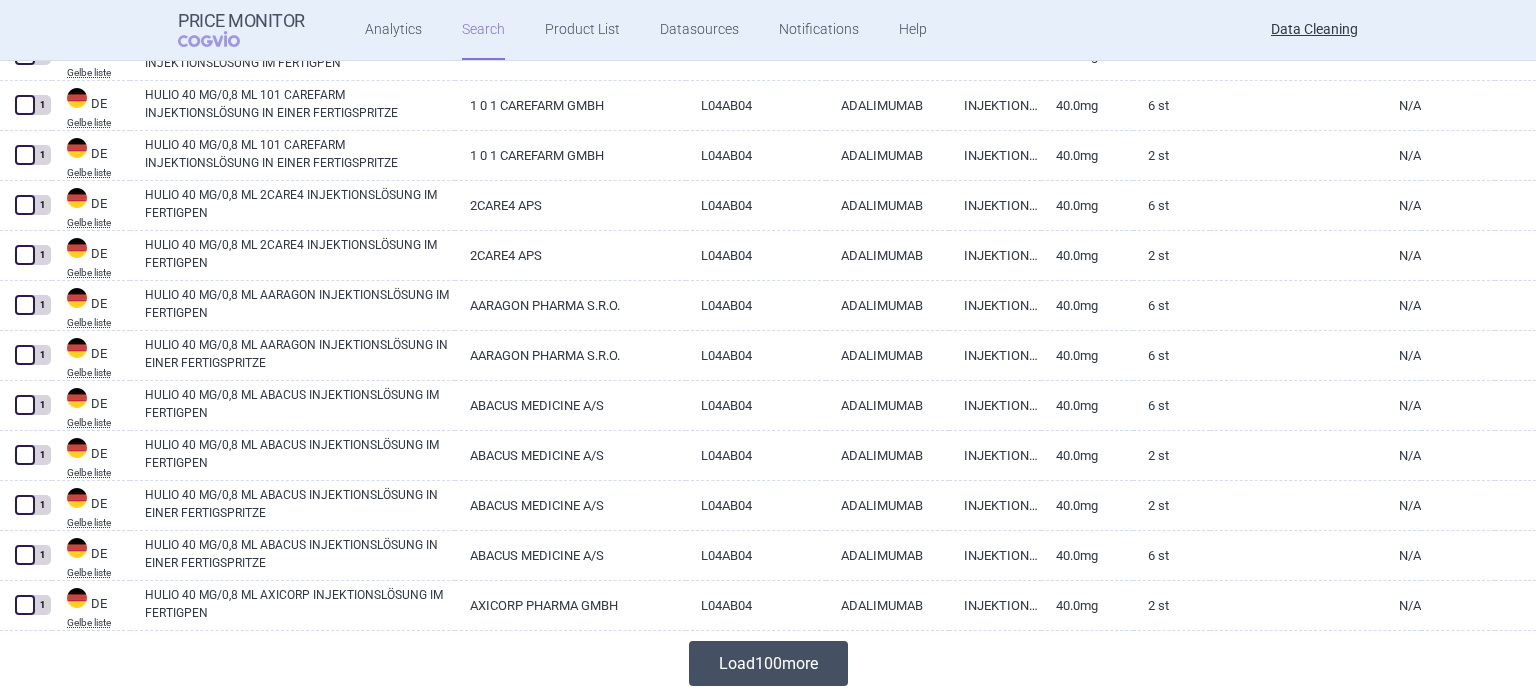 click on "Load  100  more" at bounding box center (768, 663) 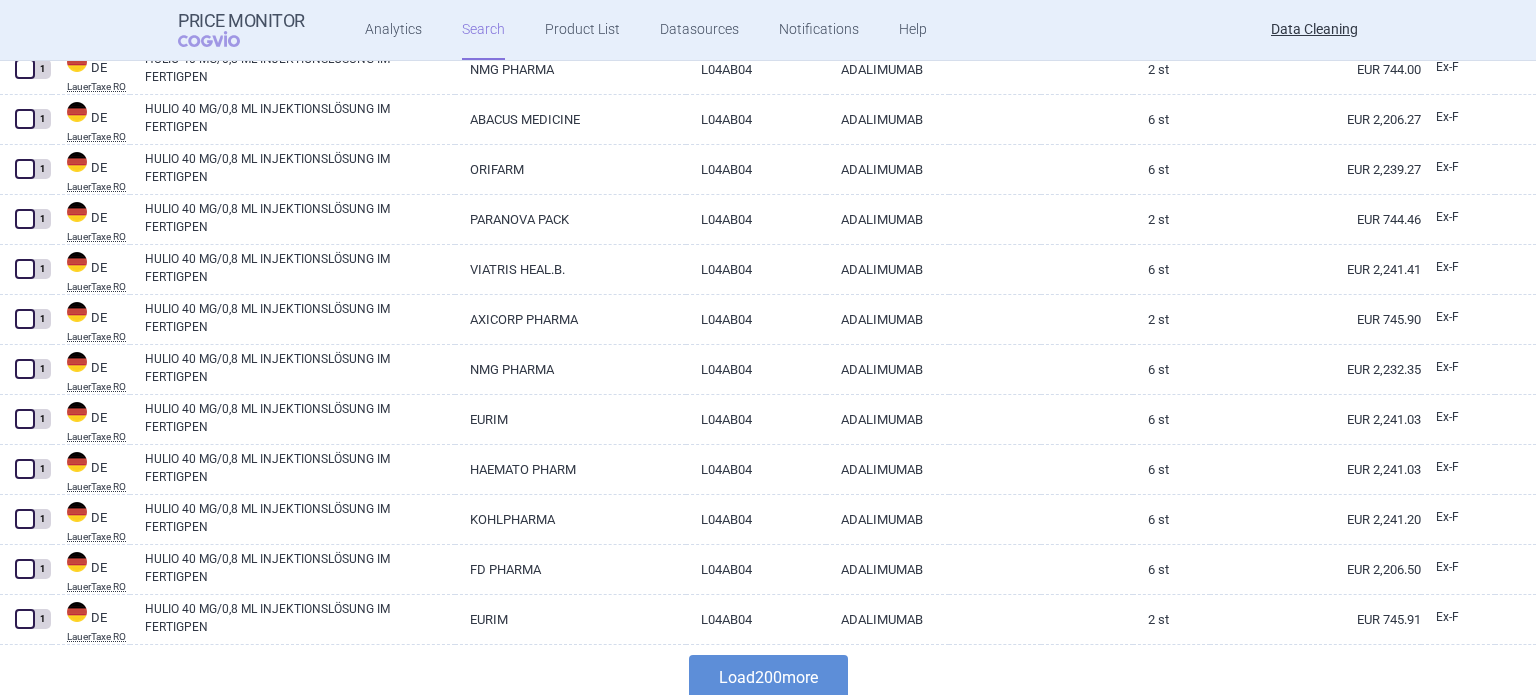 scroll, scrollTop: 9784, scrollLeft: 0, axis: vertical 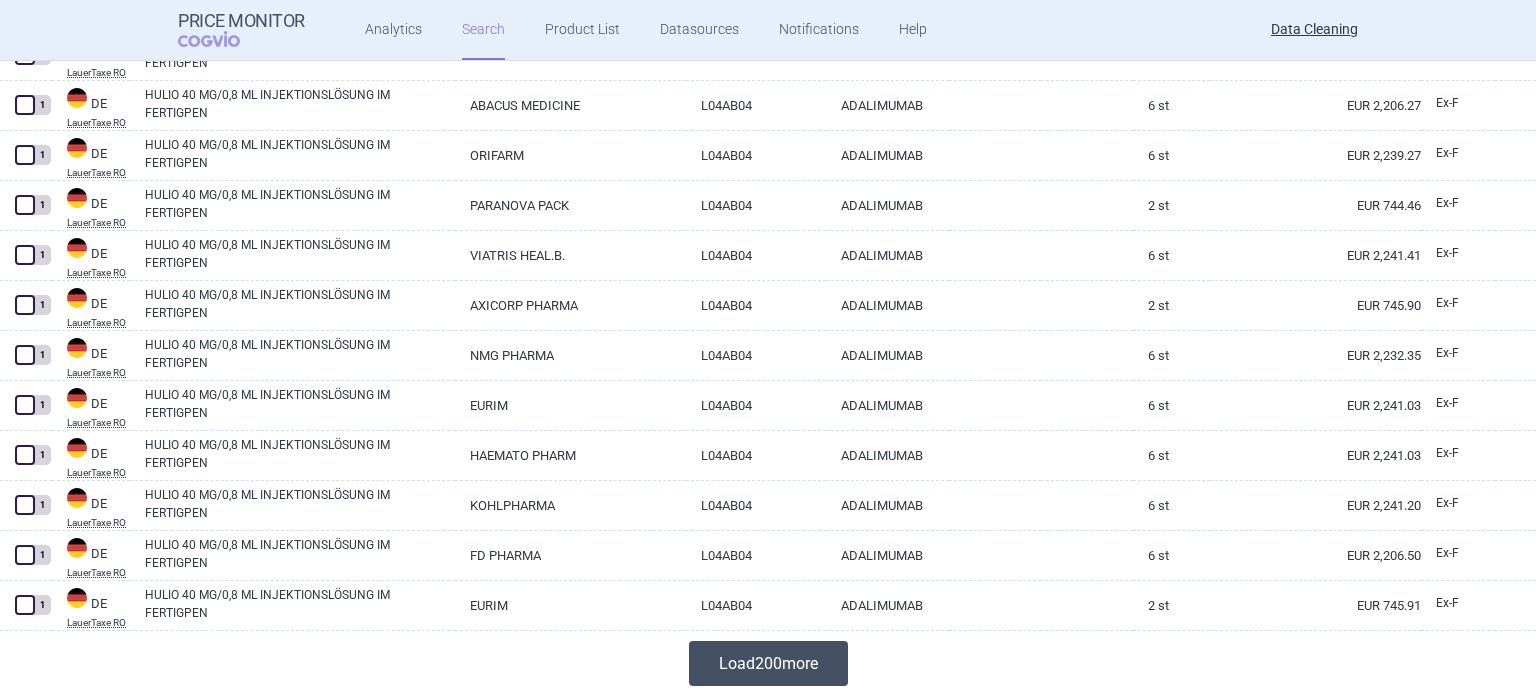 click on "Load  200  more" at bounding box center (768, 663) 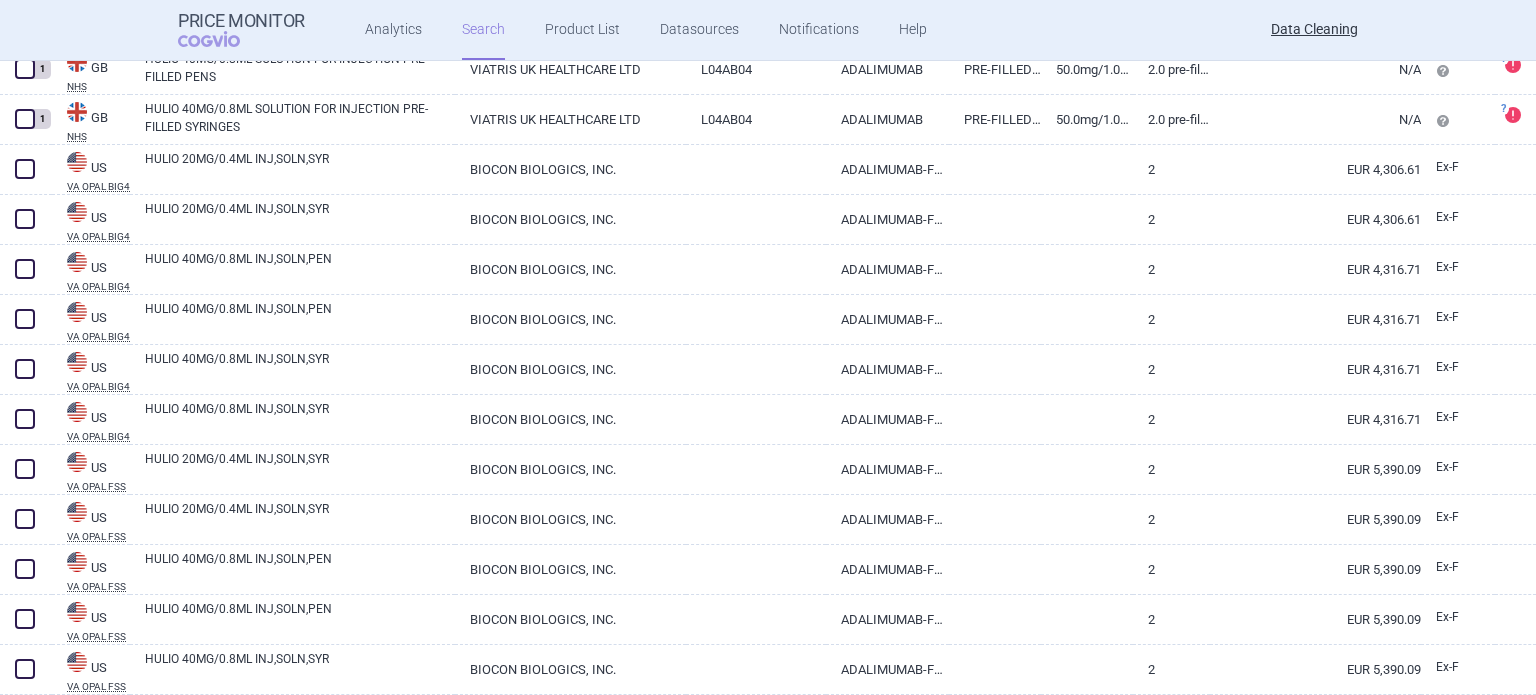 scroll, scrollTop: 12820, scrollLeft: 0, axis: vertical 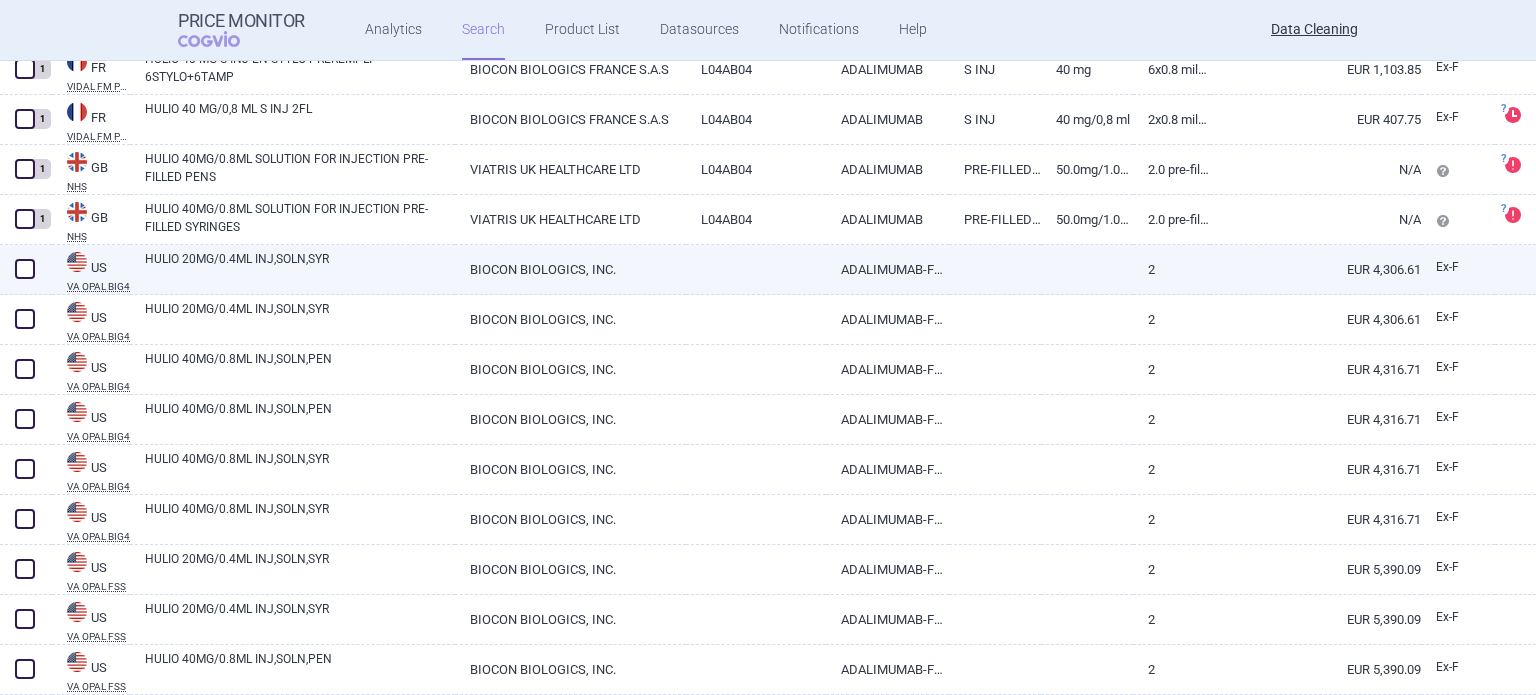 click on "HULIO 20MG/0.4ML INJ,SOLN,SYR" at bounding box center (300, 268) 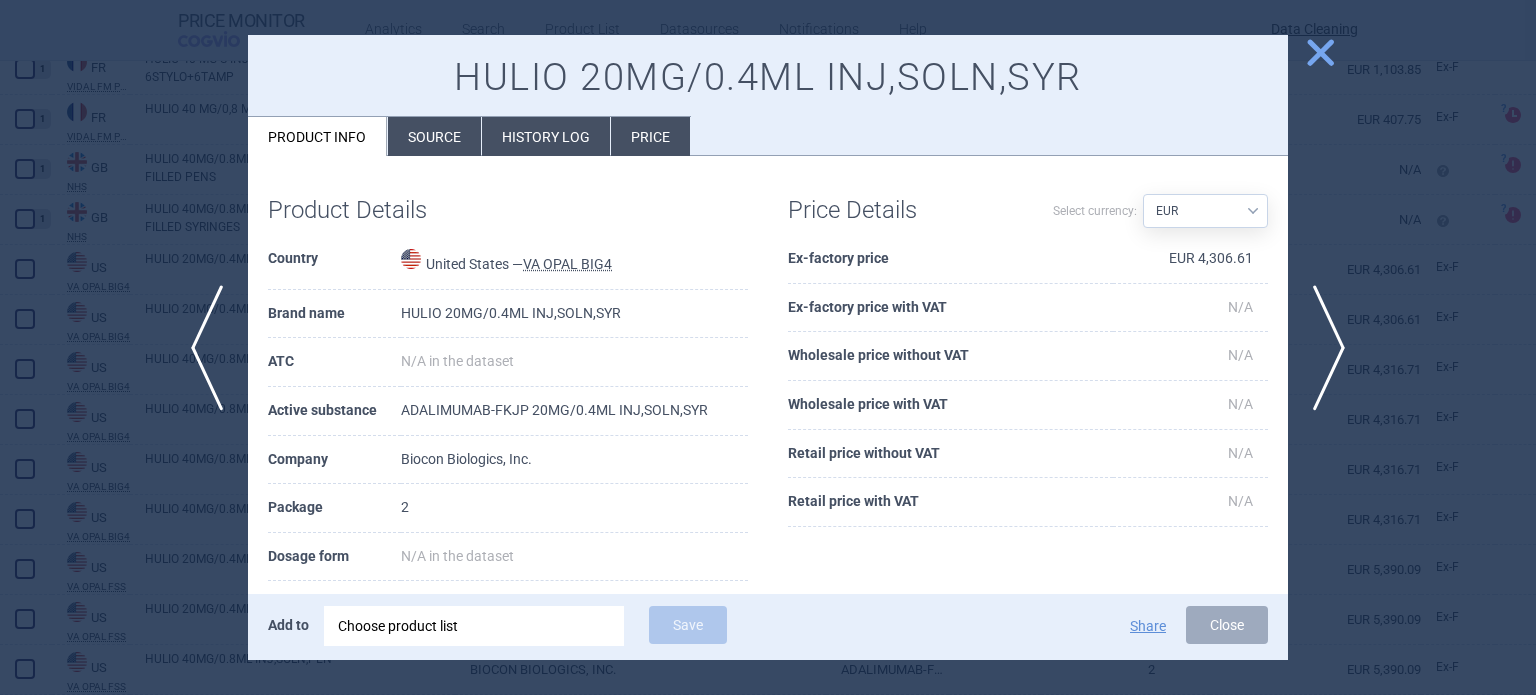 click on "Source" at bounding box center (434, 136) 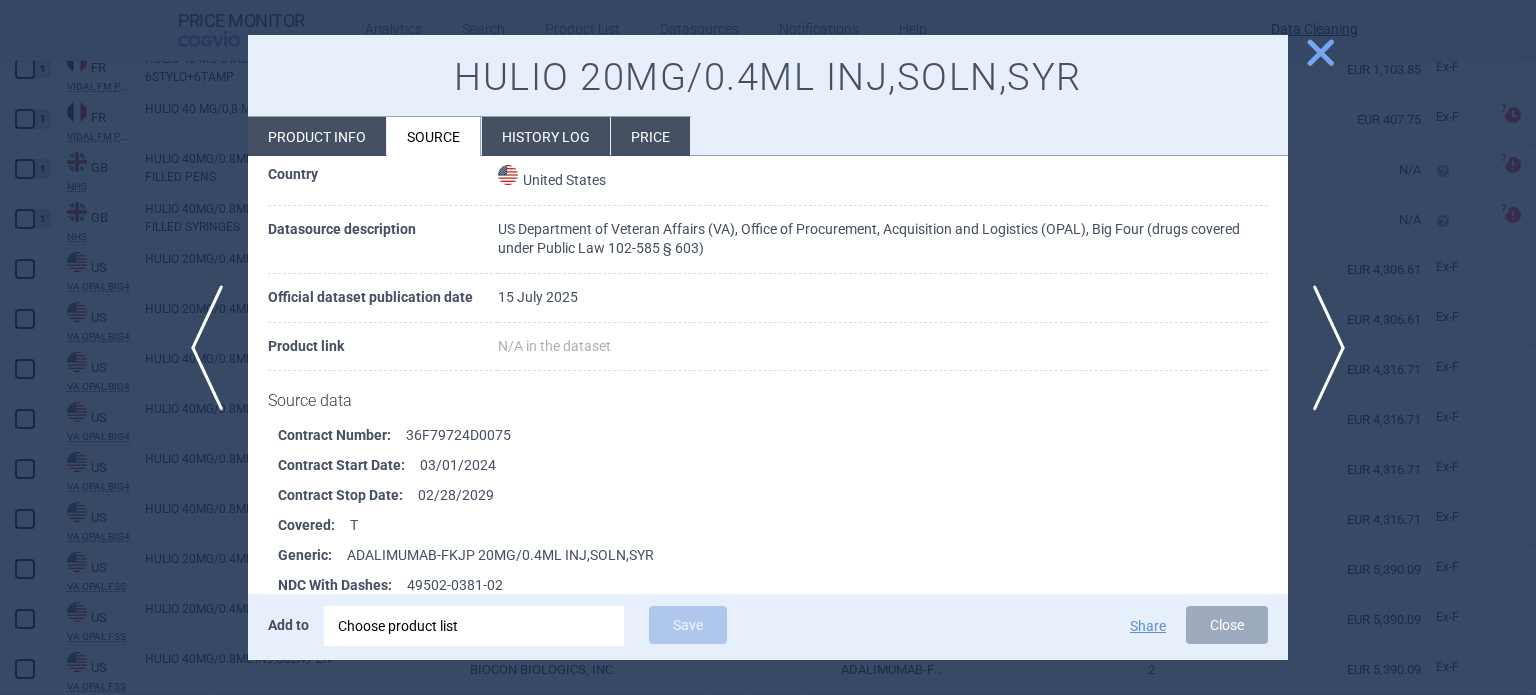 scroll, scrollTop: 200, scrollLeft: 0, axis: vertical 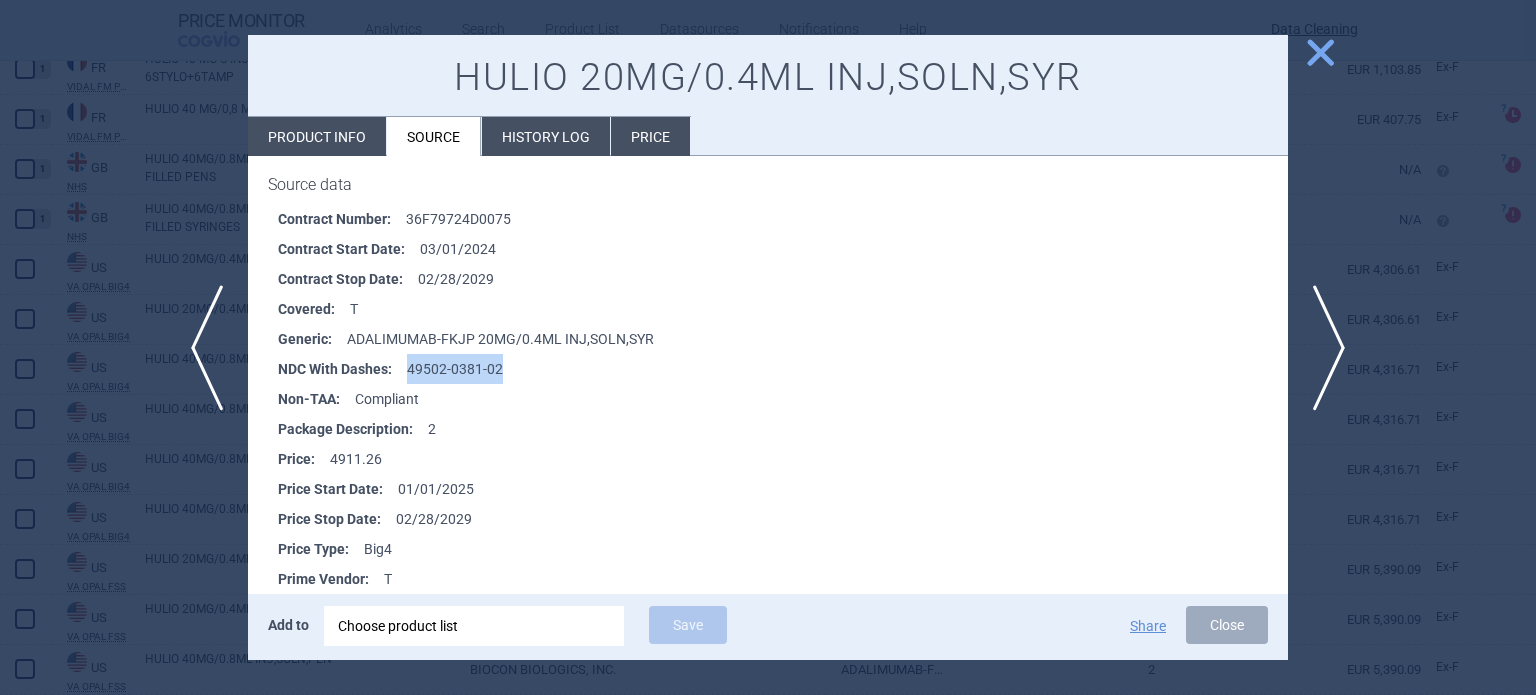 drag, startPoint x: 519, startPoint y: 463, endPoint x: 409, endPoint y: 375, distance: 140.86873 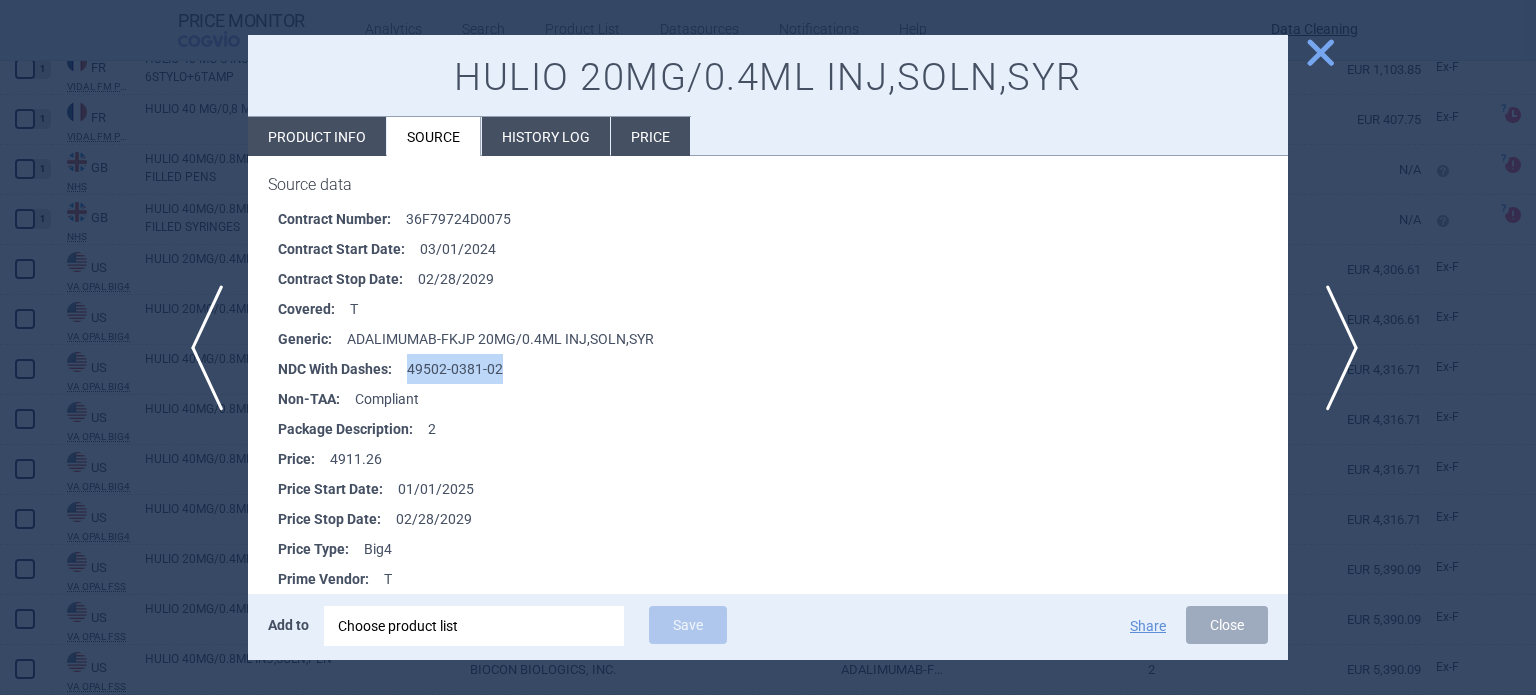 click on "next" at bounding box center (1335, 348) 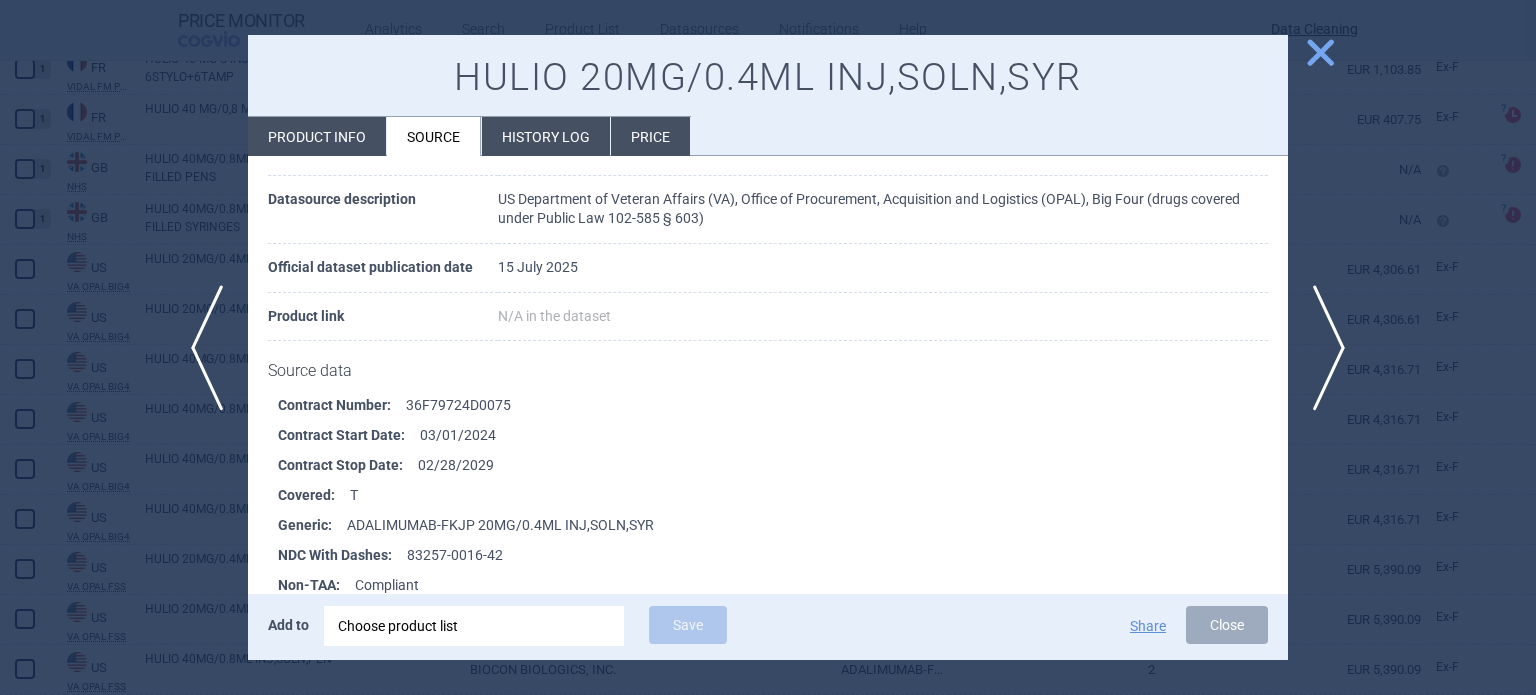 scroll, scrollTop: 200, scrollLeft: 0, axis: vertical 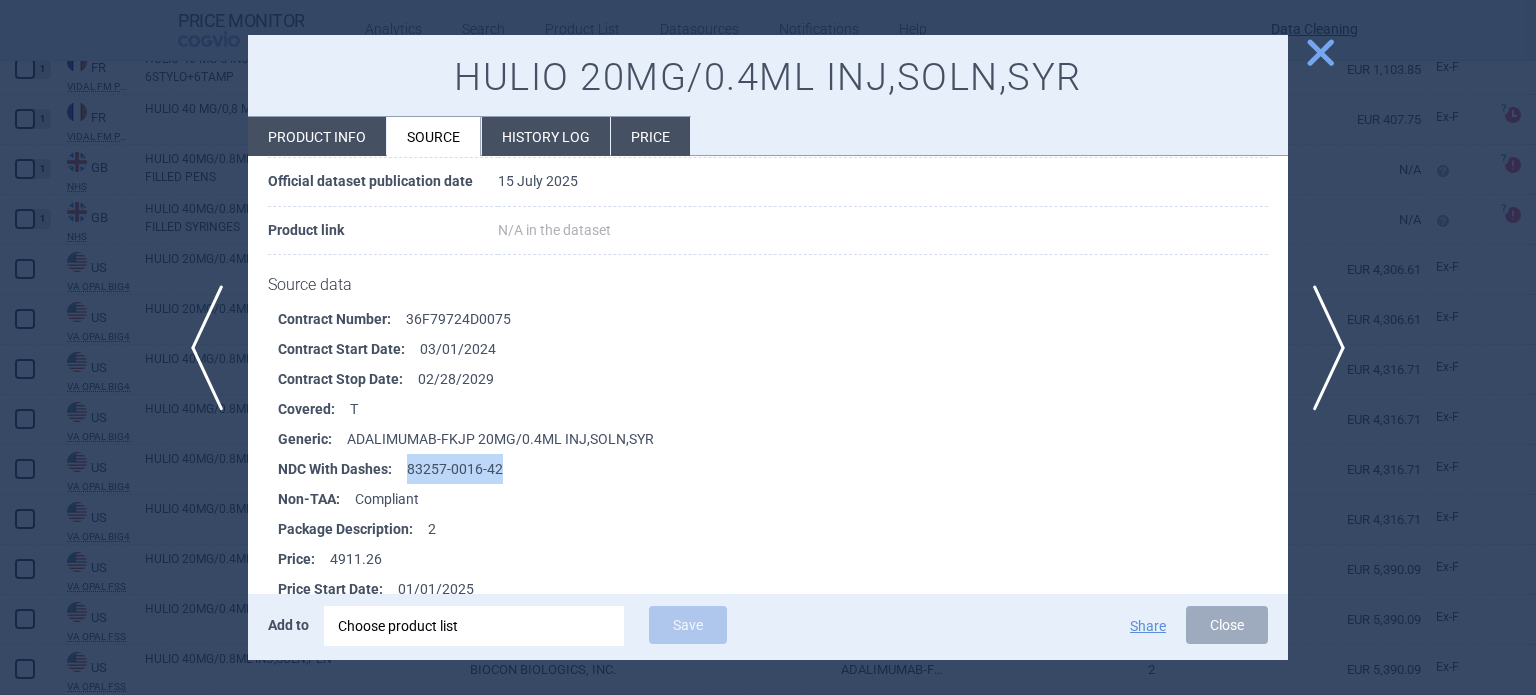 drag, startPoint x: 504, startPoint y: 472, endPoint x: 395, endPoint y: 480, distance: 109.29318 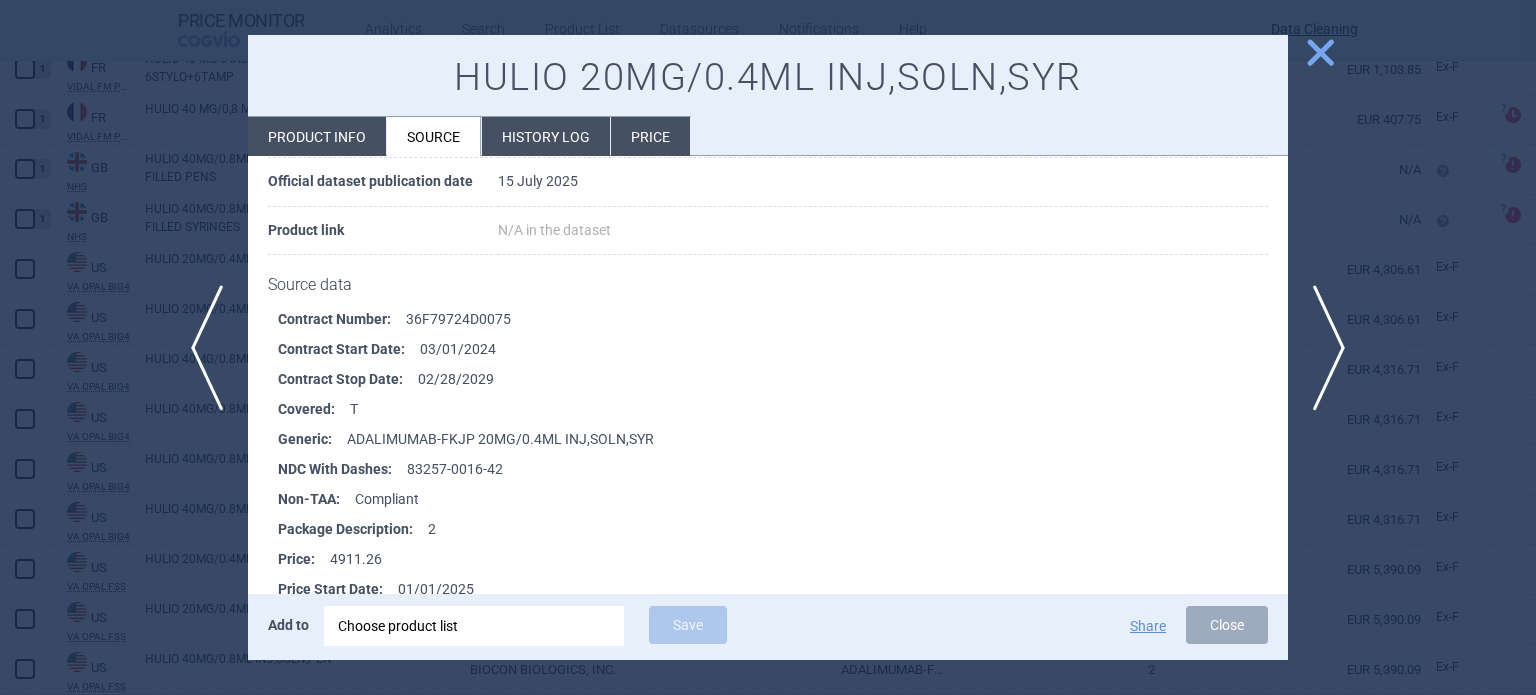 click at bounding box center [768, 347] 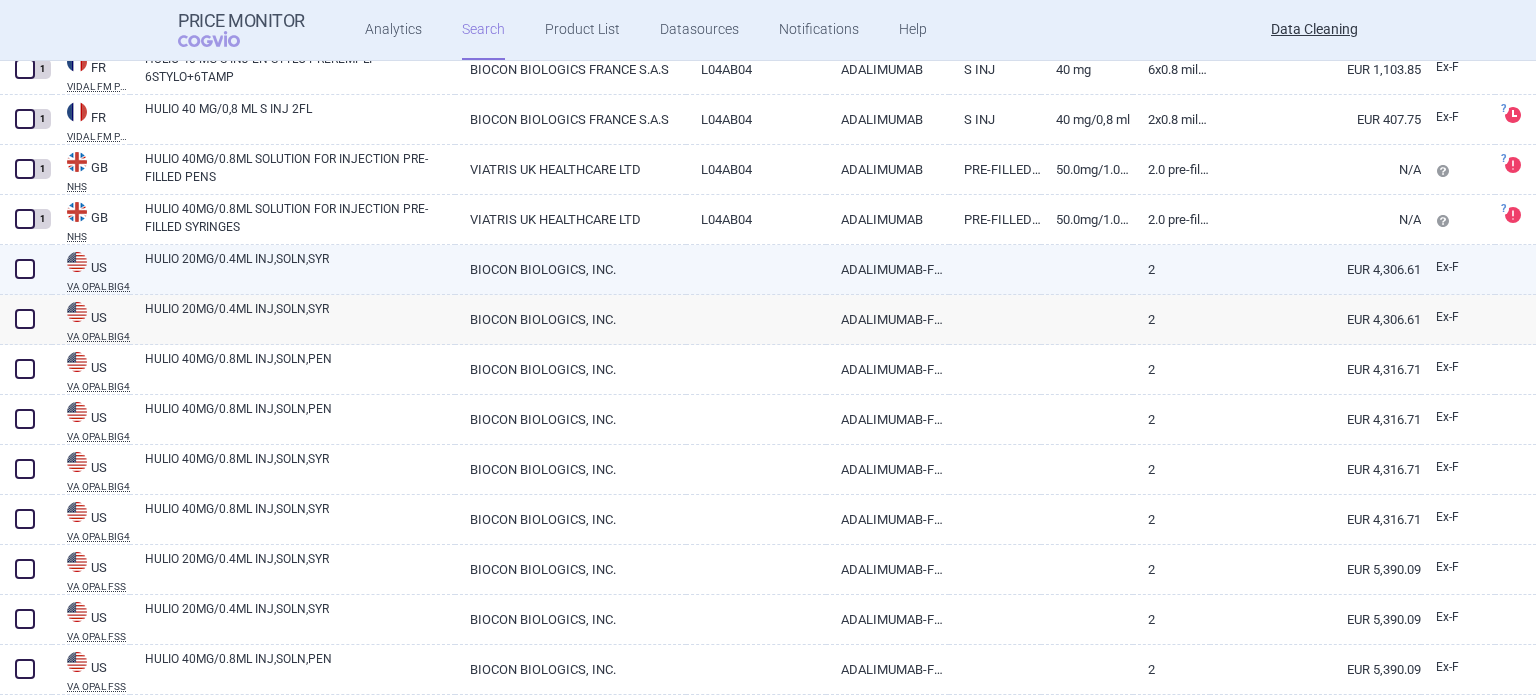 drag, startPoint x: 10, startPoint y: 263, endPoint x: 11, endPoint y: 278, distance: 15.033297 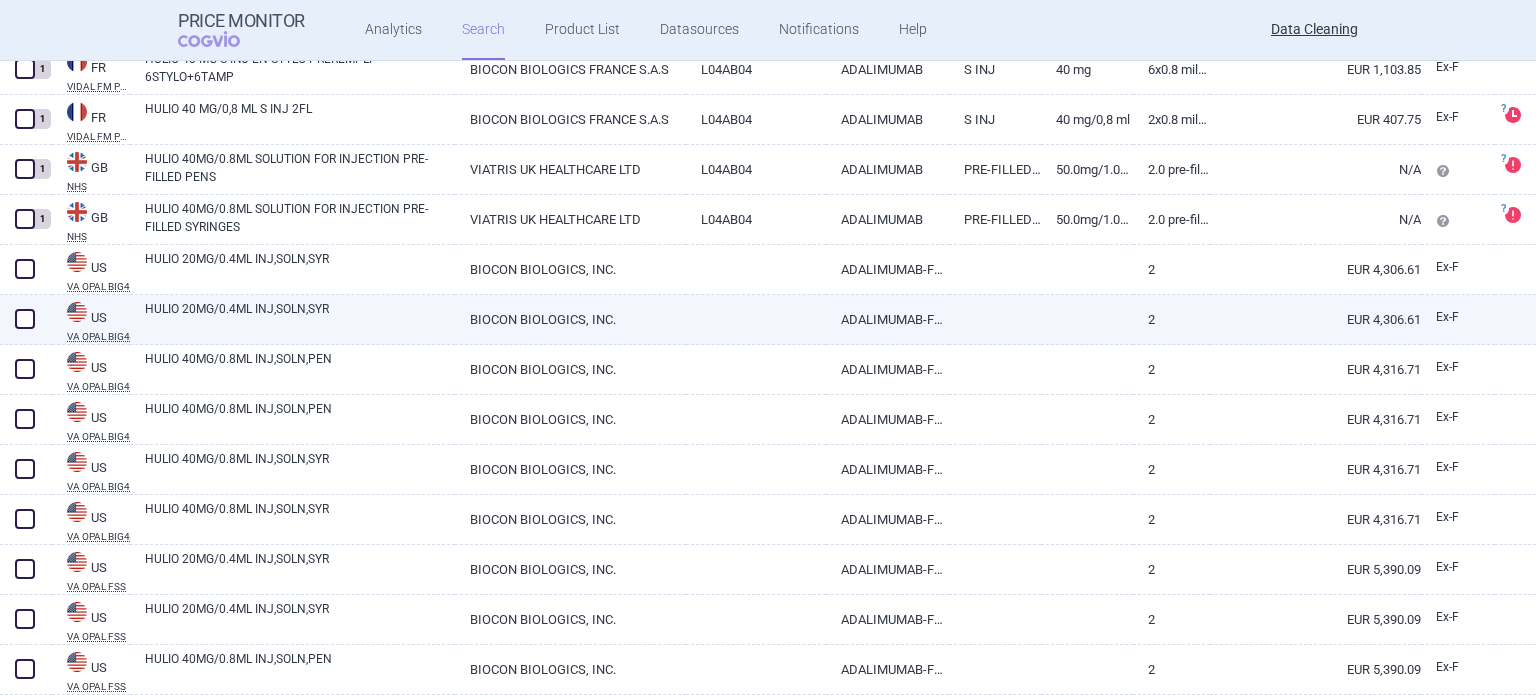 click at bounding box center (25, 319) 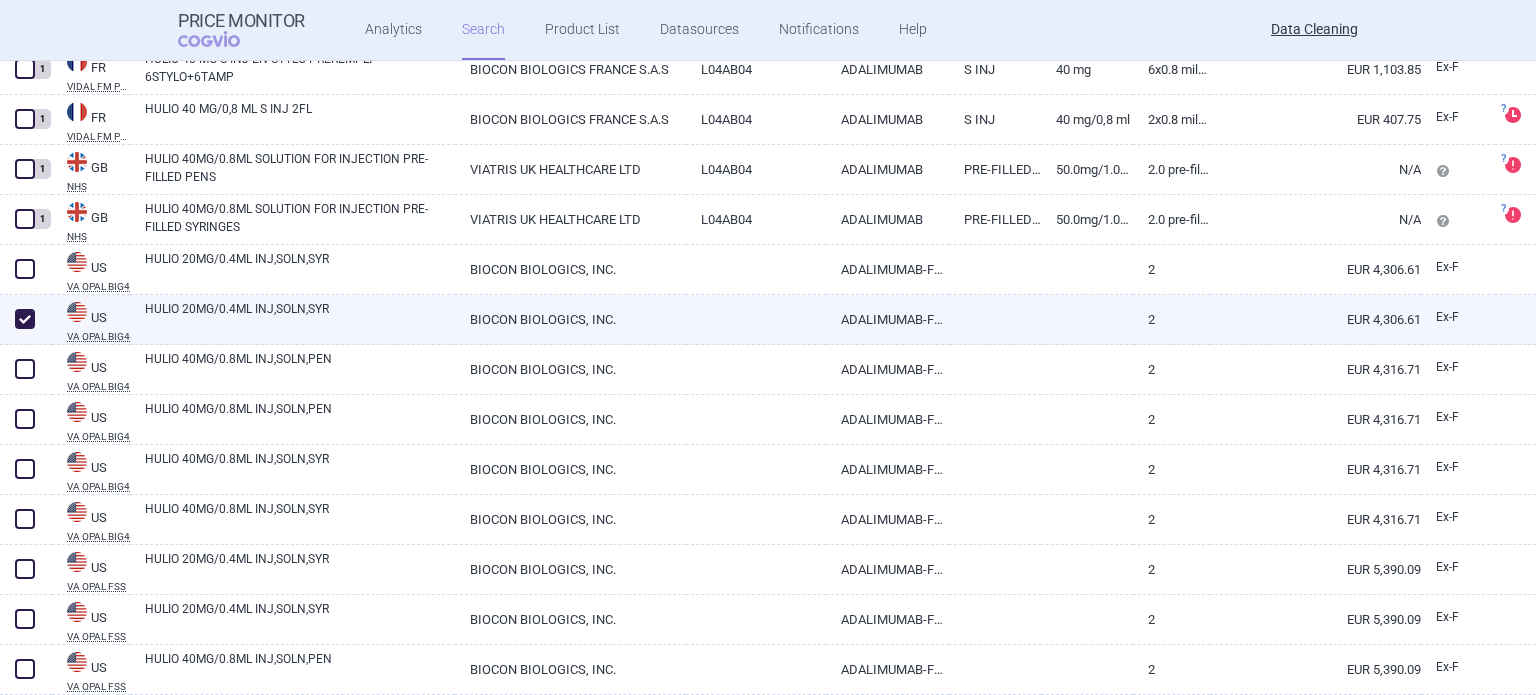 checkbox on "true" 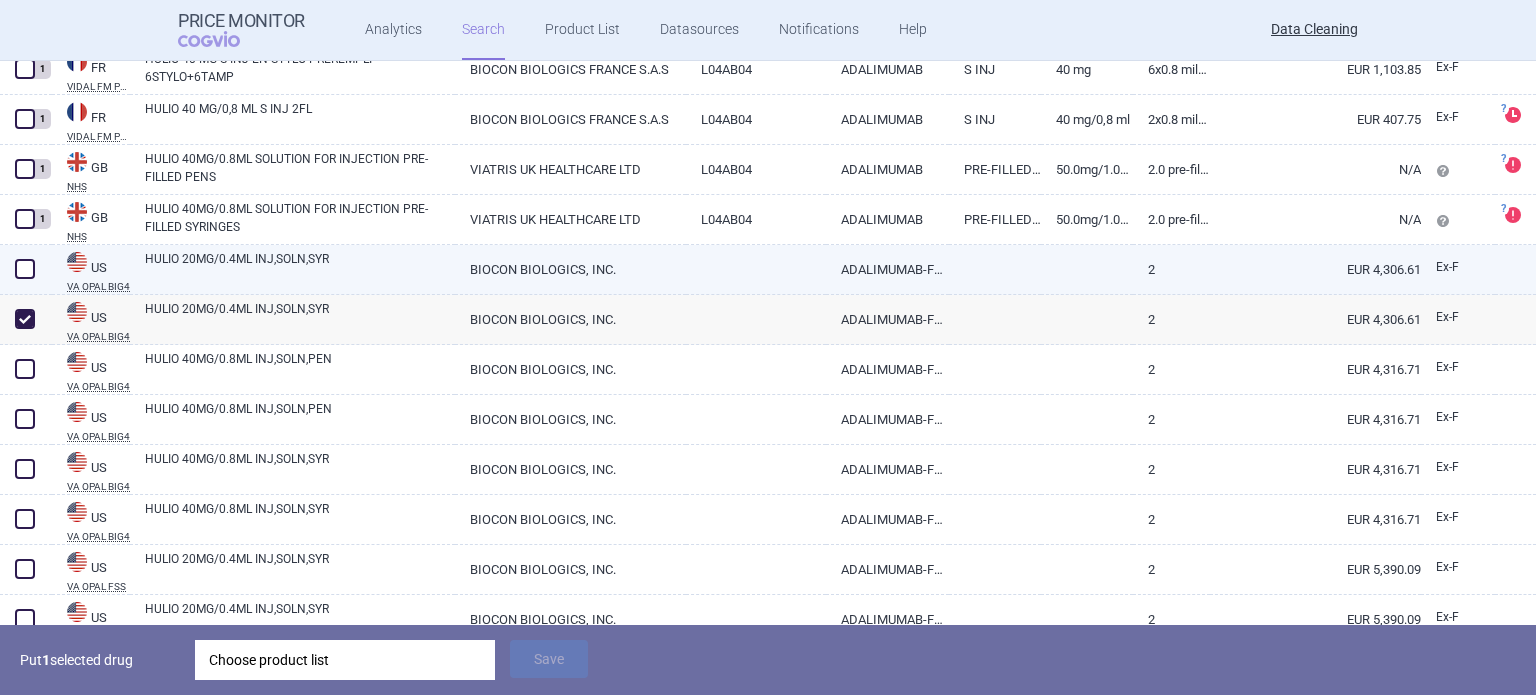 click at bounding box center (25, 269) 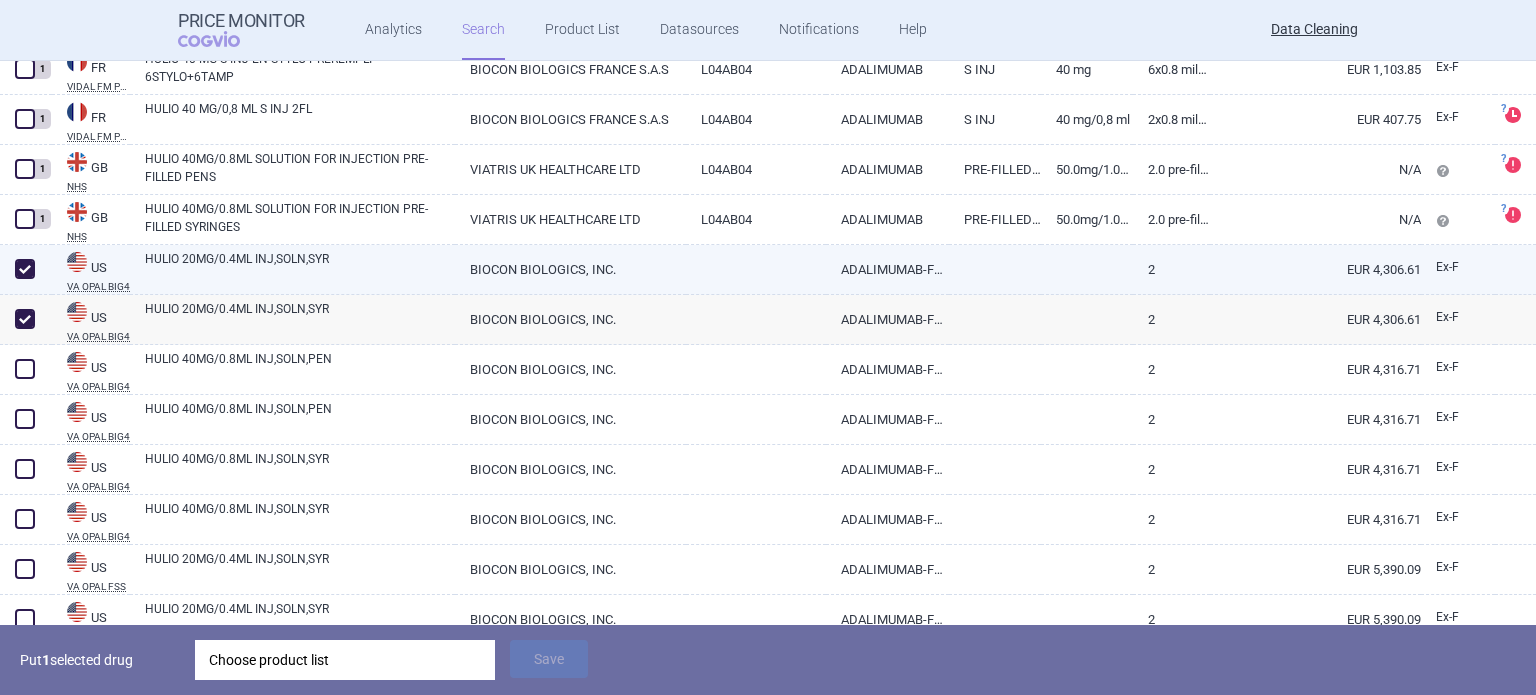 checkbox on "true" 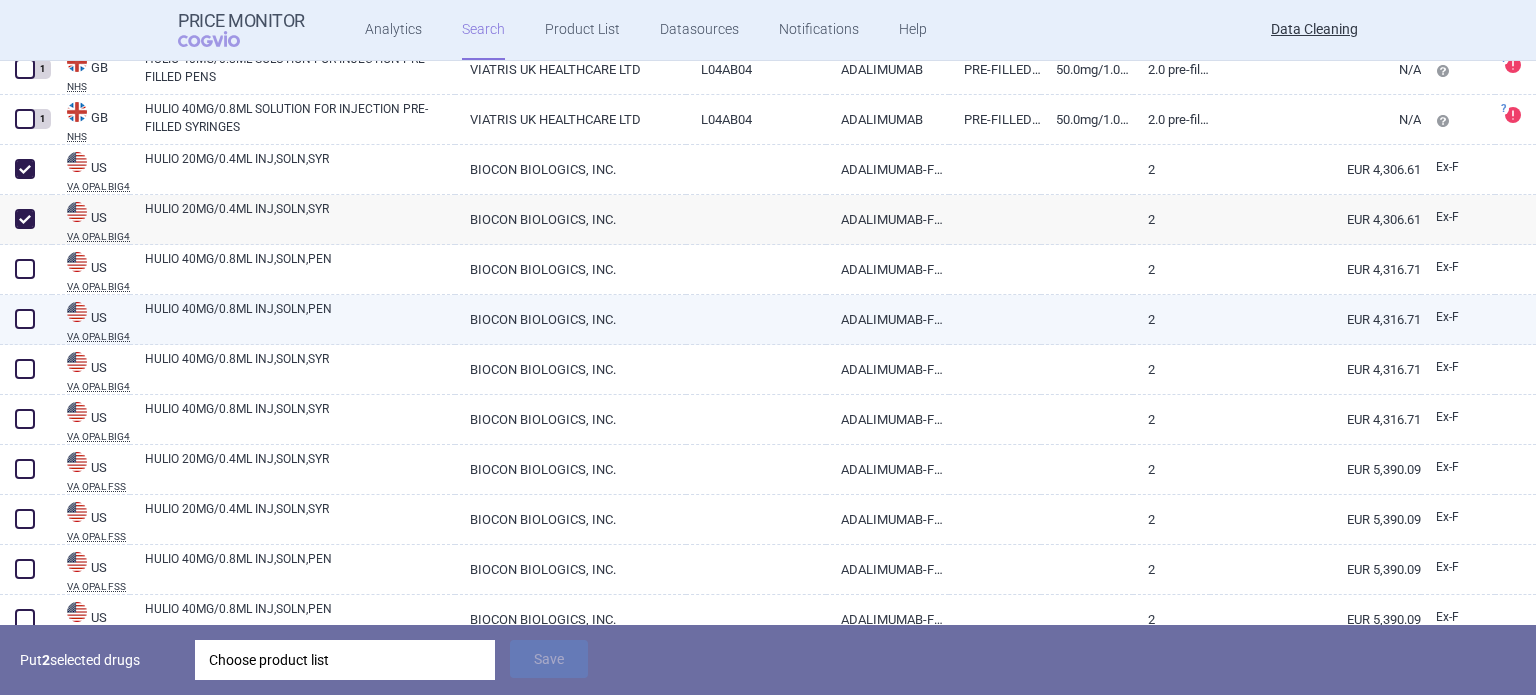 scroll, scrollTop: 13020, scrollLeft: 0, axis: vertical 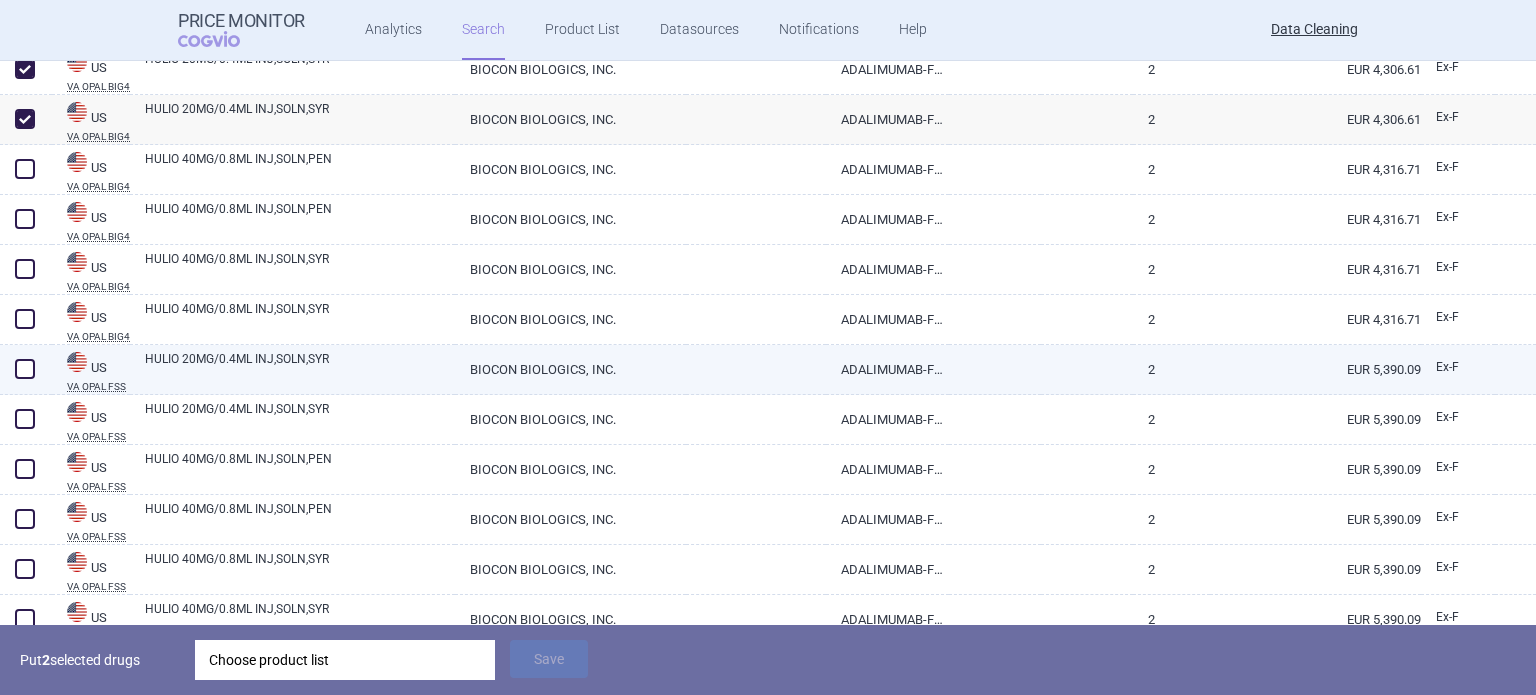 click at bounding box center (25, 369) 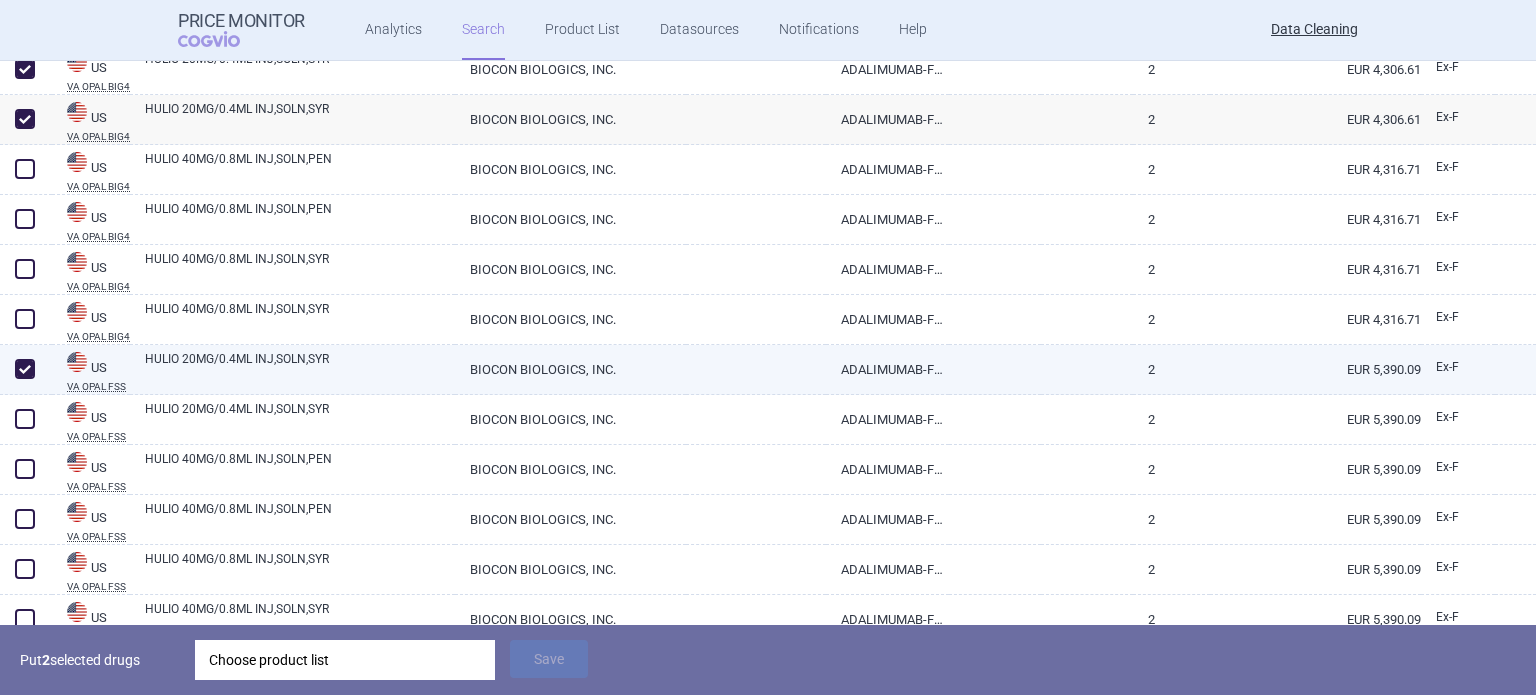checkbox on "true" 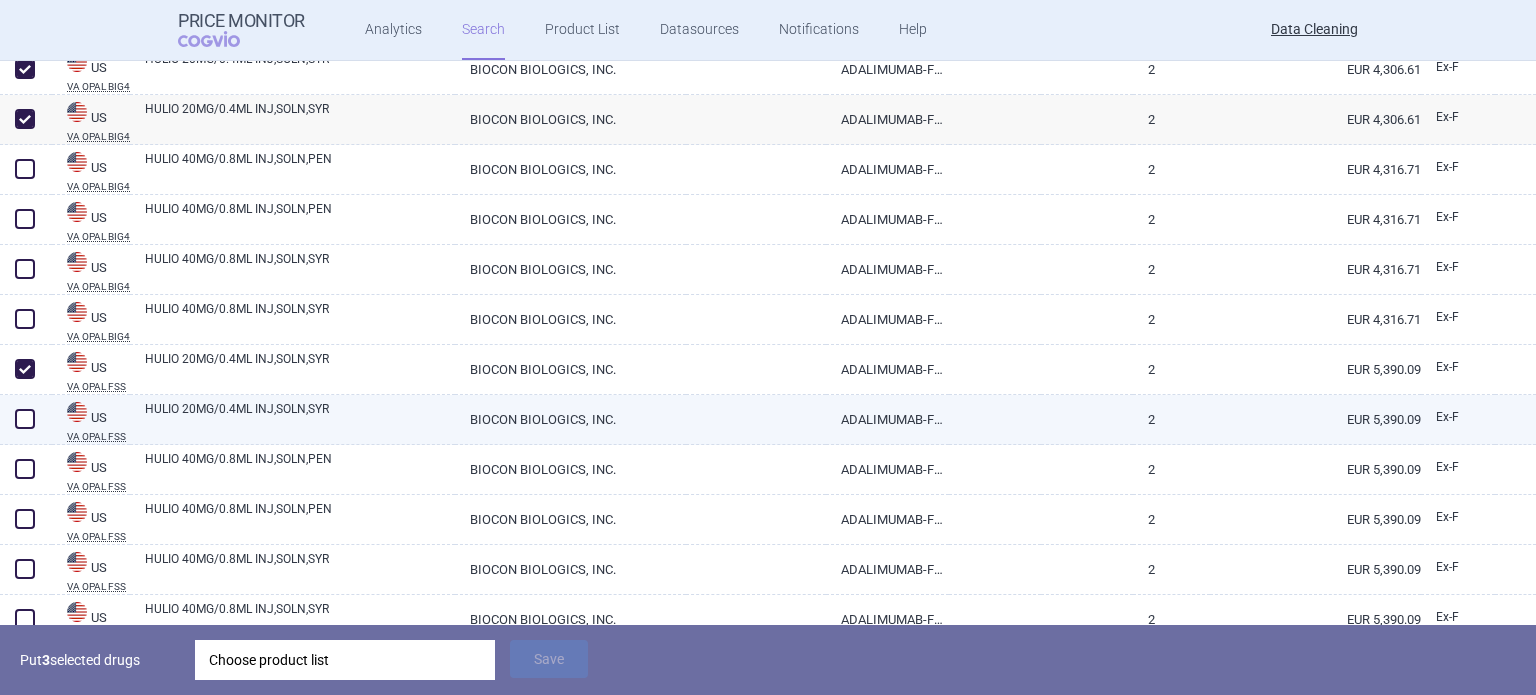 click at bounding box center (25, 419) 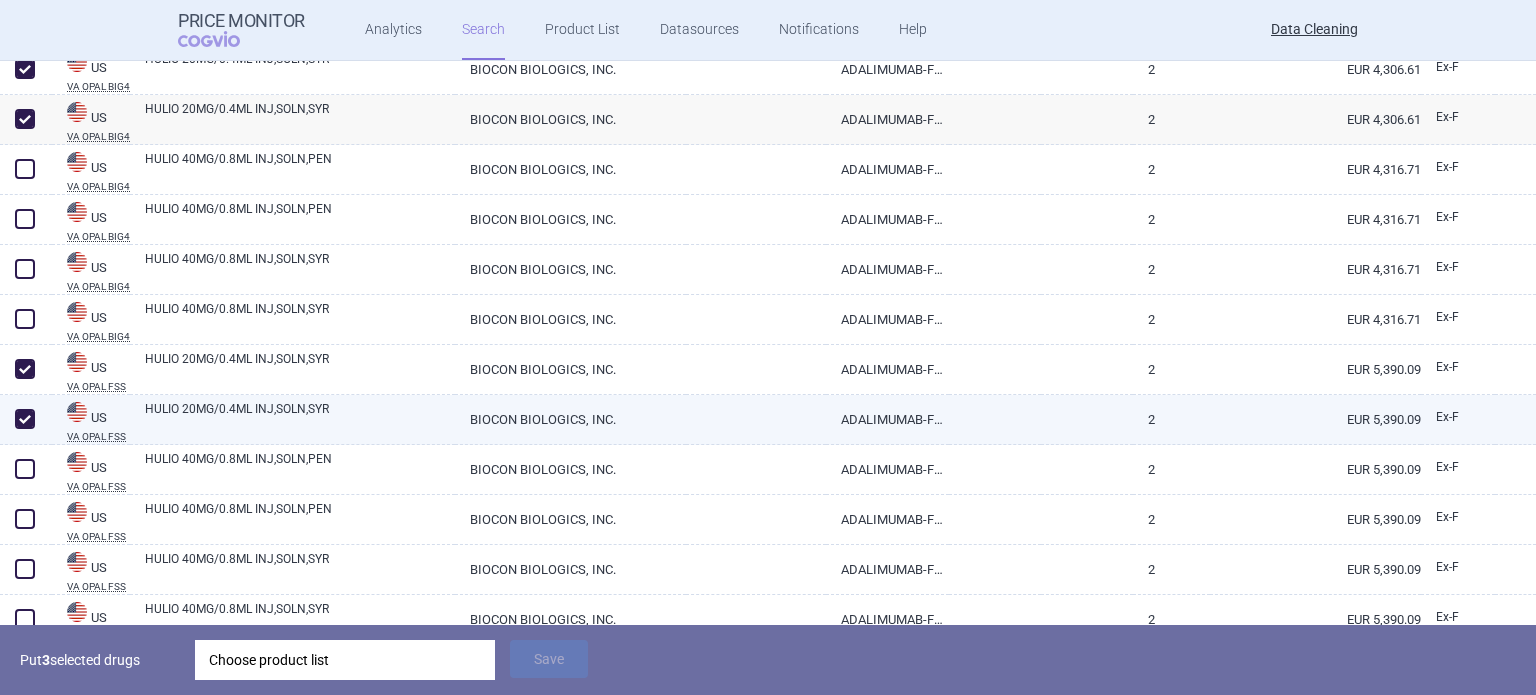 checkbox on "true" 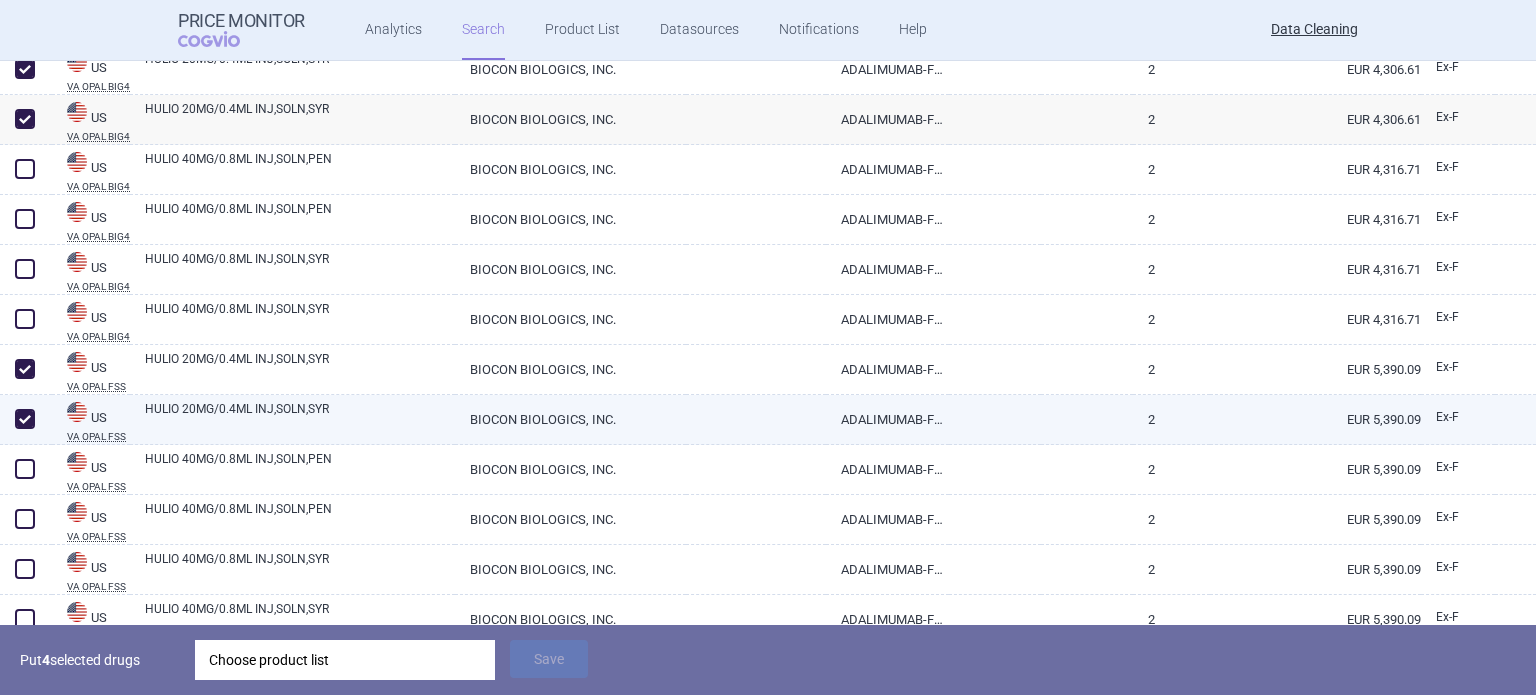 scroll, scrollTop: 13105, scrollLeft: 0, axis: vertical 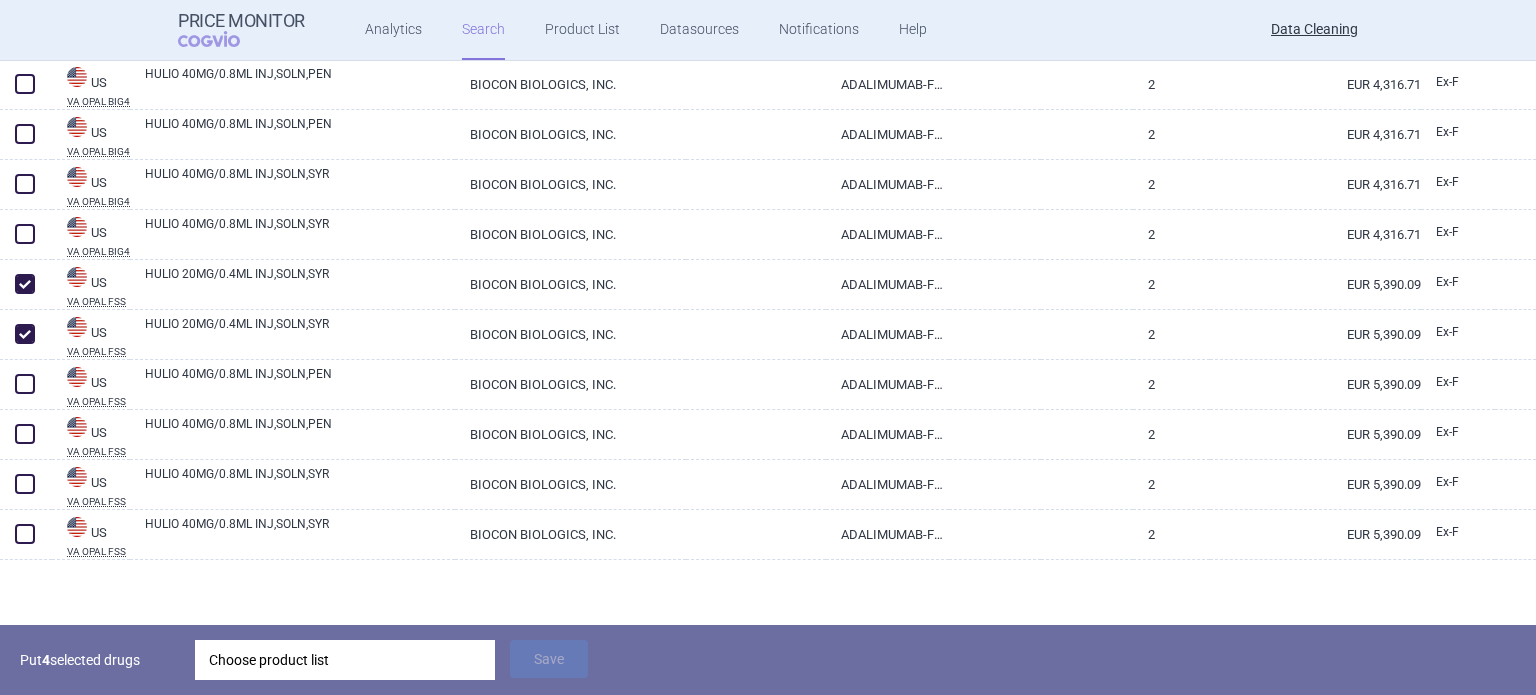 click on "Choose product list" at bounding box center (345, 660) 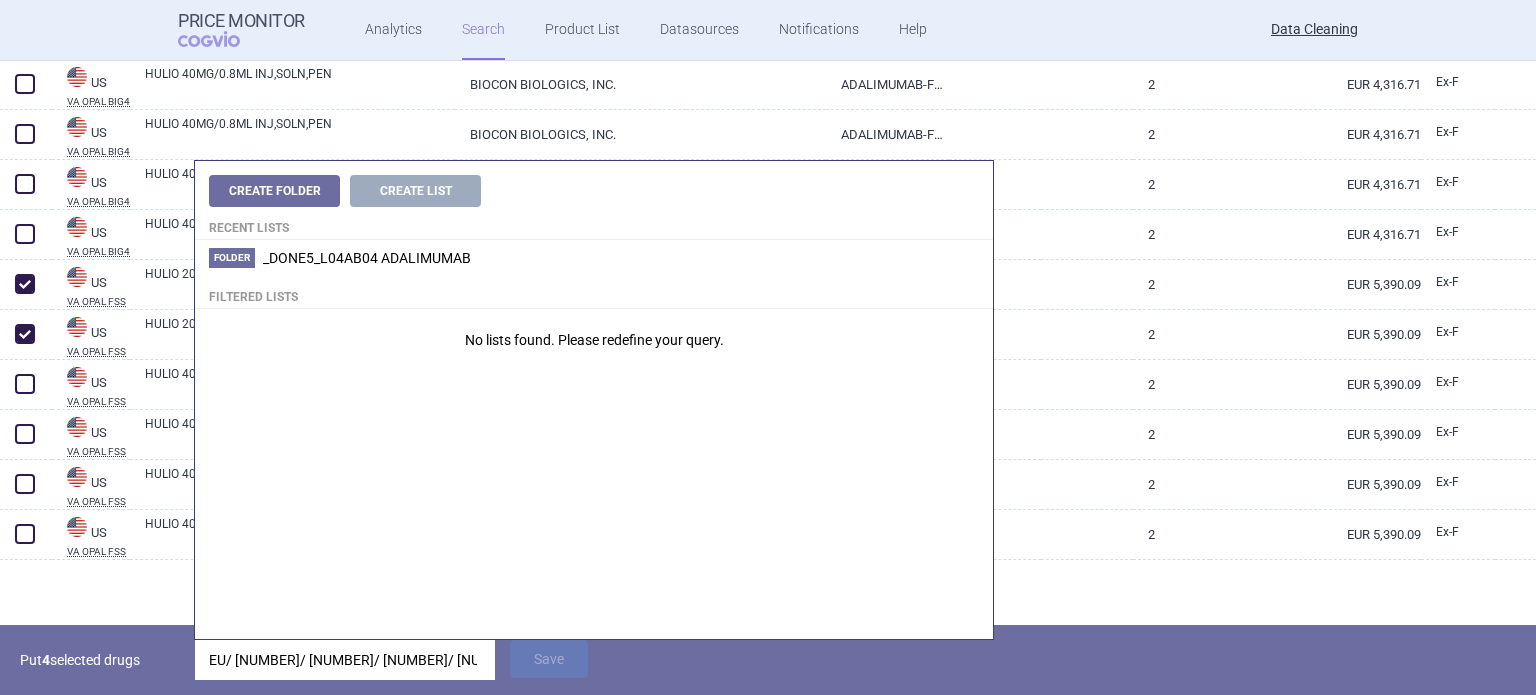click on "EU/ 1/ 18/ 1319/ 010" at bounding box center [345, 660] 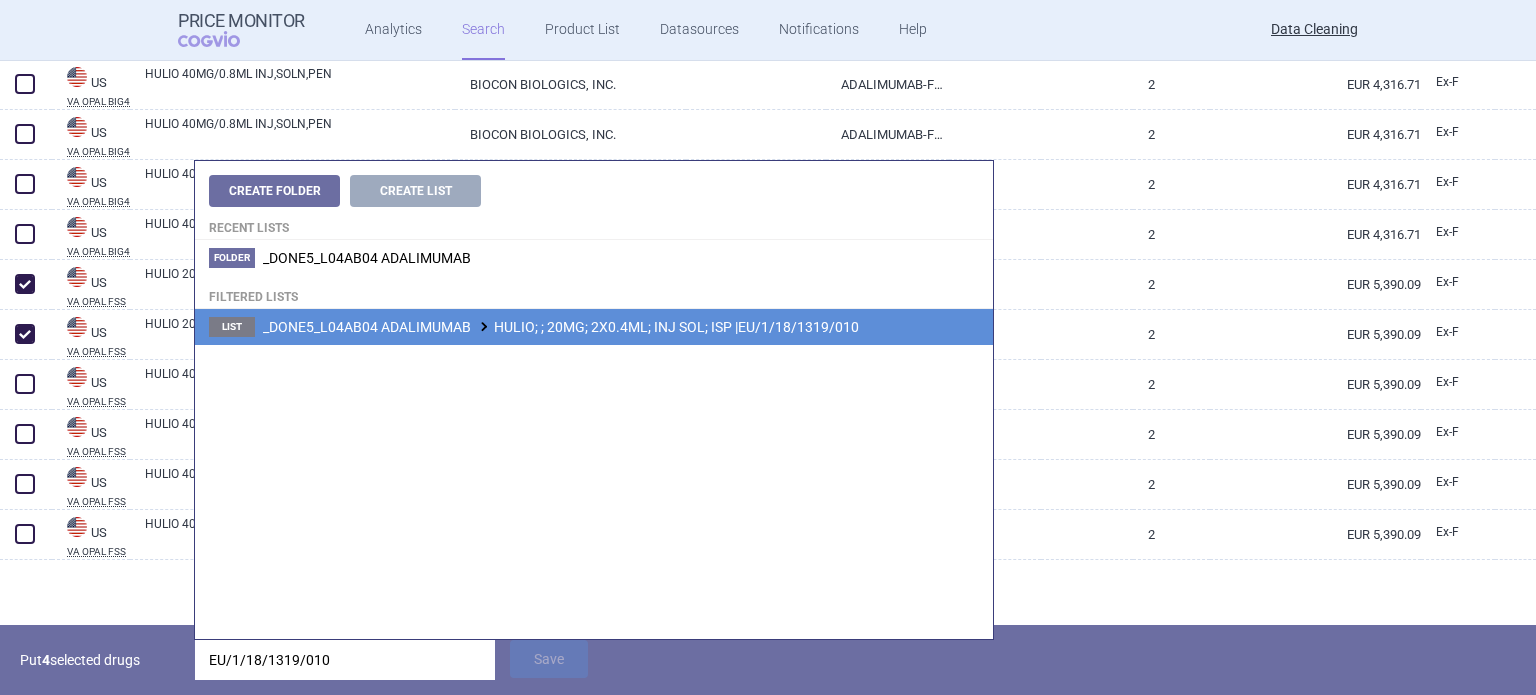 type on "EU/1/18/1319/010" 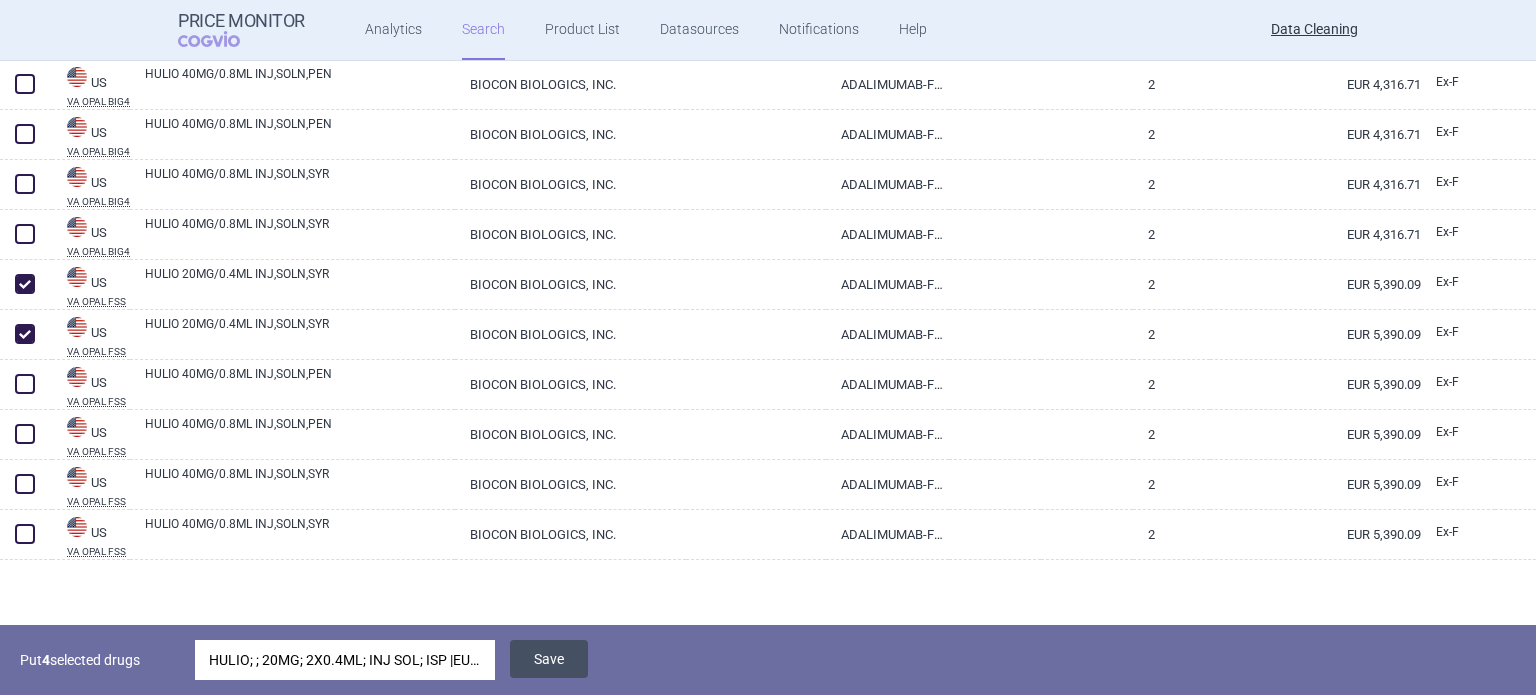 click on "Save" at bounding box center [549, 659] 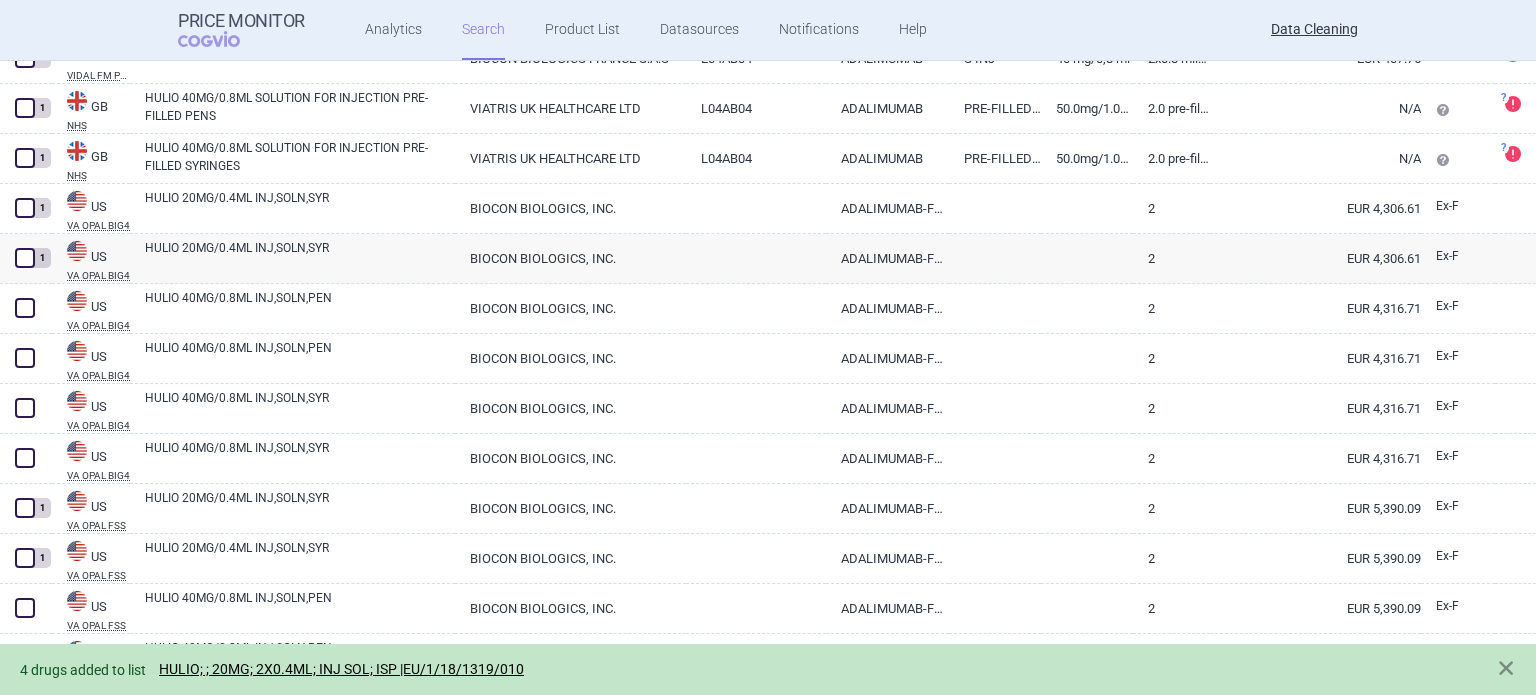scroll, scrollTop: 12835, scrollLeft: 0, axis: vertical 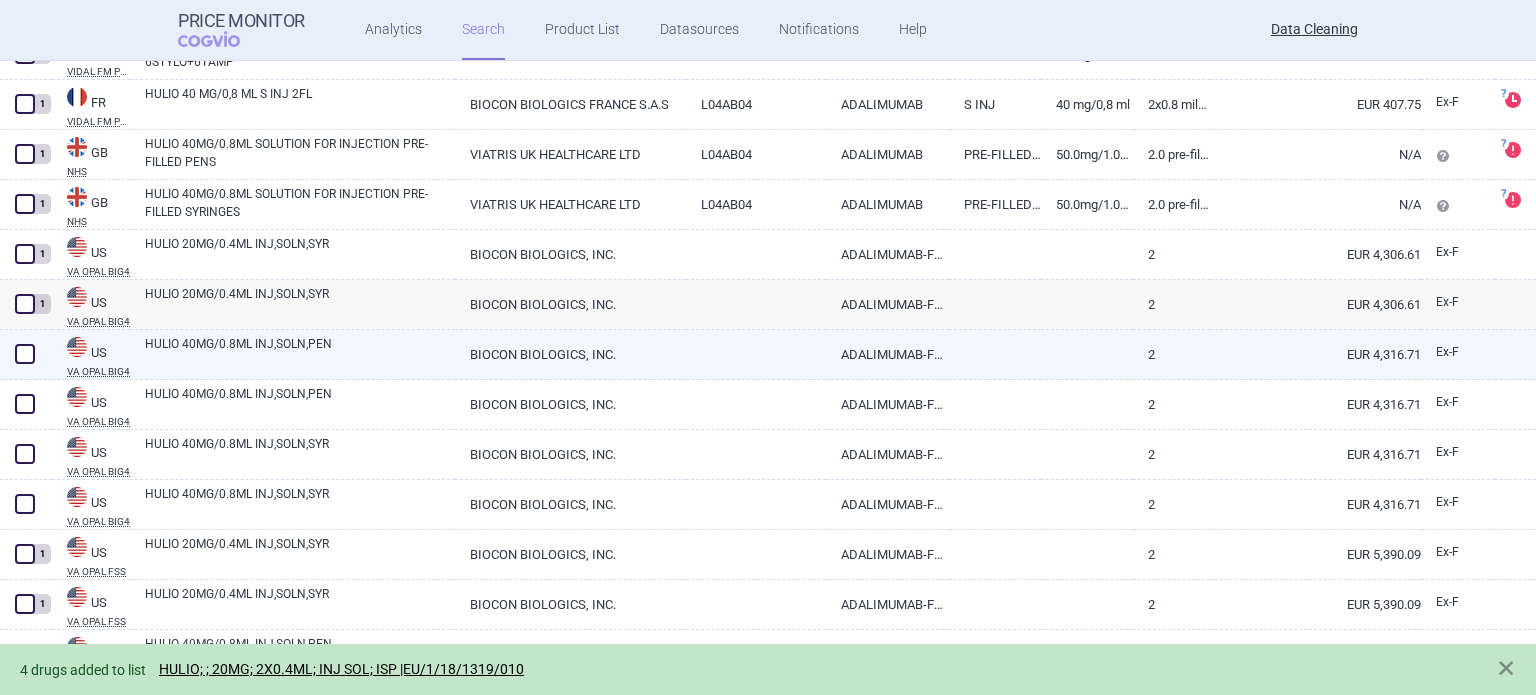 click at bounding box center (25, 354) 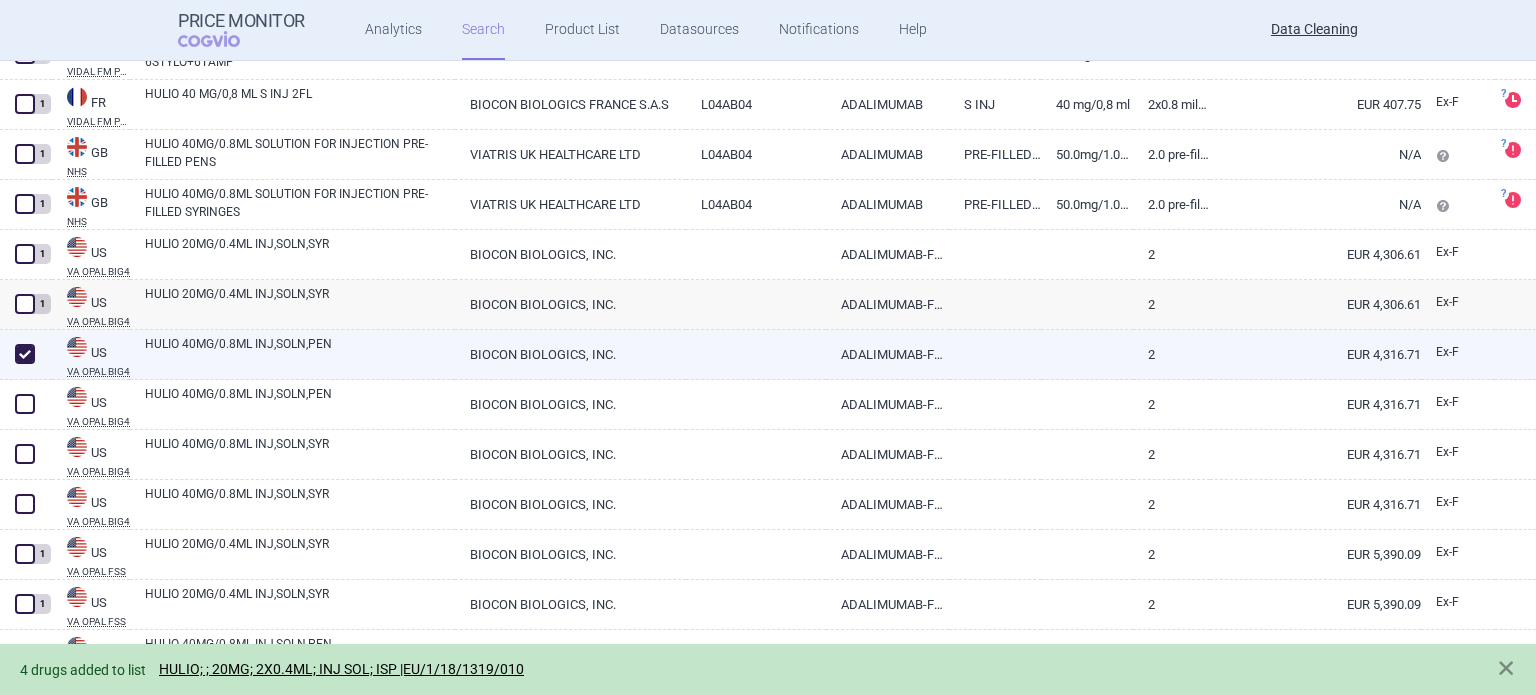 checkbox on "true" 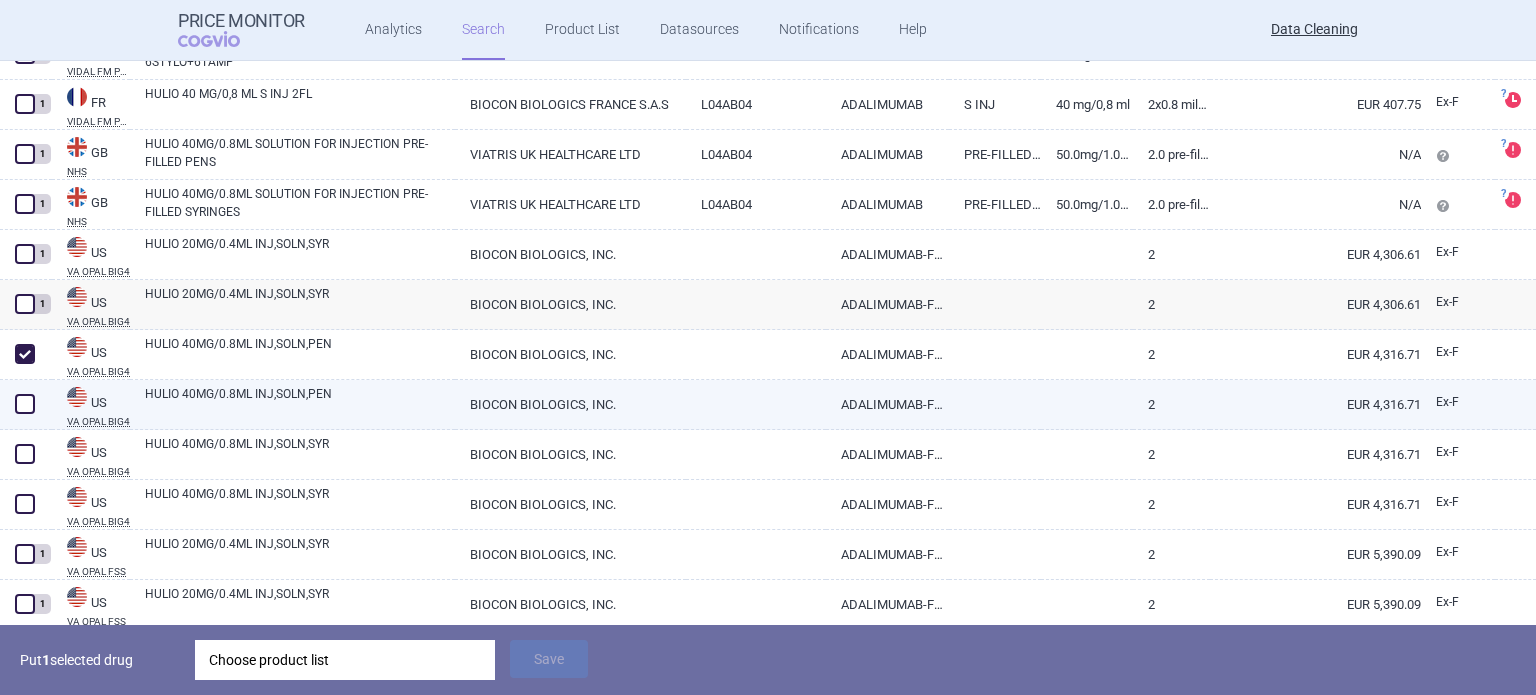 click at bounding box center [26, 405] 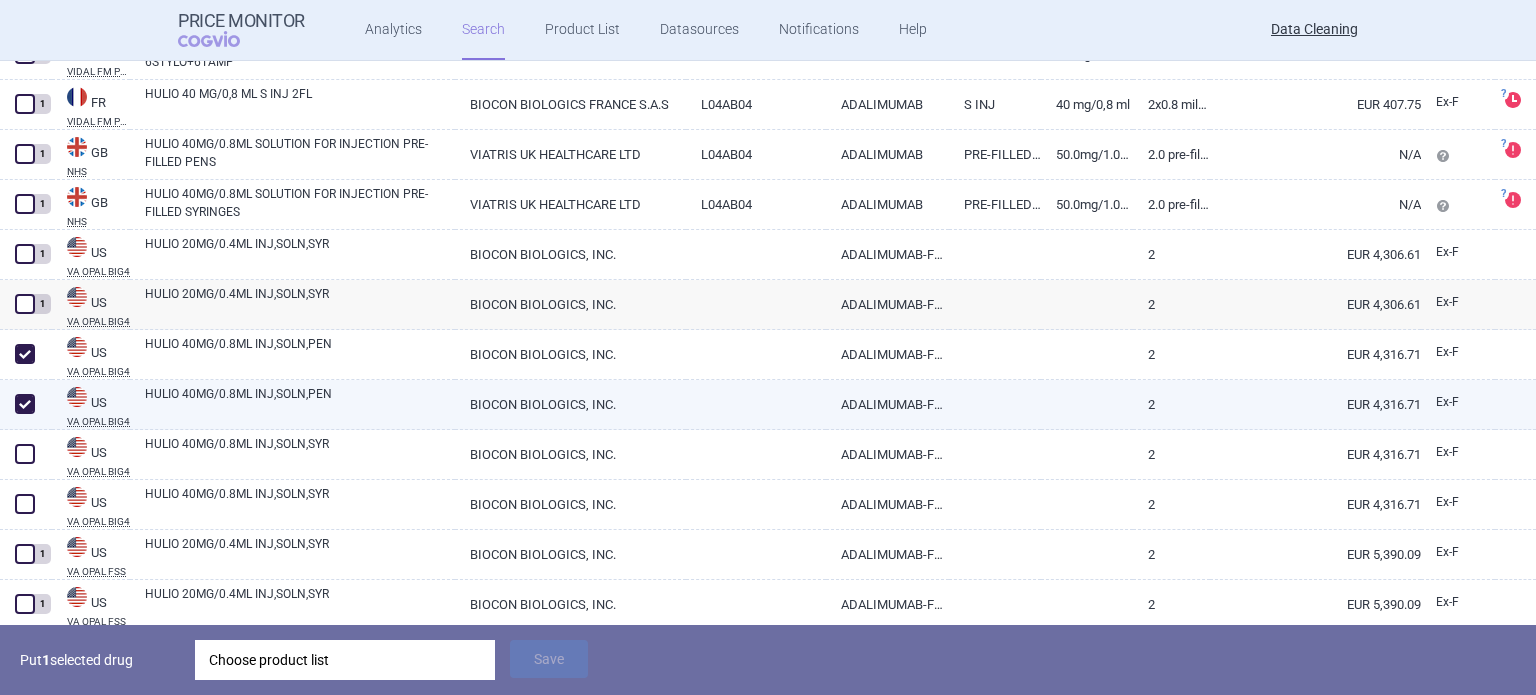 checkbox on "true" 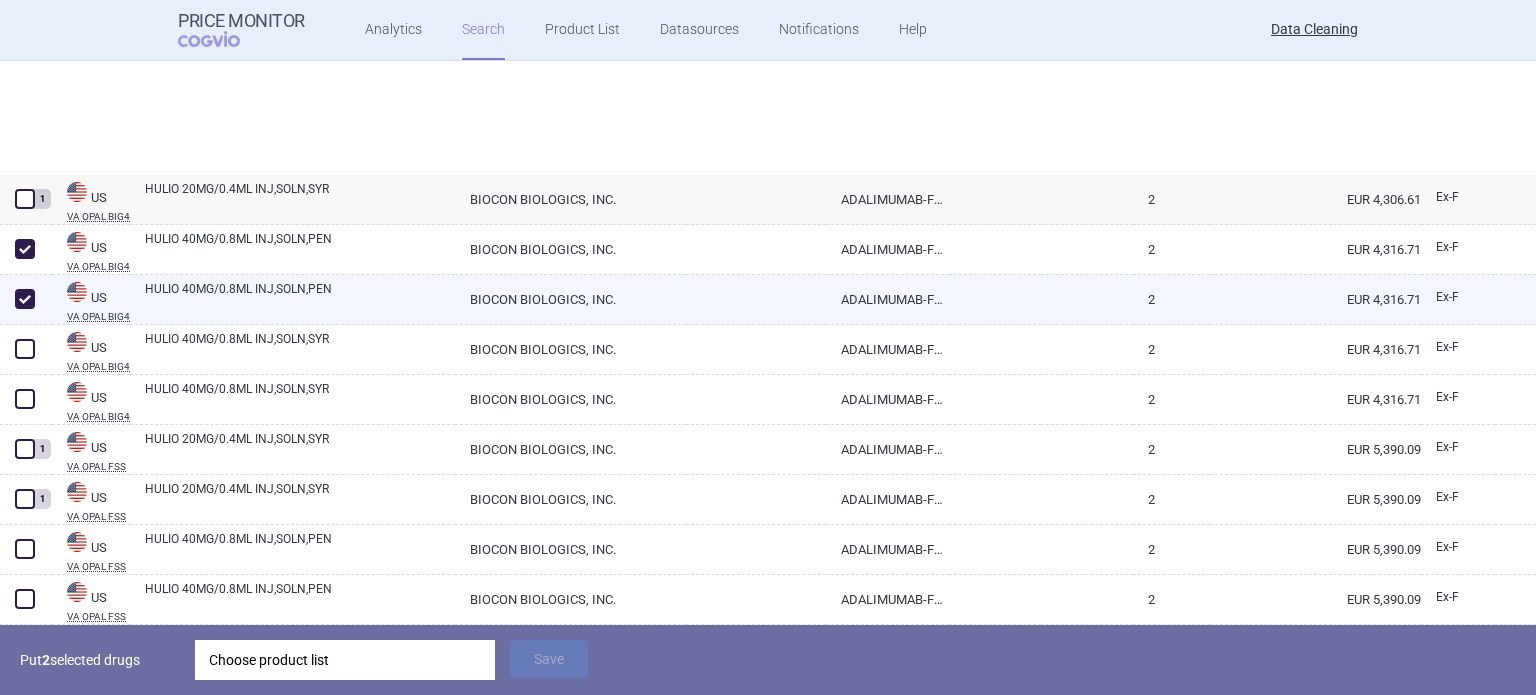 scroll, scrollTop: 13105, scrollLeft: 0, axis: vertical 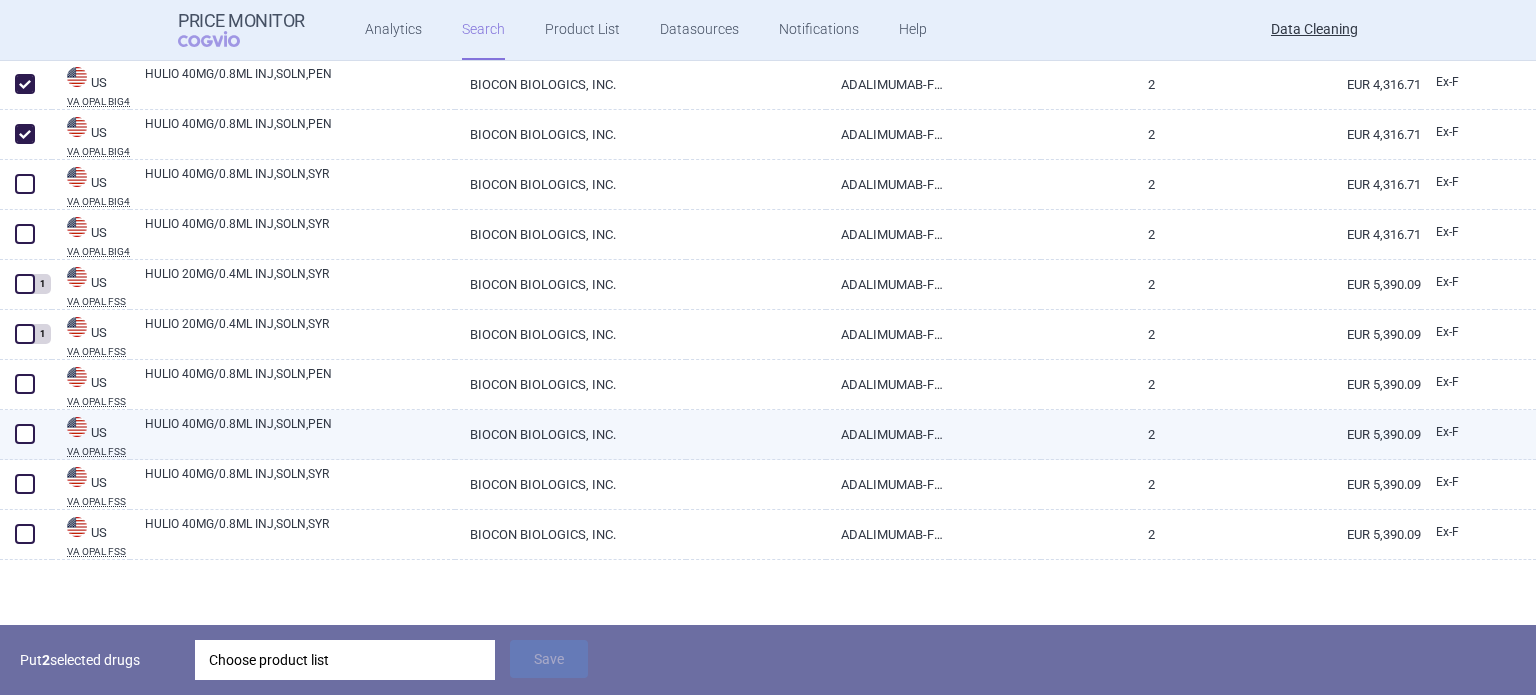 click at bounding box center (26, 435) 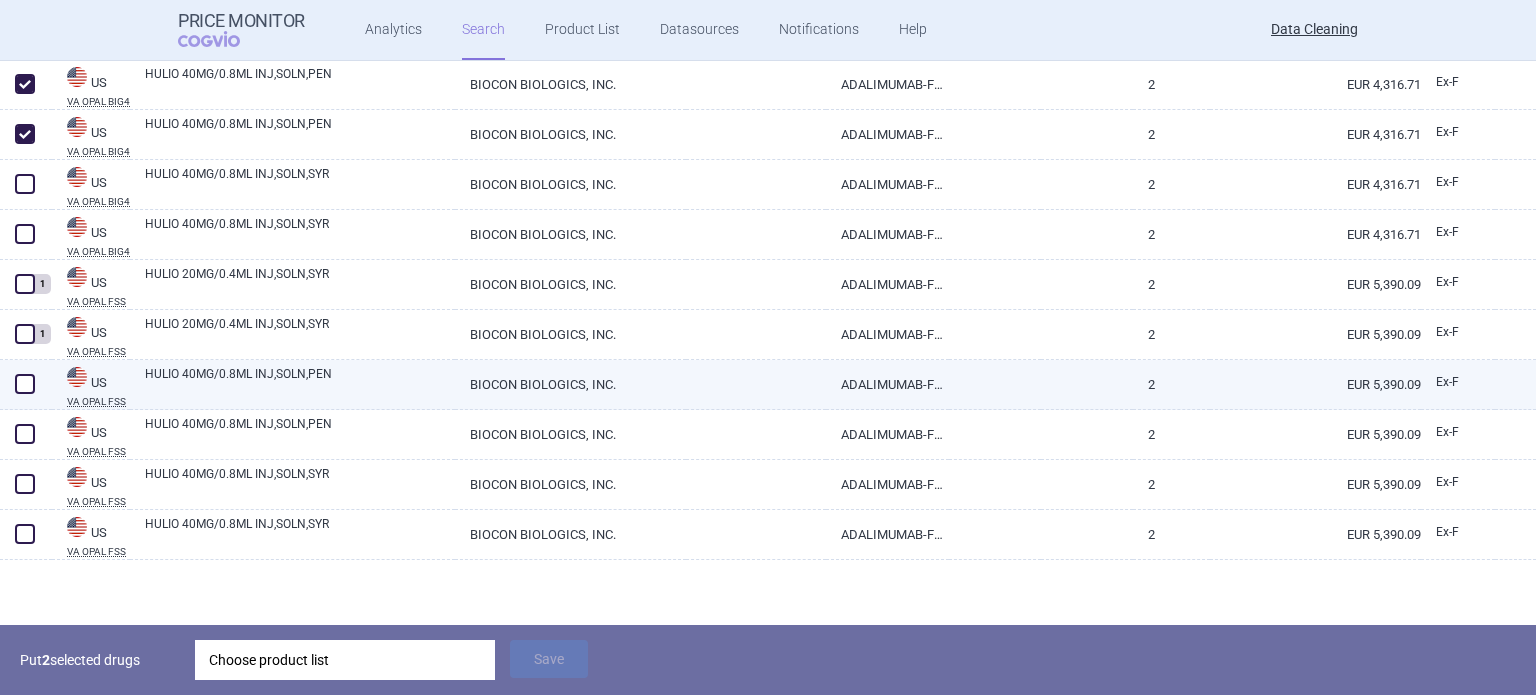 click at bounding box center (25, 384) 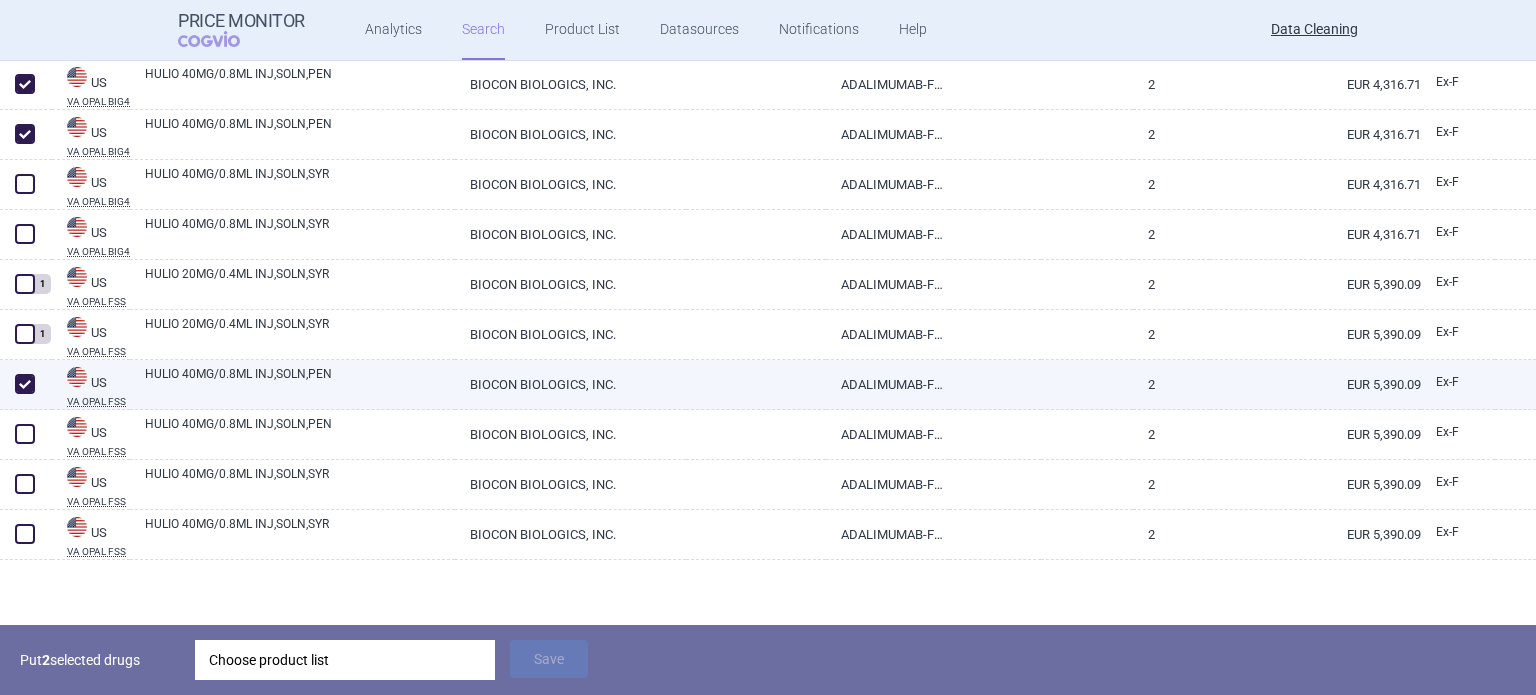 checkbox on "true" 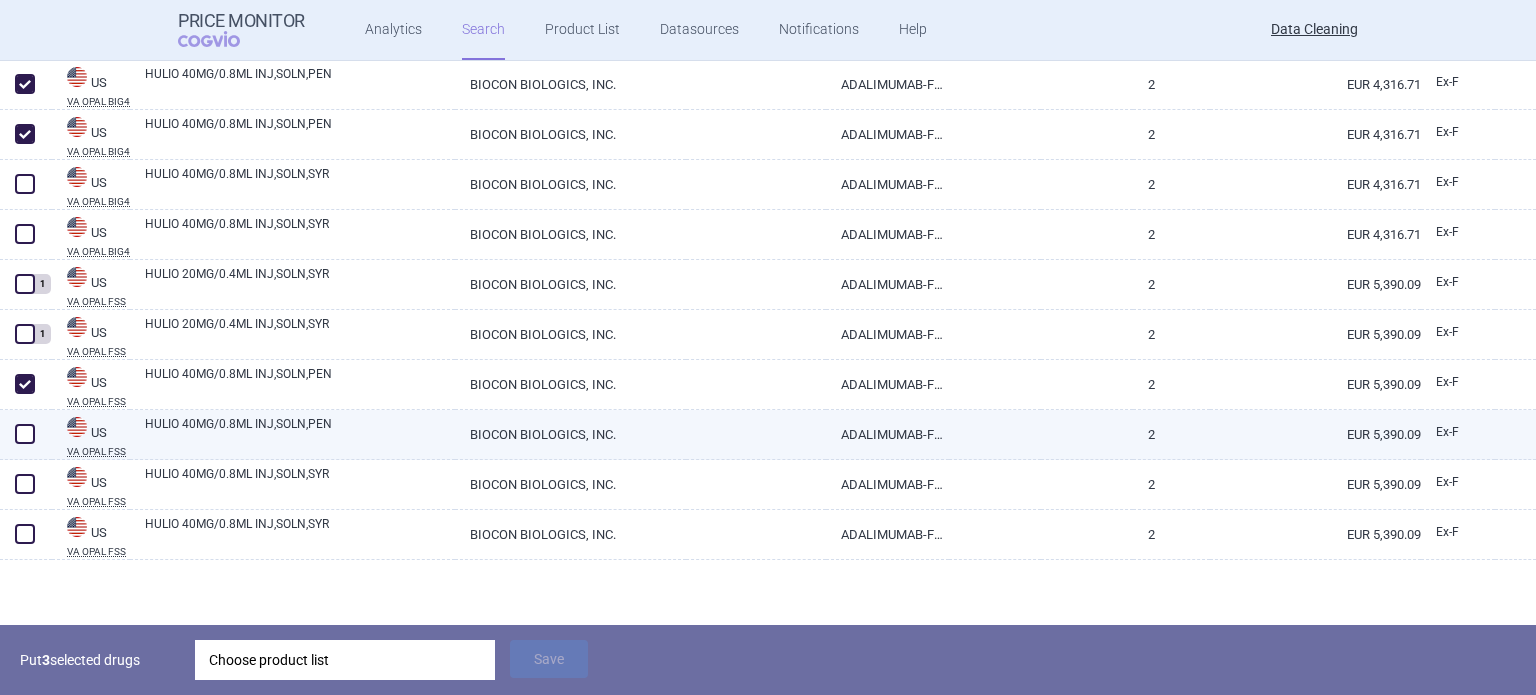click at bounding box center [25, 434] 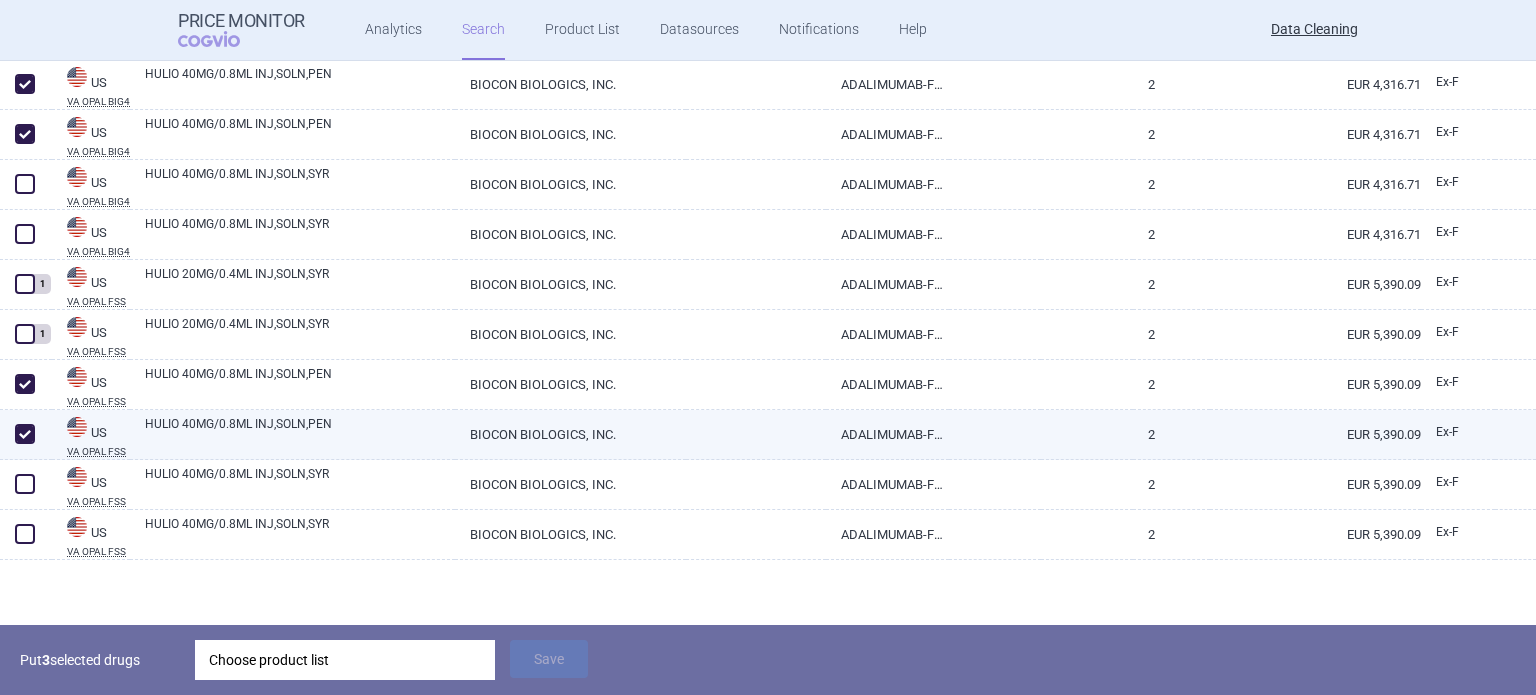 checkbox on "true" 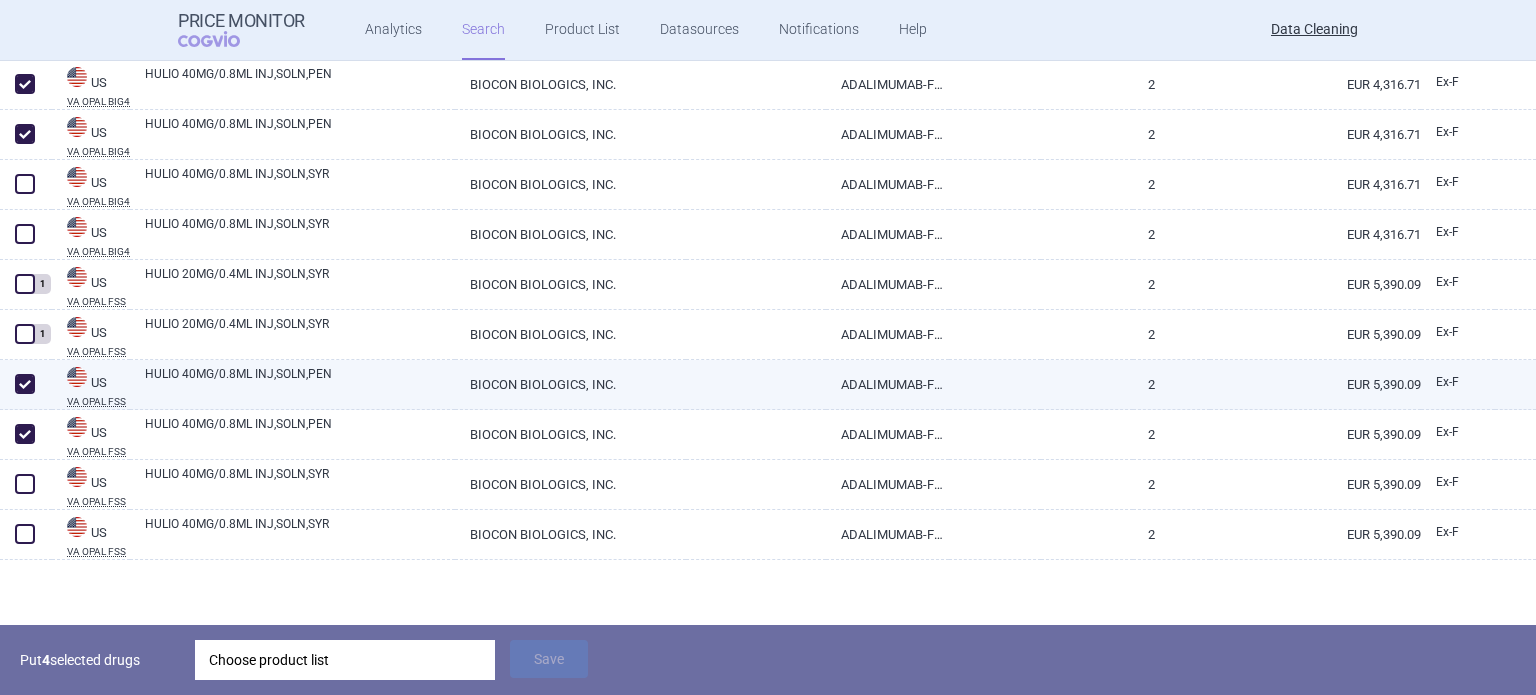 click on "HULIO 40MG/0.8ML INJ,SOLN,PEN" at bounding box center (300, 383) 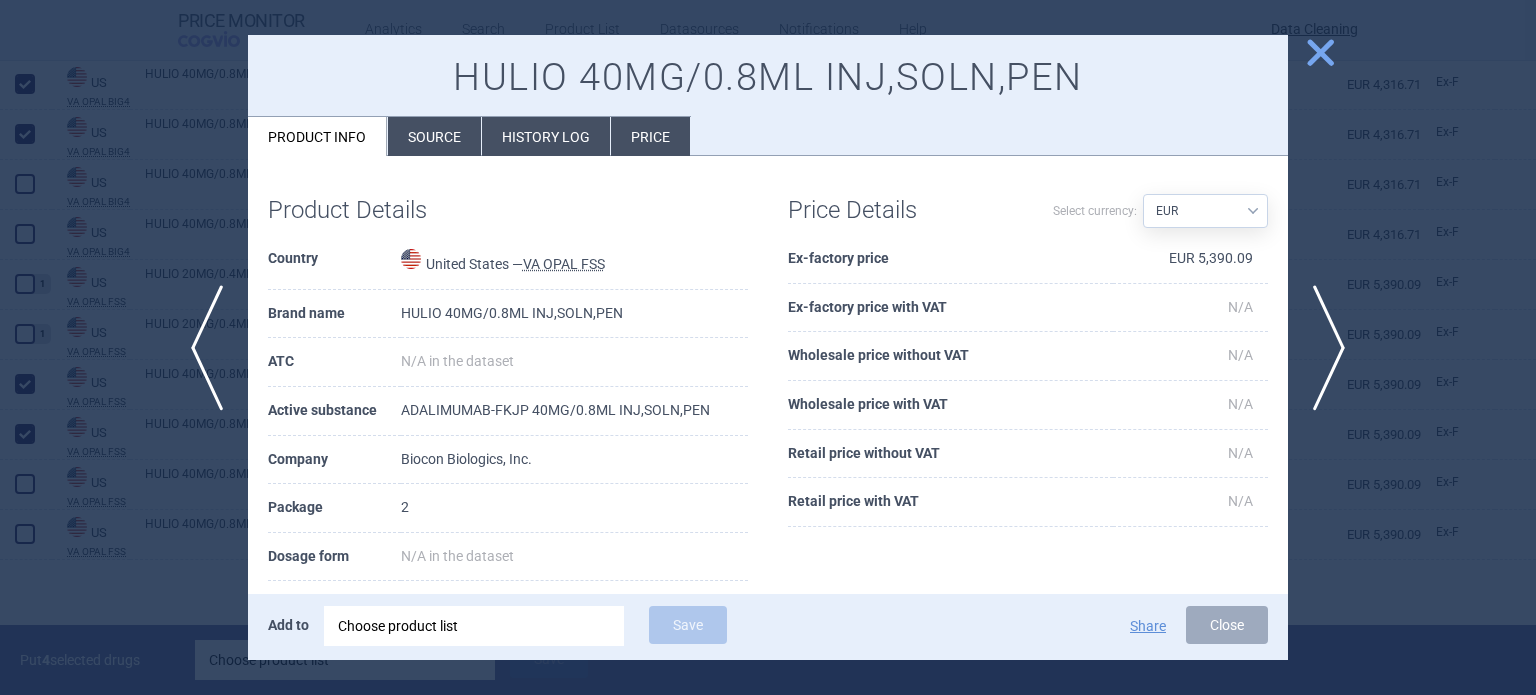 click on "Source" at bounding box center [434, 136] 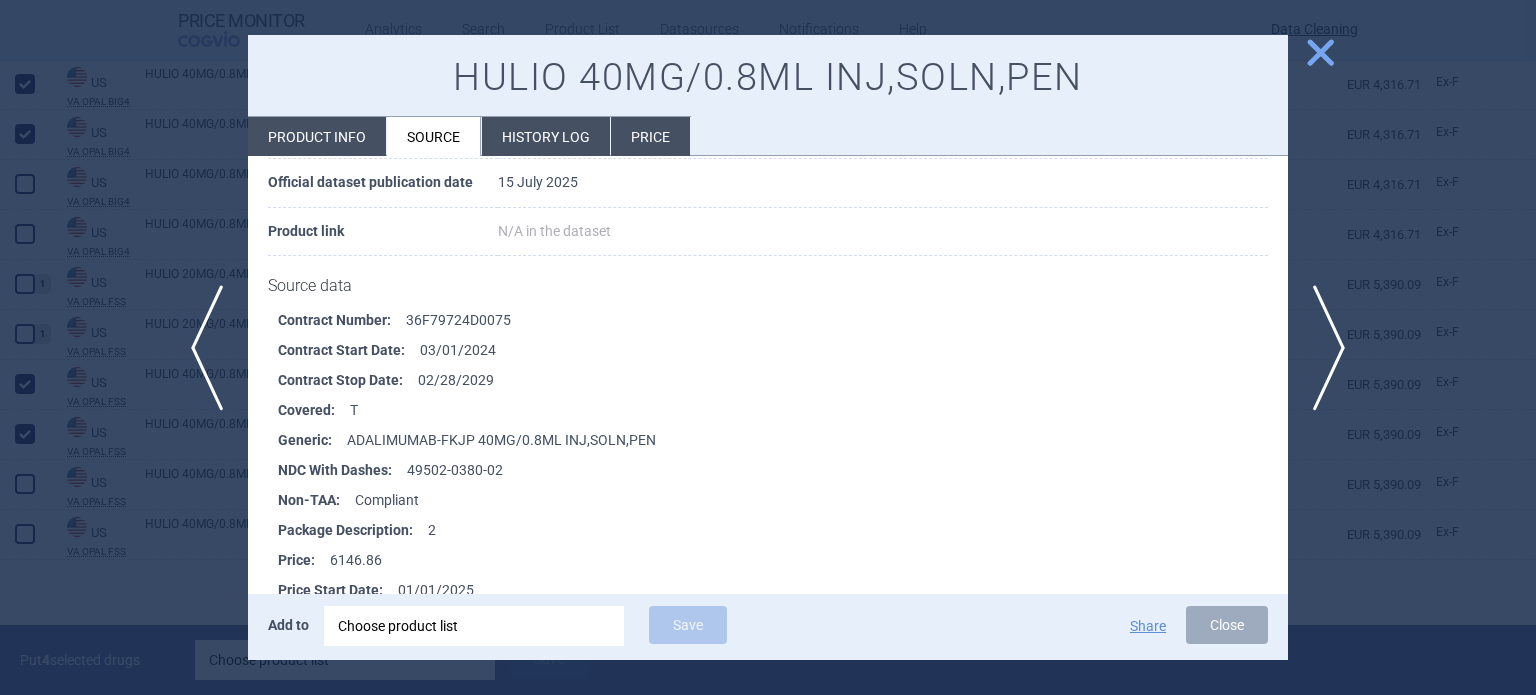scroll, scrollTop: 200, scrollLeft: 0, axis: vertical 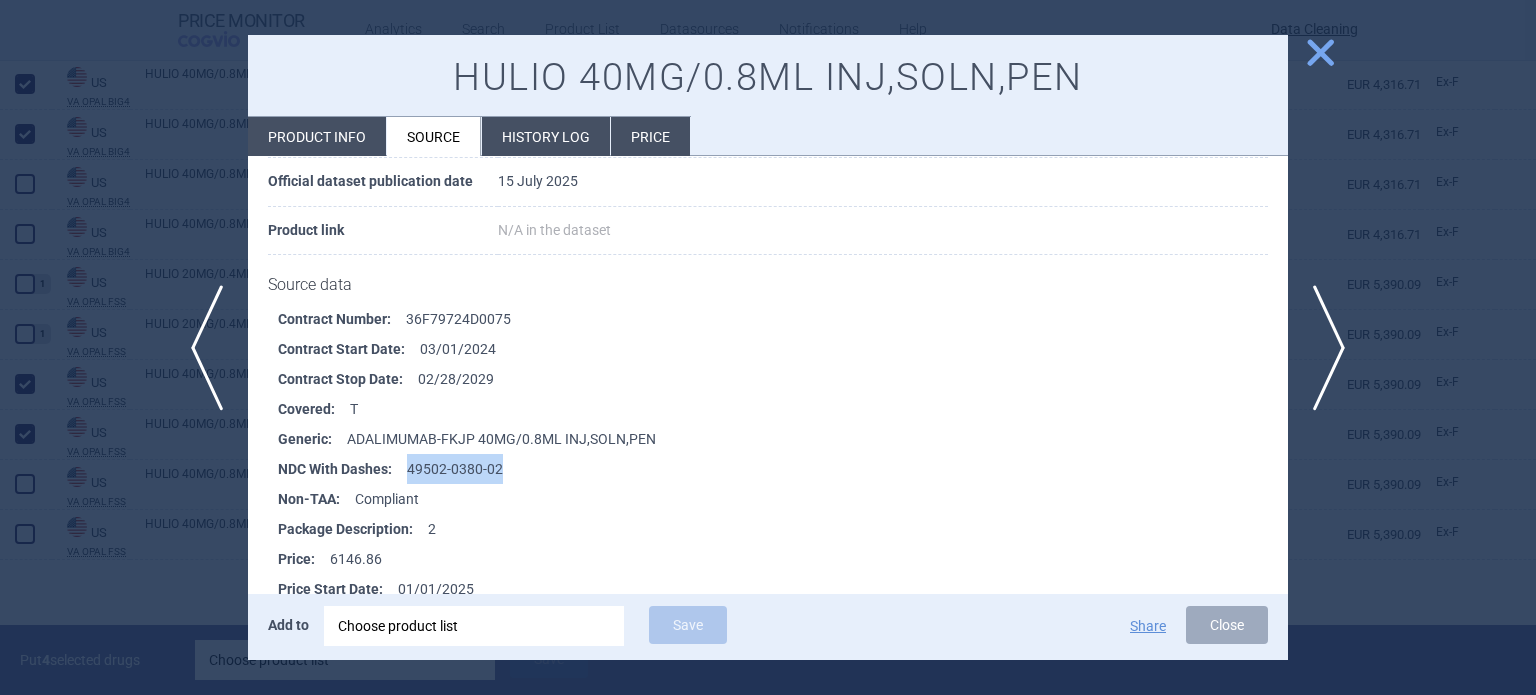drag, startPoint x: 520, startPoint y: 460, endPoint x: 409, endPoint y: 462, distance: 111.01801 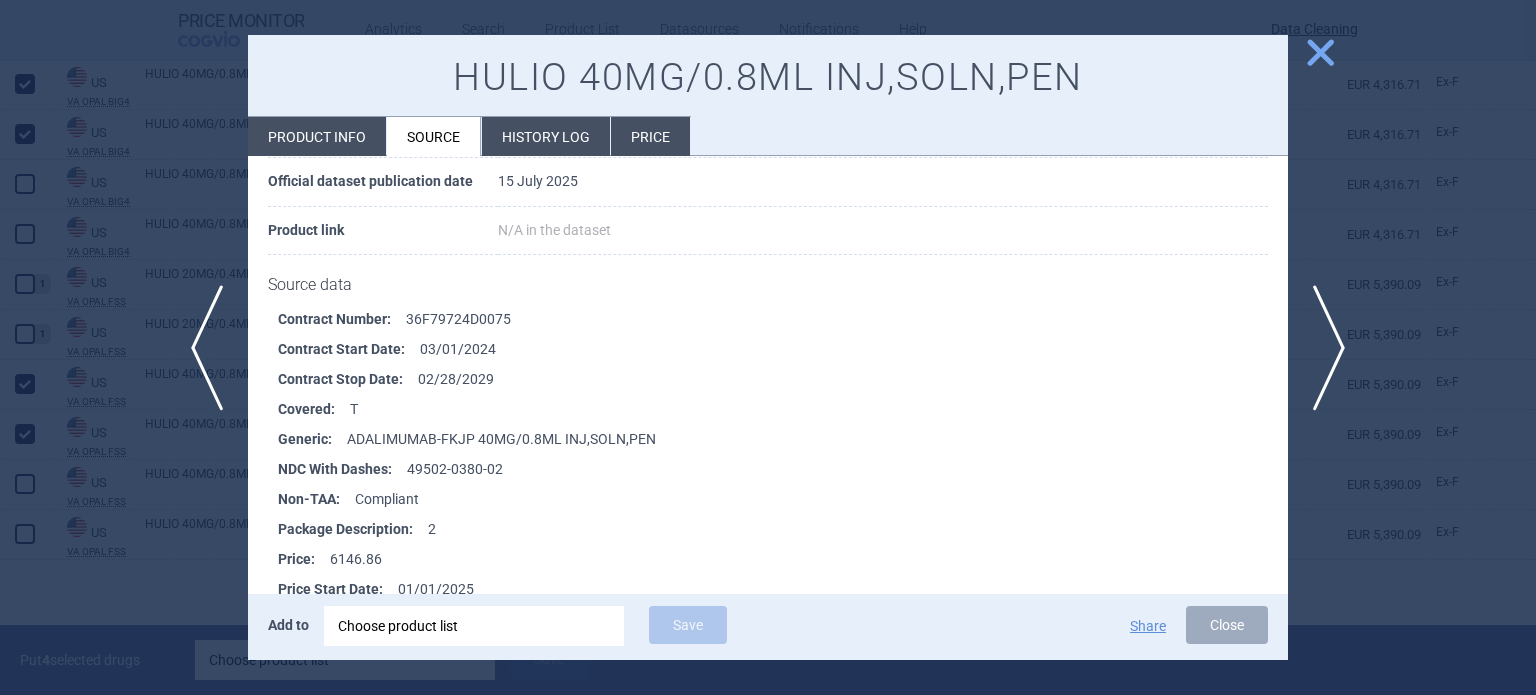 click at bounding box center [768, 347] 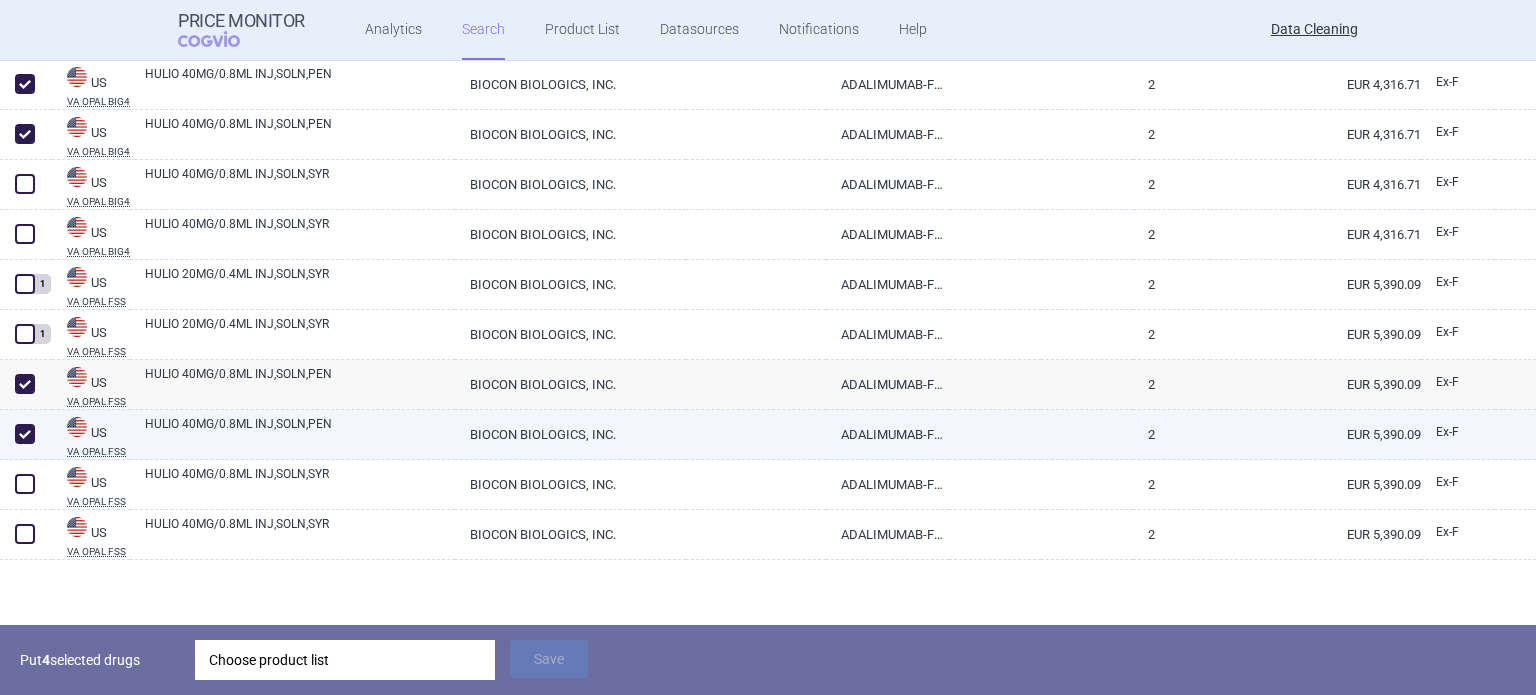 click on "HULIO 40MG/0.8ML INJ,SOLN,PEN" at bounding box center (300, 433) 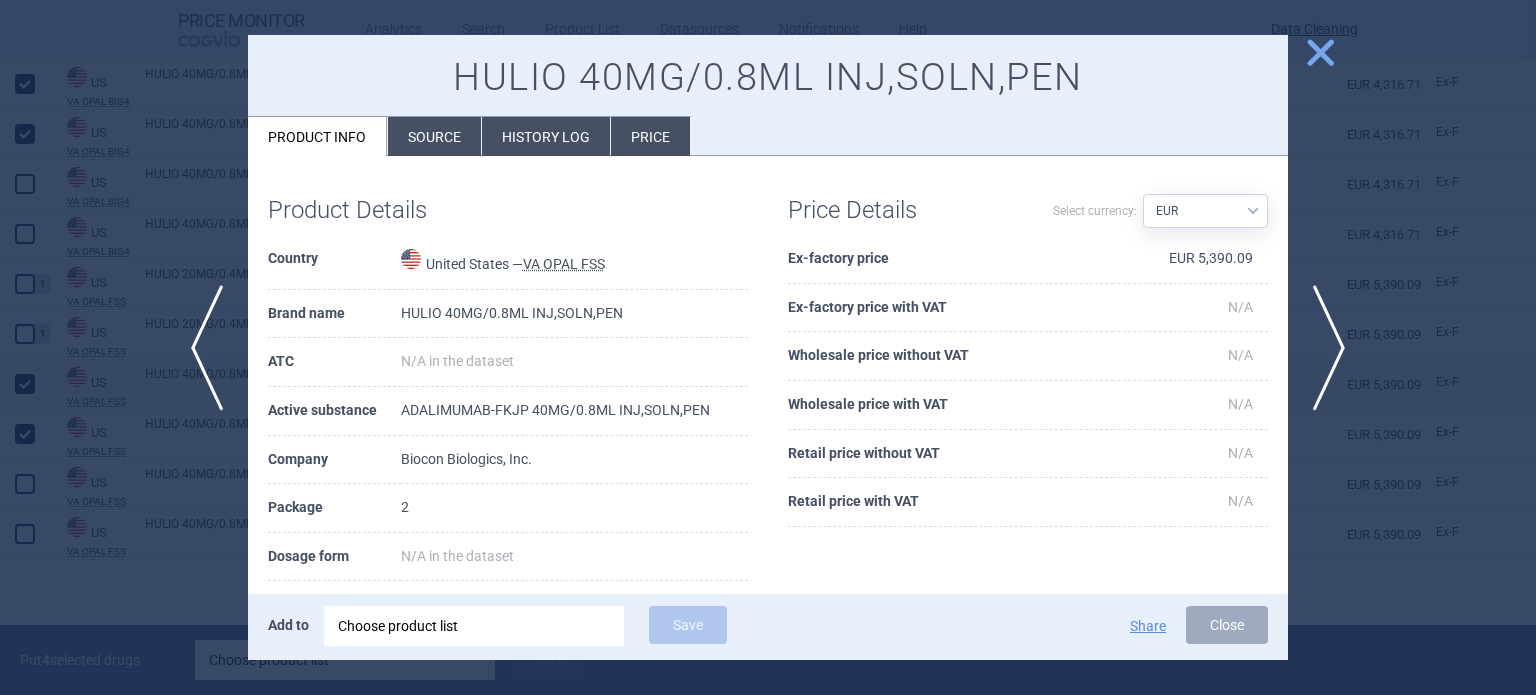 click on "Source" at bounding box center [434, 136] 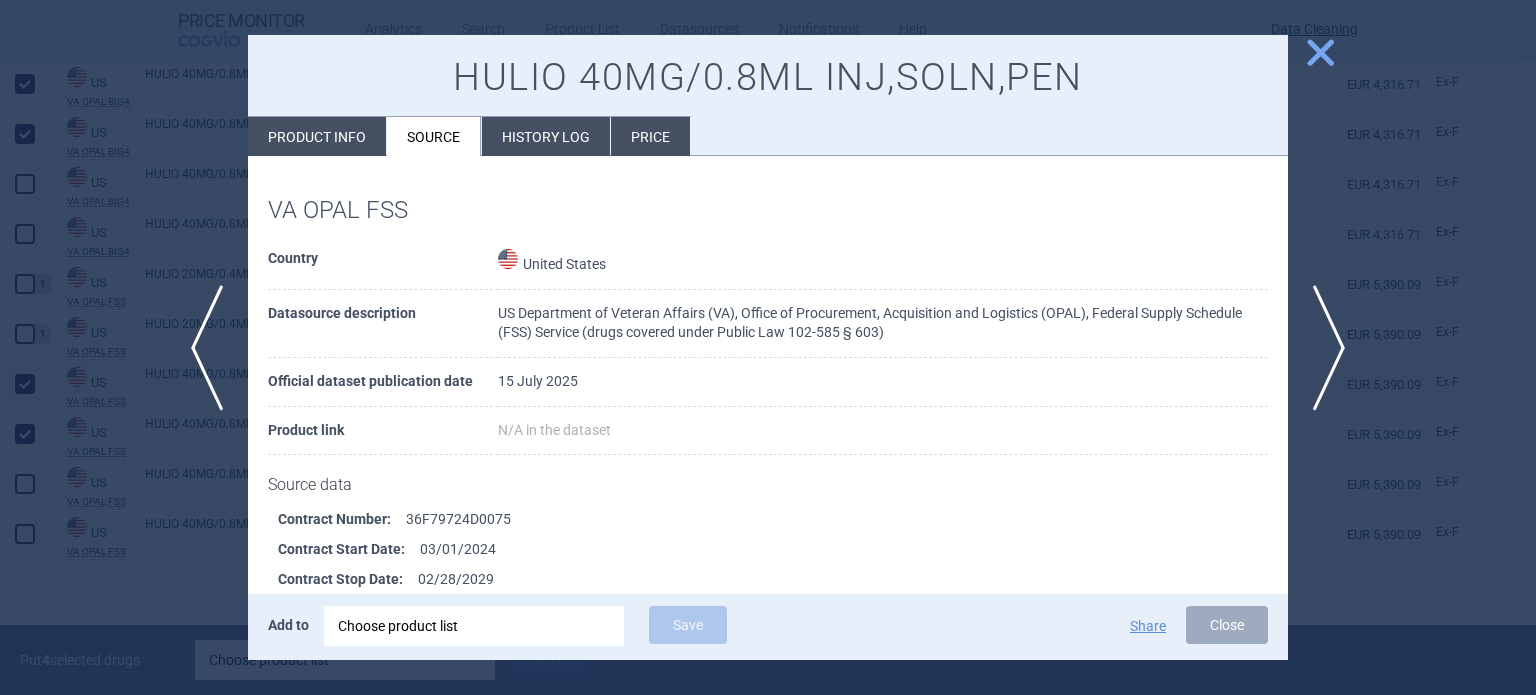 scroll, scrollTop: 200, scrollLeft: 0, axis: vertical 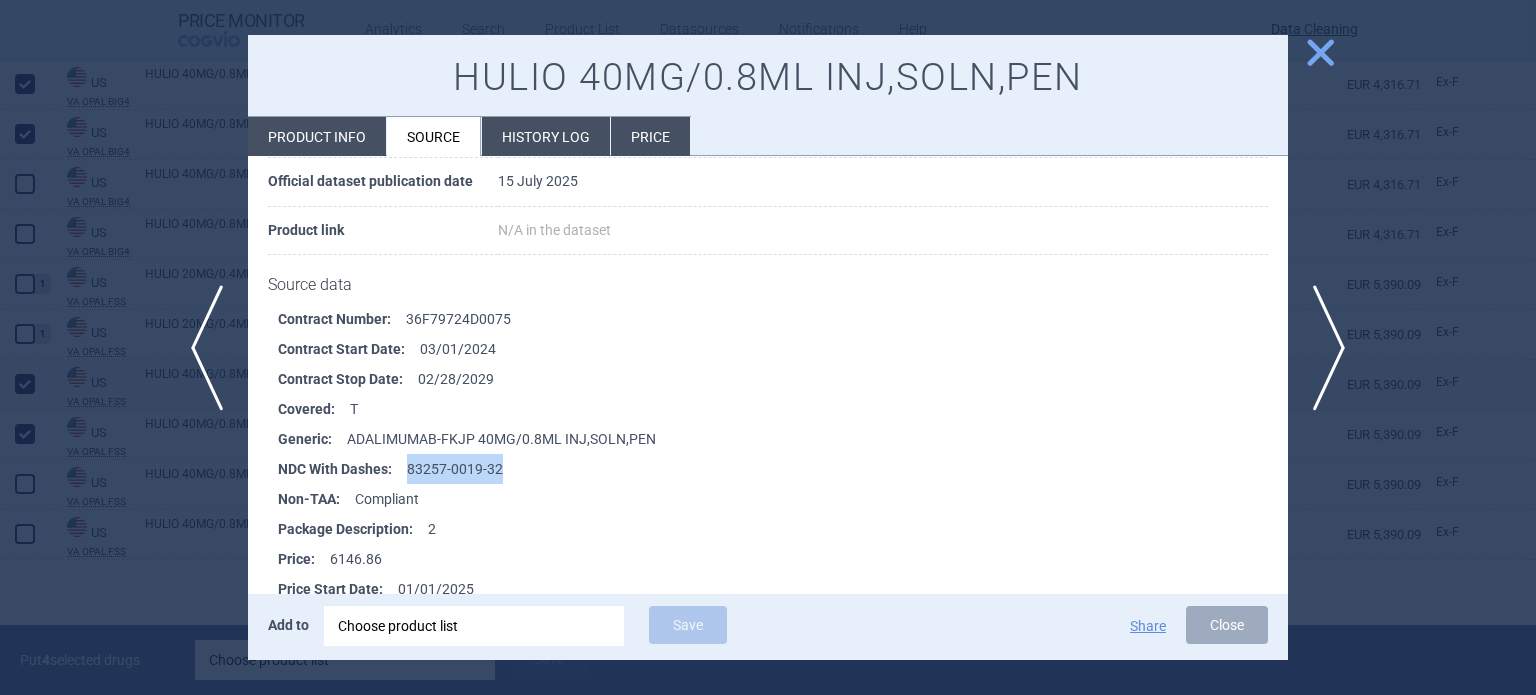 drag, startPoint x: 508, startPoint y: 473, endPoint x: 408, endPoint y: 471, distance: 100.02 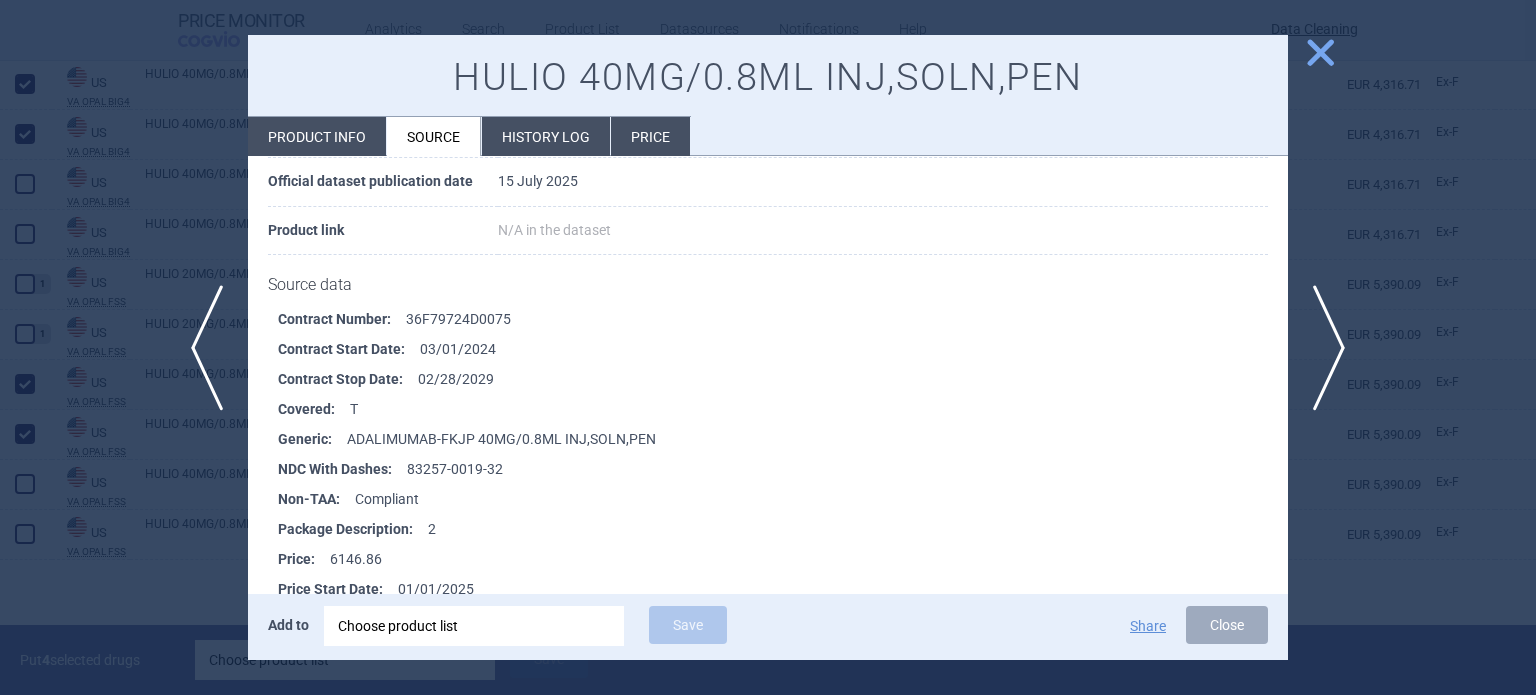click at bounding box center [768, 347] 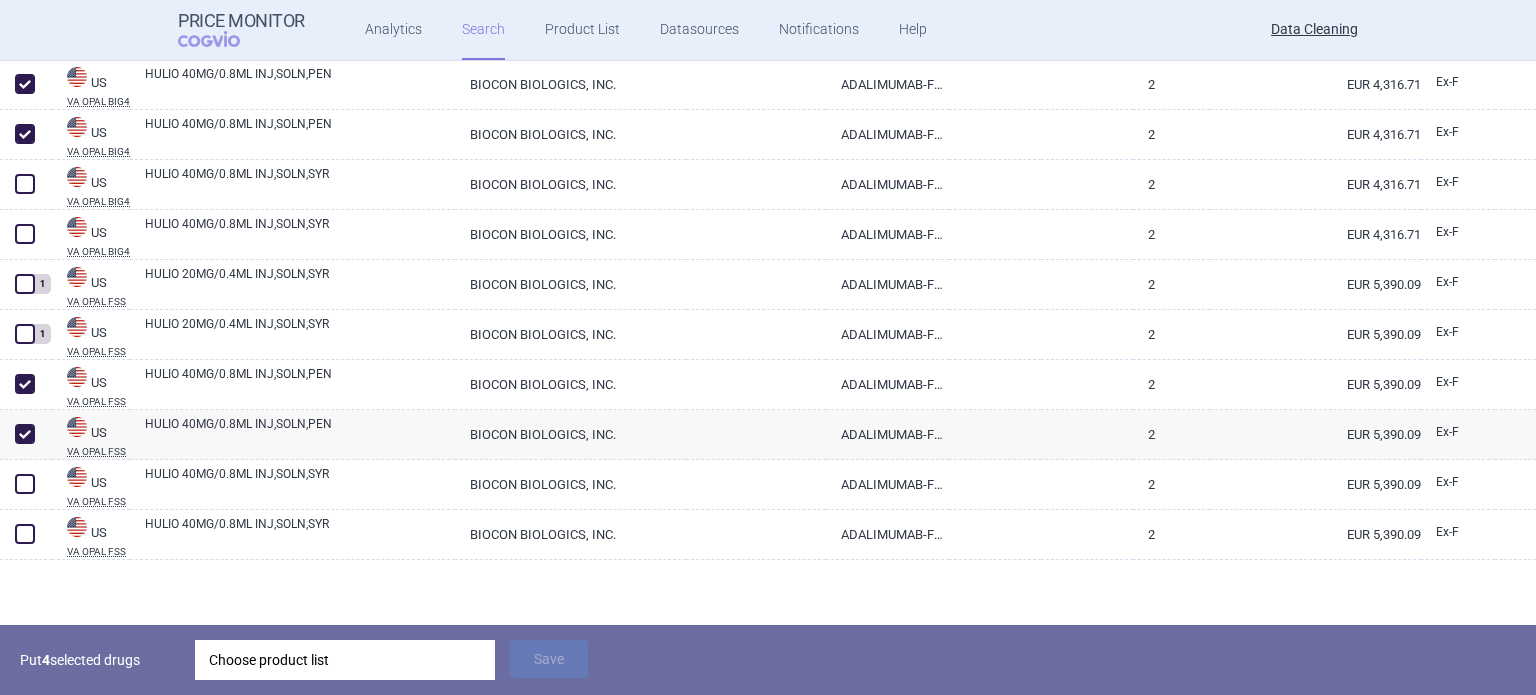 click on "Choose product list" at bounding box center [345, 660] 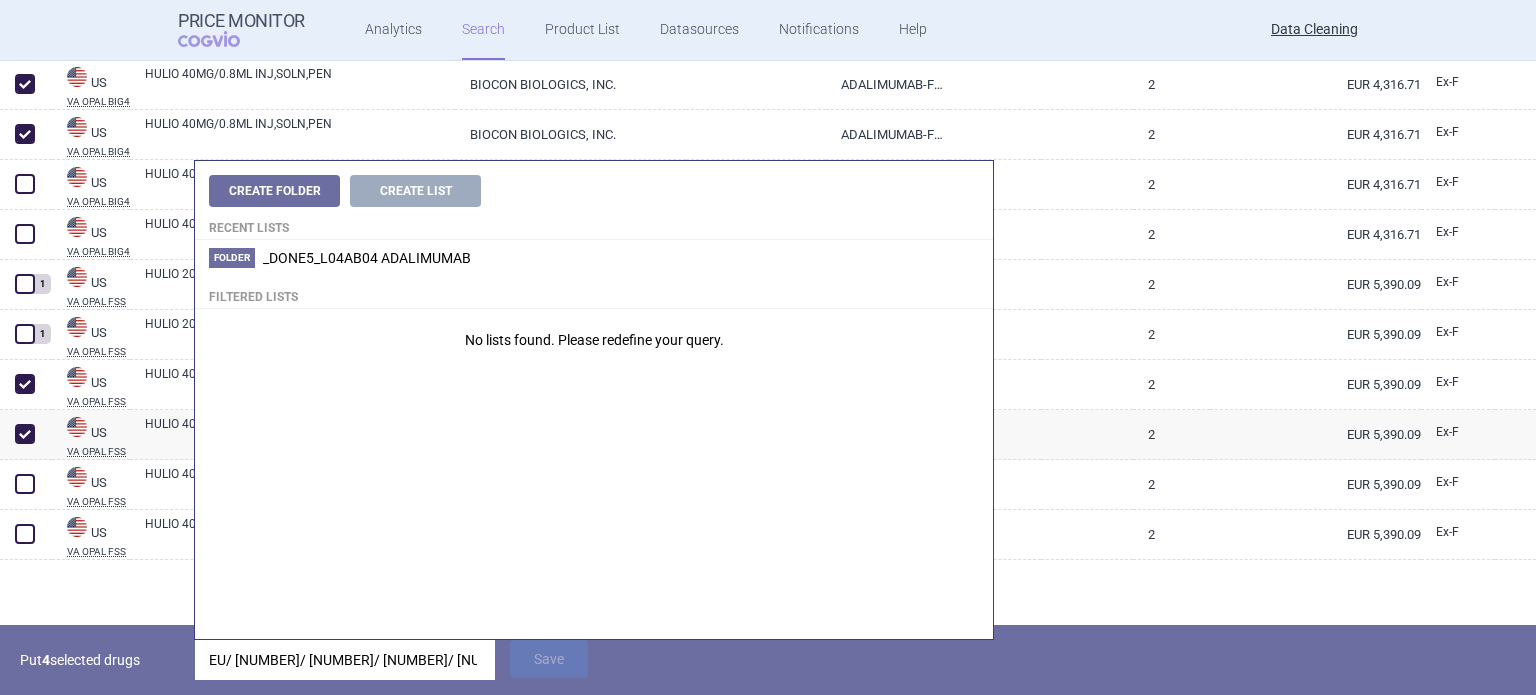 click on "EU/ 1/ 18/ 1319/ 005" at bounding box center [345, 660] 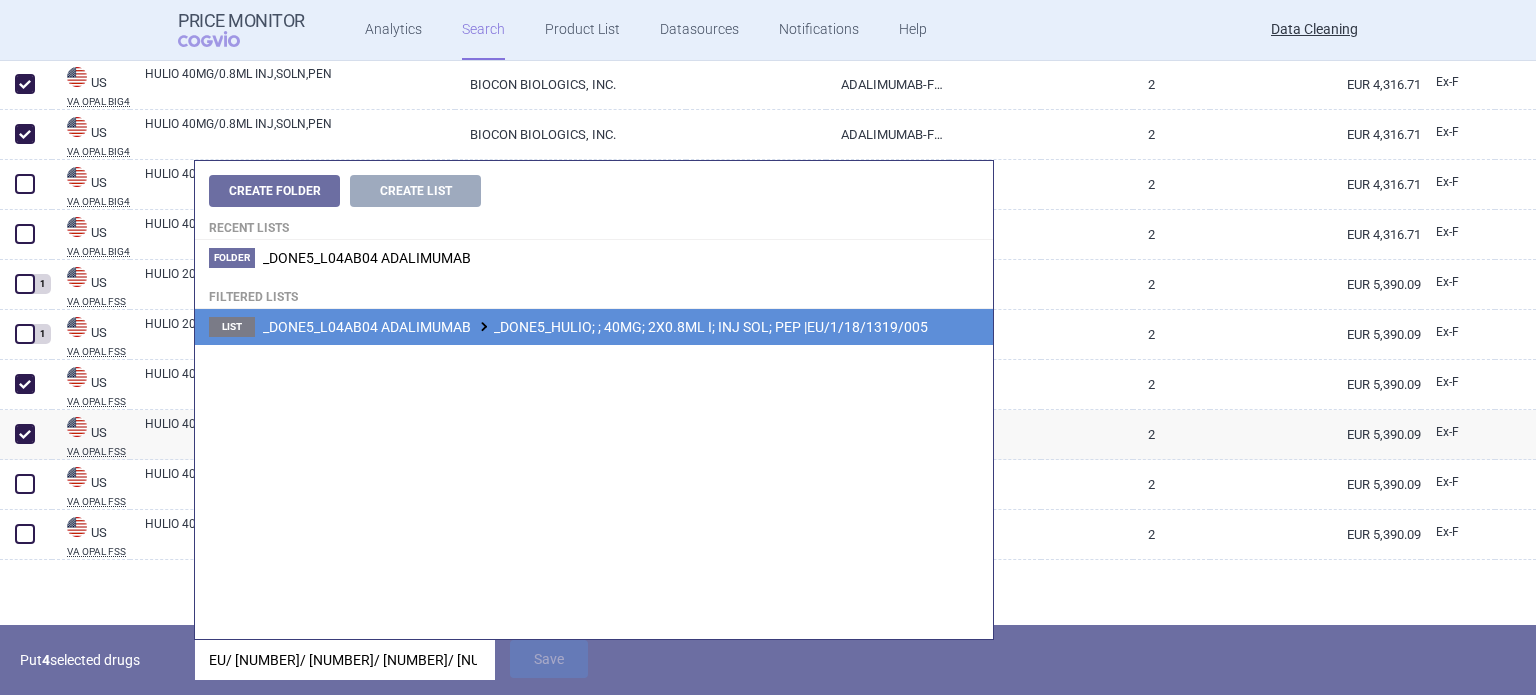 type on "EU/1/18/1319/005" 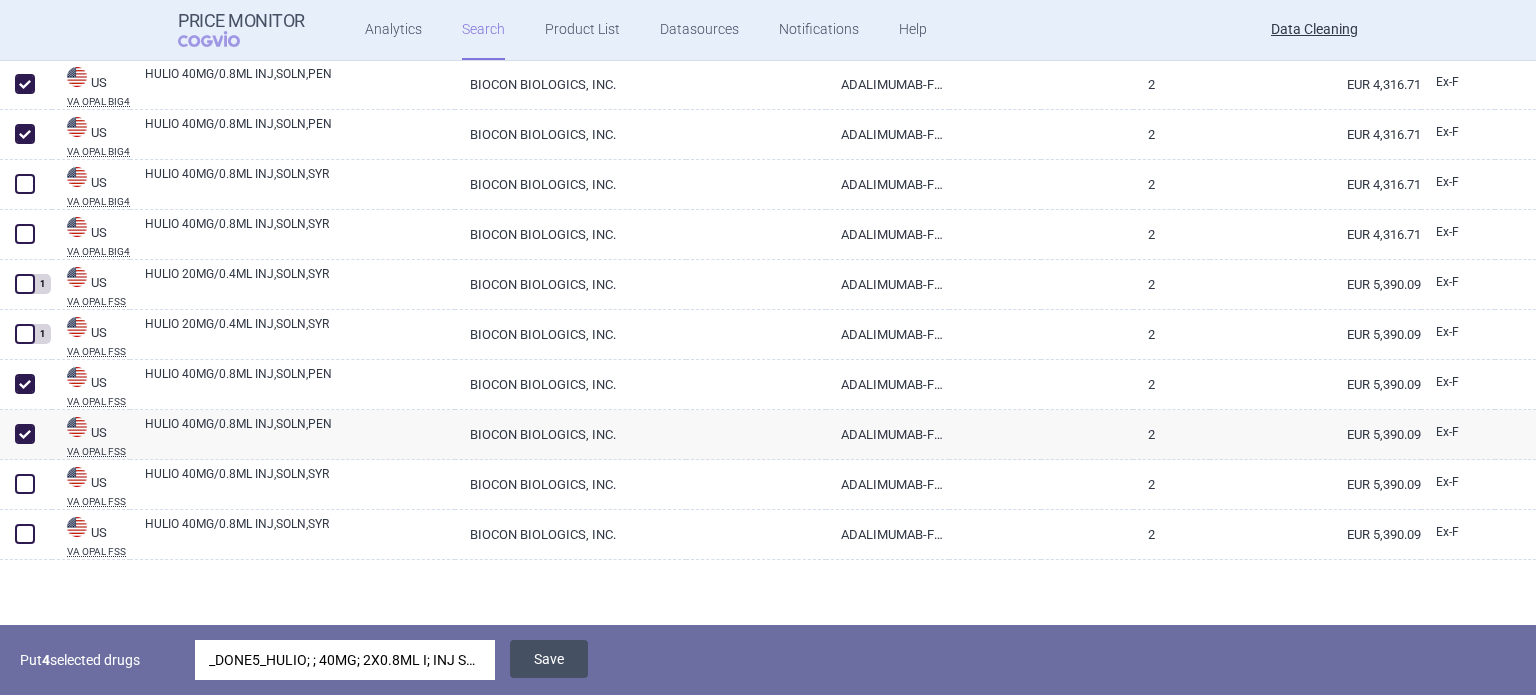 click on "Save" at bounding box center (549, 659) 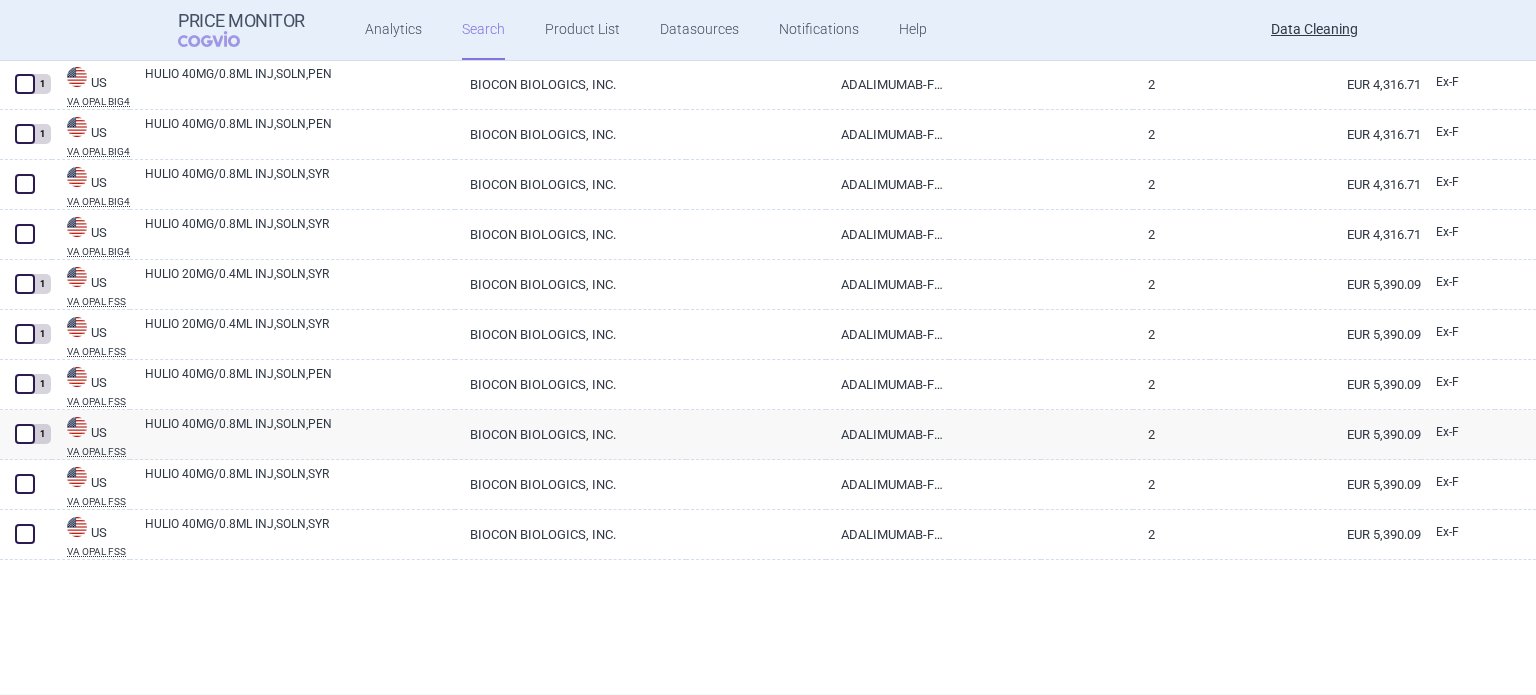 scroll, scrollTop: 13035, scrollLeft: 0, axis: vertical 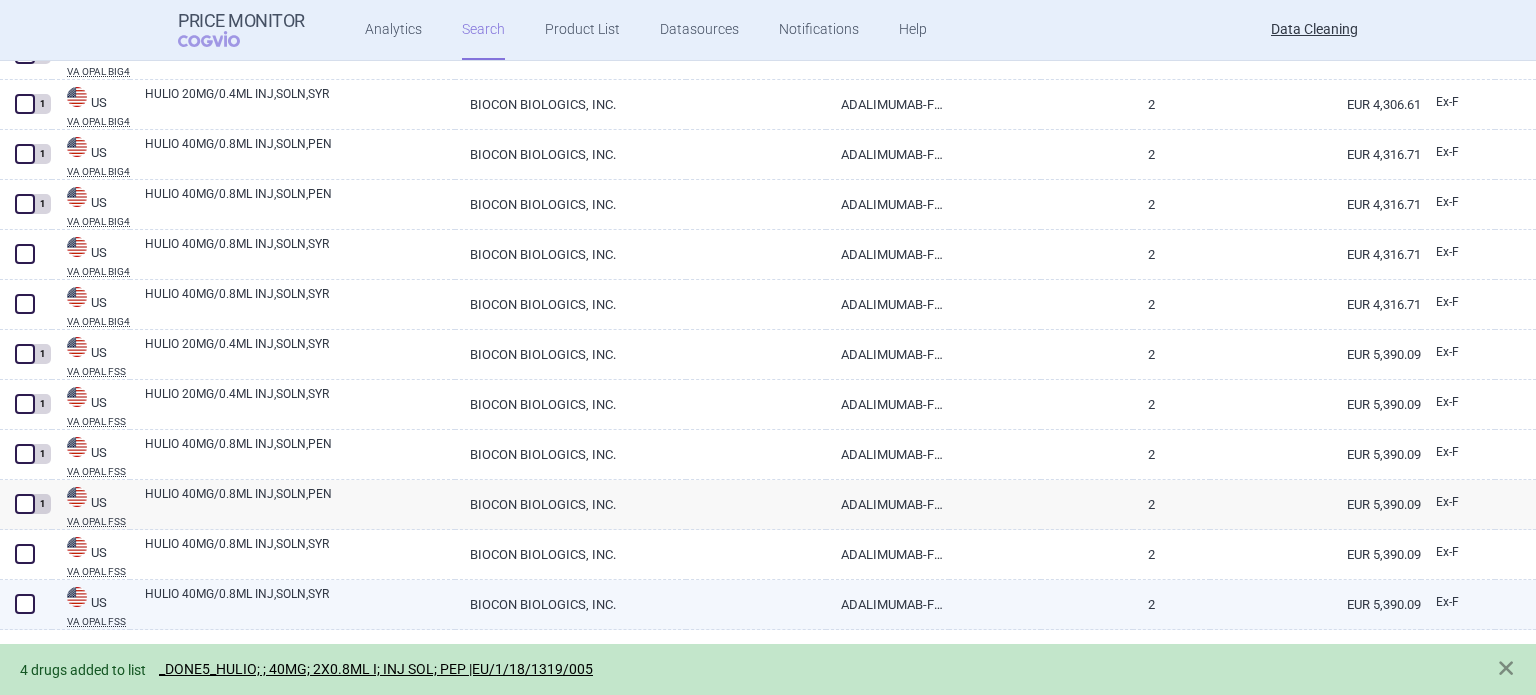 click at bounding box center [26, 605] 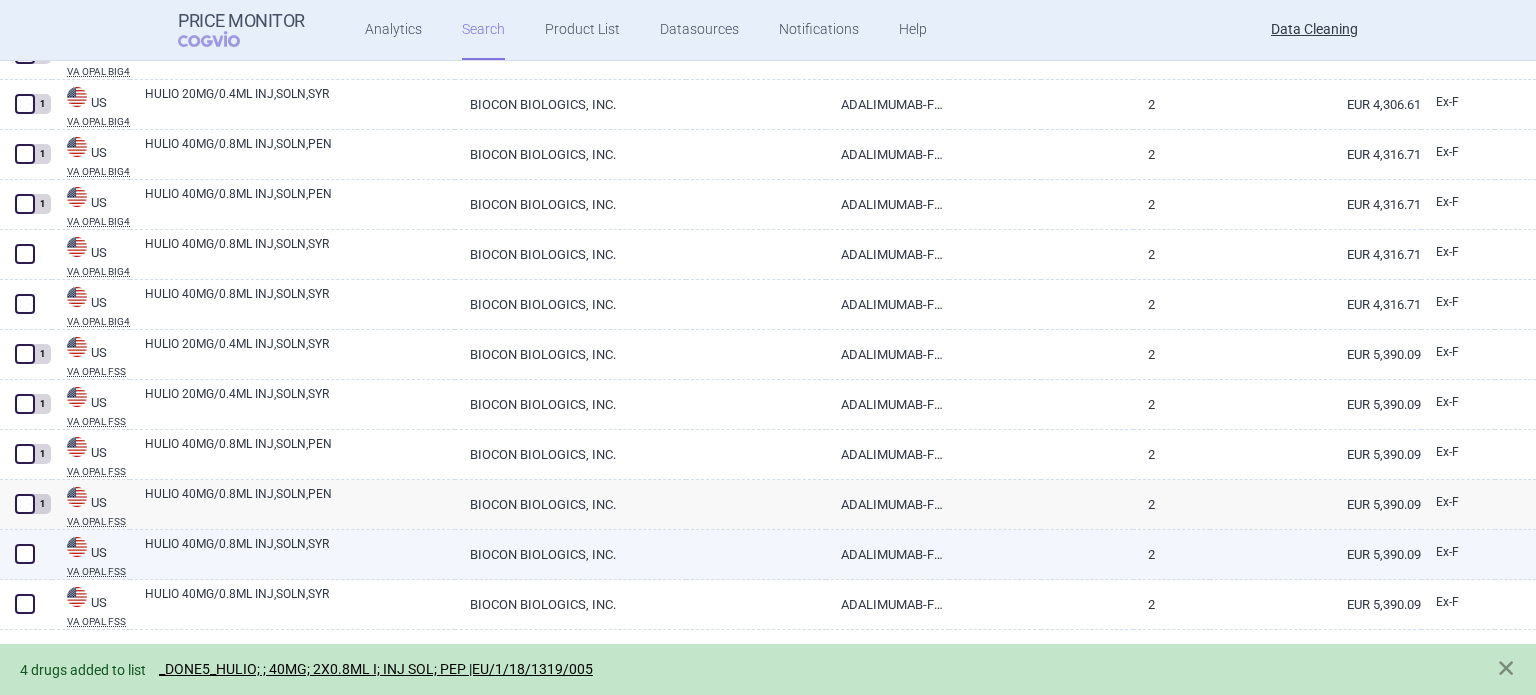 click at bounding box center (26, 555) 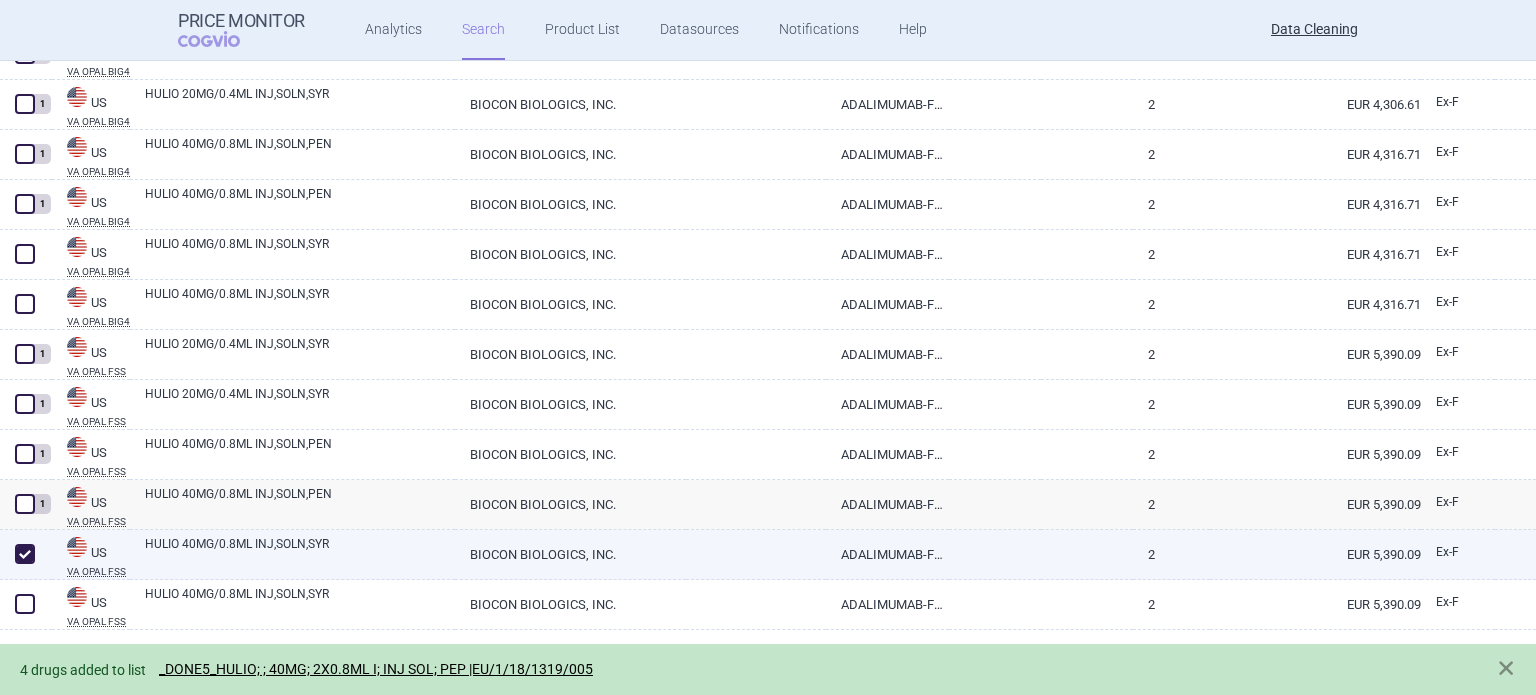 checkbox on "true" 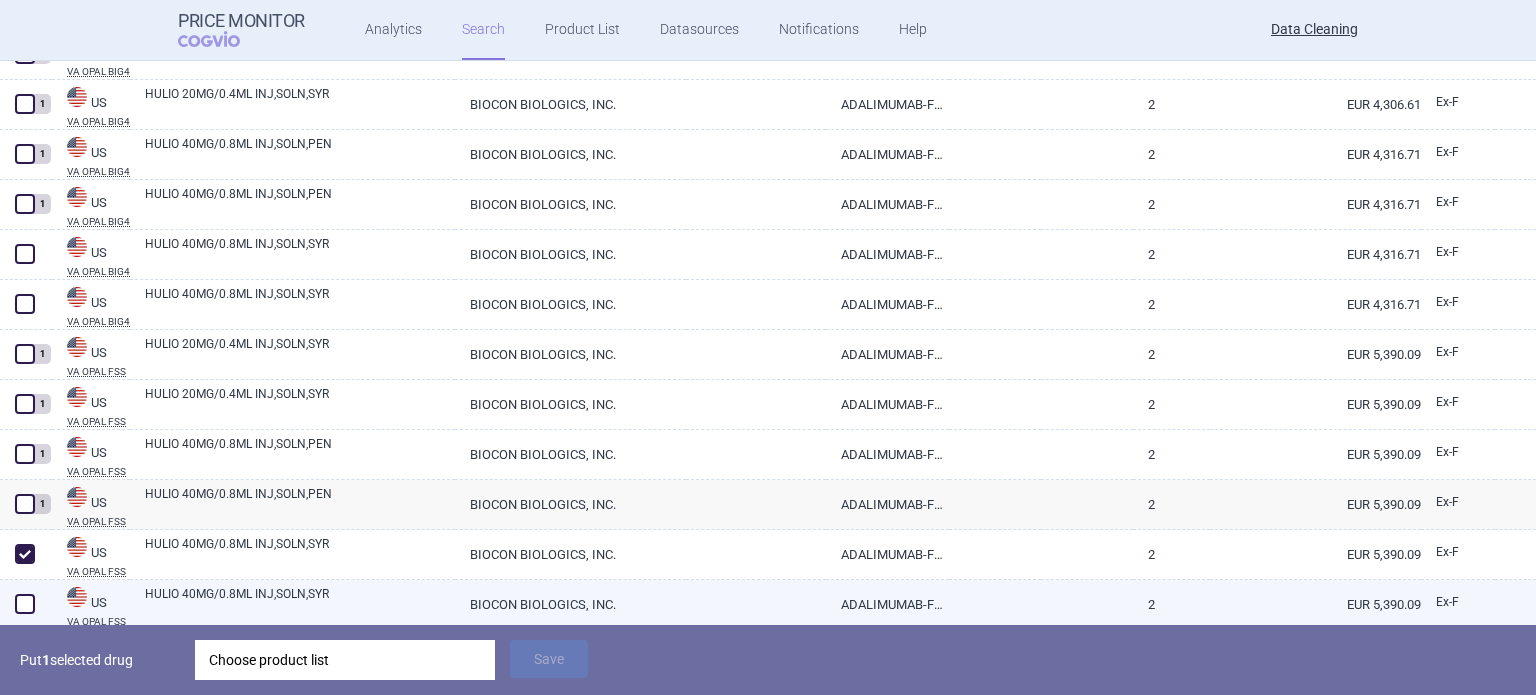 click at bounding box center (25, 604) 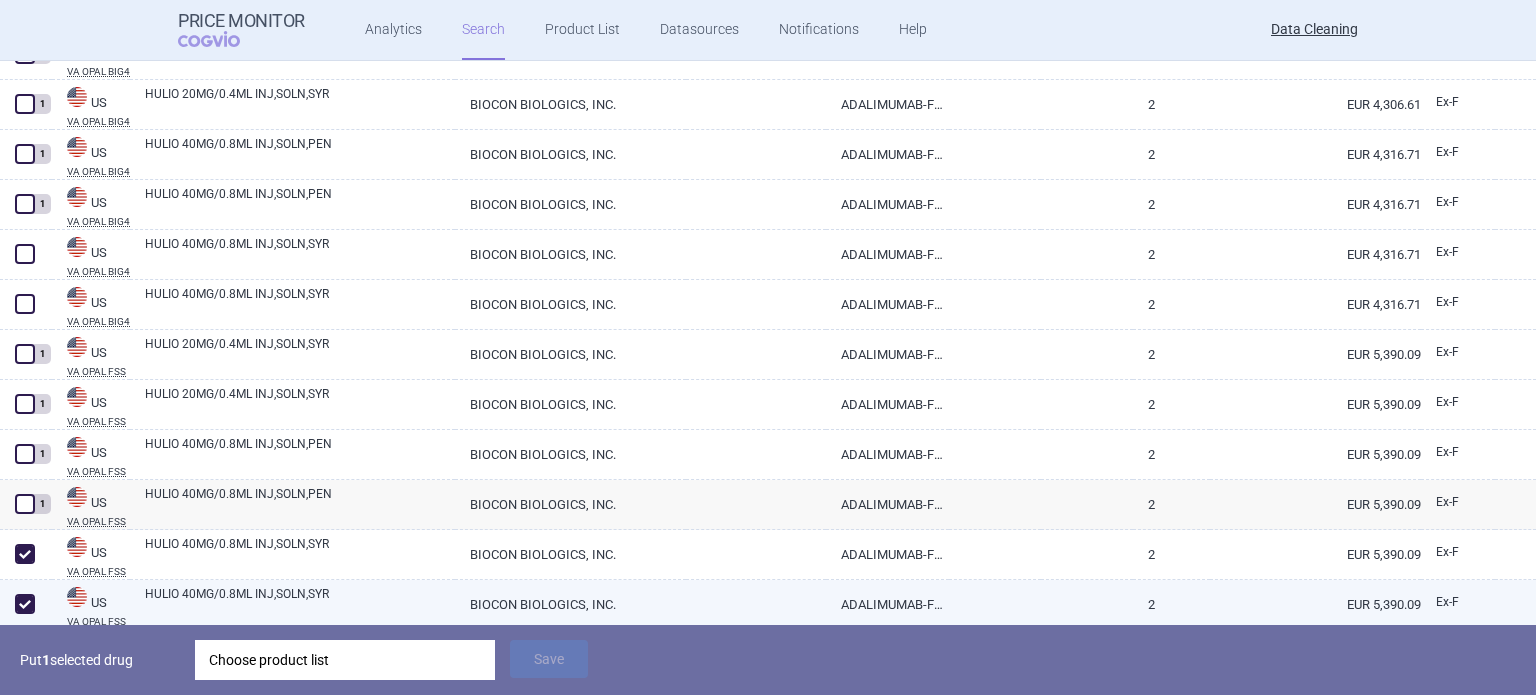 checkbox on "true" 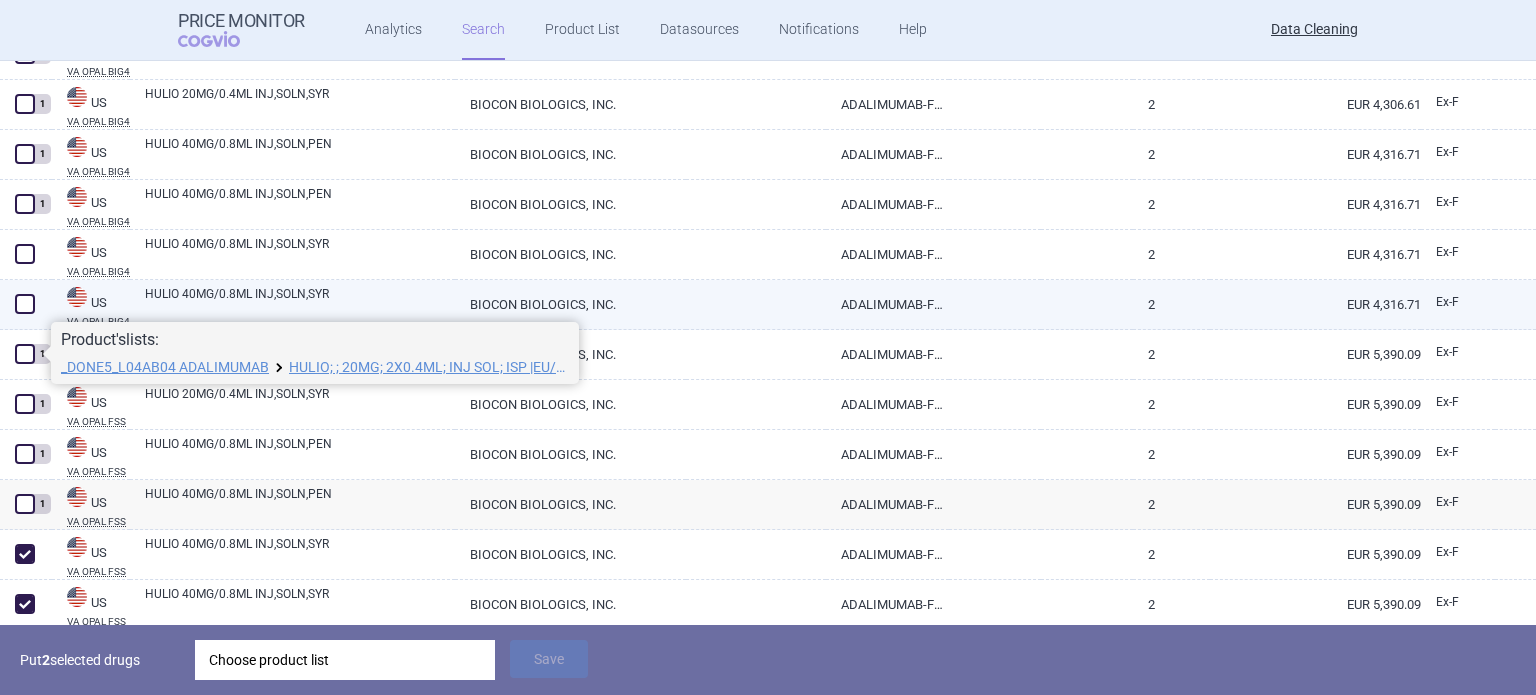 click at bounding box center [25, 304] 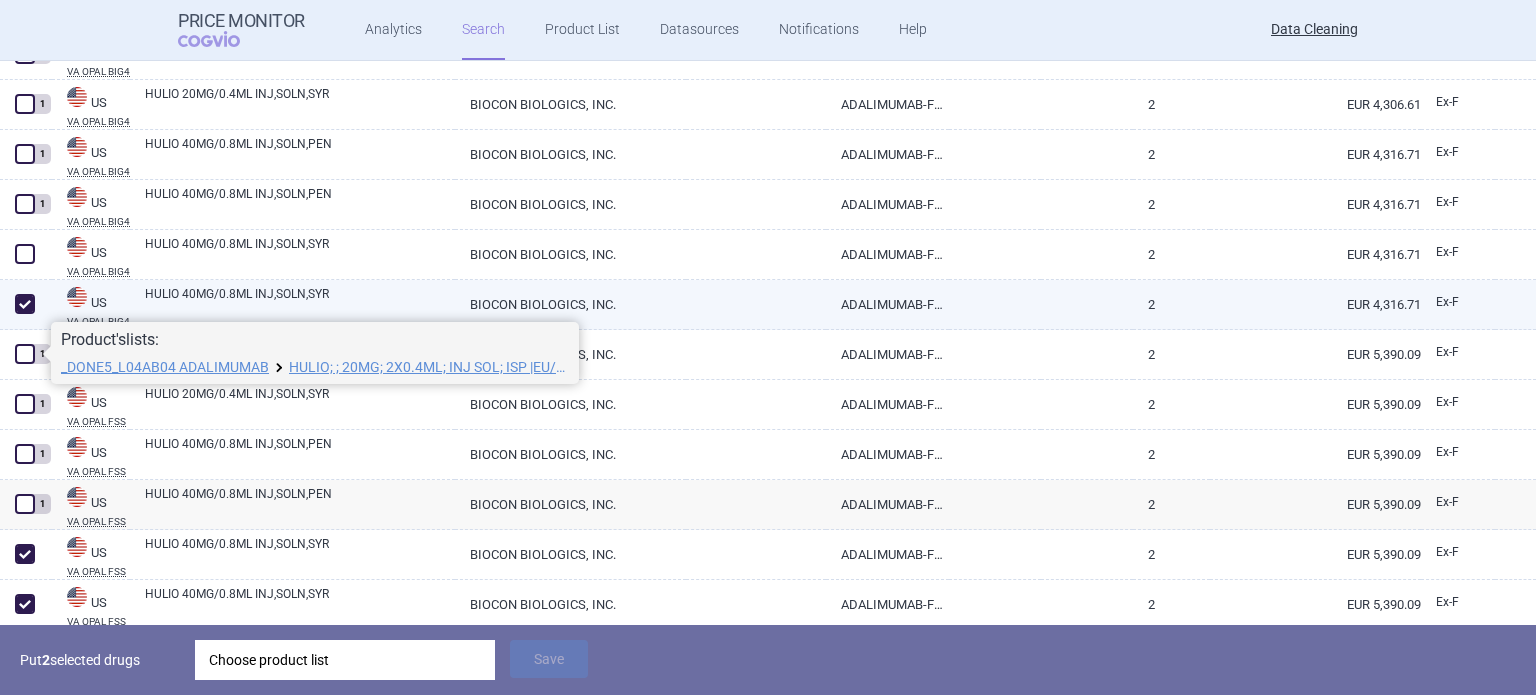 checkbox on "true" 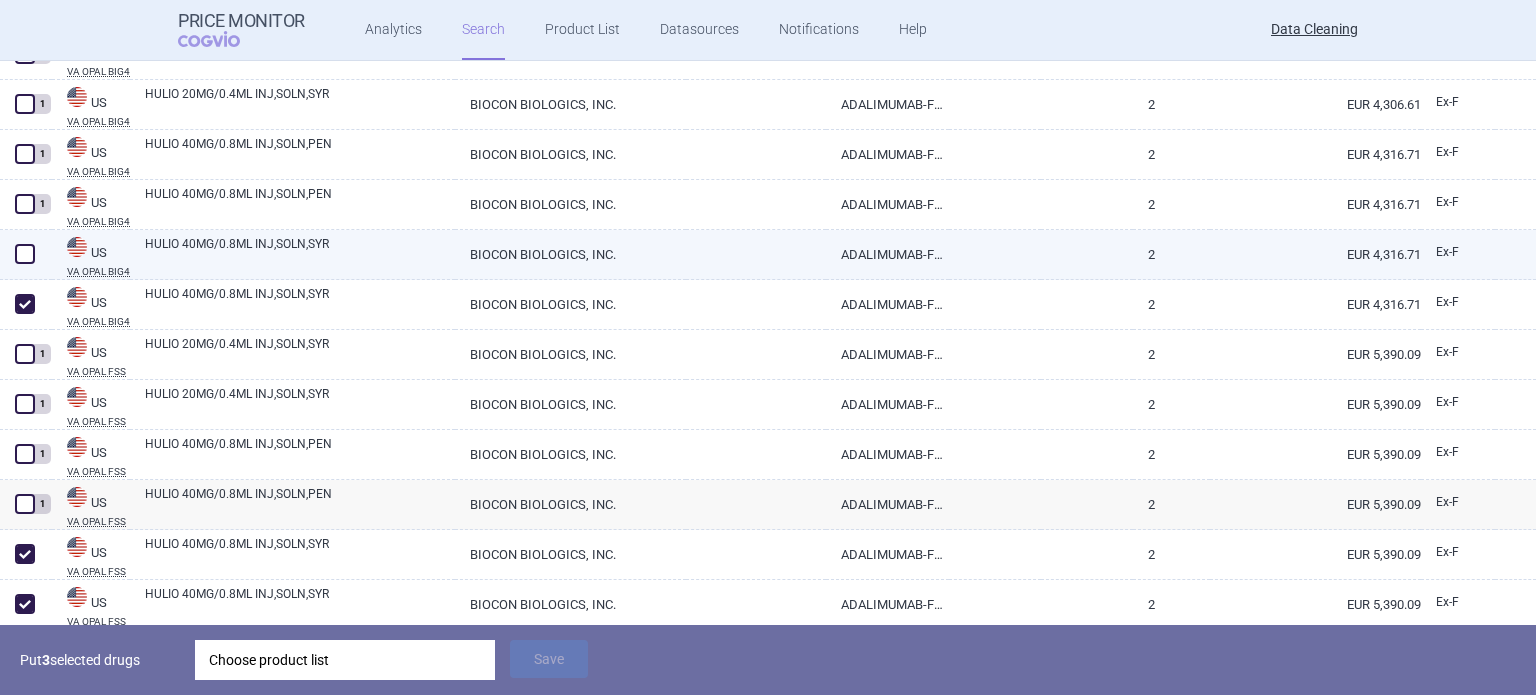 click at bounding box center [25, 254] 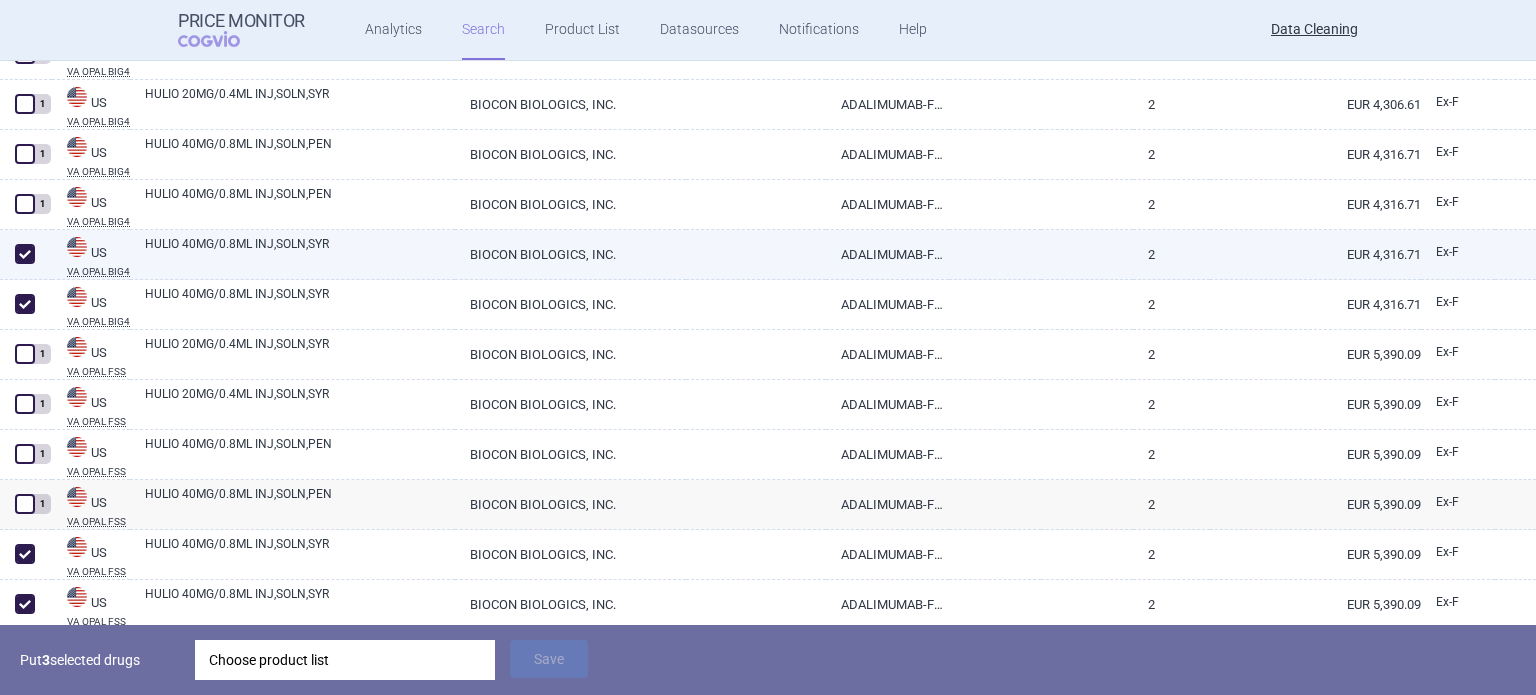 checkbox on "true" 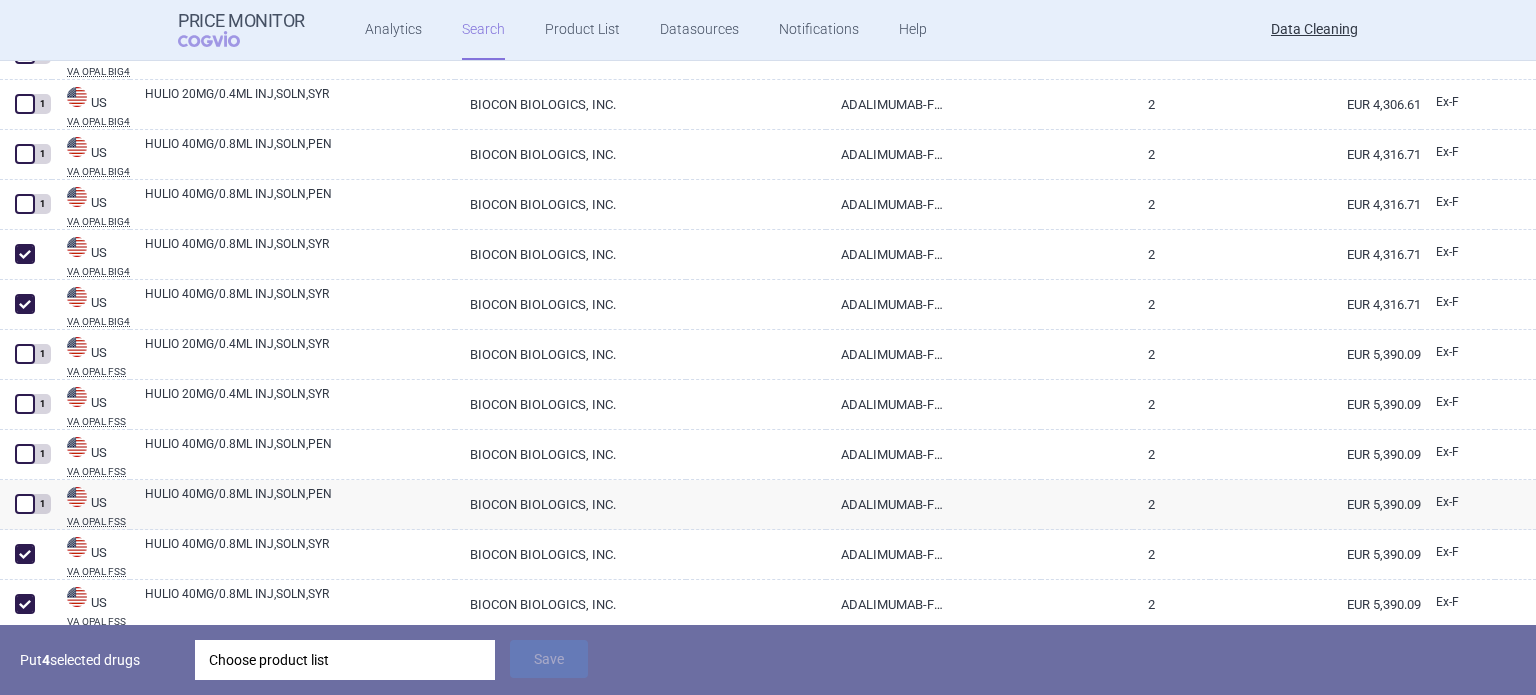 click on "Choose product list" at bounding box center [345, 660] 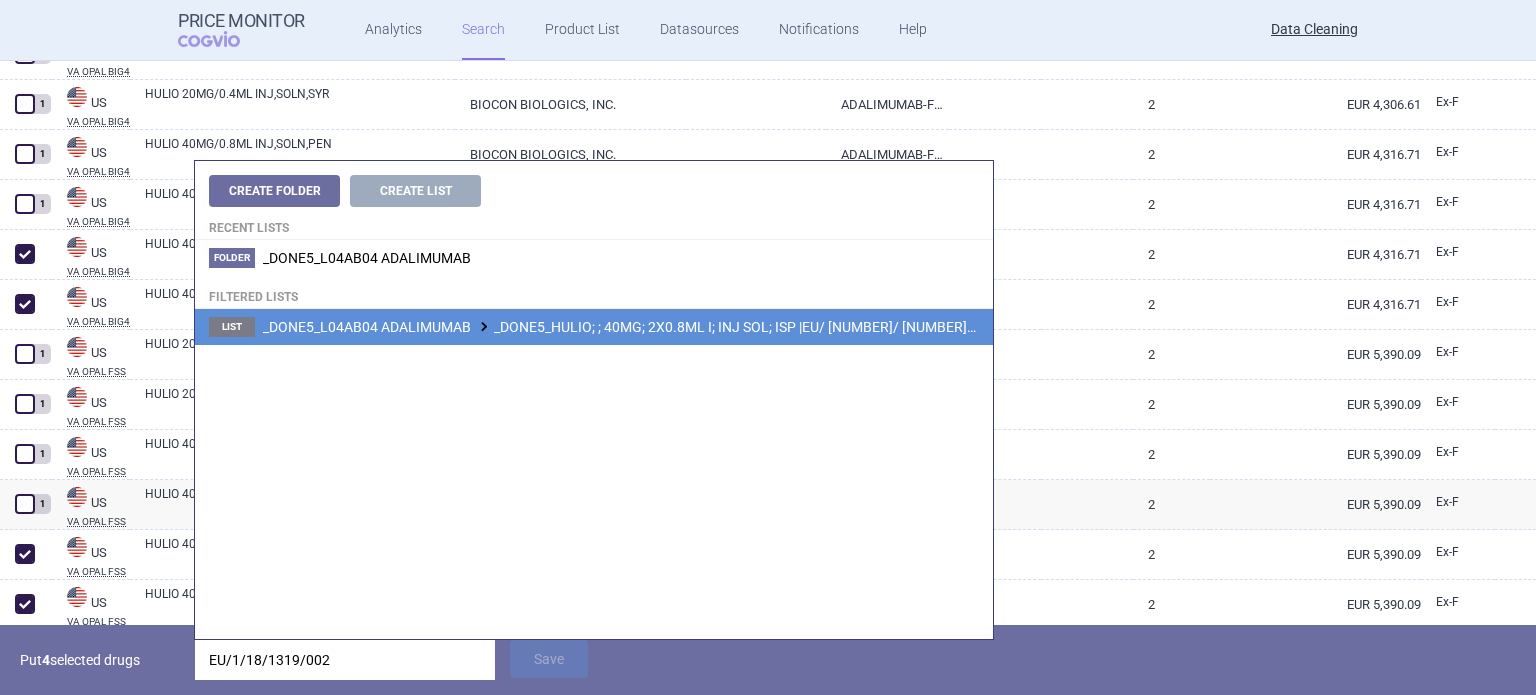 type on "EU/1/18/1319/002" 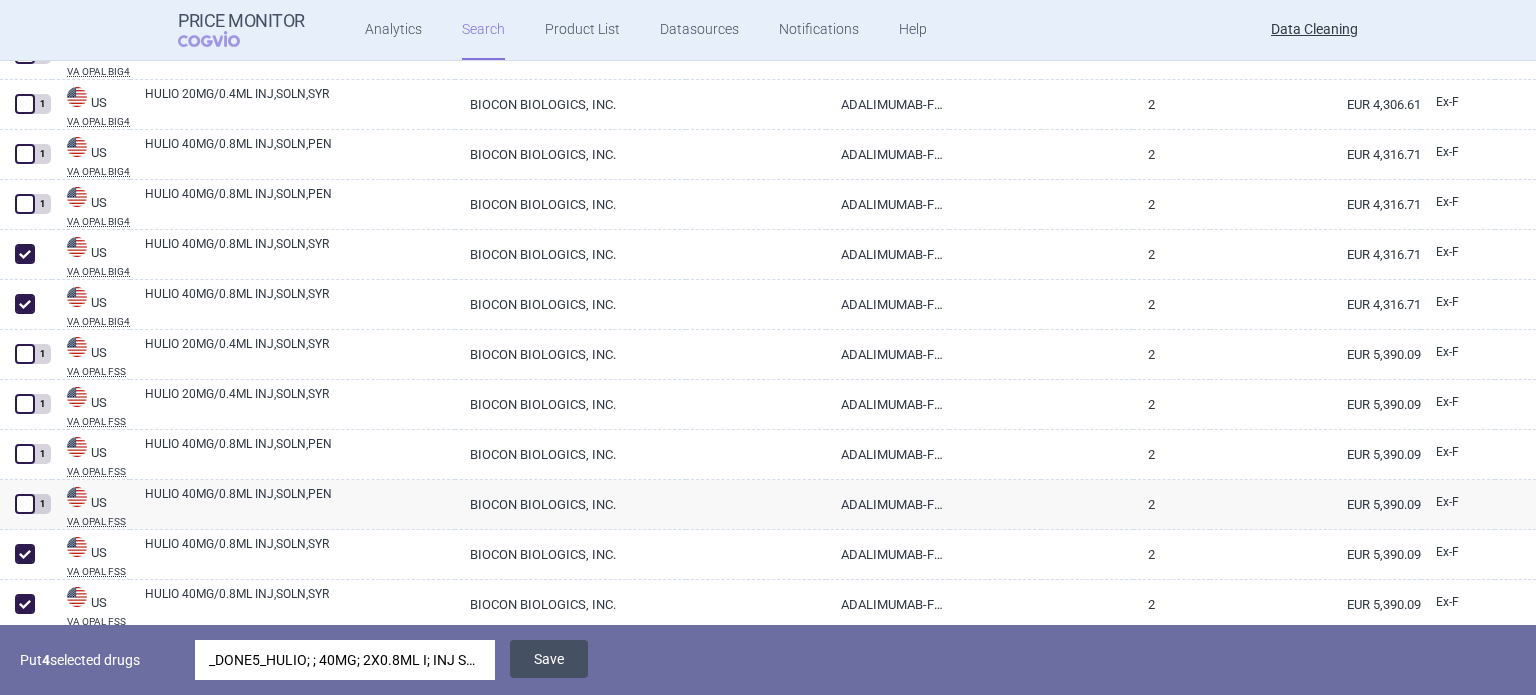 click on "Save" at bounding box center (549, 659) 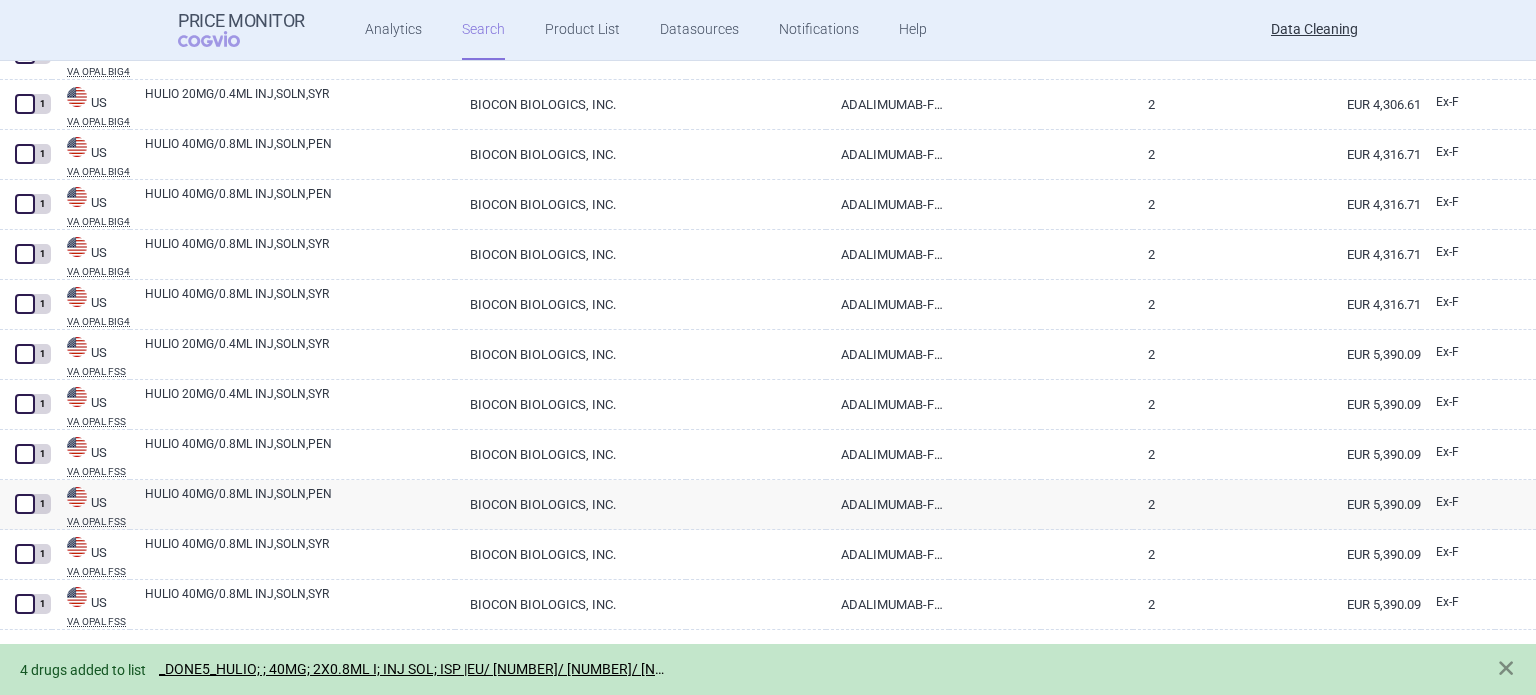 drag, startPoint x: 1496, startPoint y: 665, endPoint x: 1518, endPoint y: 665, distance: 22 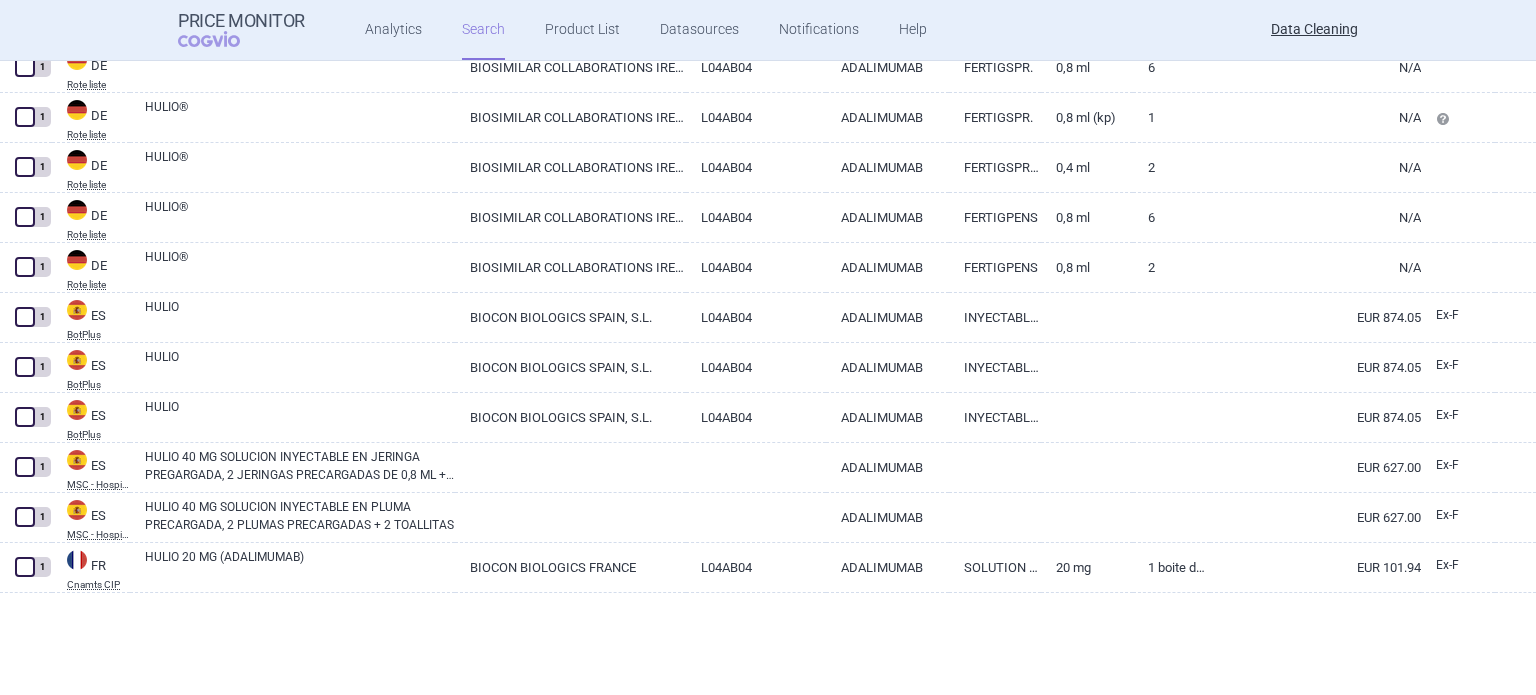 scroll, scrollTop: 4013, scrollLeft: 0, axis: vertical 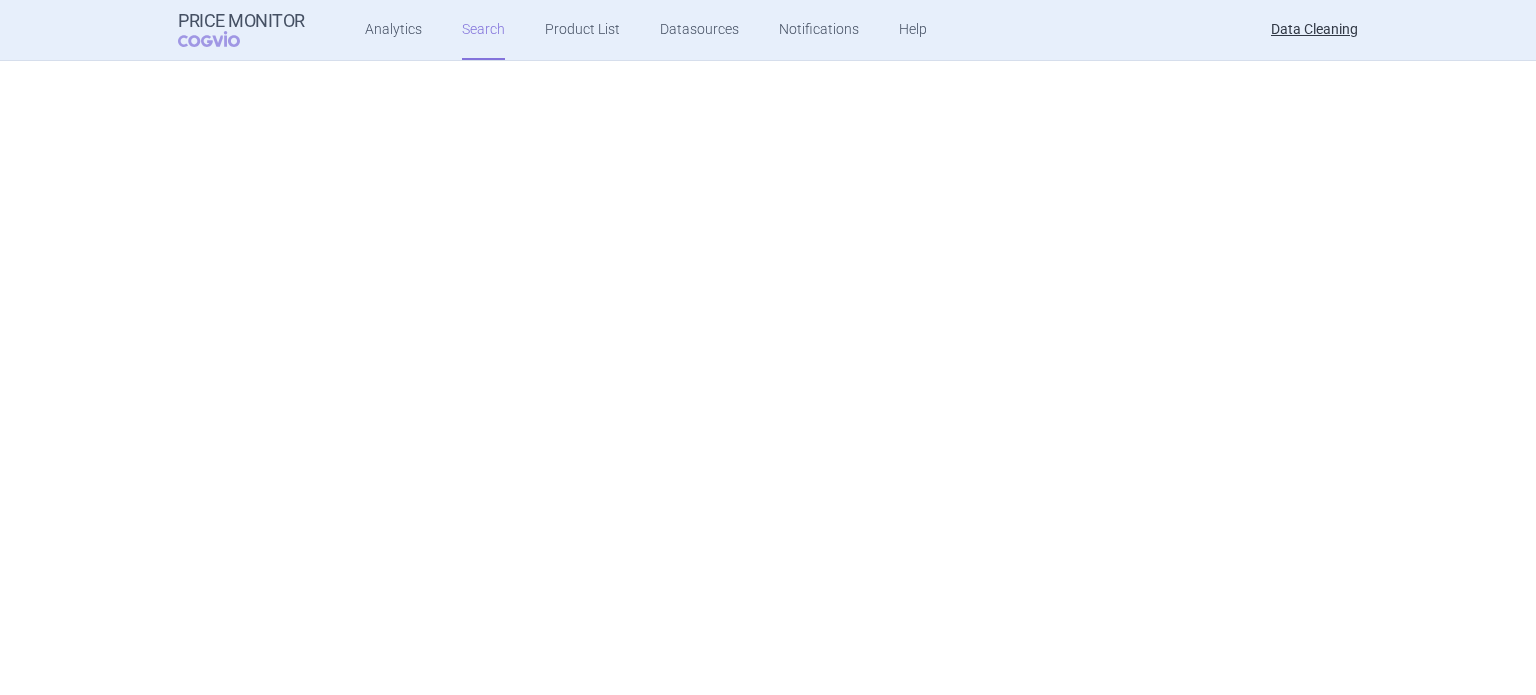 select on "brandName" 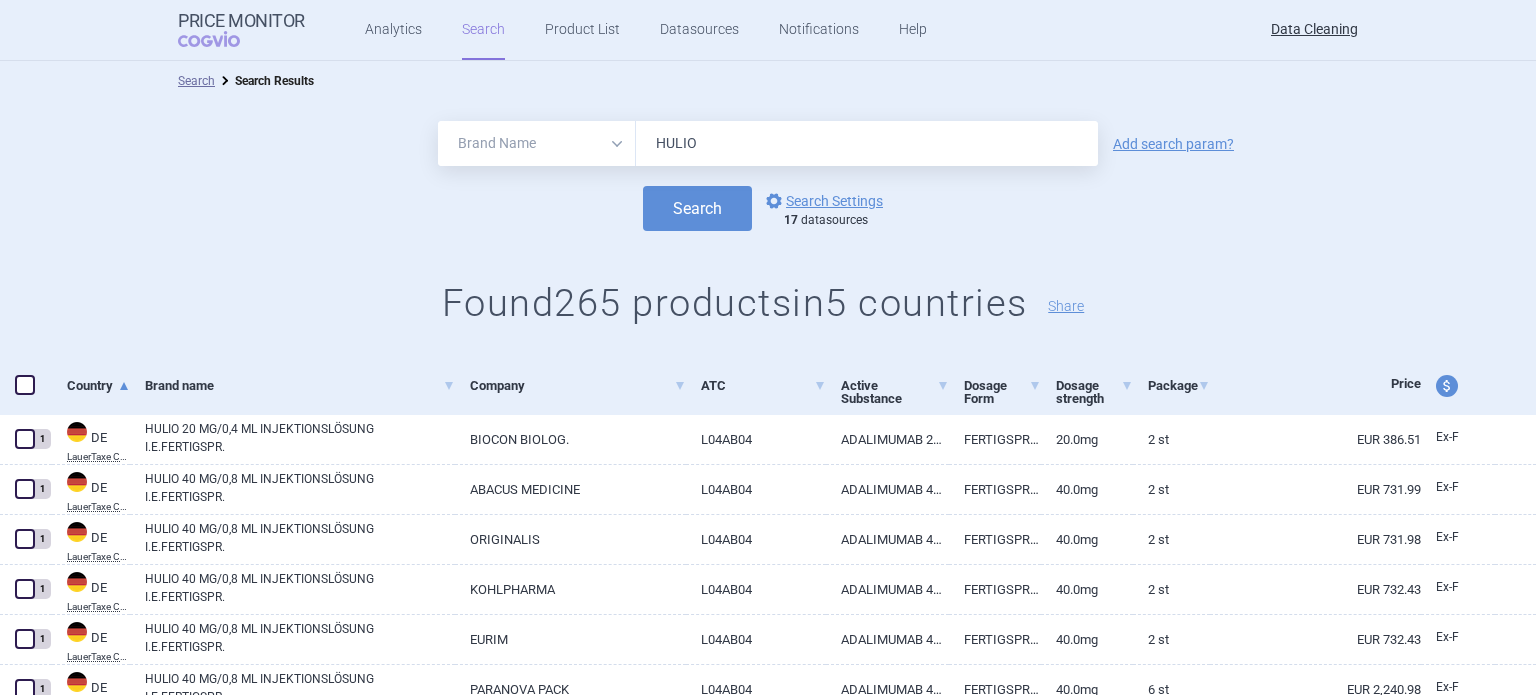 click on "All Brand Name ATC Company Active Substance Country Newer than HULIO" at bounding box center [768, 143] 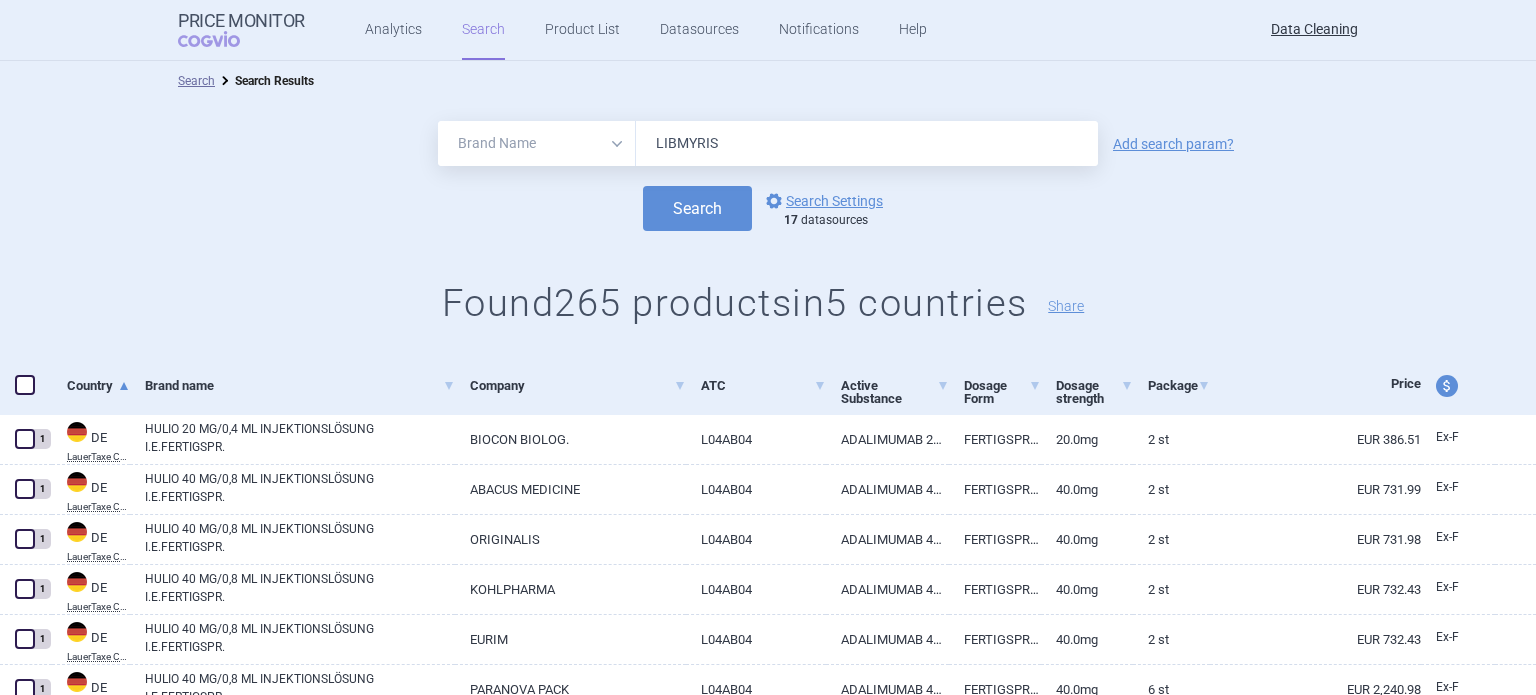 click on "Search" at bounding box center (697, 208) 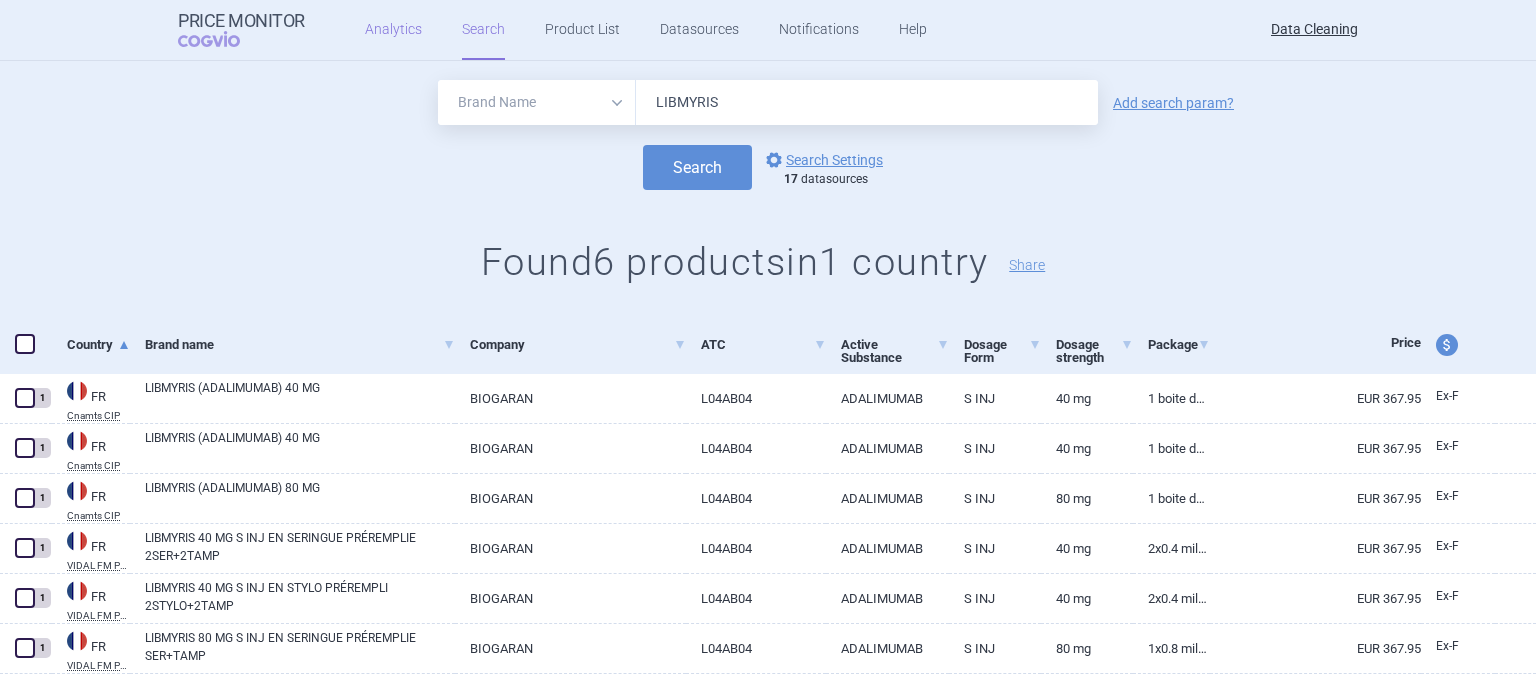 scroll, scrollTop: 0, scrollLeft: 0, axis: both 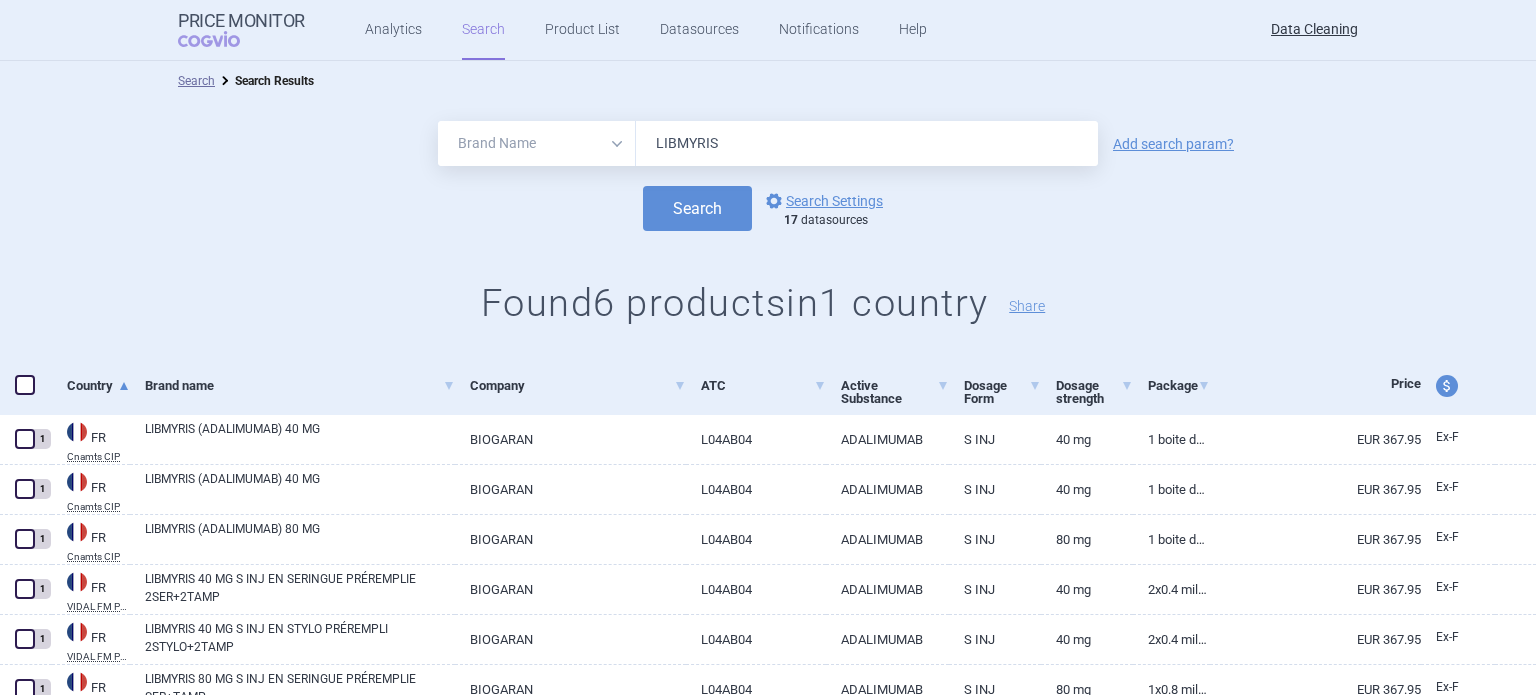 drag, startPoint x: 673, startPoint y: 133, endPoint x: 579, endPoint y: 127, distance: 94.19129 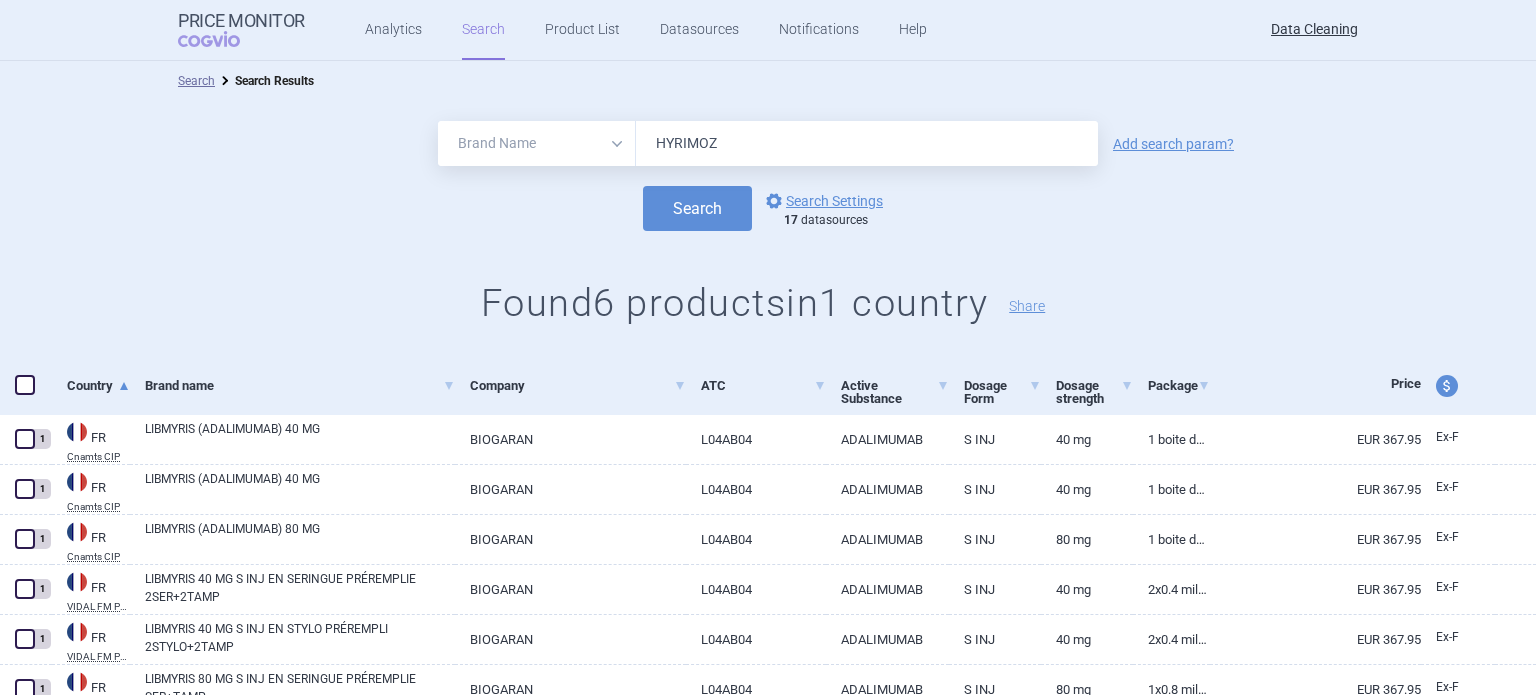 type on "HYRIMOZ" 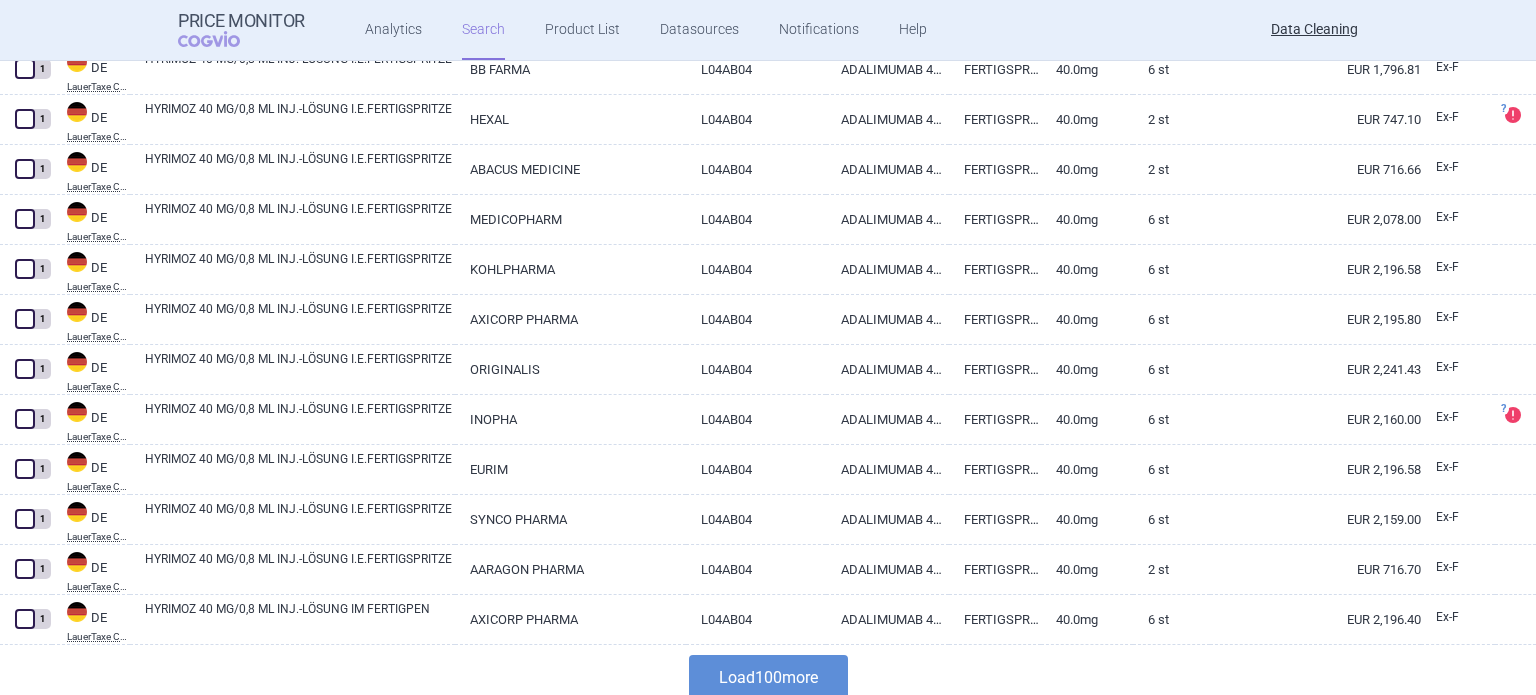 scroll, scrollTop: 4784, scrollLeft: 0, axis: vertical 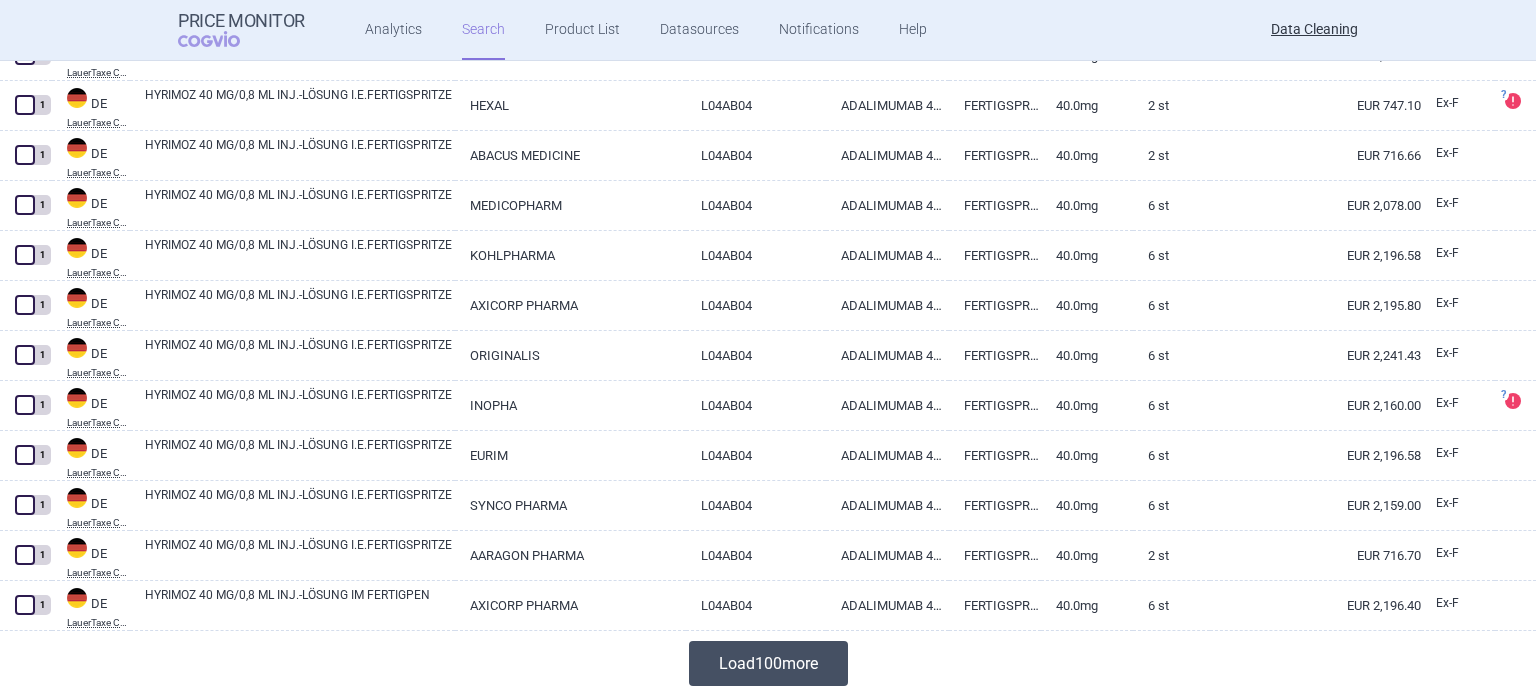 click on "Load  100  more" at bounding box center (768, 663) 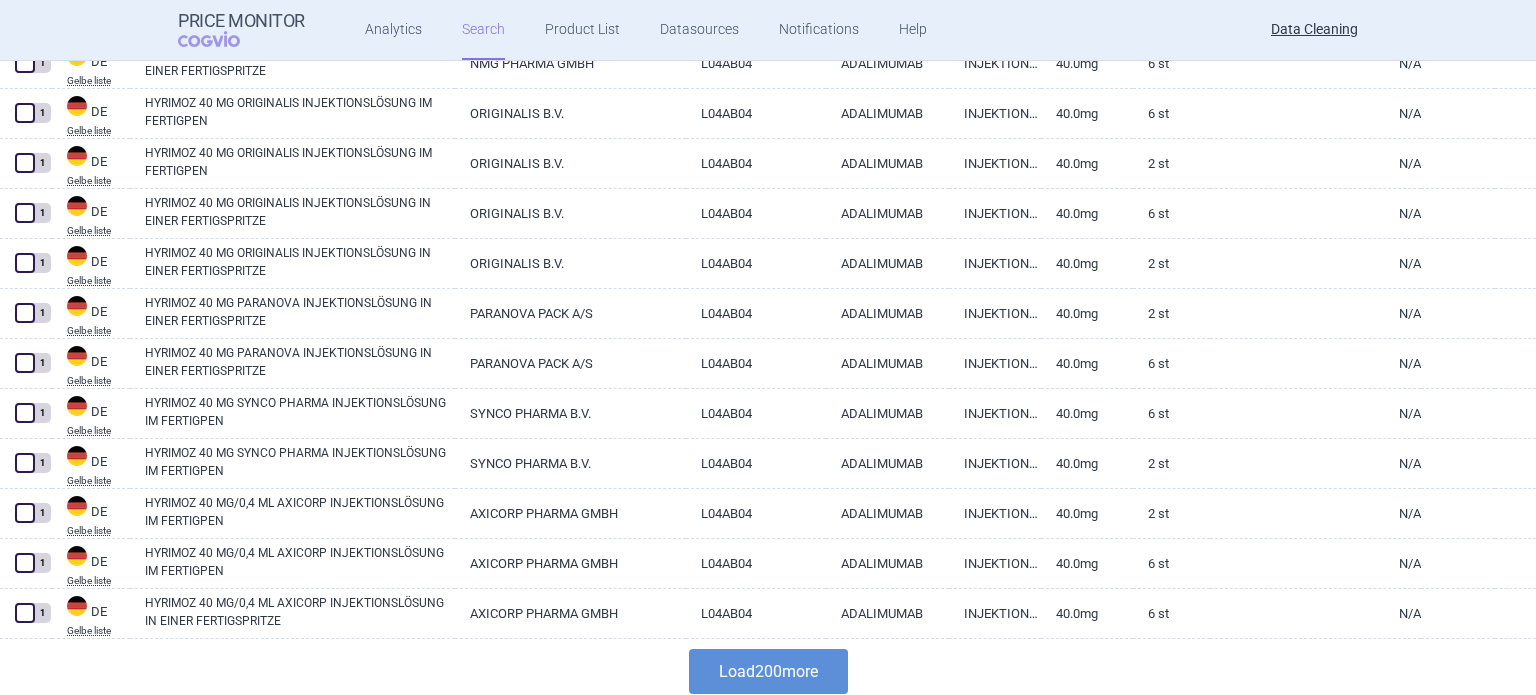 scroll, scrollTop: 9784, scrollLeft: 0, axis: vertical 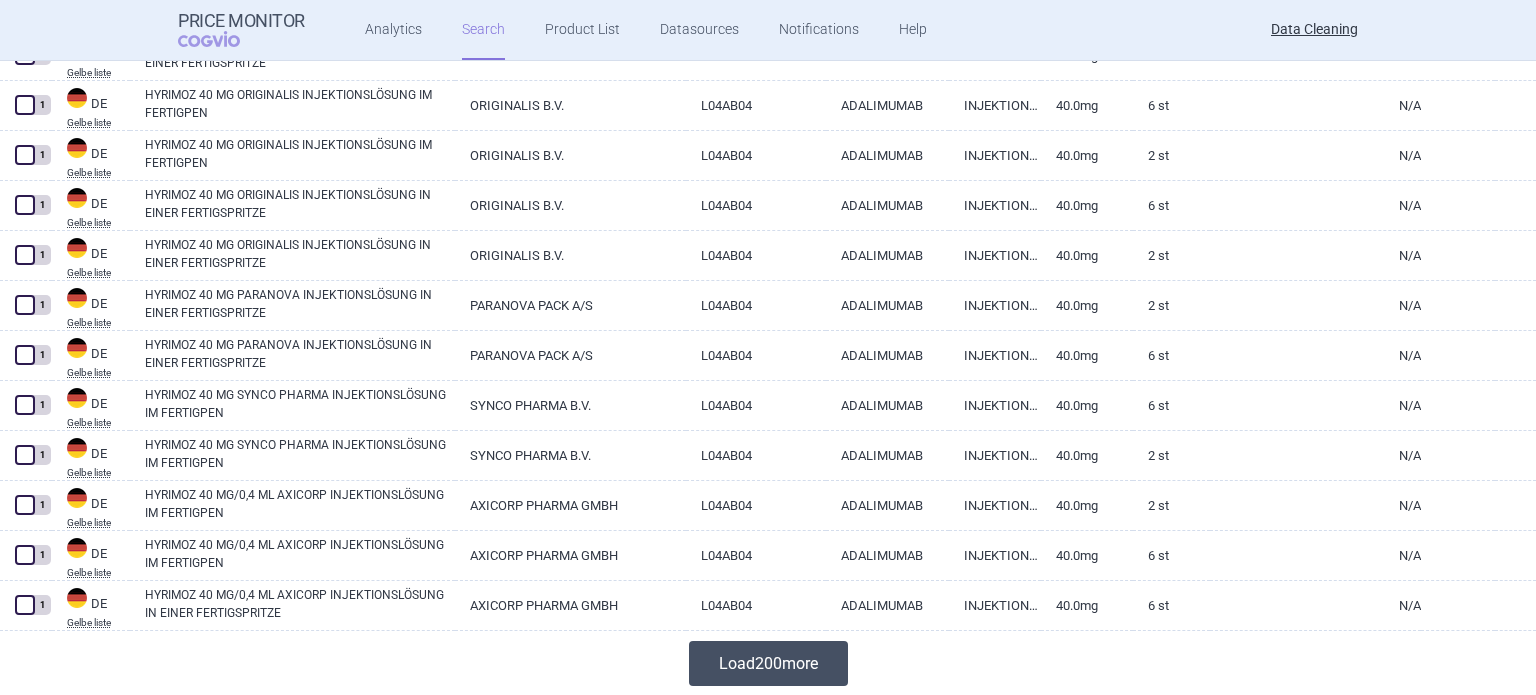 click on "Load  200  more" at bounding box center (768, 663) 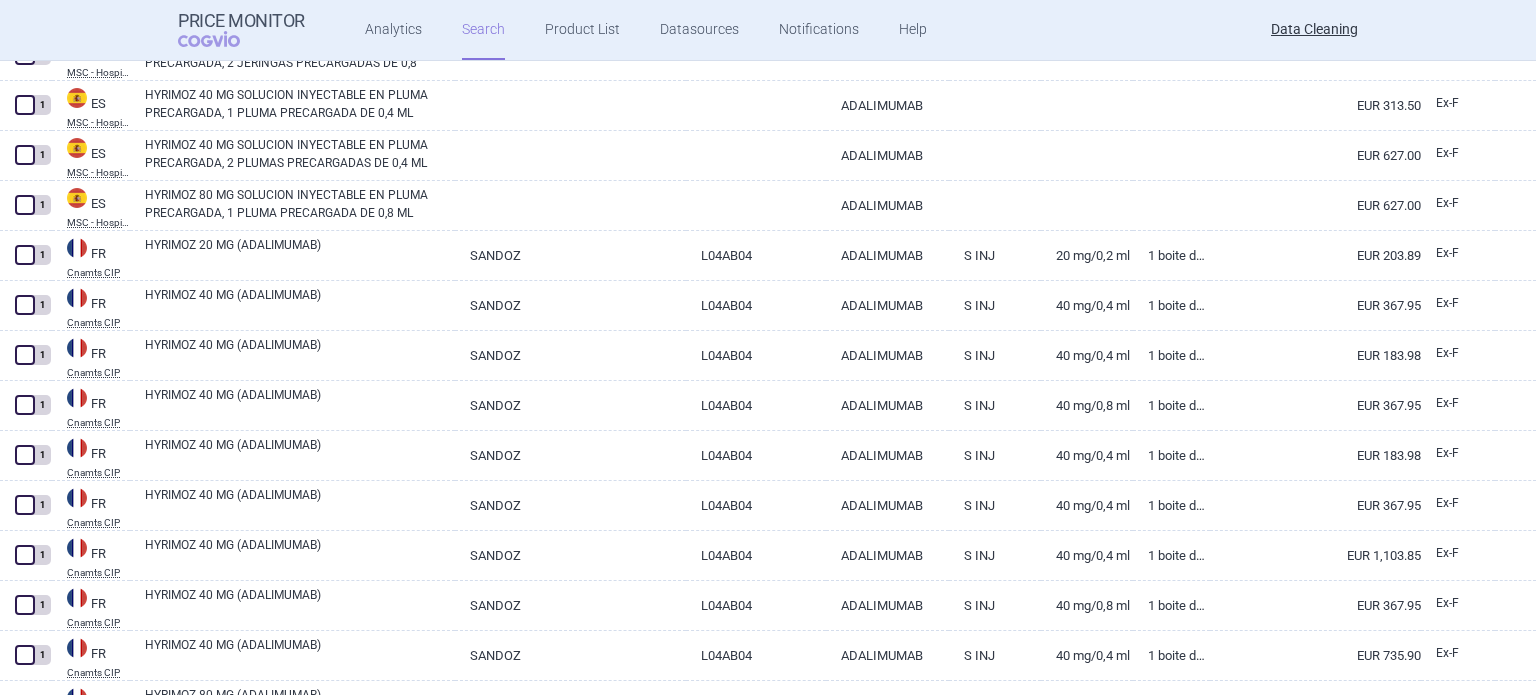 scroll, scrollTop: 19784, scrollLeft: 0, axis: vertical 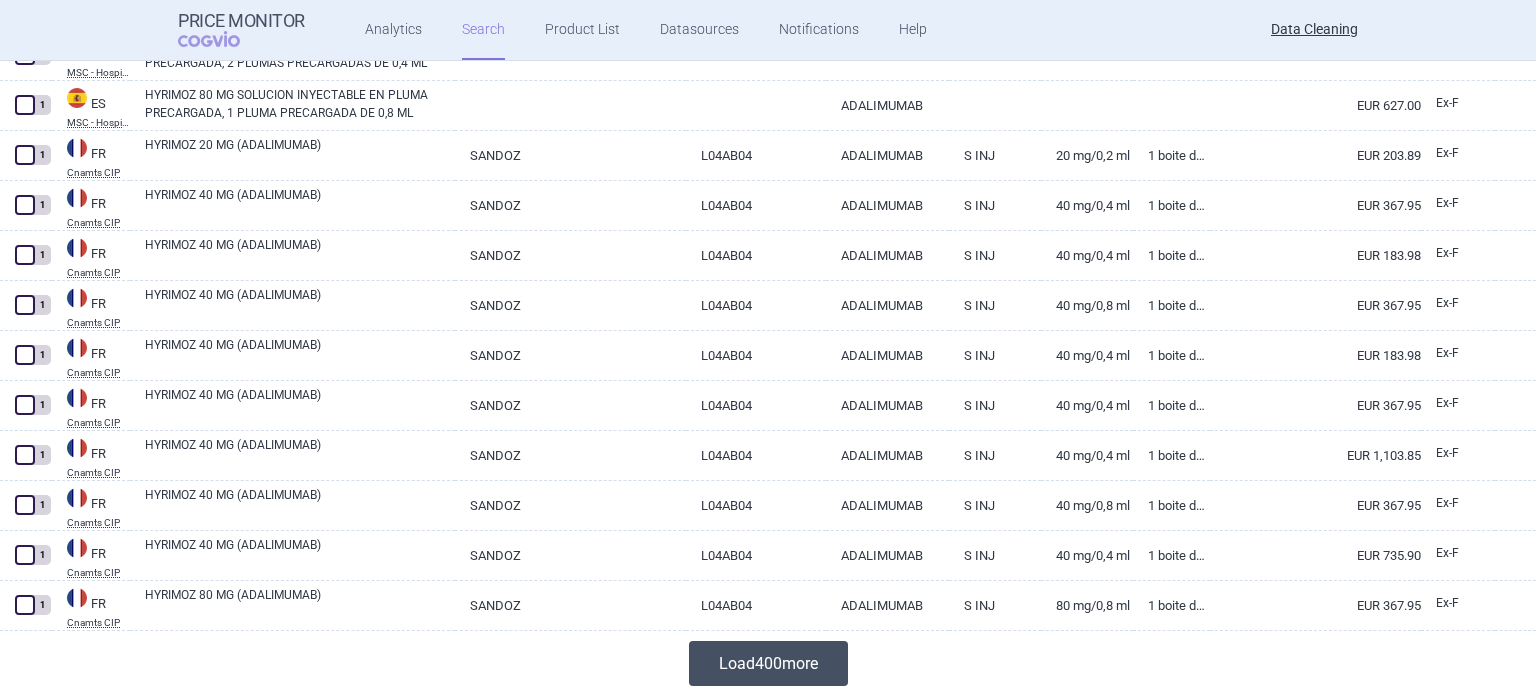 click on "Load  400  more" at bounding box center [768, 663] 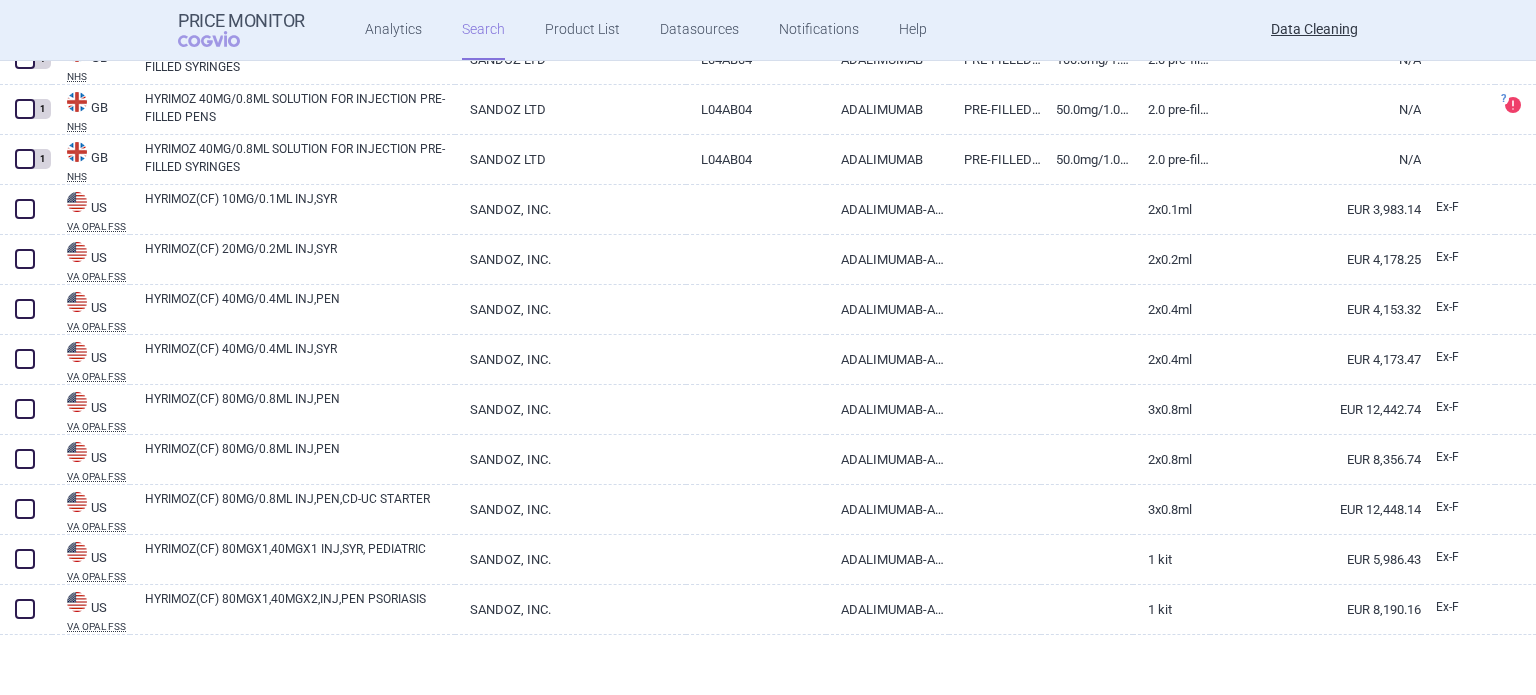 scroll, scrollTop: 21535, scrollLeft: 0, axis: vertical 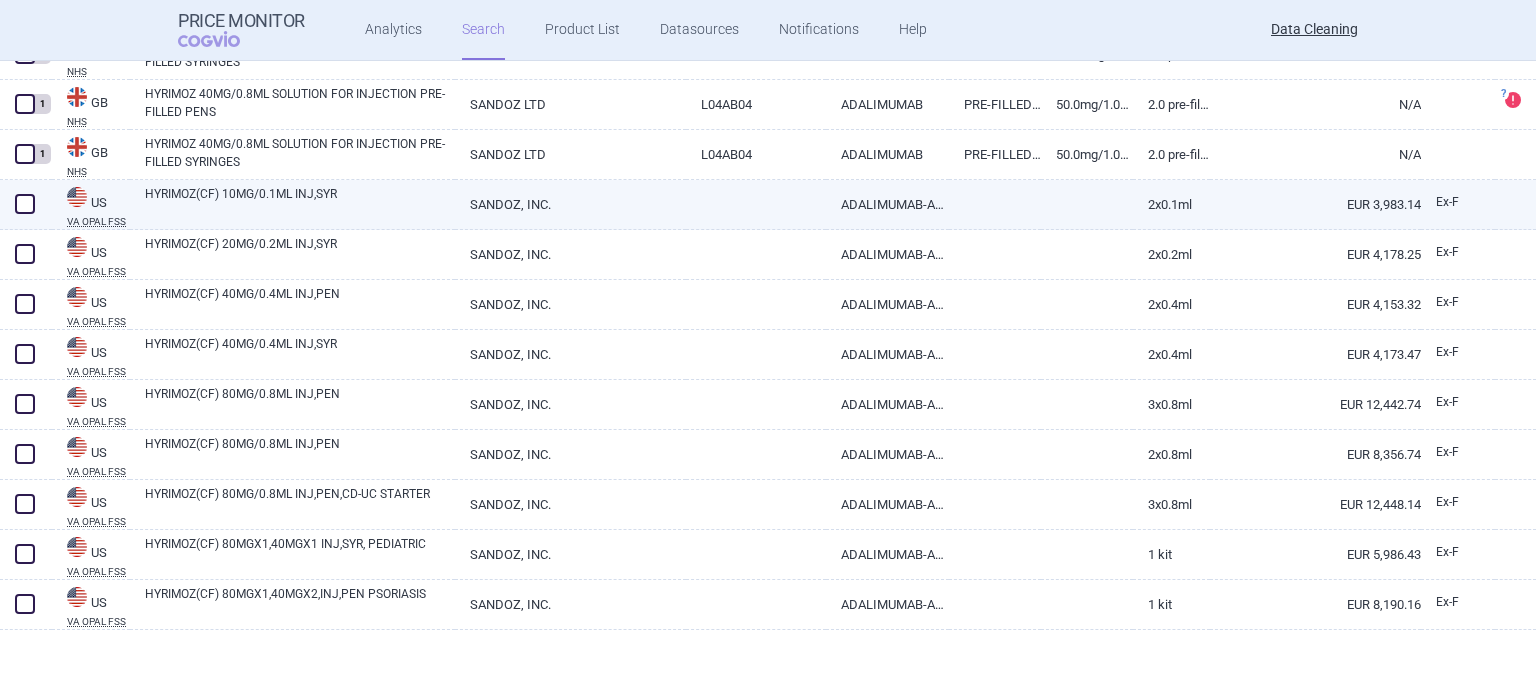 click at bounding box center (25, 204) 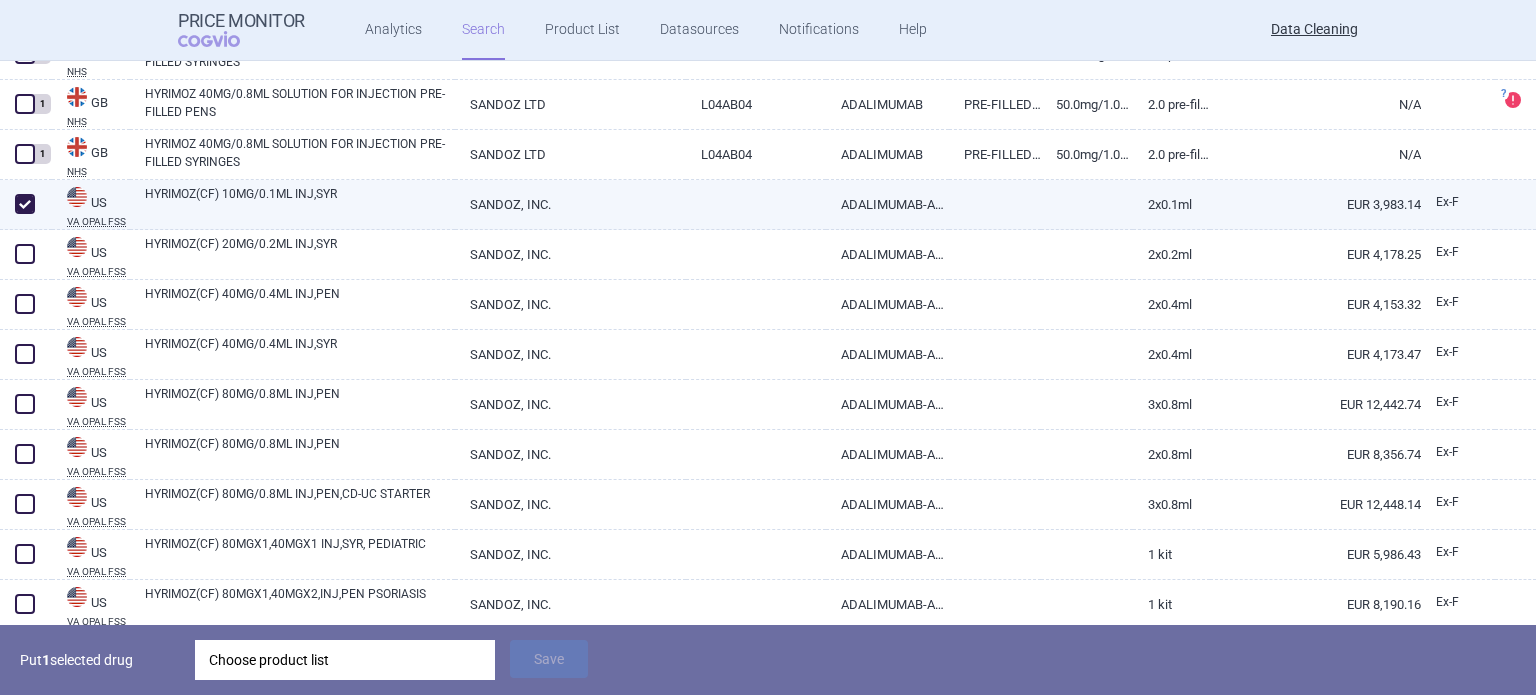 click at bounding box center (25, 204) 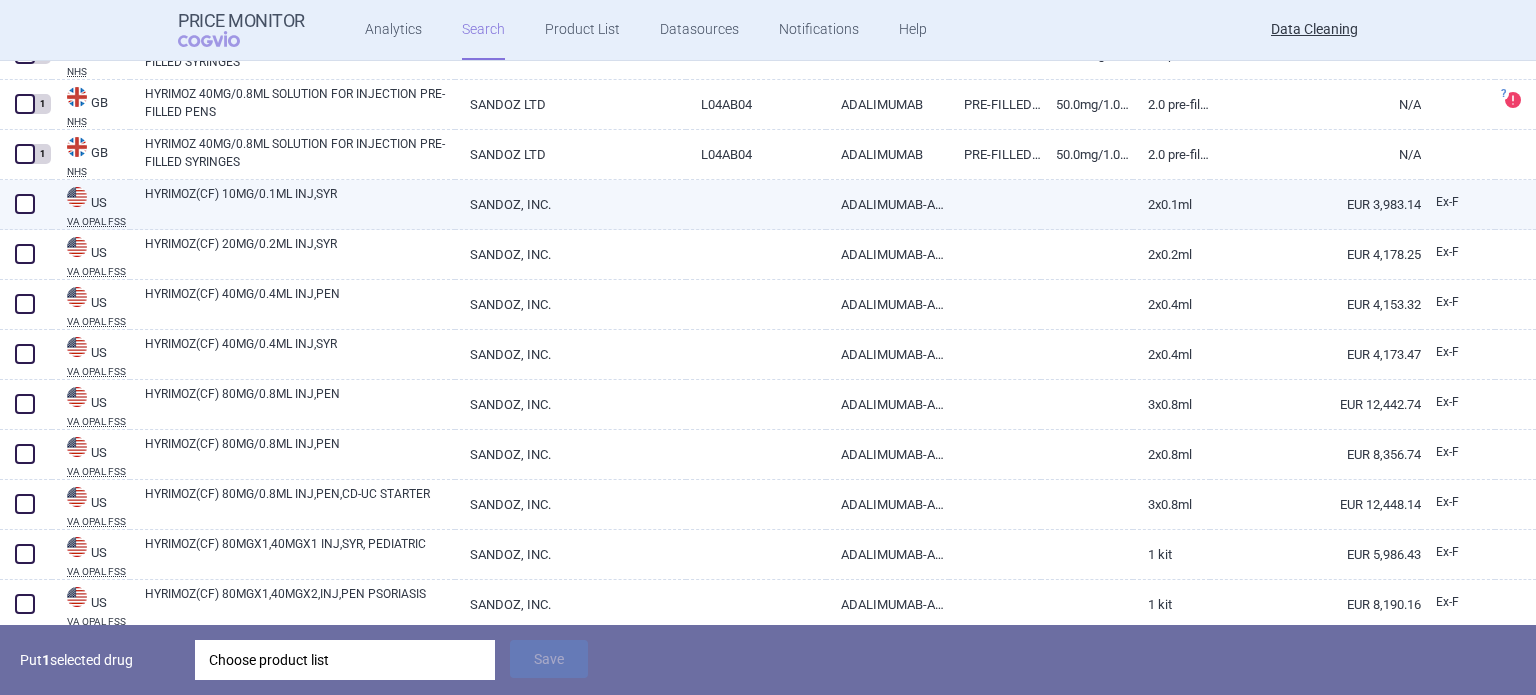 checkbox on "false" 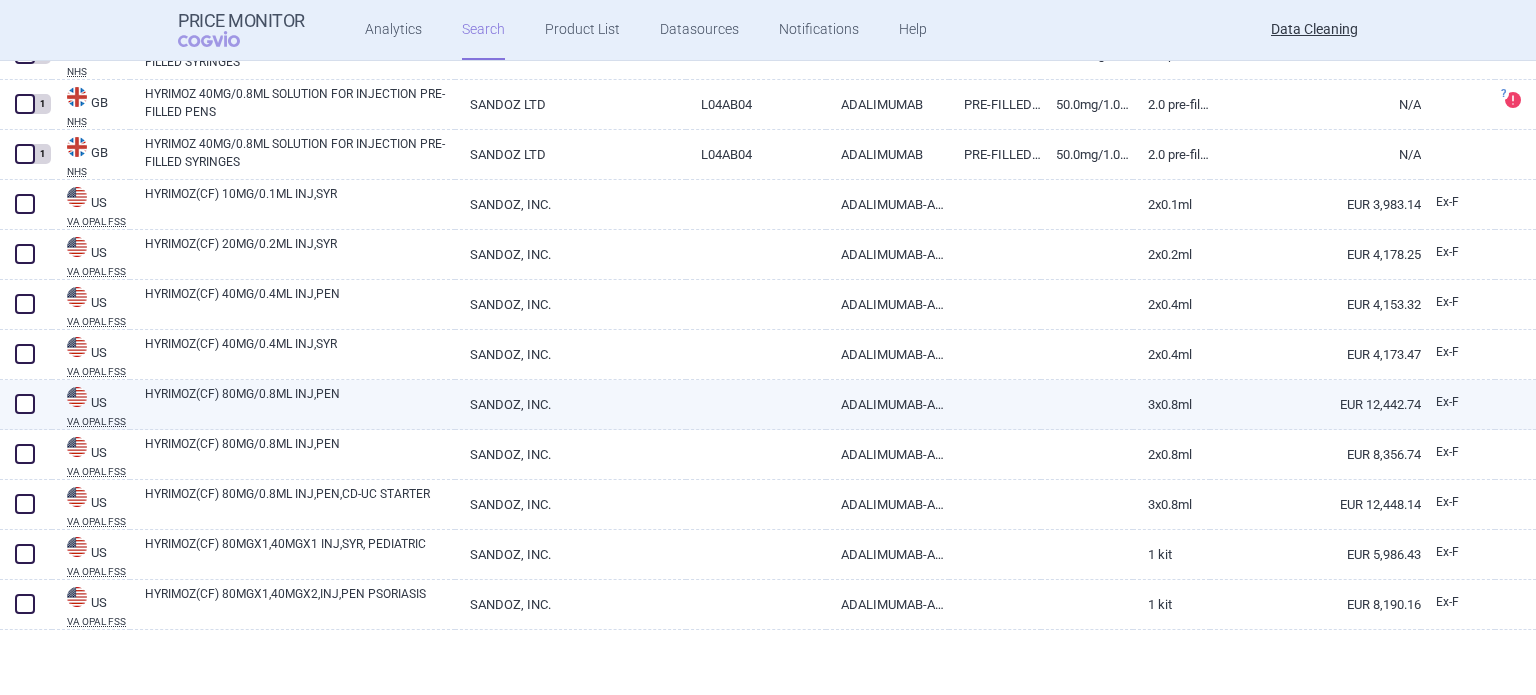 click at bounding box center (25, 404) 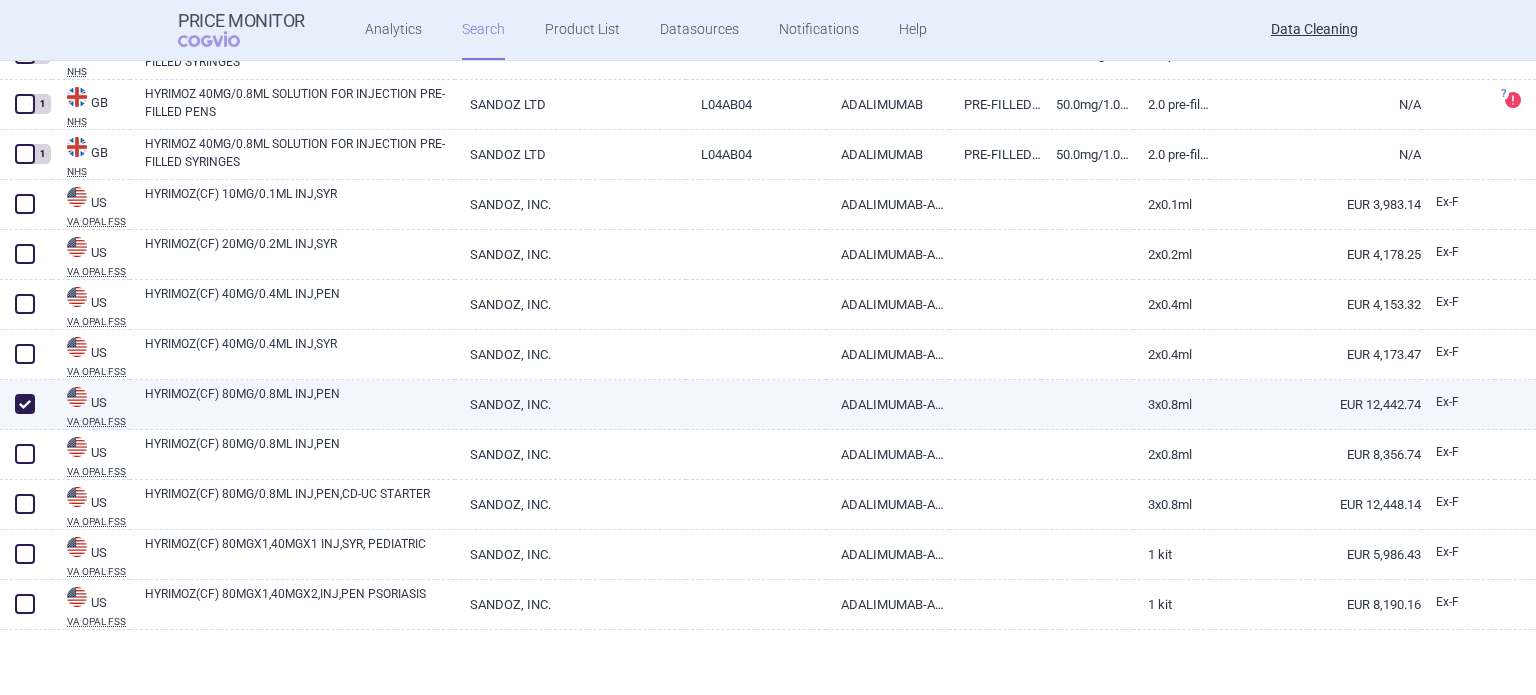 checkbox on "true" 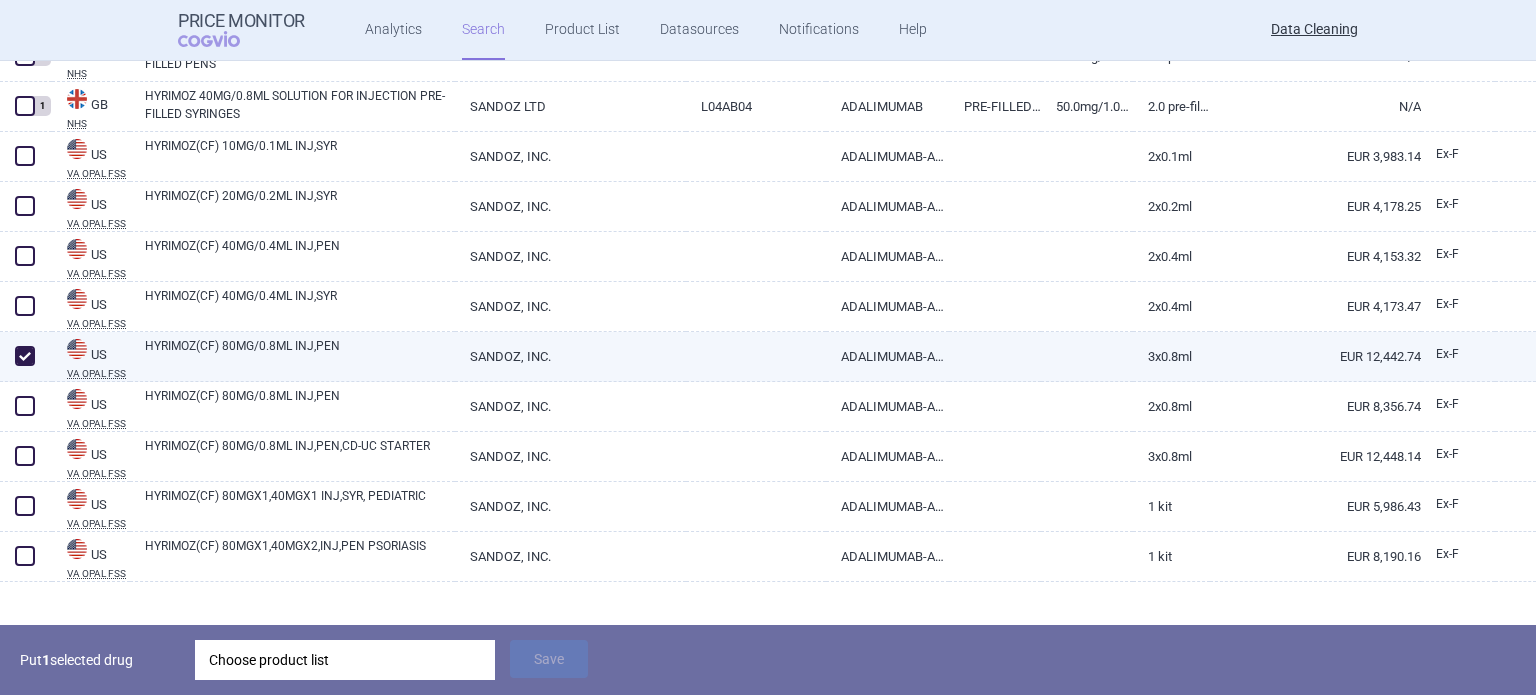 scroll, scrollTop: 21605, scrollLeft: 0, axis: vertical 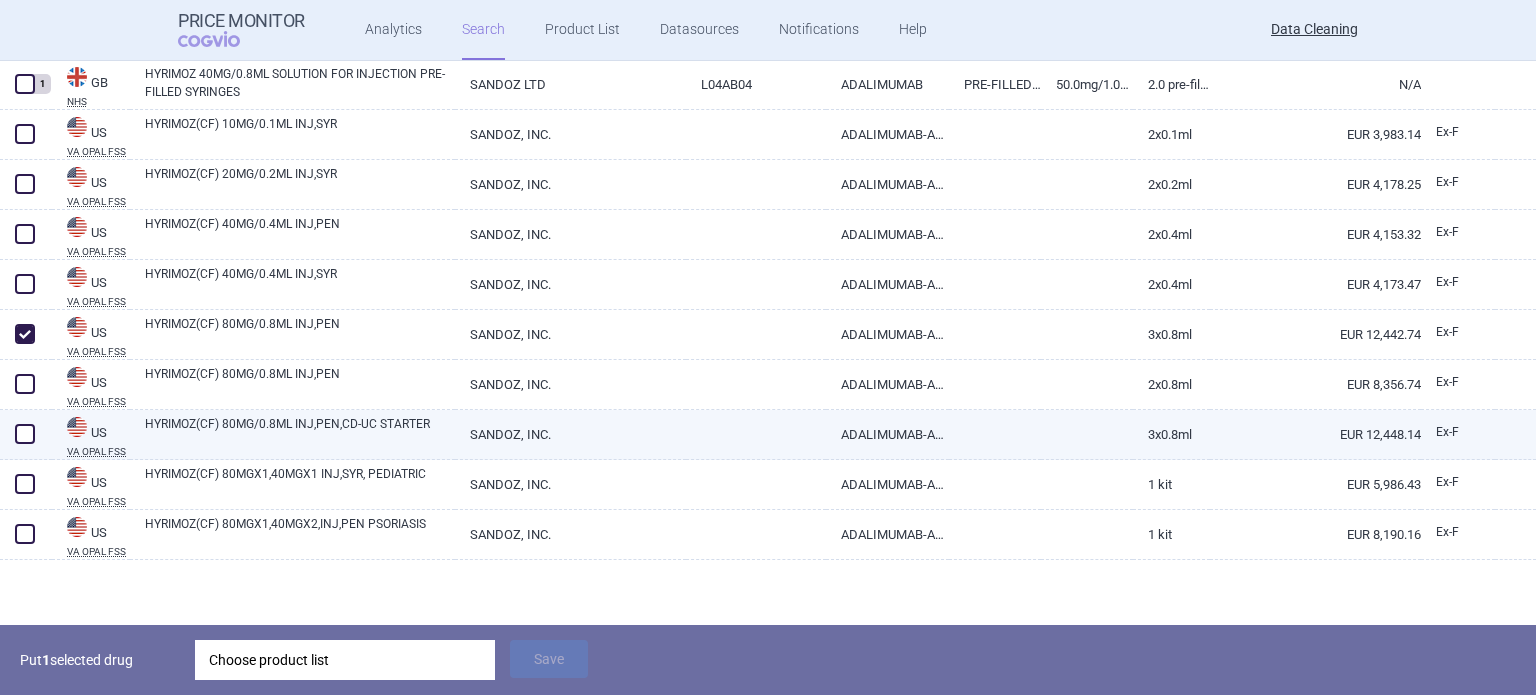 click on "HYRIMOZ(CF) 80MG/0.8ML INJ,PEN,CD-UC STARTER" at bounding box center (300, 433) 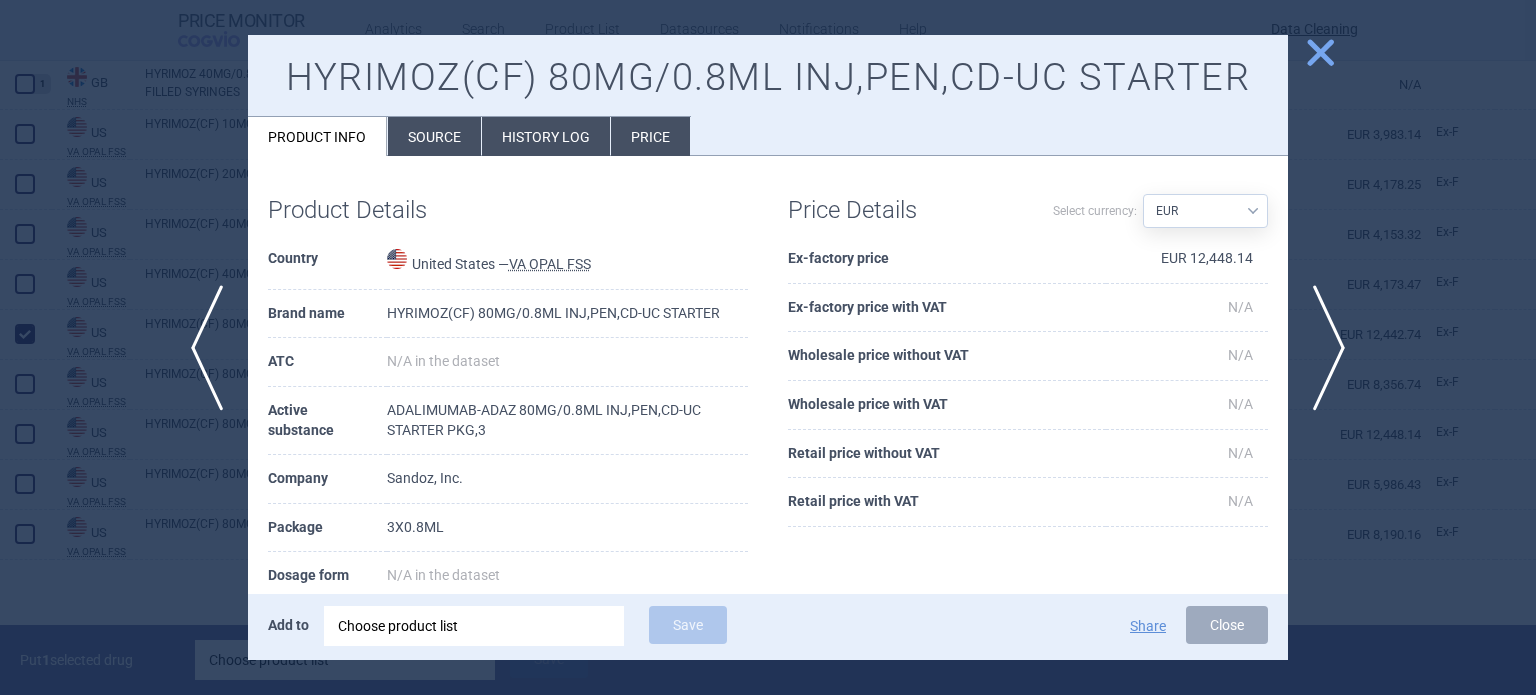 click on "Source" at bounding box center [434, 136] 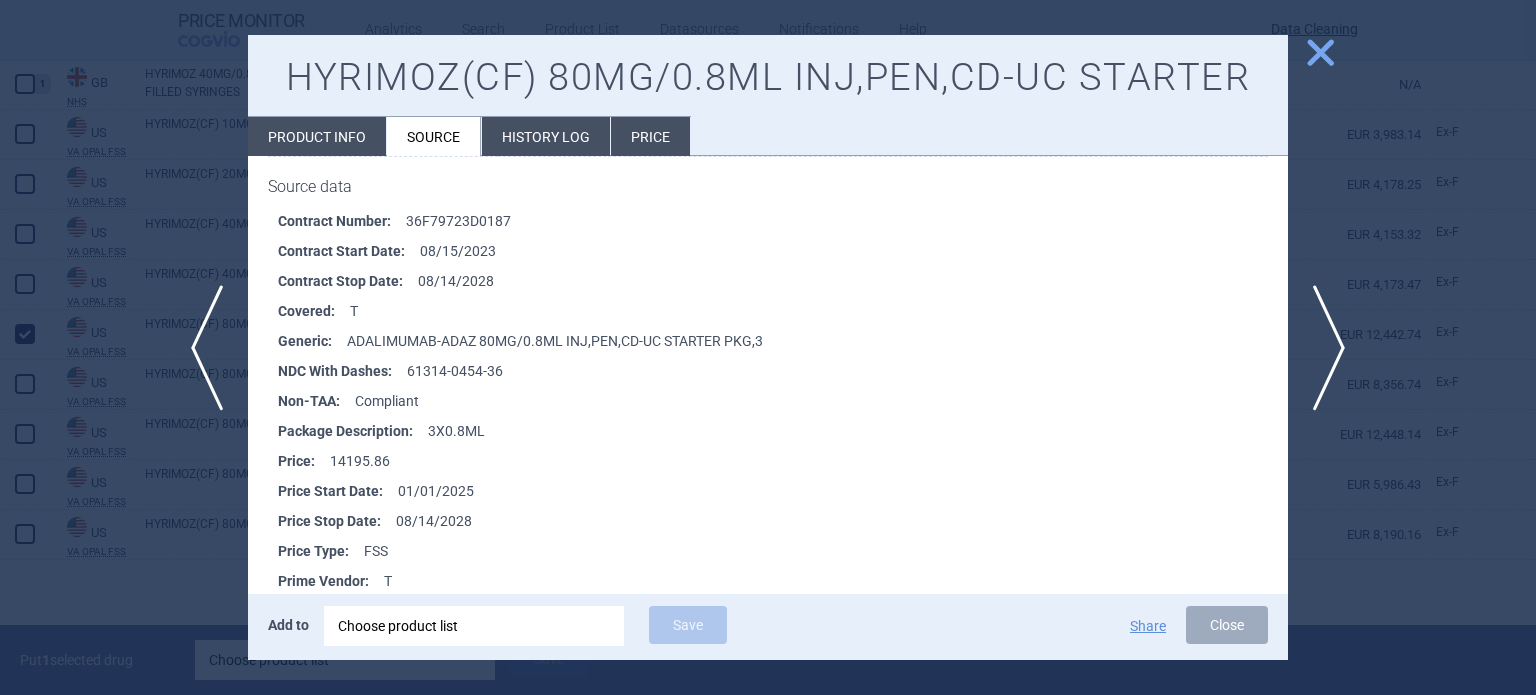 scroll, scrollTop: 300, scrollLeft: 0, axis: vertical 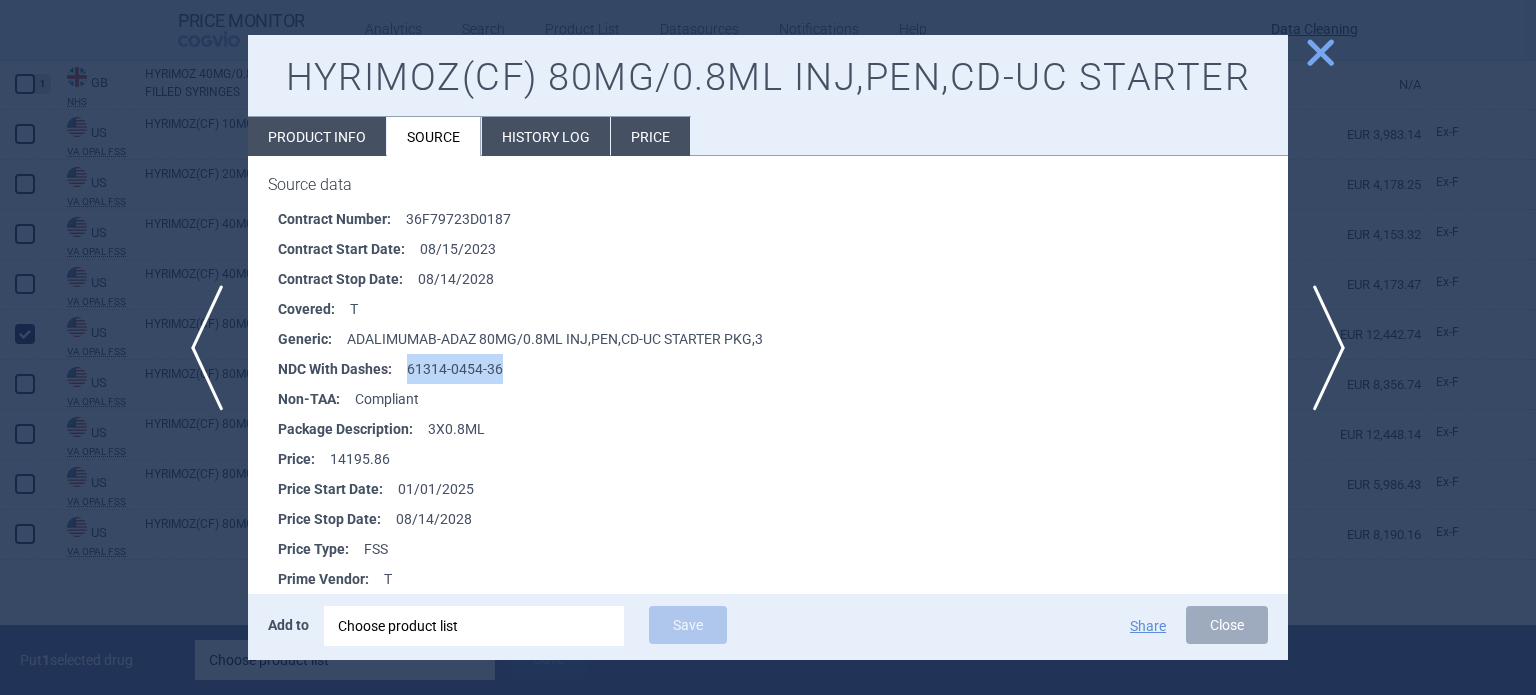 drag, startPoint x: 516, startPoint y: 366, endPoint x: 403, endPoint y: 369, distance: 113.03982 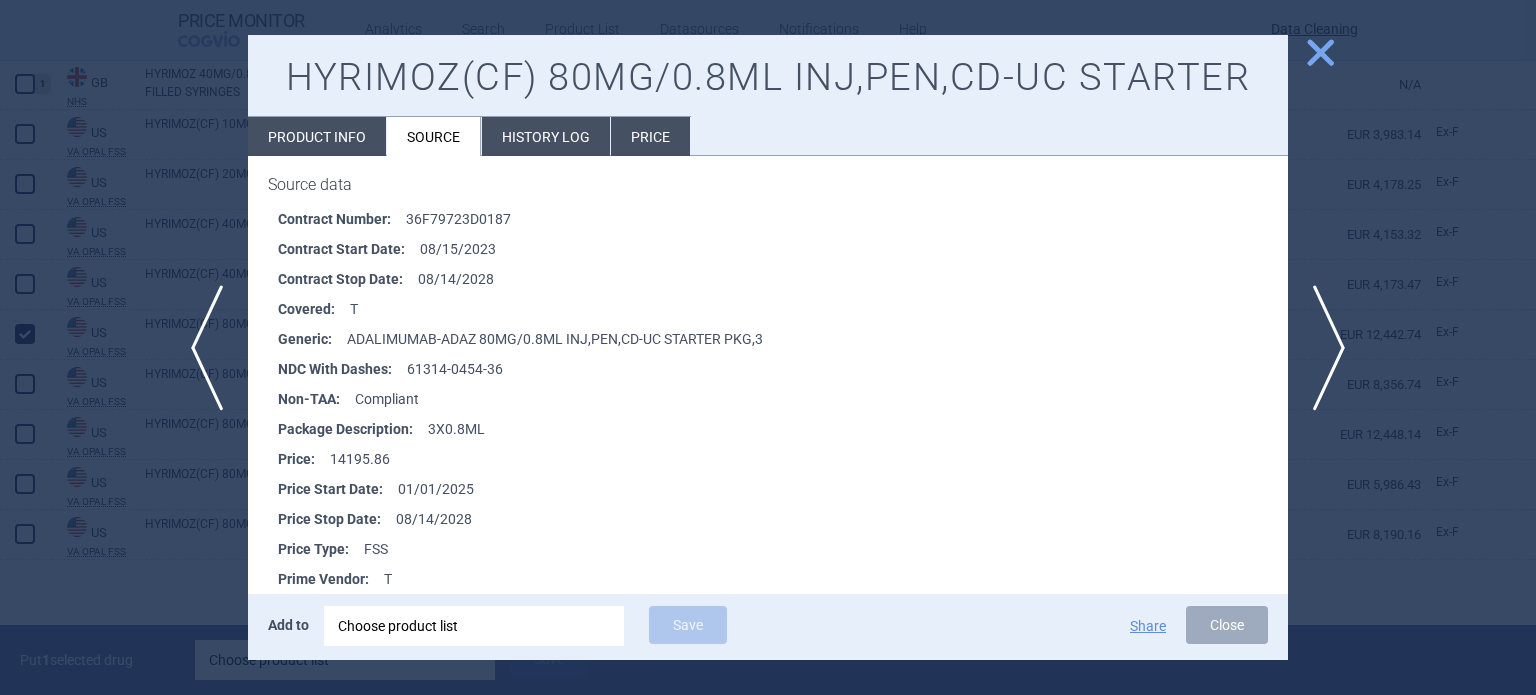 click at bounding box center (768, 347) 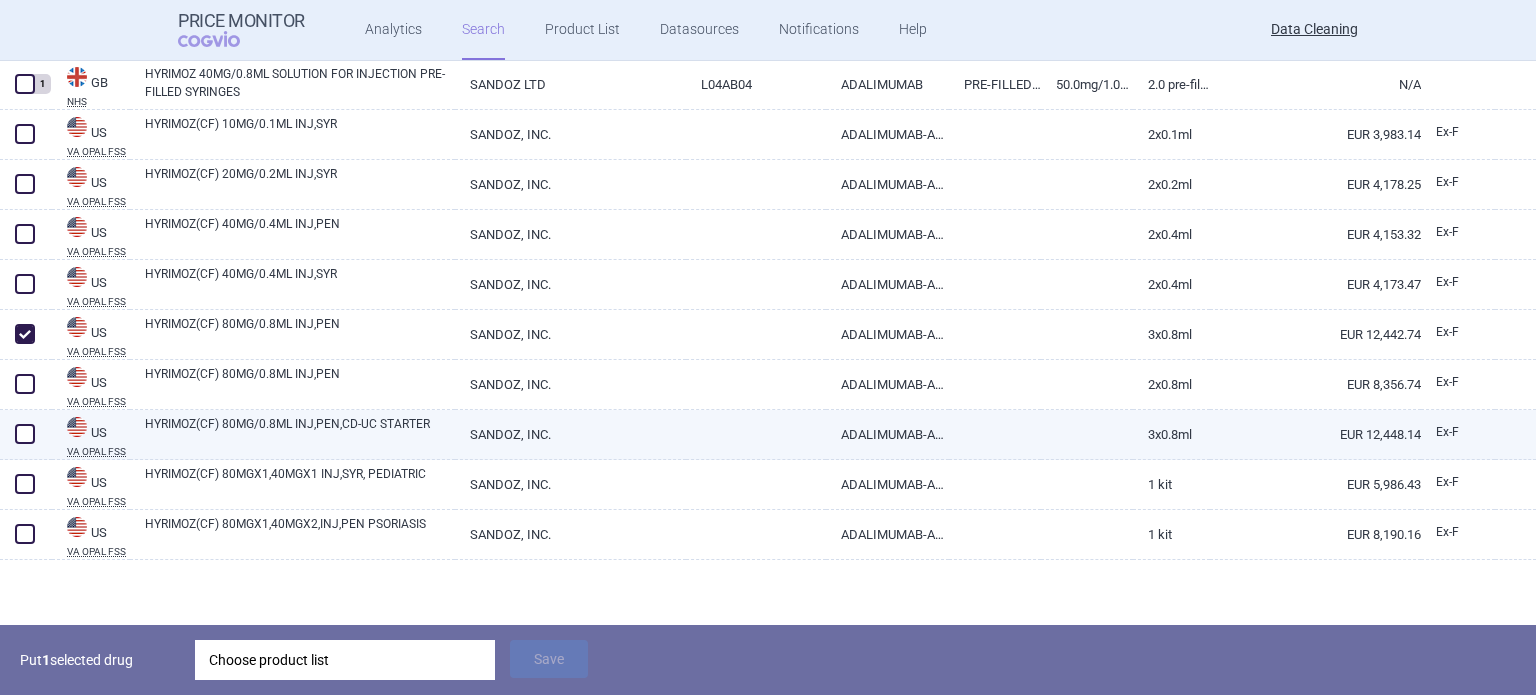 click at bounding box center [25, 434] 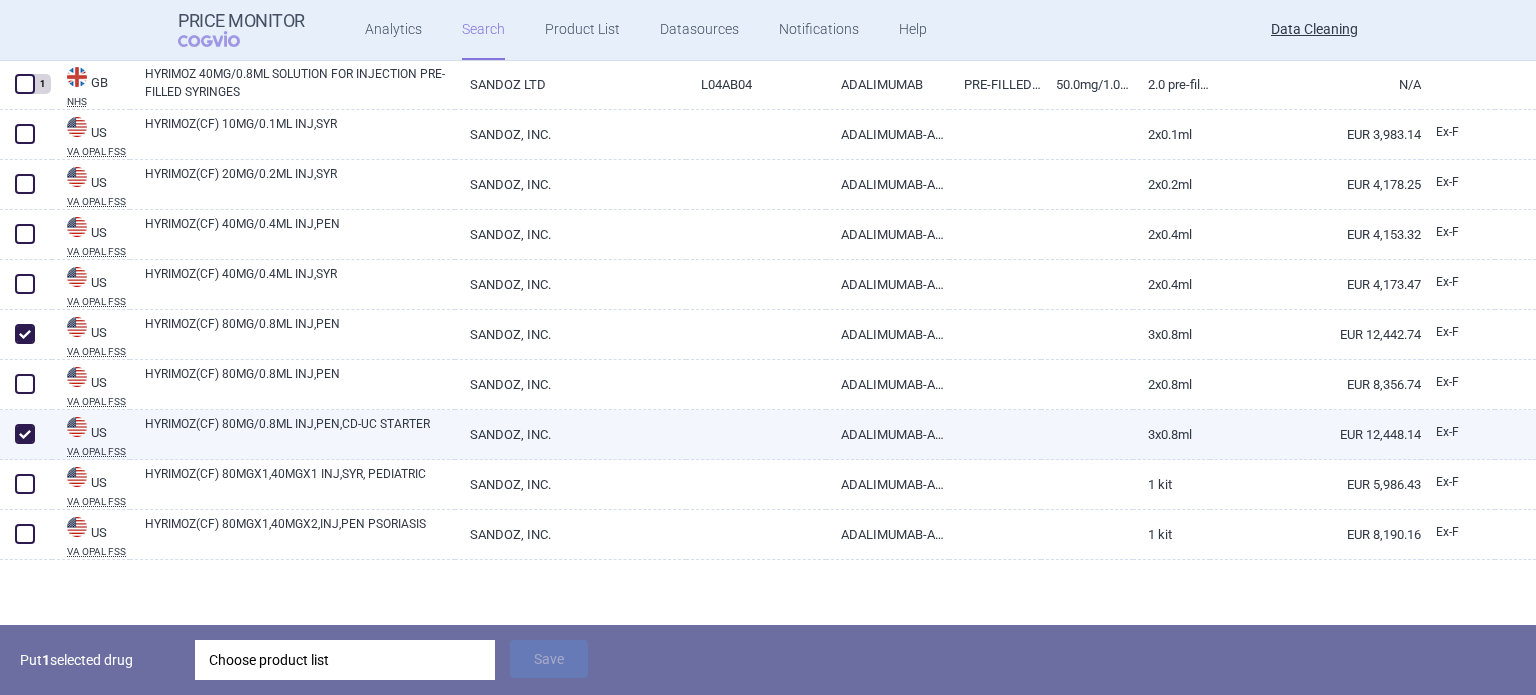 checkbox on "true" 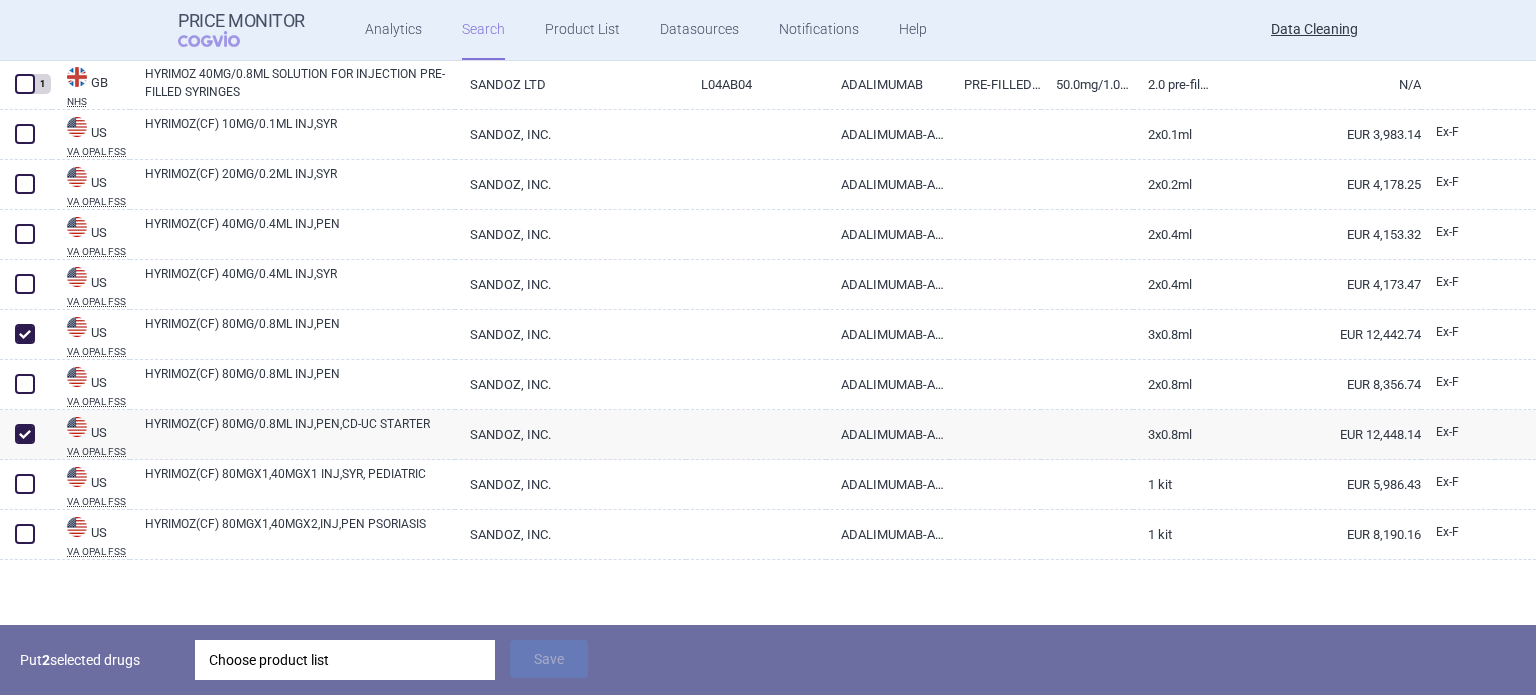 click on "Choose product list" at bounding box center [345, 660] 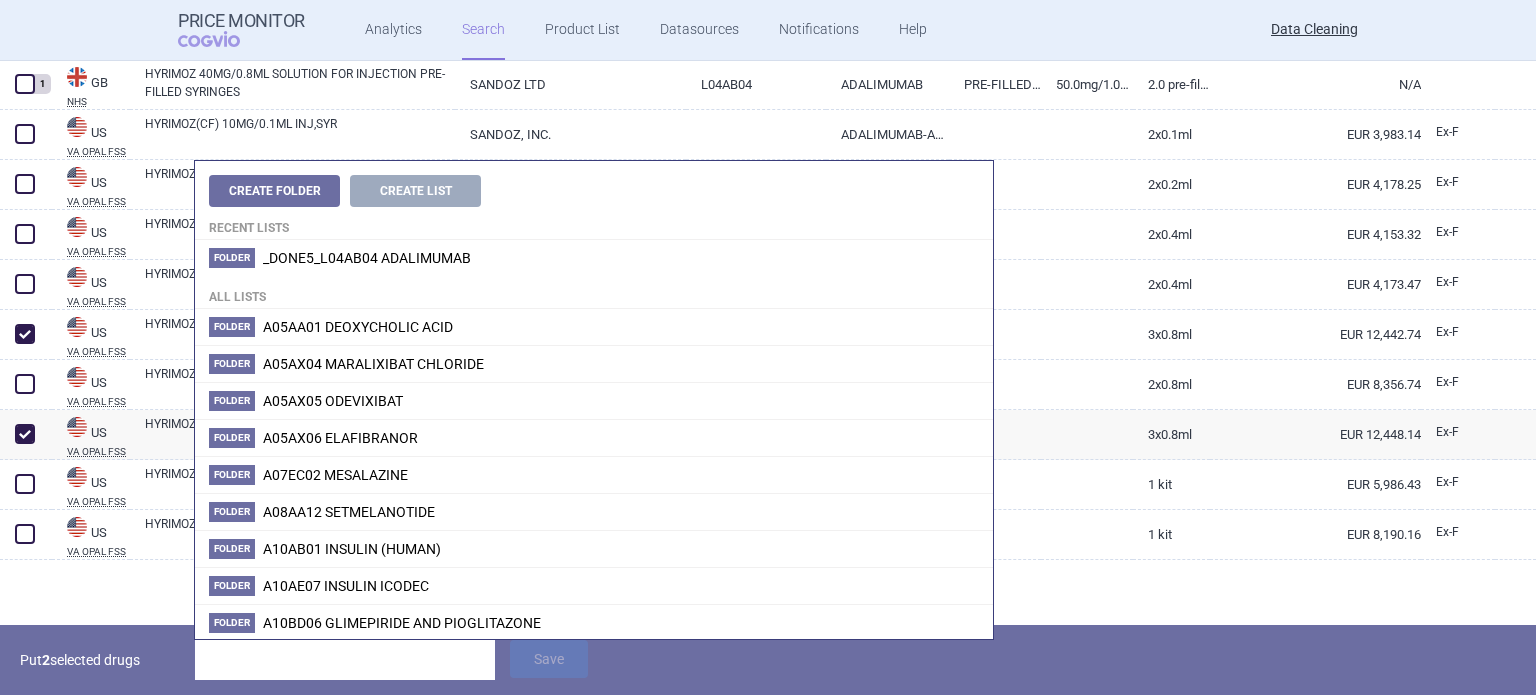paste on "EU/1/18/1286/020" 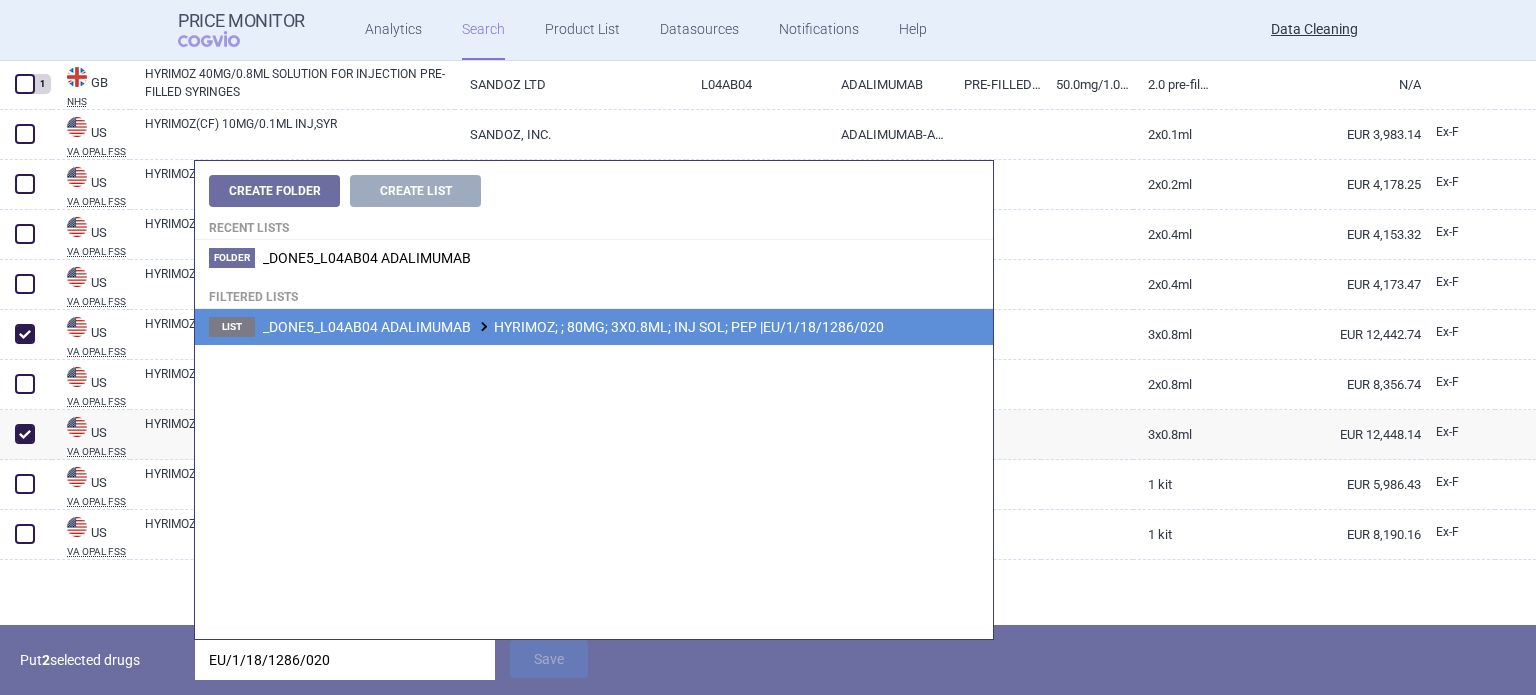 type on "EU/1/18/1286/020" 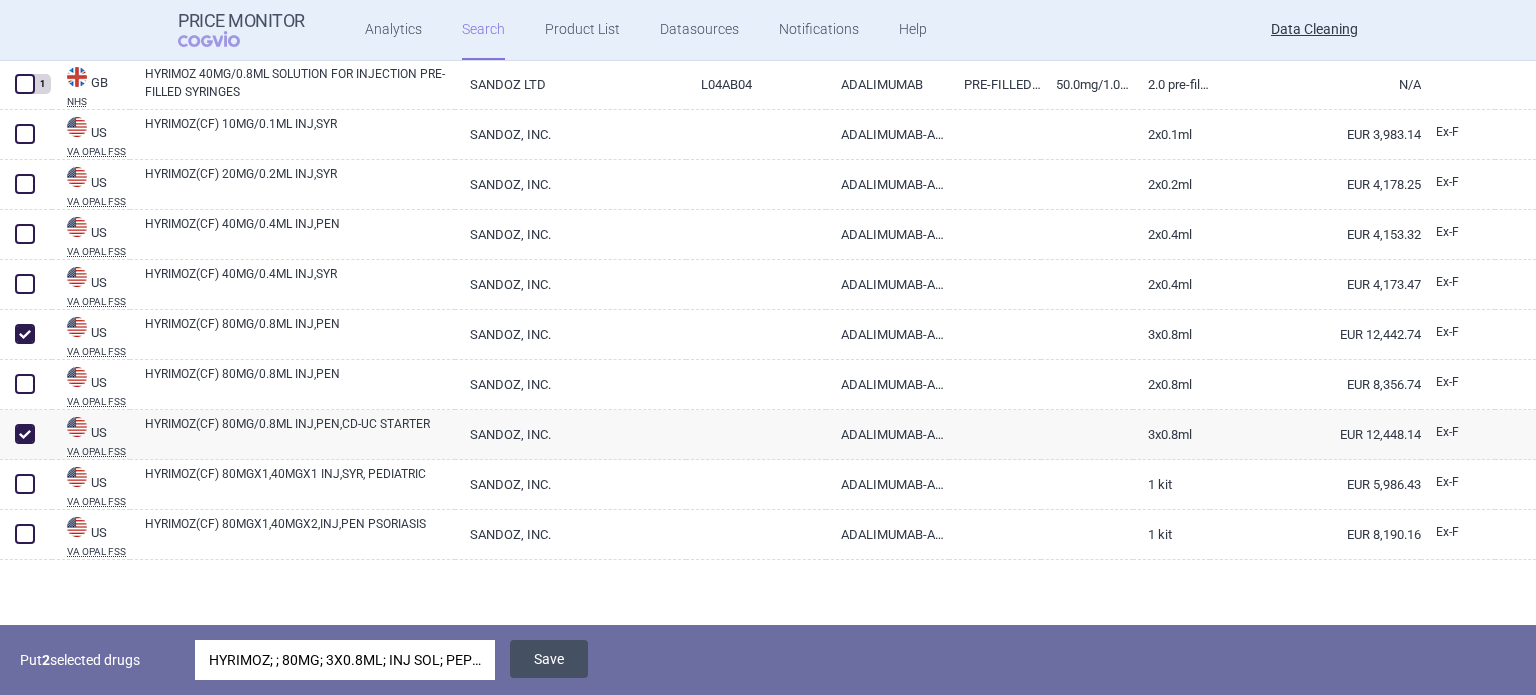 click on "Save" at bounding box center (549, 659) 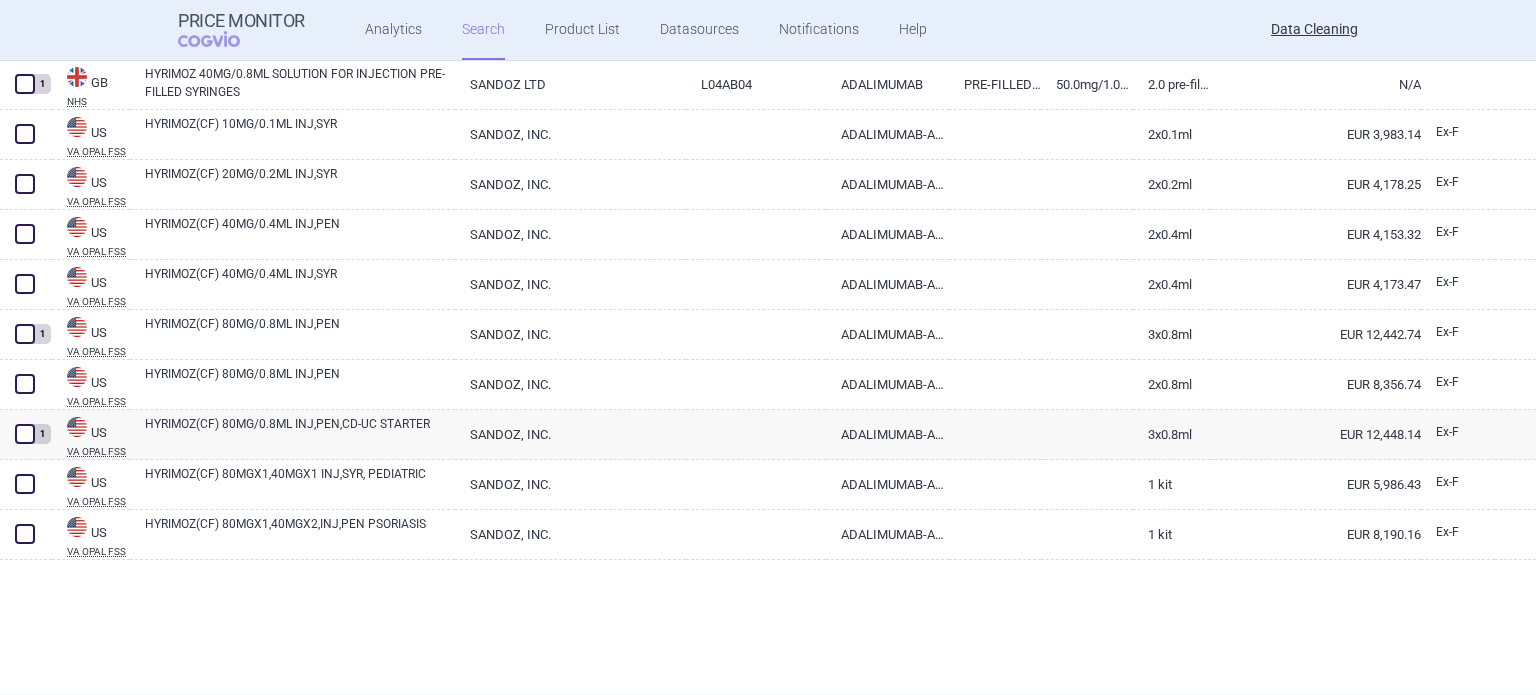 scroll, scrollTop: 21535, scrollLeft: 0, axis: vertical 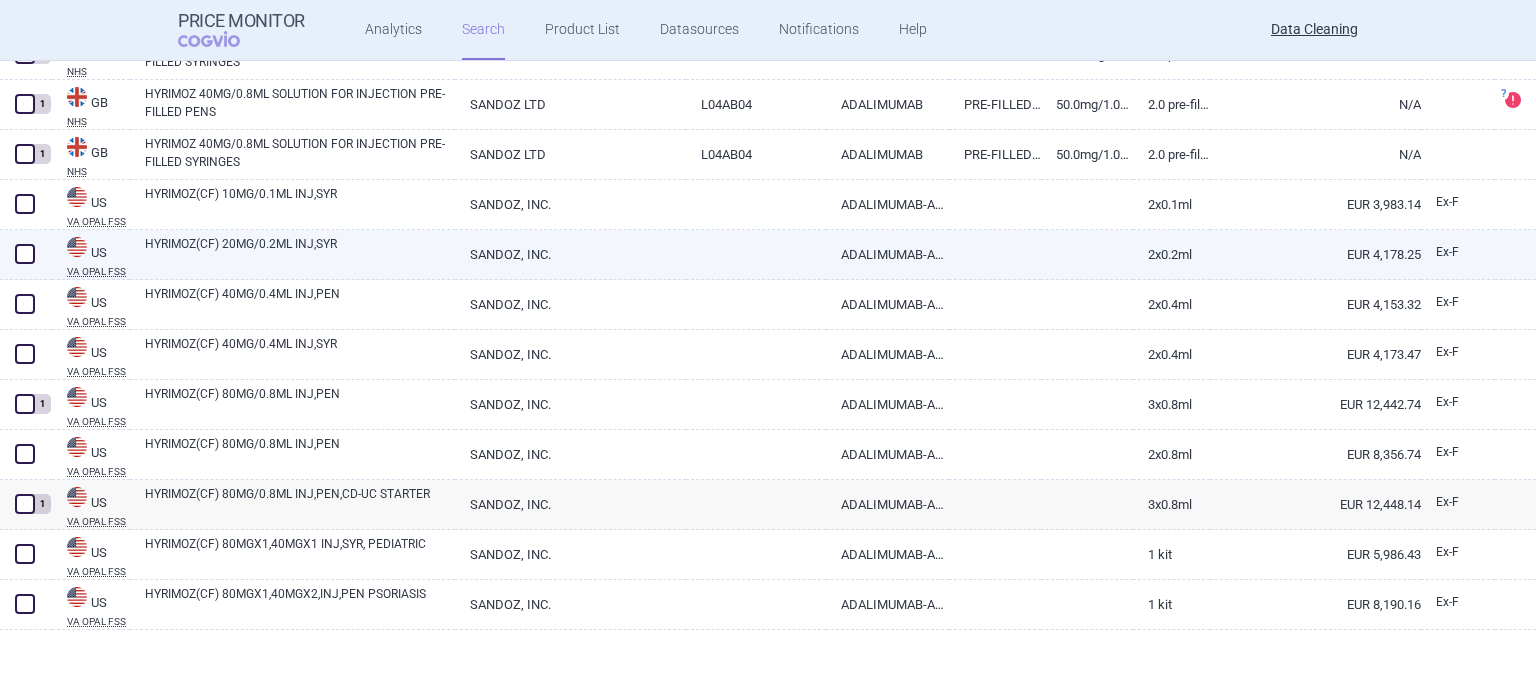 click at bounding box center [25, 254] 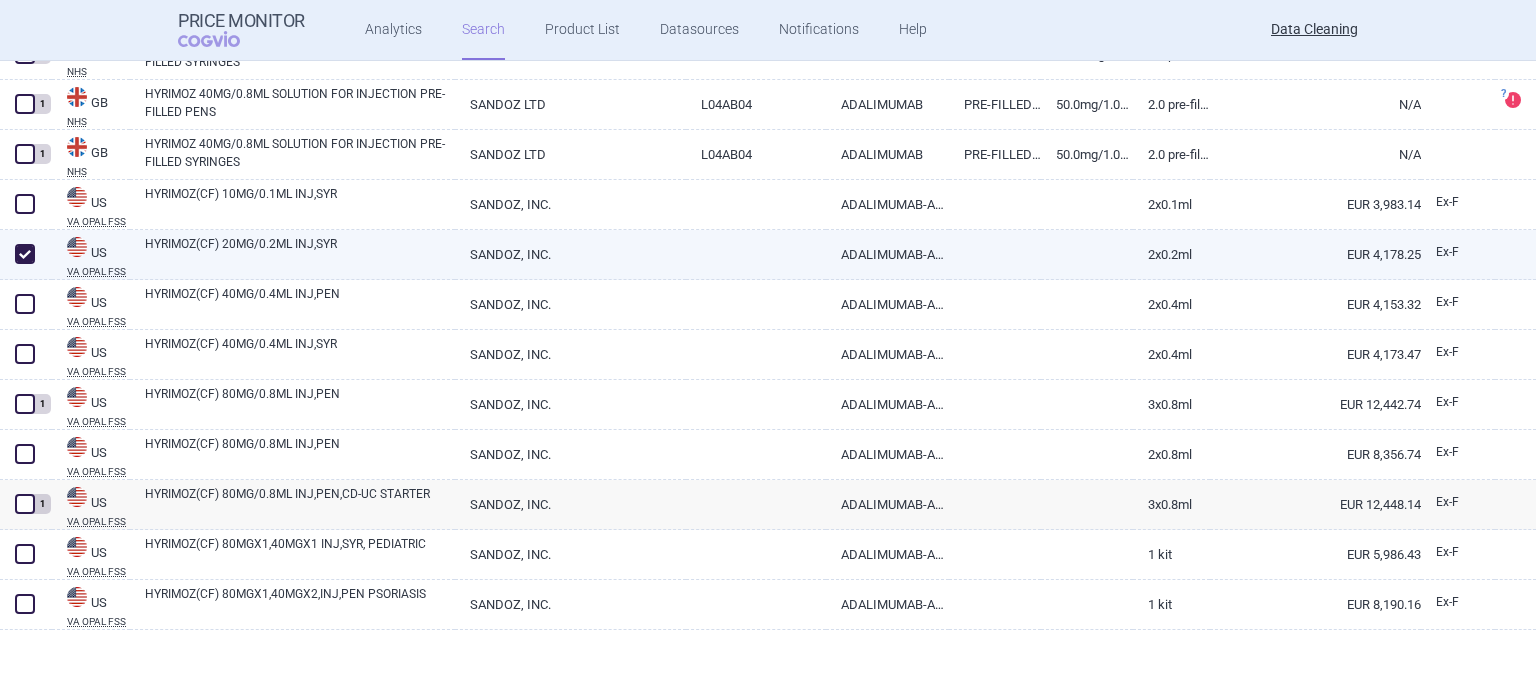 checkbox on "true" 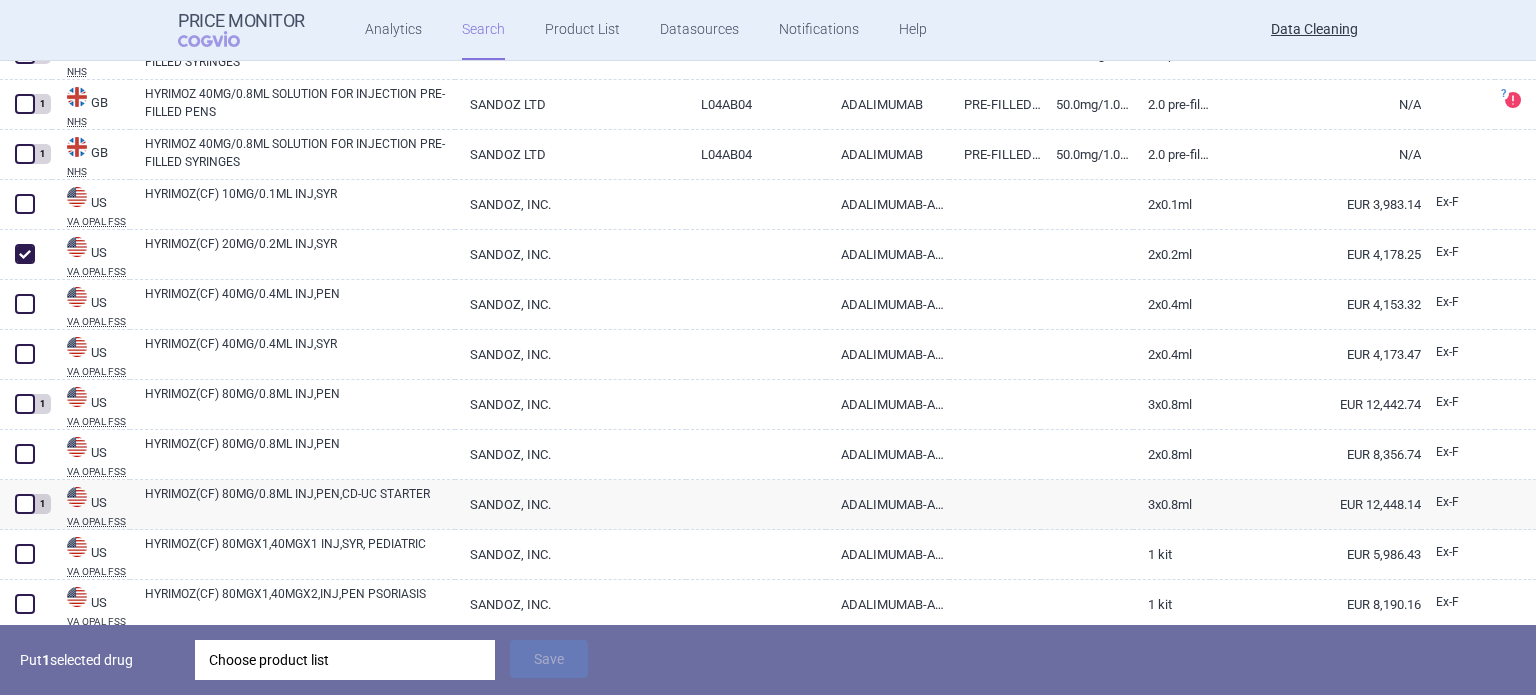 click on "Choose product list" at bounding box center (345, 660) 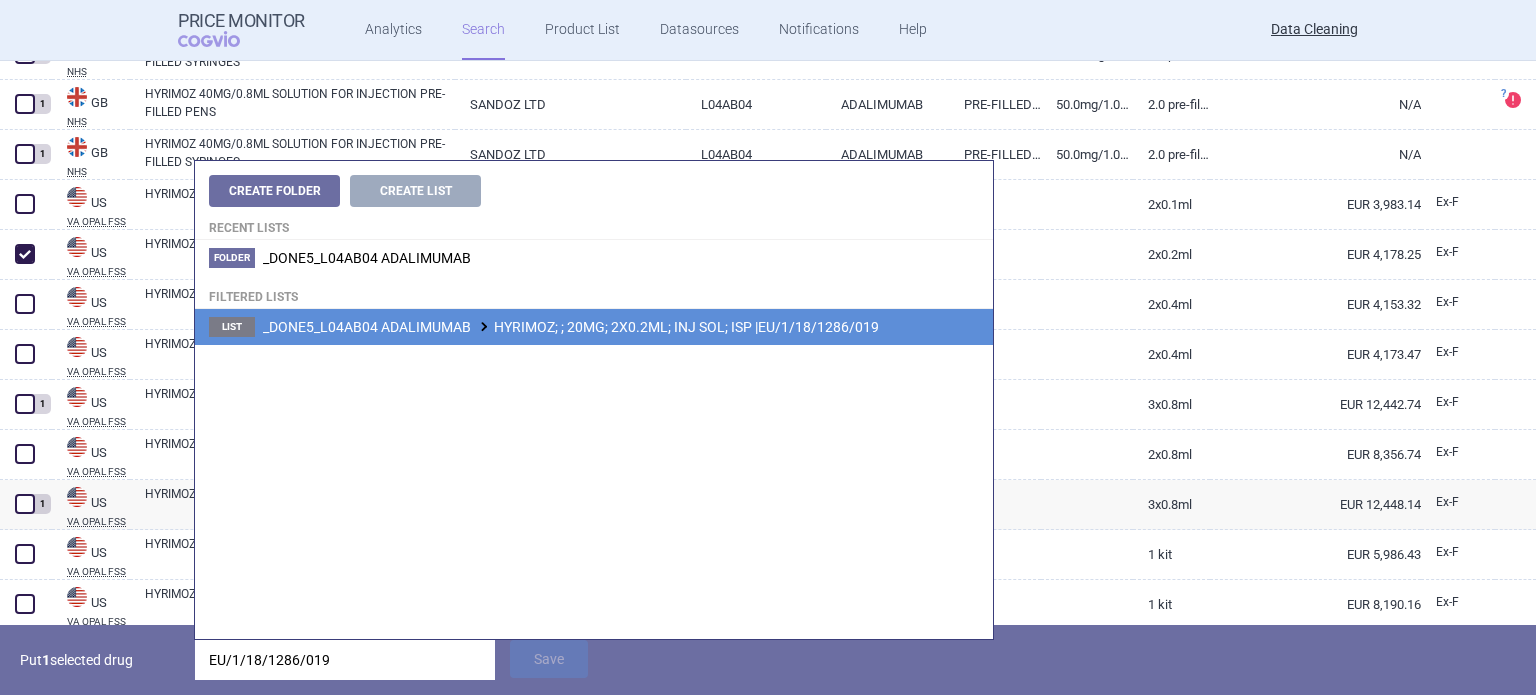 type on "EU/1/18/1286/019" 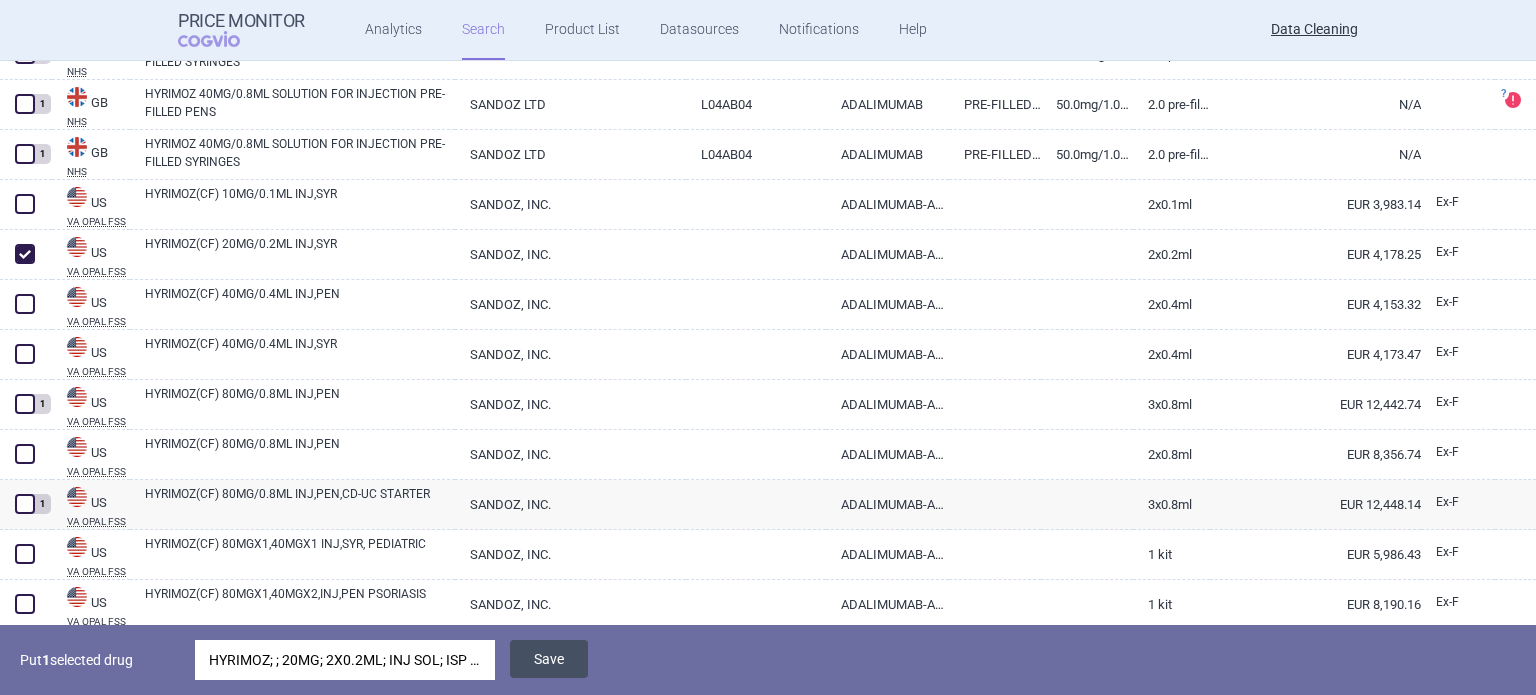 click on "Save" at bounding box center (549, 659) 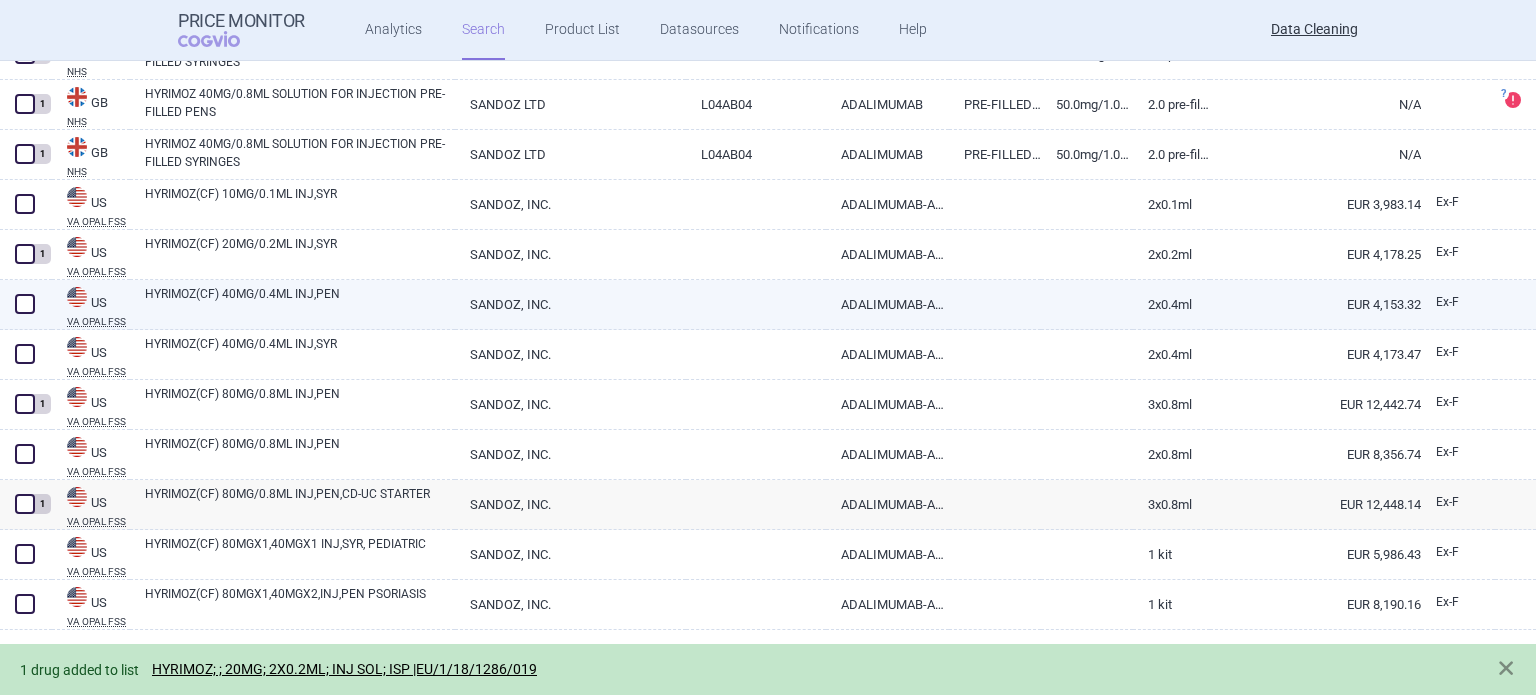 click at bounding box center (26, 305) 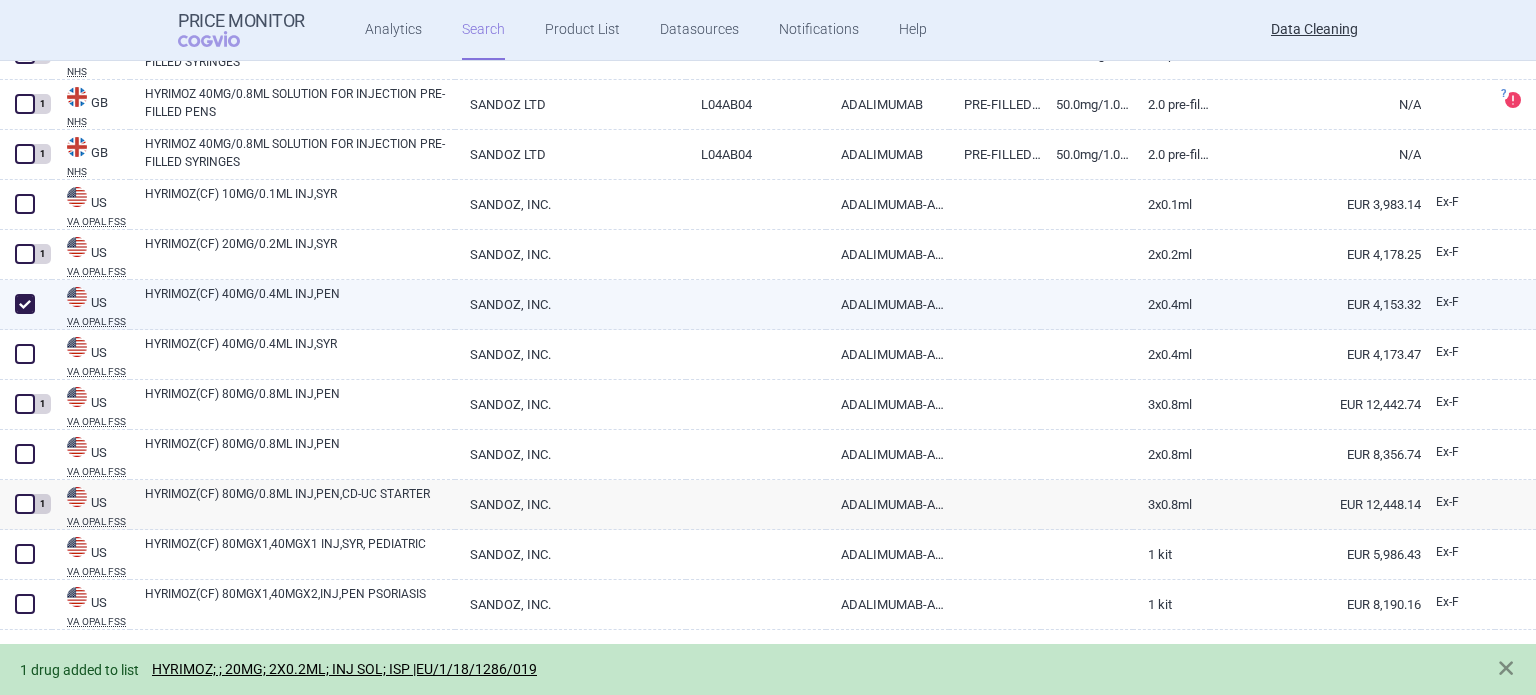 checkbox on "true" 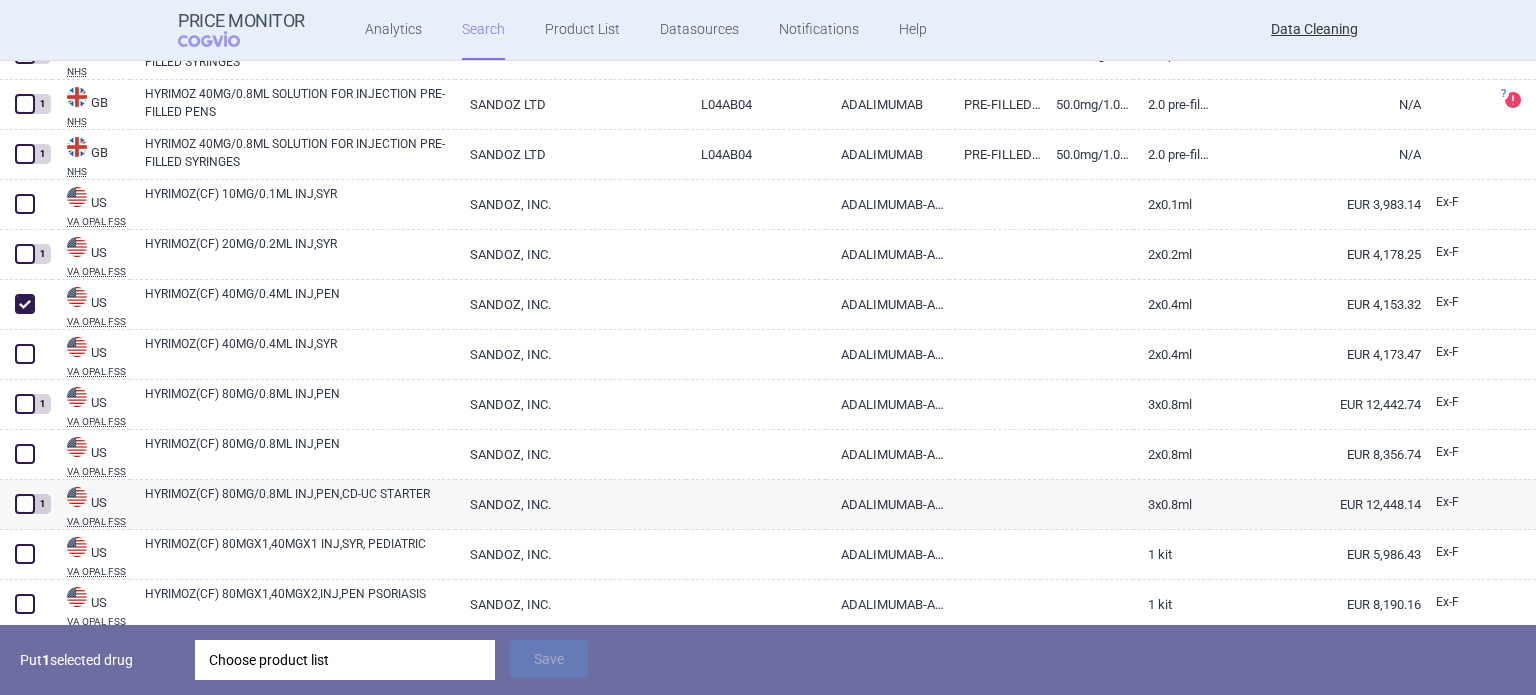 click on "Choose product list" at bounding box center [345, 660] 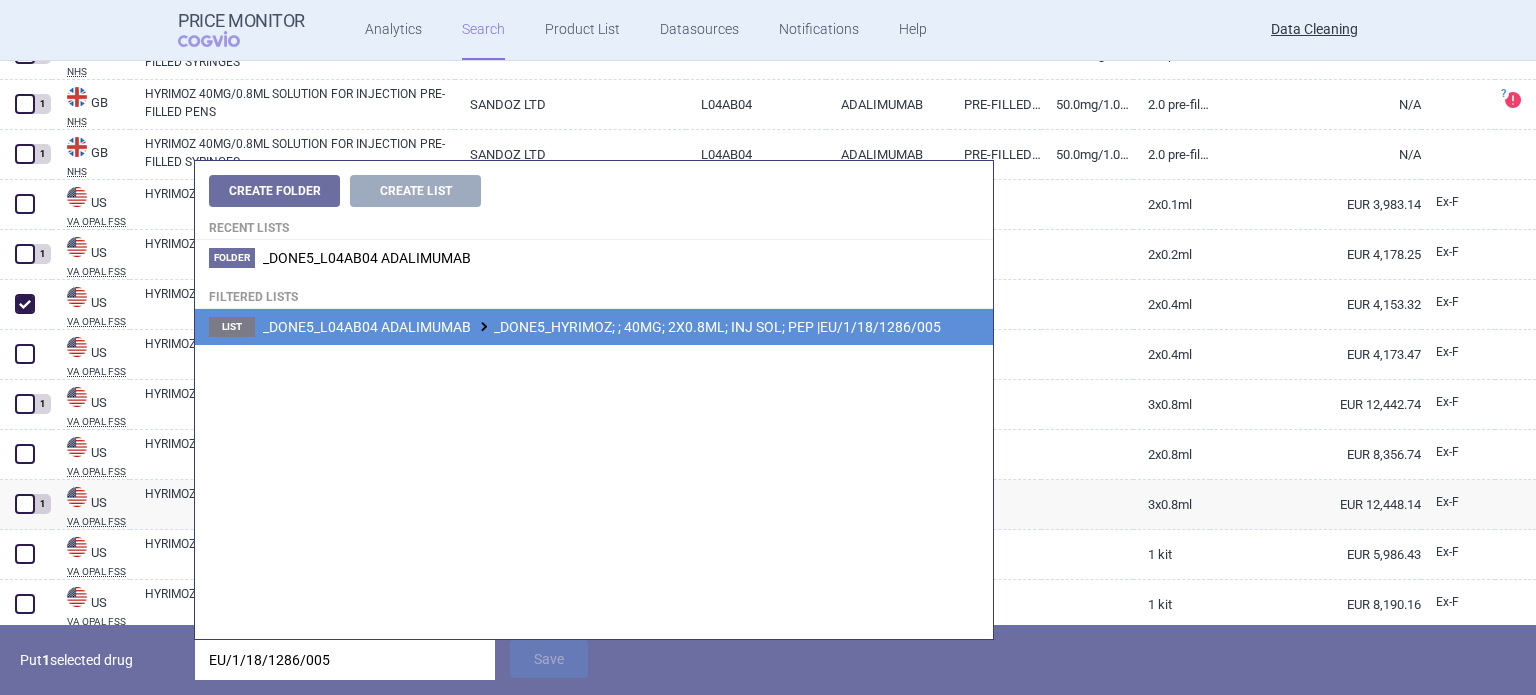 type on "EU/1/18/1286/005" 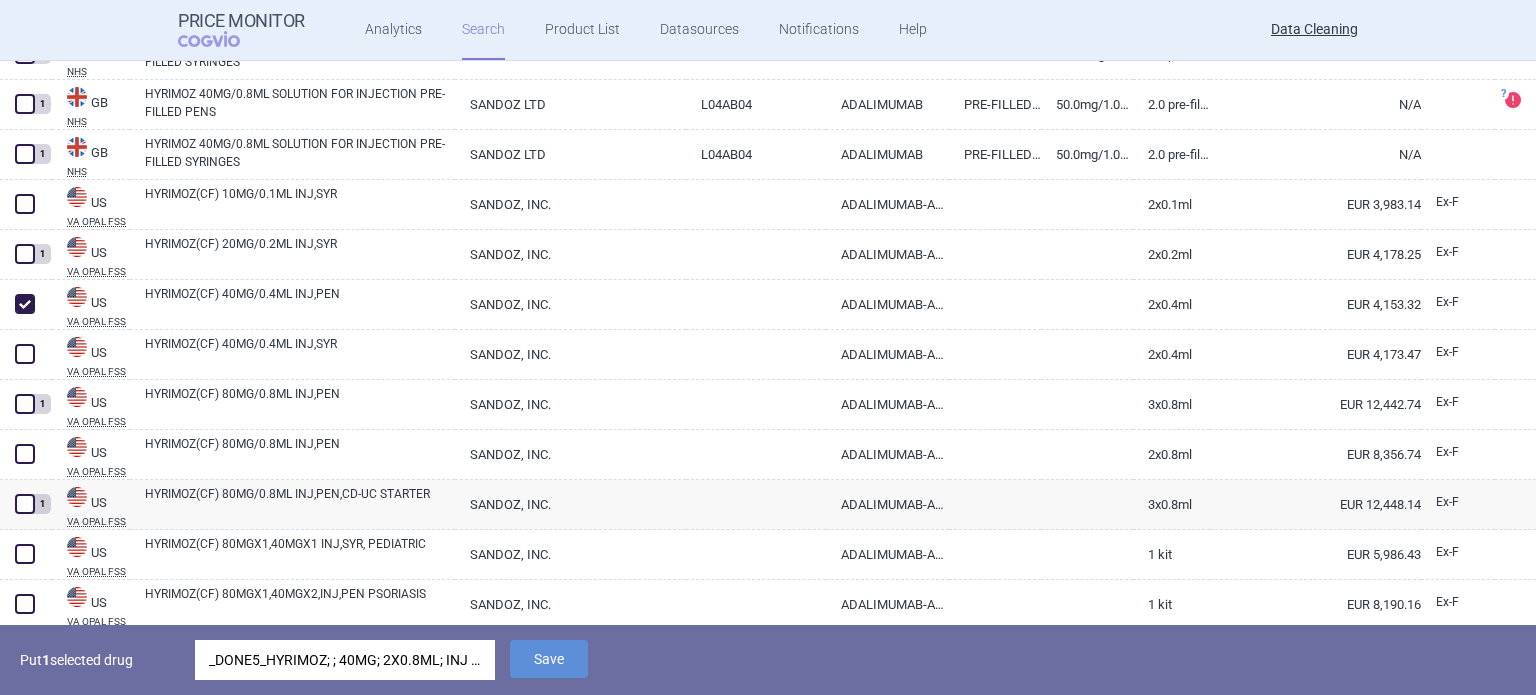 click on "_DONE5_HYRIMOZ; ; 40MG; 2X0.8ML; INJ SOL; PEP |EU/1/18/1286/005" at bounding box center [345, 660] 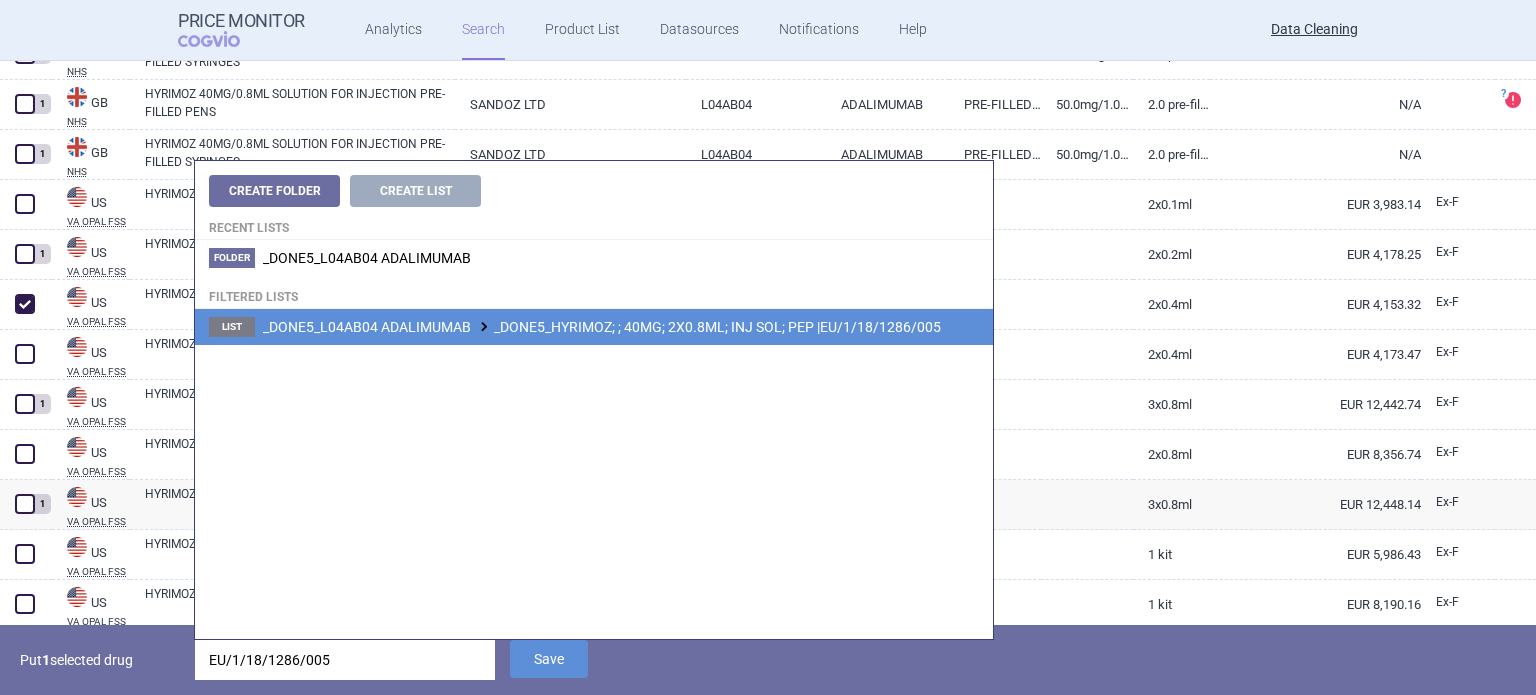 click on "EU/1/18/1286/005" at bounding box center [345, 660] 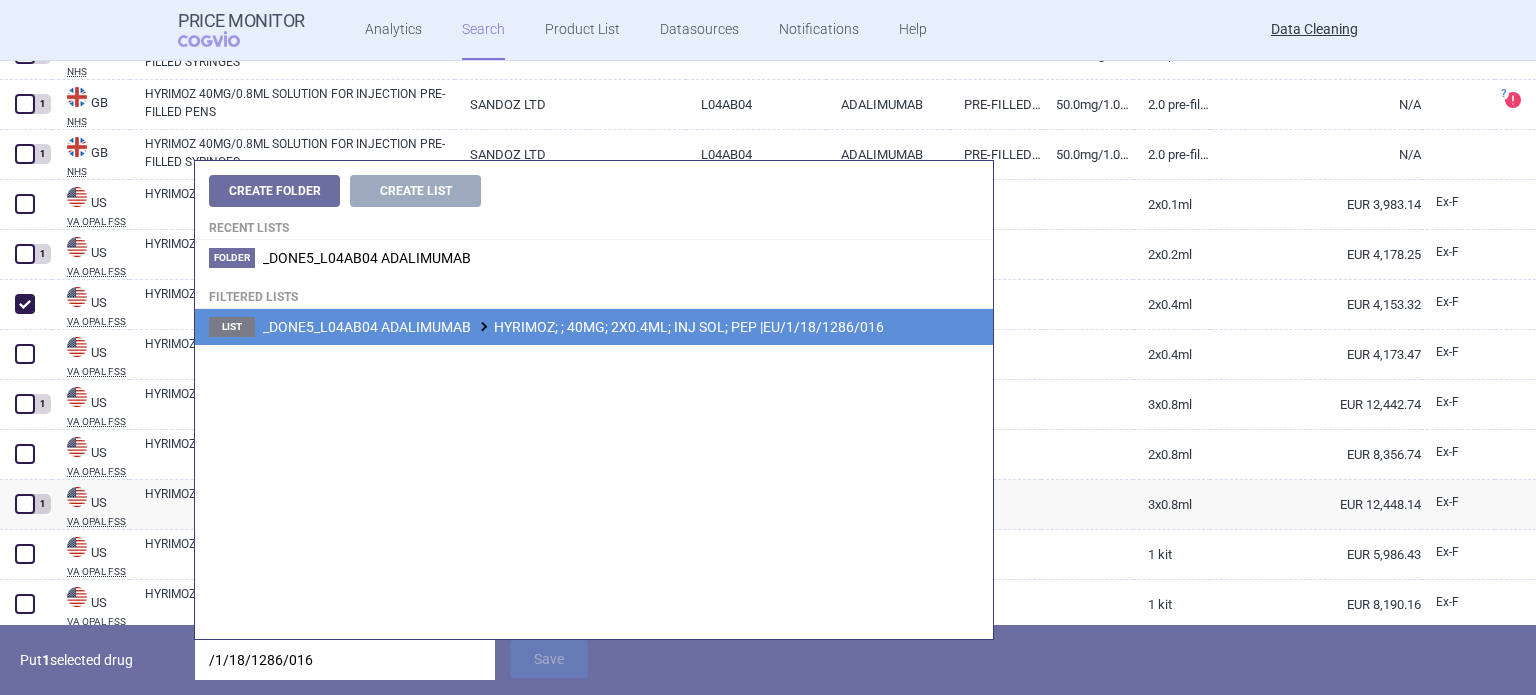 type on "/1/18/1286/016" 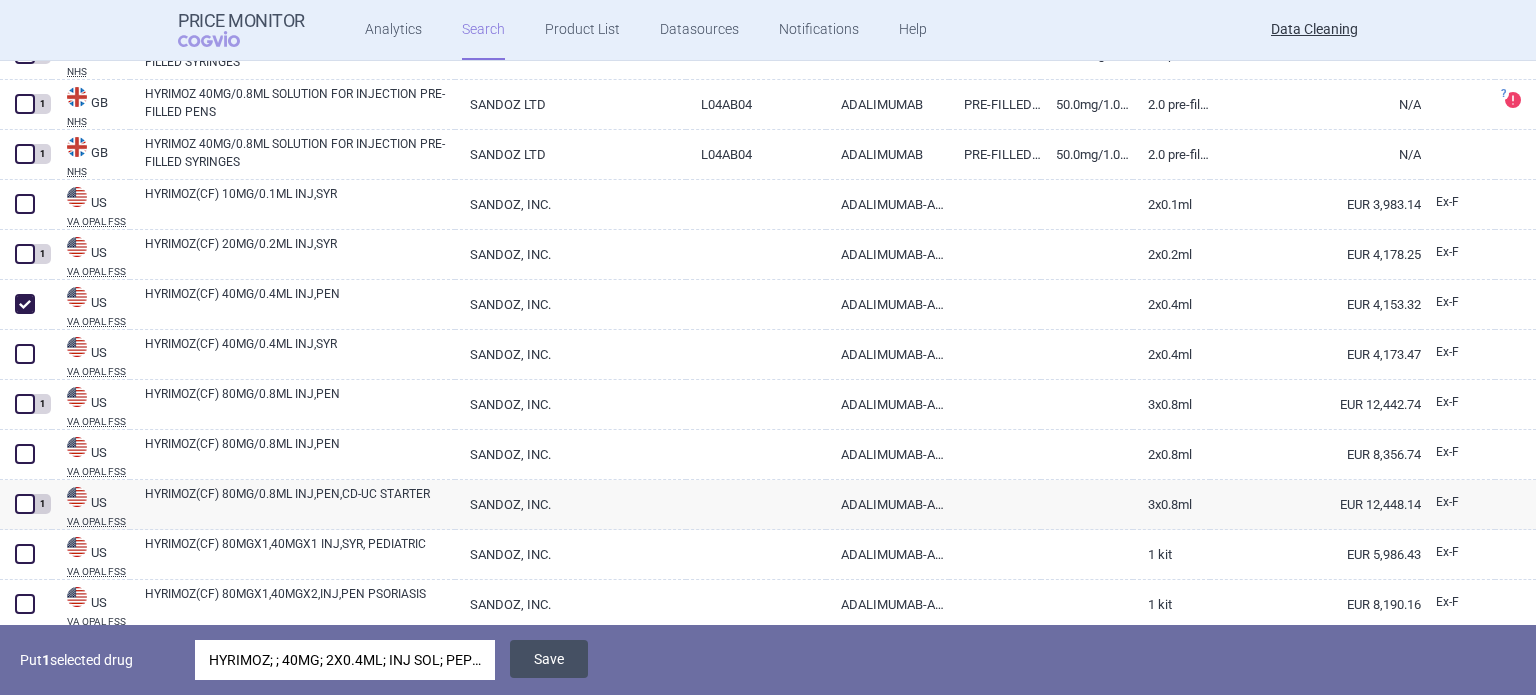 click on "Save" at bounding box center (549, 659) 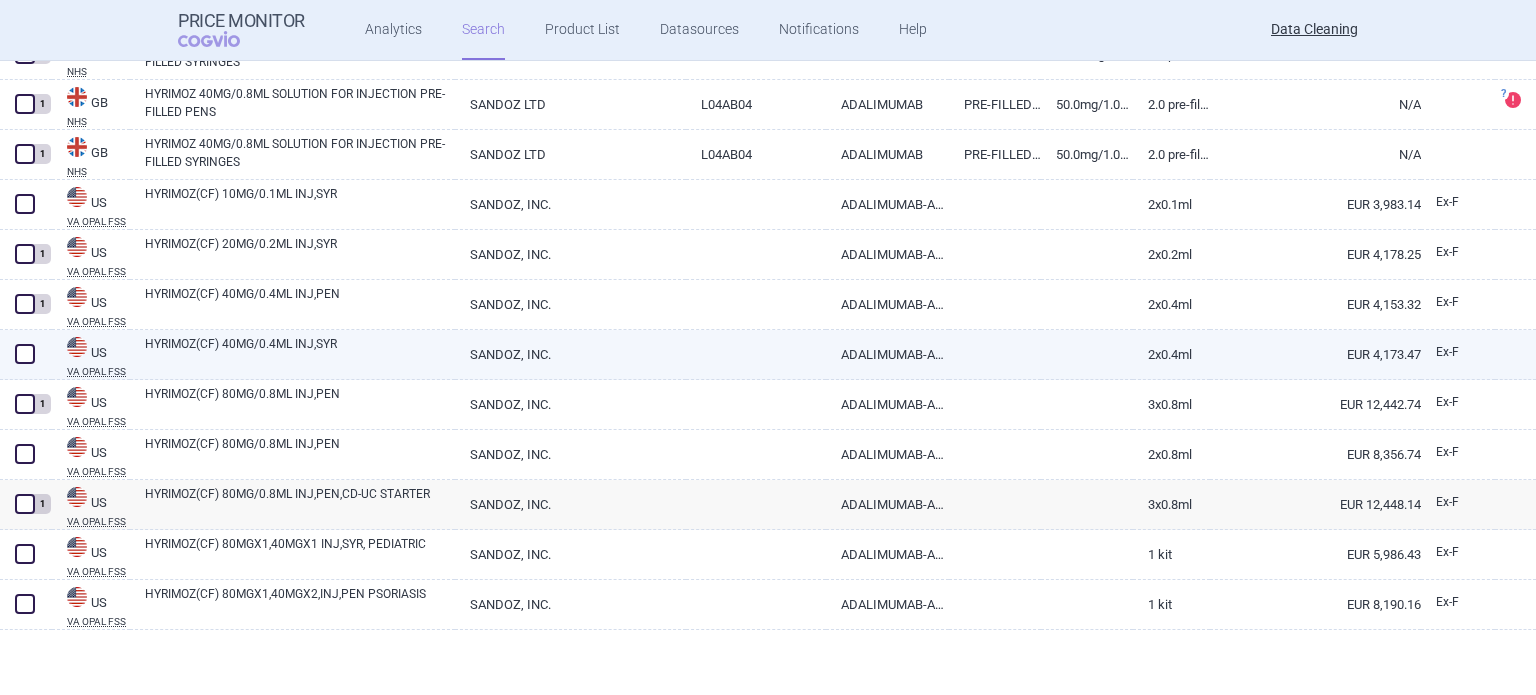 click at bounding box center (25, 354) 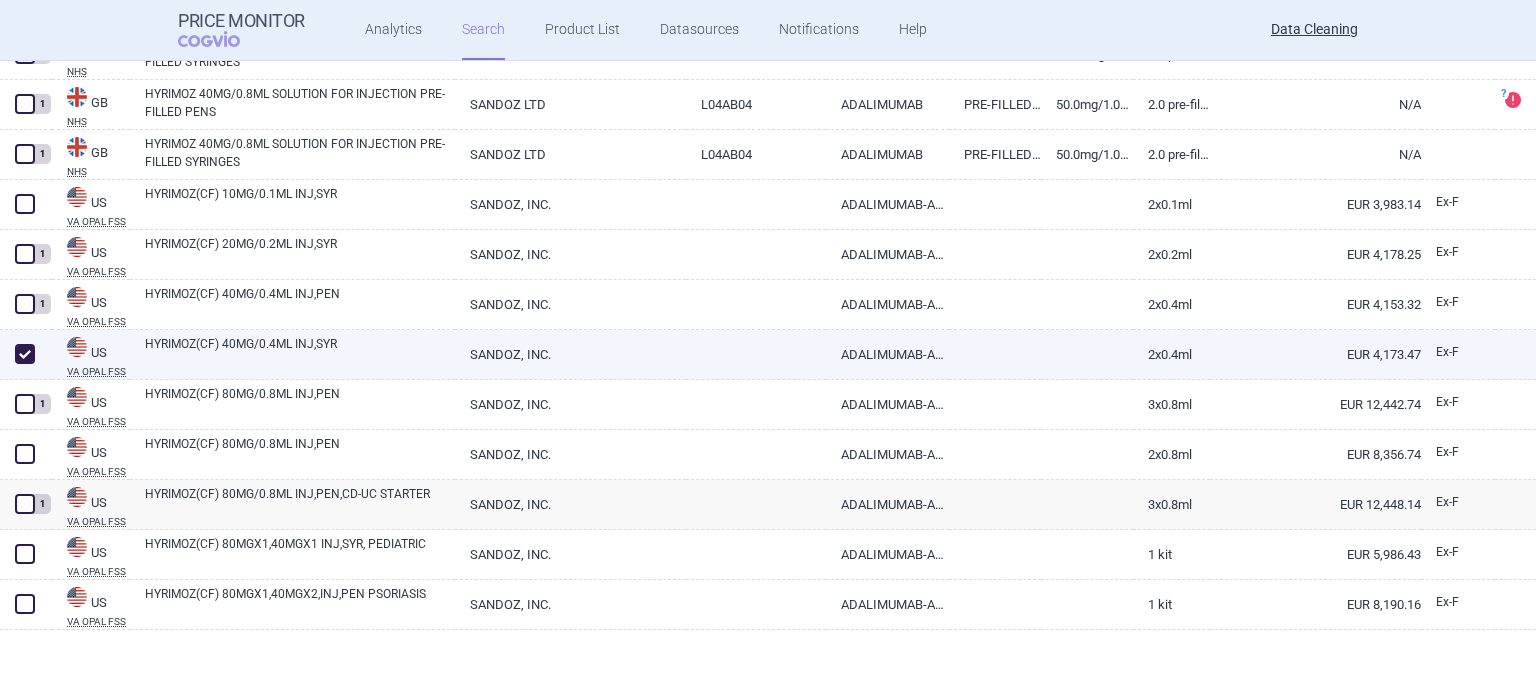 checkbox on "true" 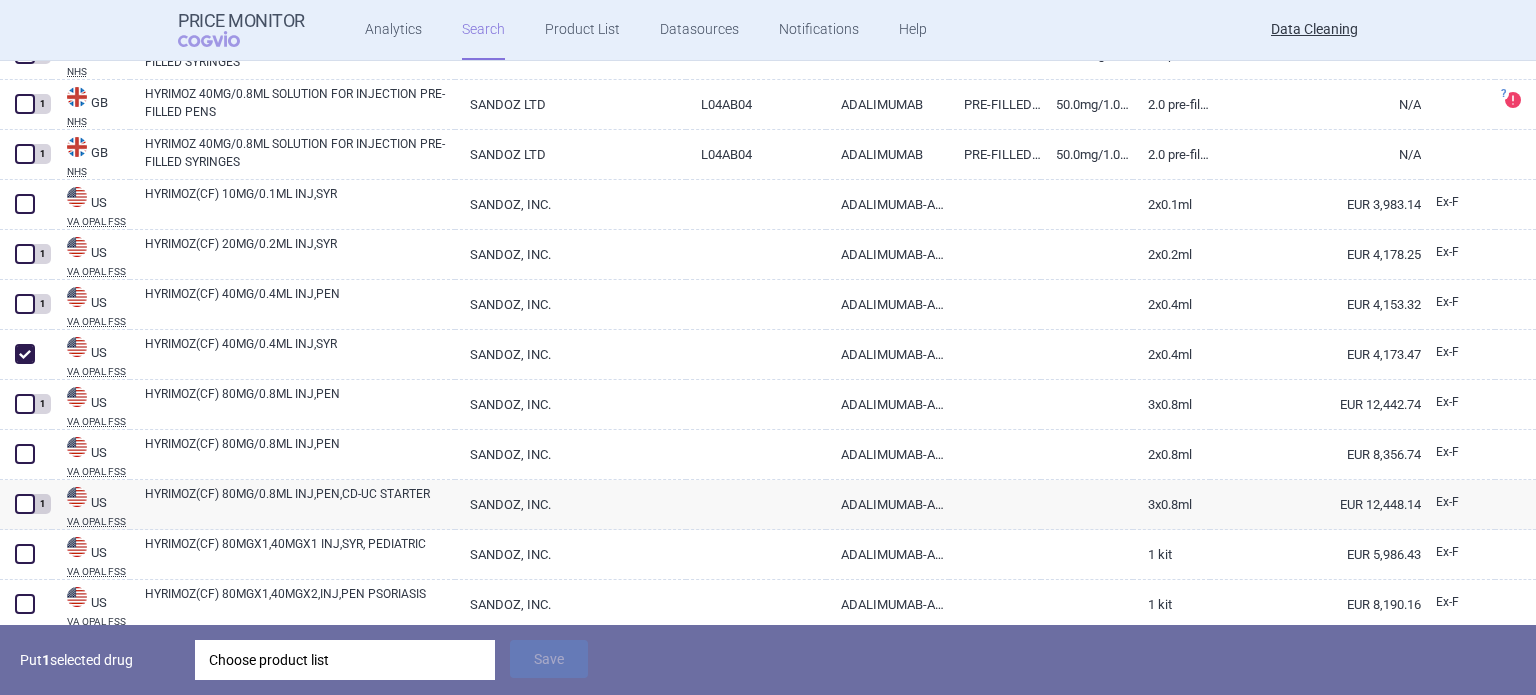 click on "Choose product list" at bounding box center [345, 660] 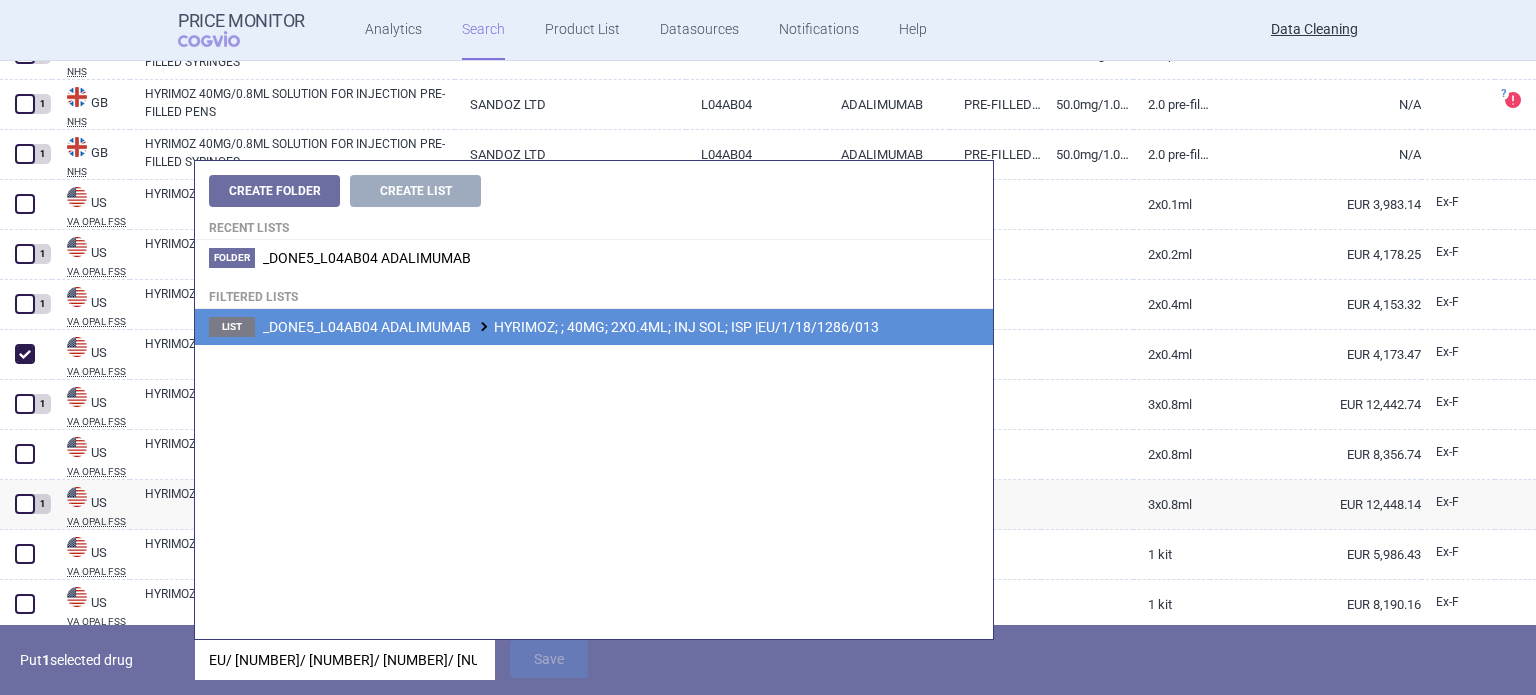 type on "EU/1/18/1286/013" 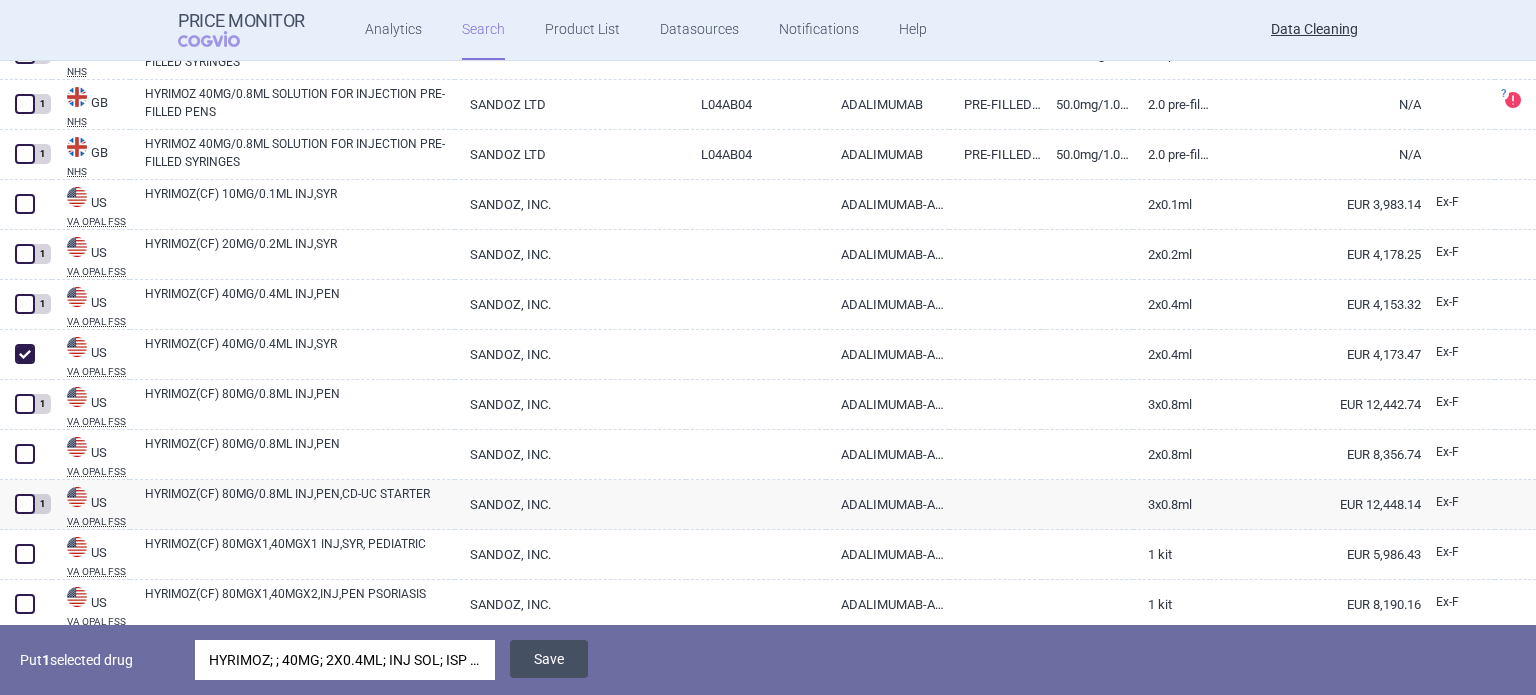 click on "Save" at bounding box center (549, 659) 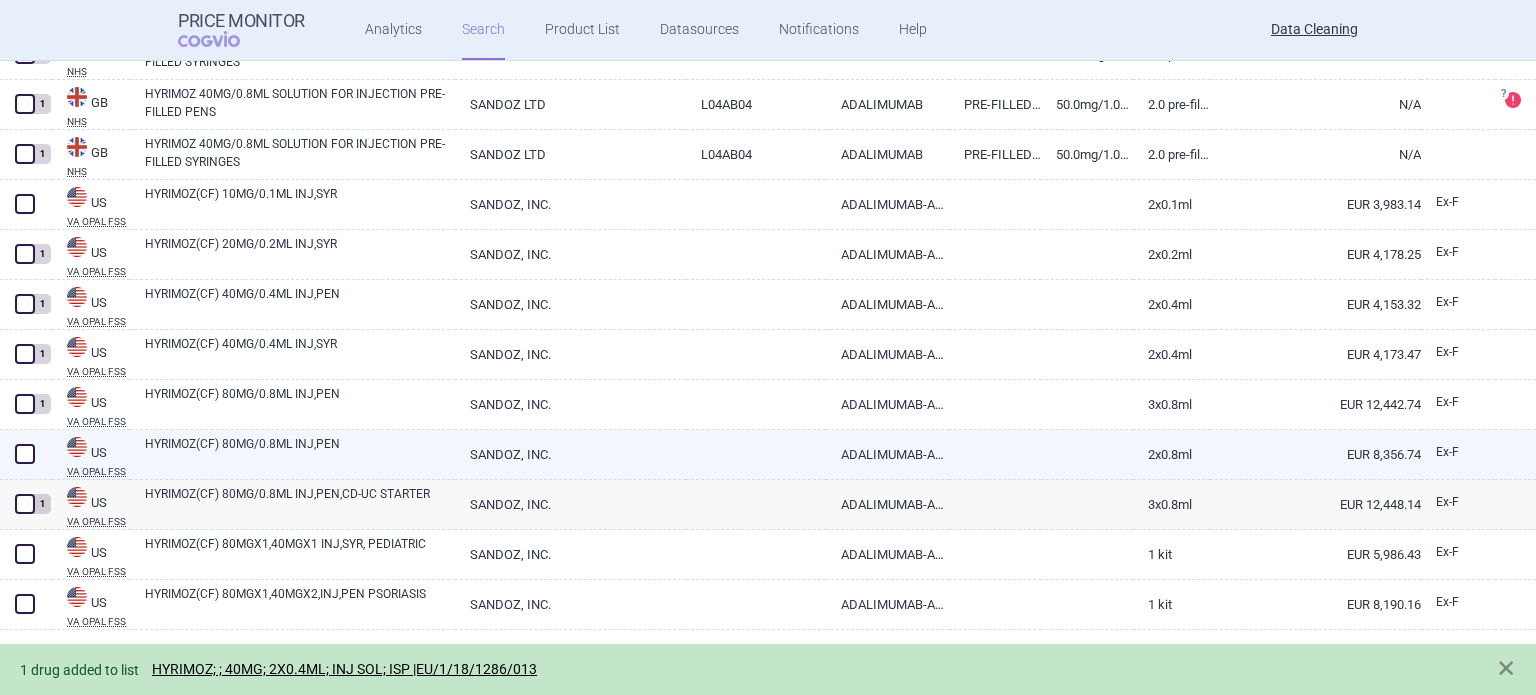 click at bounding box center [25, 454] 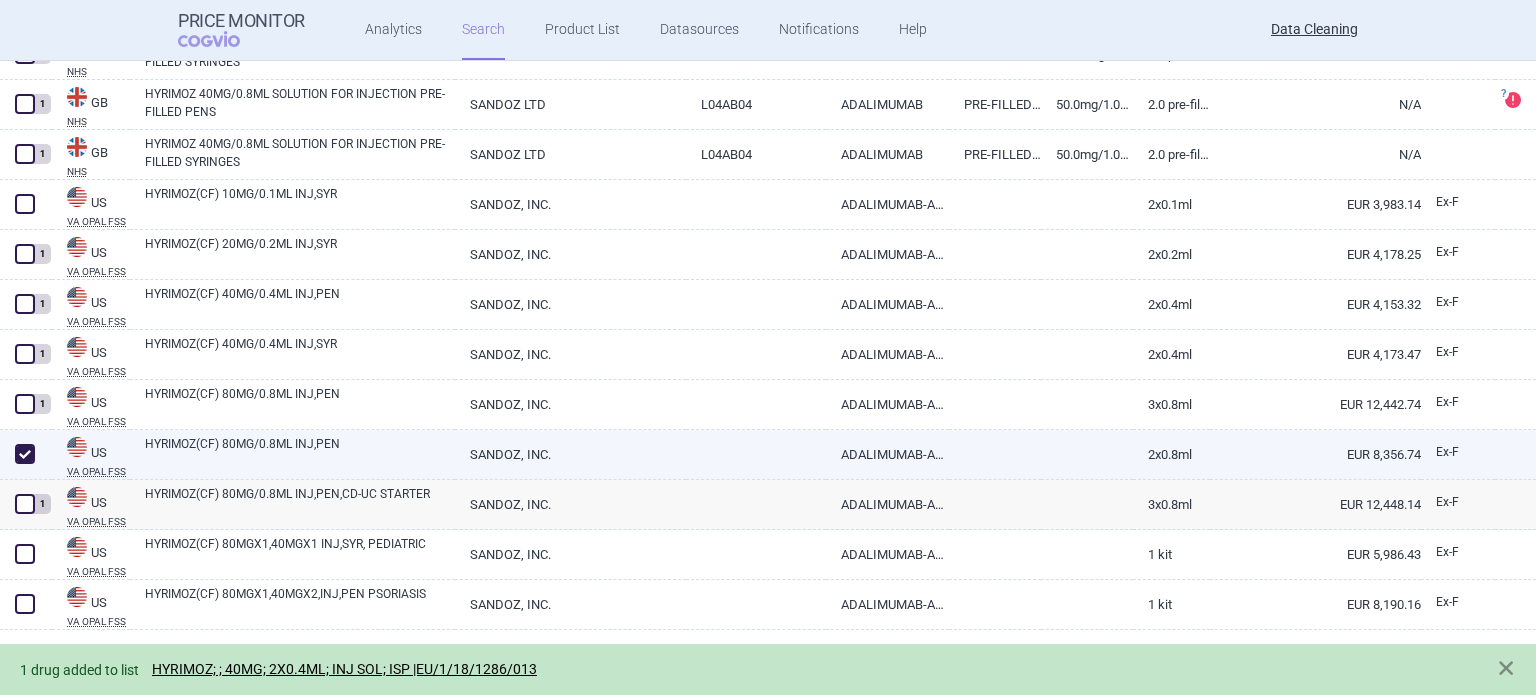 checkbox on "true" 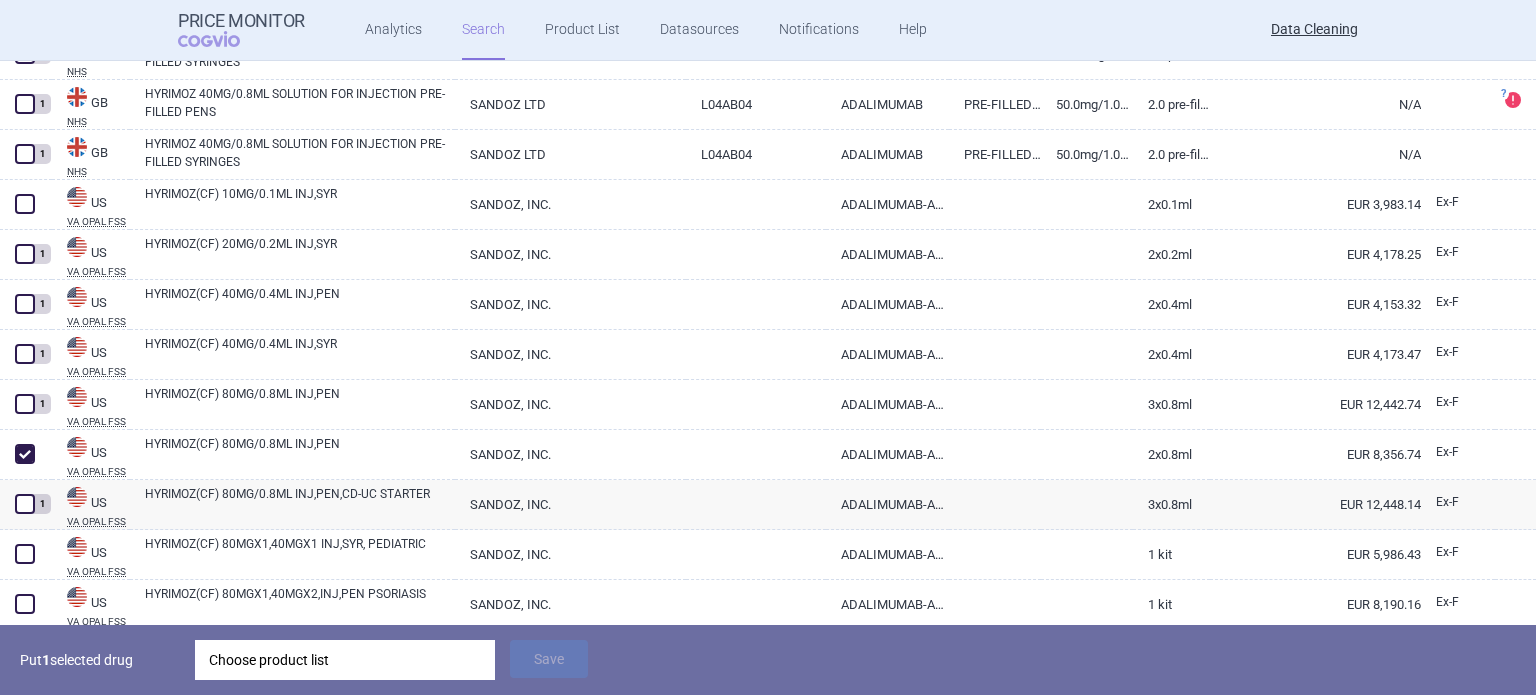 click on "Put  1  selected   drug Choose product list Save" at bounding box center [768, 660] 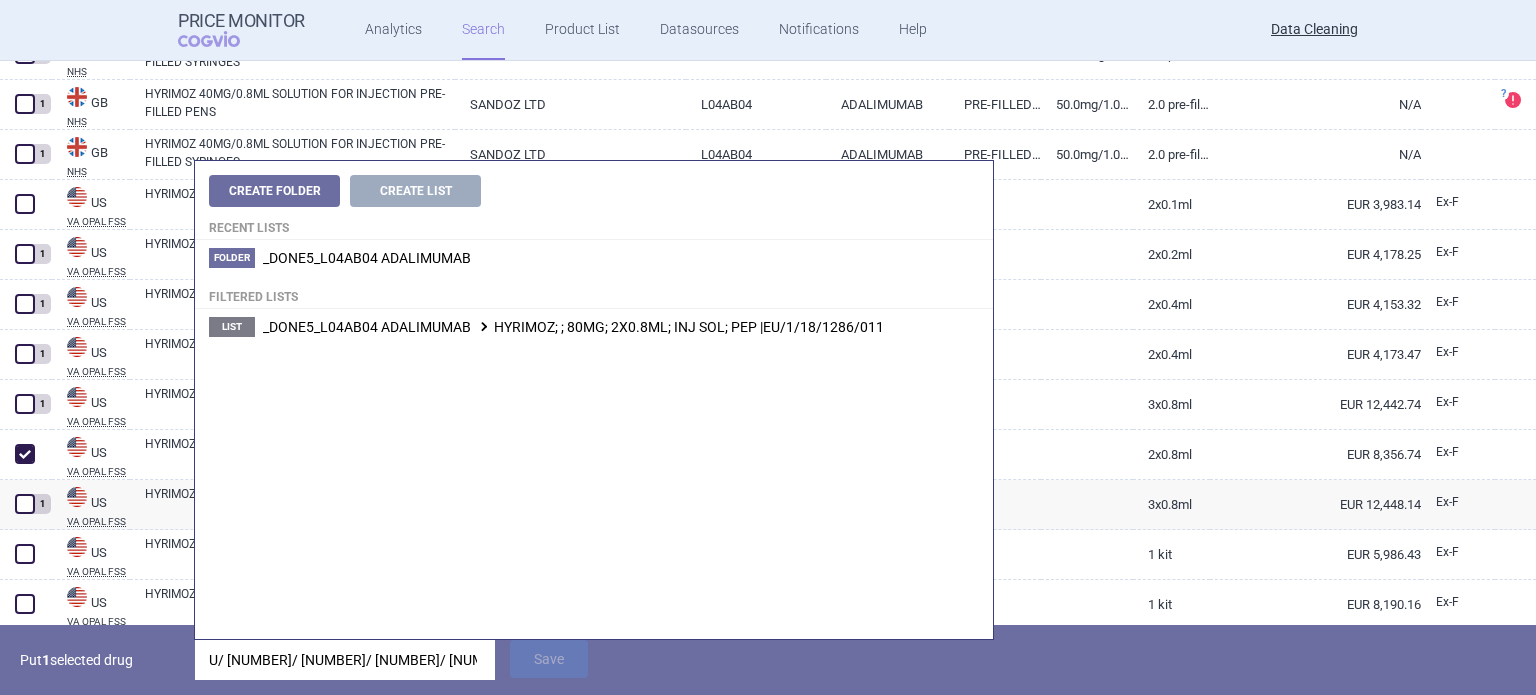 type on "U/1/18/1286/011" 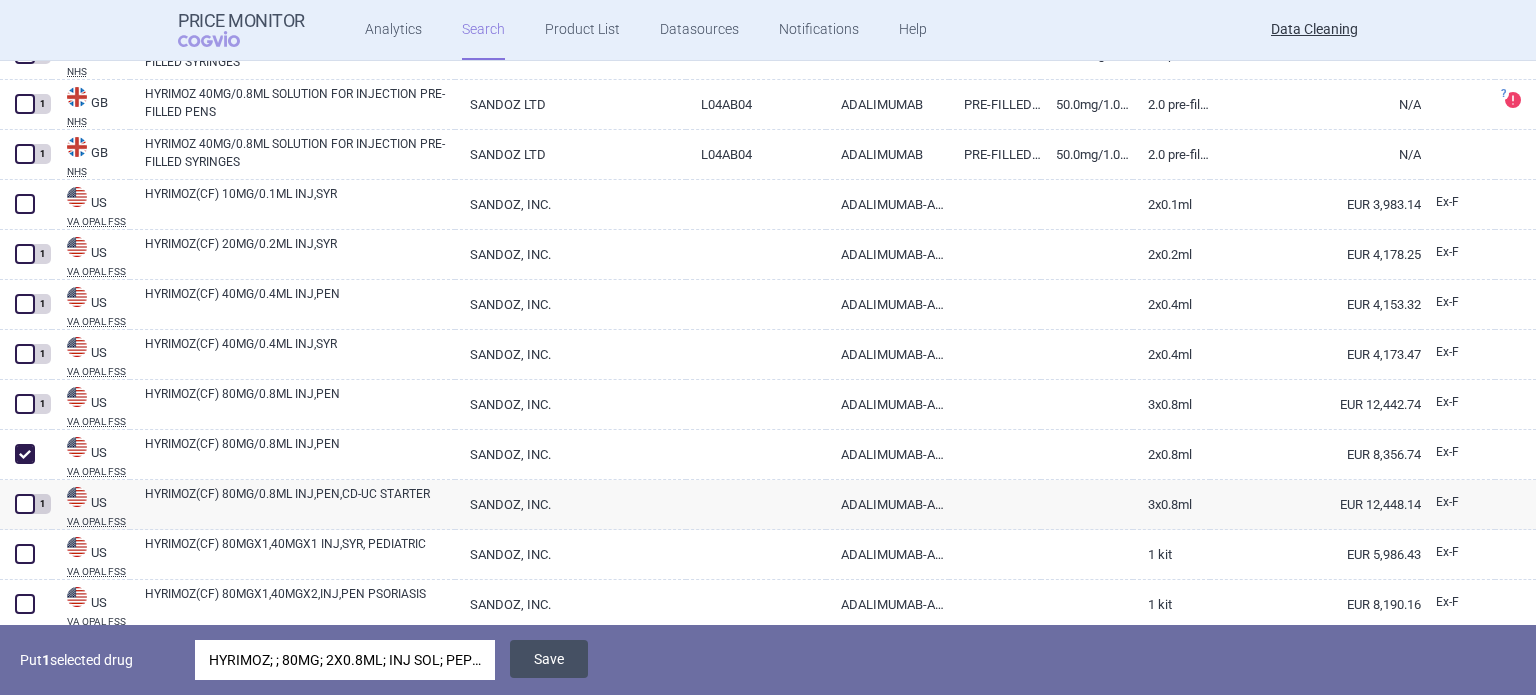 click on "Save" at bounding box center [549, 659] 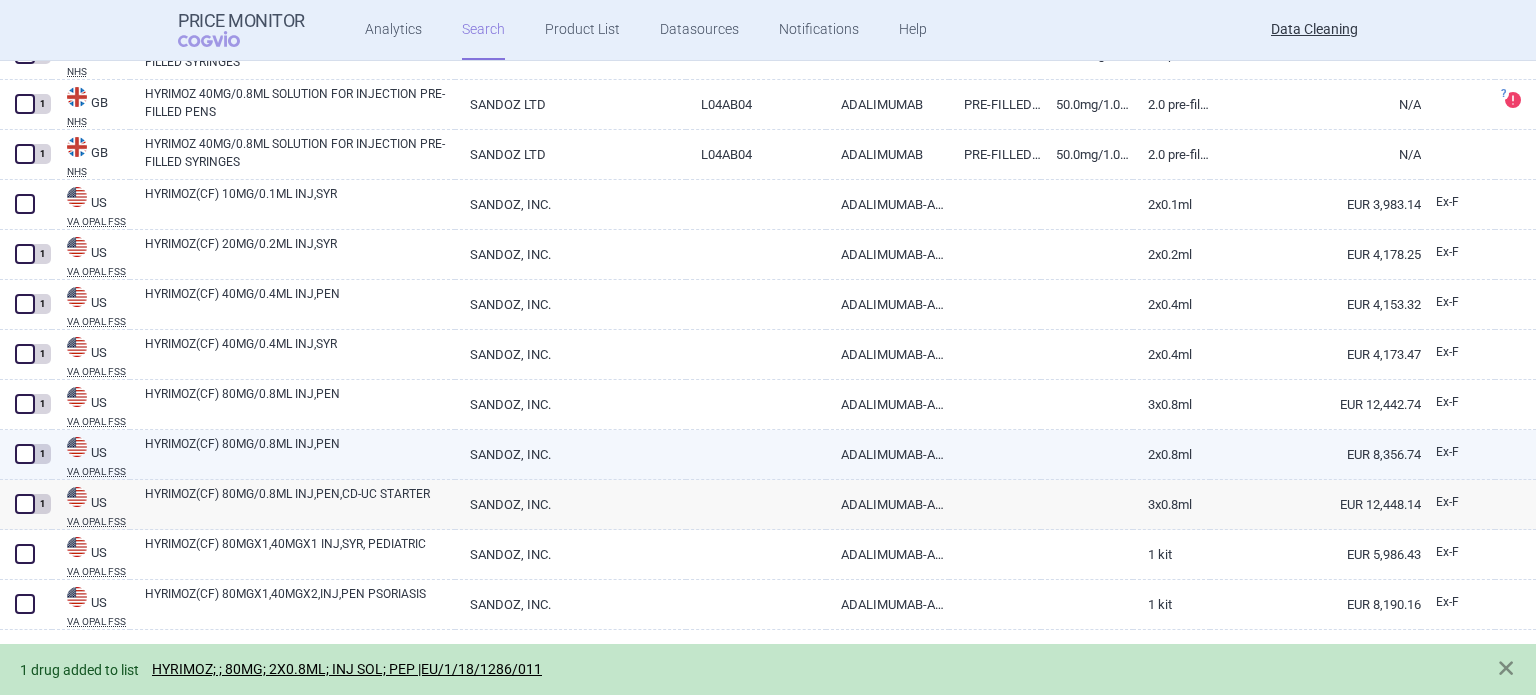 click on "HYRIMOZ(CF) 80MG/0.8ML INJ,PEN" at bounding box center (300, 453) 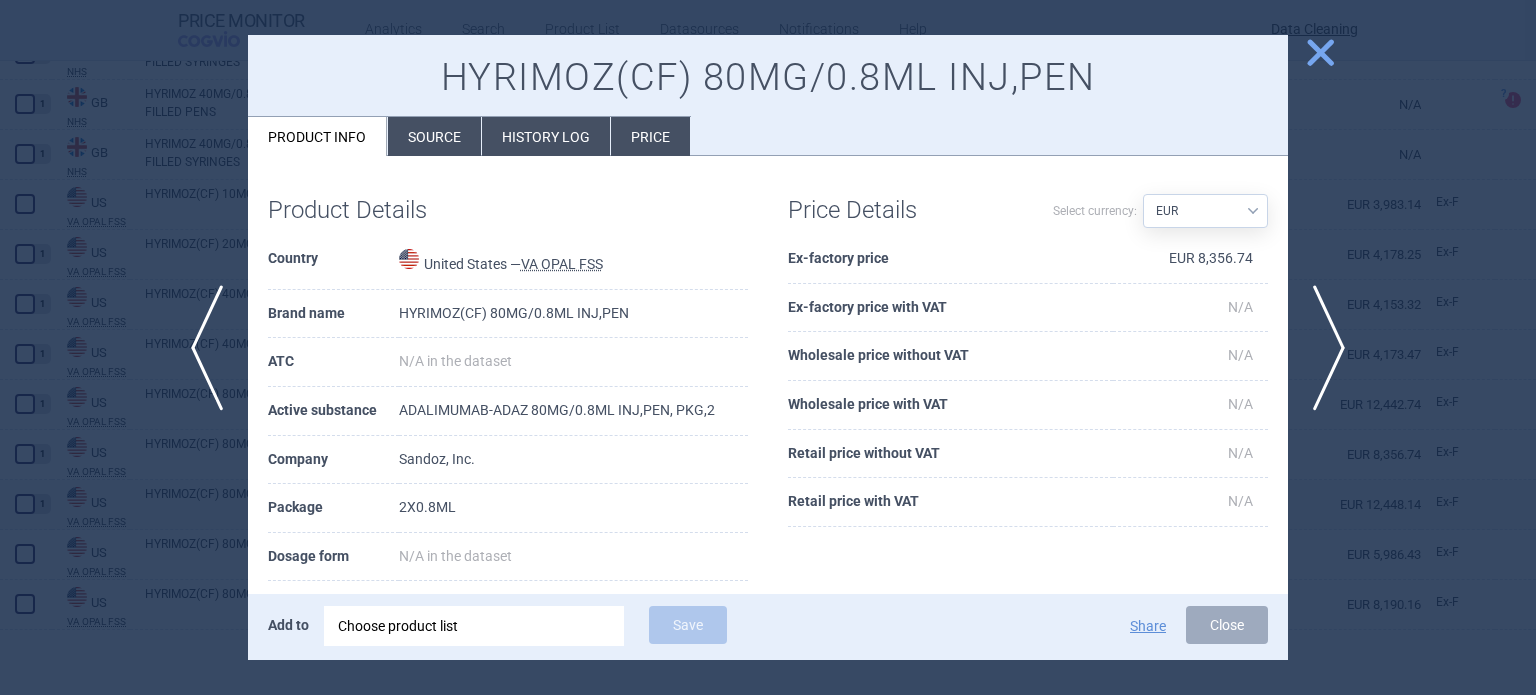 click on "Source" at bounding box center (434, 136) 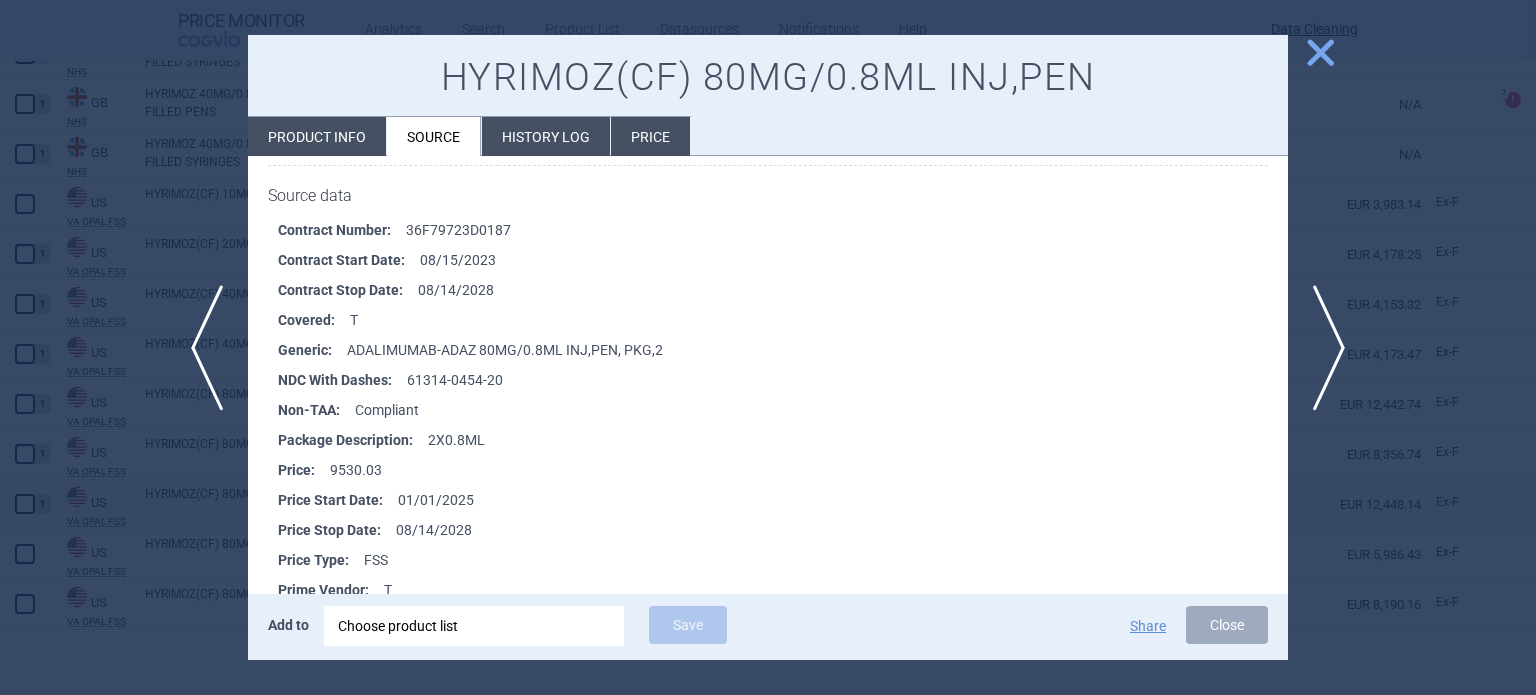 scroll, scrollTop: 300, scrollLeft: 0, axis: vertical 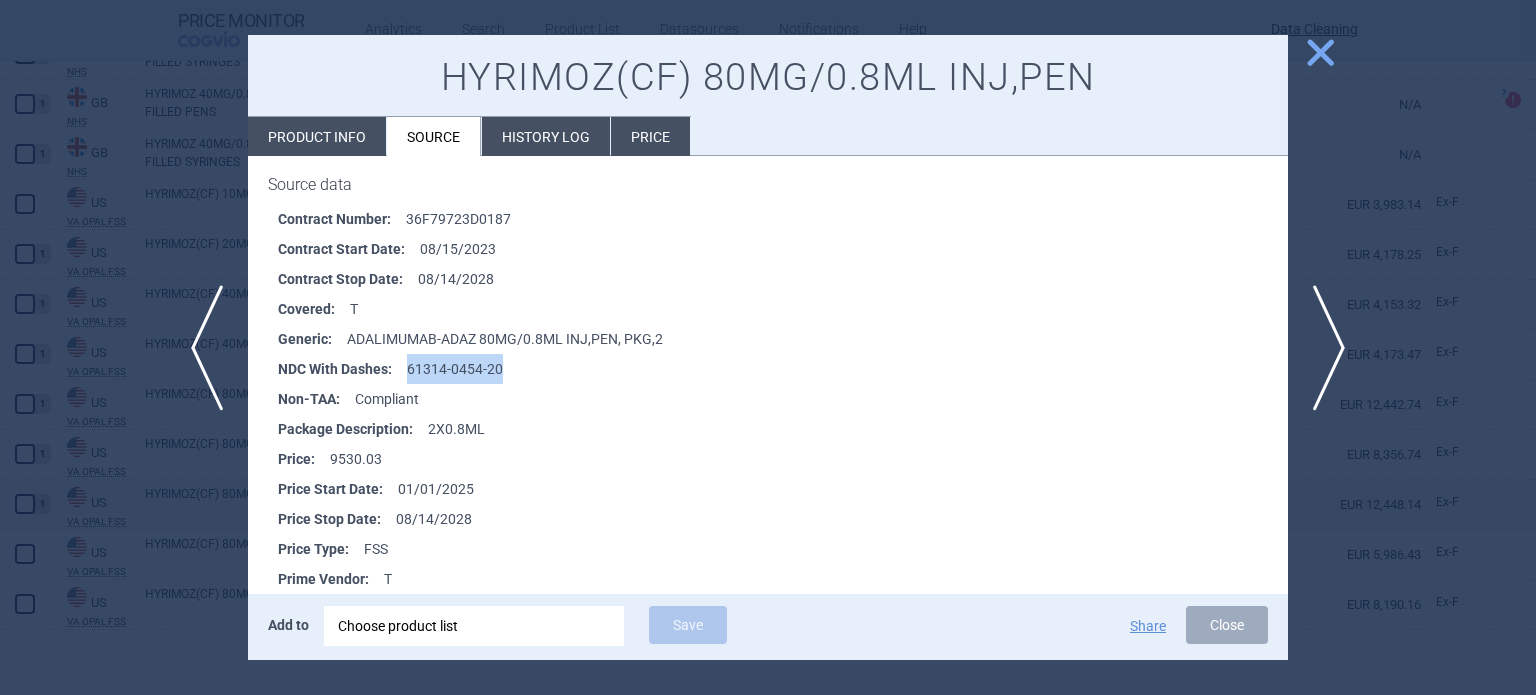 drag, startPoint x: 528, startPoint y: 372, endPoint x: 405, endPoint y: 363, distance: 123.32883 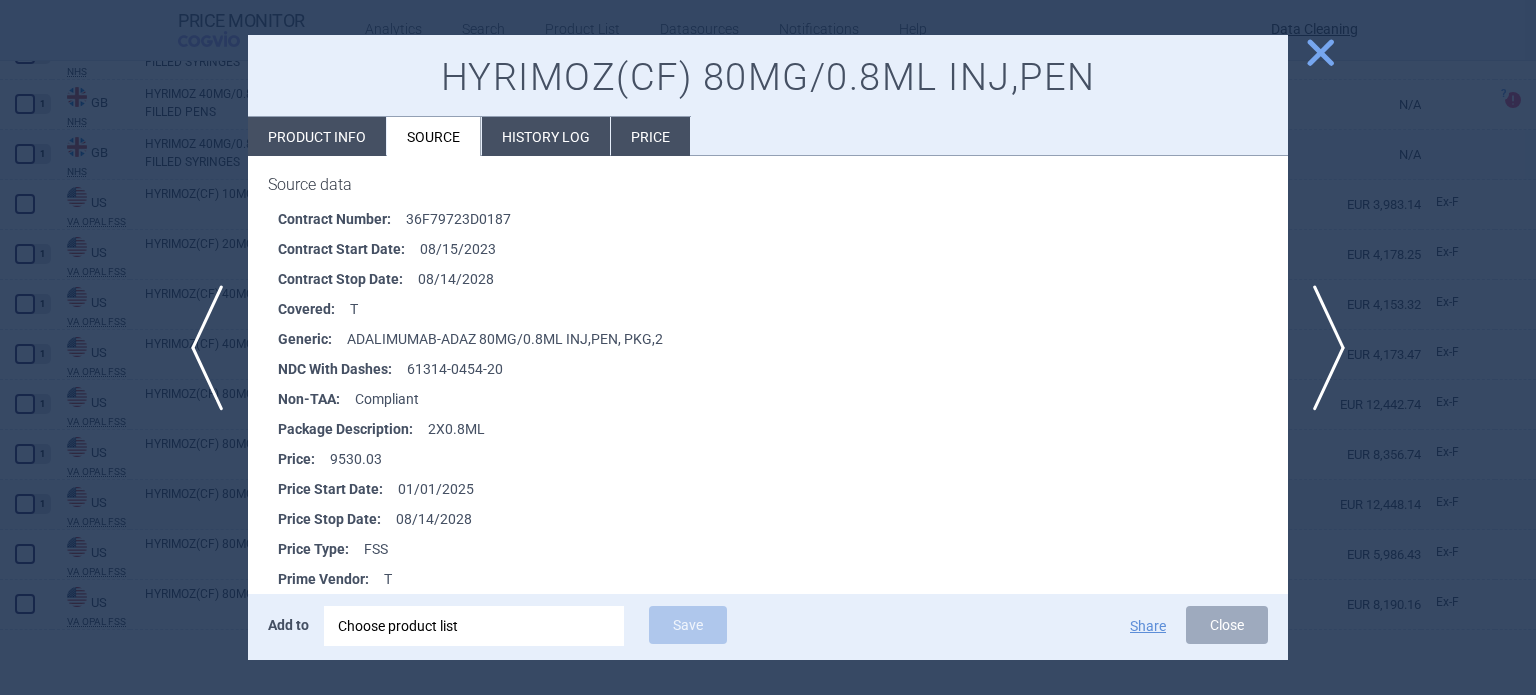 click at bounding box center (768, 347) 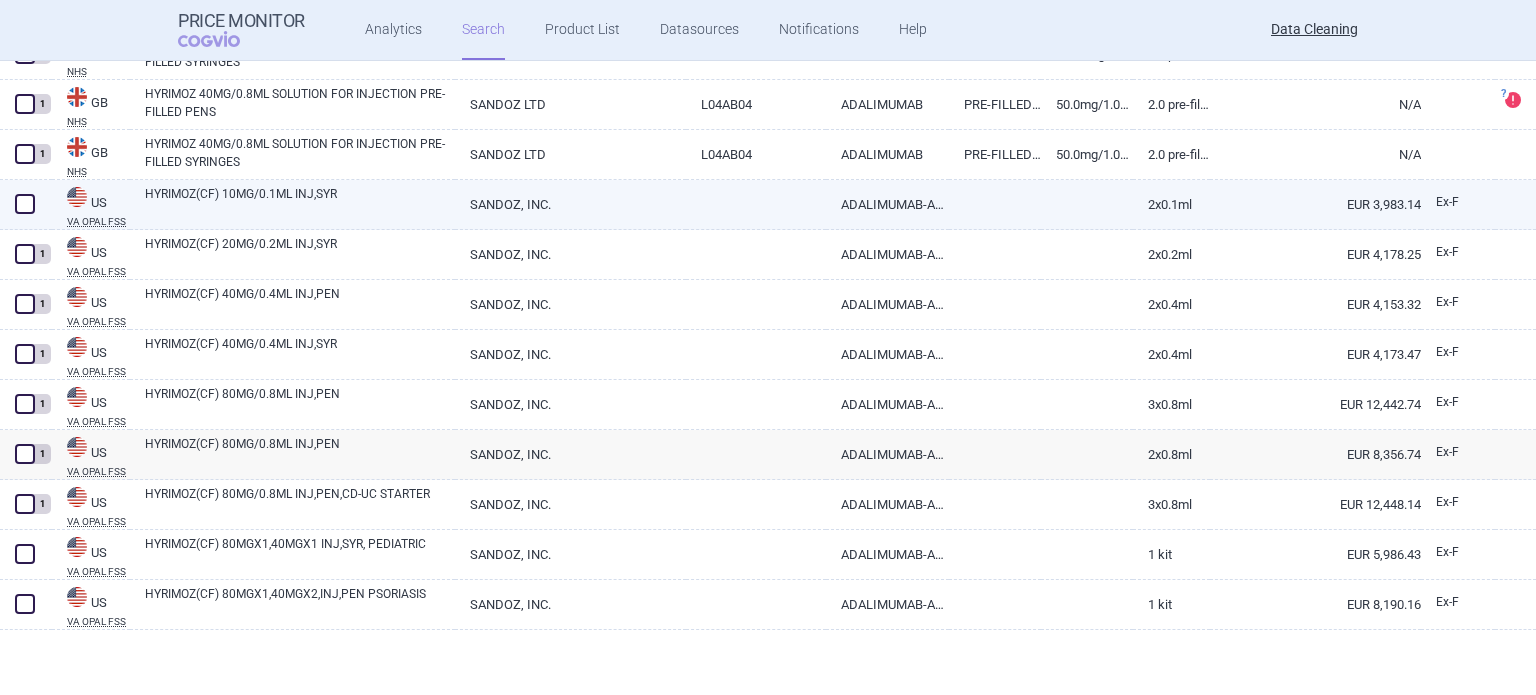 click at bounding box center (25, 204) 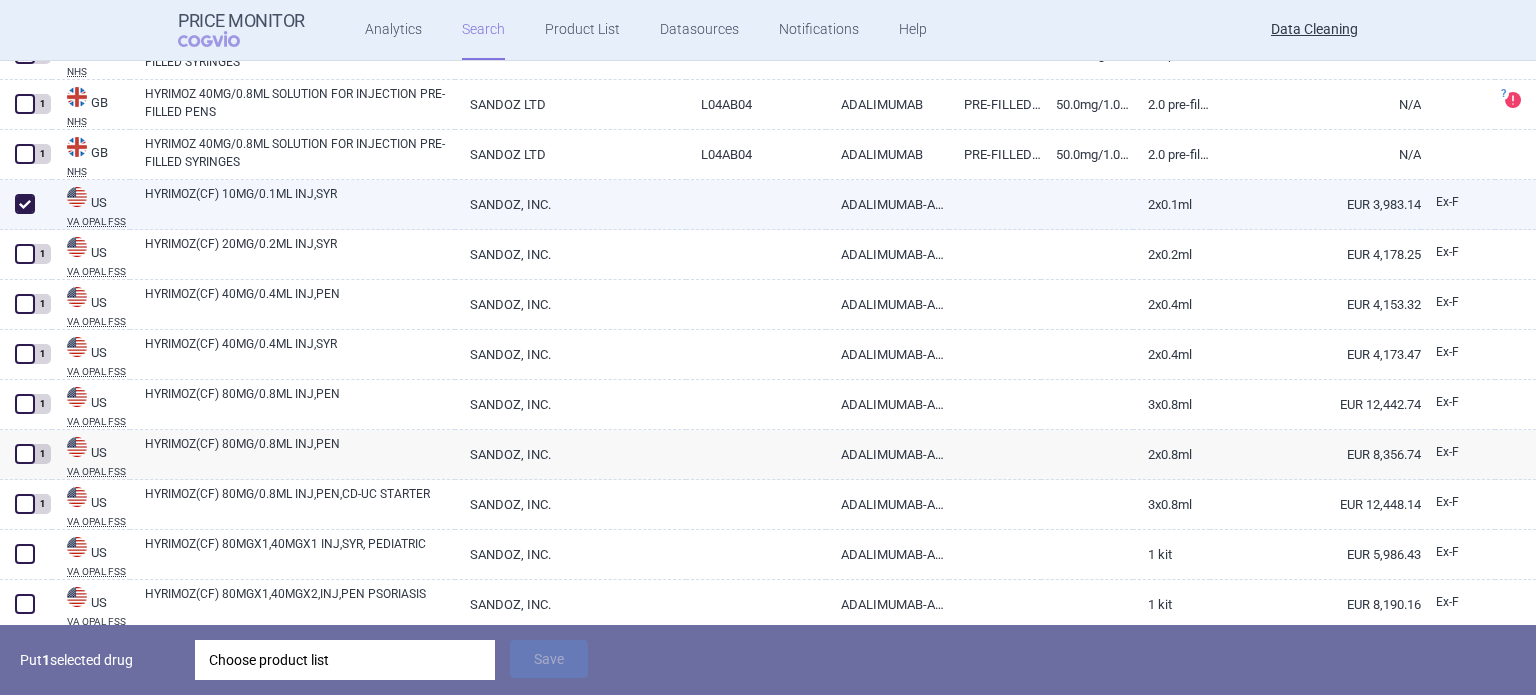 checkbox on "true" 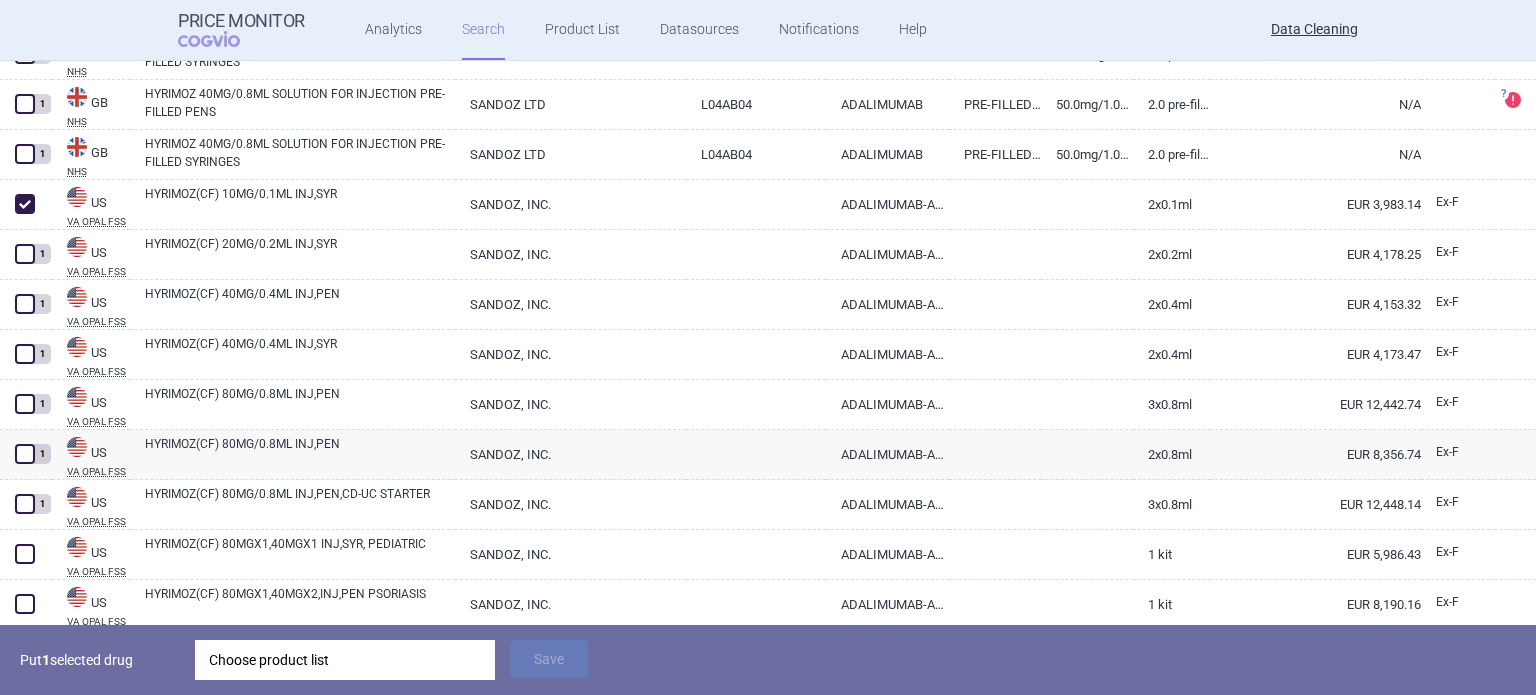 click on "Choose product list" at bounding box center [345, 660] 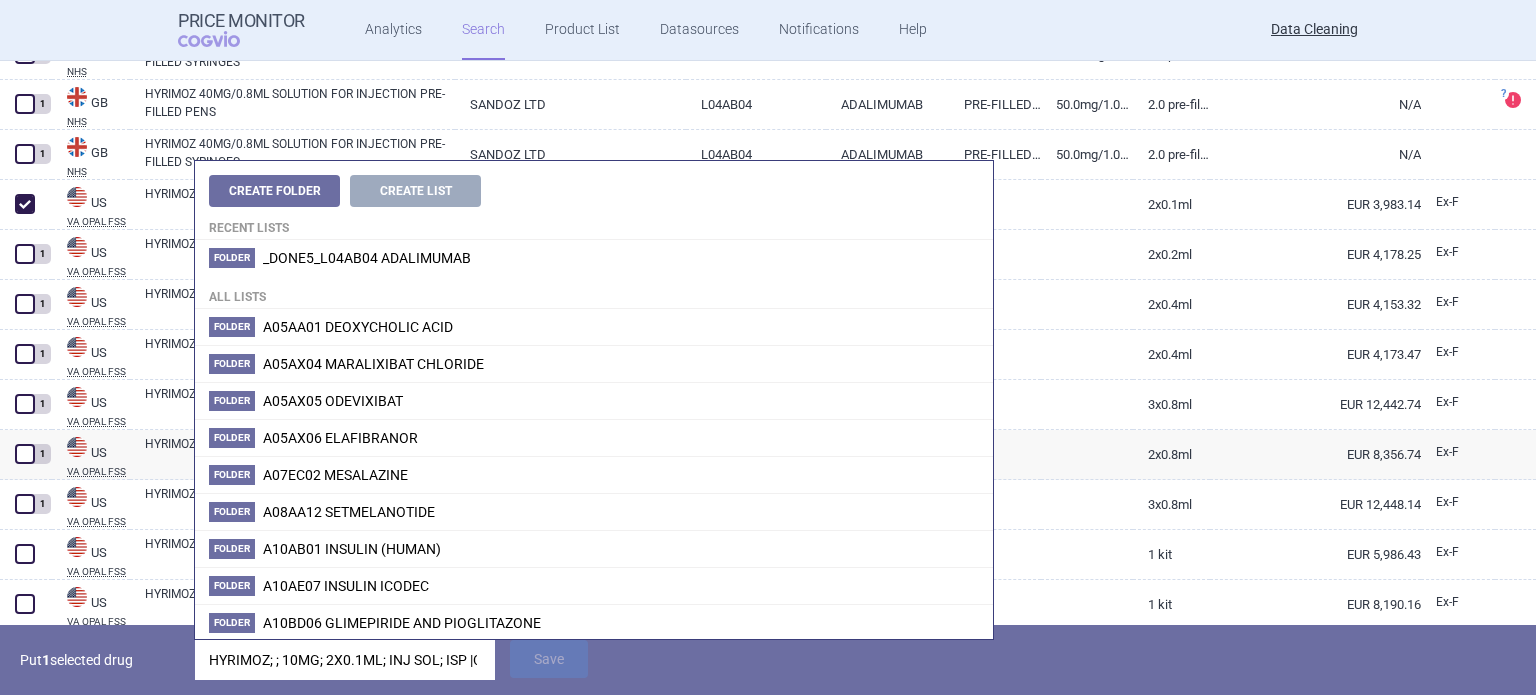 scroll, scrollTop: 0, scrollLeft: 116, axis: horizontal 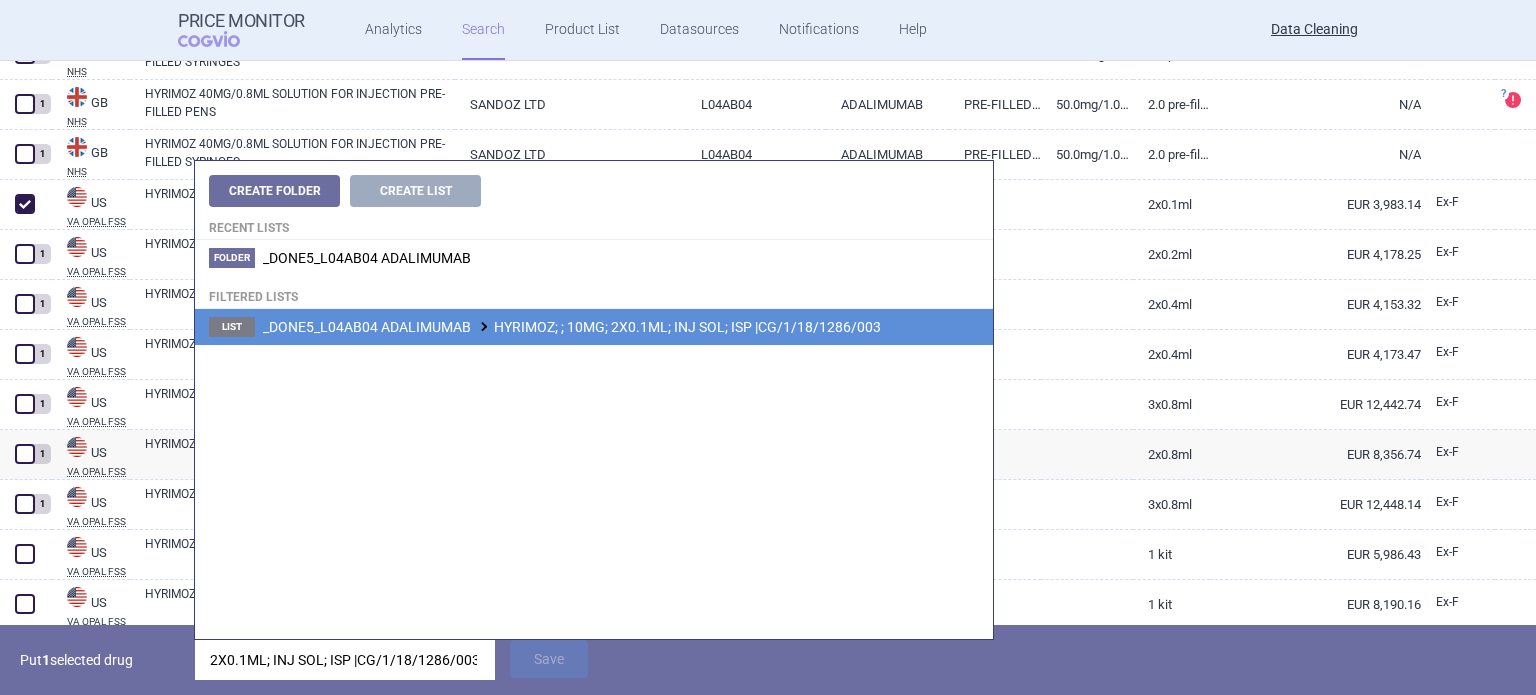 type on "HYRIMOZ; ; 10MG; 2X0.1ML; INJ SOL; ISP |CG/1/18/1286/003" 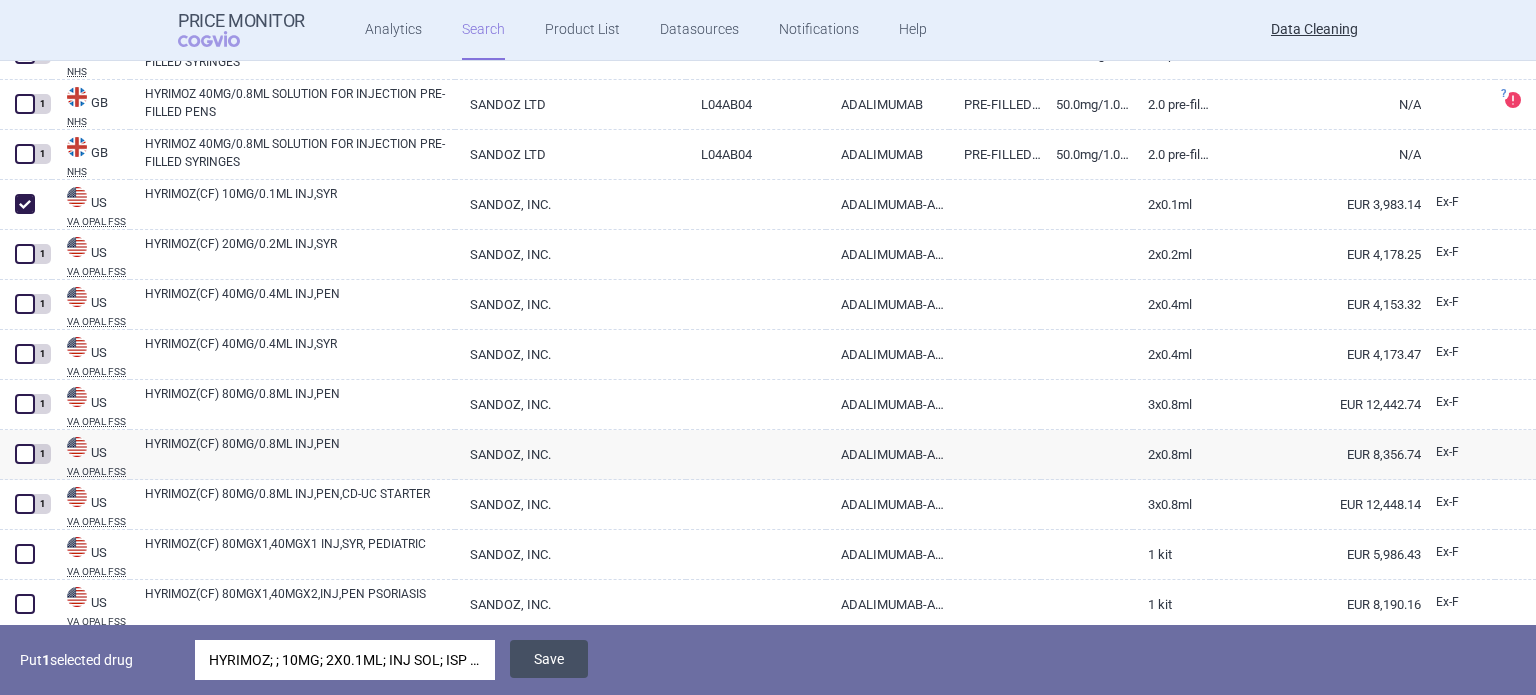 click on "Save" at bounding box center [549, 659] 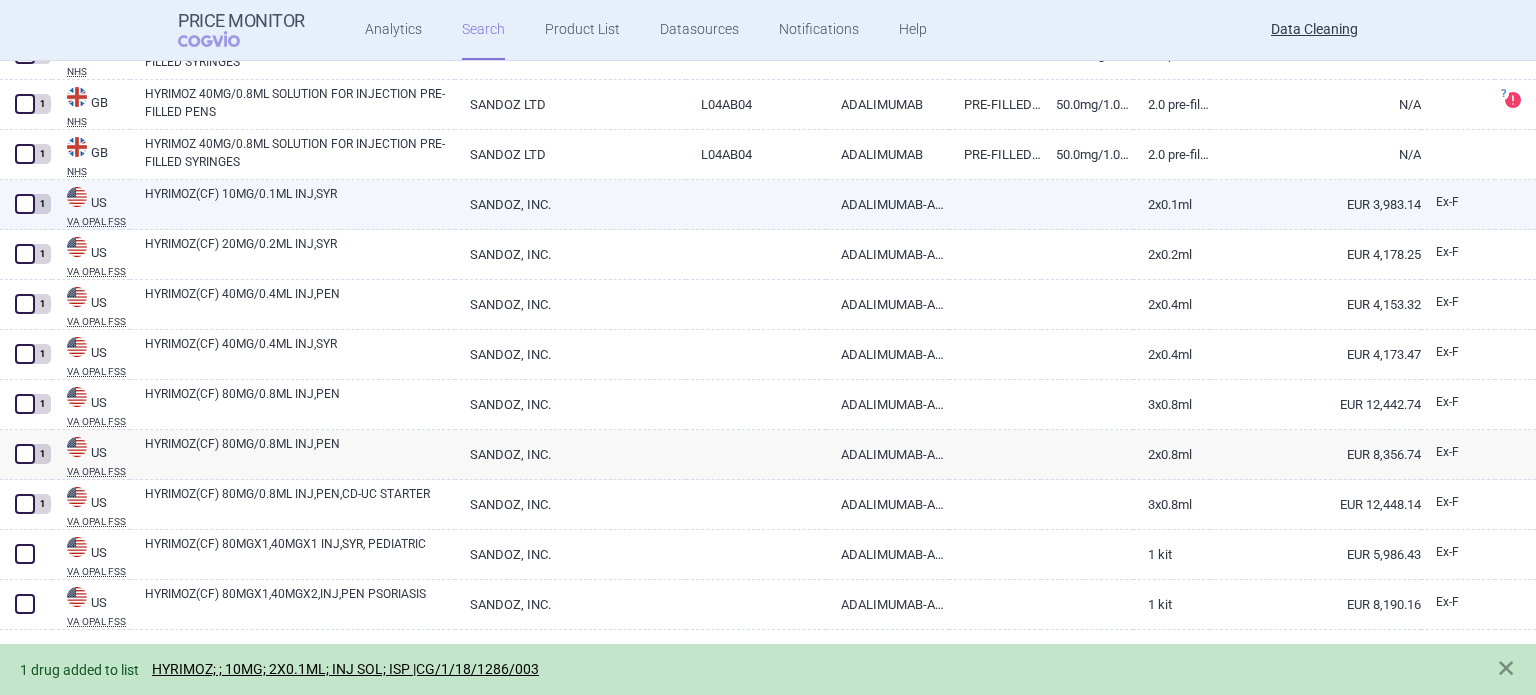 click on "HYRIMOZ(CF) 10MG/0.1ML INJ,SYR" at bounding box center [300, 203] 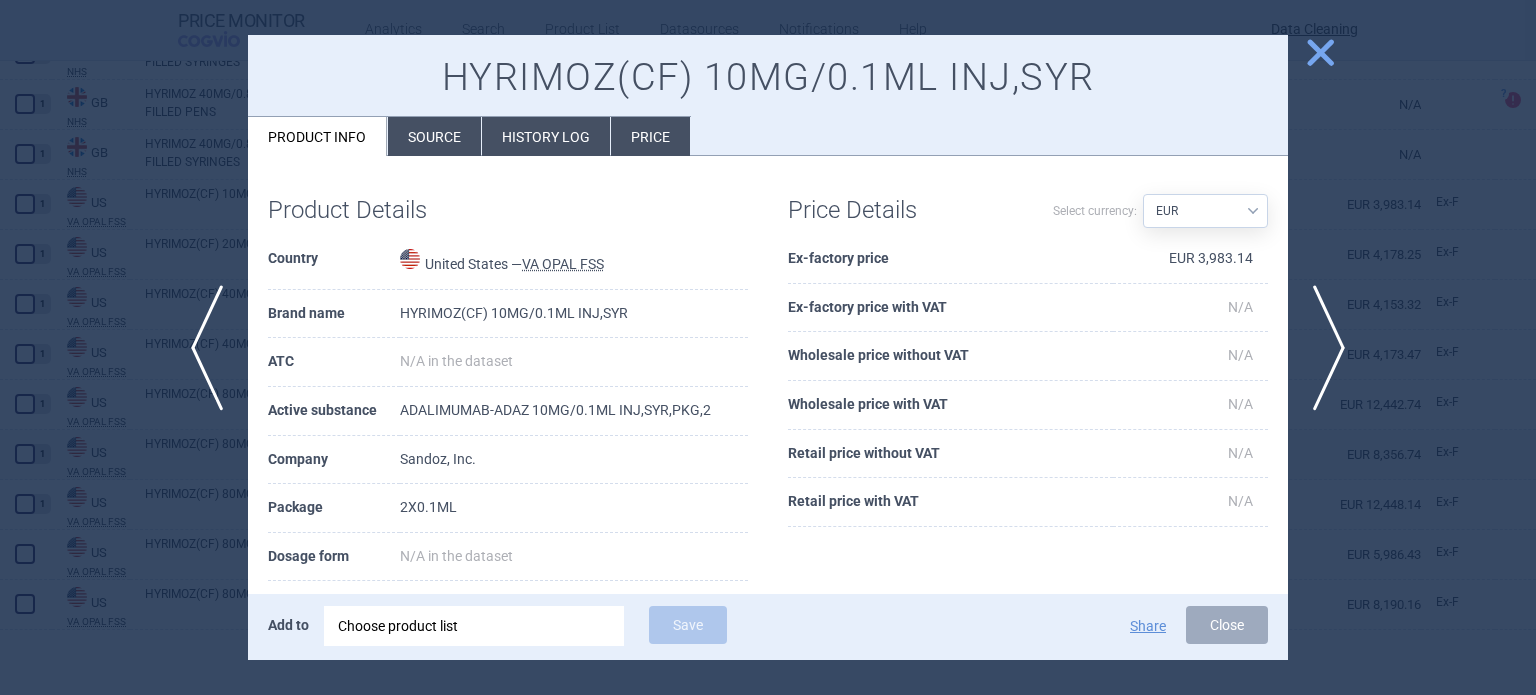 click on "Source" at bounding box center [434, 136] 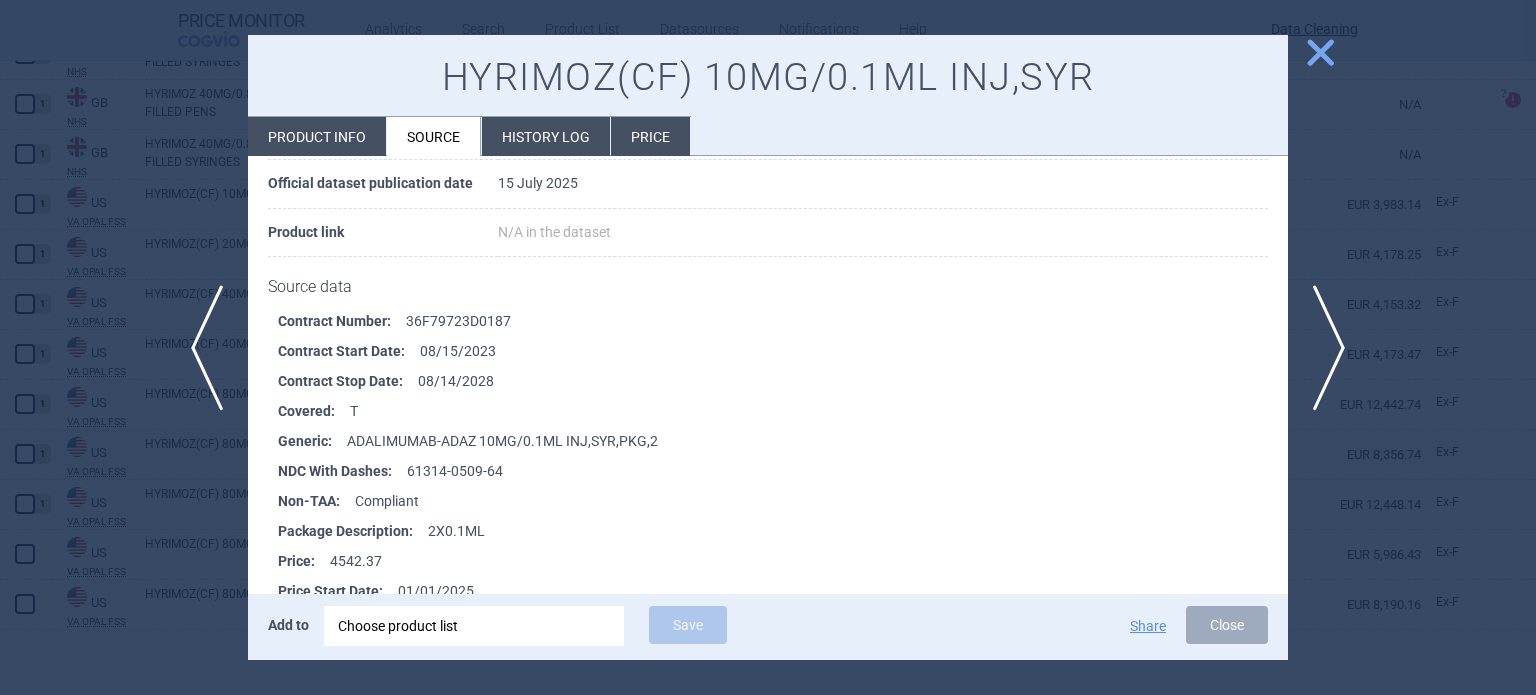 scroll, scrollTop: 200, scrollLeft: 0, axis: vertical 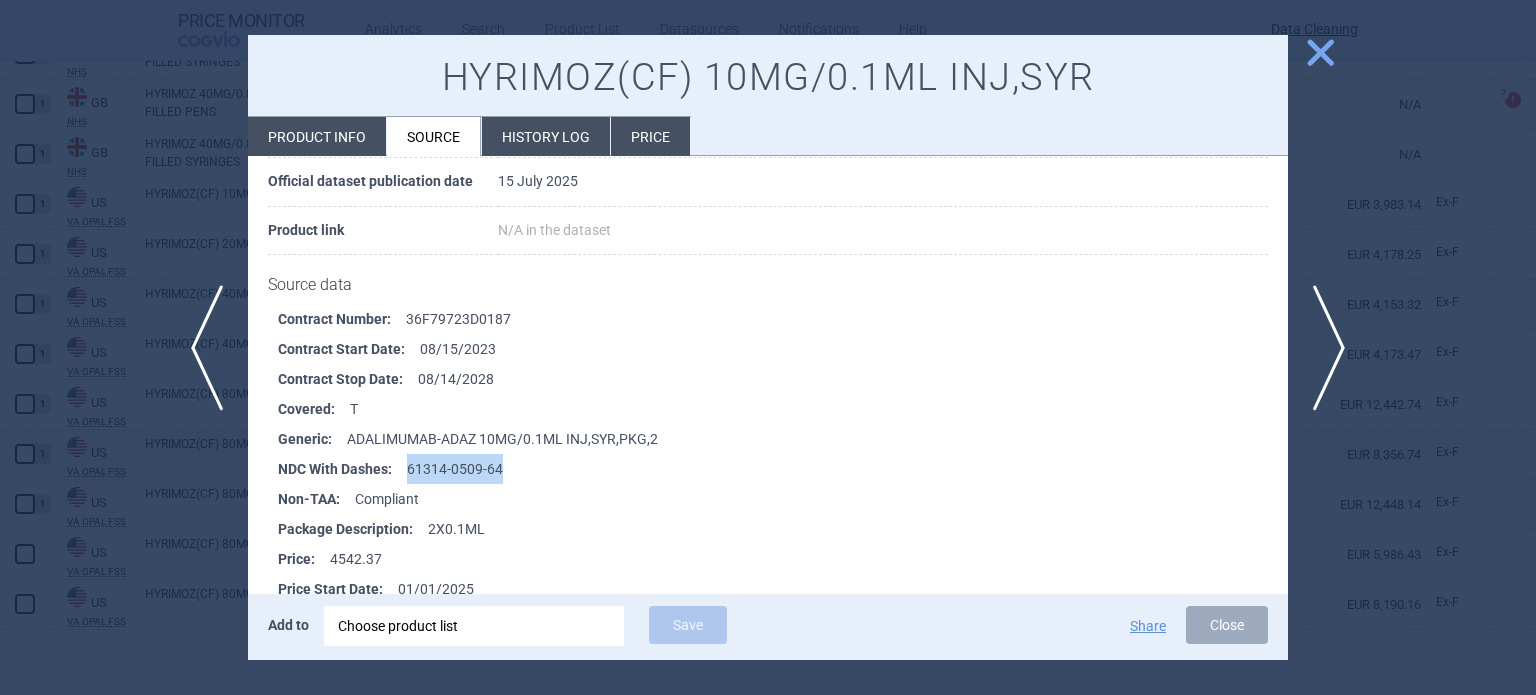 drag, startPoint x: 513, startPoint y: 469, endPoint x: 409, endPoint y: 461, distance: 104.307236 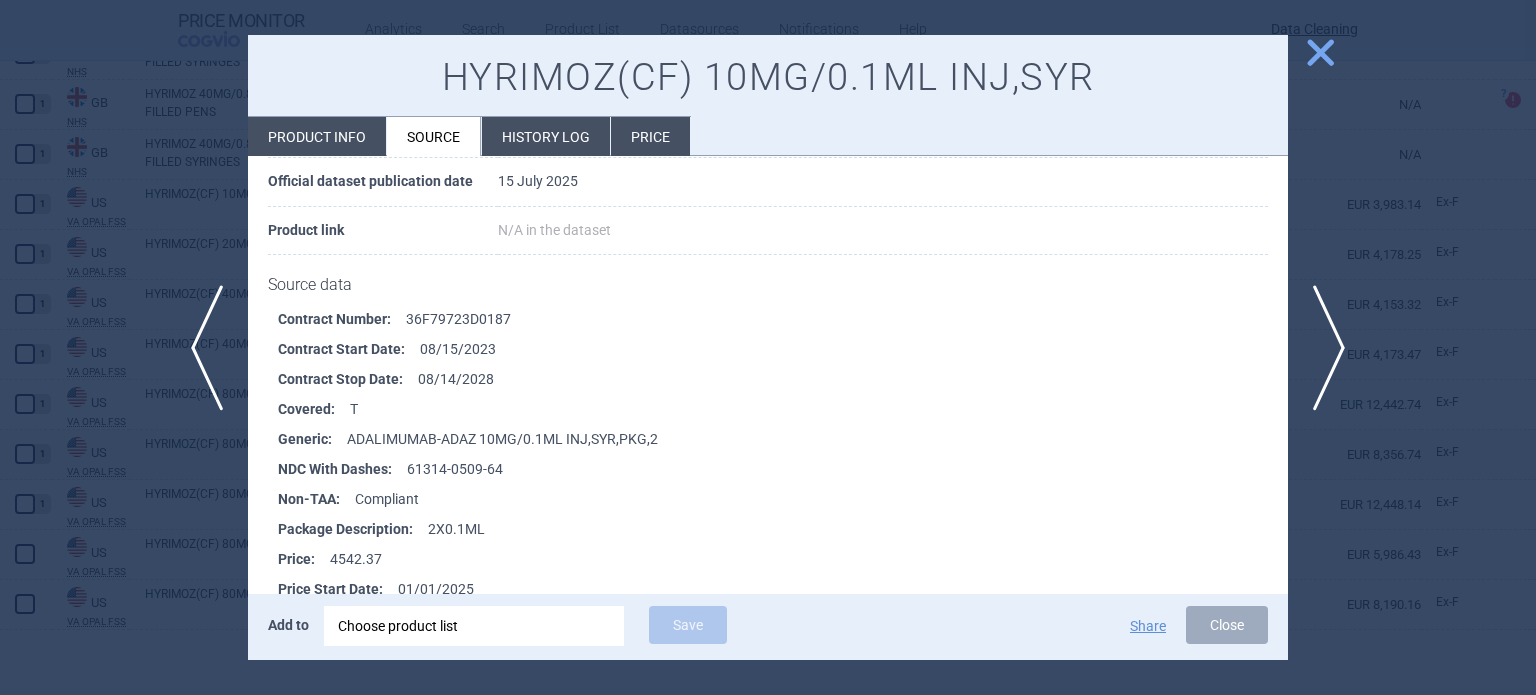 click at bounding box center (768, 347) 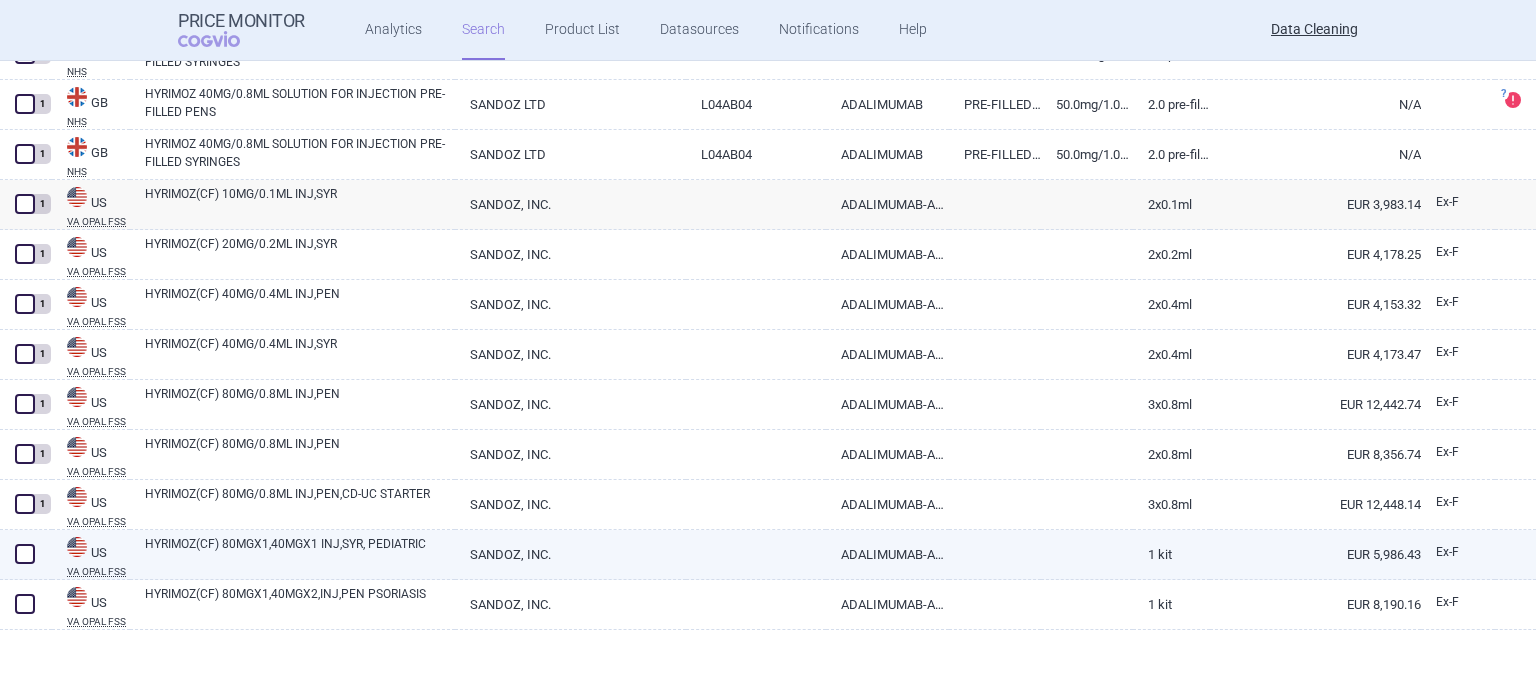 click on "HYRIMOZ(CF) 80MGX1,40MGX1 INJ,SYR, PEDIATRIC" at bounding box center (300, 553) 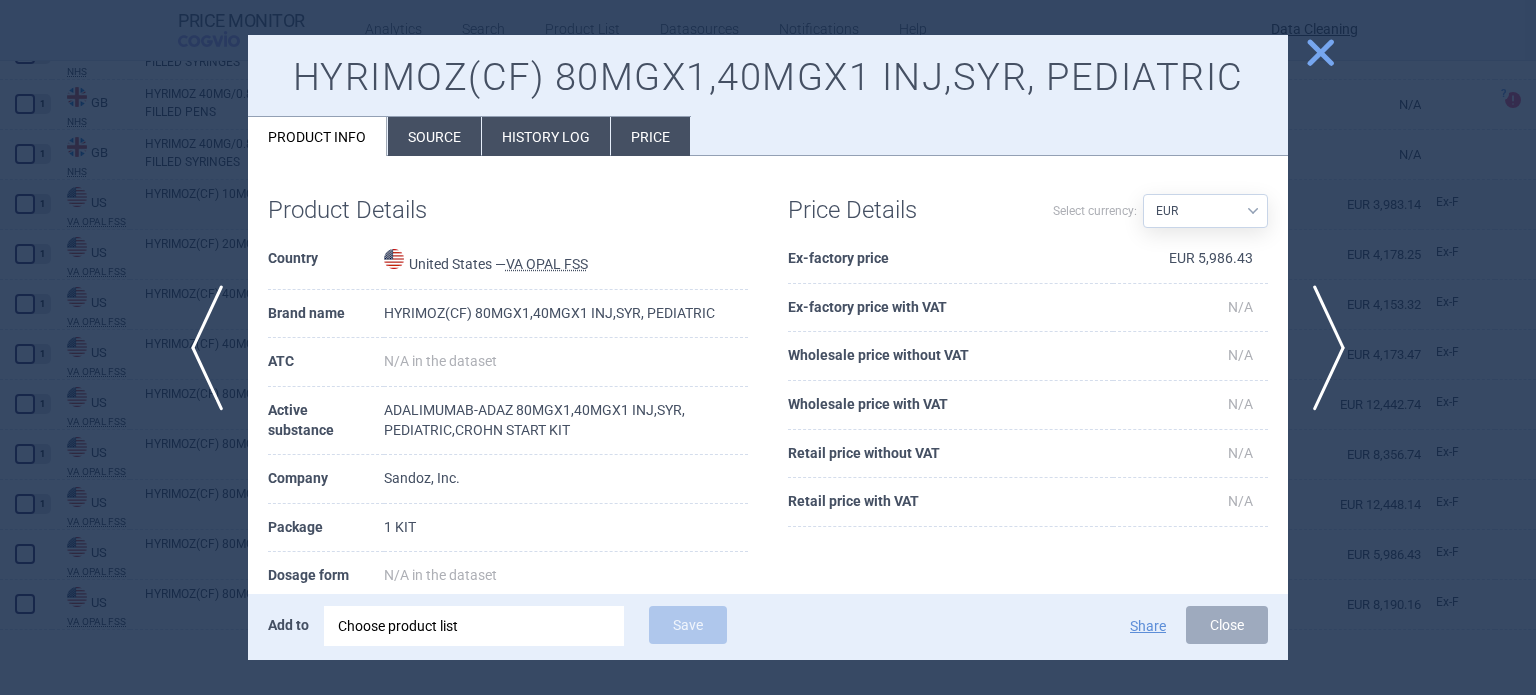 click on "Source" at bounding box center [434, 136] 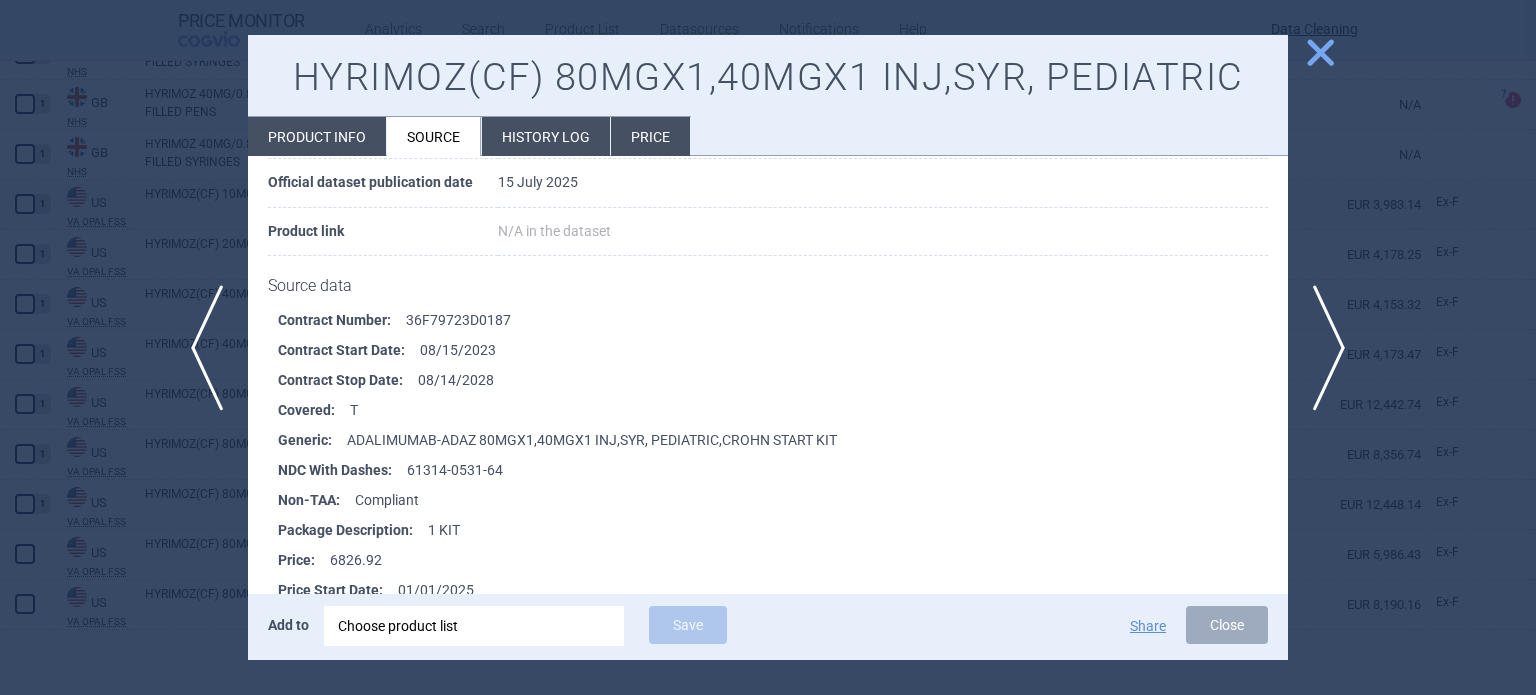 scroll, scrollTop: 200, scrollLeft: 0, axis: vertical 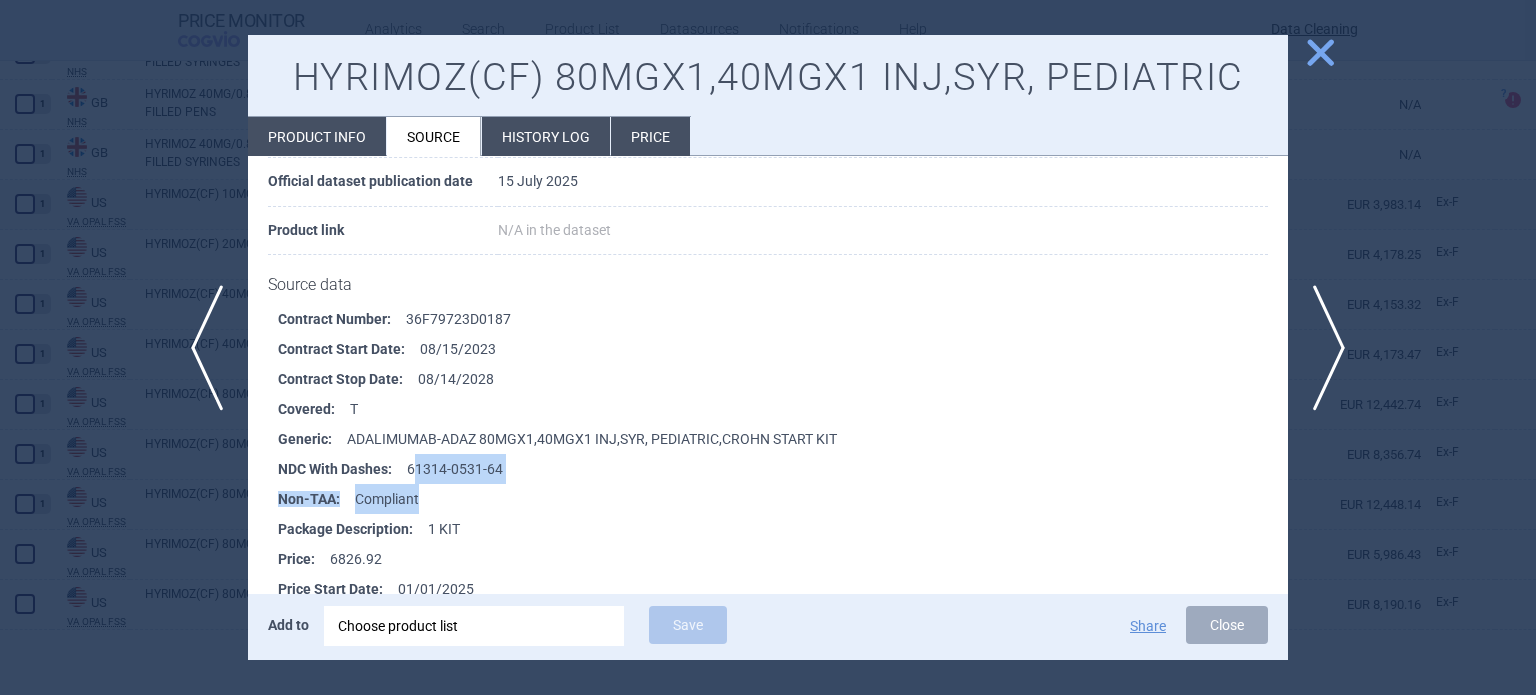 drag, startPoint x: 528, startPoint y: 483, endPoint x: 413, endPoint y: 477, distance: 115.15642 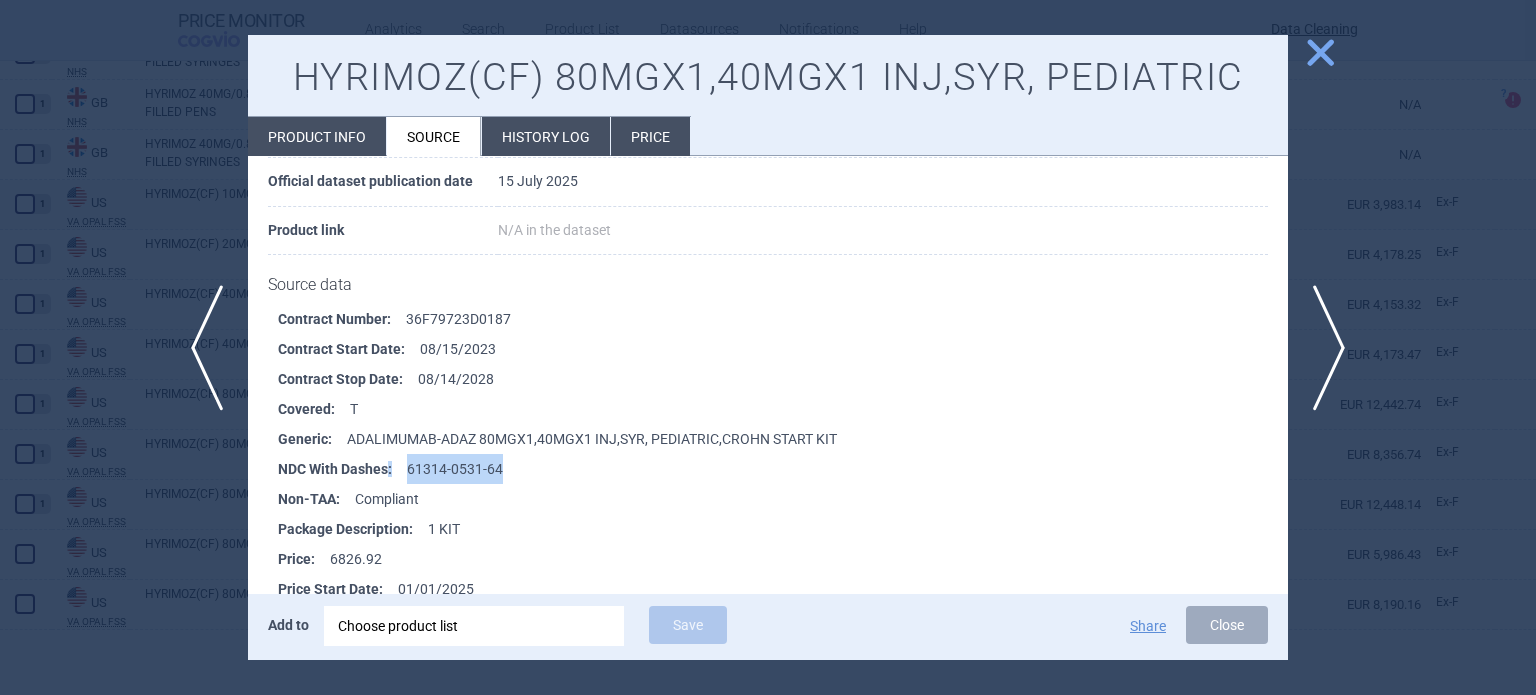 drag, startPoint x: 500, startPoint y: 459, endPoint x: 389, endPoint y: 472, distance: 111.75867 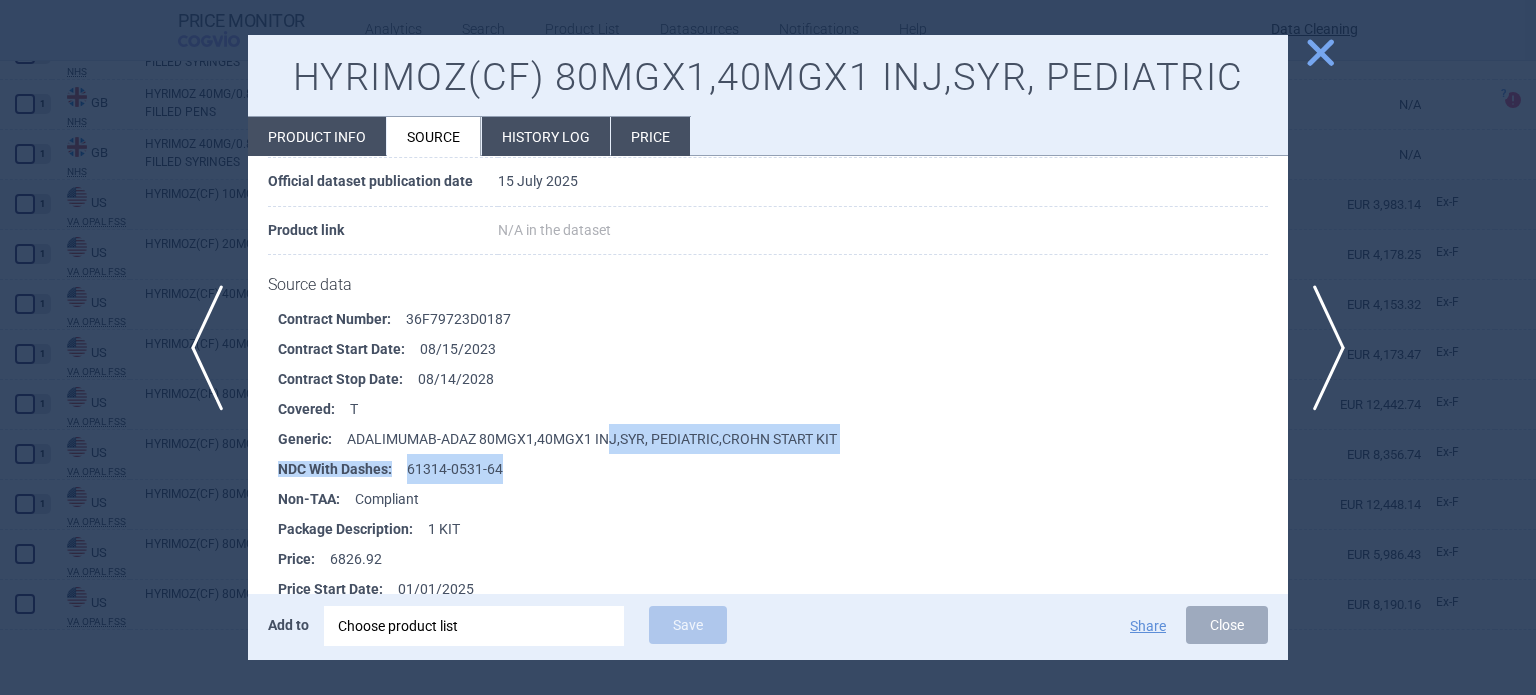 drag, startPoint x: 603, startPoint y: 452, endPoint x: 589, endPoint y: 458, distance: 15.231546 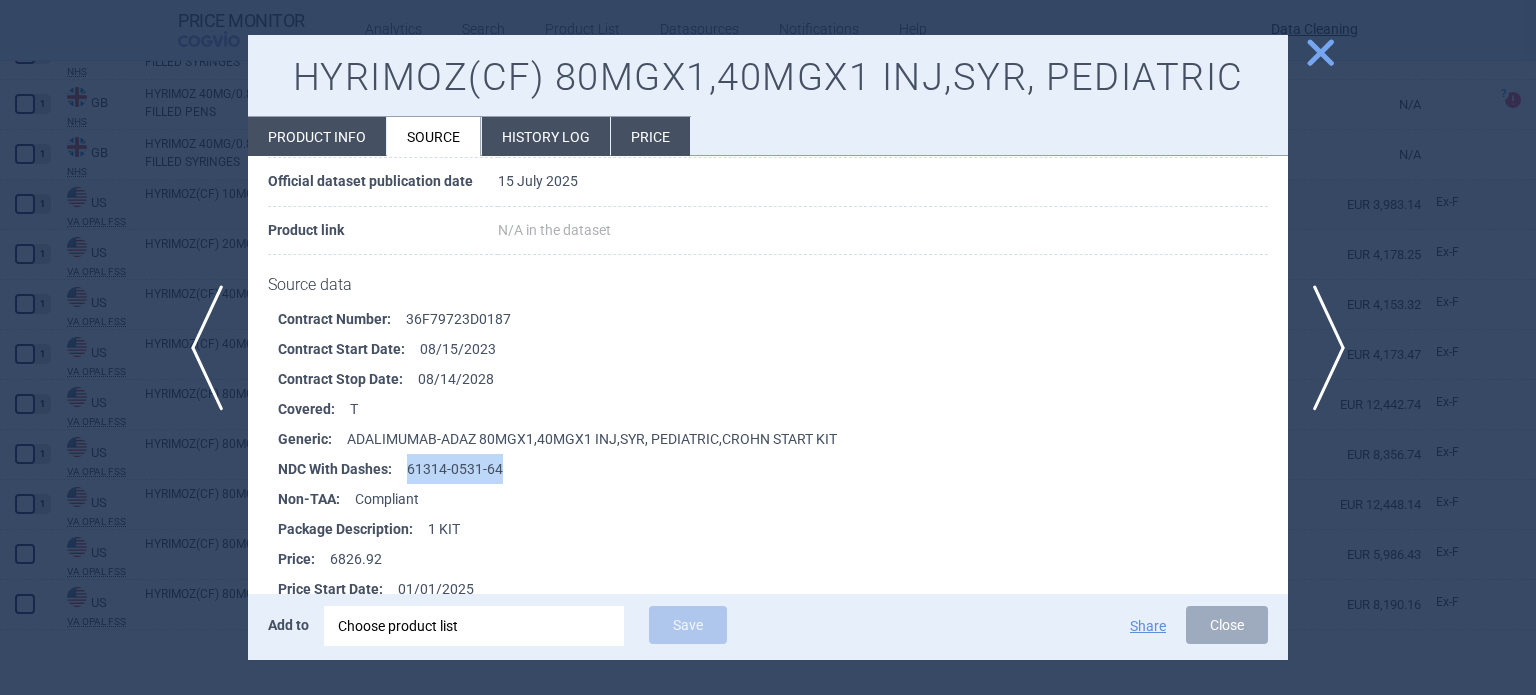 drag, startPoint x: 520, startPoint y: 473, endPoint x: 403, endPoint y: 471, distance: 117.01709 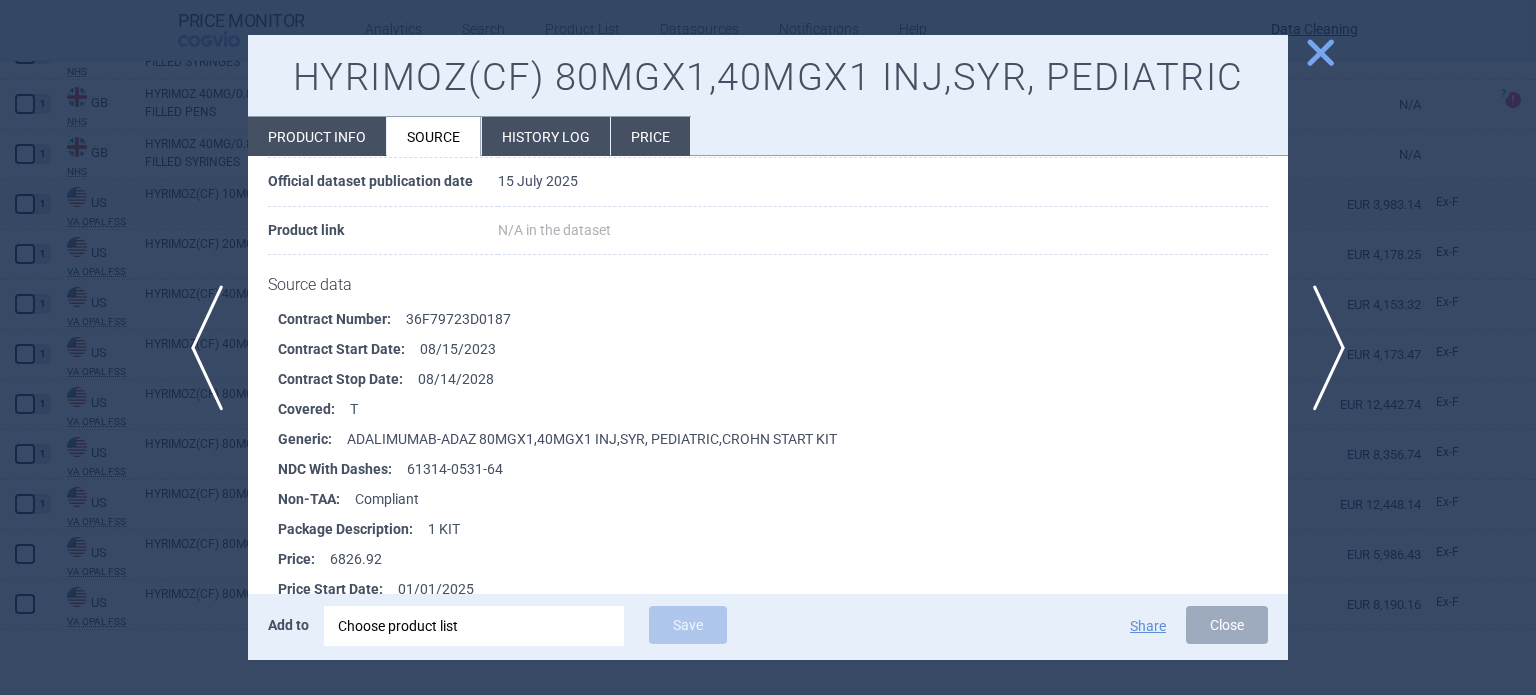 click at bounding box center [768, 347] 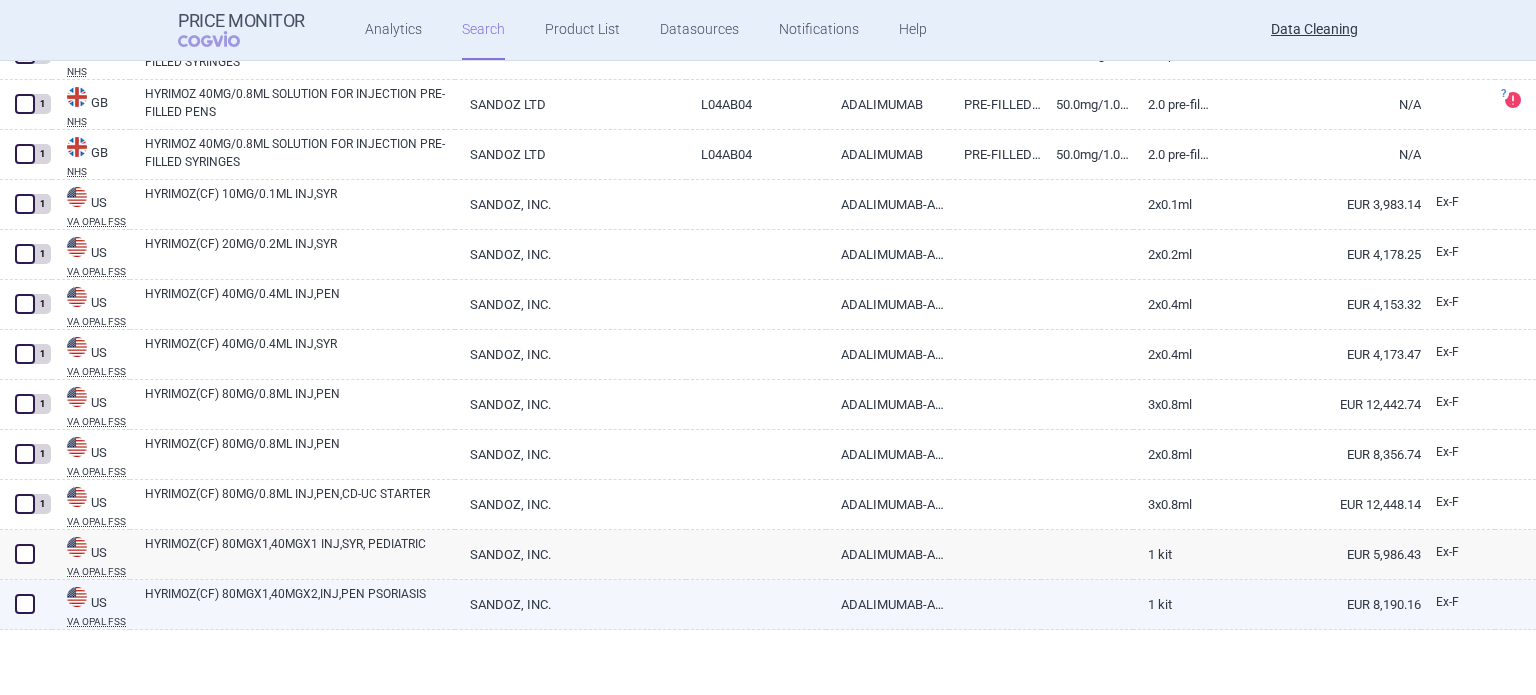 click on "HYRIMOZ(CF) 80MGX1,40MGX2,INJ,PEN PSORIASIS" at bounding box center (300, 603) 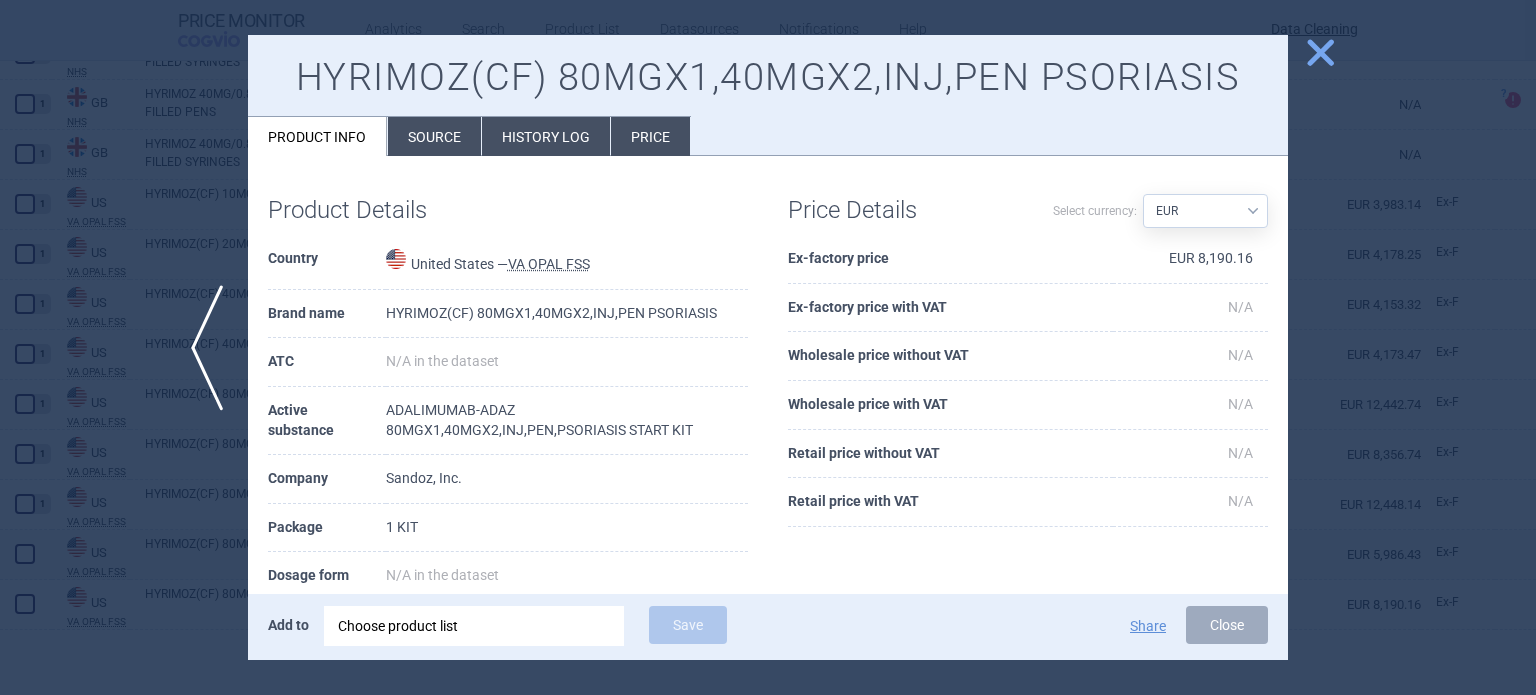click on "Source" at bounding box center (434, 136) 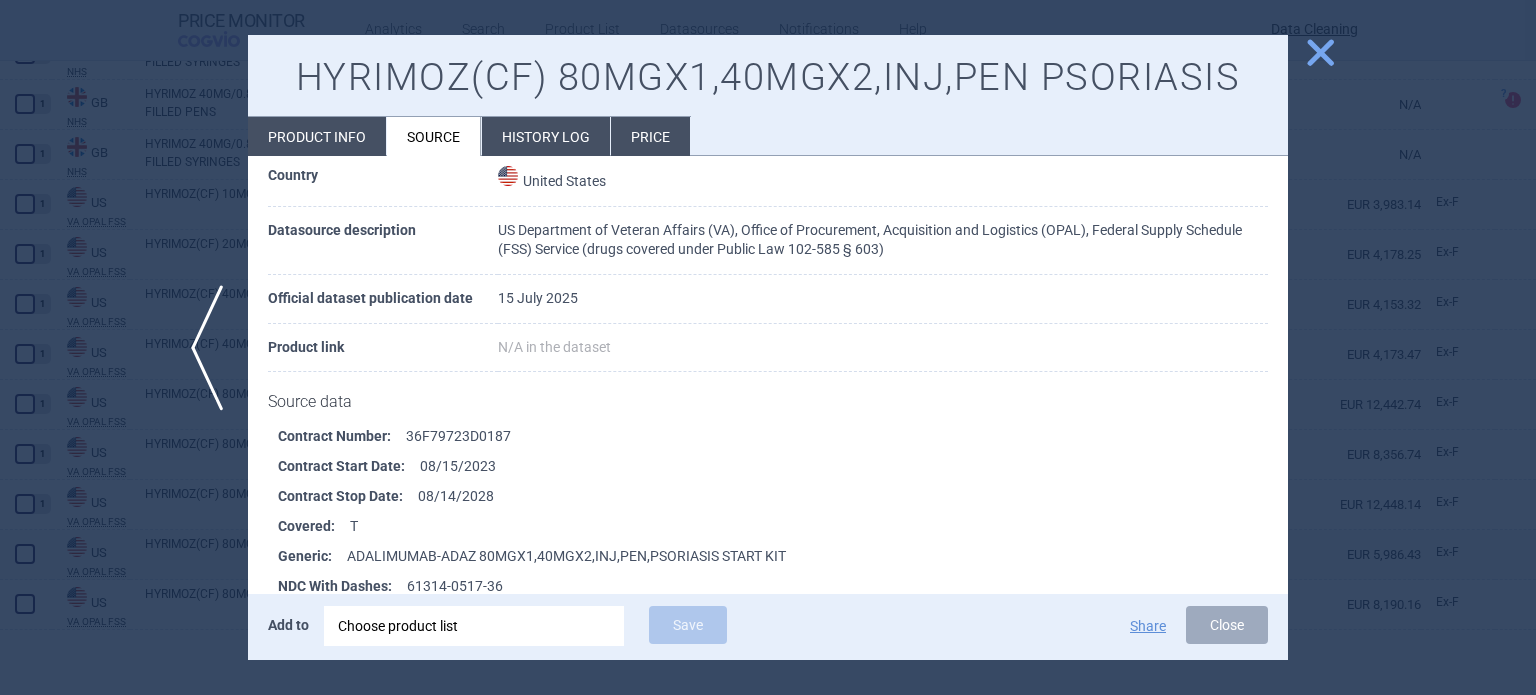 scroll, scrollTop: 200, scrollLeft: 0, axis: vertical 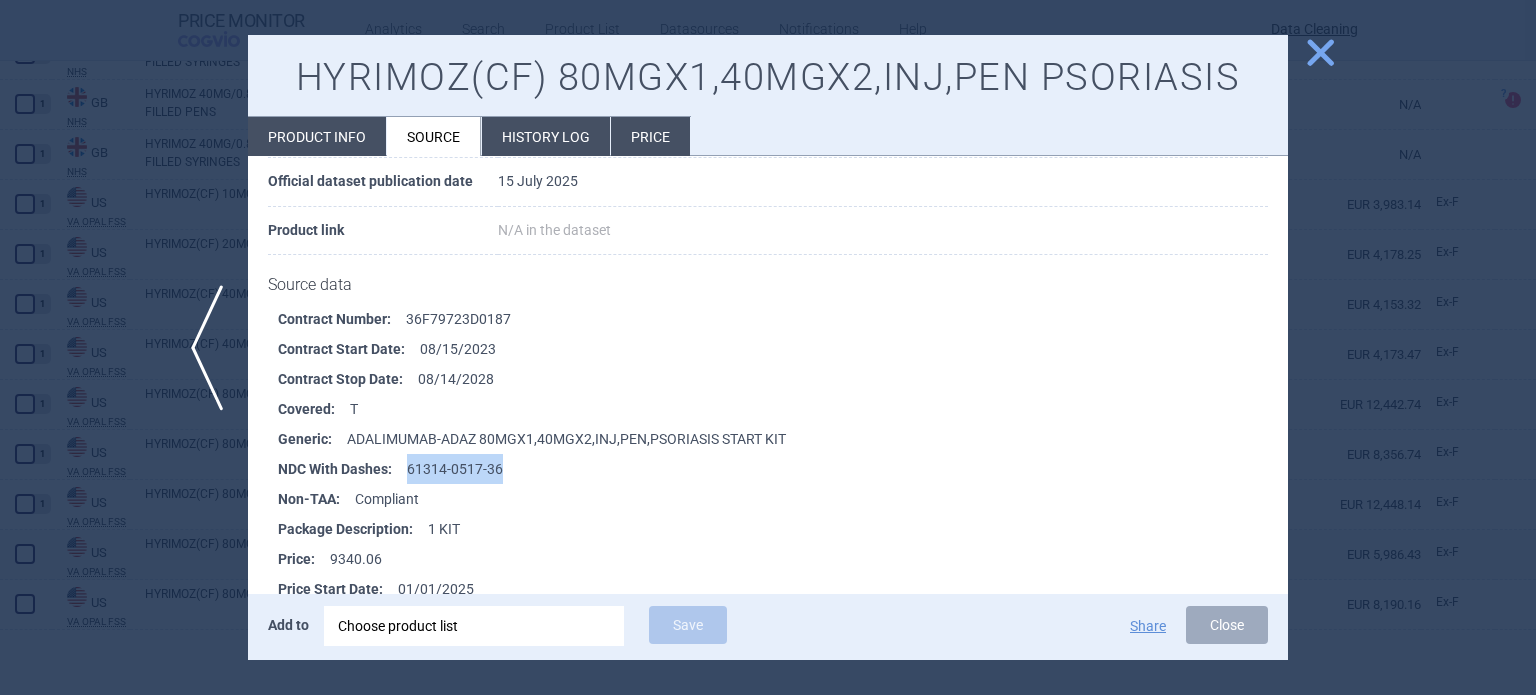 drag, startPoint x: 526, startPoint y: 459, endPoint x: 404, endPoint y: 462, distance: 122.03688 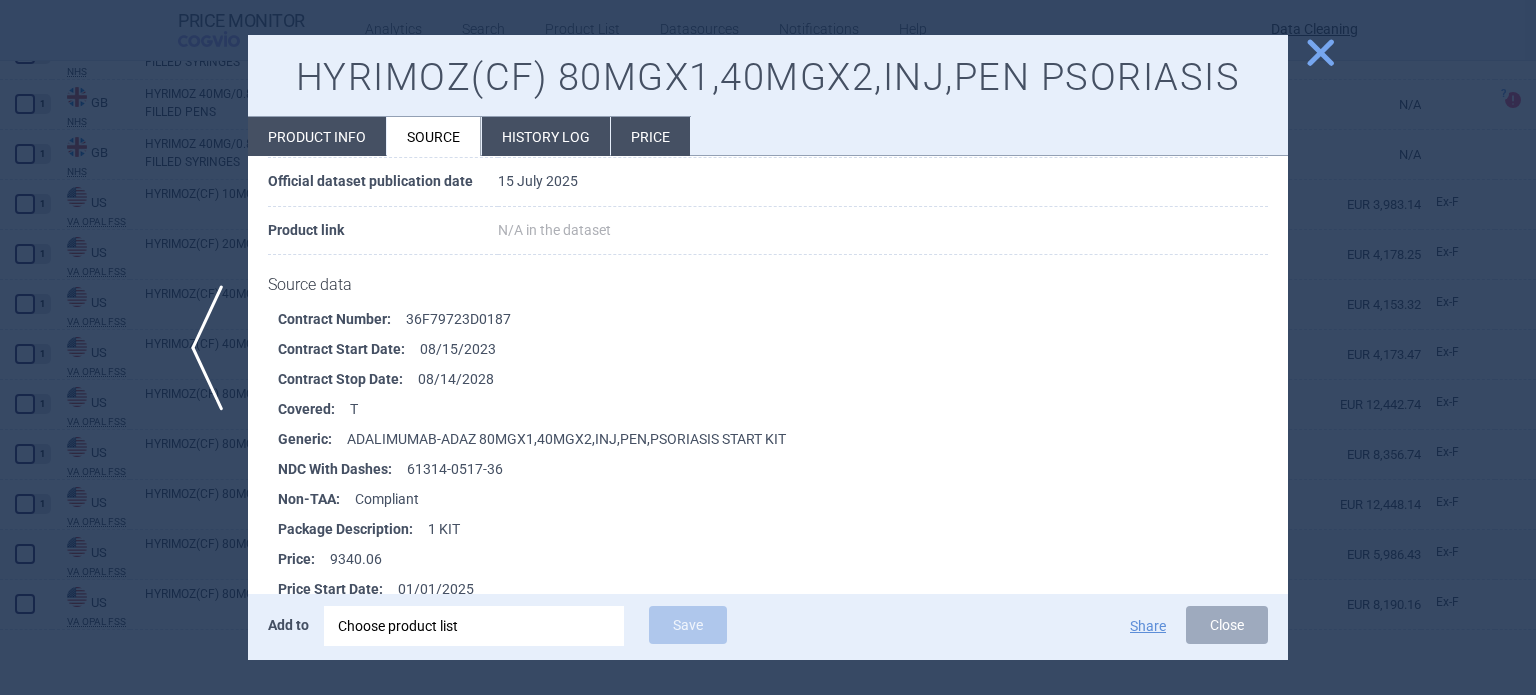click at bounding box center [768, 347] 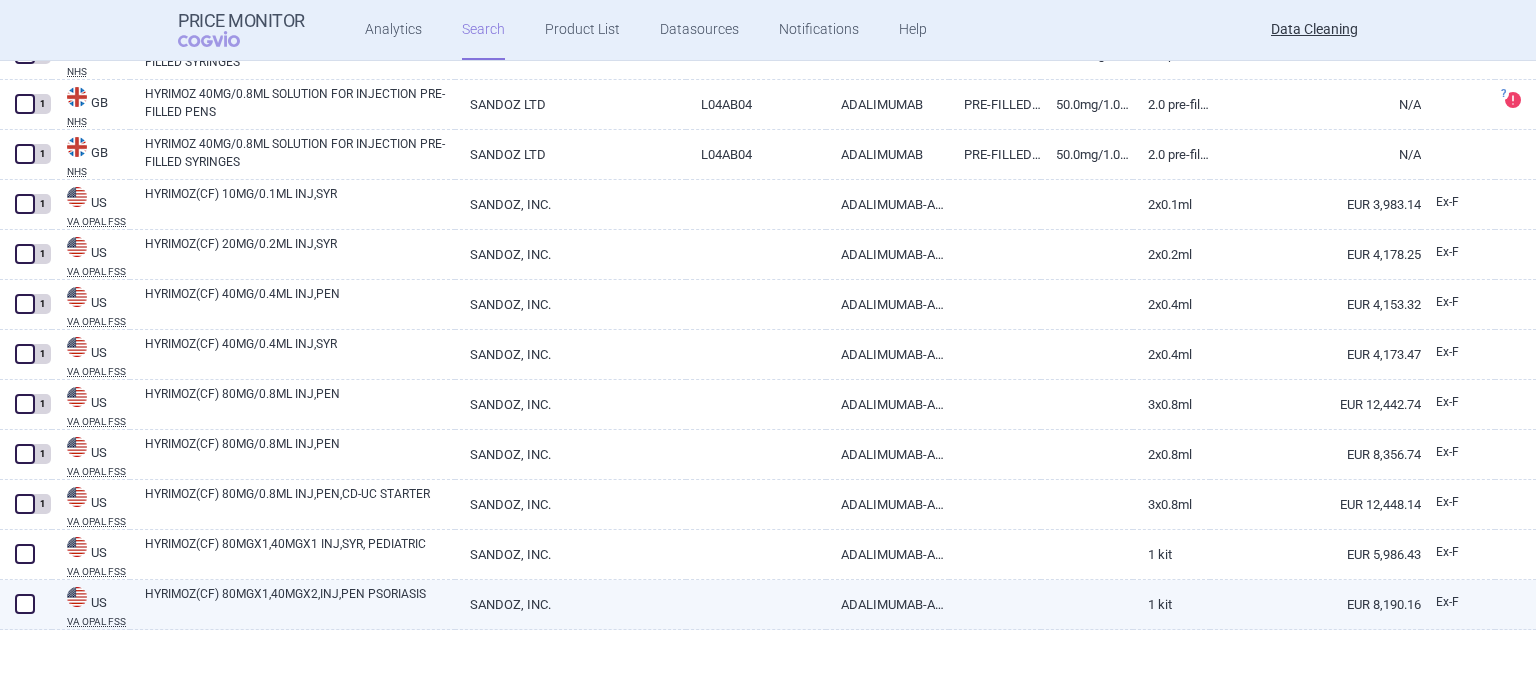 click on "HYRIMOZ(CF) 80MGX1,40MGX2,INJ,PEN PSORIASIS" at bounding box center (300, 603) 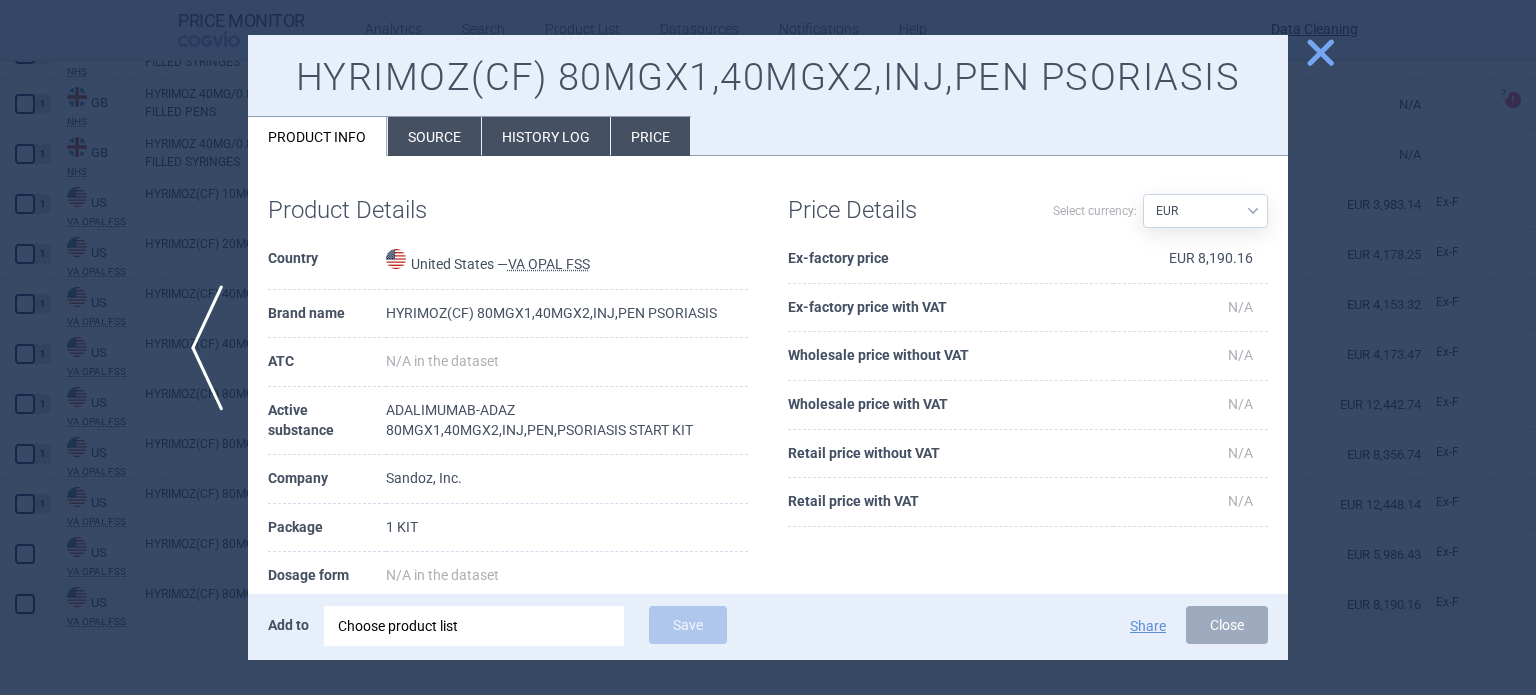 click at bounding box center (768, 347) 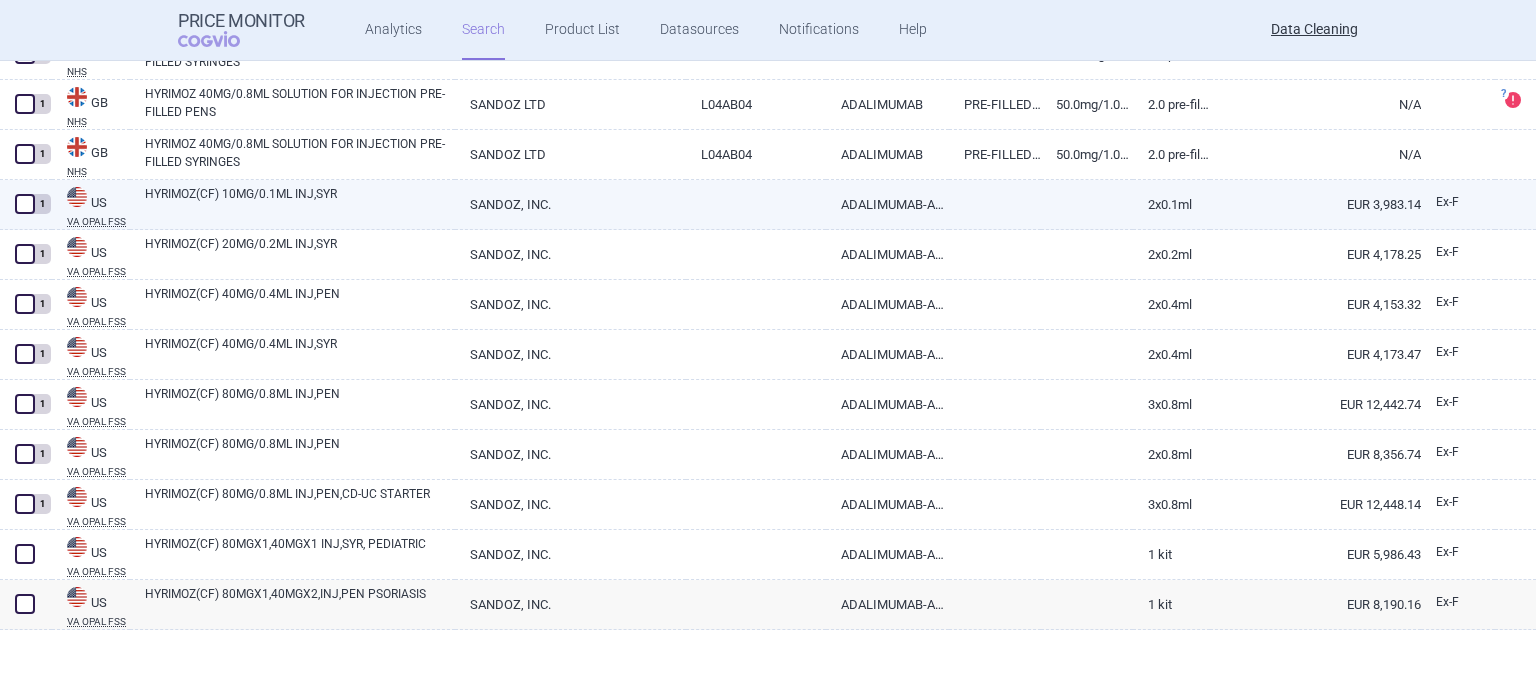 click at bounding box center (756, 198) 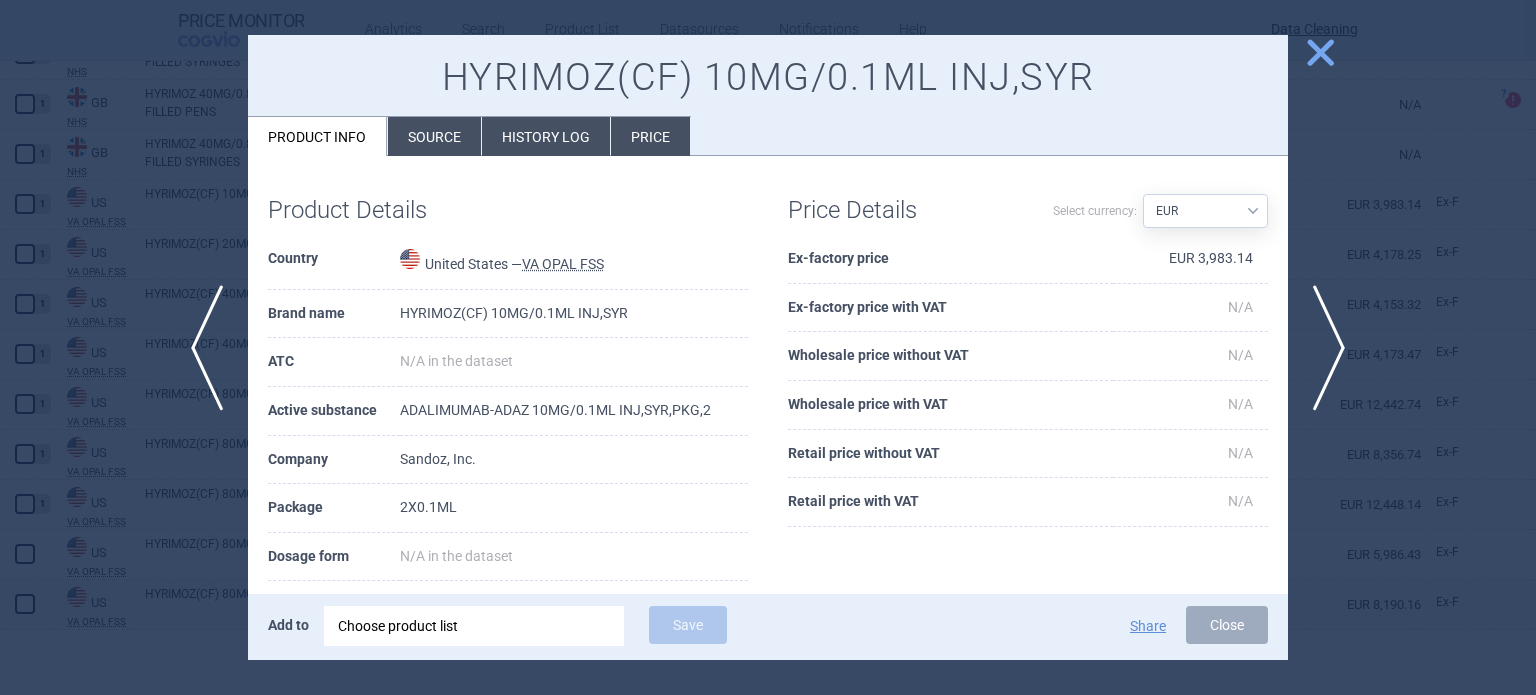 drag, startPoint x: 409, startPoint y: 109, endPoint x: 434, endPoint y: 124, distance: 29.15476 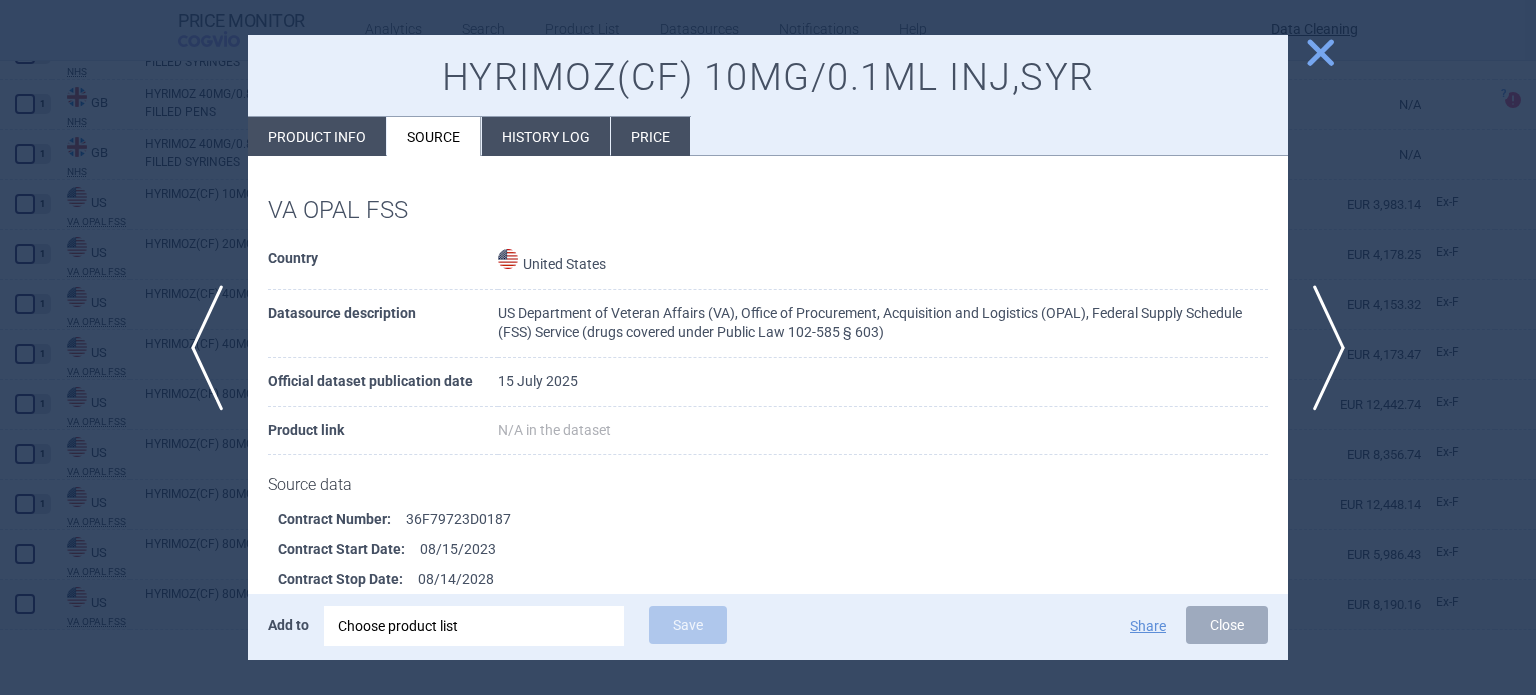 scroll, scrollTop: 100, scrollLeft: 0, axis: vertical 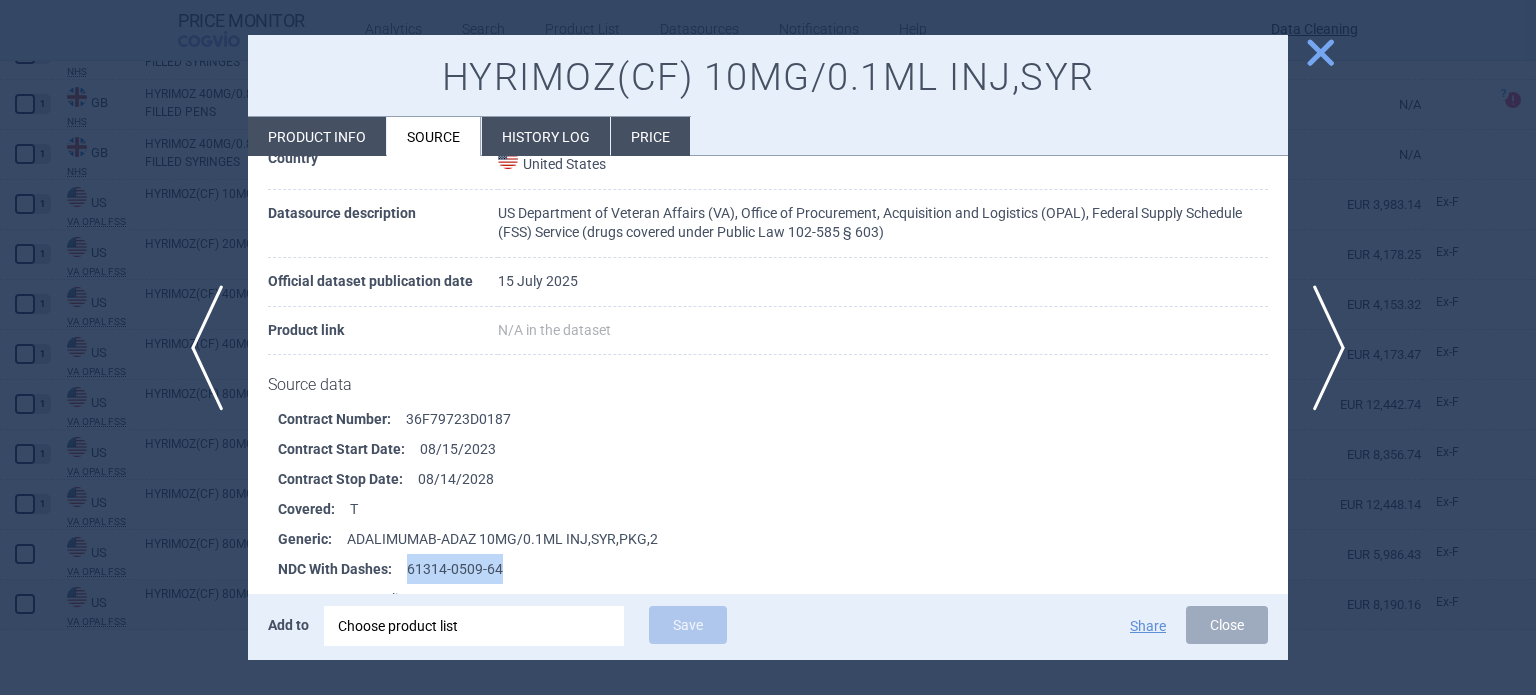 drag, startPoint x: 438, startPoint y: 575, endPoint x: 408, endPoint y: 573, distance: 30.066593 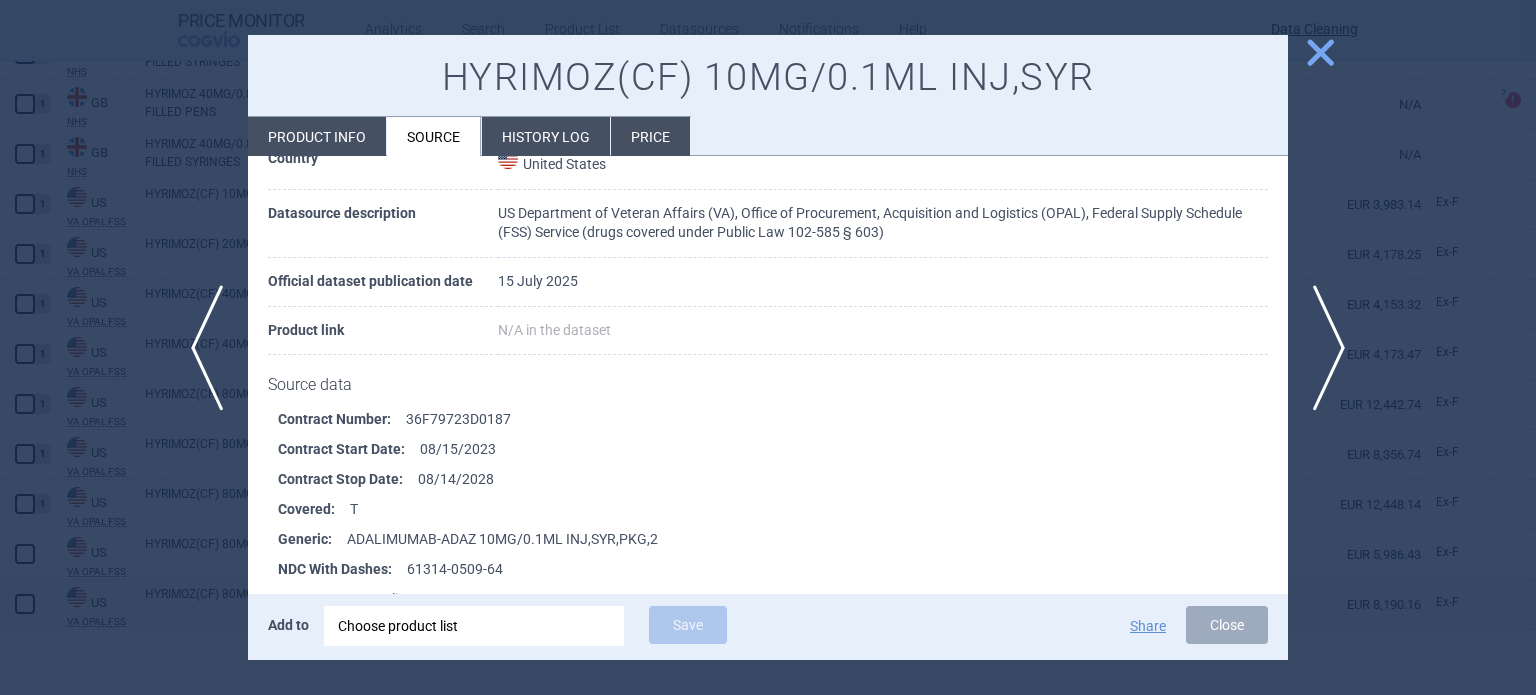 click at bounding box center [768, 347] 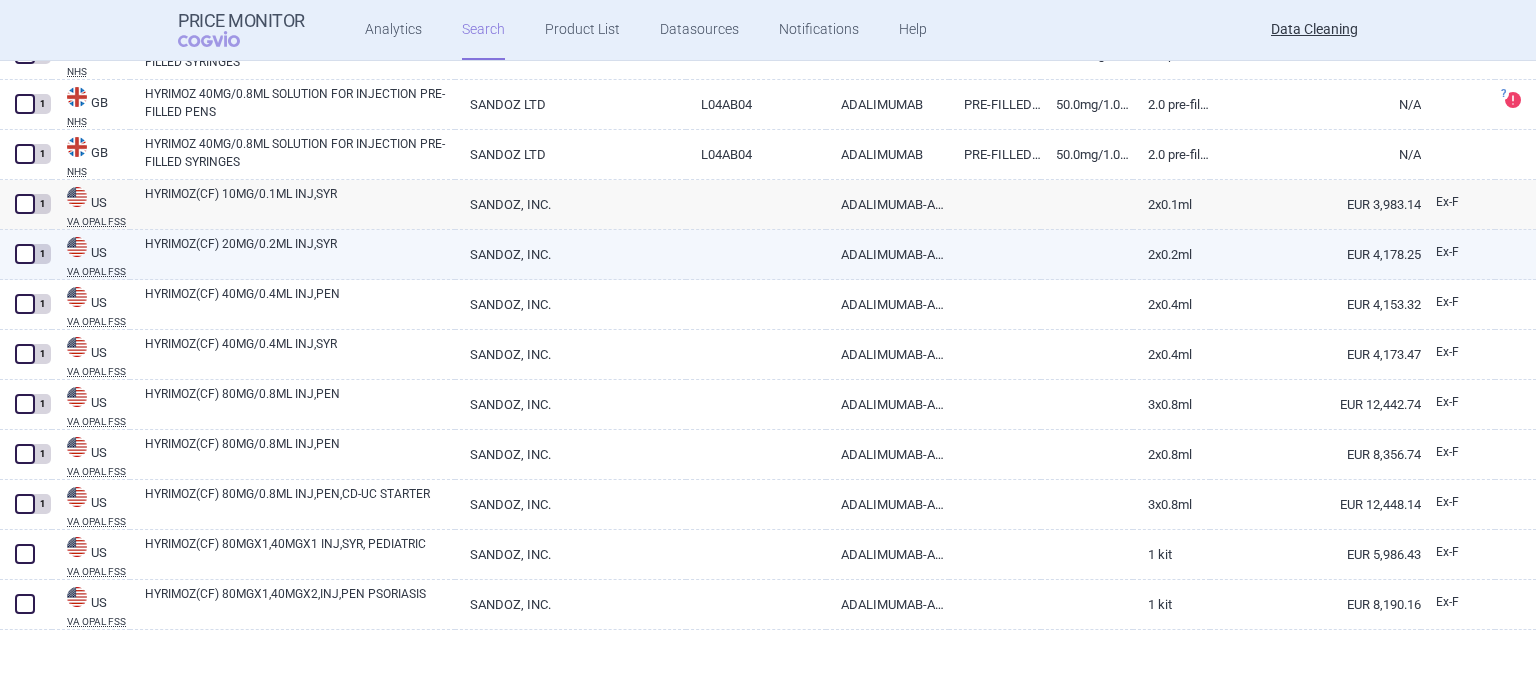 click on "HYRIMOZ(CF) 20MG/0.2ML INJ,SYR" at bounding box center [300, 253] 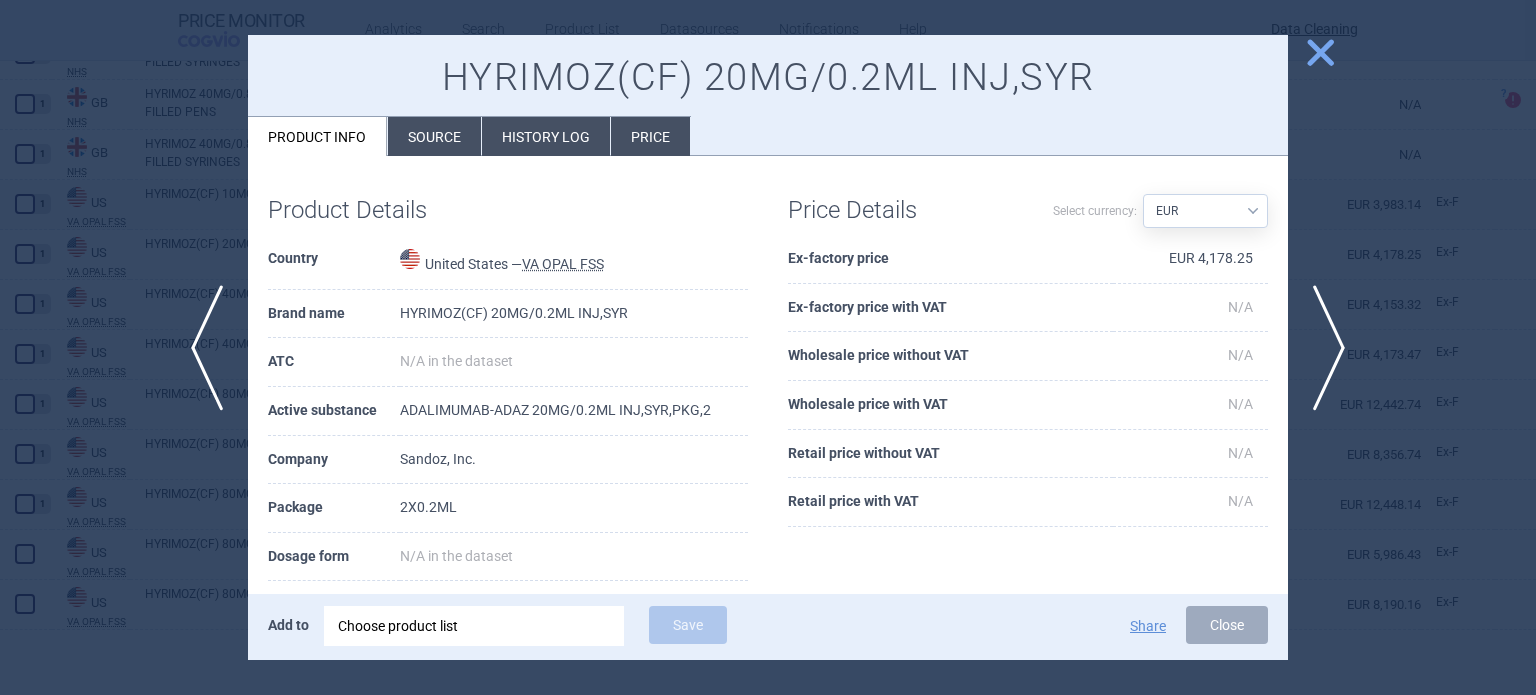 click on "Source" at bounding box center [434, 136] 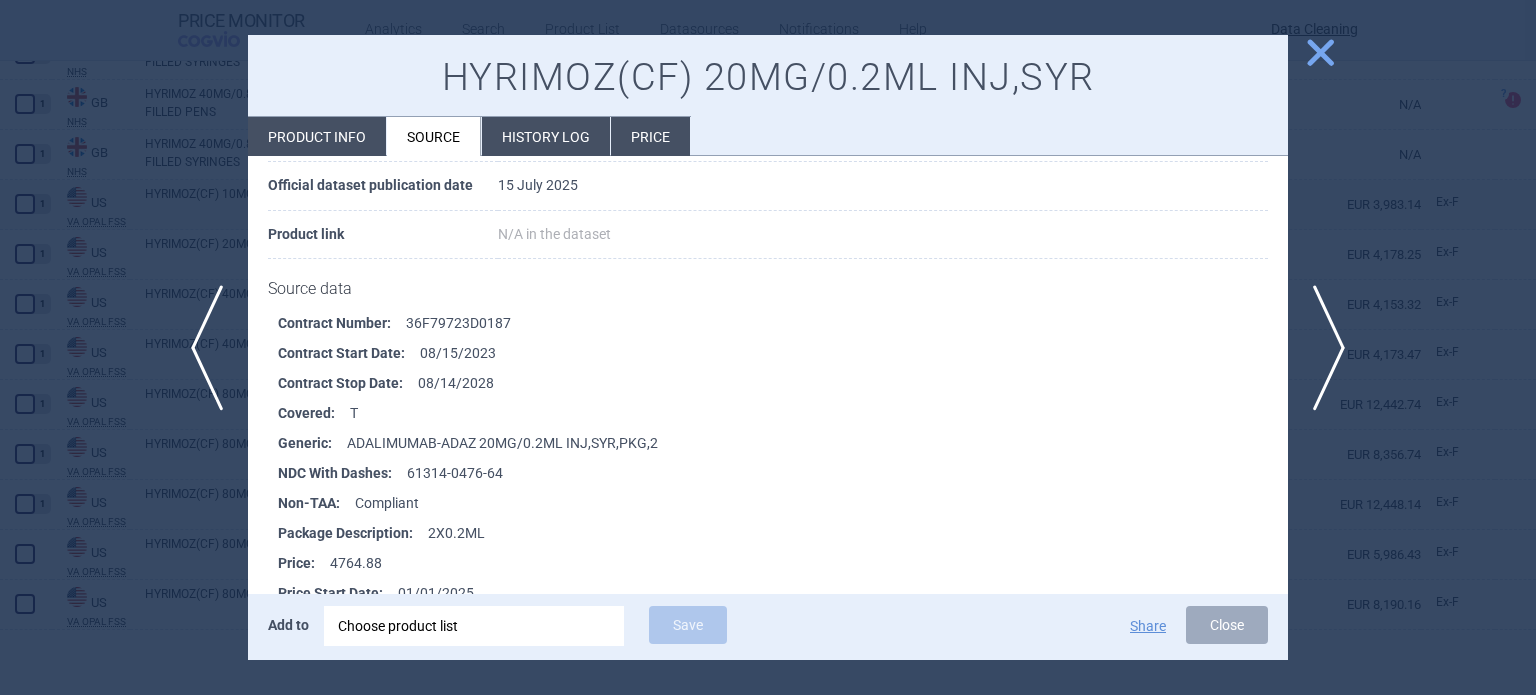 scroll, scrollTop: 200, scrollLeft: 0, axis: vertical 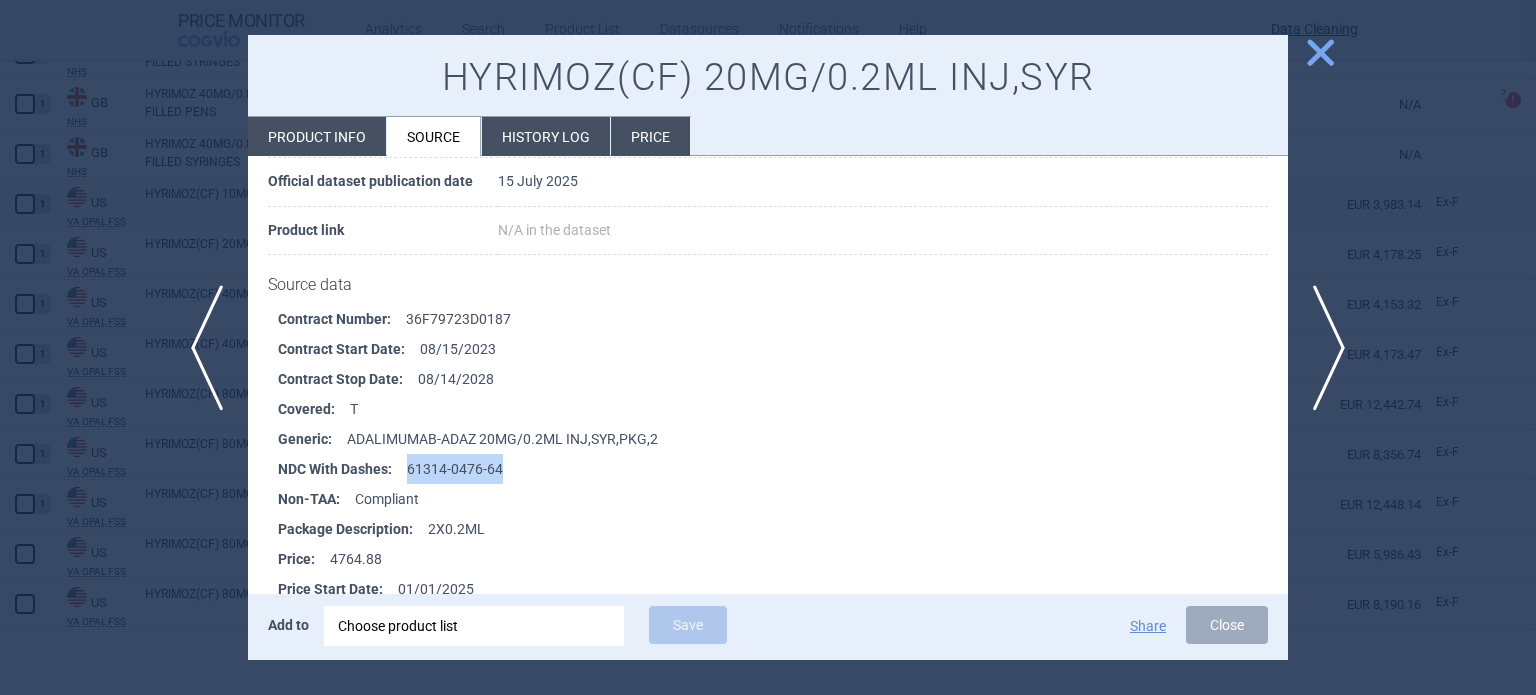 drag, startPoint x: 521, startPoint y: 469, endPoint x: 398, endPoint y: 478, distance: 123.32883 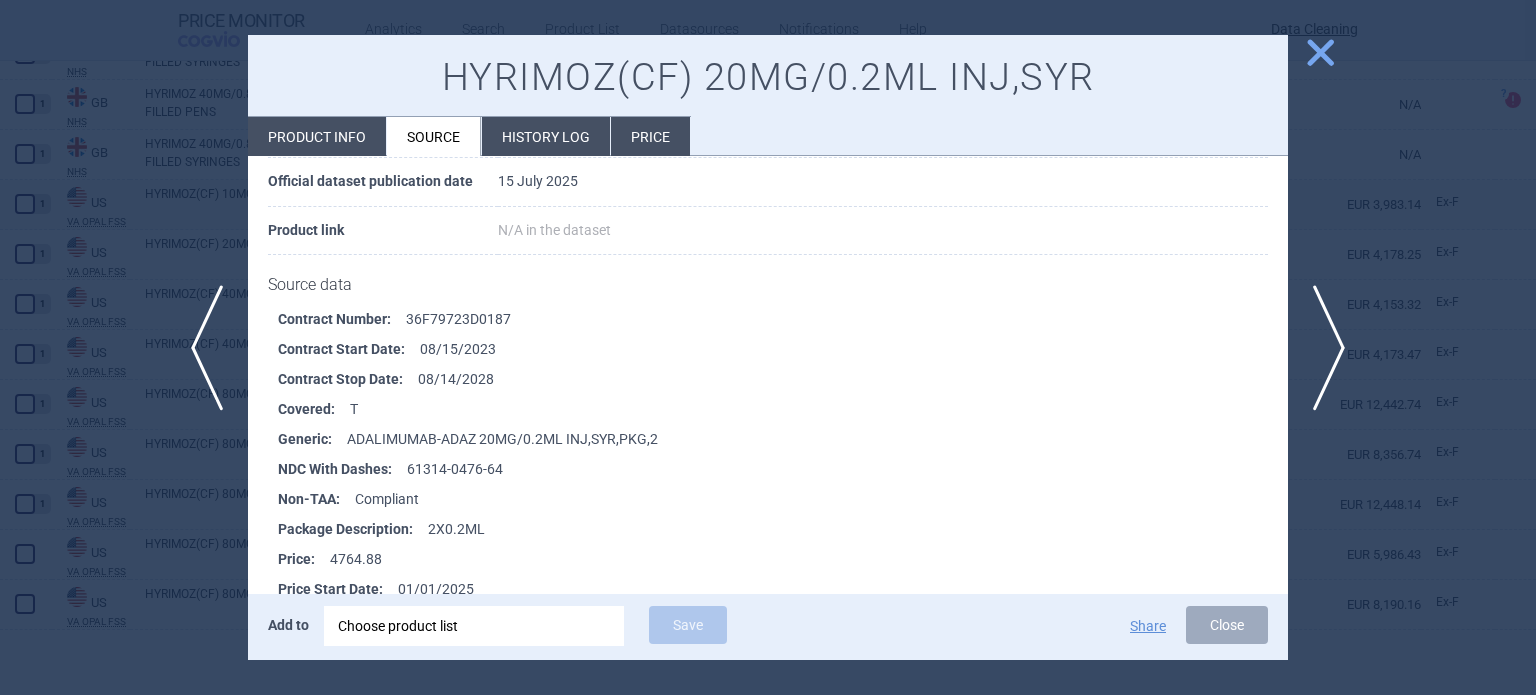 click at bounding box center [768, 347] 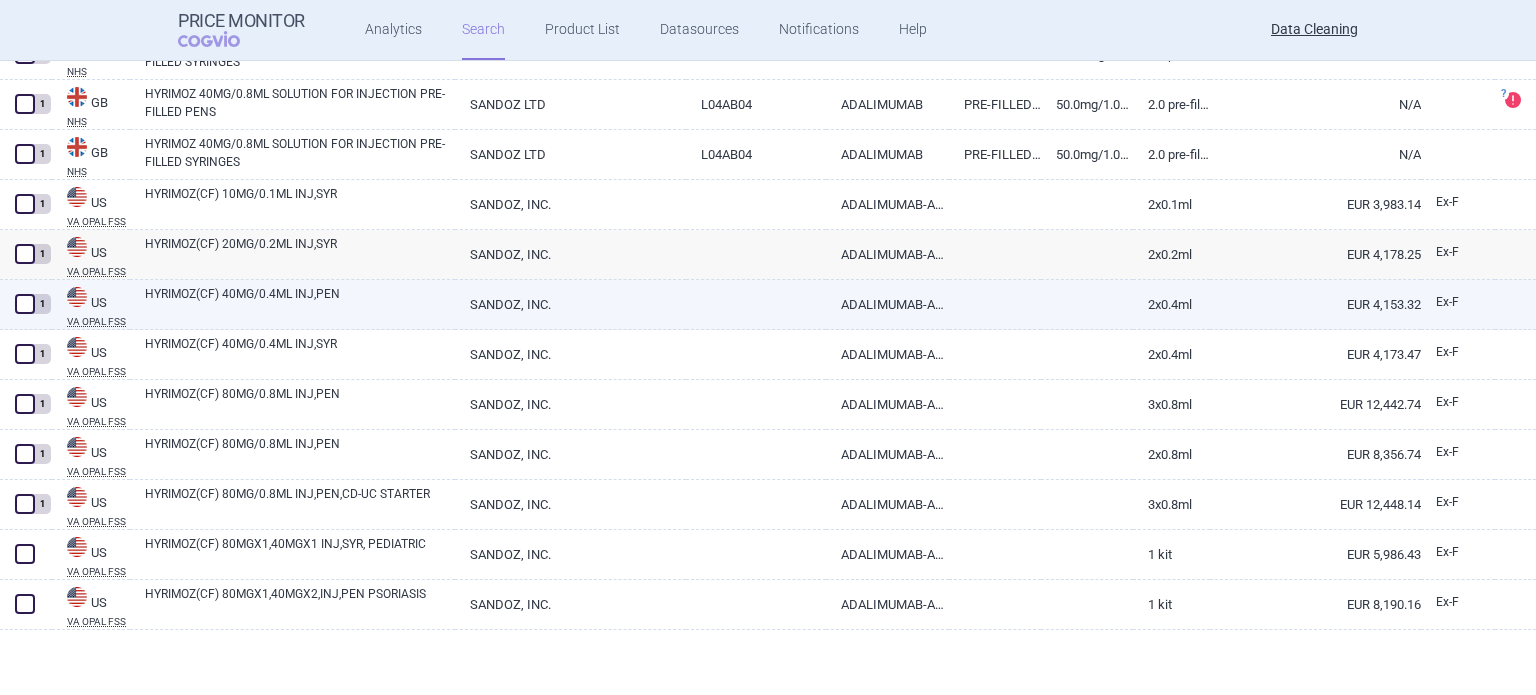 click on "HYRIMOZ(CF) 40MG/0.4ML INJ,PEN" at bounding box center [300, 303] 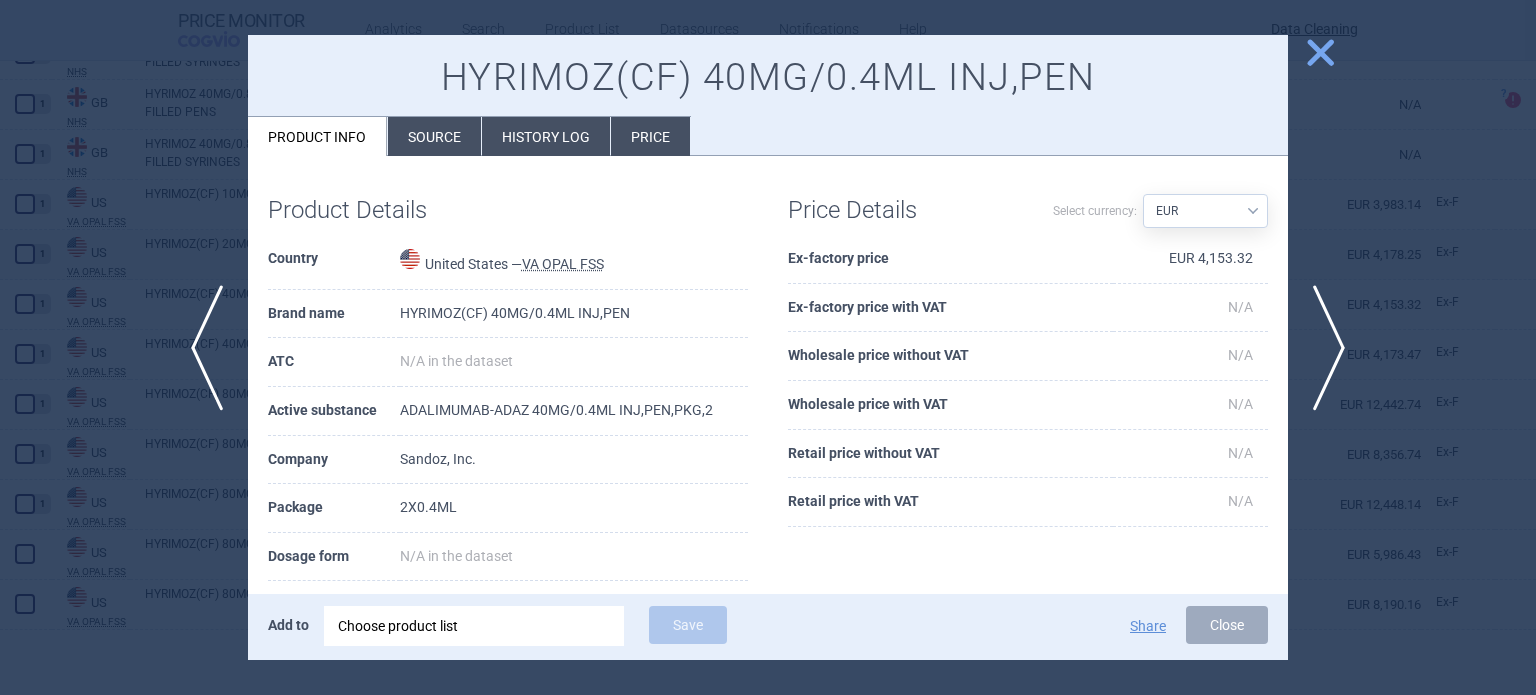 click on "Source" at bounding box center [434, 136] 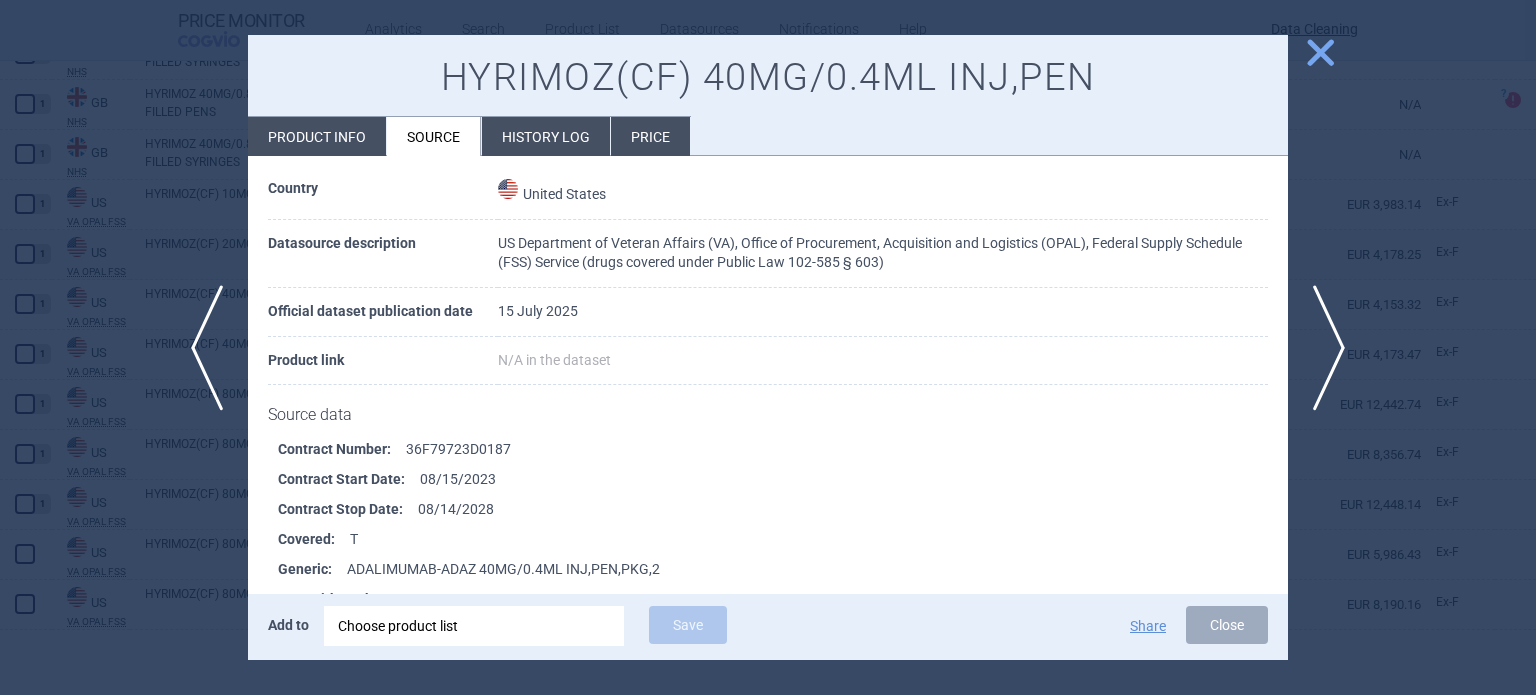 scroll, scrollTop: 100, scrollLeft: 0, axis: vertical 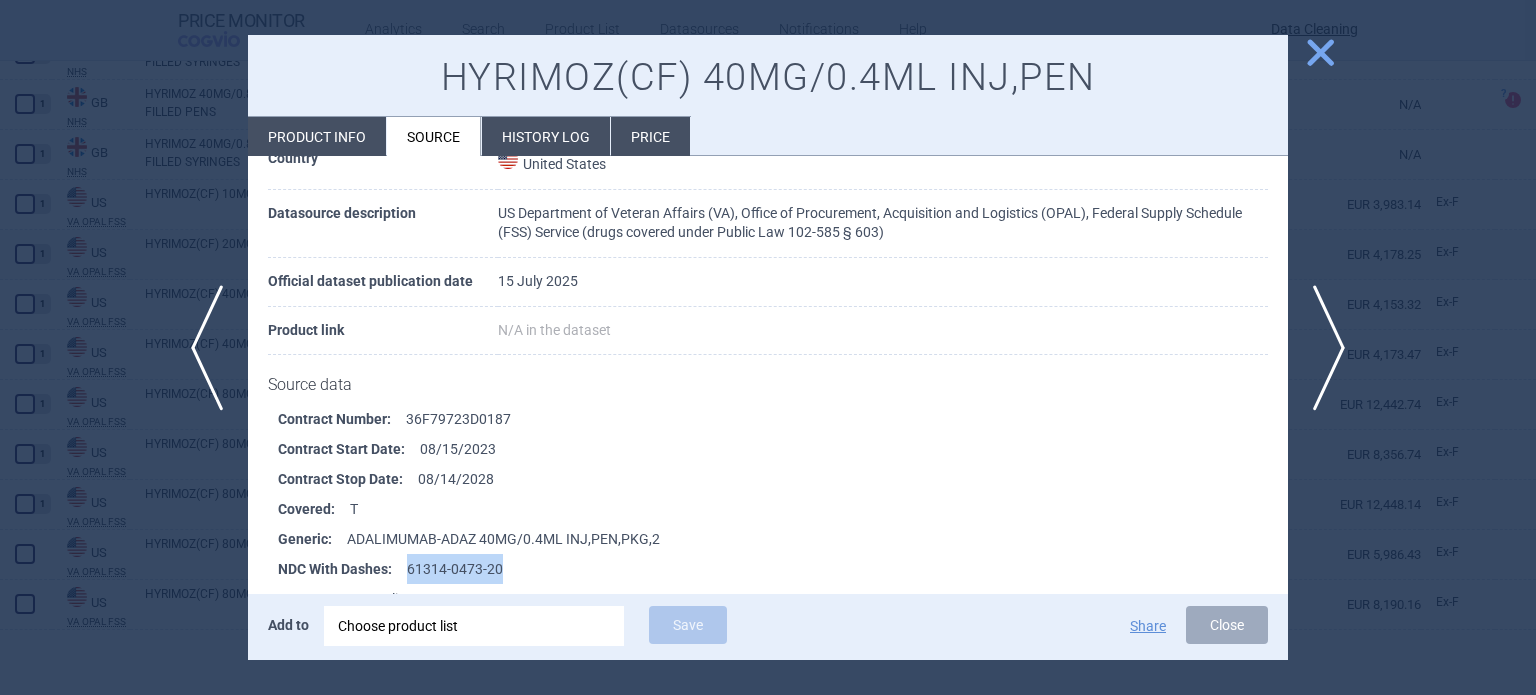 drag, startPoint x: 524, startPoint y: 571, endPoint x: 403, endPoint y: 571, distance: 121 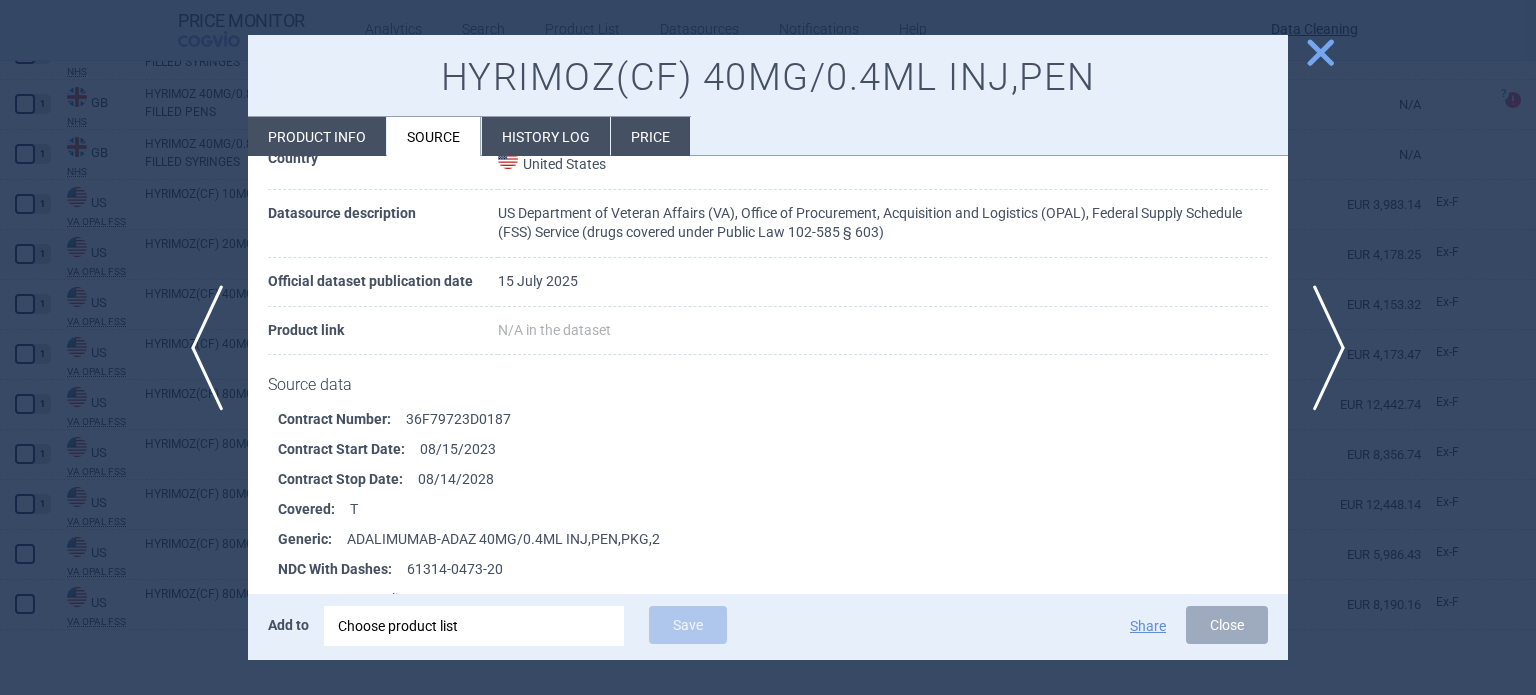 click at bounding box center [768, 347] 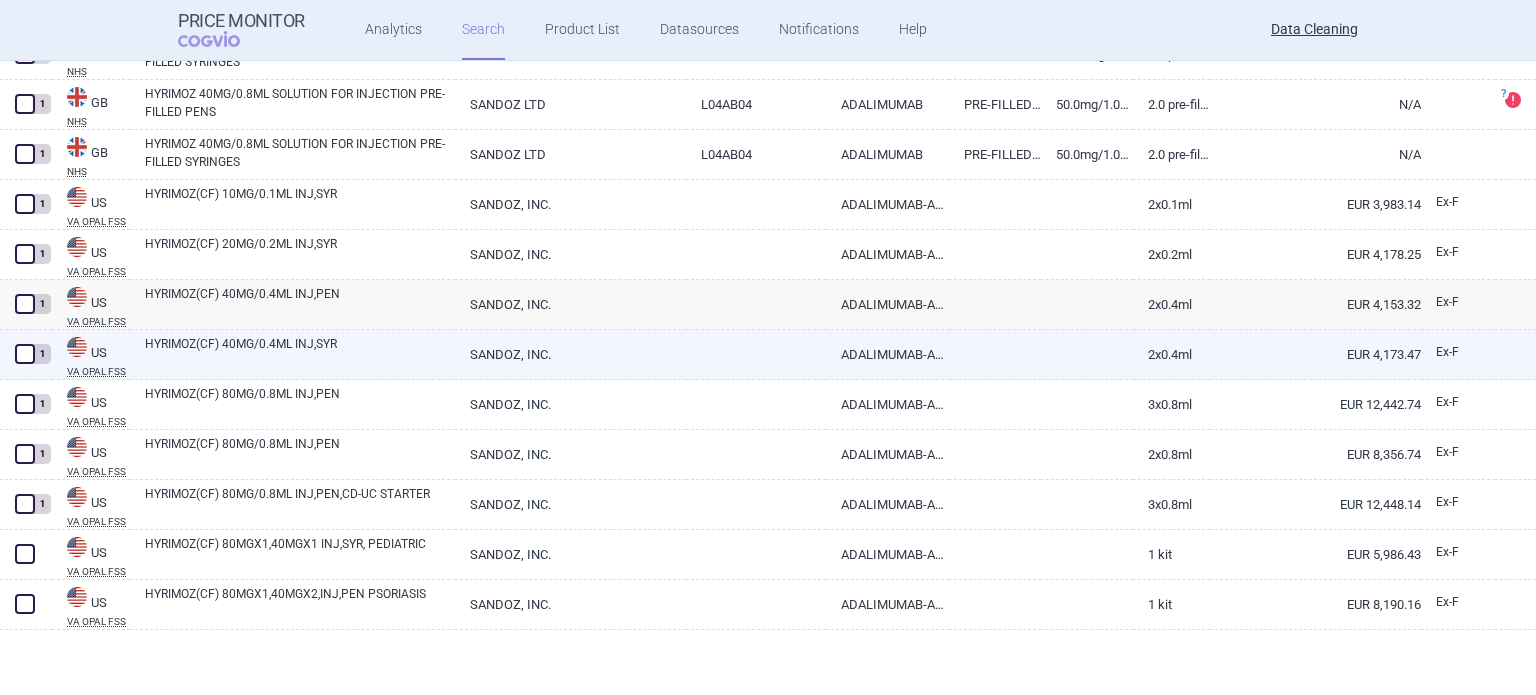 click on "HYRIMOZ(CF) 40MG/0.4ML INJ,SYR" at bounding box center (300, 353) 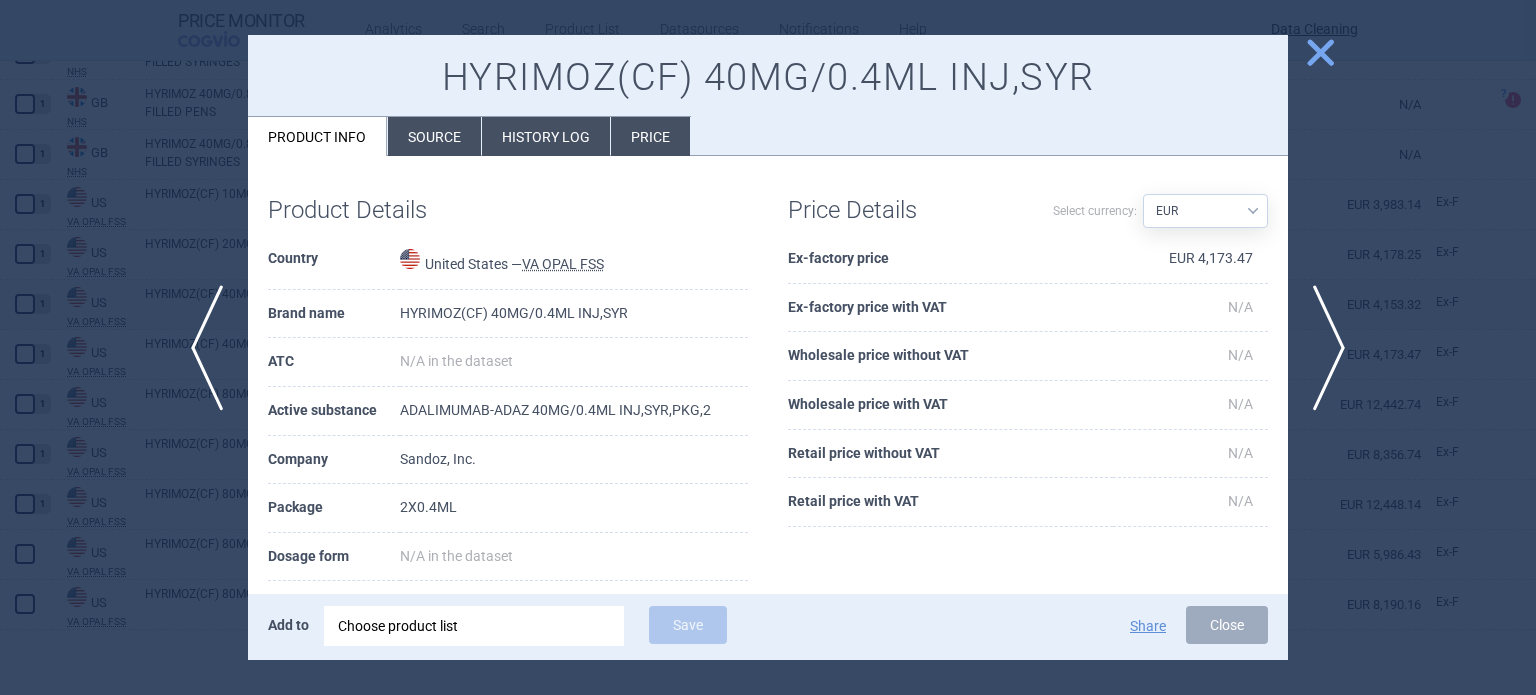 click on "Source" at bounding box center [434, 136] 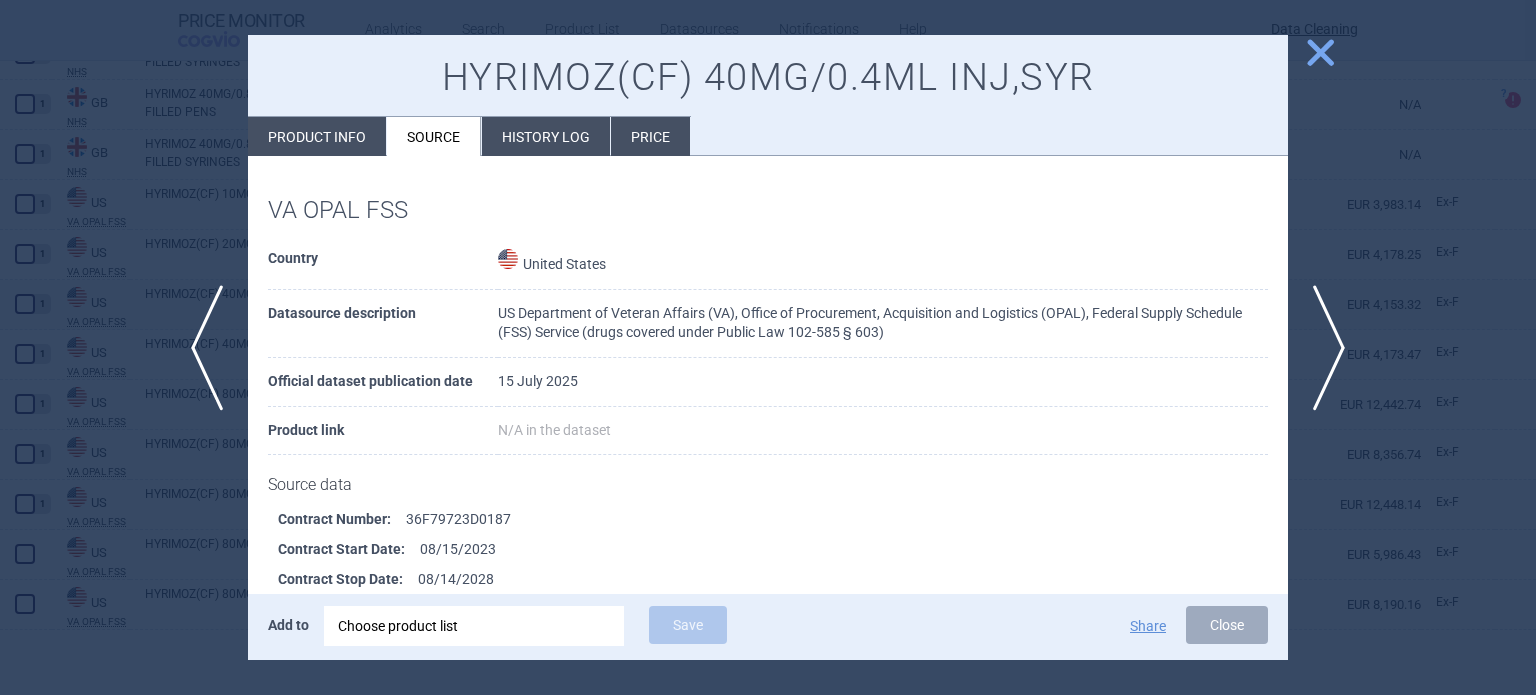 scroll, scrollTop: 300, scrollLeft: 0, axis: vertical 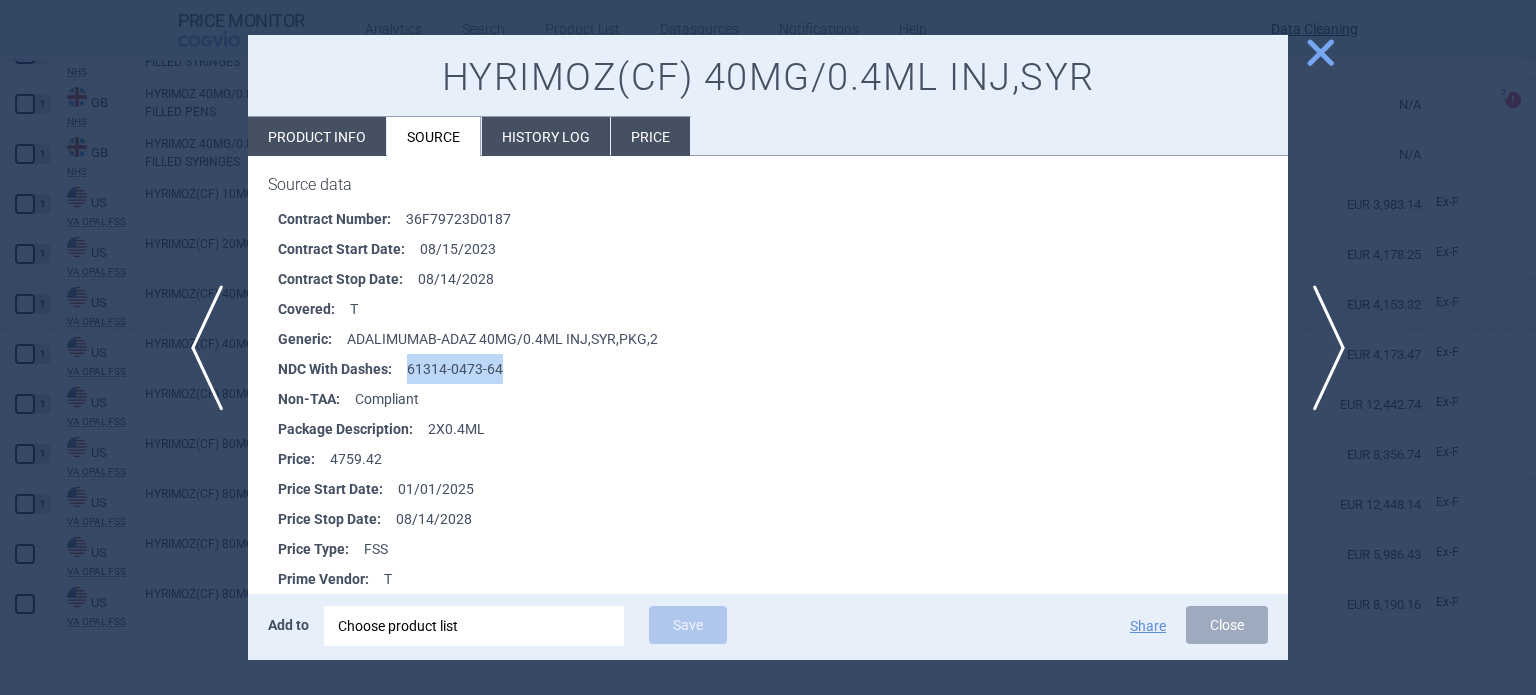 drag, startPoint x: 518, startPoint y: 368, endPoint x: 400, endPoint y: 355, distance: 118.71394 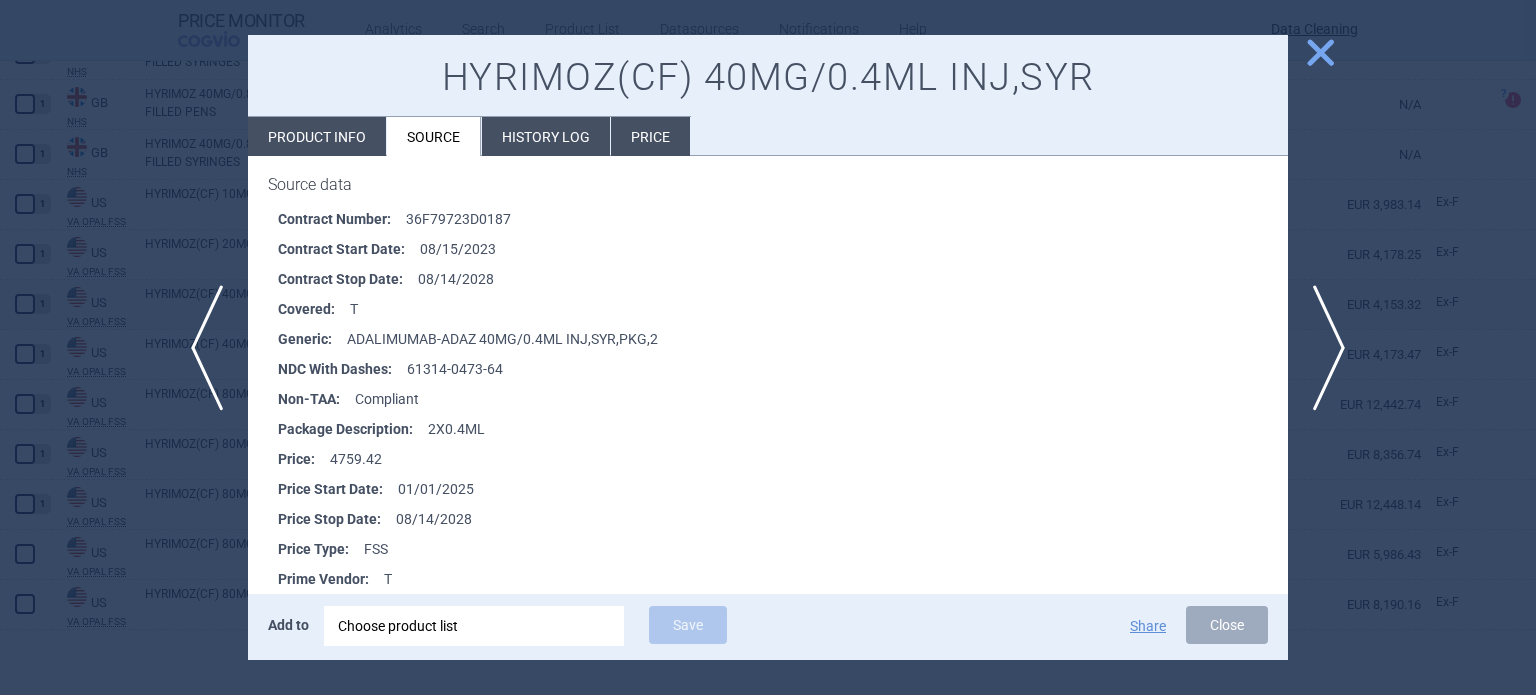 click at bounding box center [768, 347] 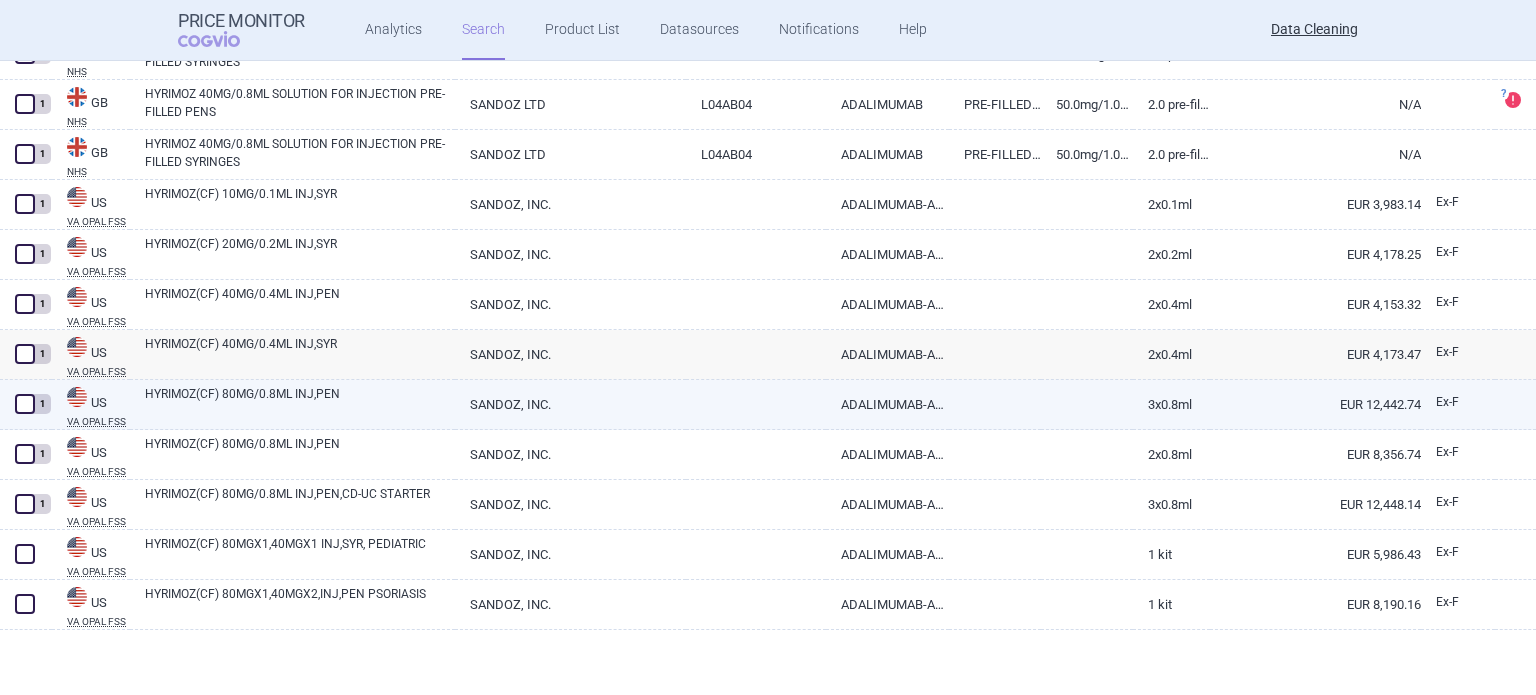 click on "HYRIMOZ(CF) 80MG/0.8ML INJ,PEN" at bounding box center (300, 403) 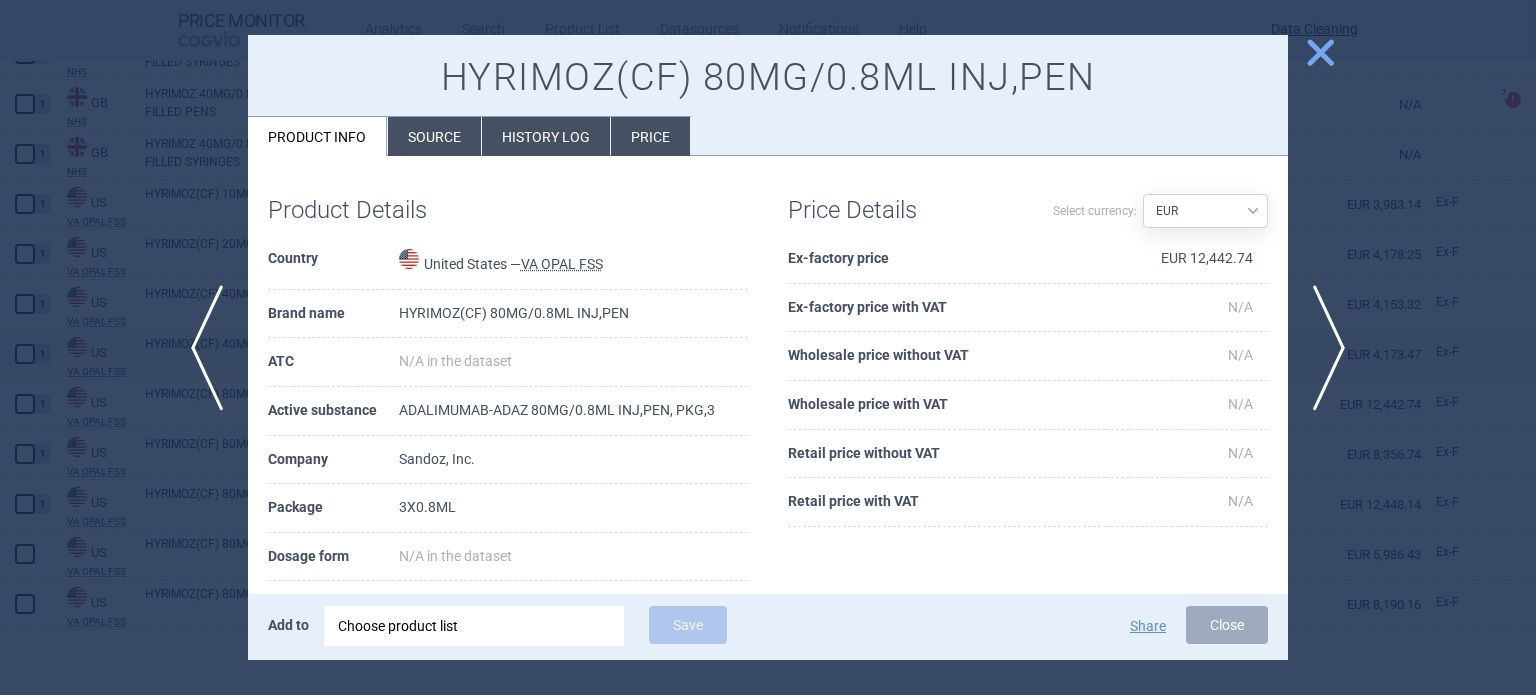 click on "Source" at bounding box center (434, 136) 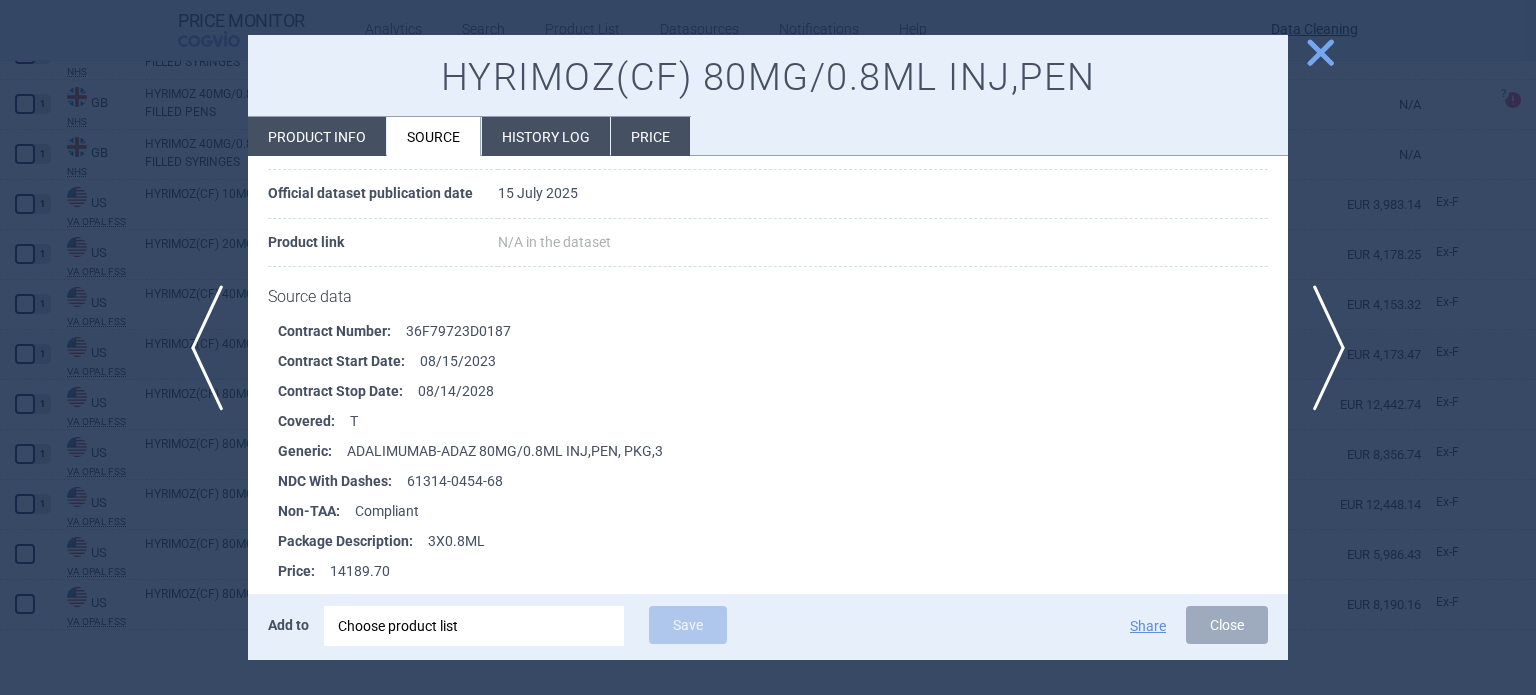 scroll, scrollTop: 200, scrollLeft: 0, axis: vertical 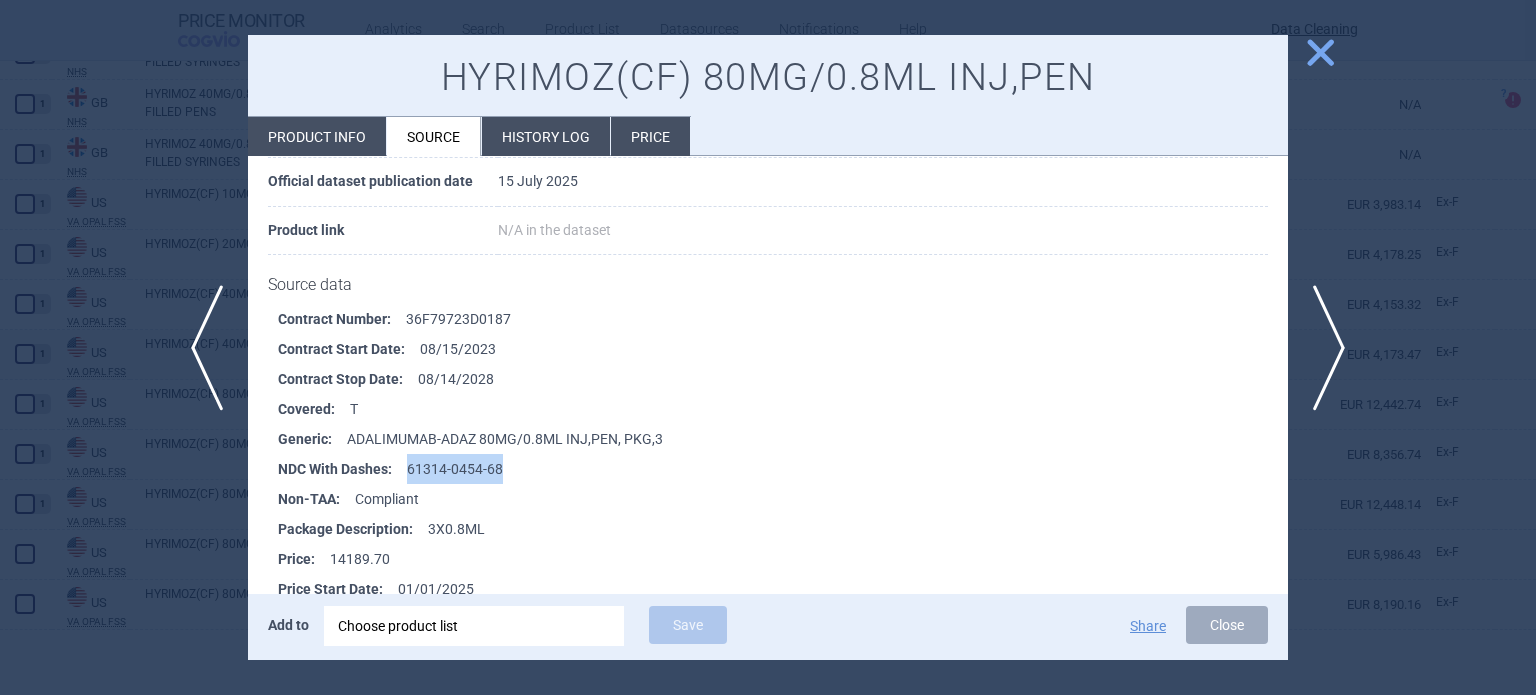 drag, startPoint x: 540, startPoint y: 468, endPoint x: 396, endPoint y: 468, distance: 144 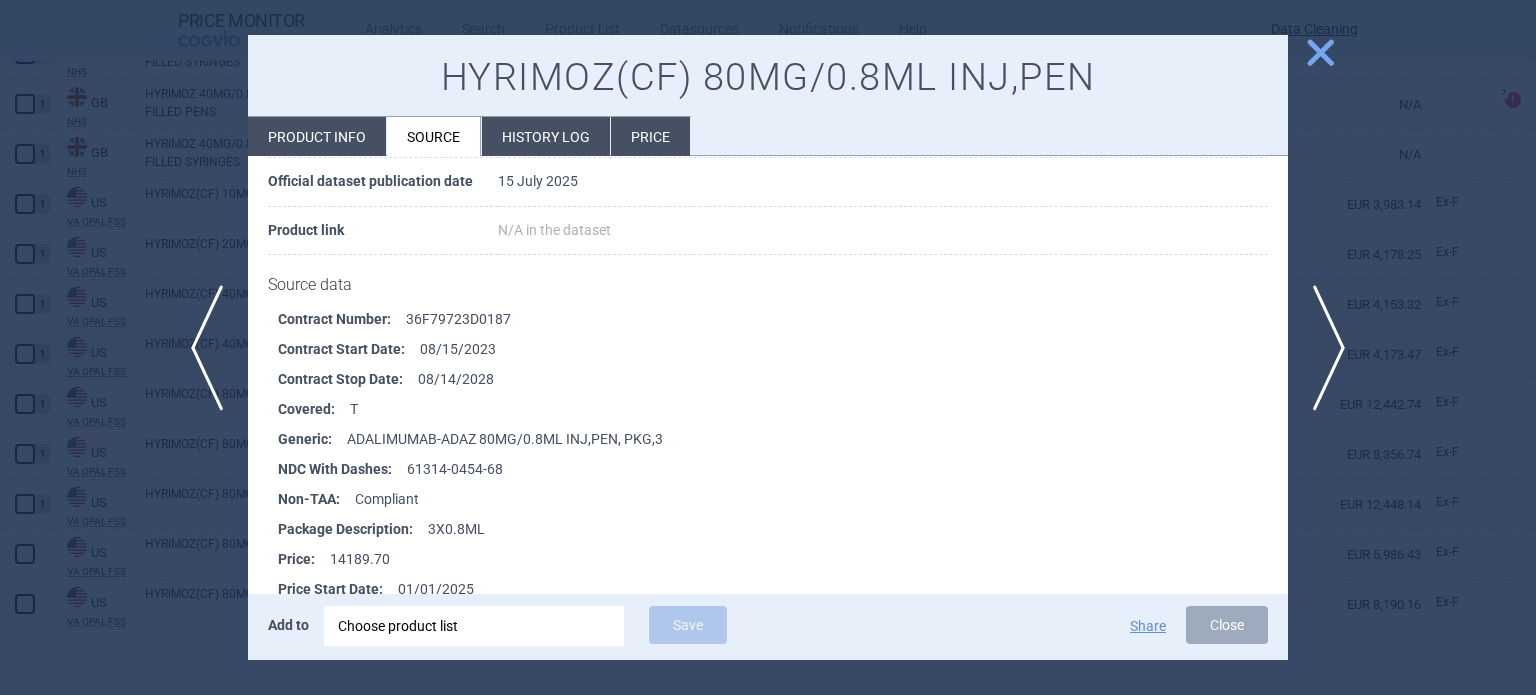 click at bounding box center [768, 347] 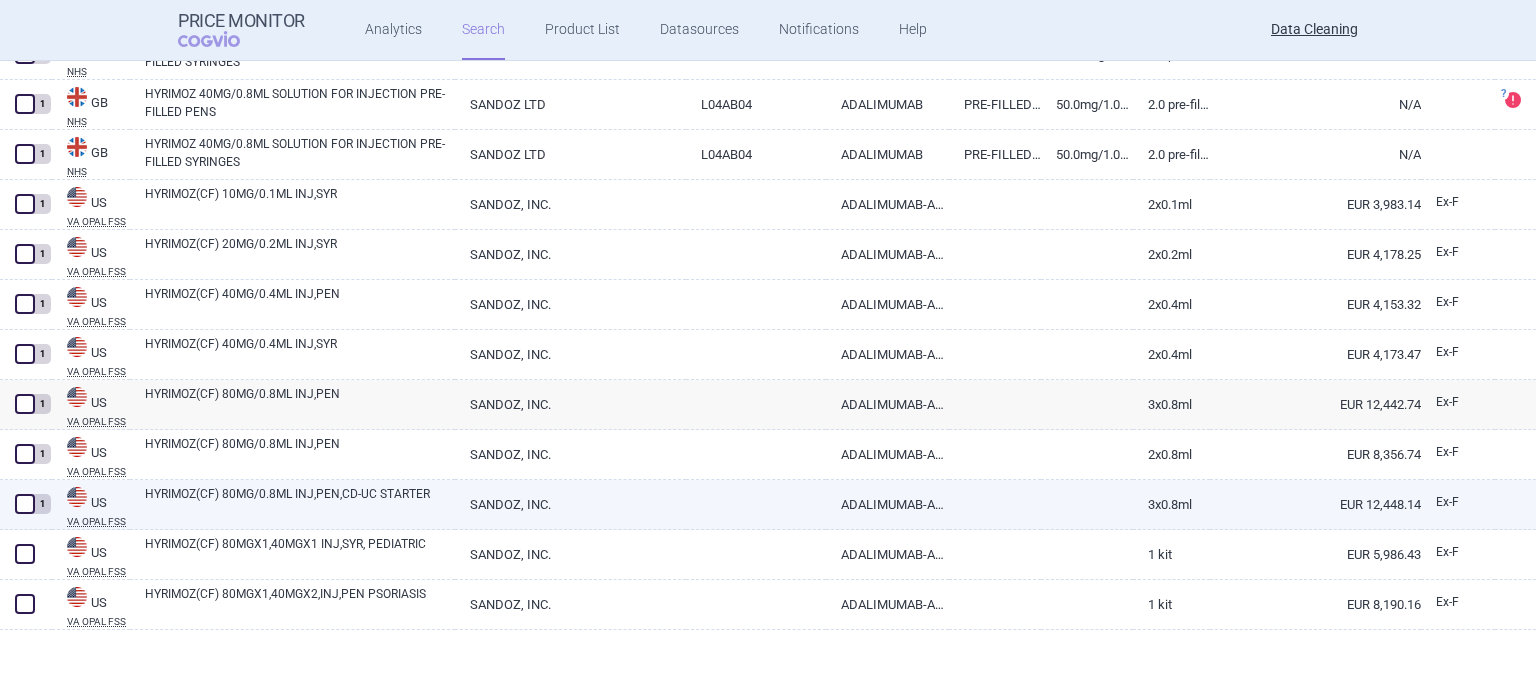 click on "HYRIMOZ(CF) 80MG/0.8ML INJ,PEN,CD-UC STARTER" at bounding box center [300, 503] 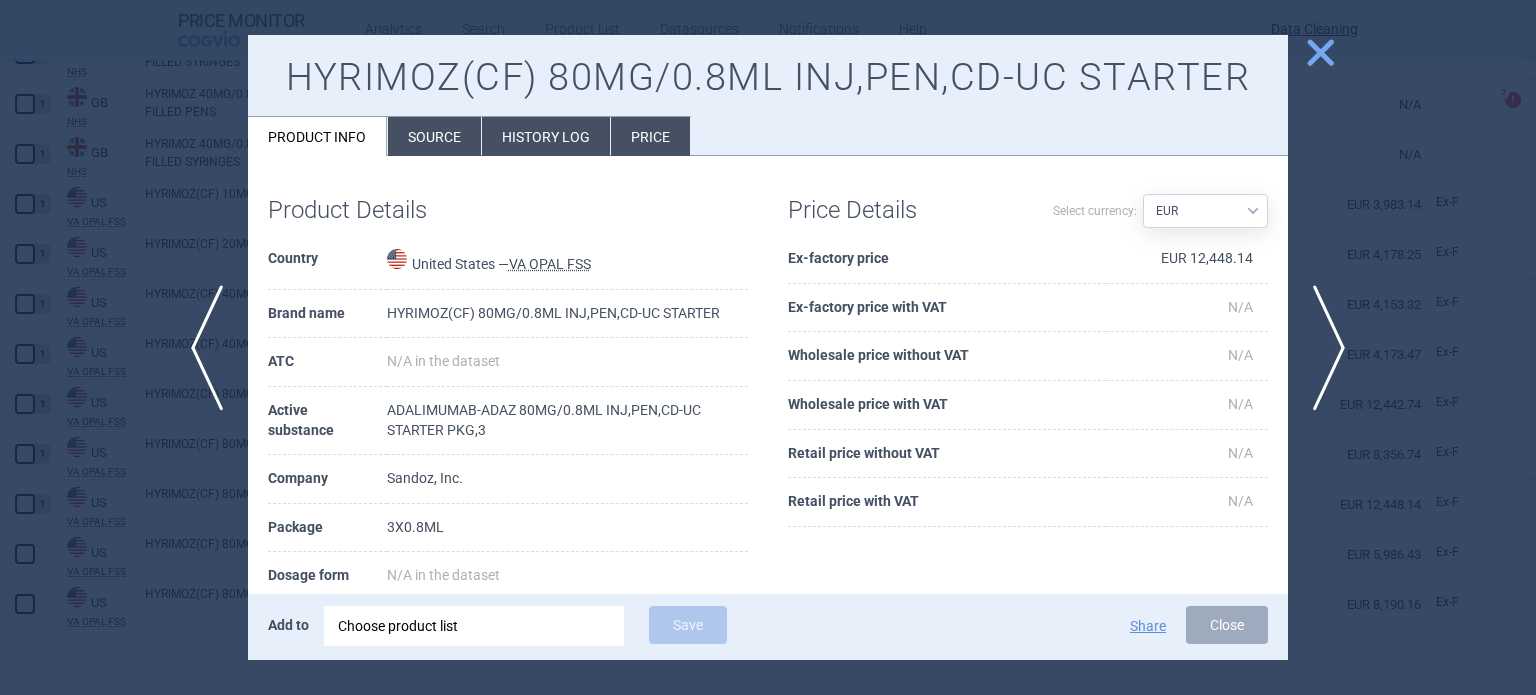 click on "Source" at bounding box center [434, 136] 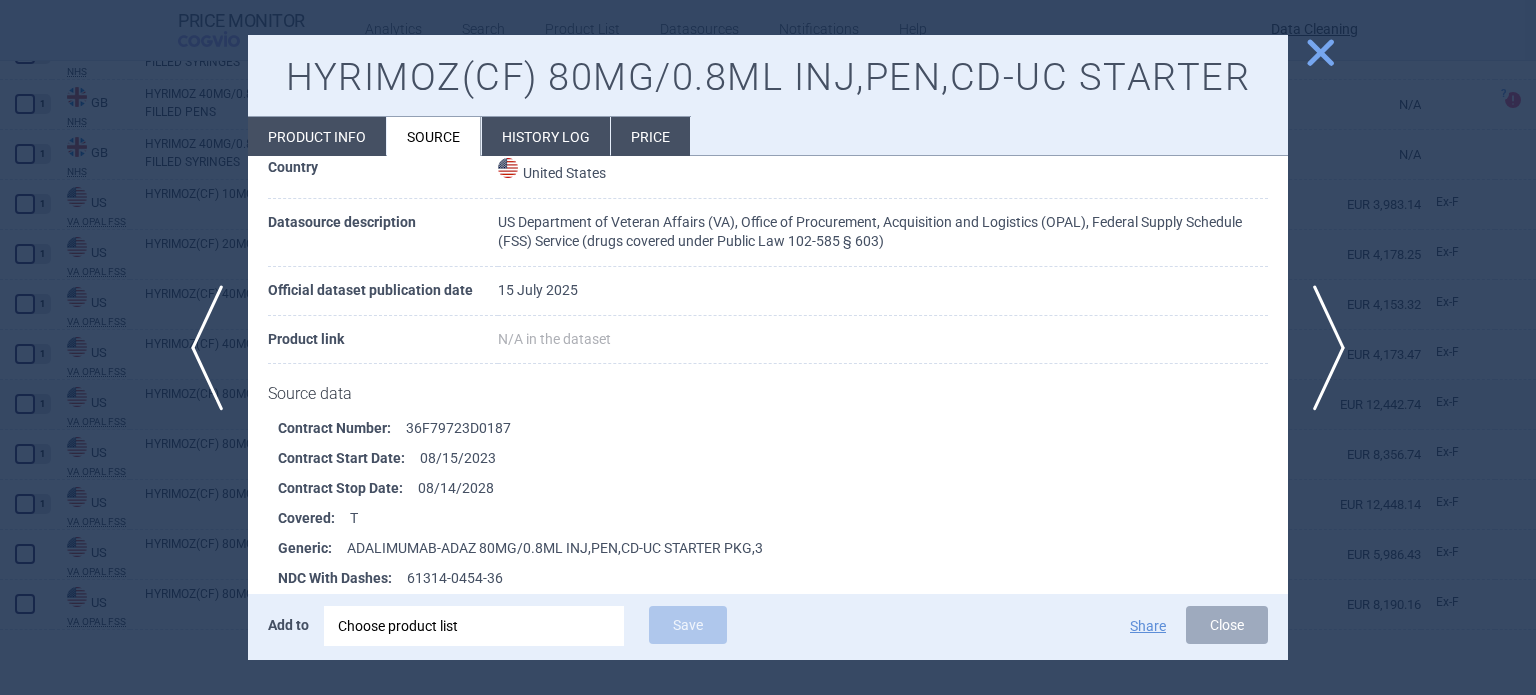 scroll, scrollTop: 200, scrollLeft: 0, axis: vertical 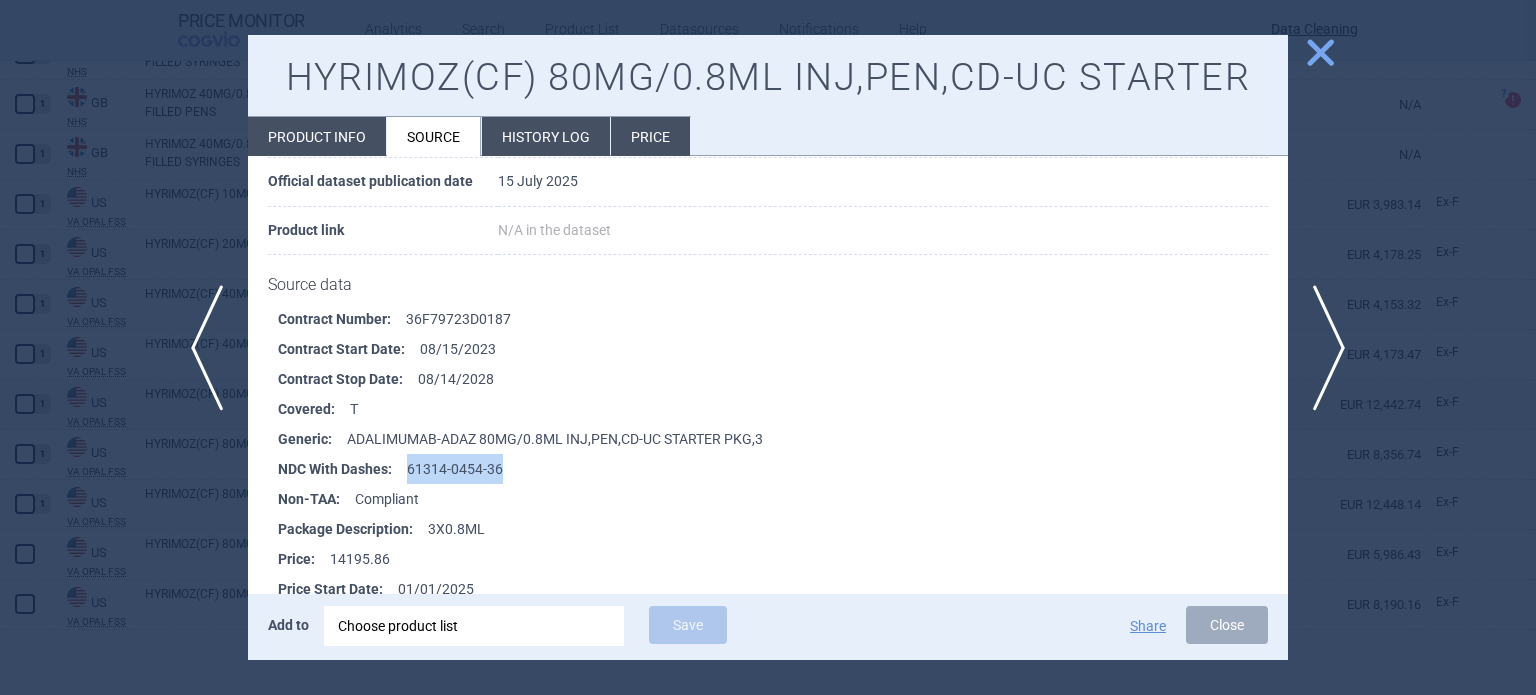 drag, startPoint x: 523, startPoint y: 464, endPoint x: 408, endPoint y: 461, distance: 115.03912 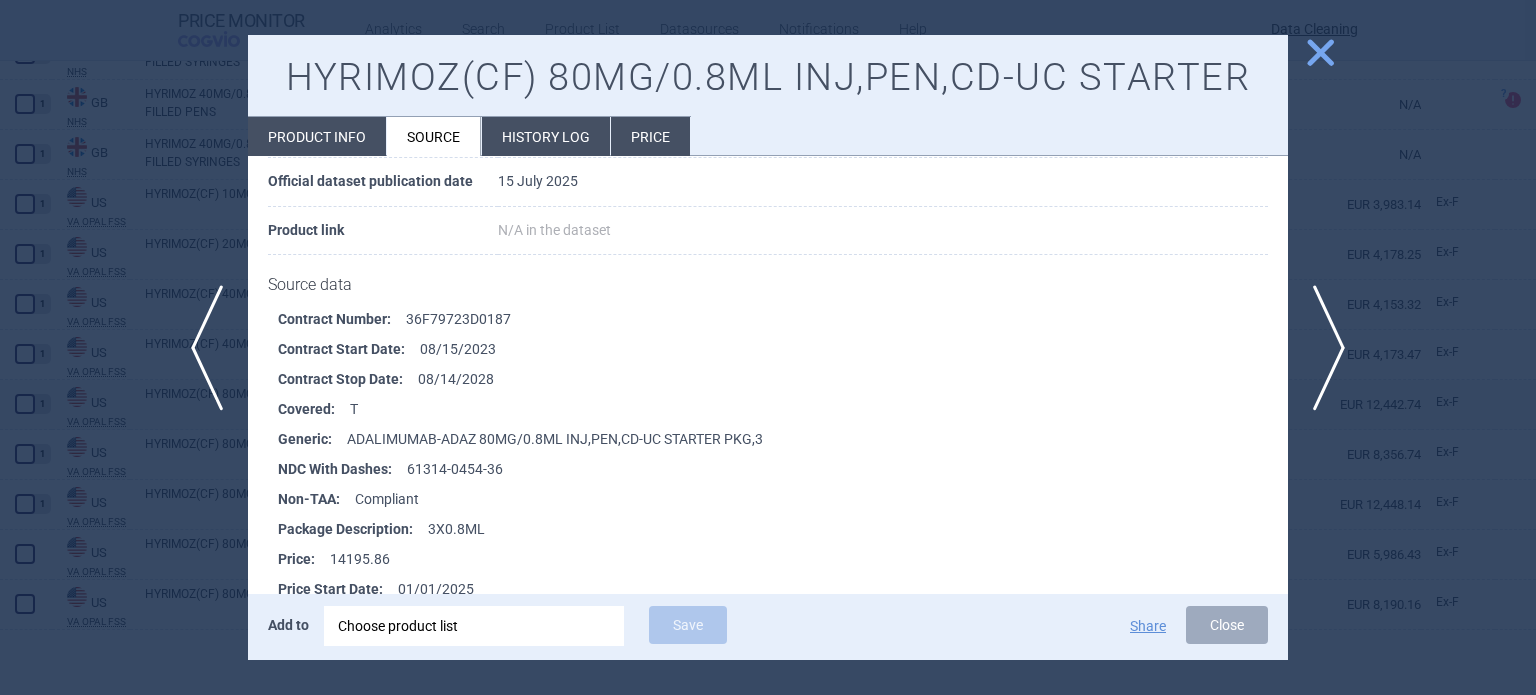 click at bounding box center (768, 347) 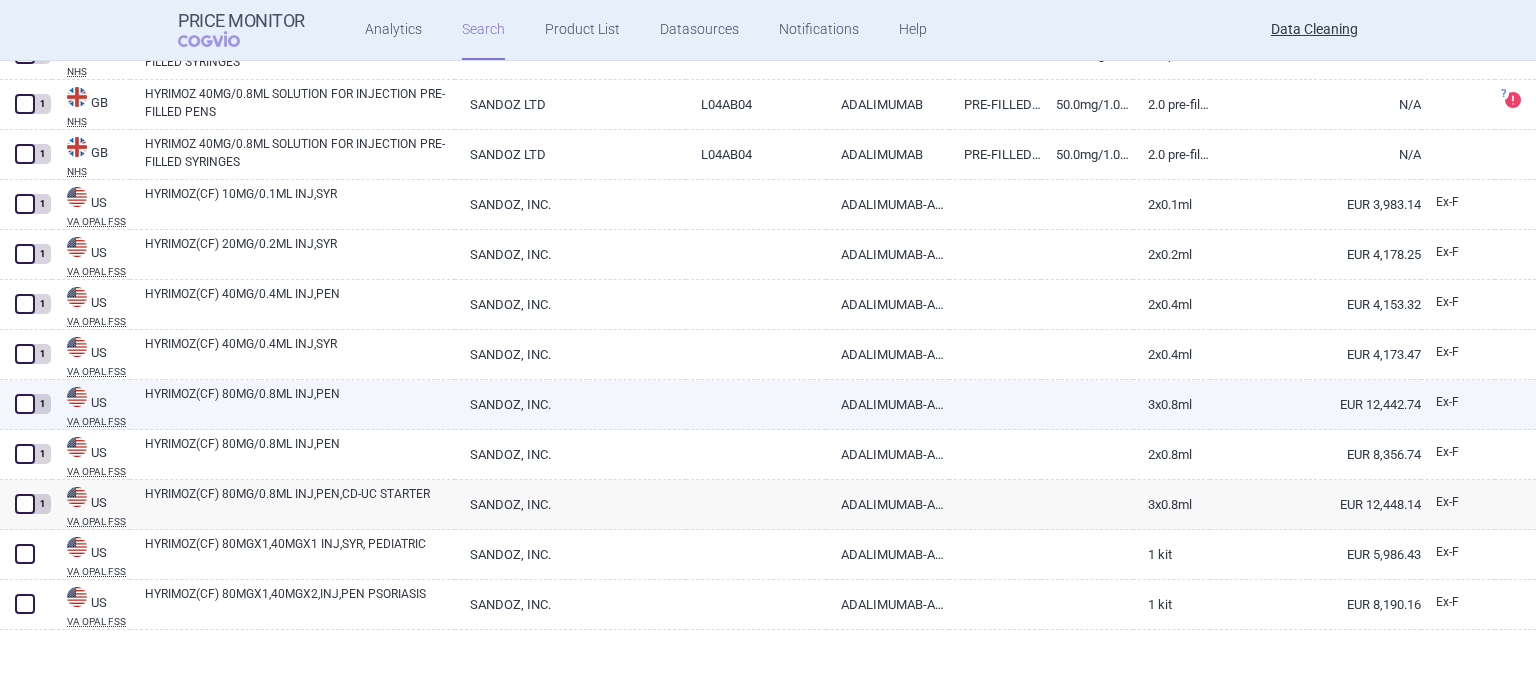 click on "SANDOZ, INC." at bounding box center [570, 404] 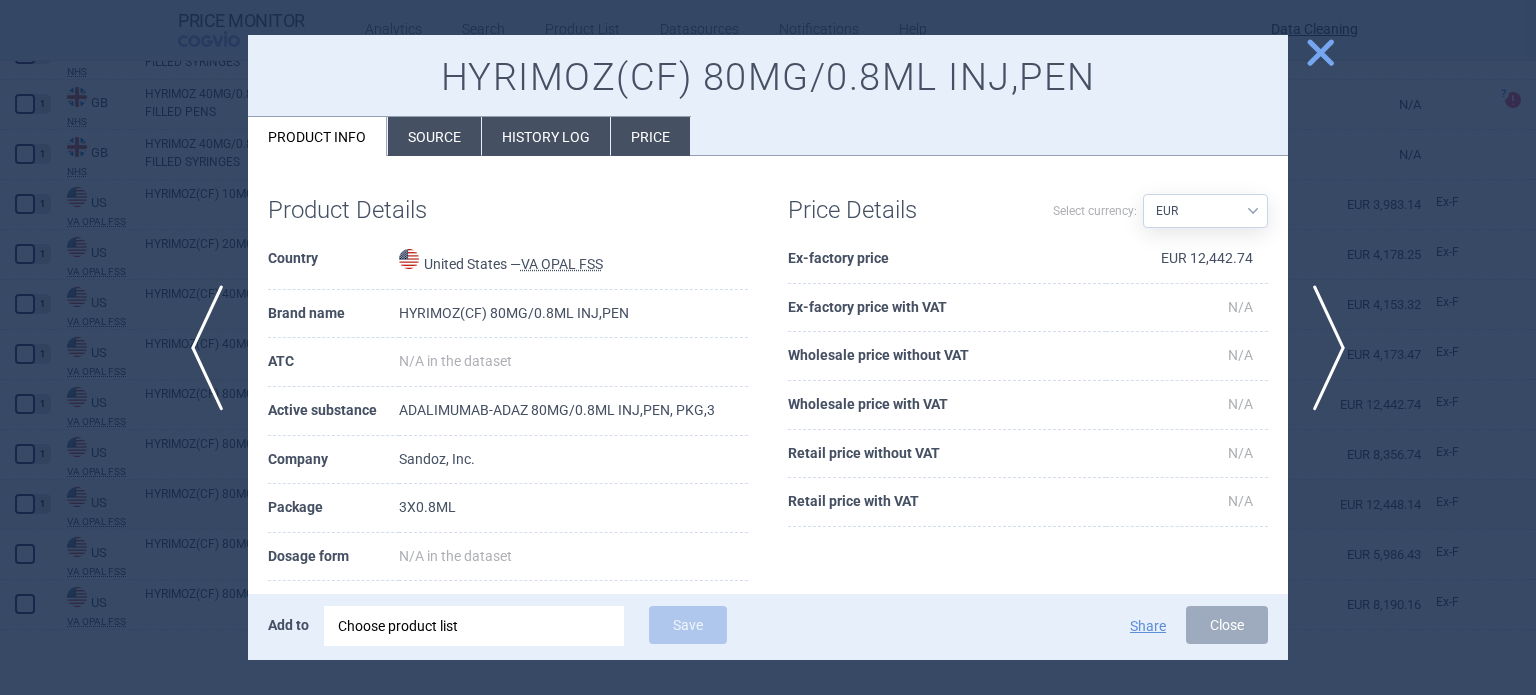 click on "Product info Source History log Price" at bounding box center [469, 136] 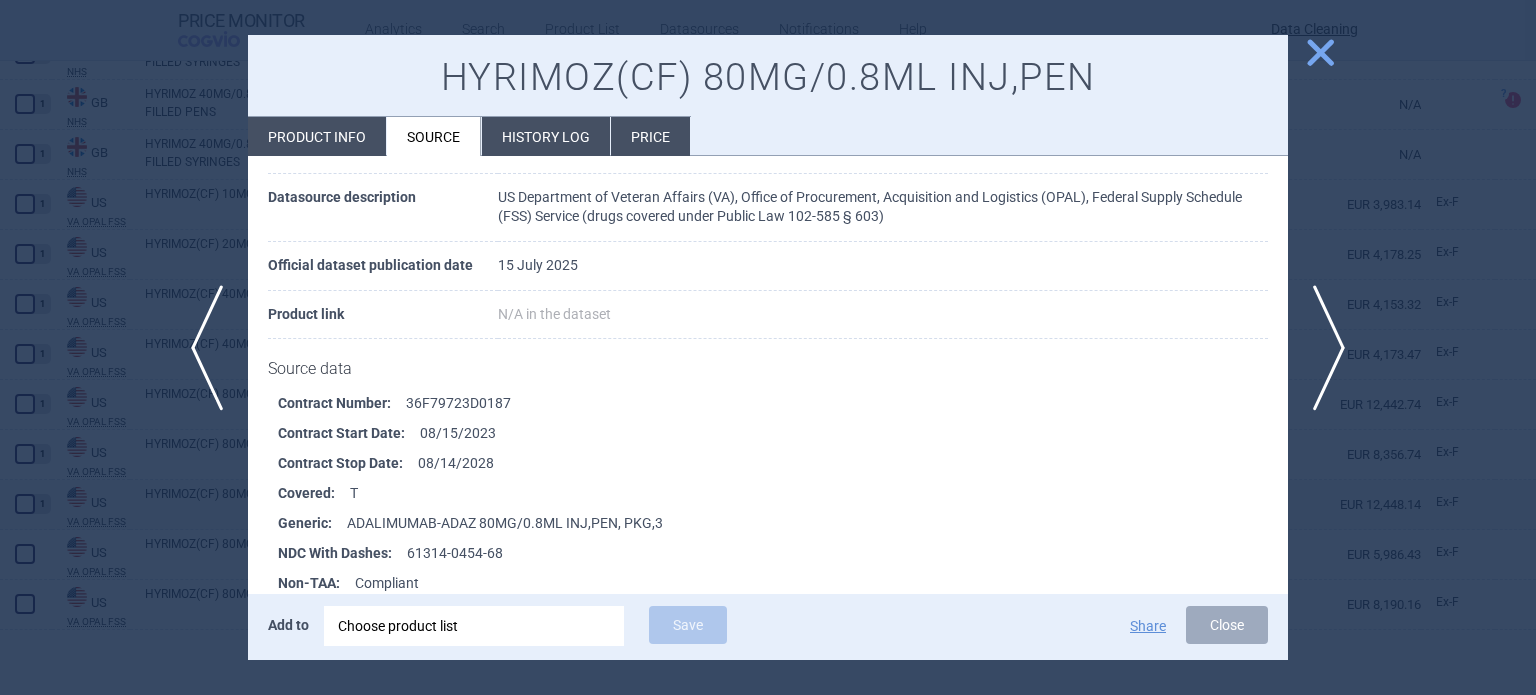 scroll, scrollTop: 200, scrollLeft: 0, axis: vertical 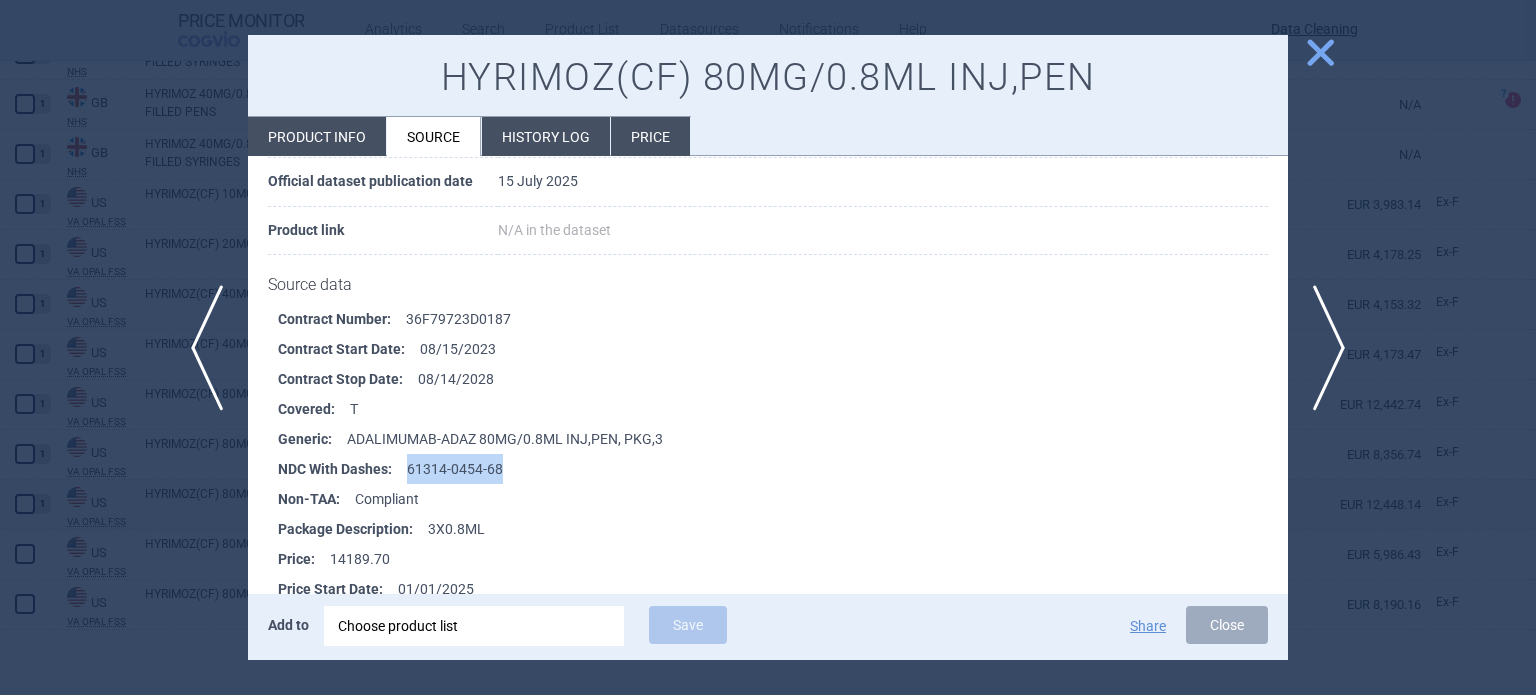 drag, startPoint x: 497, startPoint y: 467, endPoint x: 408, endPoint y: 460, distance: 89.27486 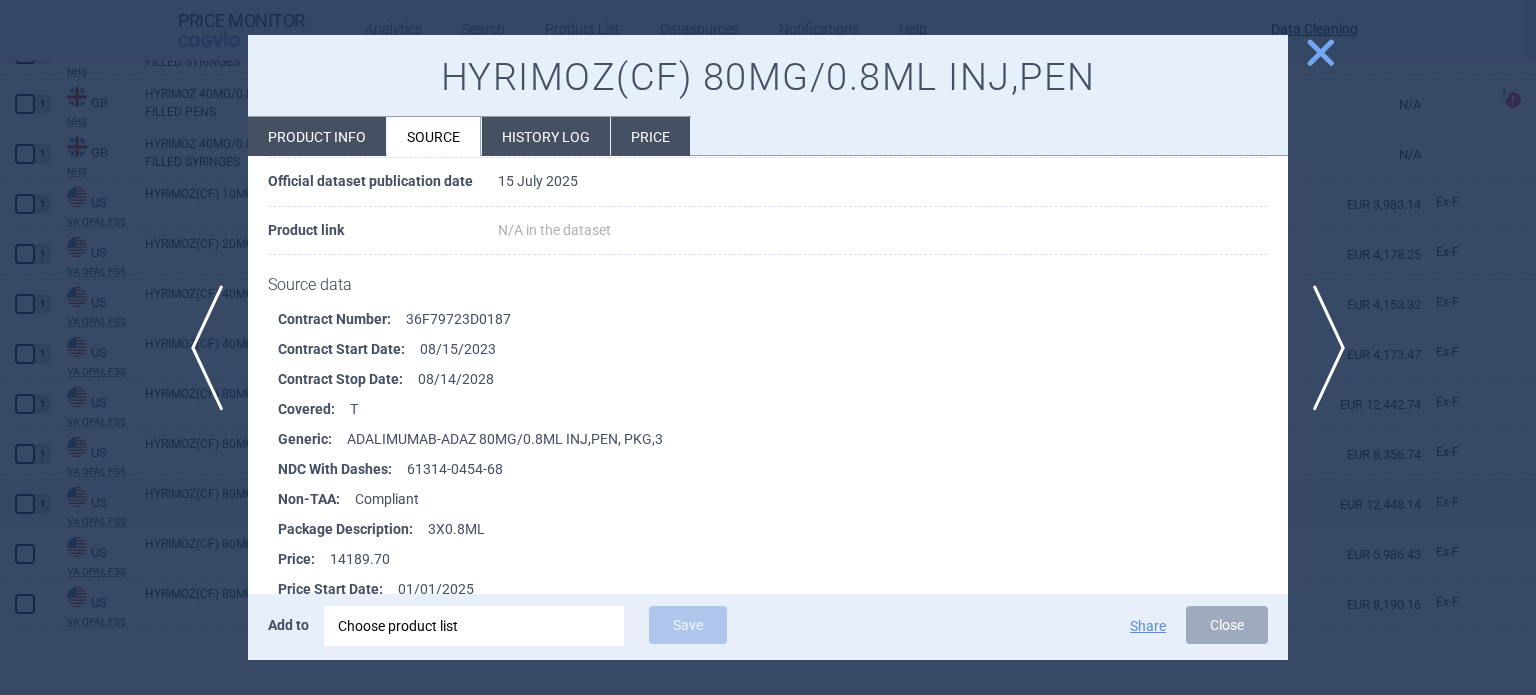 click at bounding box center (768, 347) 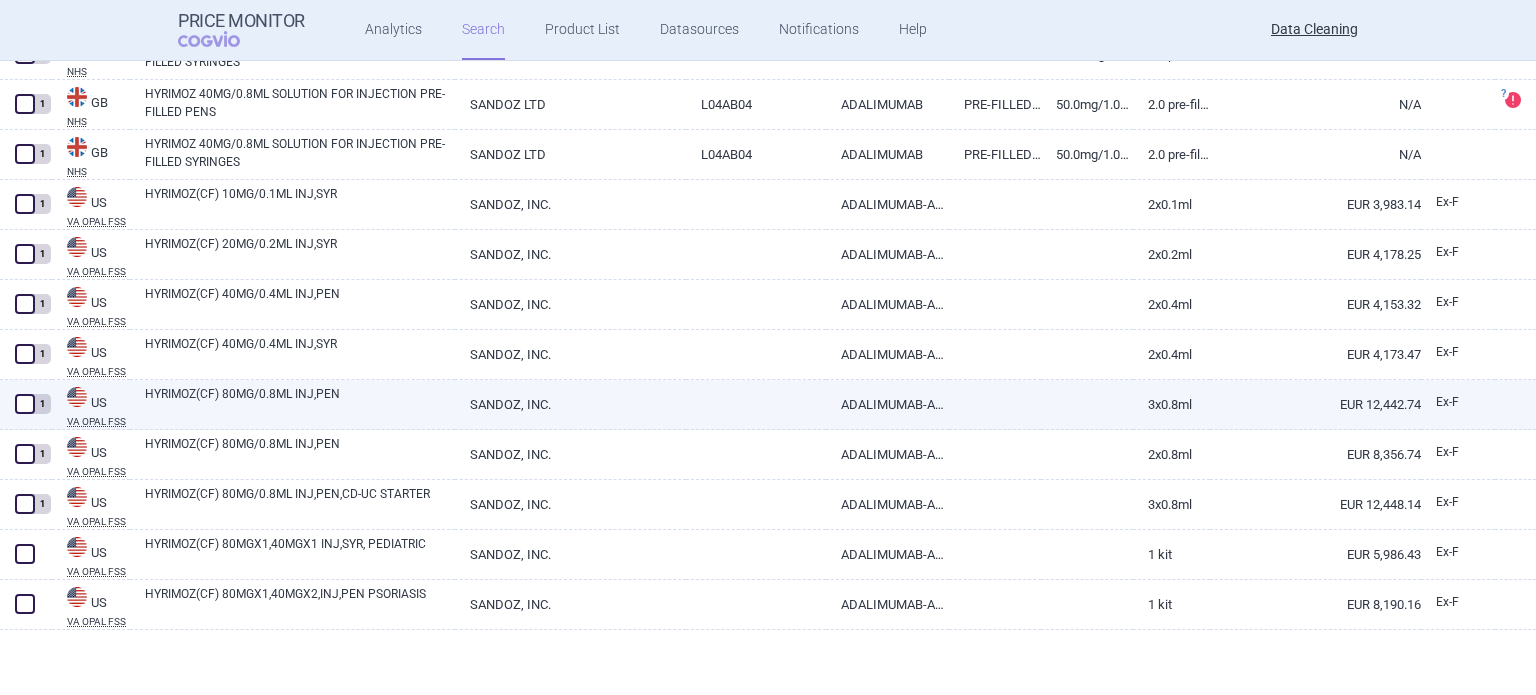 click on "HYRIMOZ(CF) 80MG/0.8ML INJ,PEN" at bounding box center [300, 403] 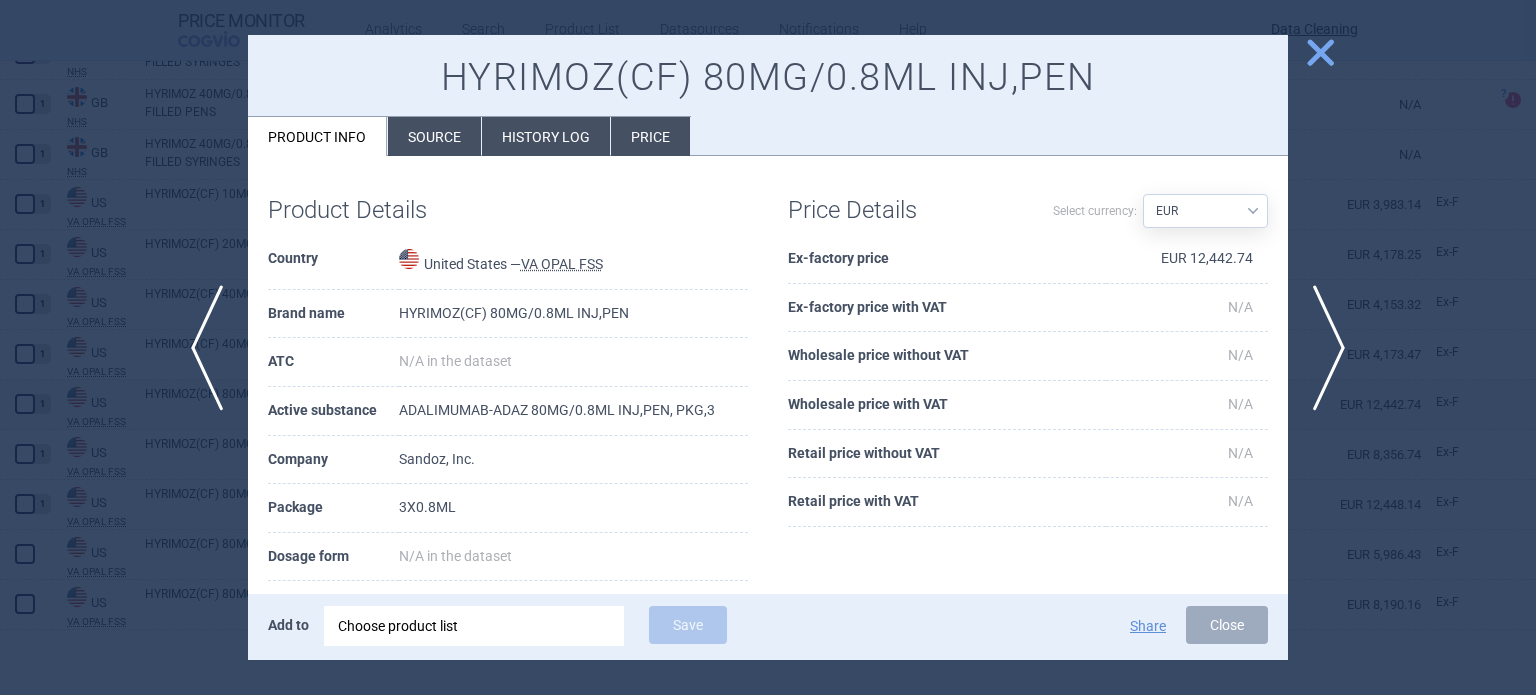 click at bounding box center (768, 347) 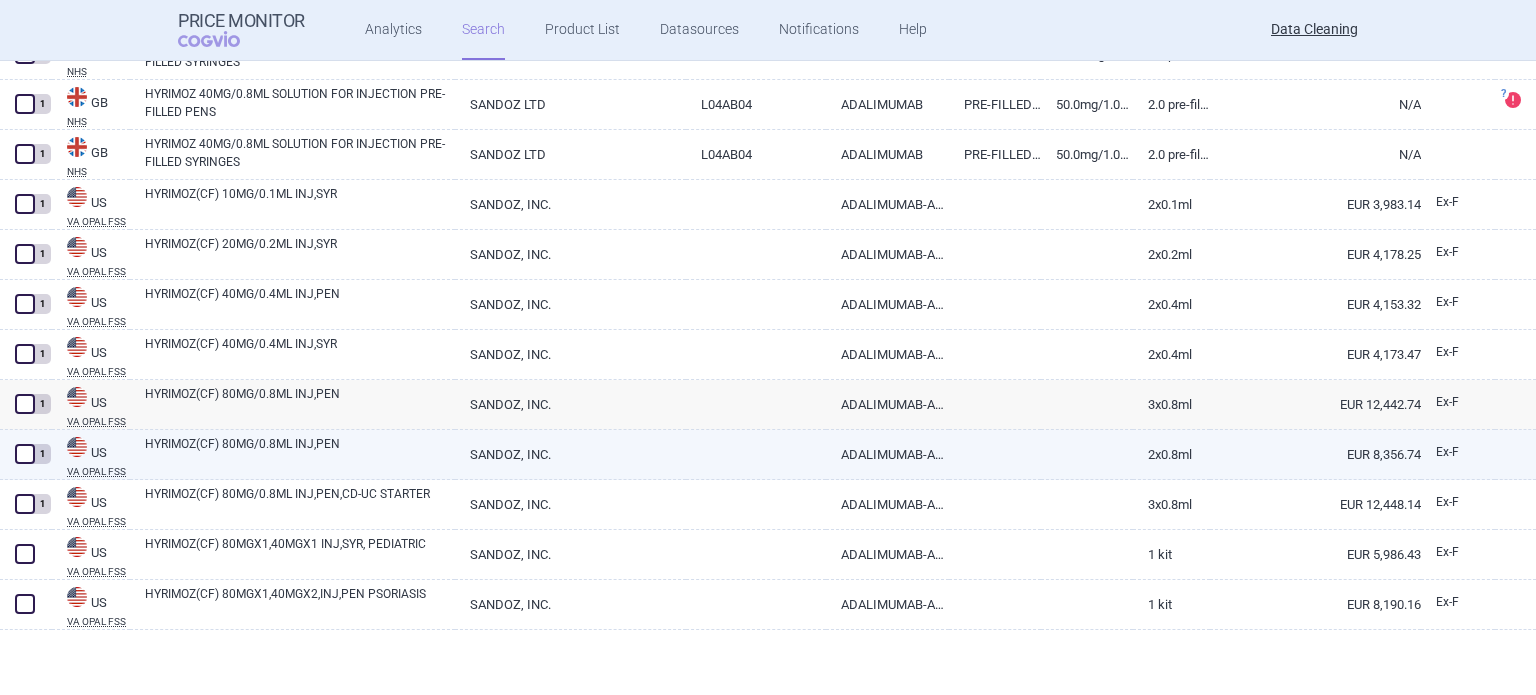 click on "SANDOZ, INC." at bounding box center (570, 454) 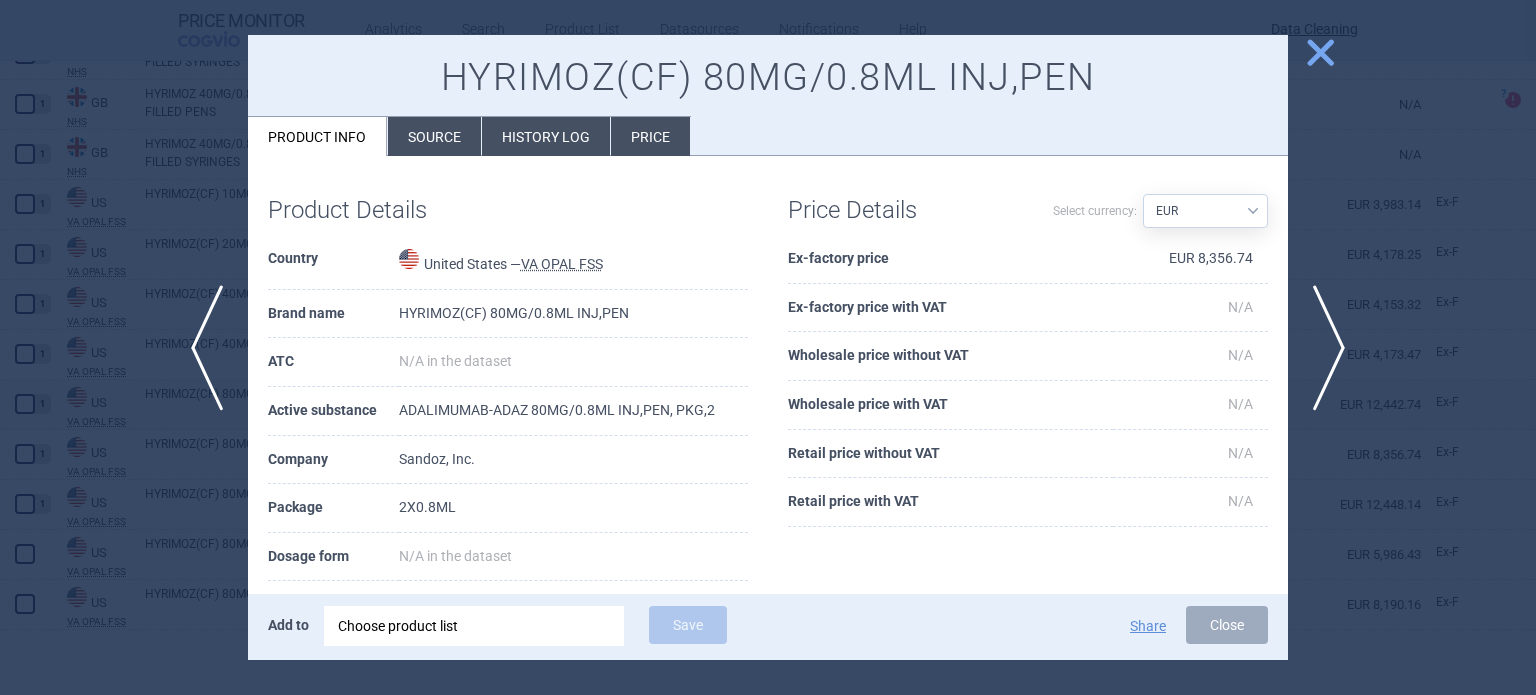 click on "Source" at bounding box center [434, 136] 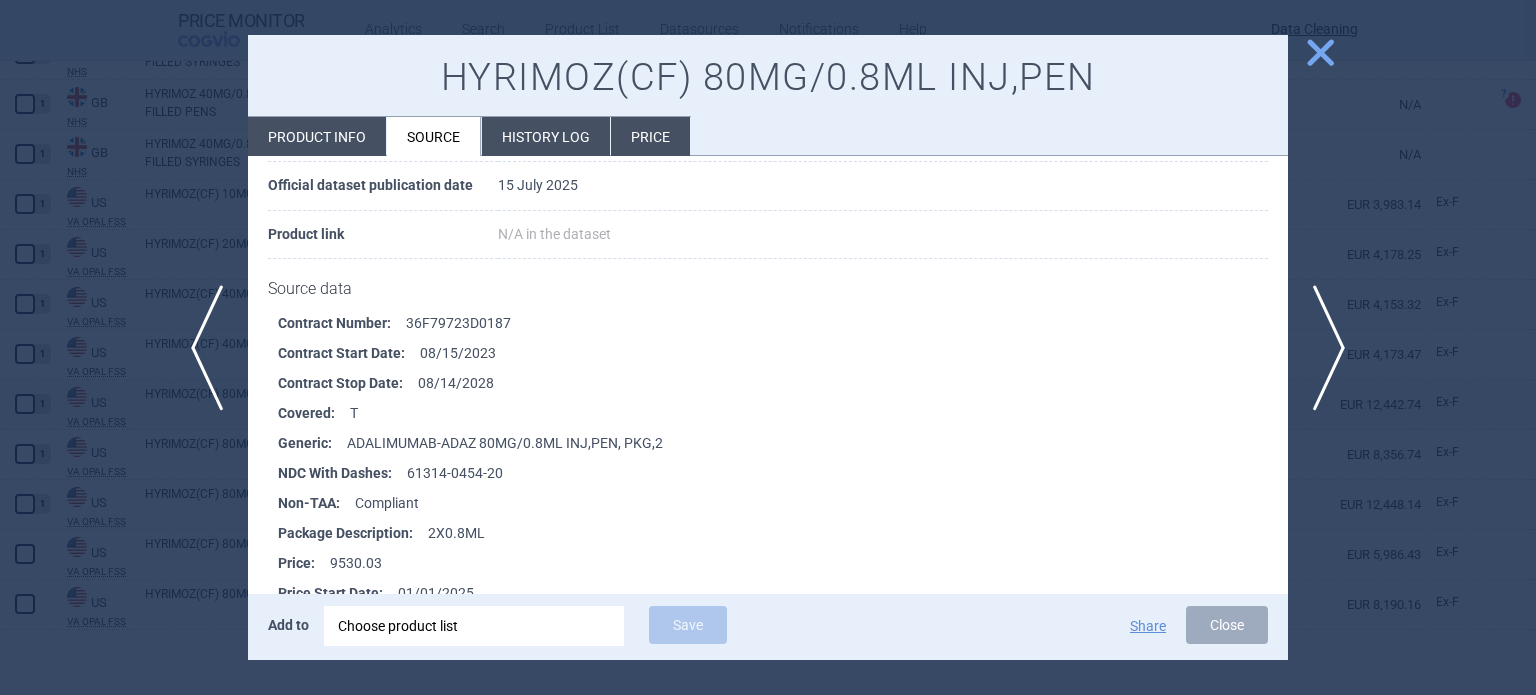 scroll, scrollTop: 200, scrollLeft: 0, axis: vertical 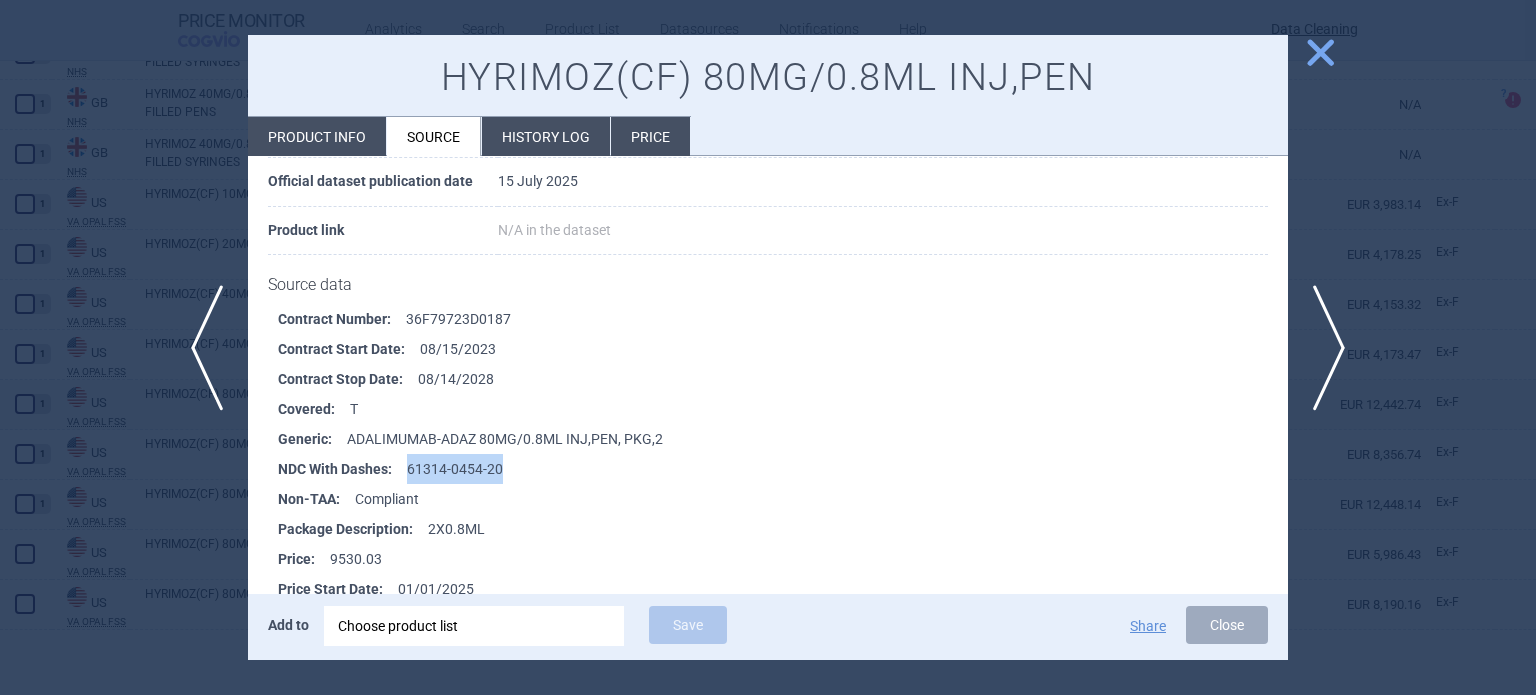 drag, startPoint x: 494, startPoint y: 462, endPoint x: 399, endPoint y: 458, distance: 95.084175 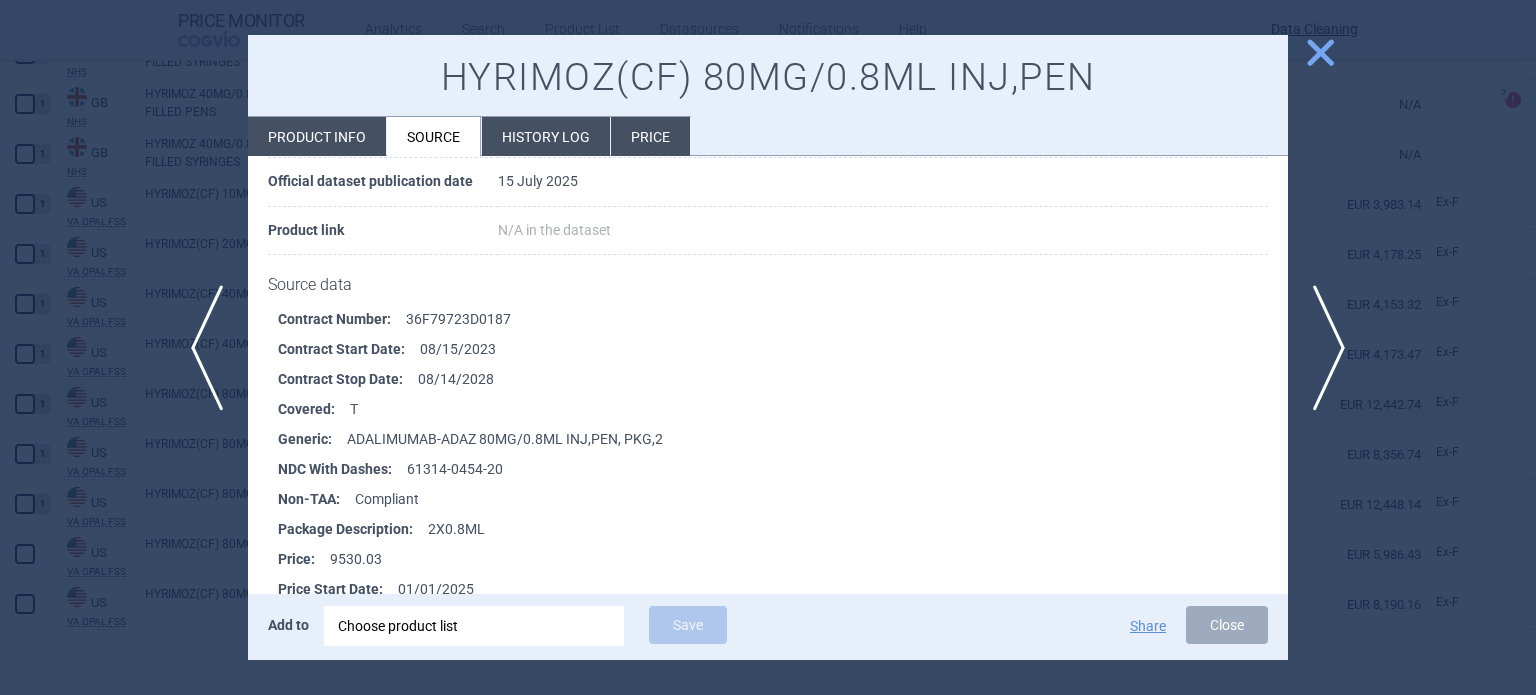 click at bounding box center [768, 347] 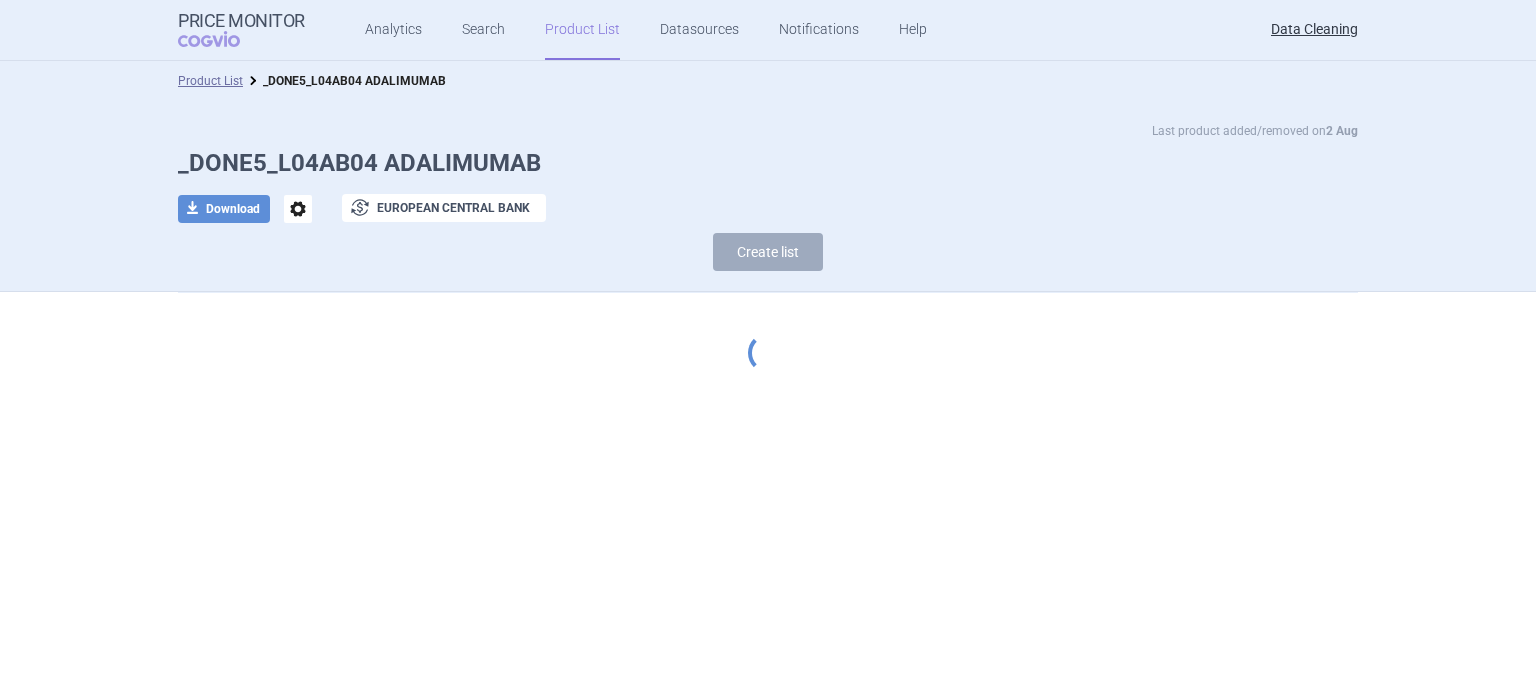 scroll, scrollTop: 0, scrollLeft: 0, axis: both 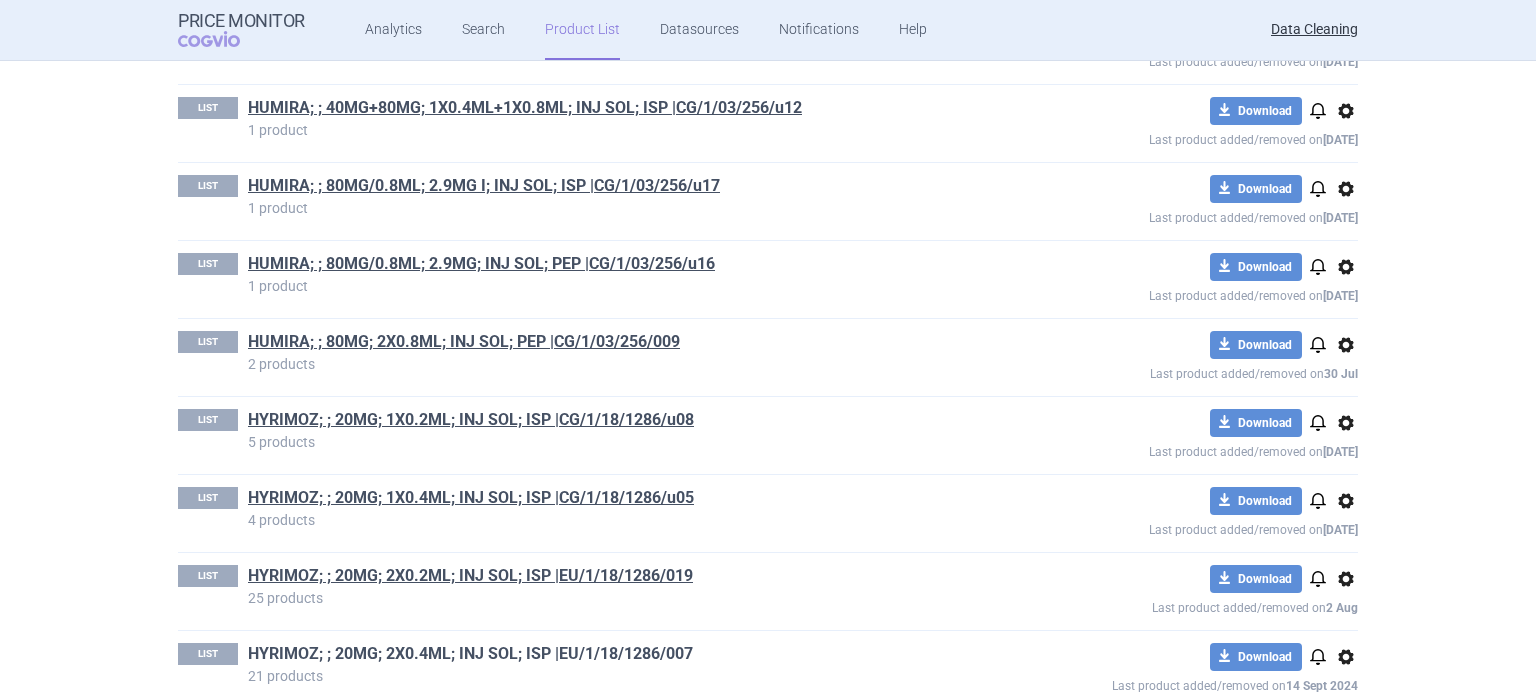 click on "HYRIMOZ; ; 20MG; 2X0.4ML; INJ SOL; ISP |EU/1/18/1286/007" at bounding box center (470, 654) 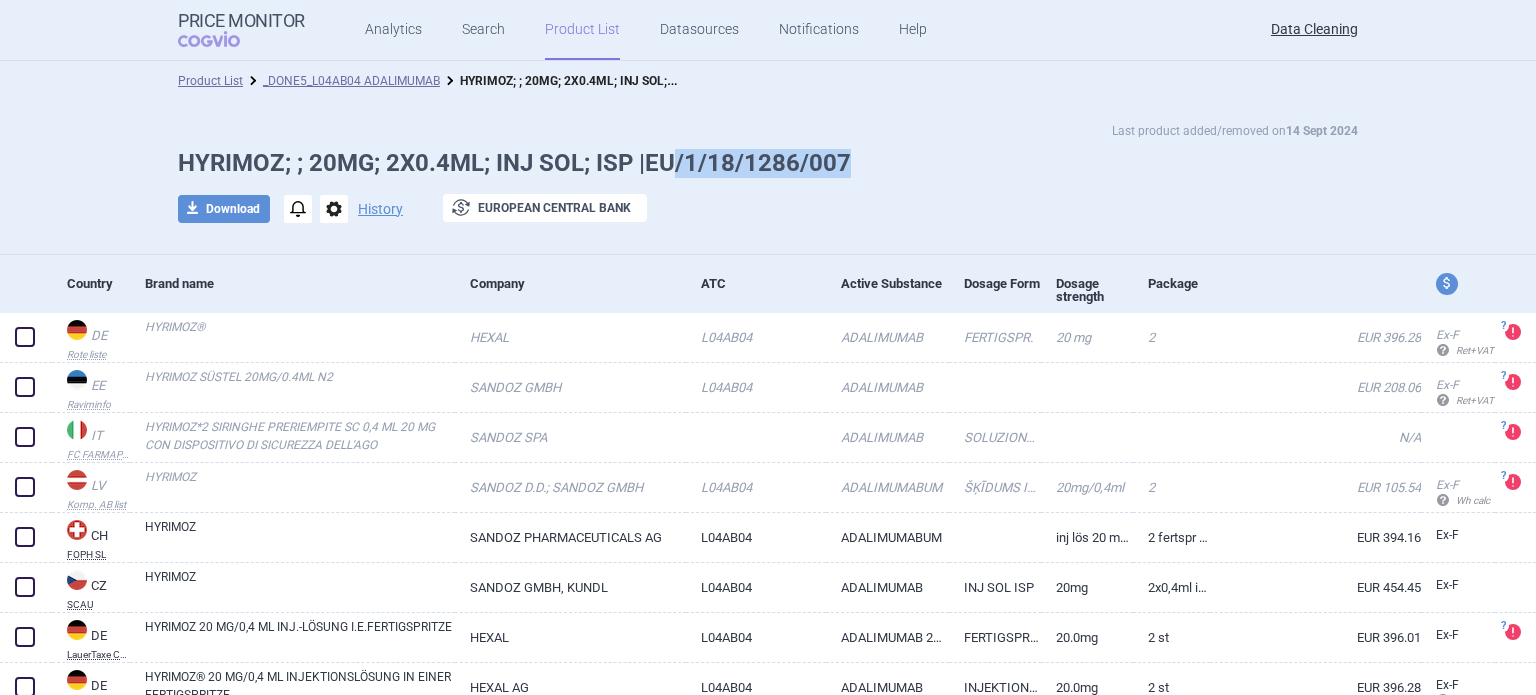 drag, startPoint x: 856, startPoint y: 159, endPoint x: 669, endPoint y: 168, distance: 187.21645 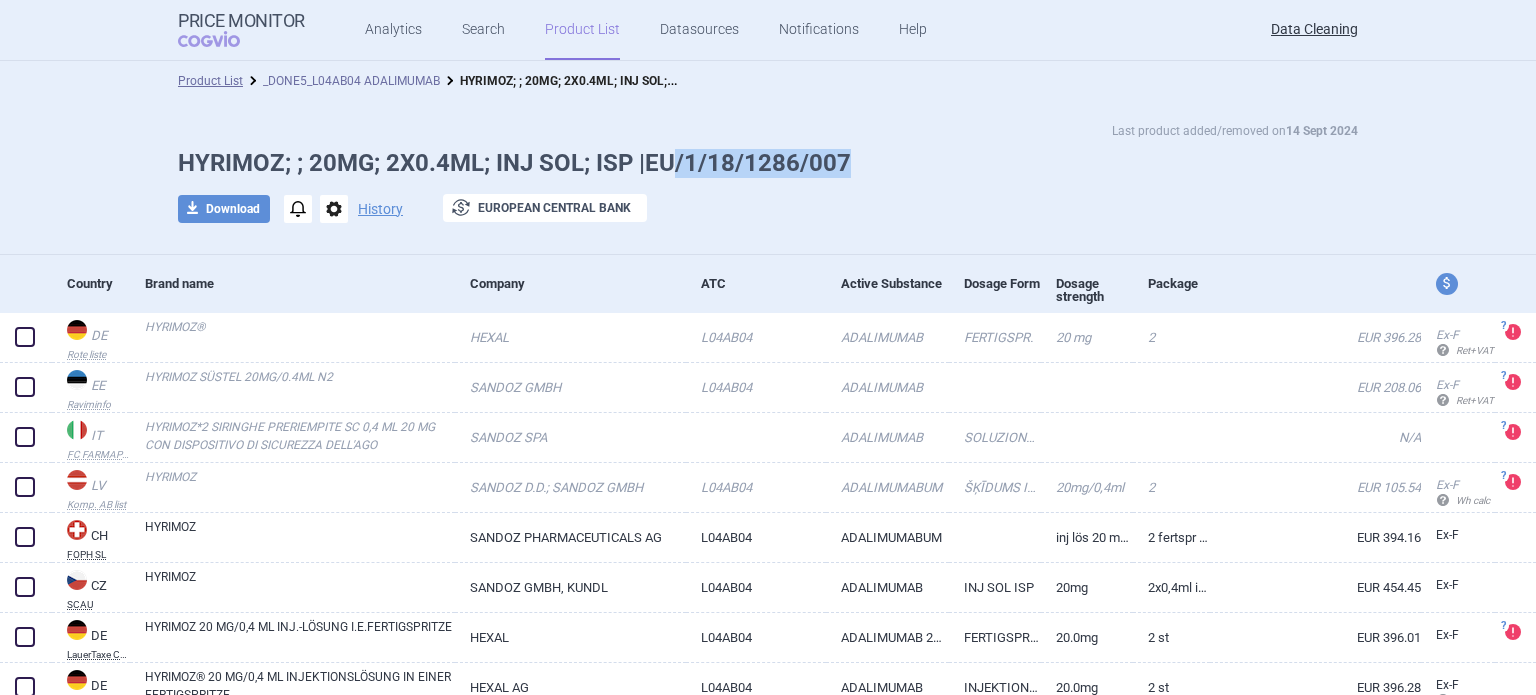 copy on "/1/18/1286/007" 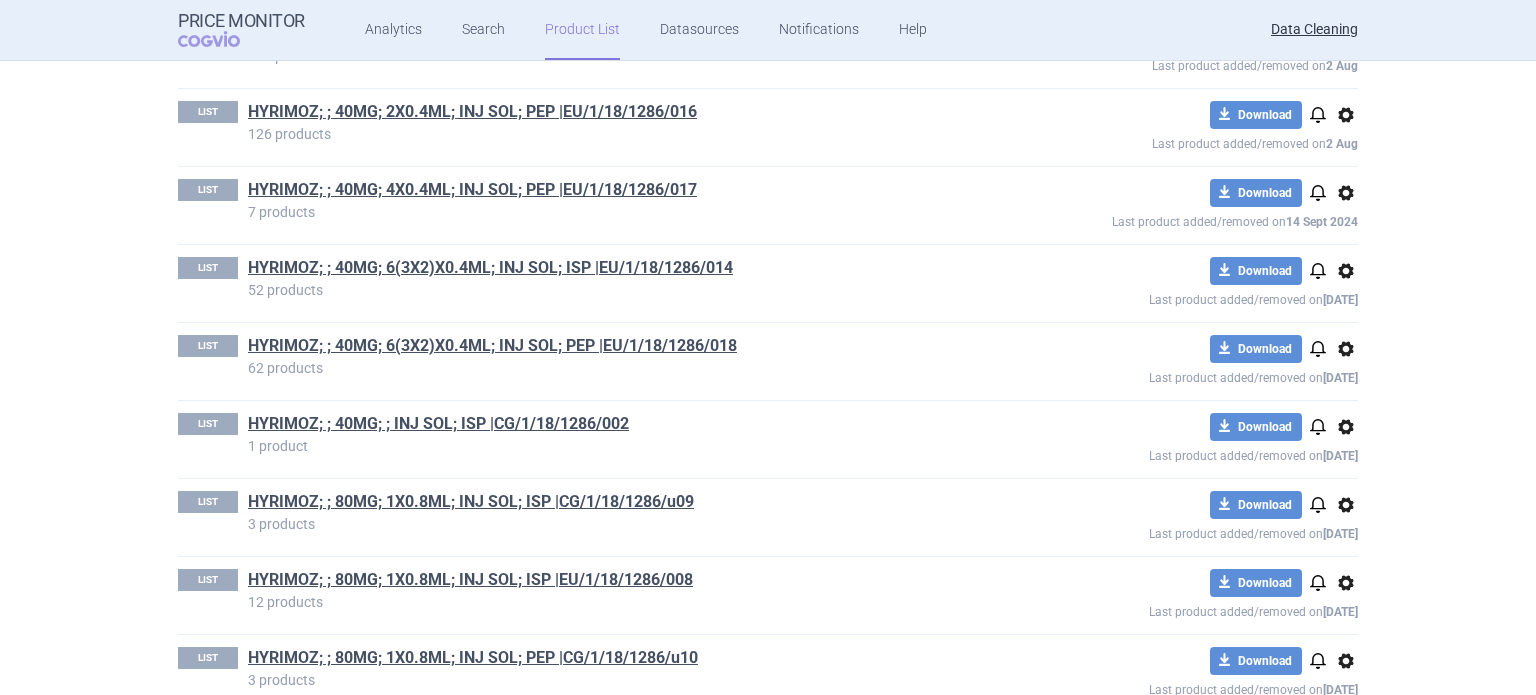 scroll, scrollTop: 17699, scrollLeft: 0, axis: vertical 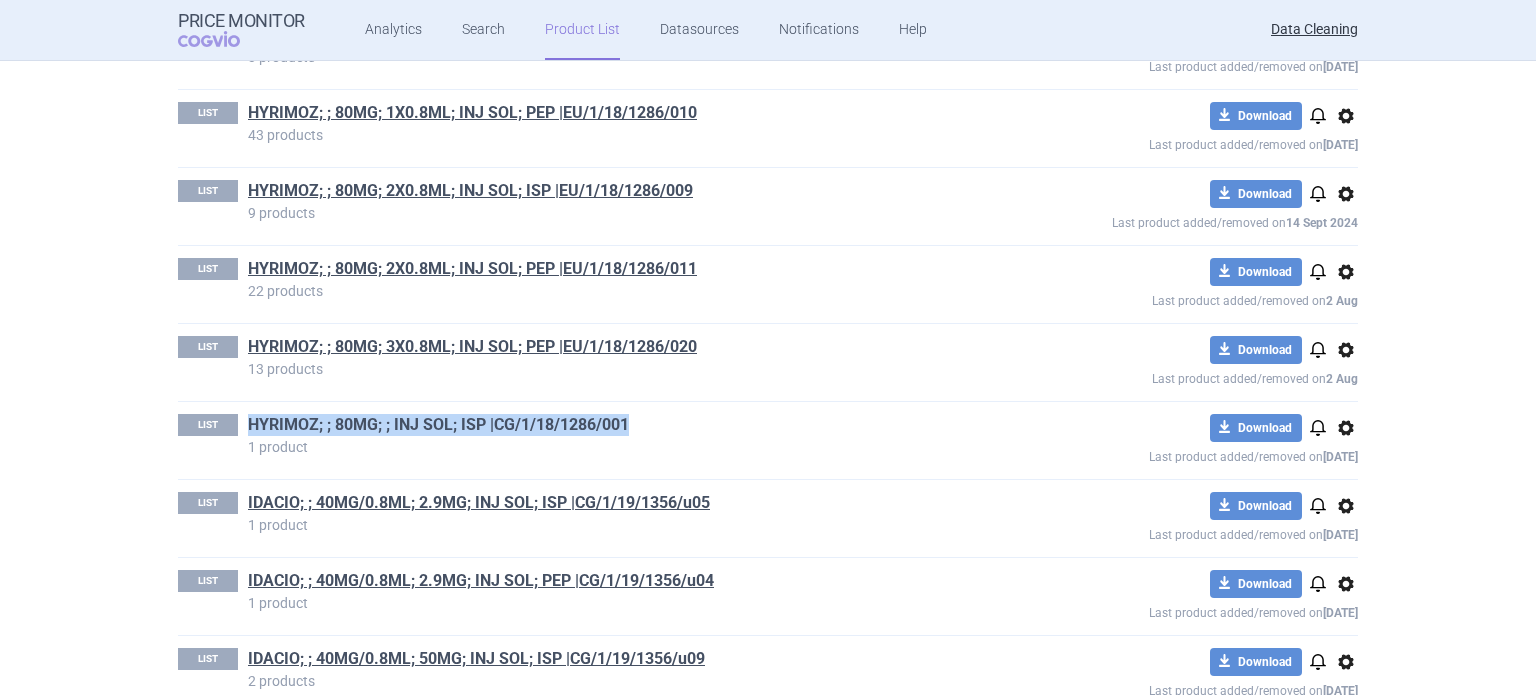 drag, startPoint x: 627, startPoint y: 380, endPoint x: 244, endPoint y: 380, distance: 383 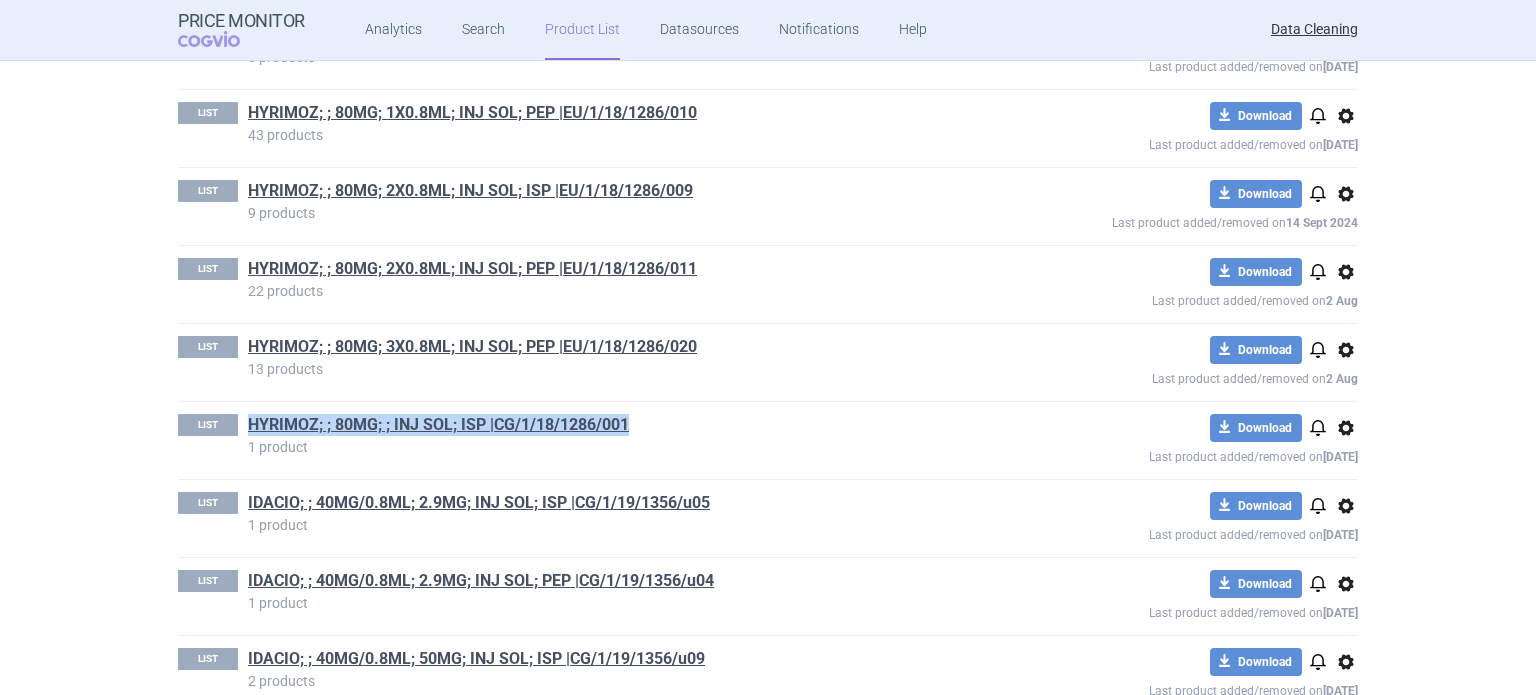 copy on "HYRIMOZ; ; 80MG; ; INJ SOL; ISP |CG/1/18/1286/001" 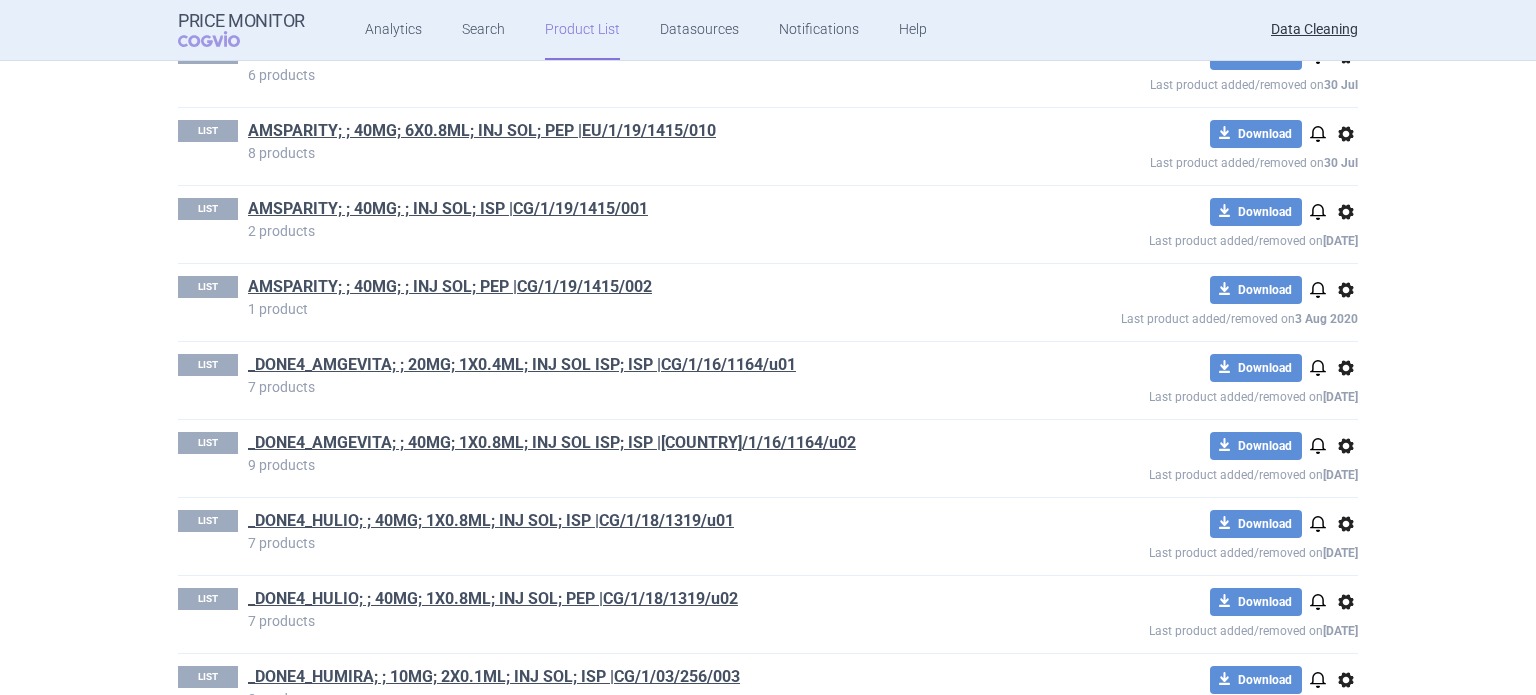 scroll, scrollTop: 0, scrollLeft: 0, axis: both 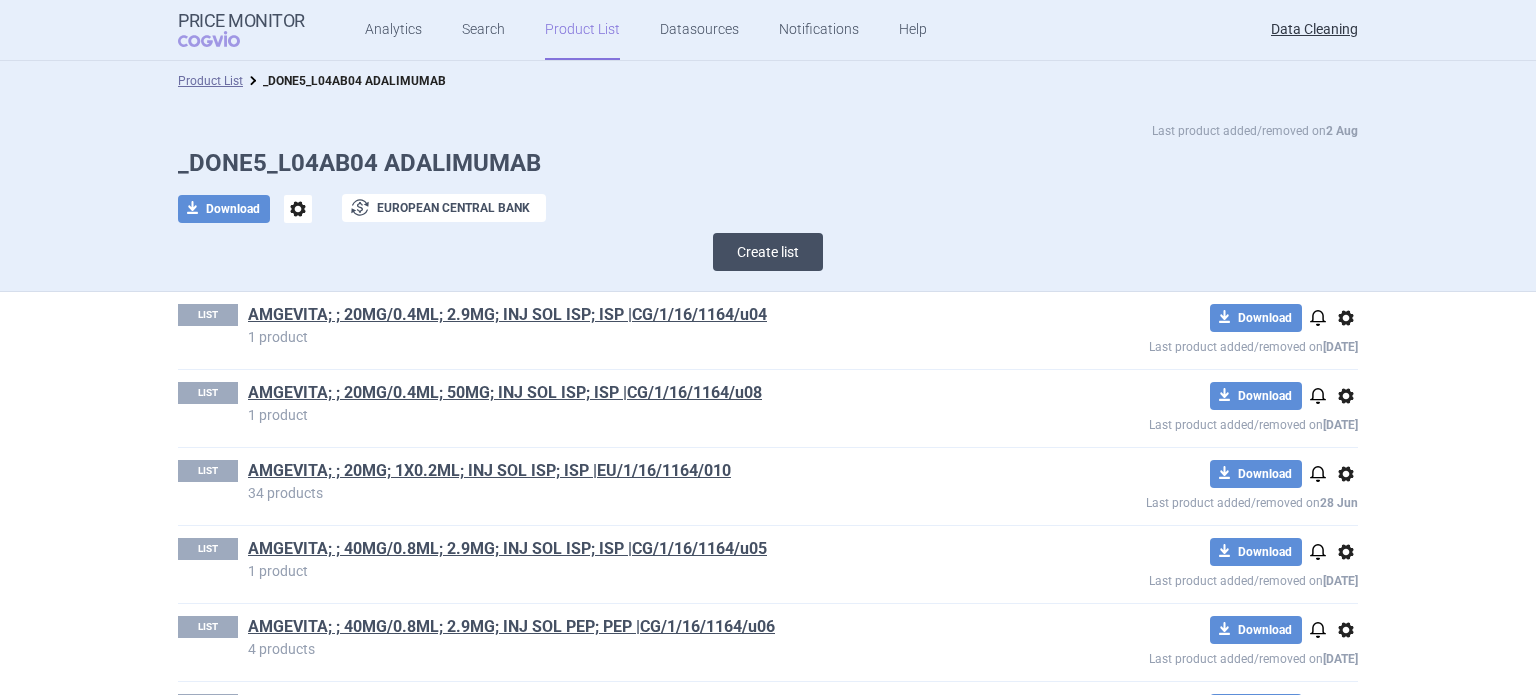 click on "Create list" at bounding box center (768, 252) 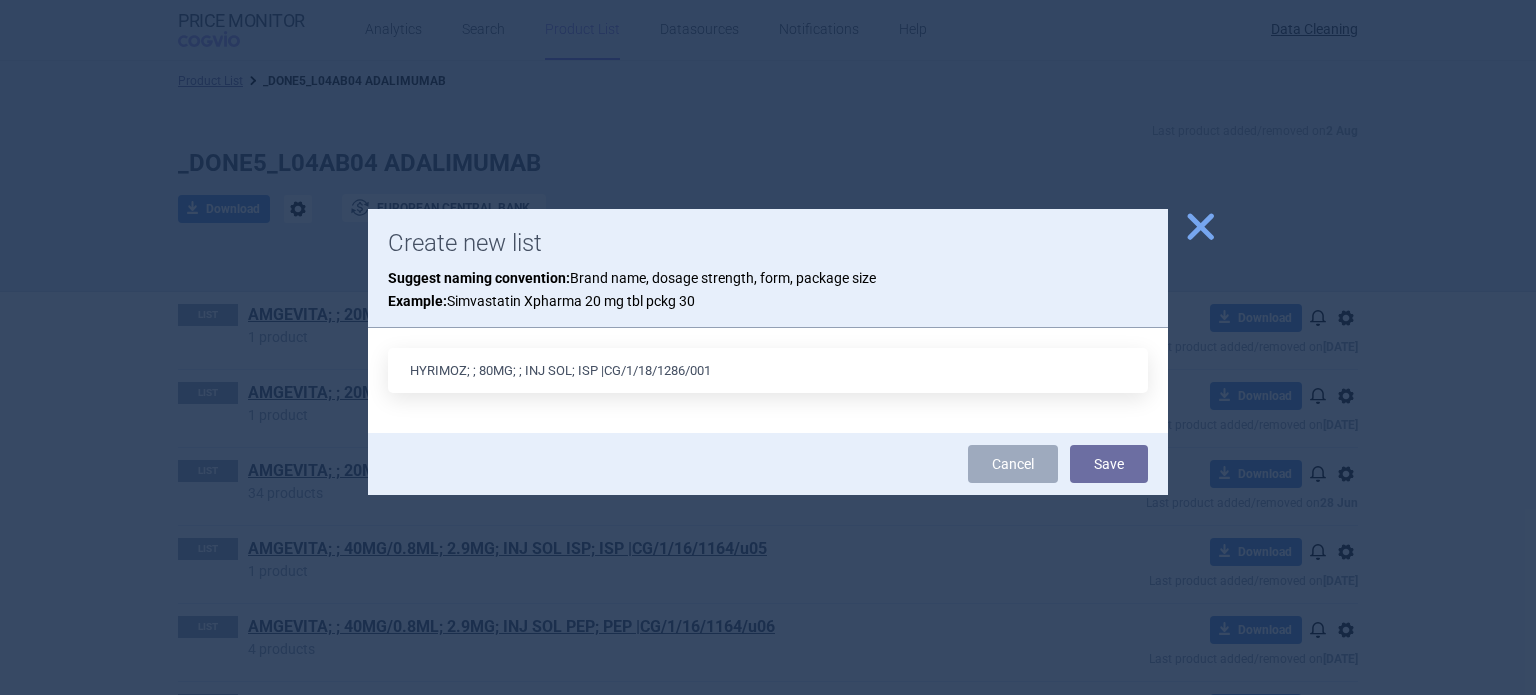 click on "HYRIMOZ; ; 80MG; ; INJ SOL; ISP |CG/1/18/1286/001" at bounding box center [768, 370] 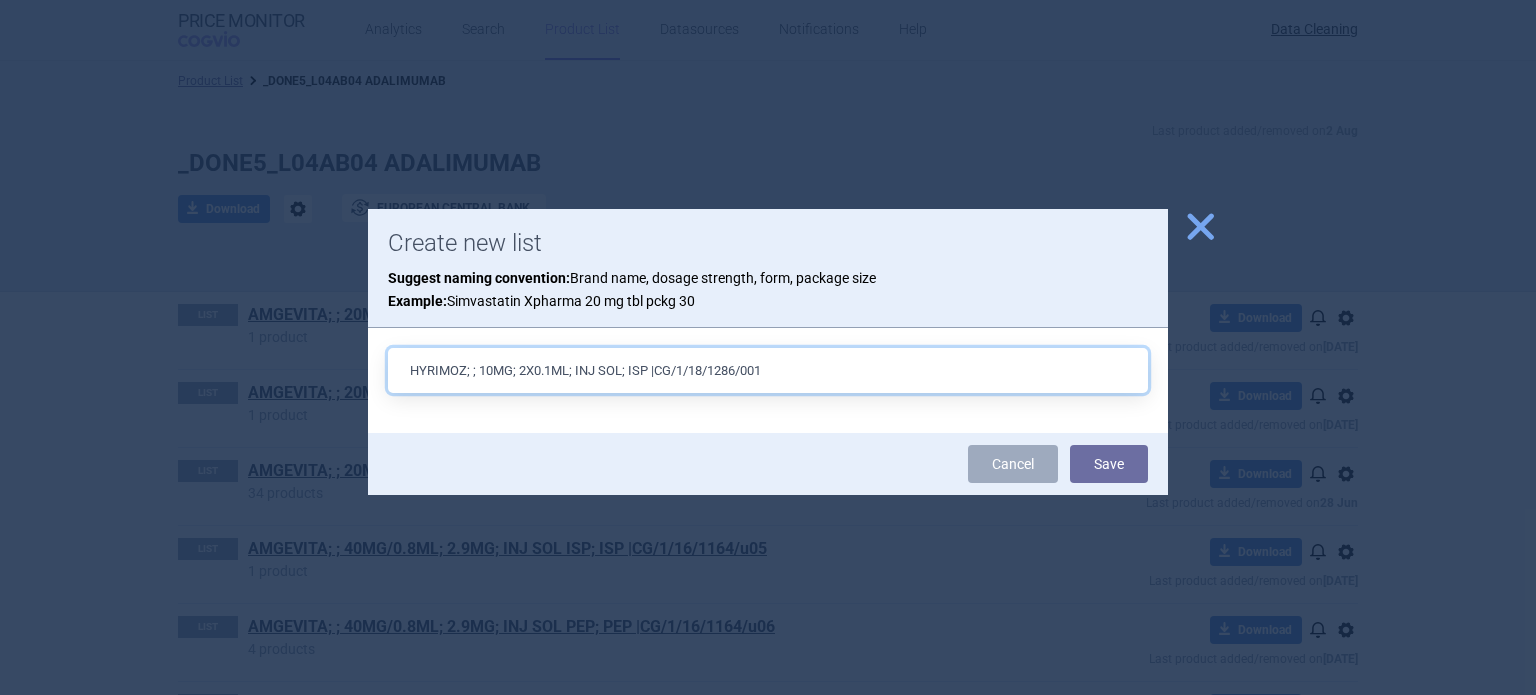 click on "HYRIMOZ; ; 10MG; 2X0.1ML; INJ SOL; ISP |CG/1/18/1286/001" at bounding box center (768, 370) 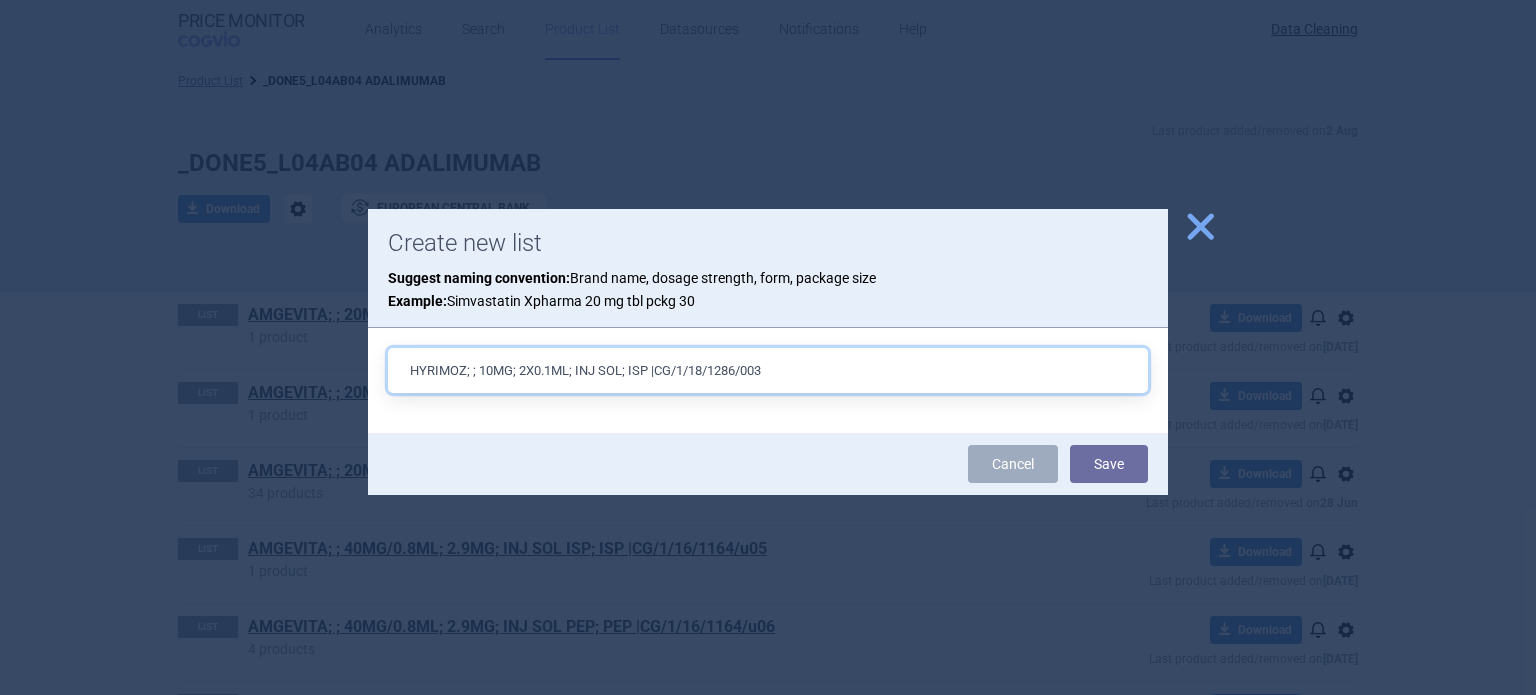 type on "HYRIMOZ; ; 10MG; 2X0.1ML; INJ SOL; ISP |CG/1/18/1286/003" 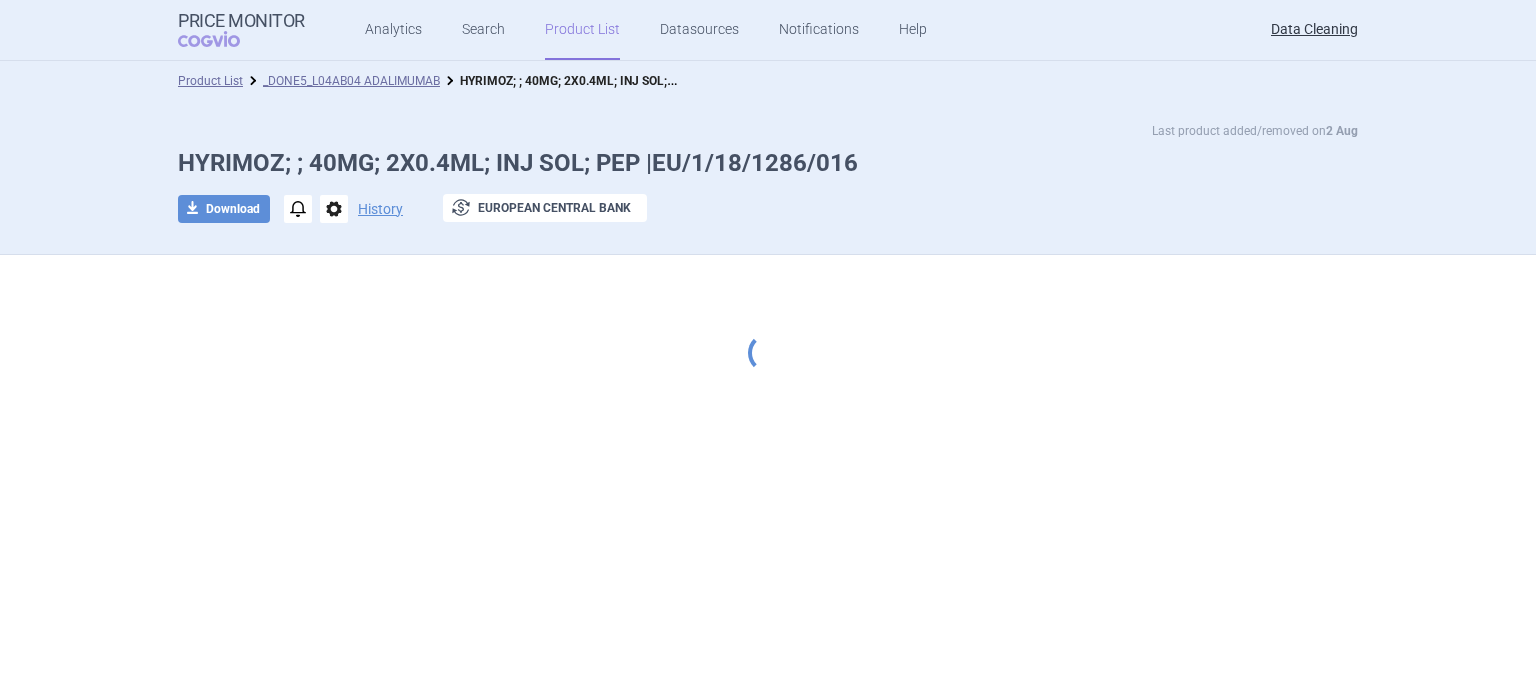 scroll, scrollTop: 0, scrollLeft: 0, axis: both 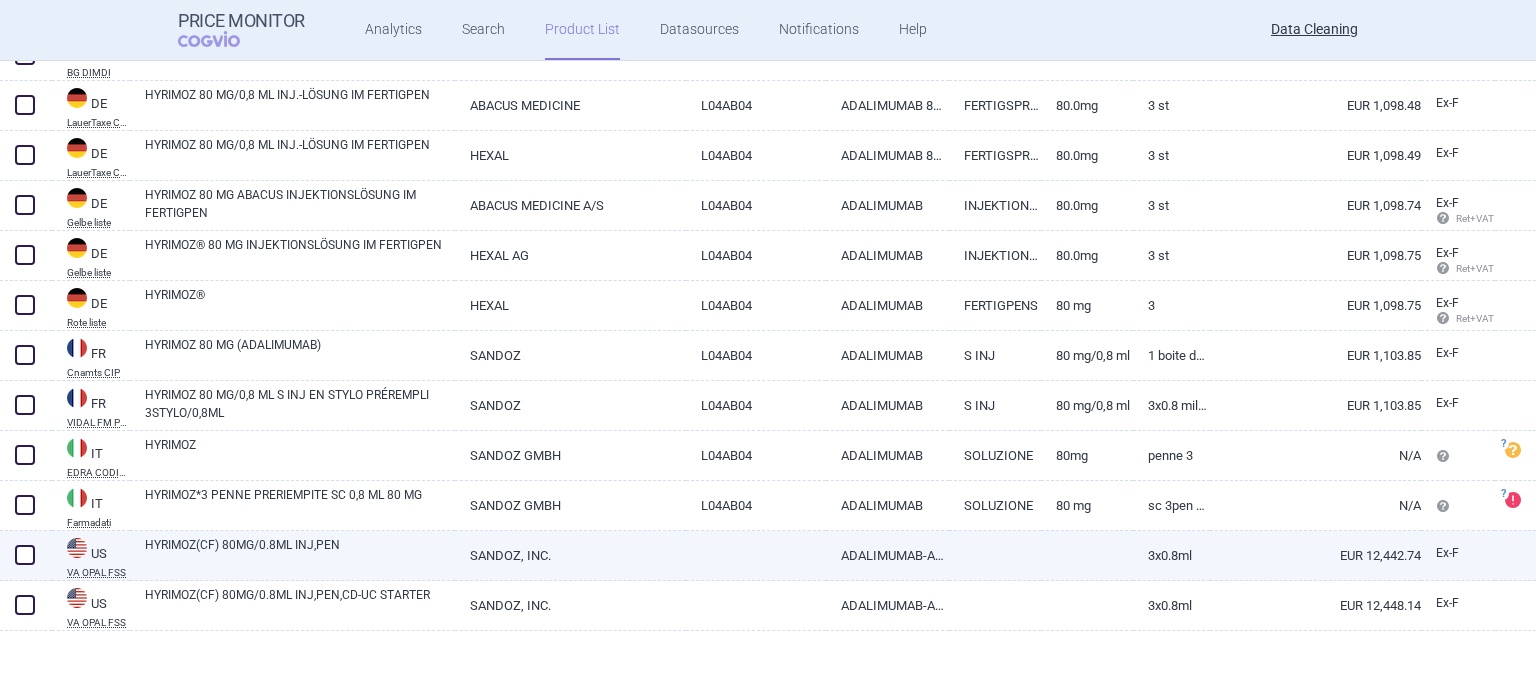click at bounding box center (25, 555) 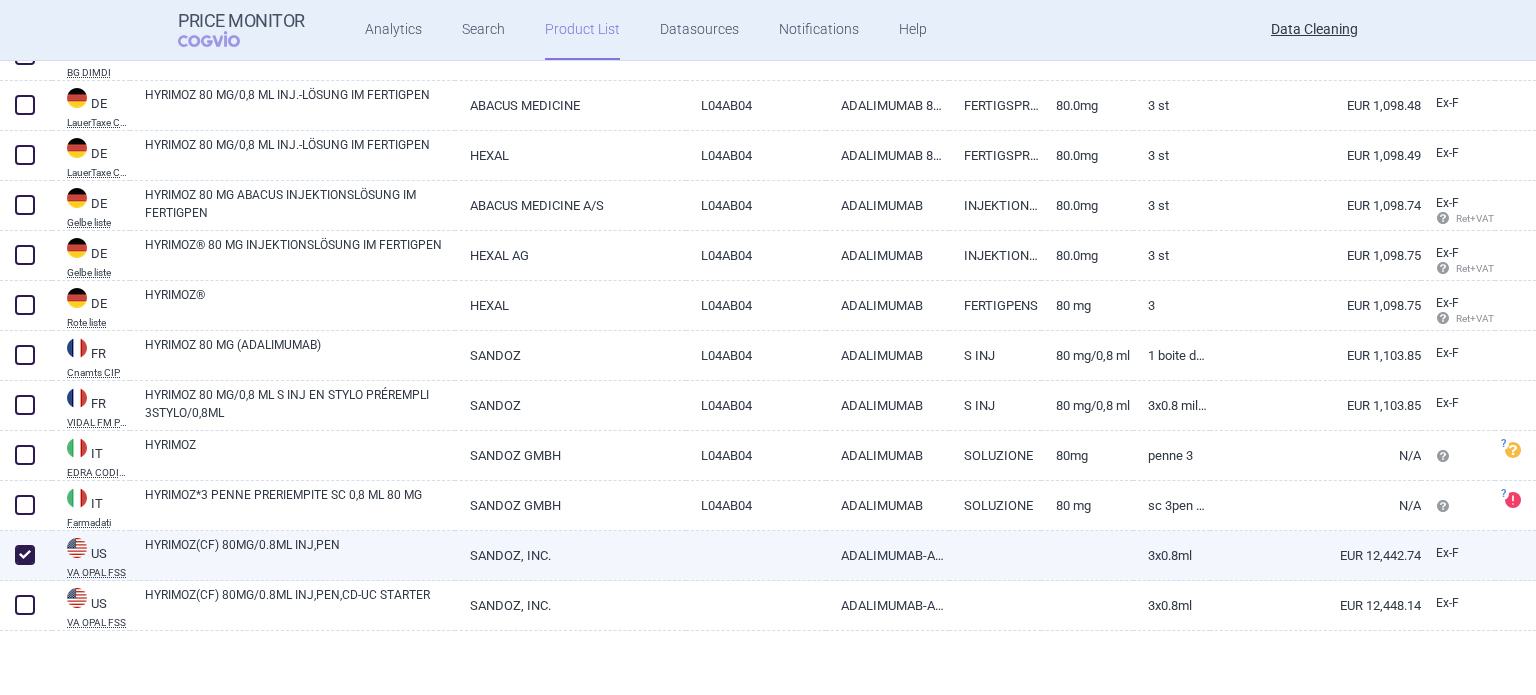 checkbox on "true" 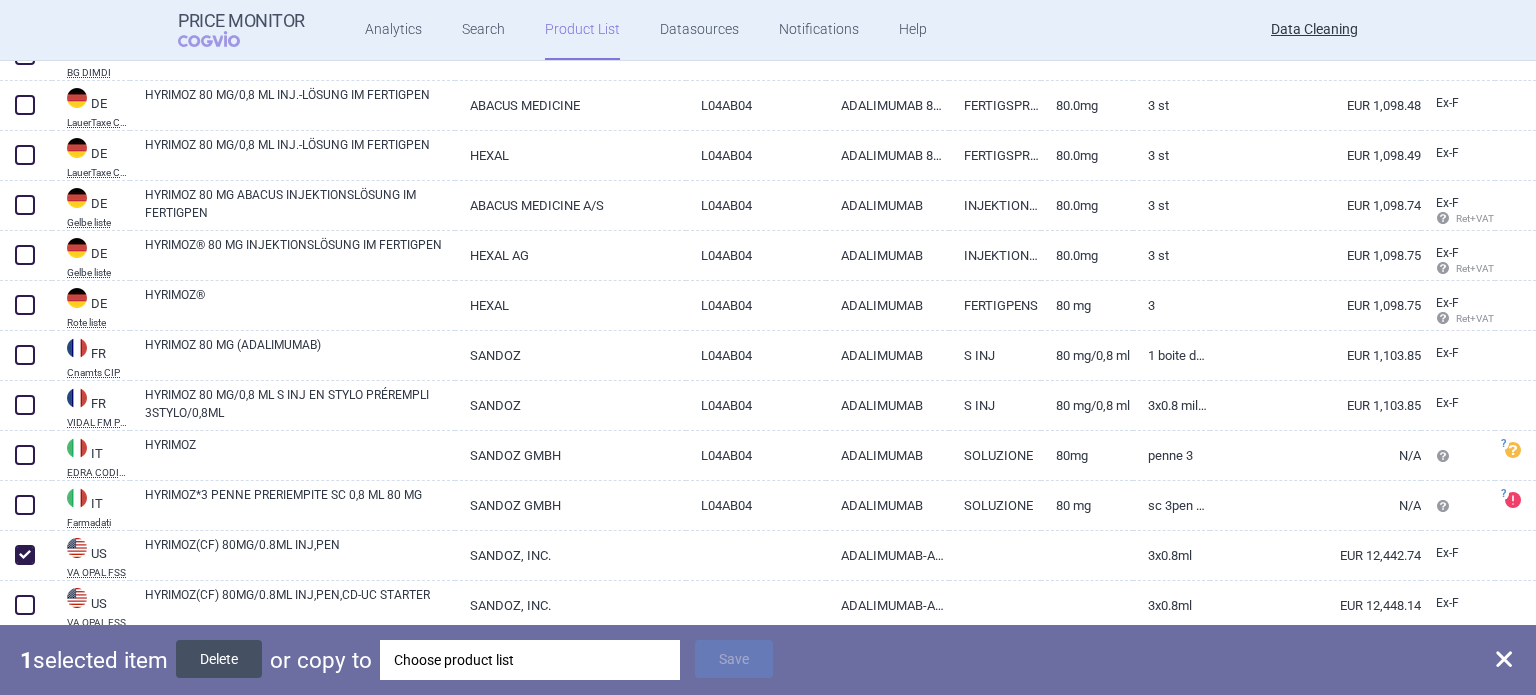 click on "Delete" at bounding box center [219, 659] 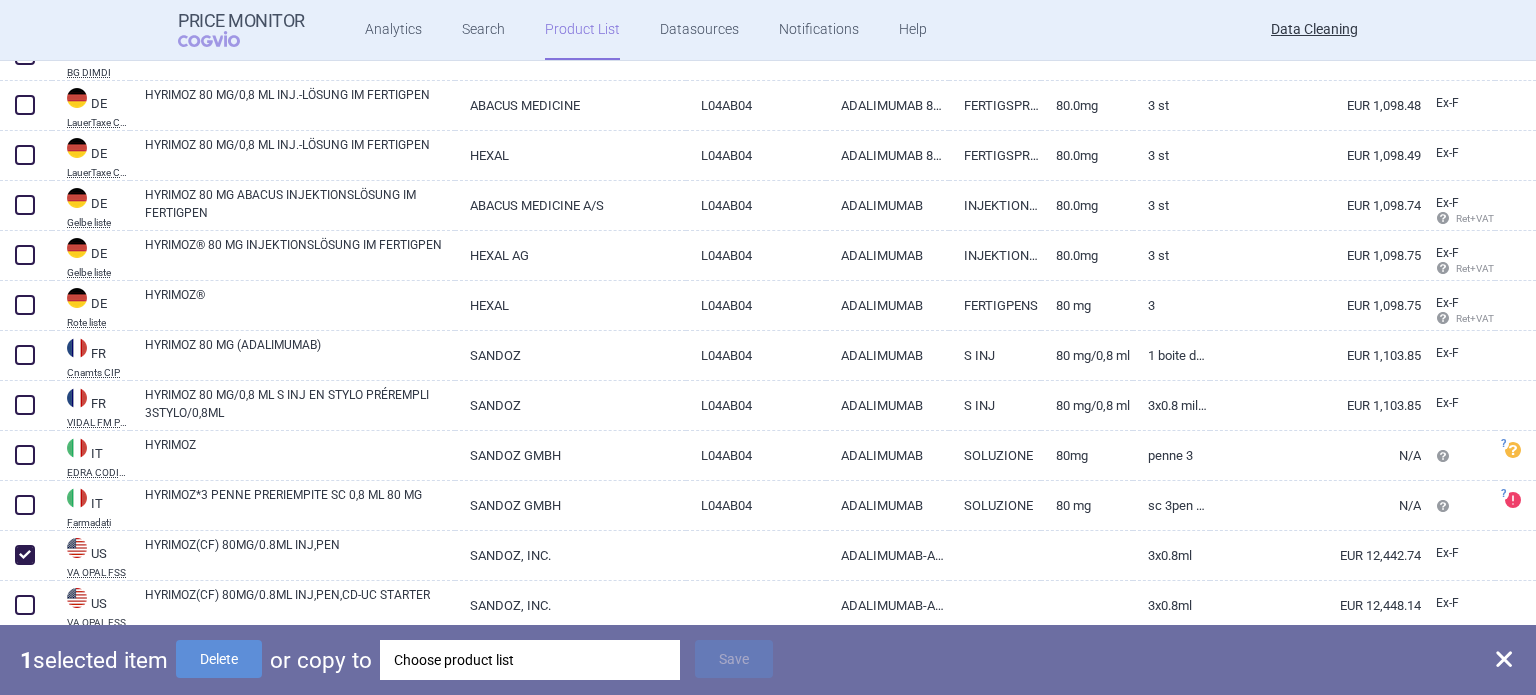 scroll, scrollTop: 267, scrollLeft: 0, axis: vertical 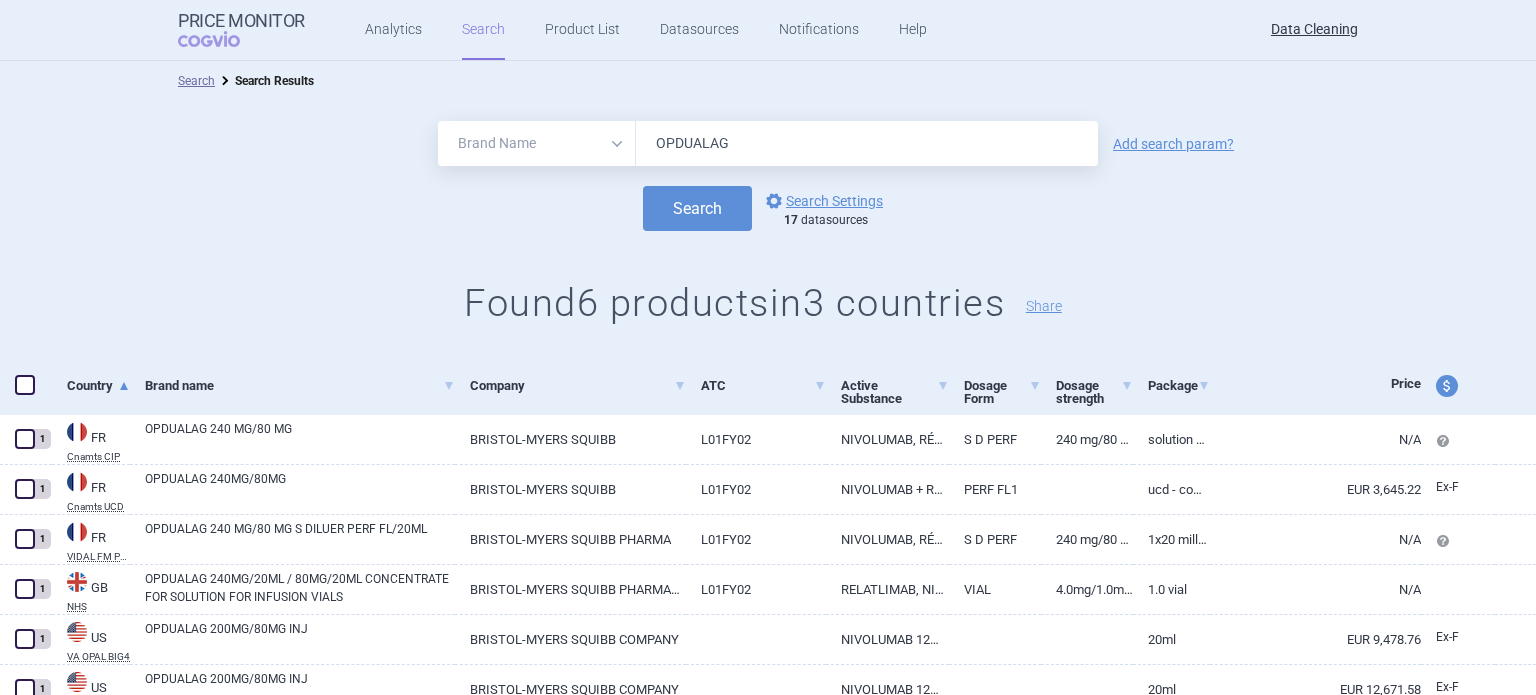 select on "brandName" 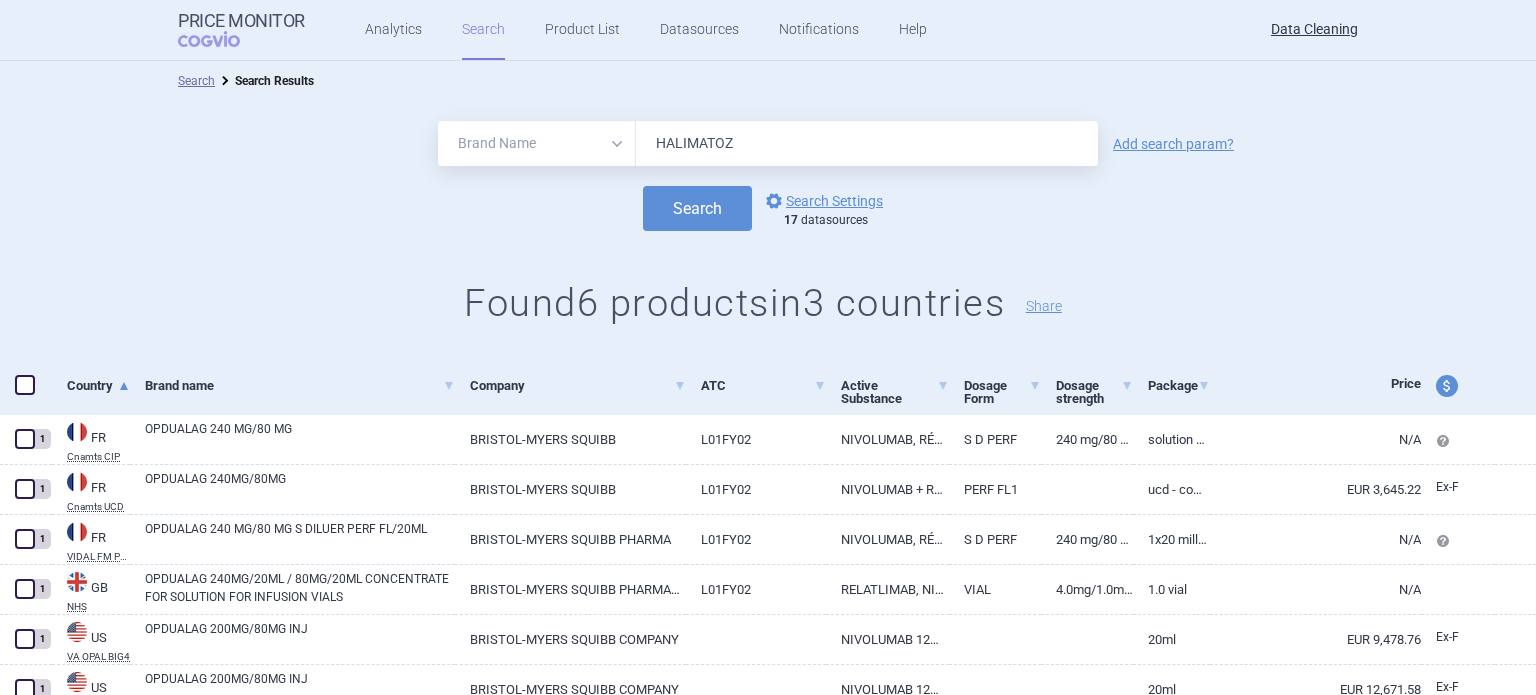 click on "Search" at bounding box center (697, 208) 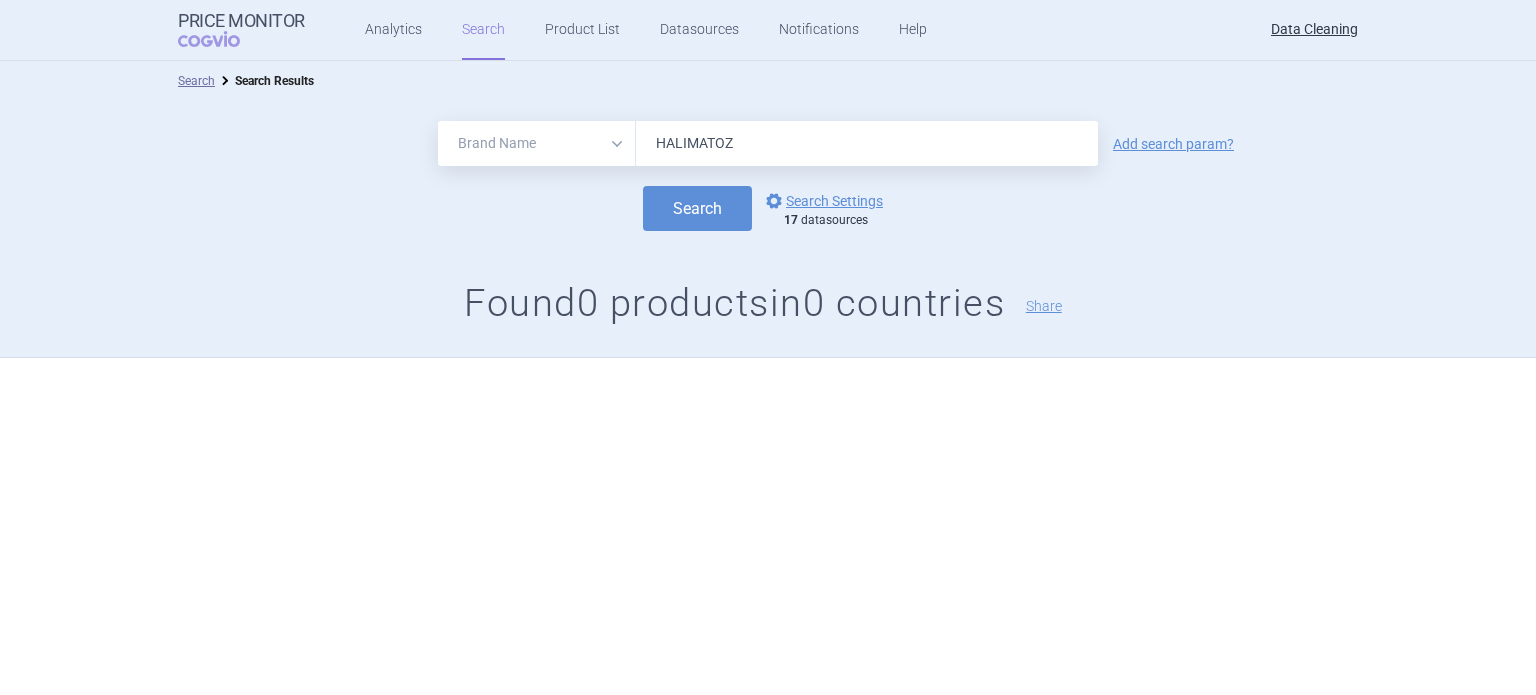 paste on "CYLTEZO" 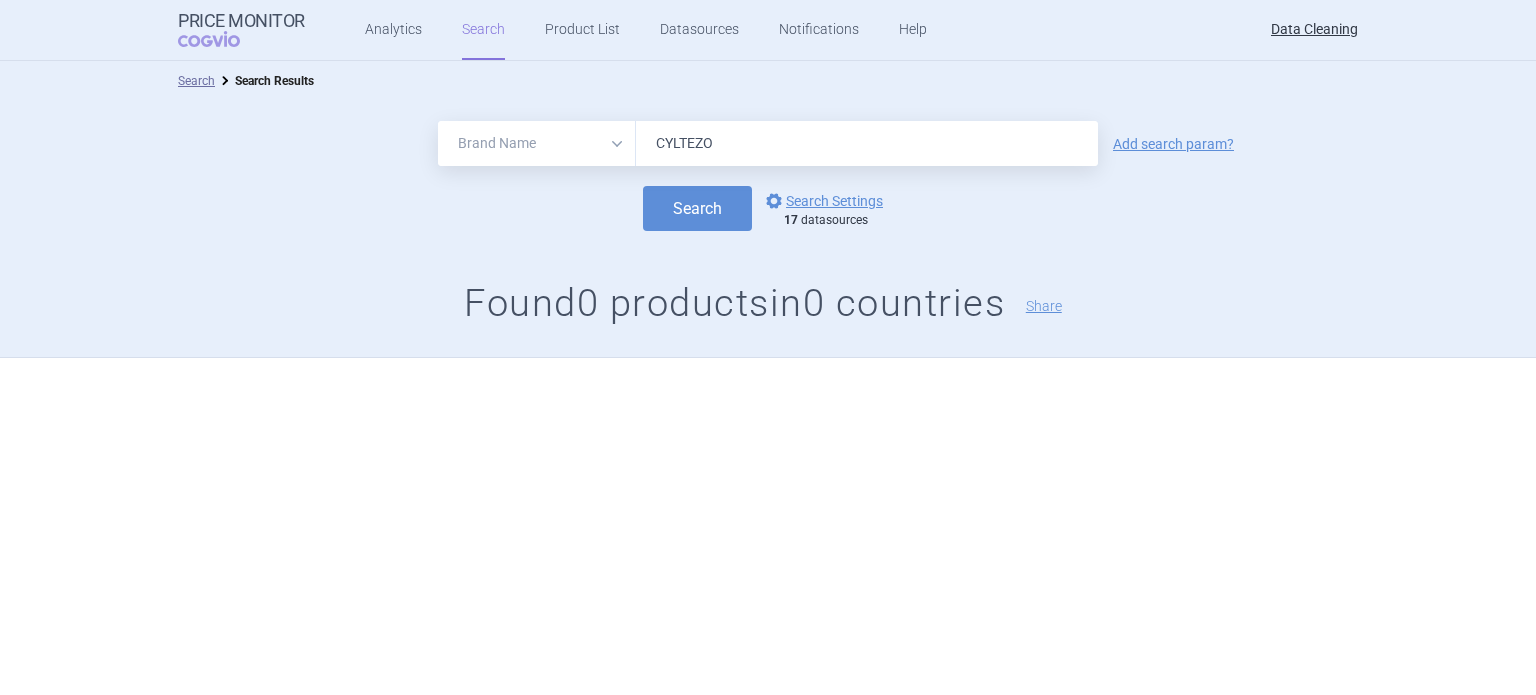 type on "CYLTEZO" 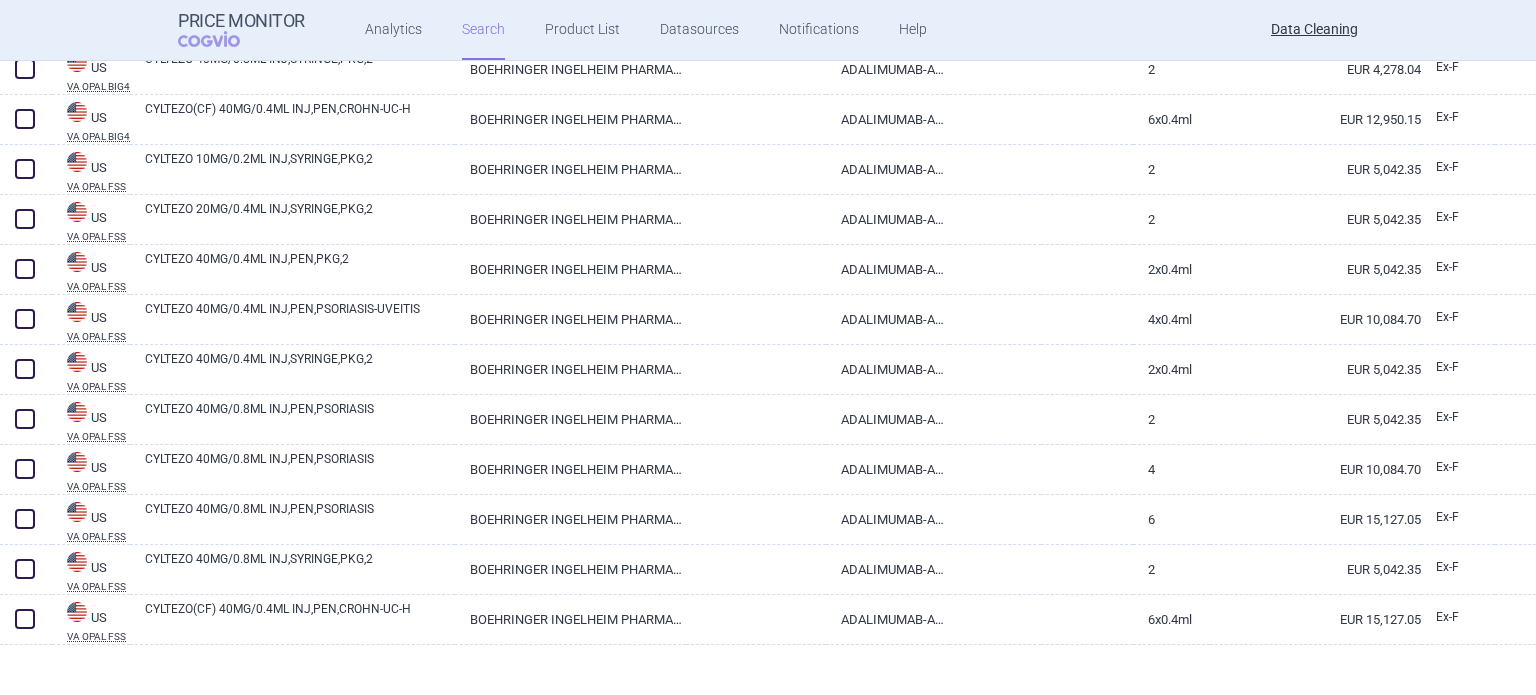 scroll, scrollTop: 784, scrollLeft: 0, axis: vertical 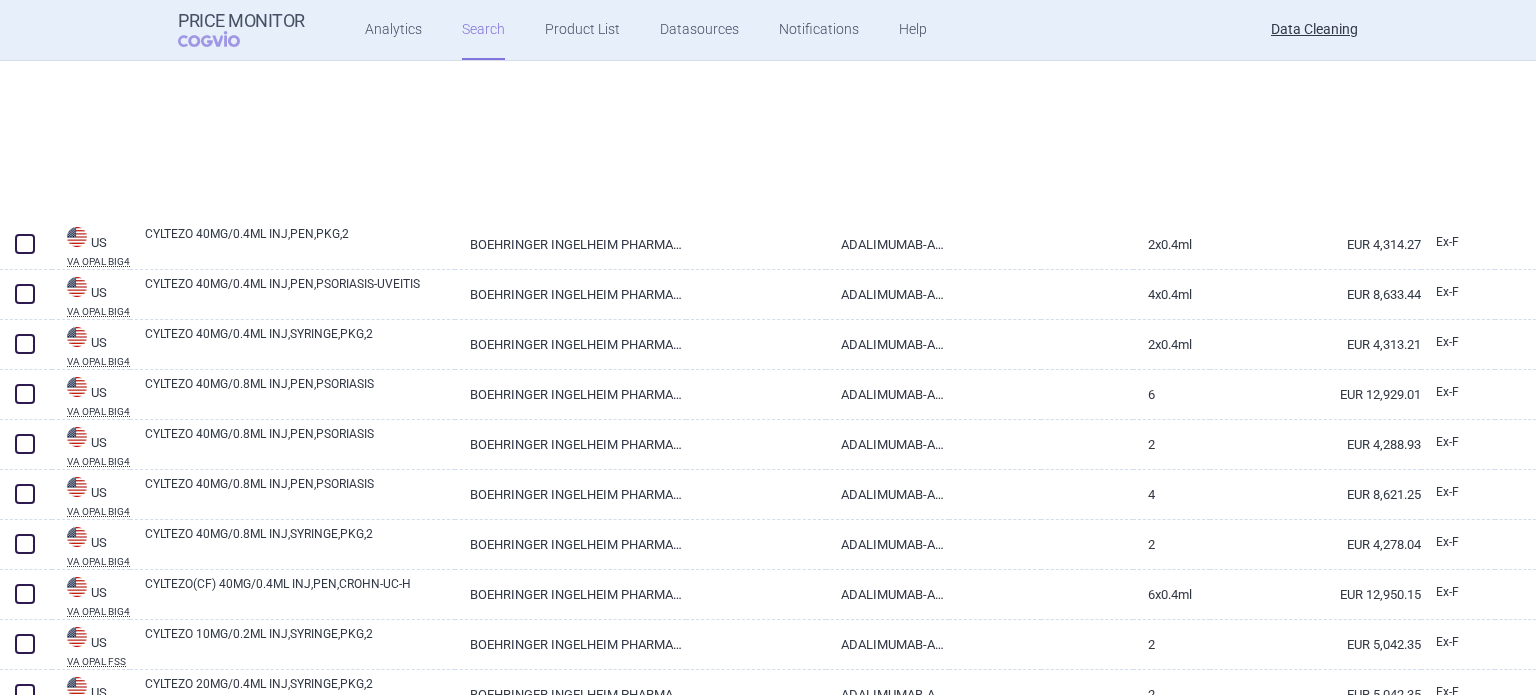 select on "brandName" 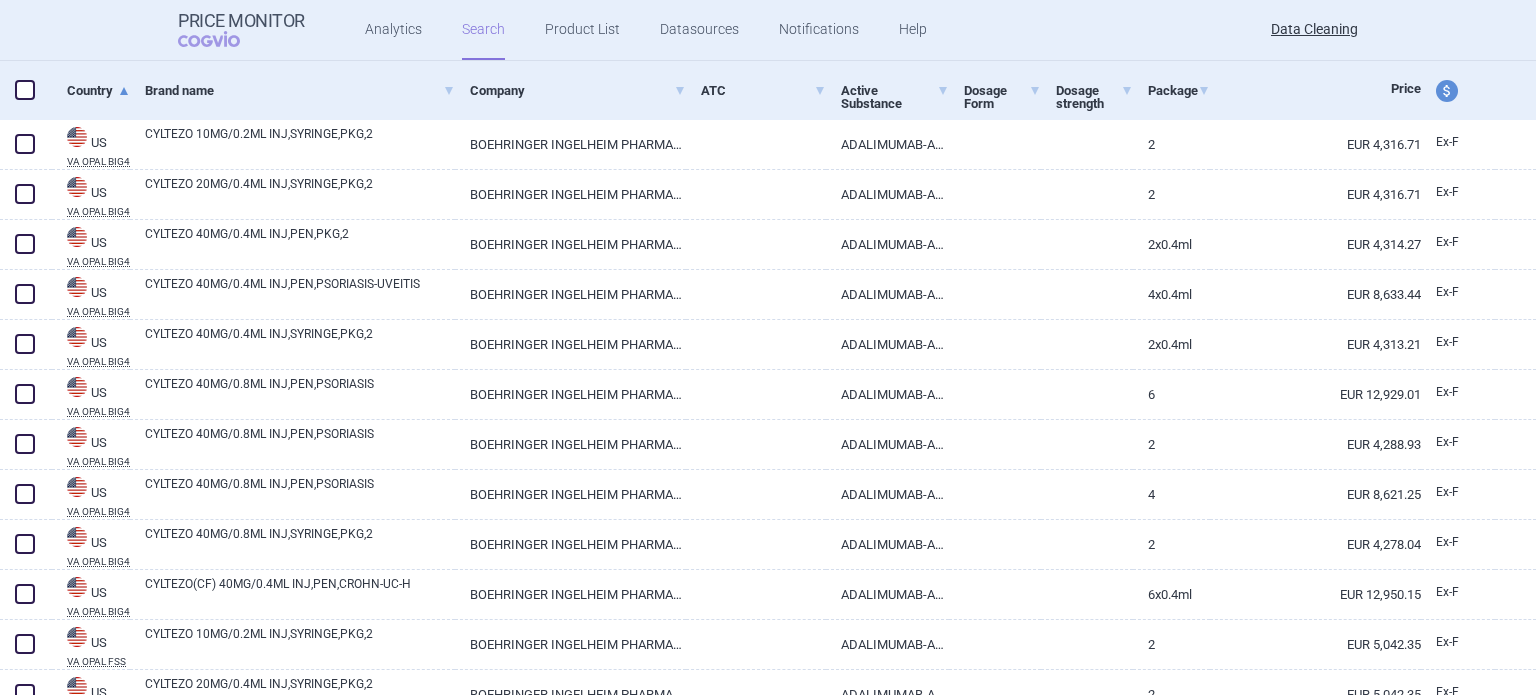 scroll, scrollTop: 284, scrollLeft: 0, axis: vertical 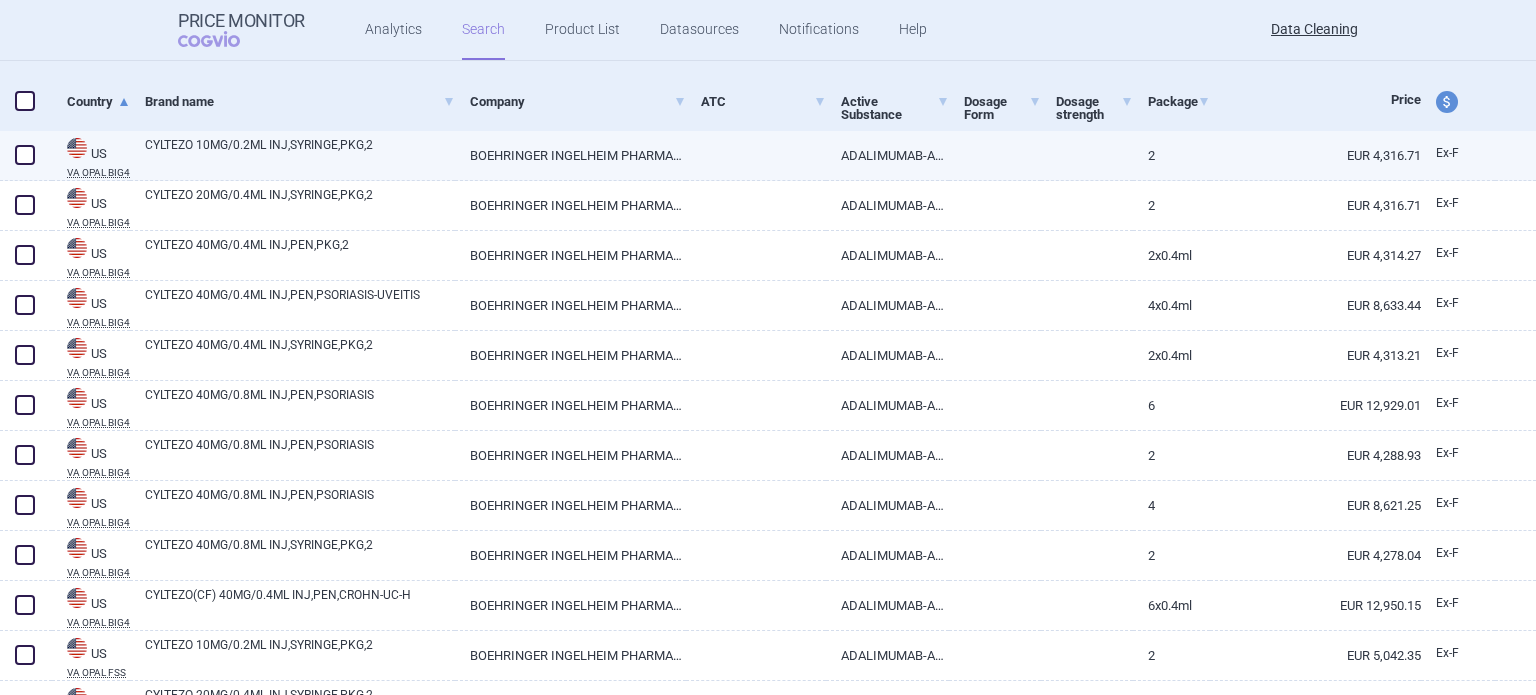 click on "CYLTEZO 10MG/0.2ML INJ,SYRINGE,PKG,2" at bounding box center (300, 154) 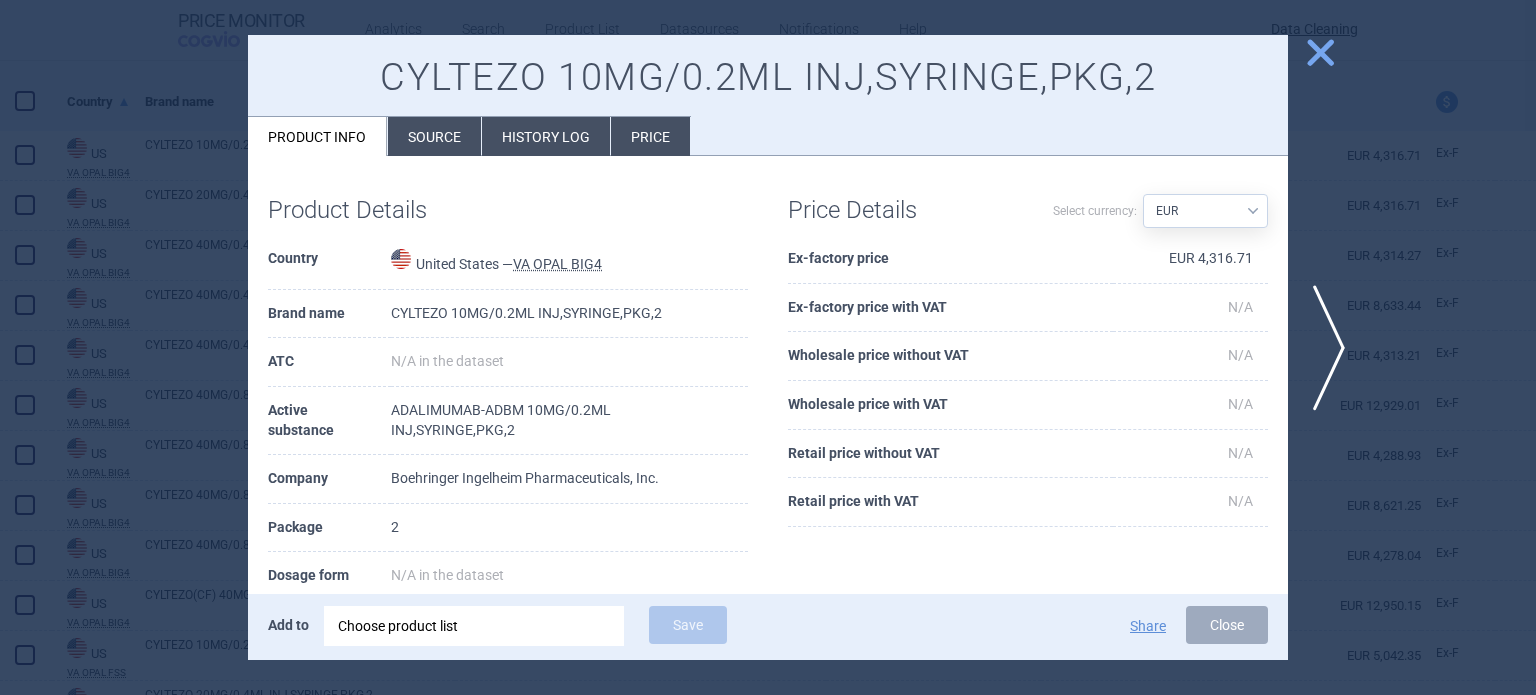 drag, startPoint x: 426, startPoint y: 147, endPoint x: 430, endPoint y: 181, distance: 34.234486 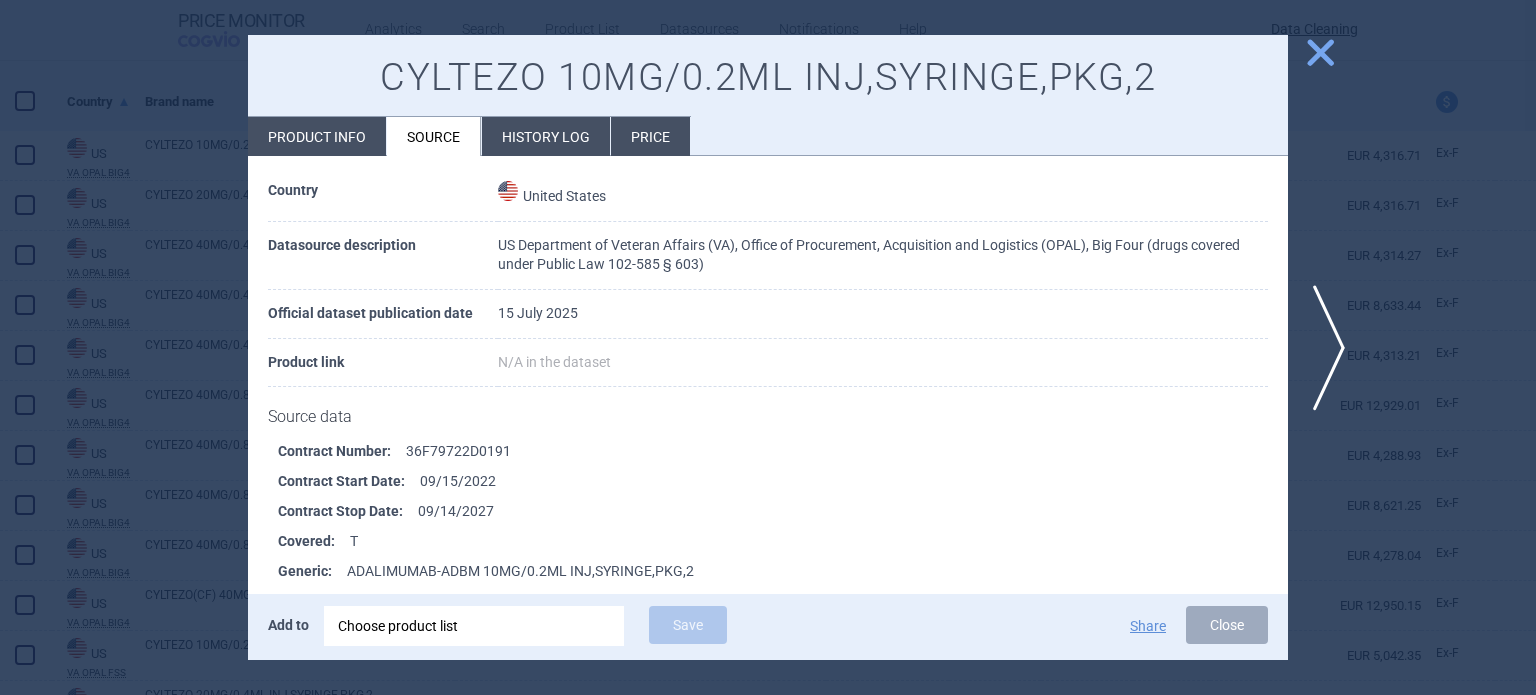 scroll, scrollTop: 100, scrollLeft: 0, axis: vertical 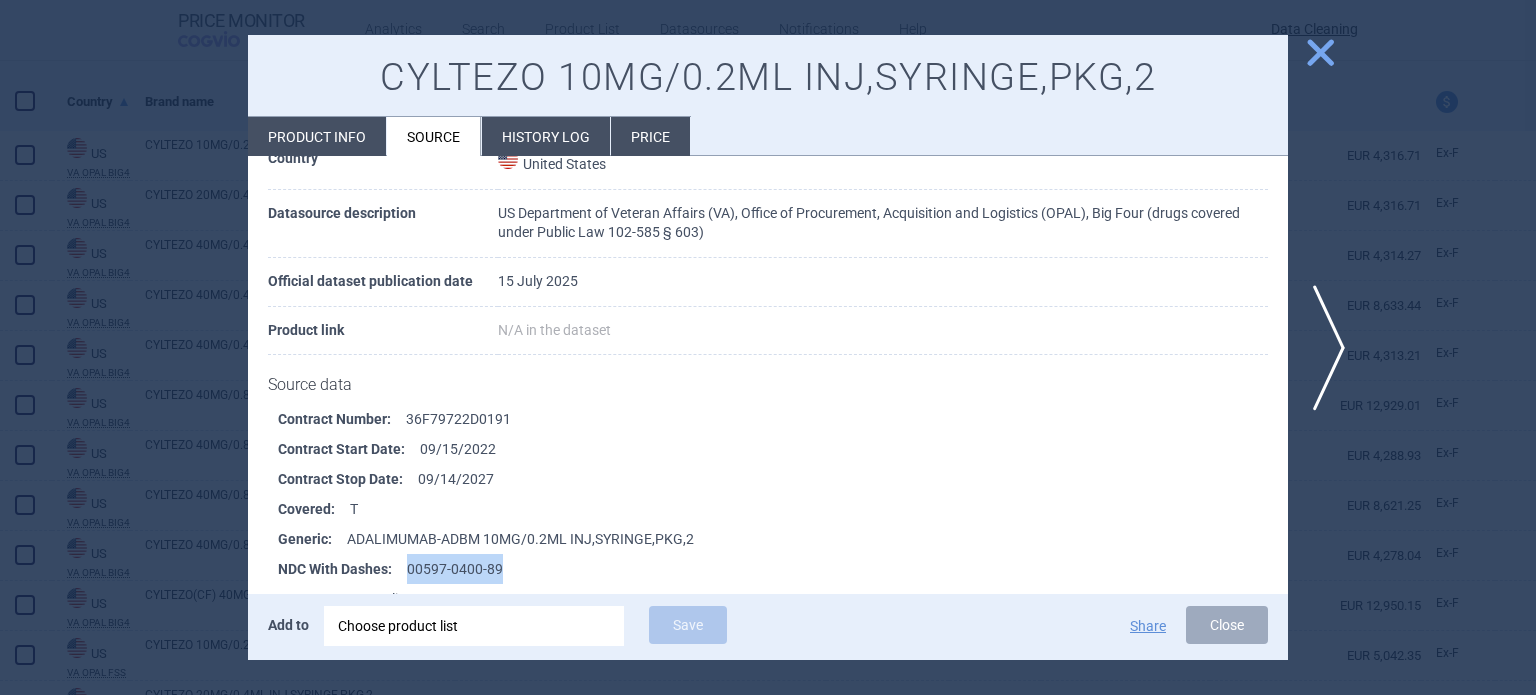 drag, startPoint x: 517, startPoint y: 565, endPoint x: 408, endPoint y: 572, distance: 109.22454 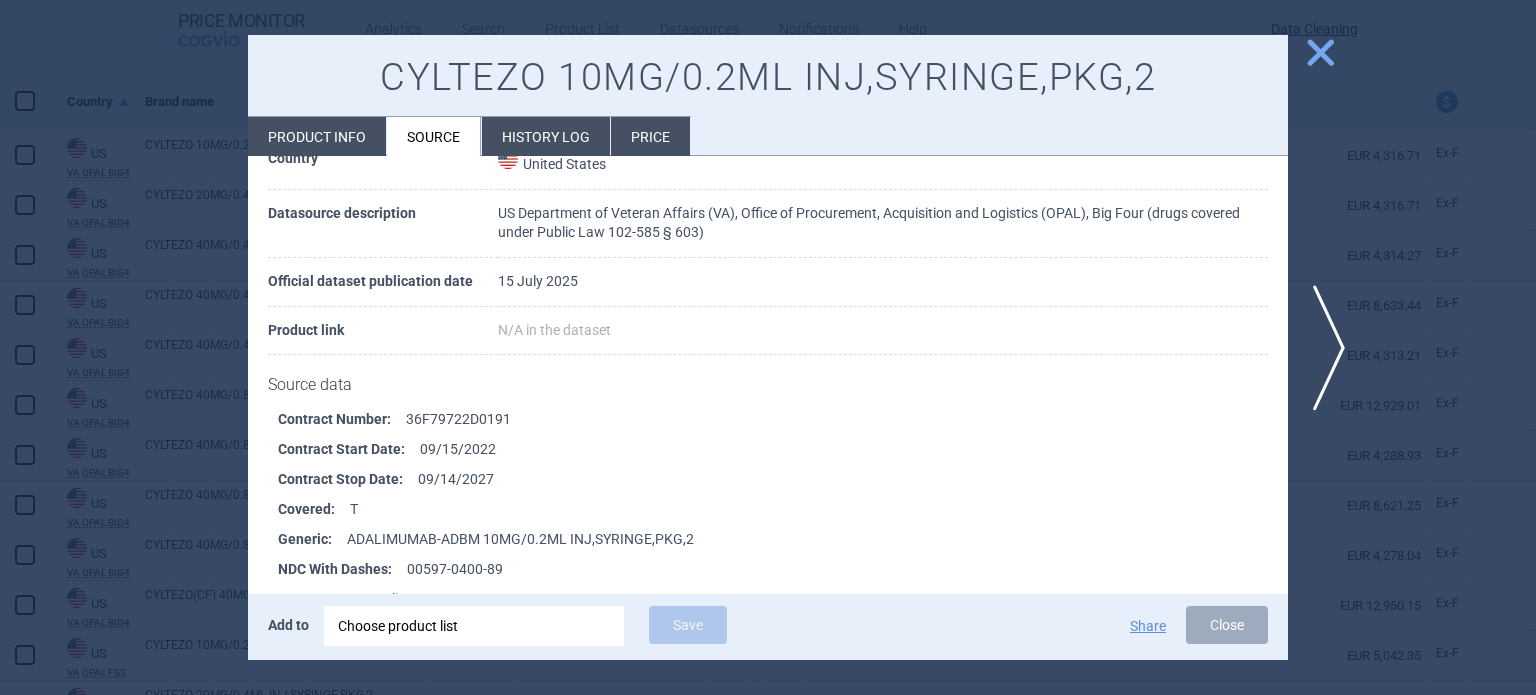click at bounding box center (768, 347) 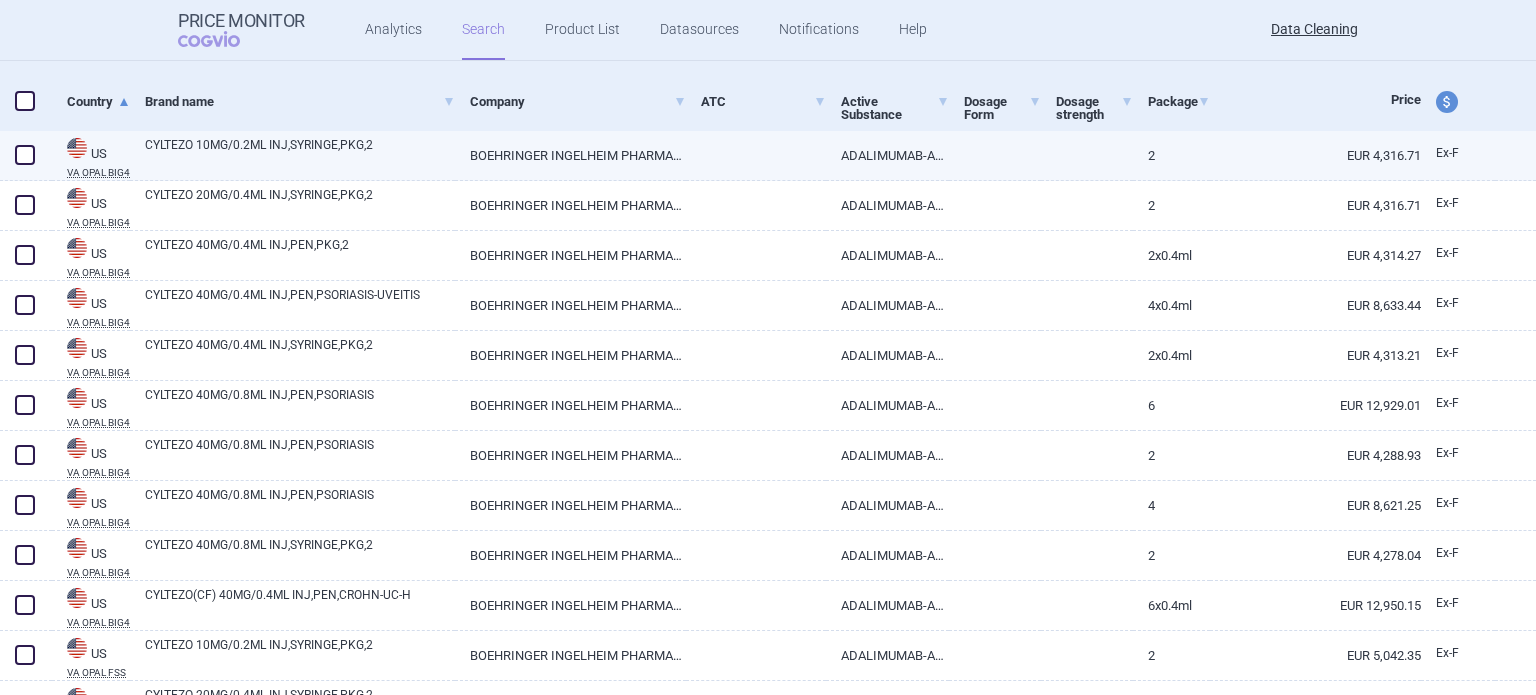 click at bounding box center (25, 155) 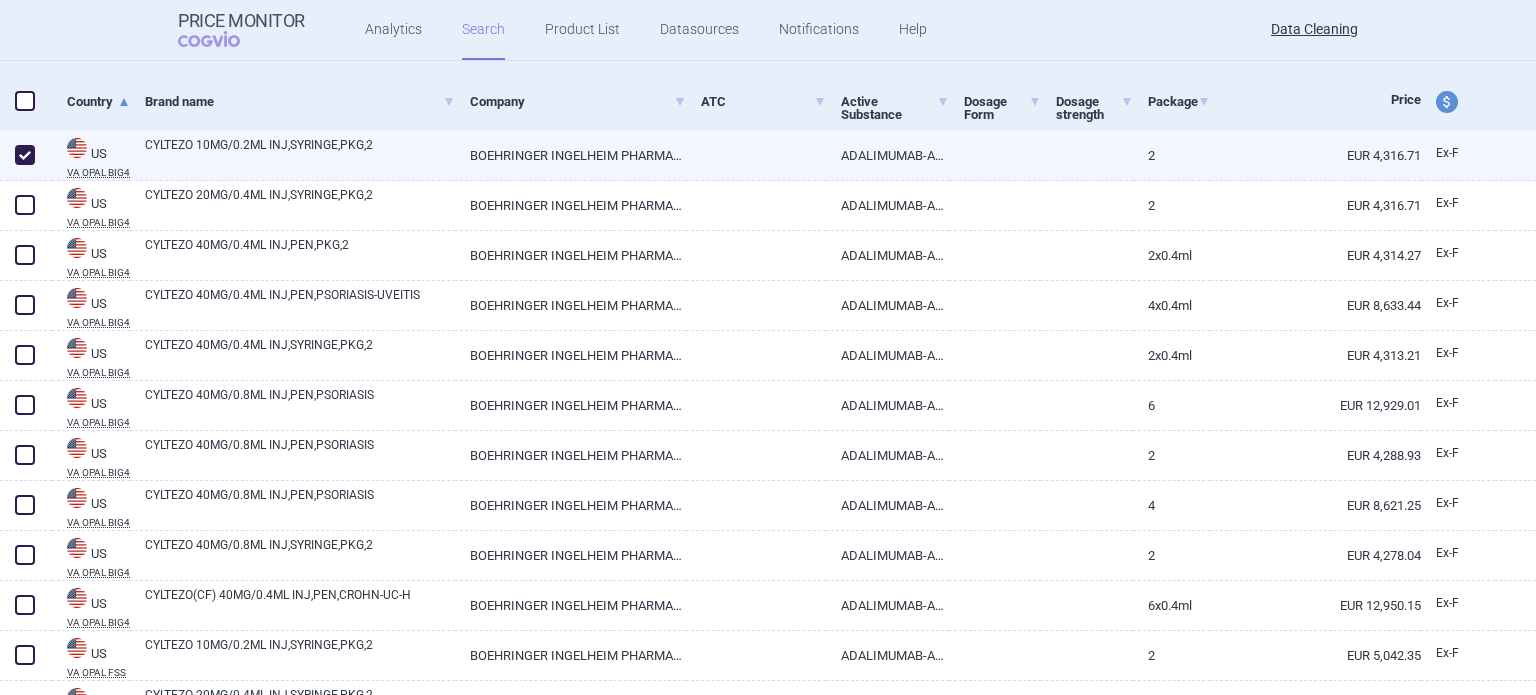 checkbox on "true" 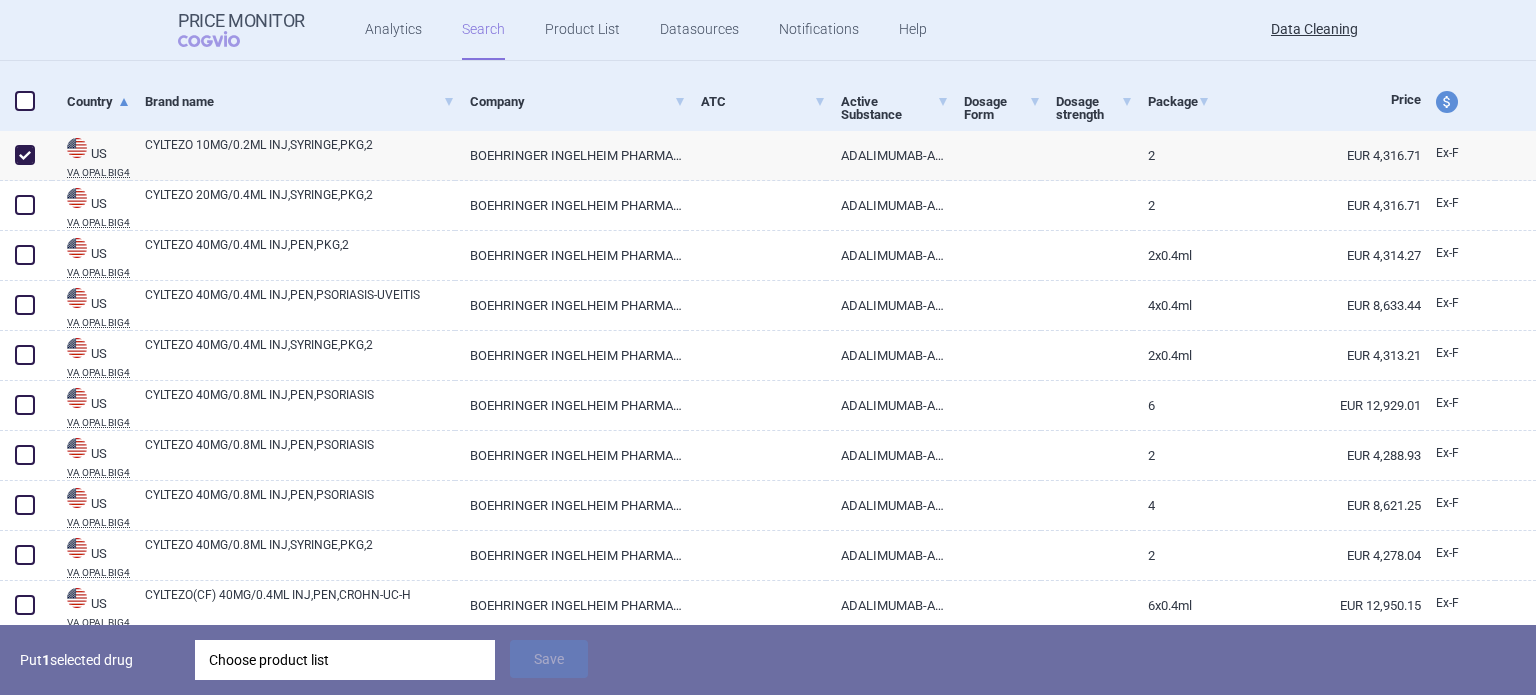 click on "Choose product list" at bounding box center [345, 660] 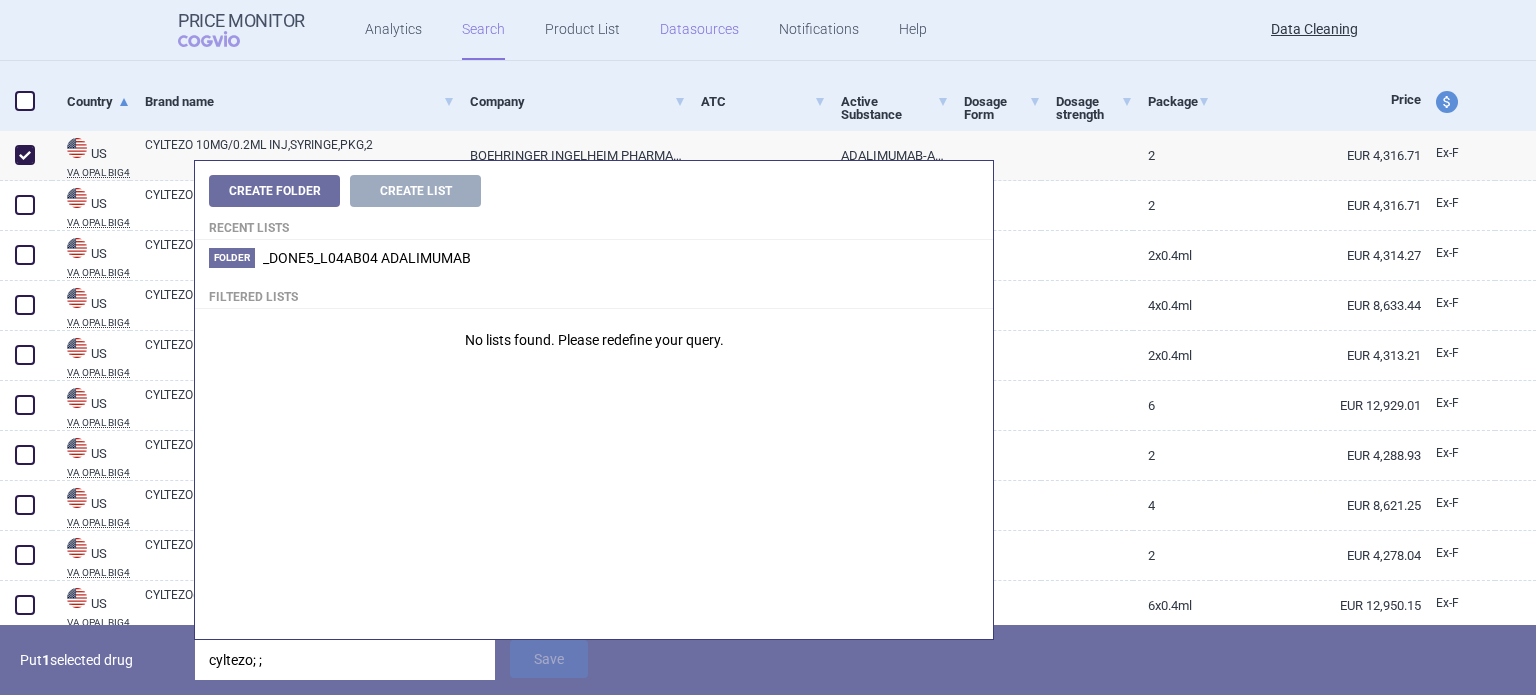 type on "cyltezo; ;" 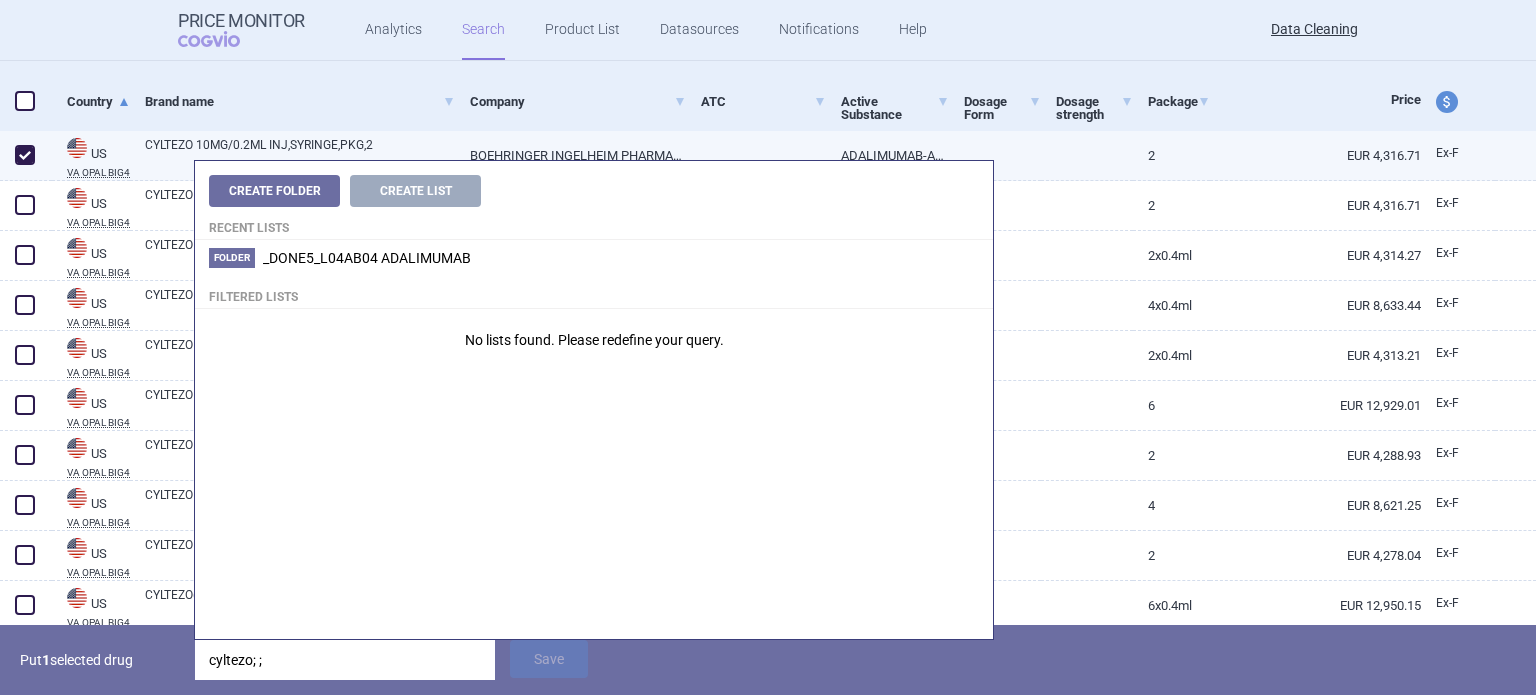 click at bounding box center (25, 155) 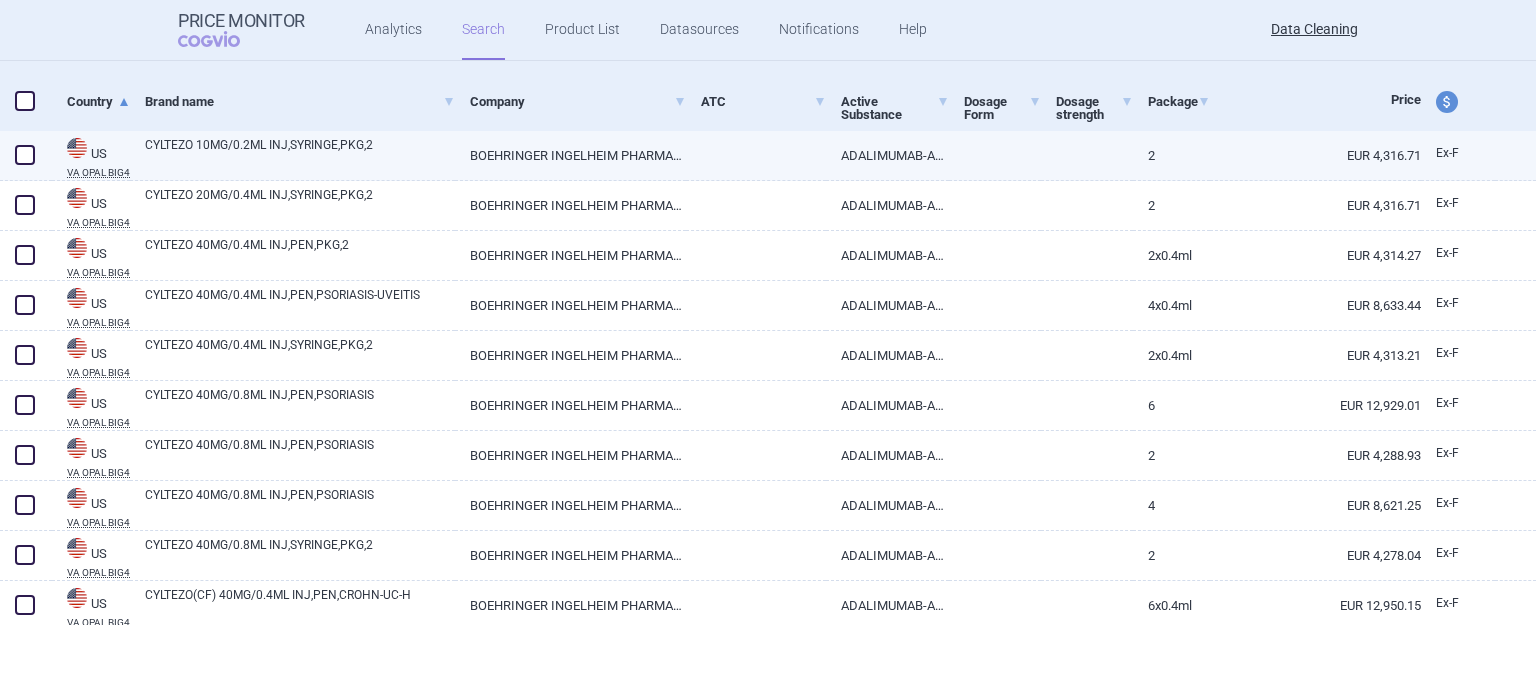 checkbox on "false" 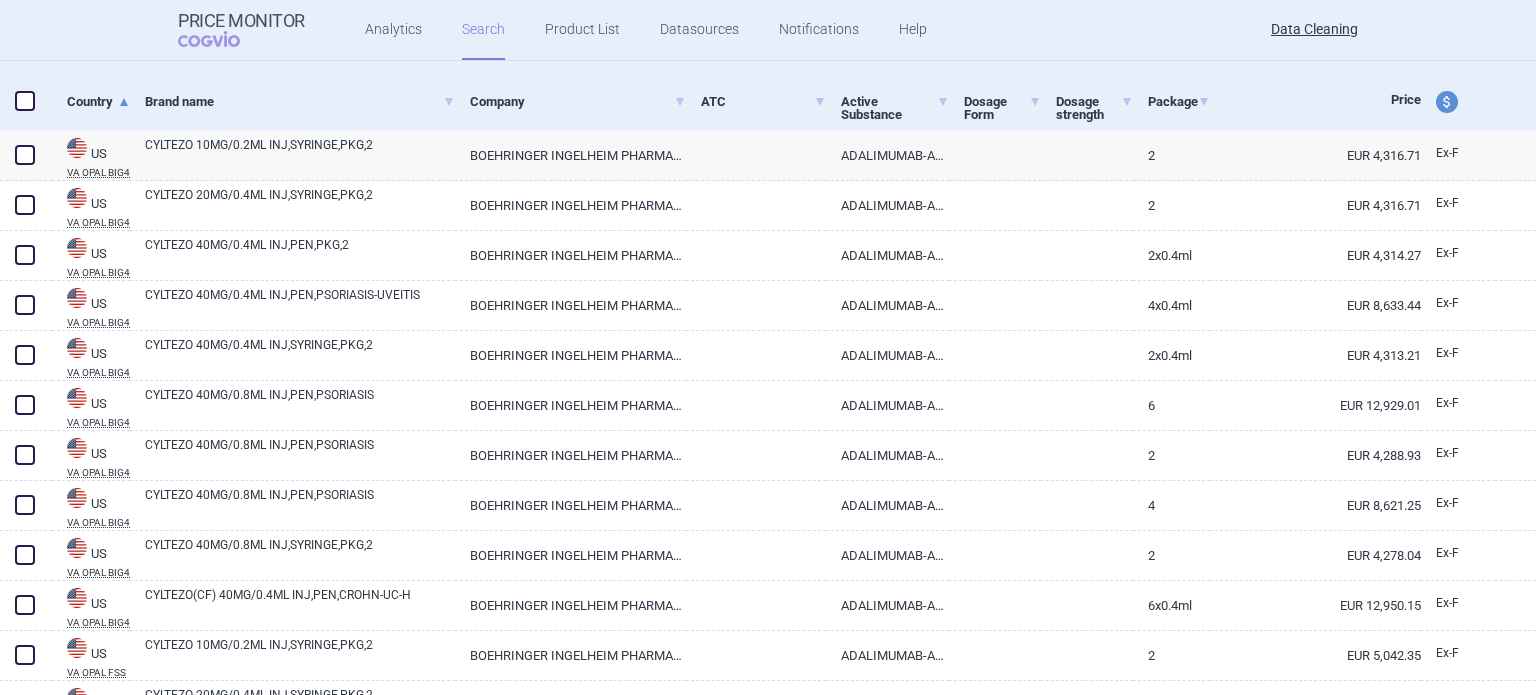 scroll, scrollTop: 0, scrollLeft: 0, axis: both 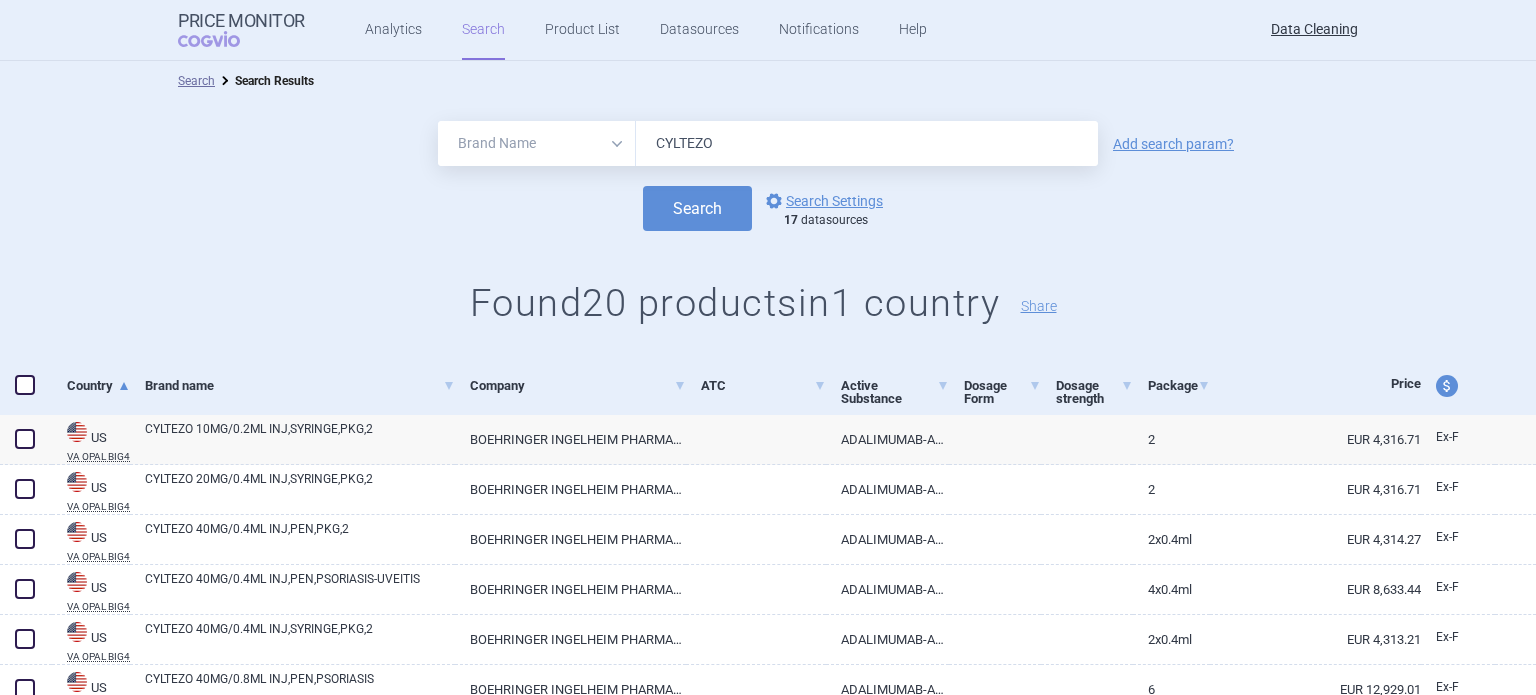 drag, startPoint x: 814, startPoint y: 140, endPoint x: 580, endPoint y: 93, distance: 238.67342 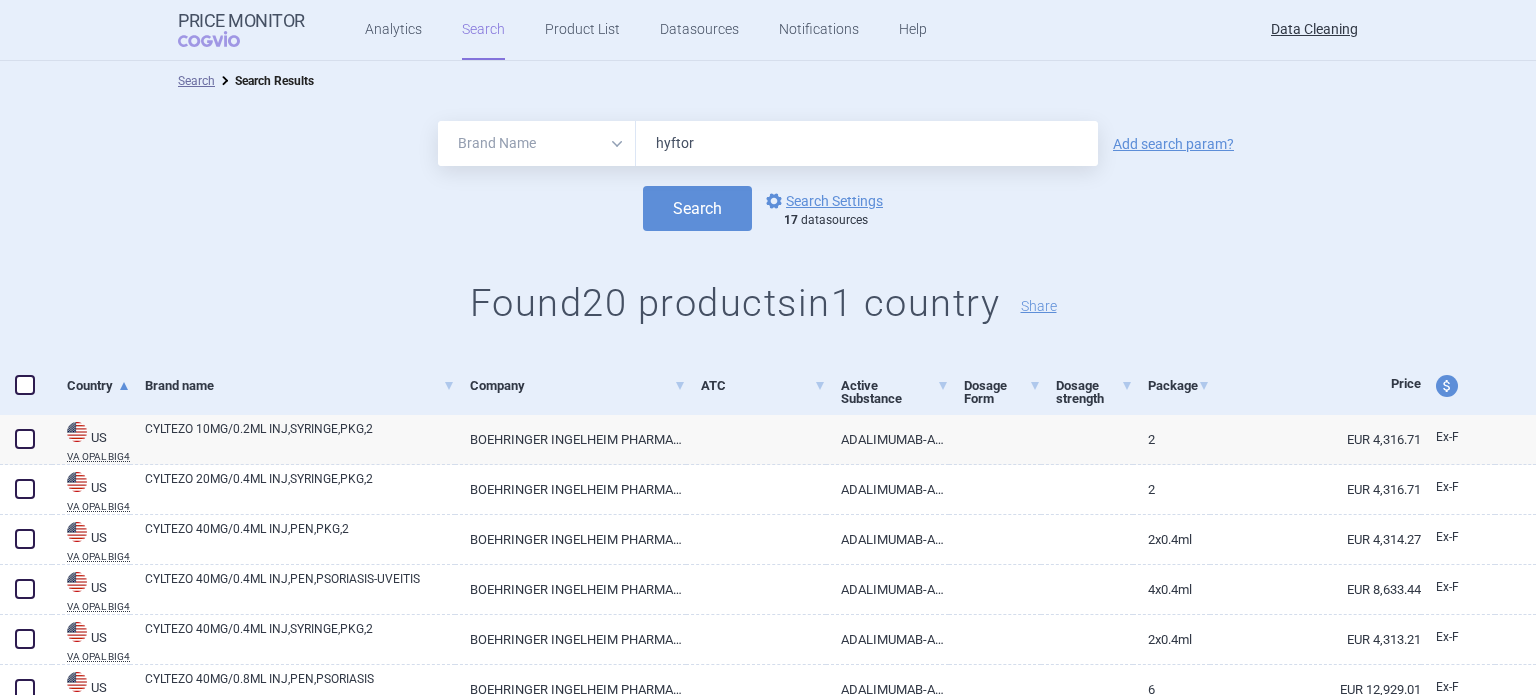 click on "Search" at bounding box center [697, 208] 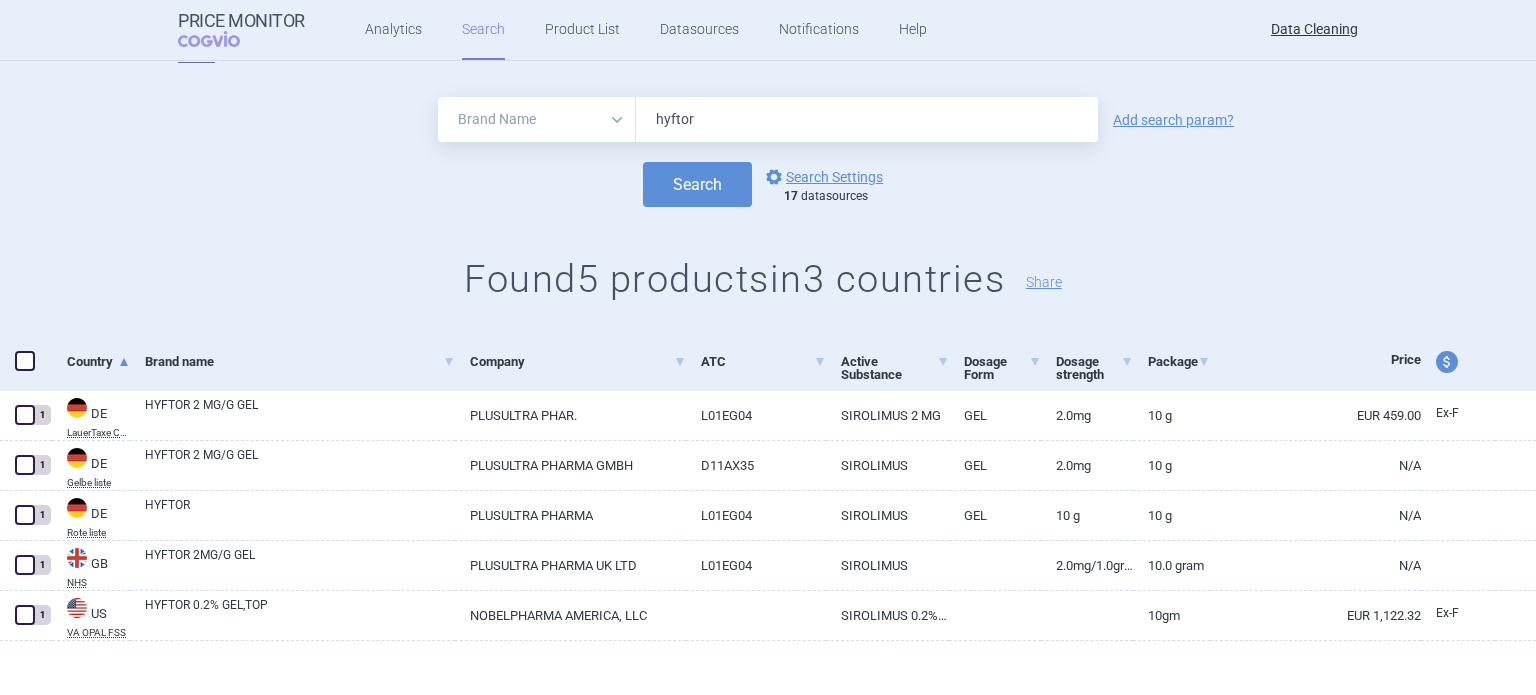 scroll, scrollTop: 35, scrollLeft: 0, axis: vertical 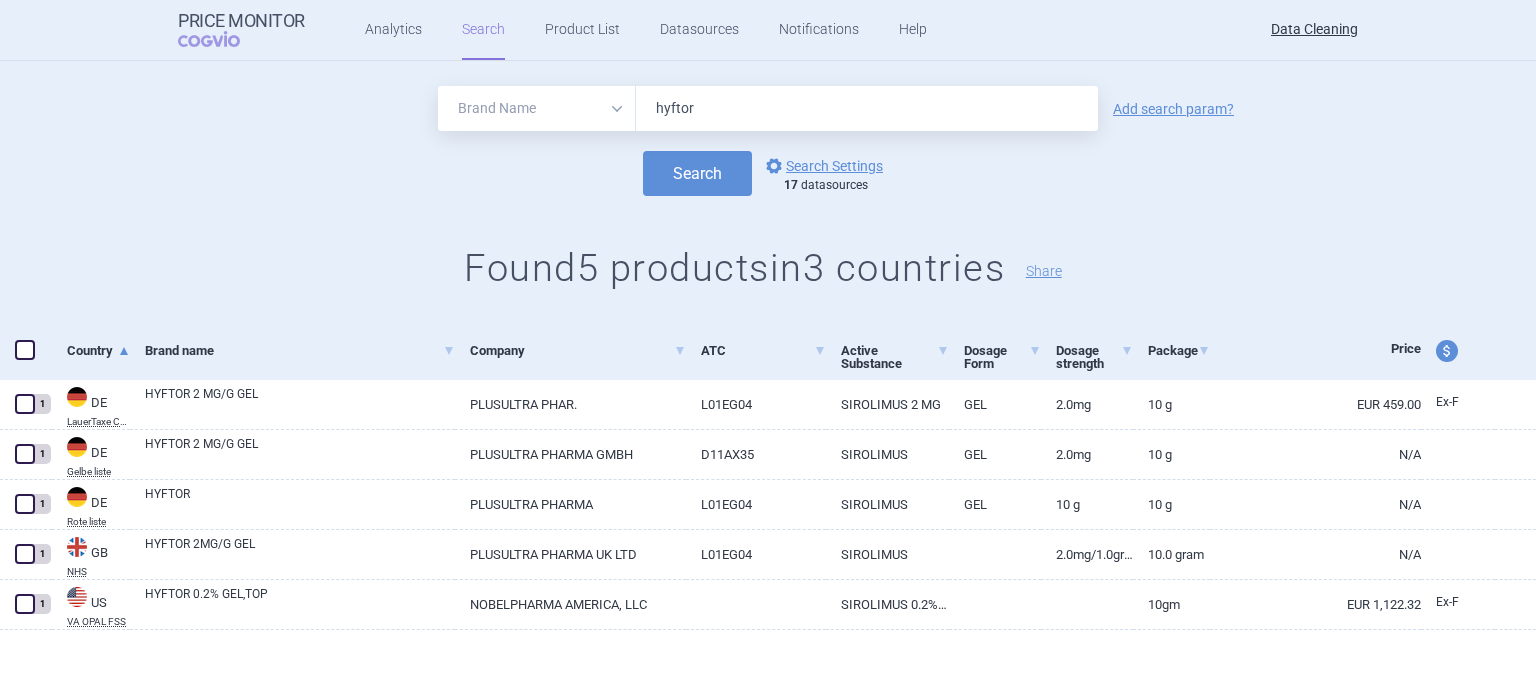 drag, startPoint x: 670, startPoint y: 110, endPoint x: 456, endPoint y: 108, distance: 214.00934 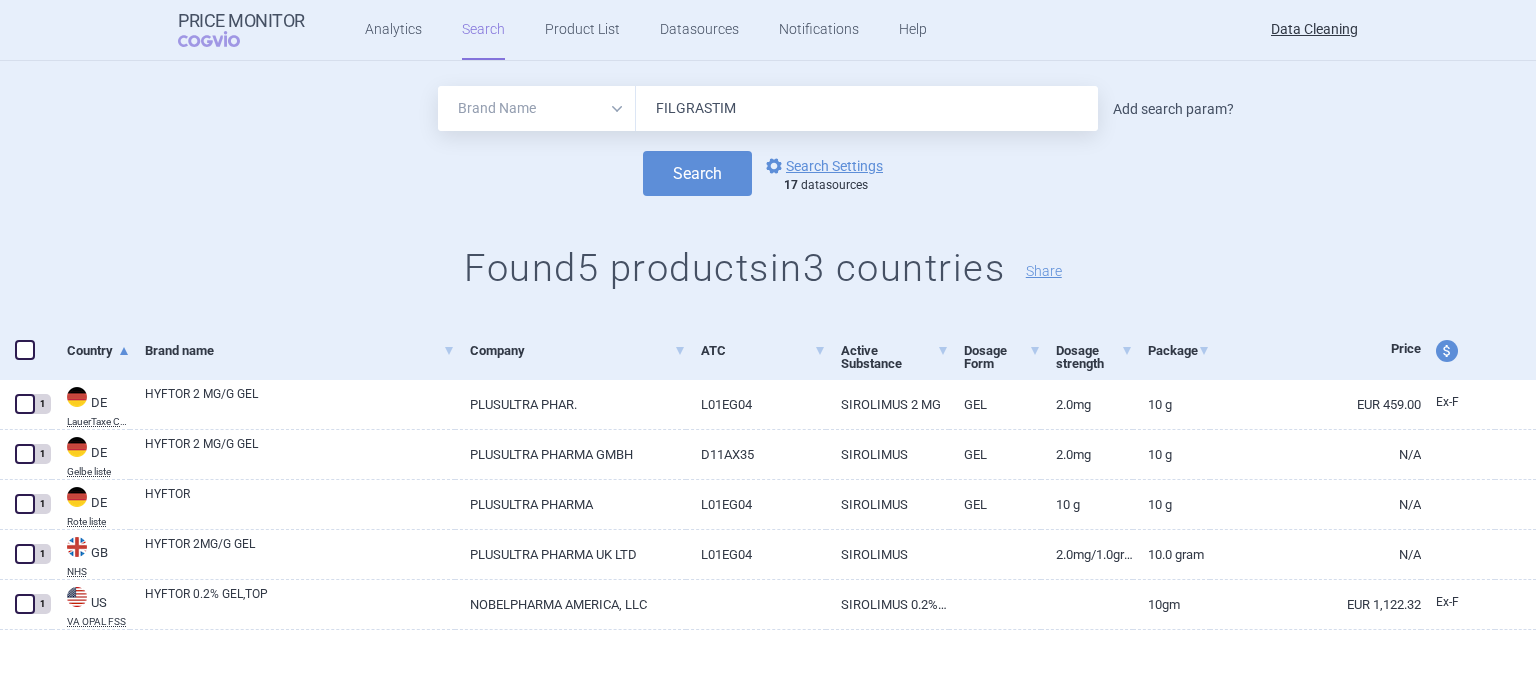 type on "FILGRASTIM" 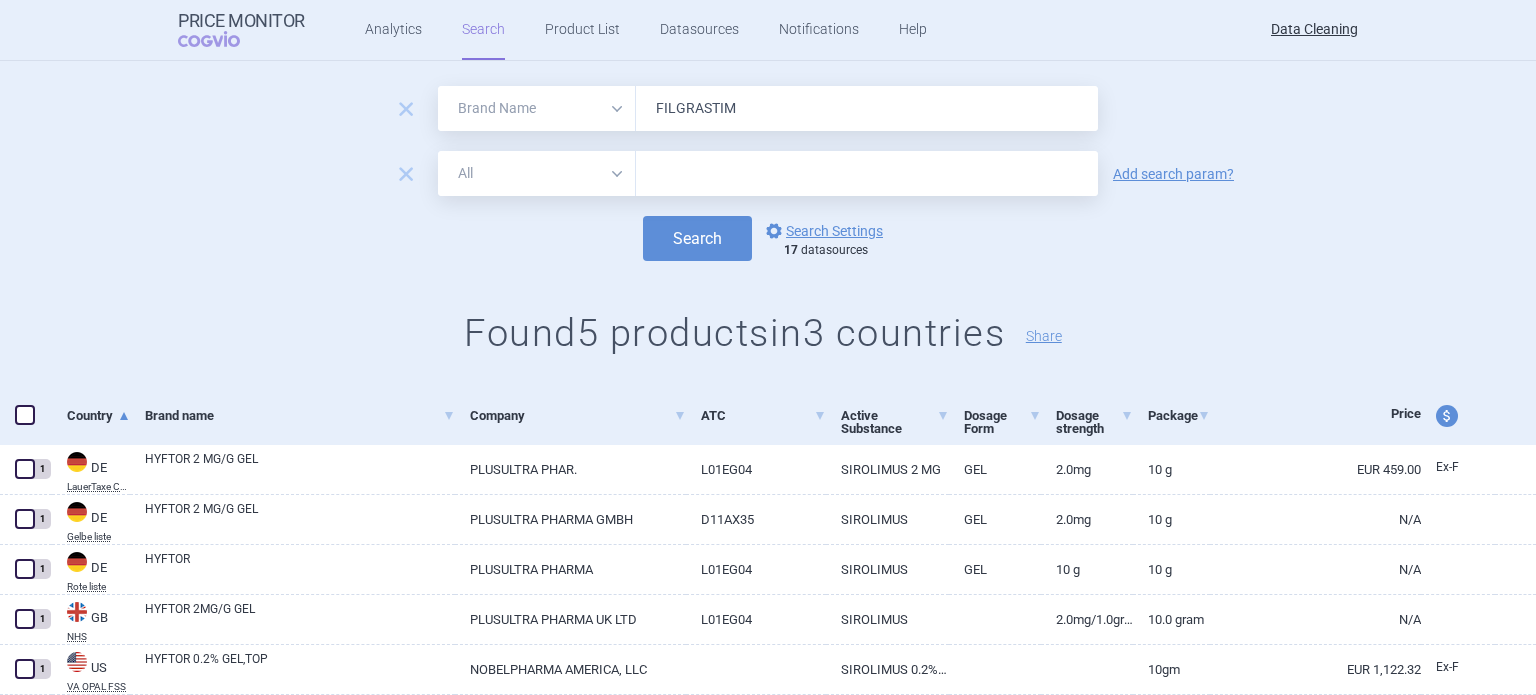 click at bounding box center (867, 173) 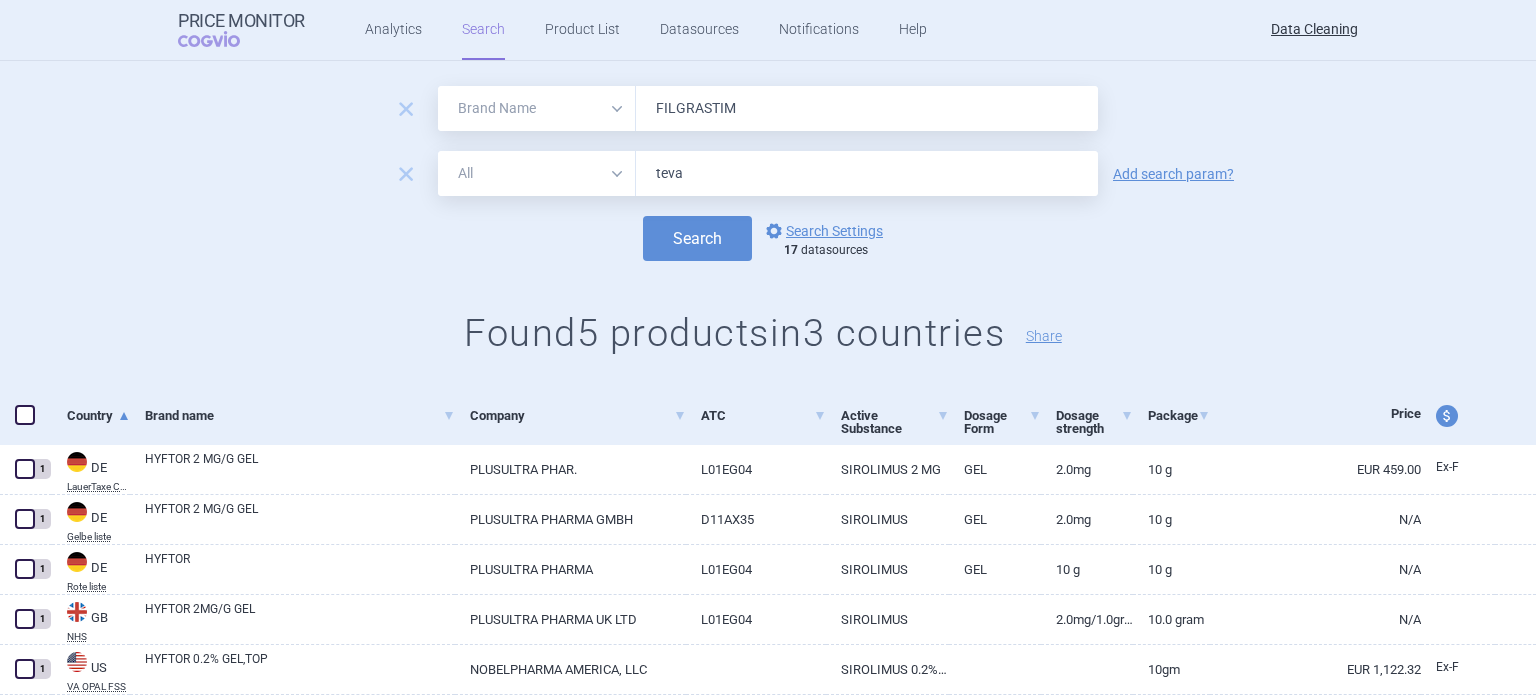 type on "teva" 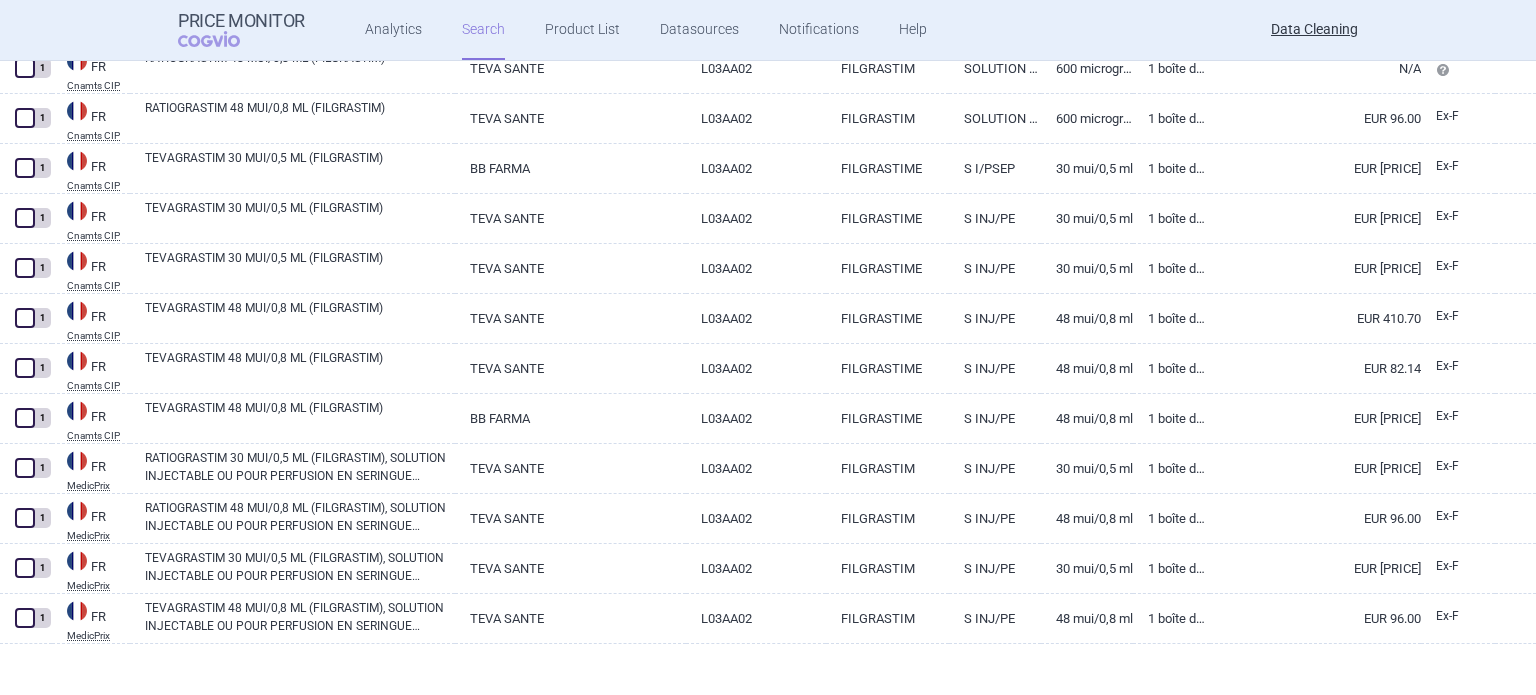 scroll, scrollTop: 750, scrollLeft: 0, axis: vertical 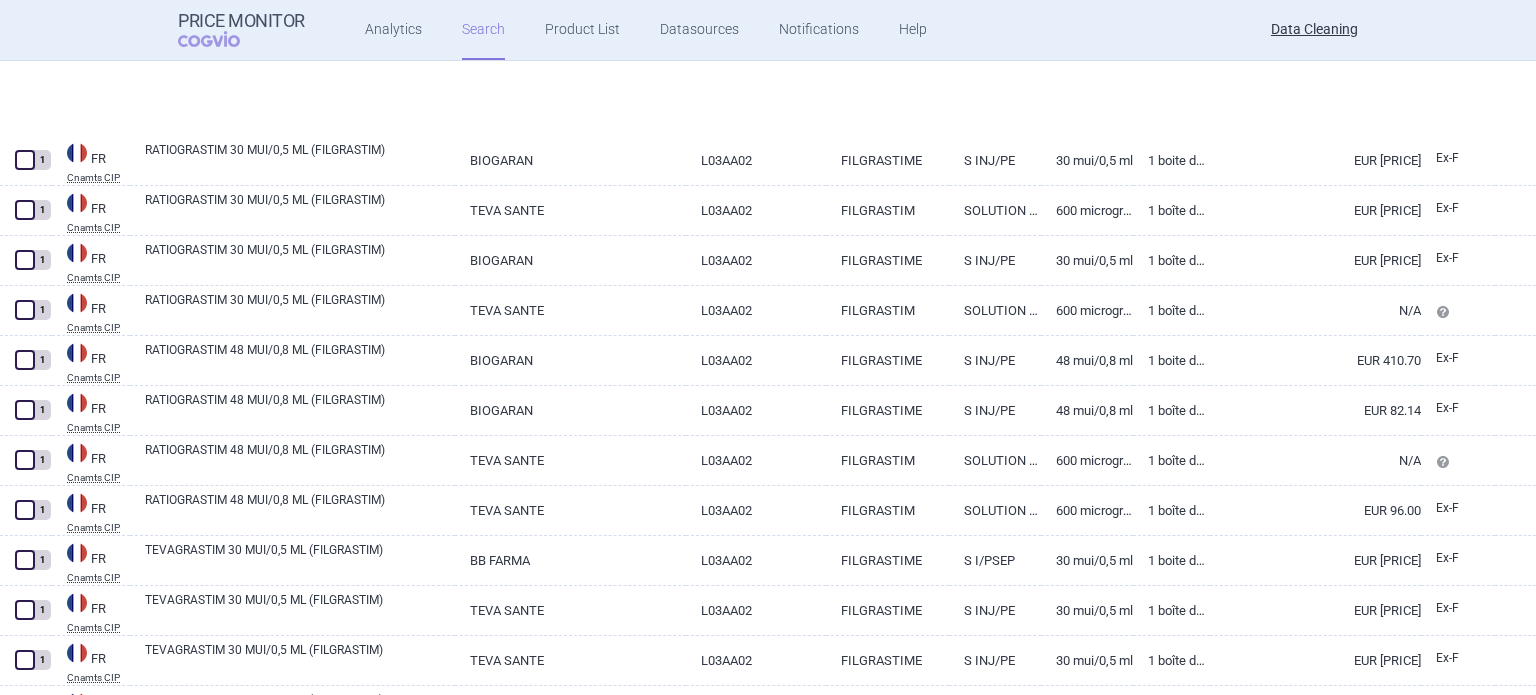 select on "brandName" 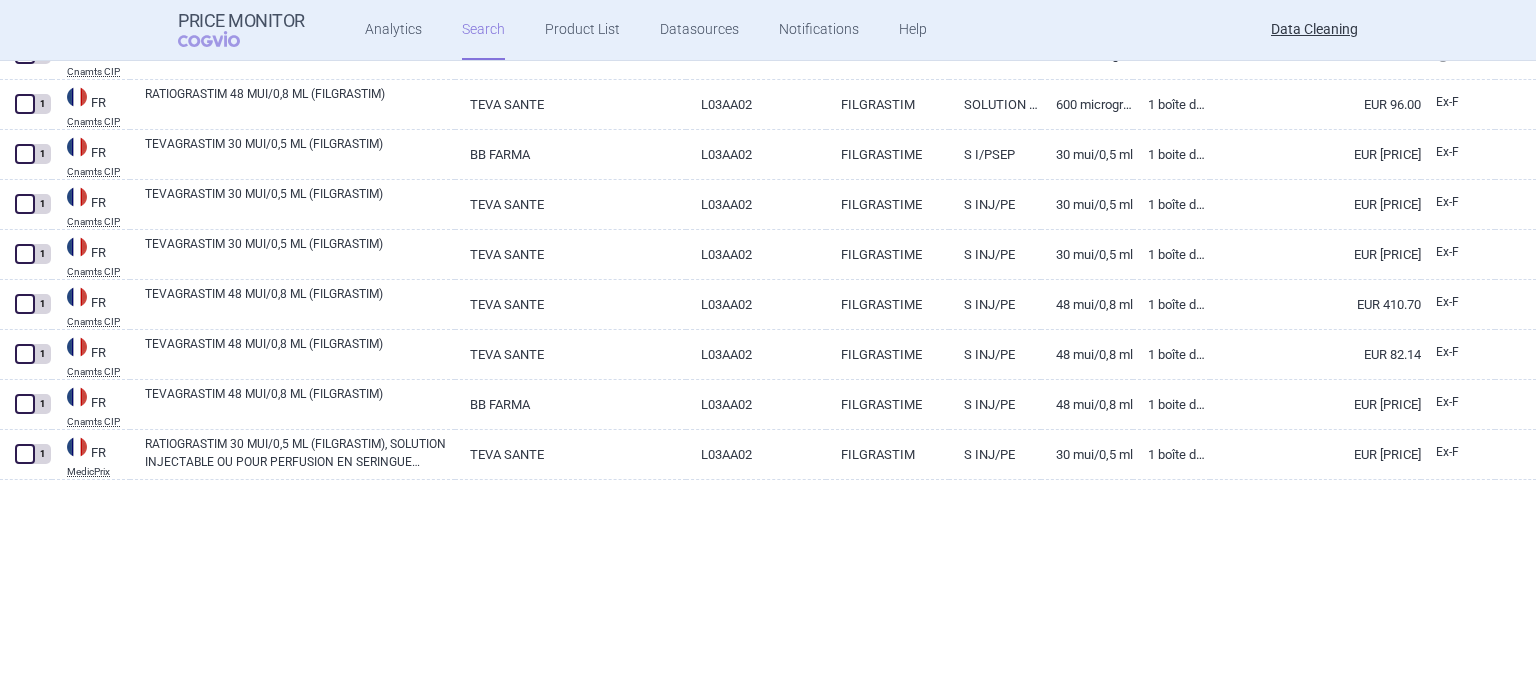 scroll, scrollTop: 50, scrollLeft: 0, axis: vertical 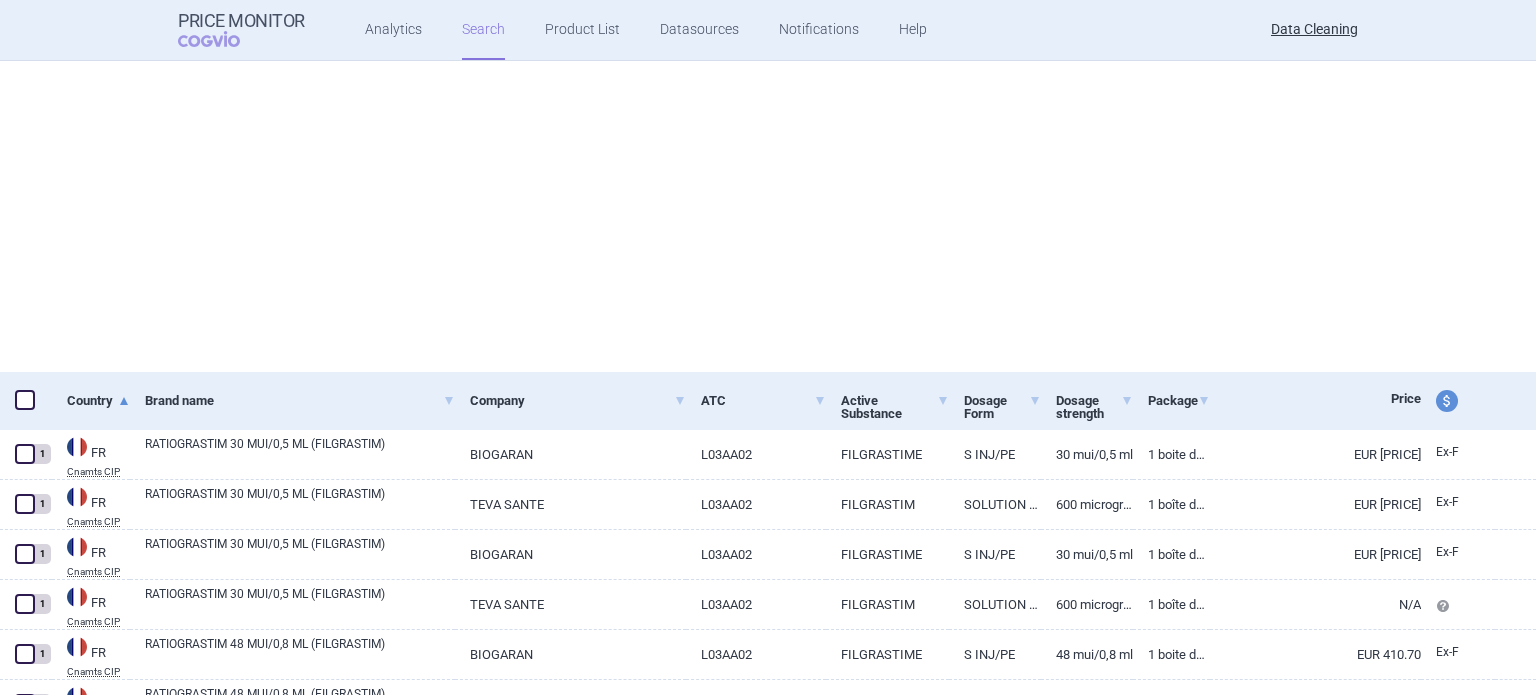 select on "brandName" 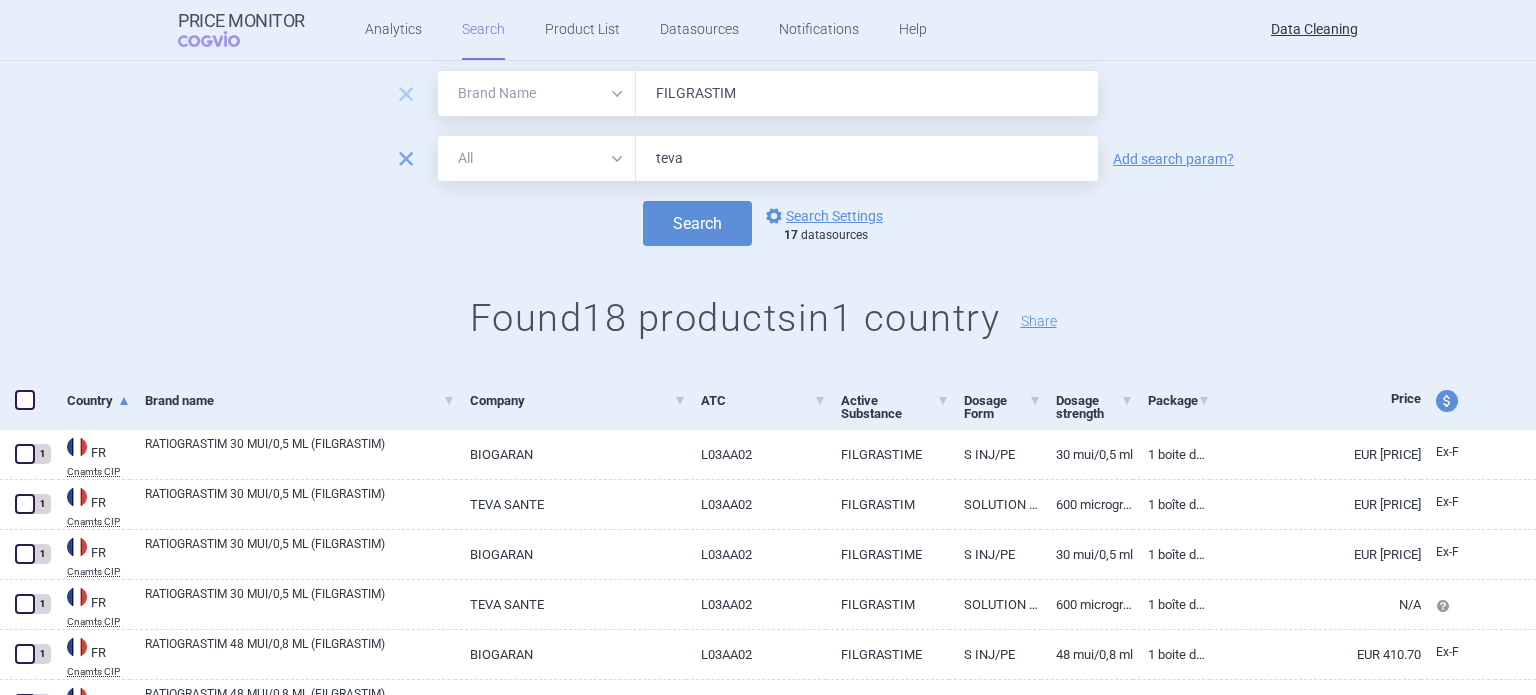 click on "remove" at bounding box center [406, 159] 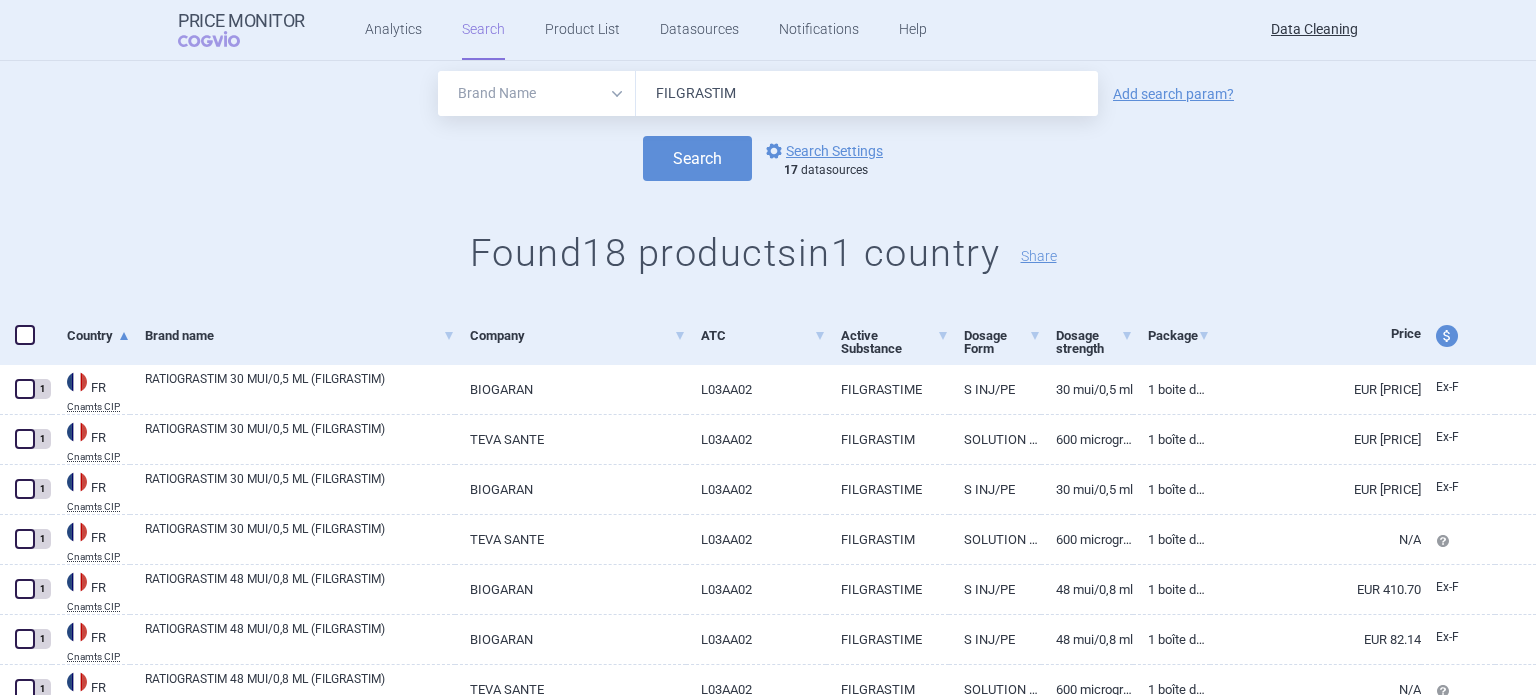 drag, startPoint x: 788, startPoint y: 100, endPoint x: 383, endPoint y: 107, distance: 405.0605 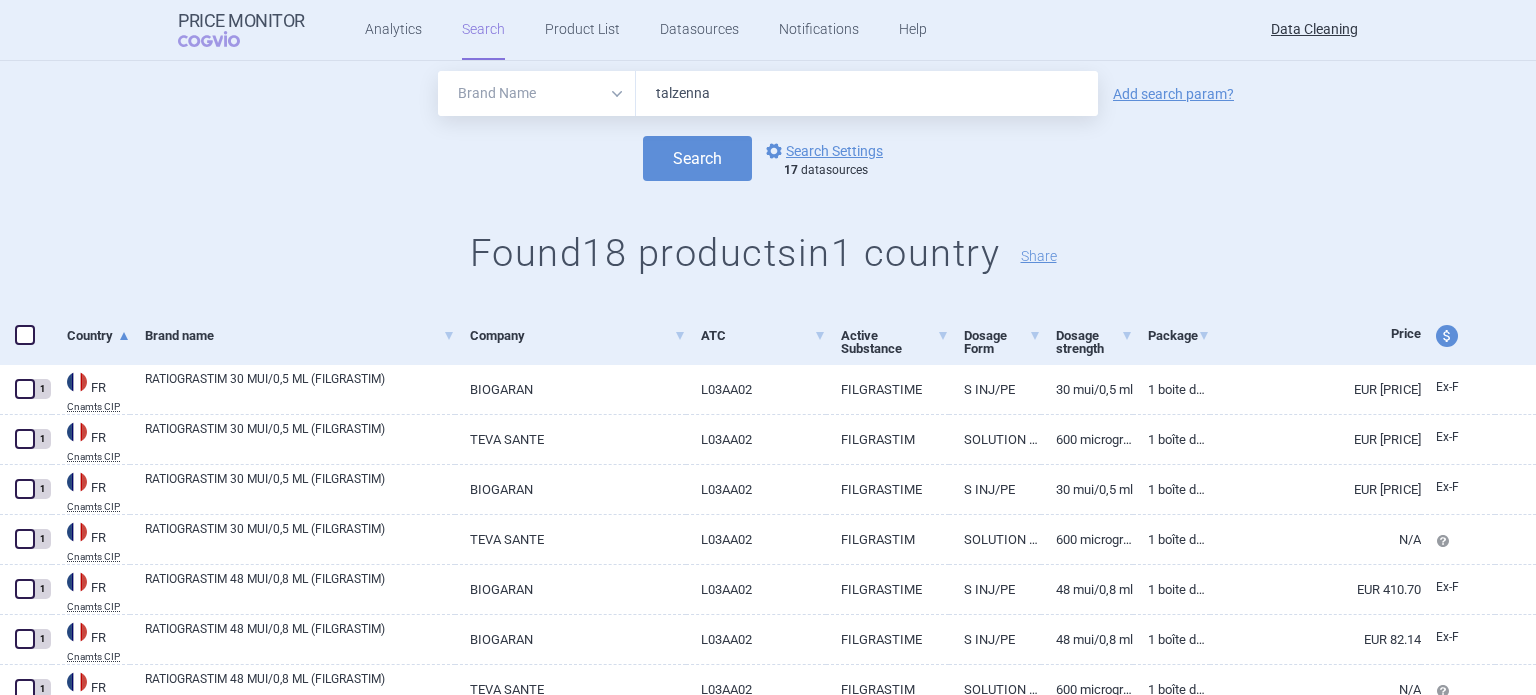 type on "talzenna" 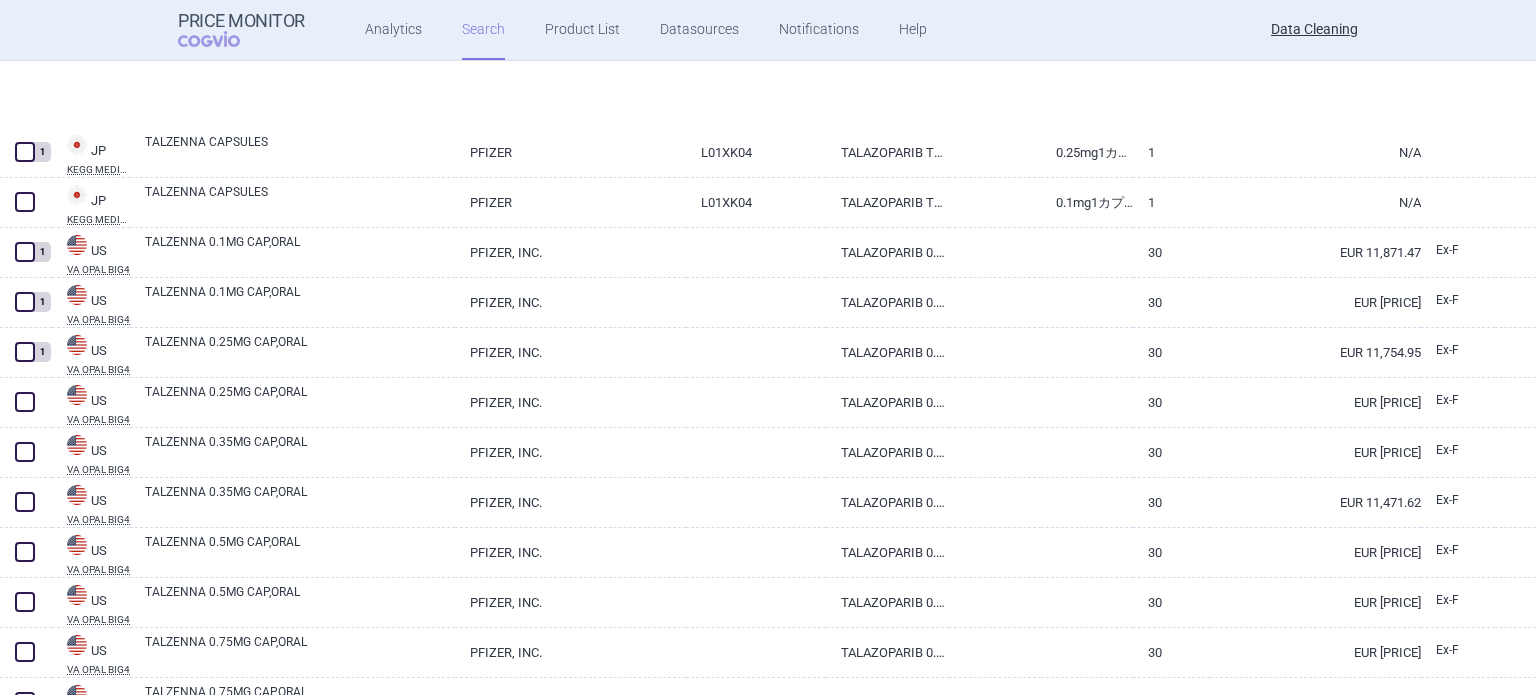 scroll, scrollTop: 2235, scrollLeft: 0, axis: vertical 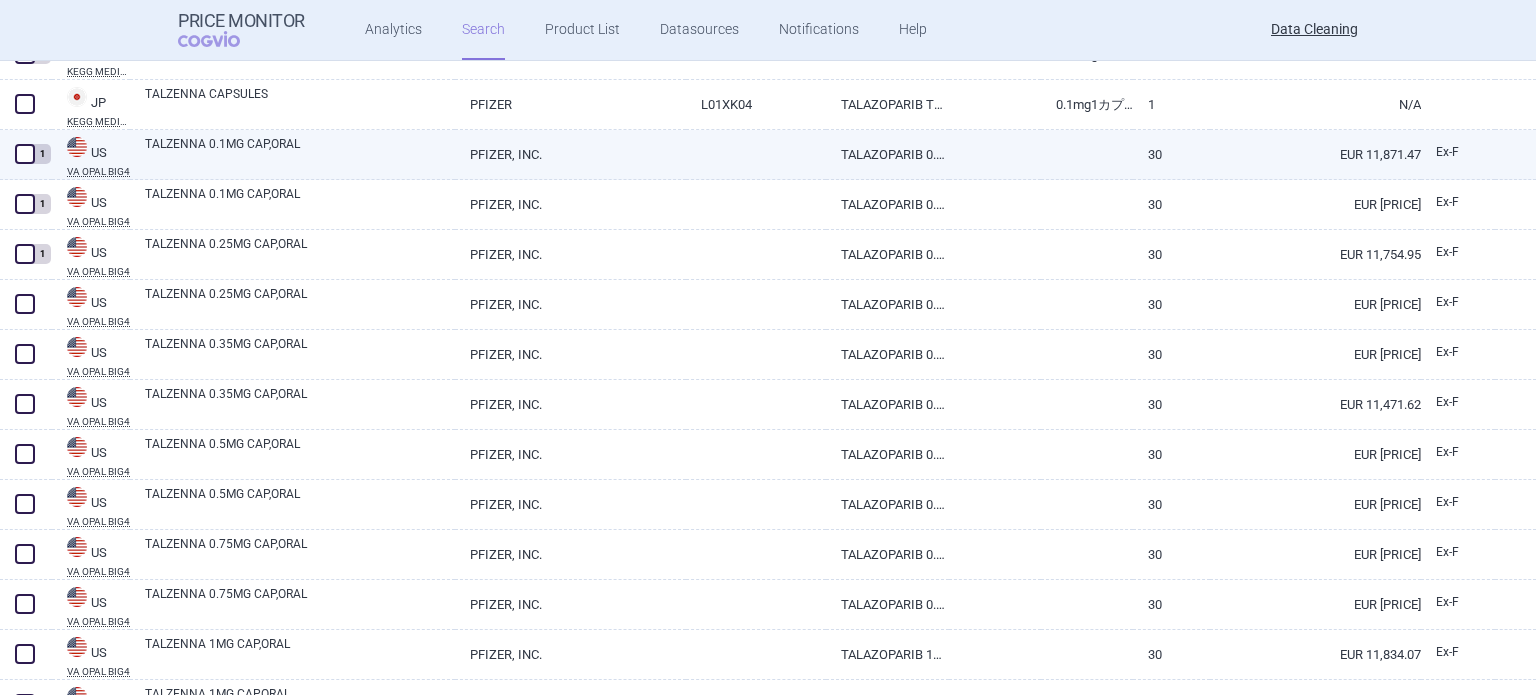 click at bounding box center [756, 148] 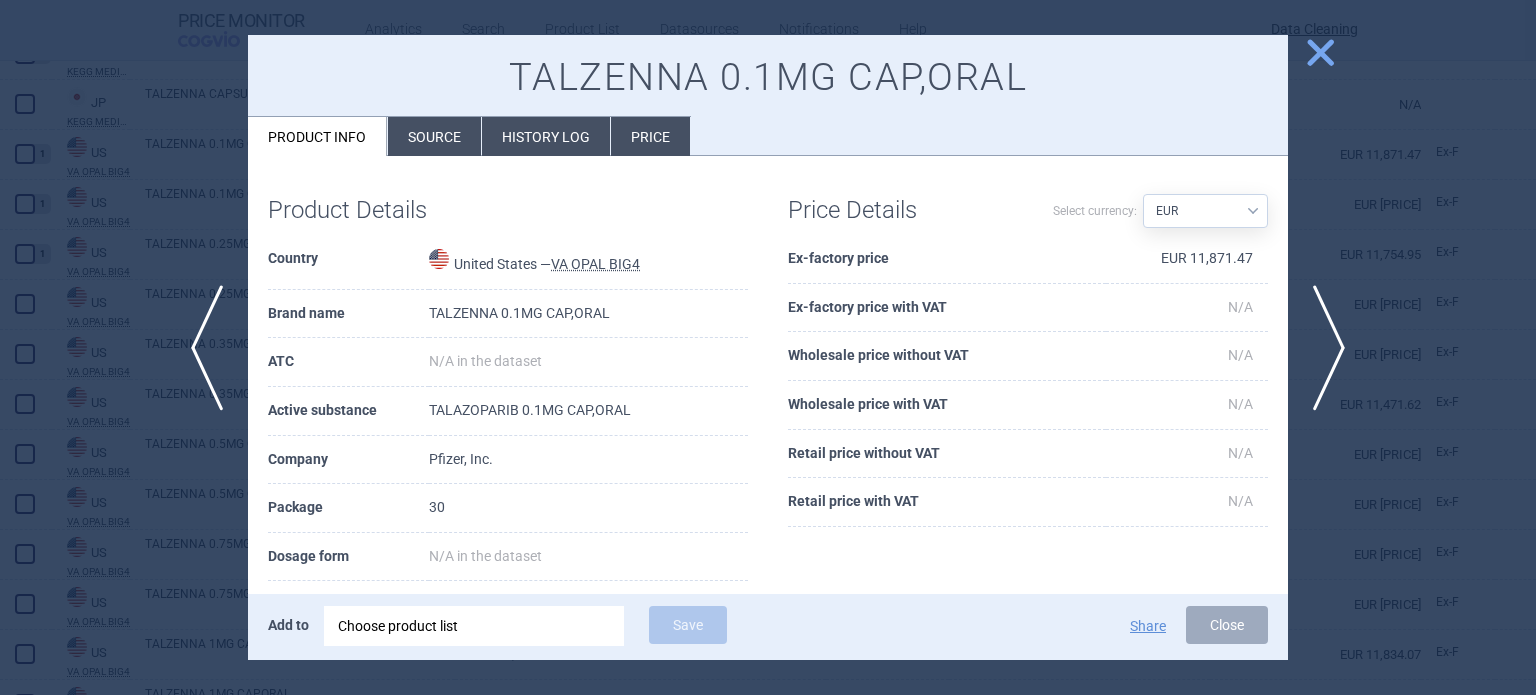 click on "Source" at bounding box center (434, 136) 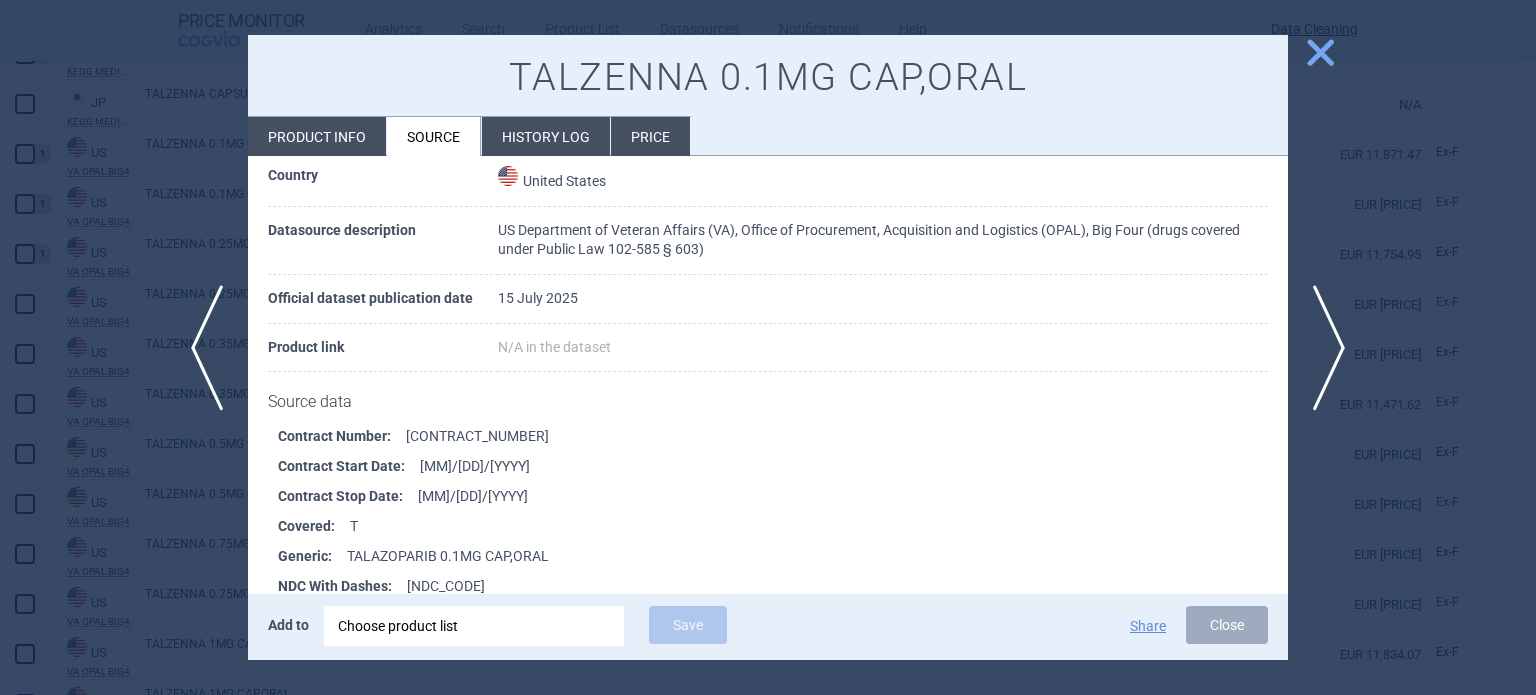 scroll, scrollTop: 300, scrollLeft: 0, axis: vertical 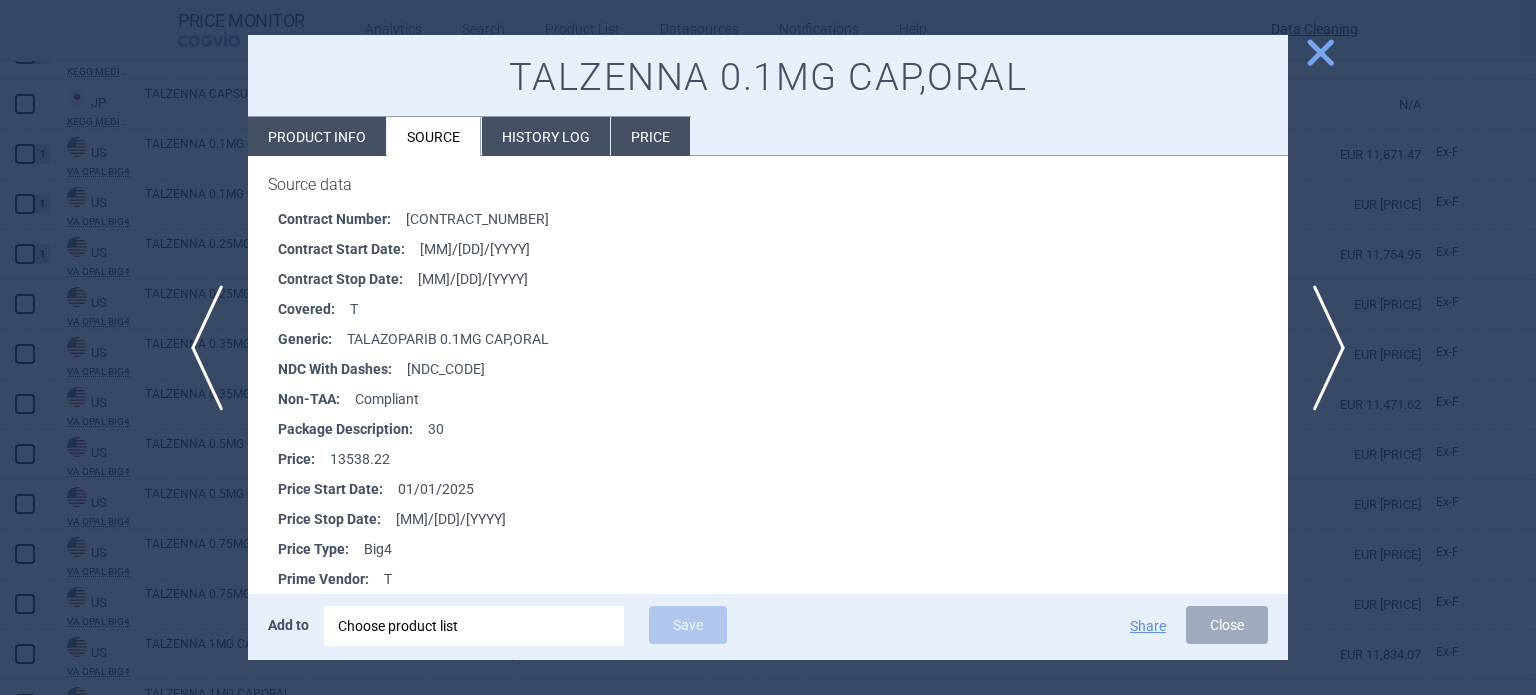drag, startPoint x: 525, startPoint y: 367, endPoint x: 405, endPoint y: 369, distance: 120.01666 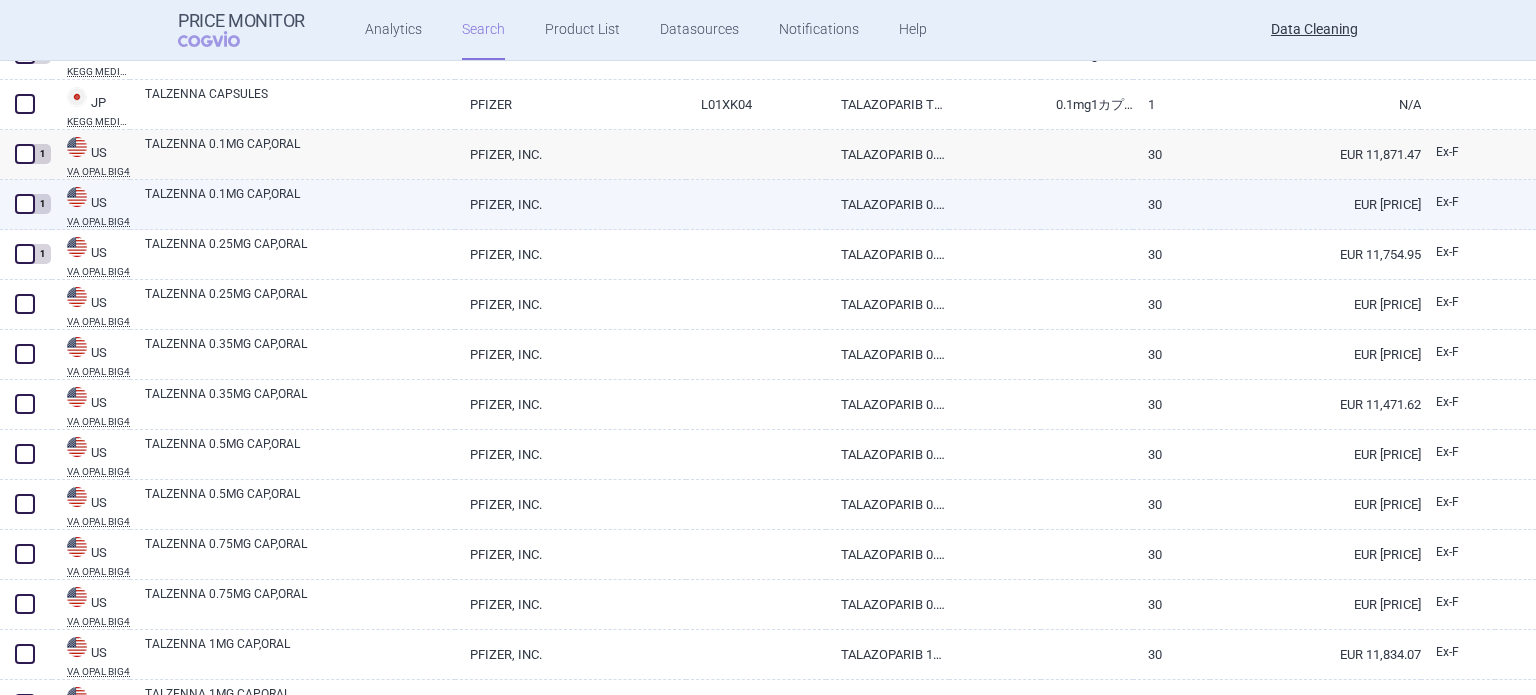 click on "TALZENNA 0.1MG CAP,ORAL" at bounding box center (300, 203) 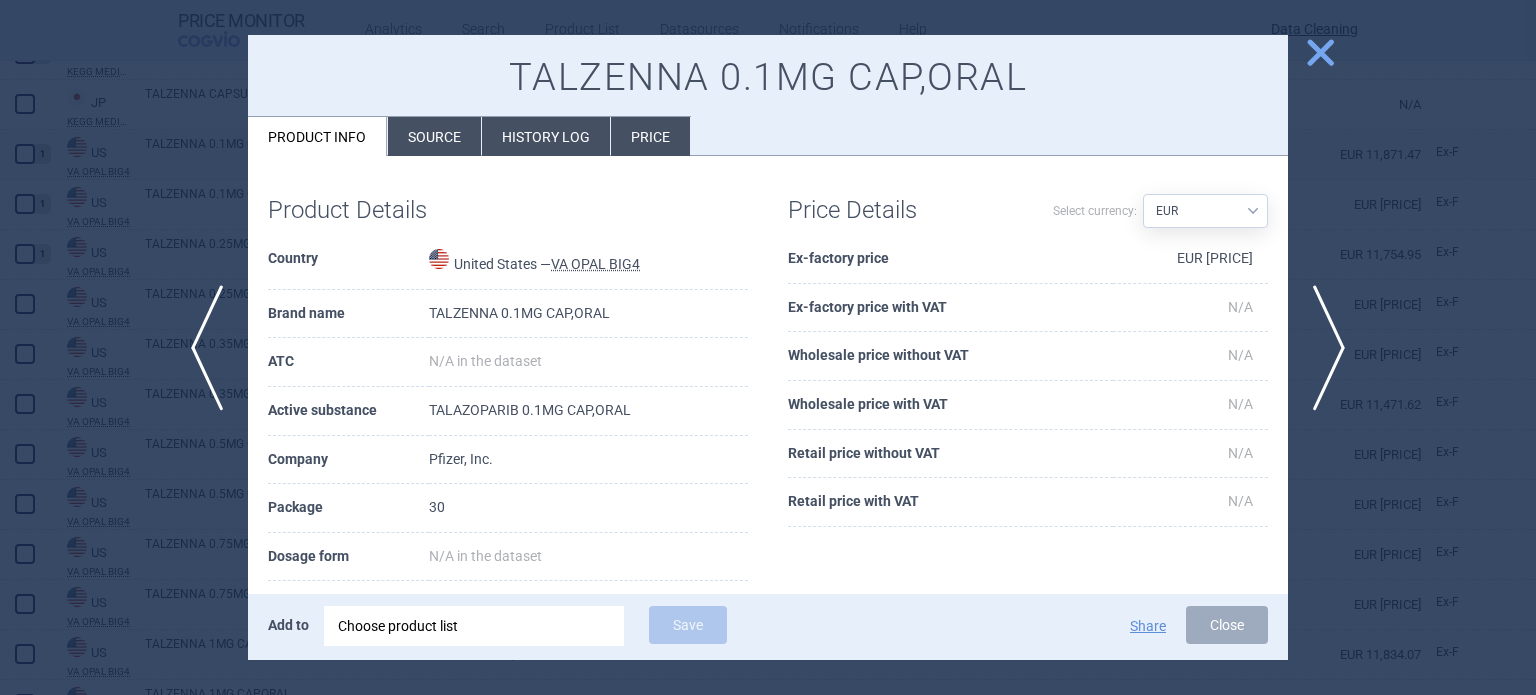 drag, startPoint x: 388, startPoint y: 138, endPoint x: 415, endPoint y: 151, distance: 29.966648 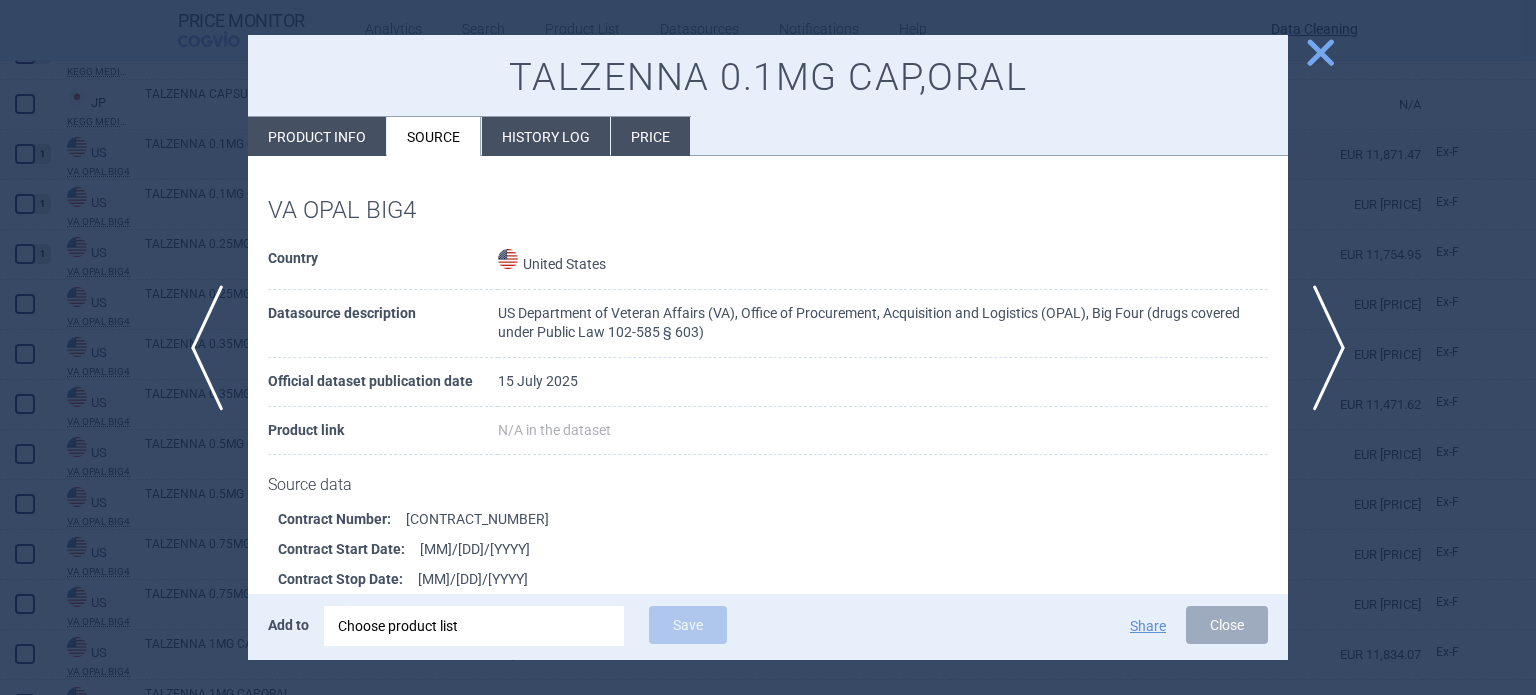 scroll, scrollTop: 300, scrollLeft: 0, axis: vertical 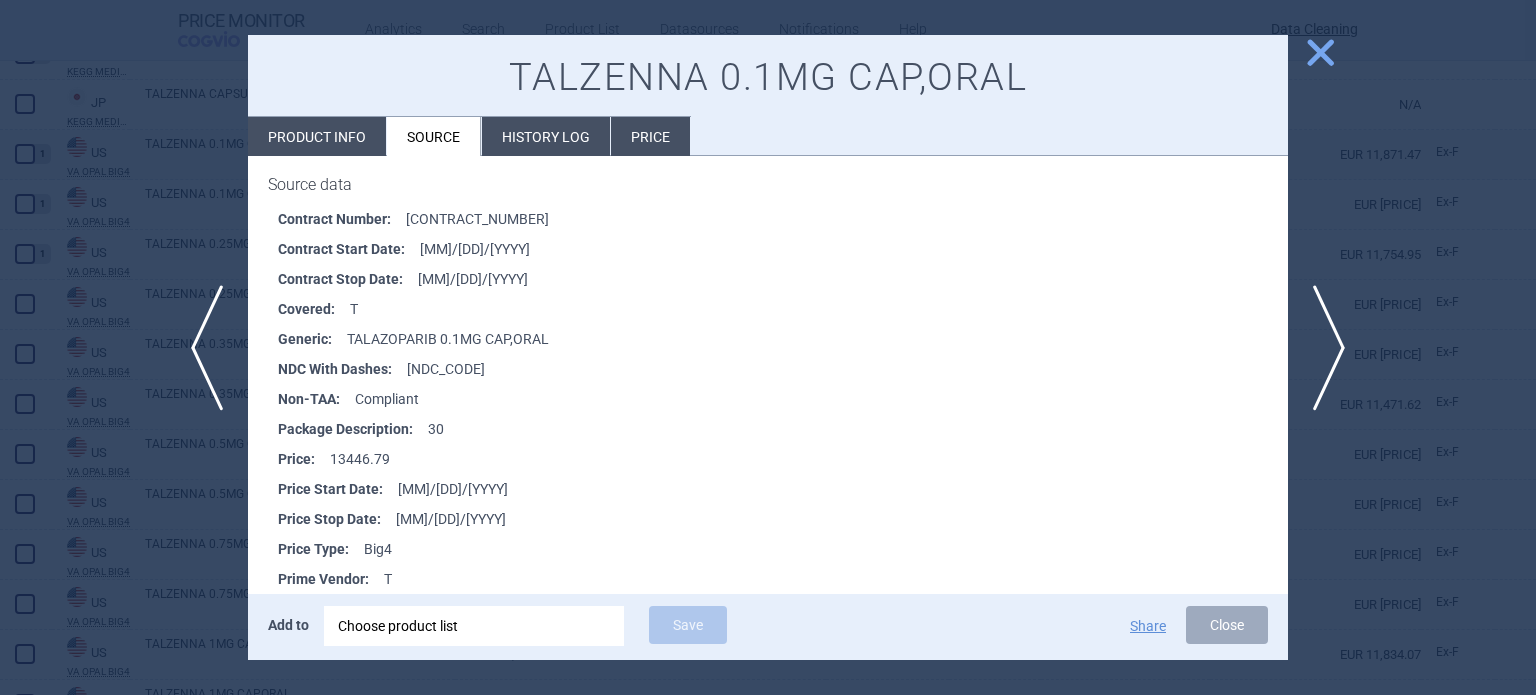 drag, startPoint x: 512, startPoint y: 375, endPoint x: 405, endPoint y: 359, distance: 108.18965 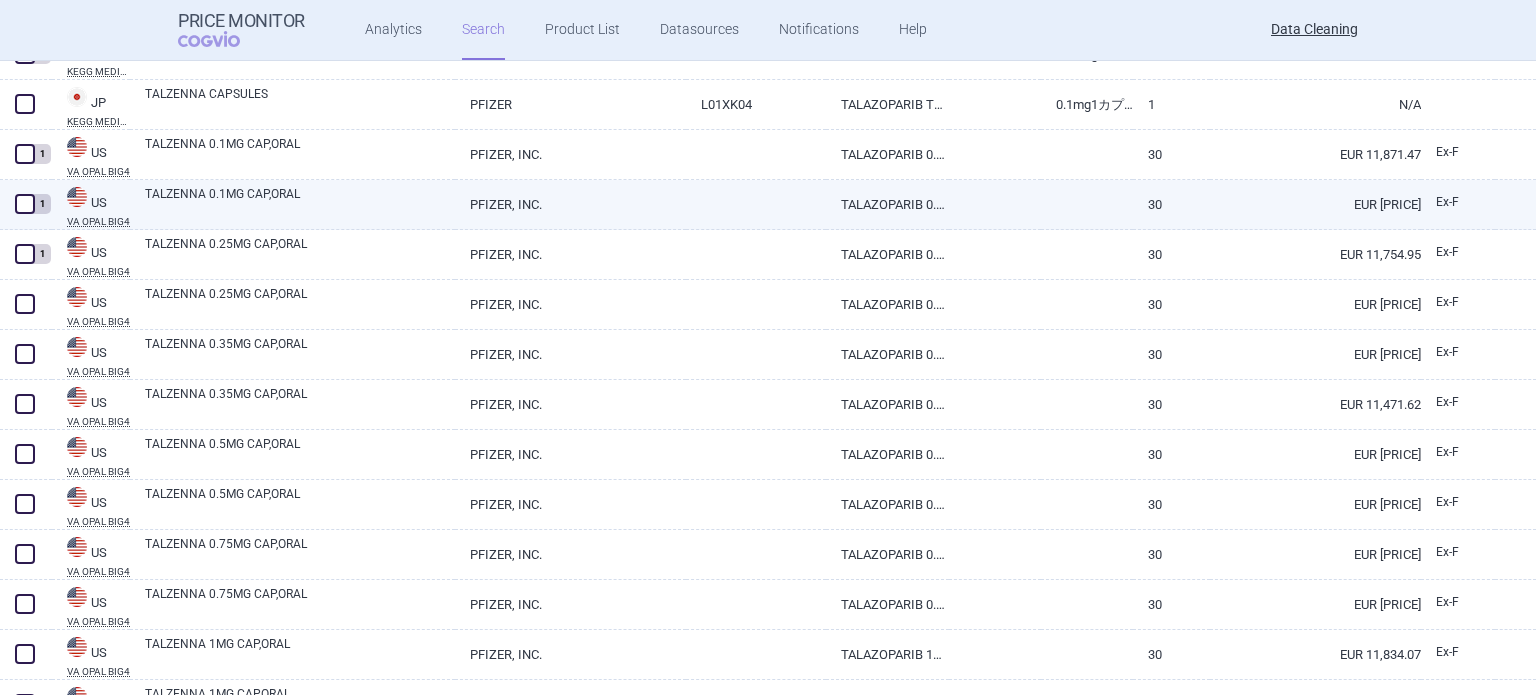 click at bounding box center (25, 204) 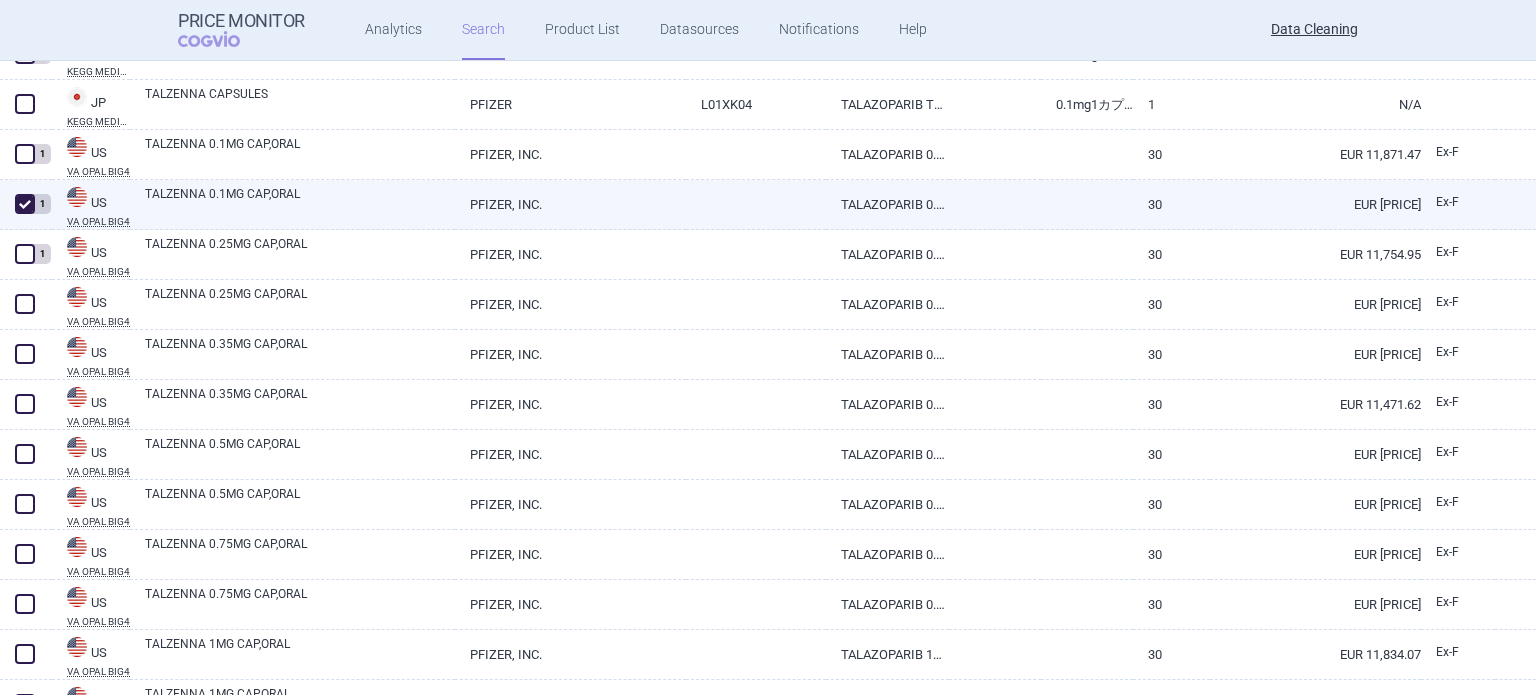 checkbox on "true" 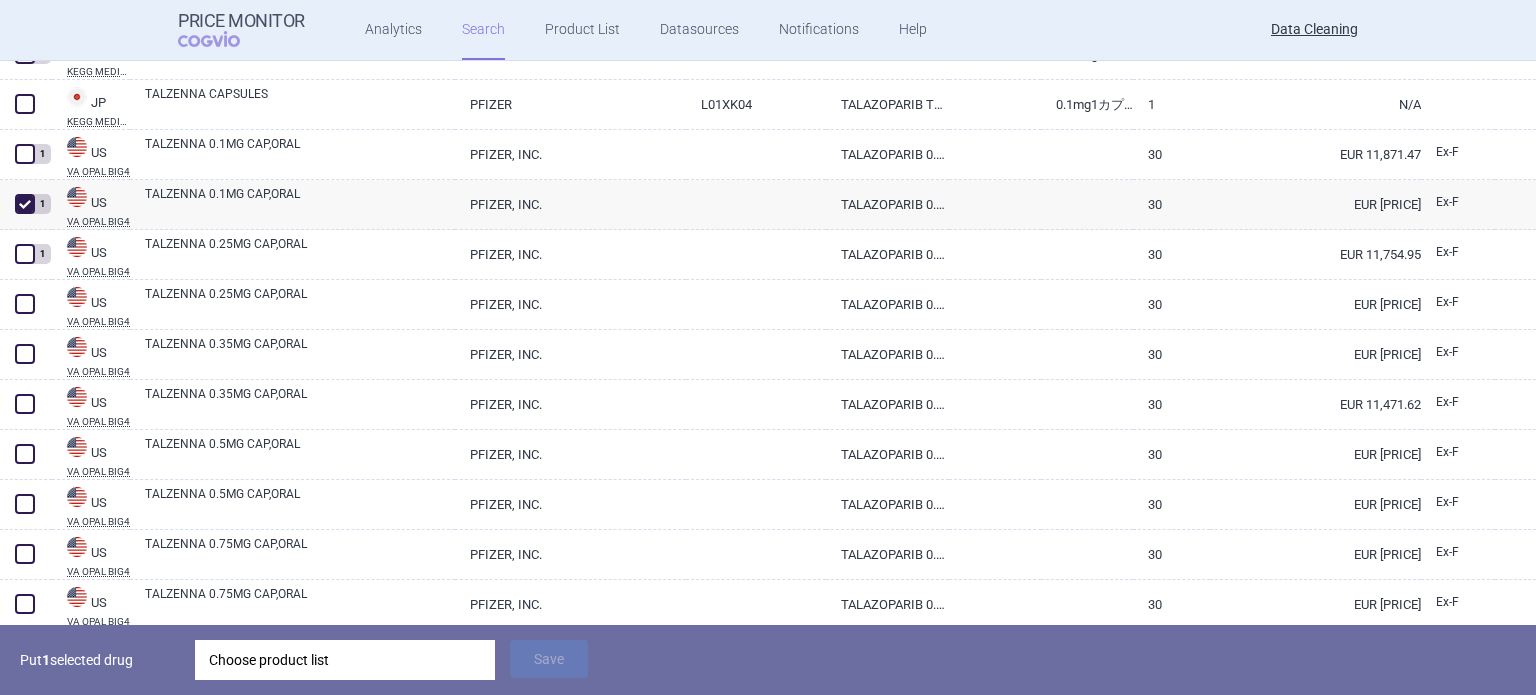 click on "Choose product list" at bounding box center [345, 660] 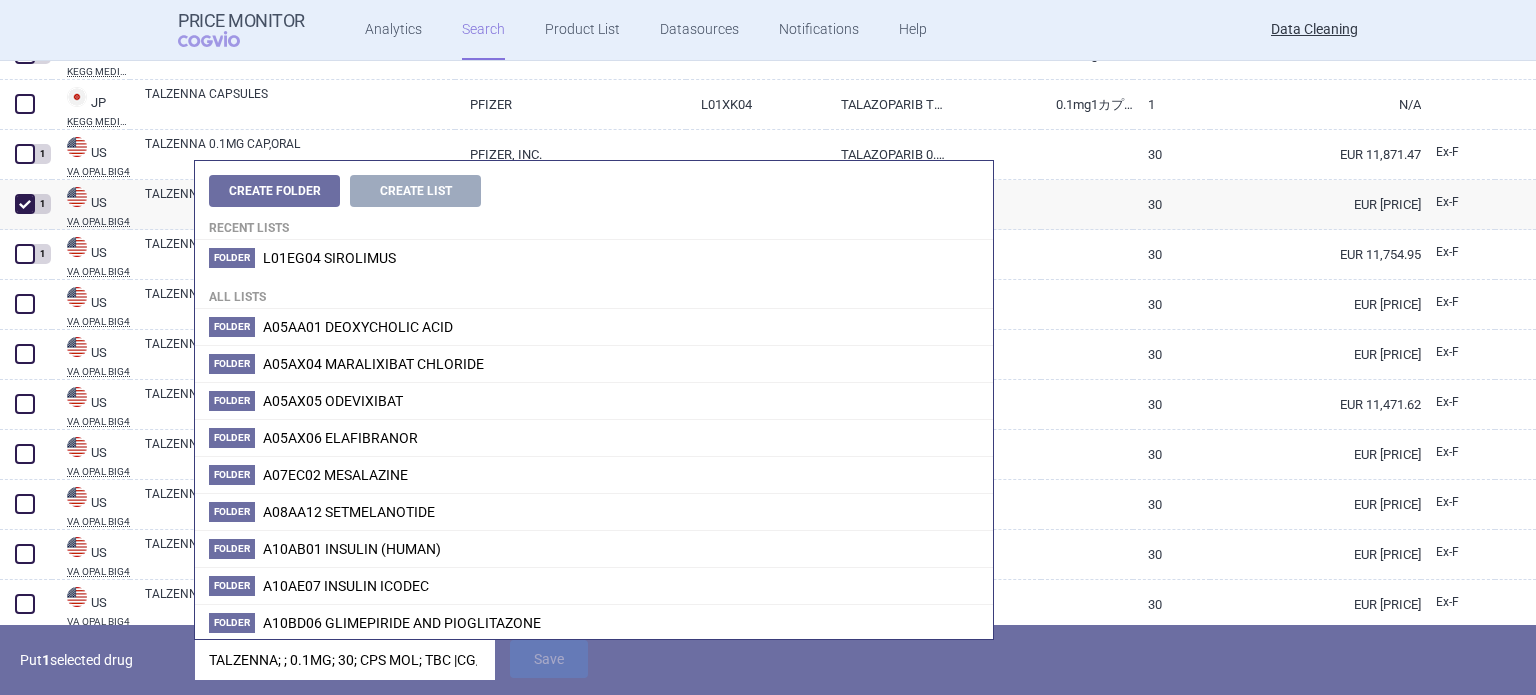 scroll, scrollTop: 0, scrollLeft: 103, axis: horizontal 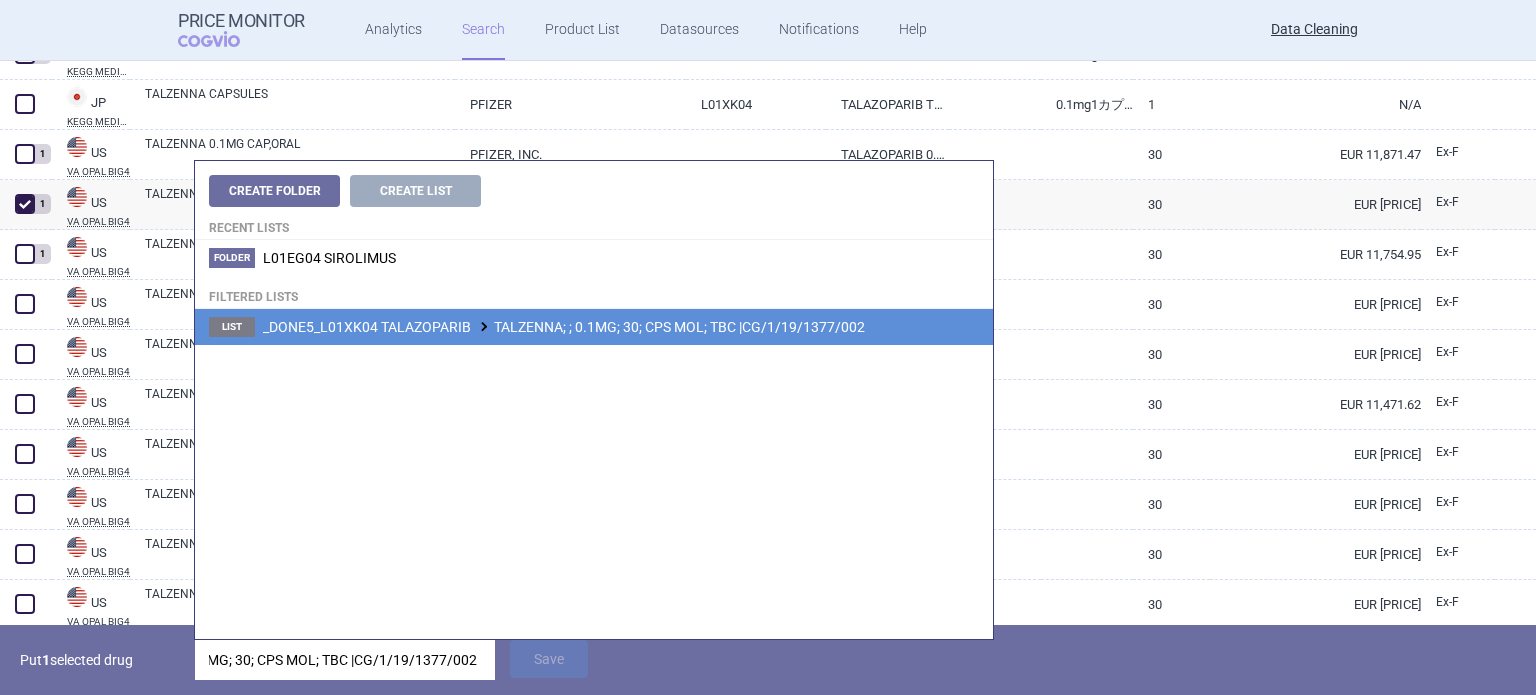 type on "TALZENNA; ; 0.1MG; 30; CPS MOL; TBC |CG/1/19/1377/002" 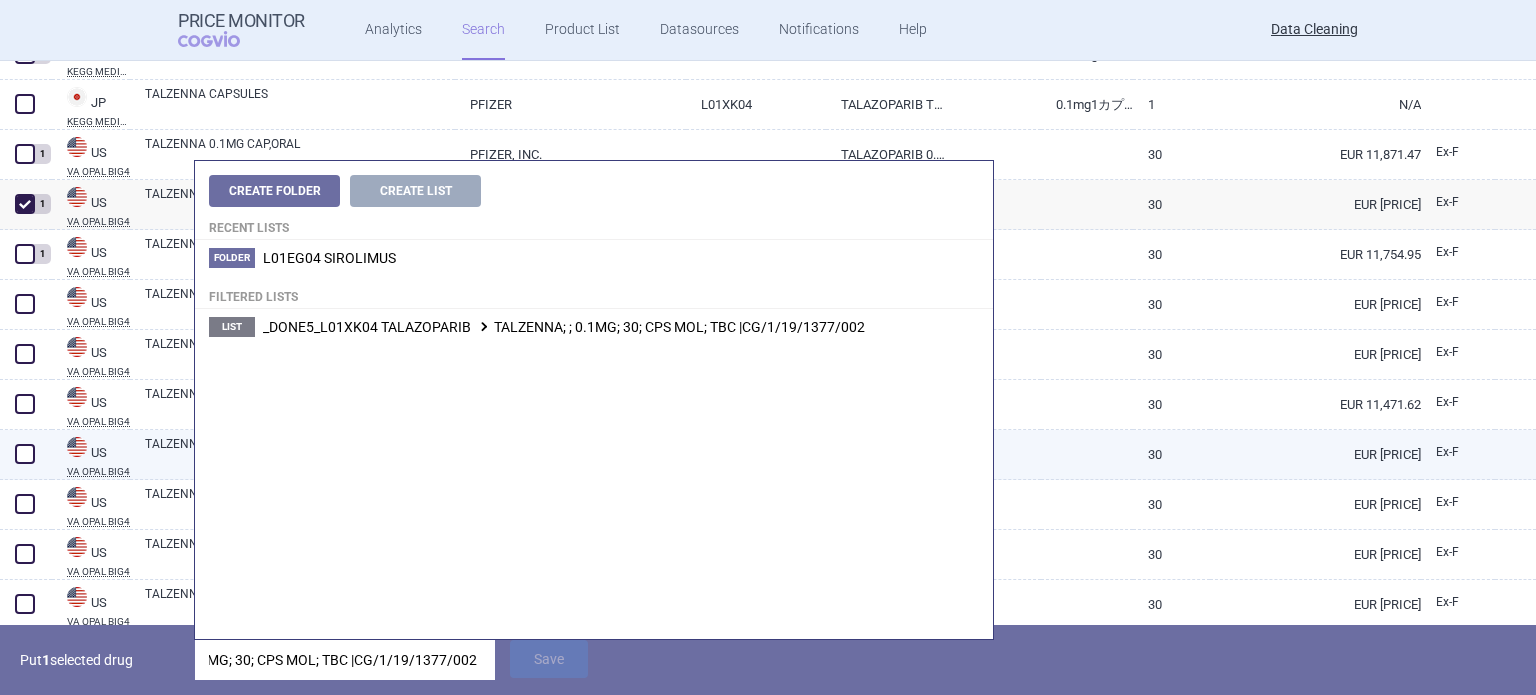 scroll, scrollTop: 0, scrollLeft: 0, axis: both 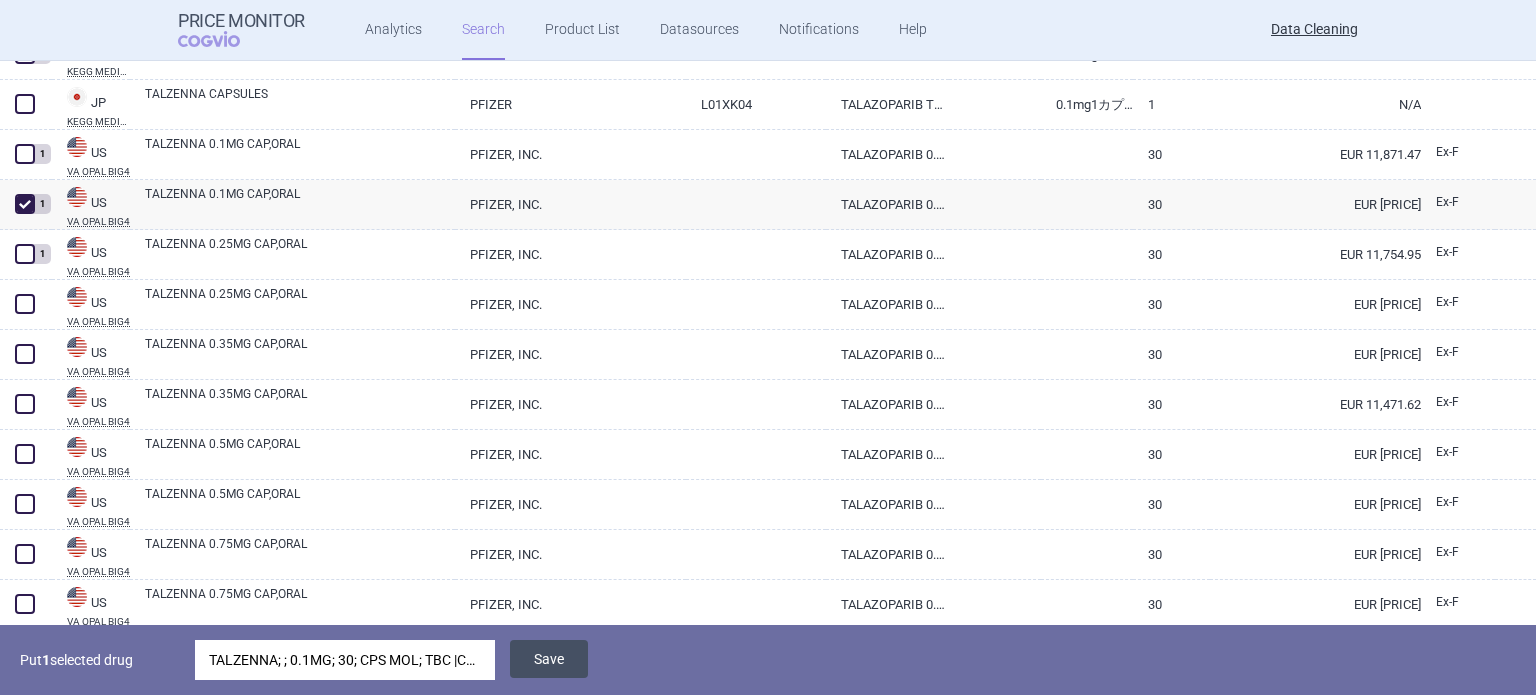 click on "Save" at bounding box center (549, 659) 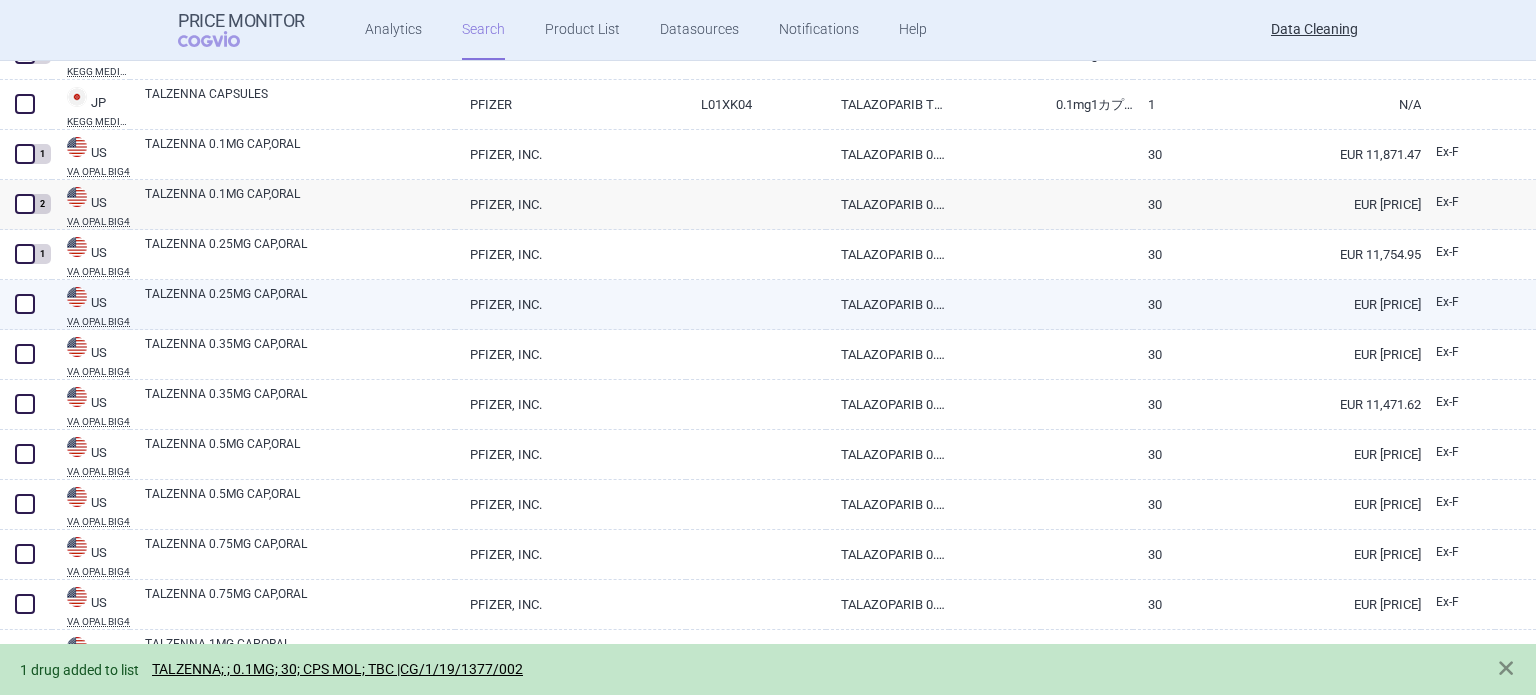 click on "TALZENNA 0.25MG CAP,ORAL" at bounding box center (300, 303) 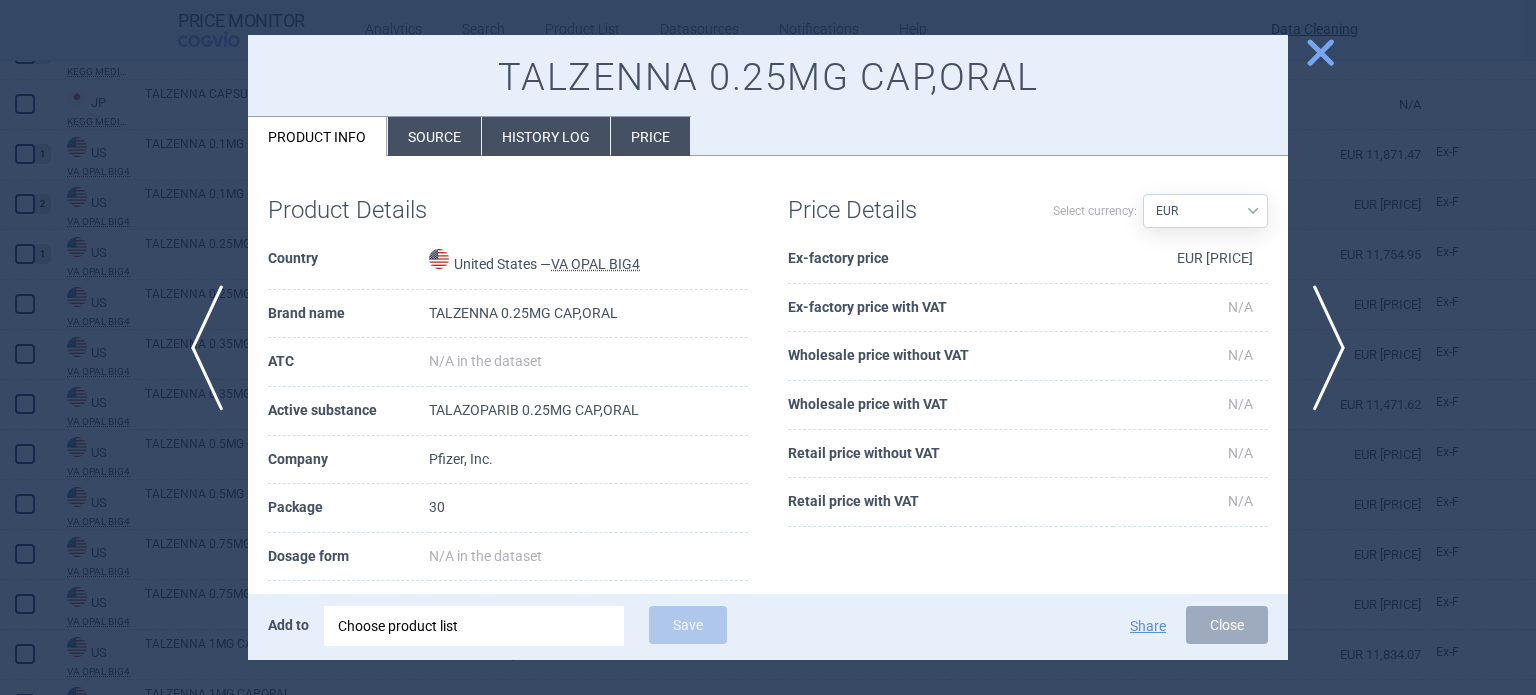 click on "Source" at bounding box center (434, 136) 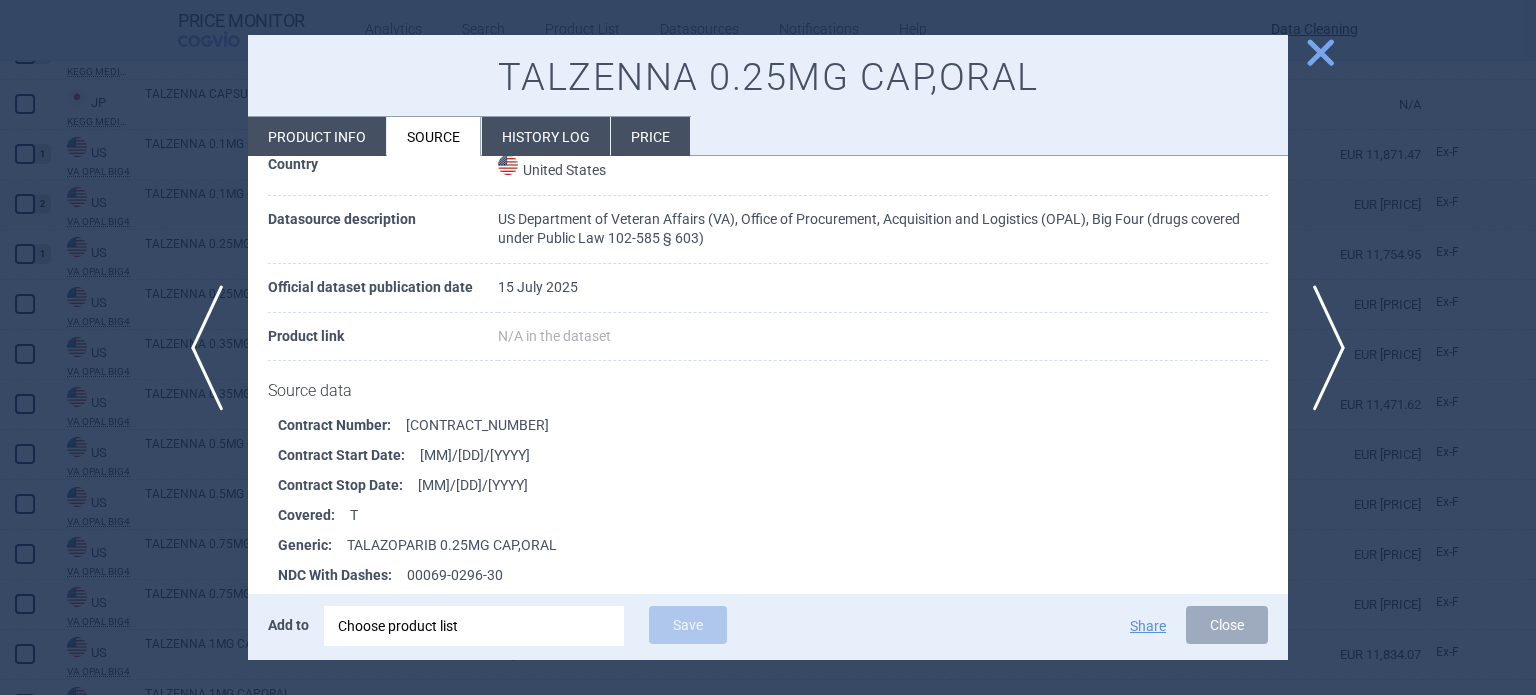 scroll, scrollTop: 200, scrollLeft: 0, axis: vertical 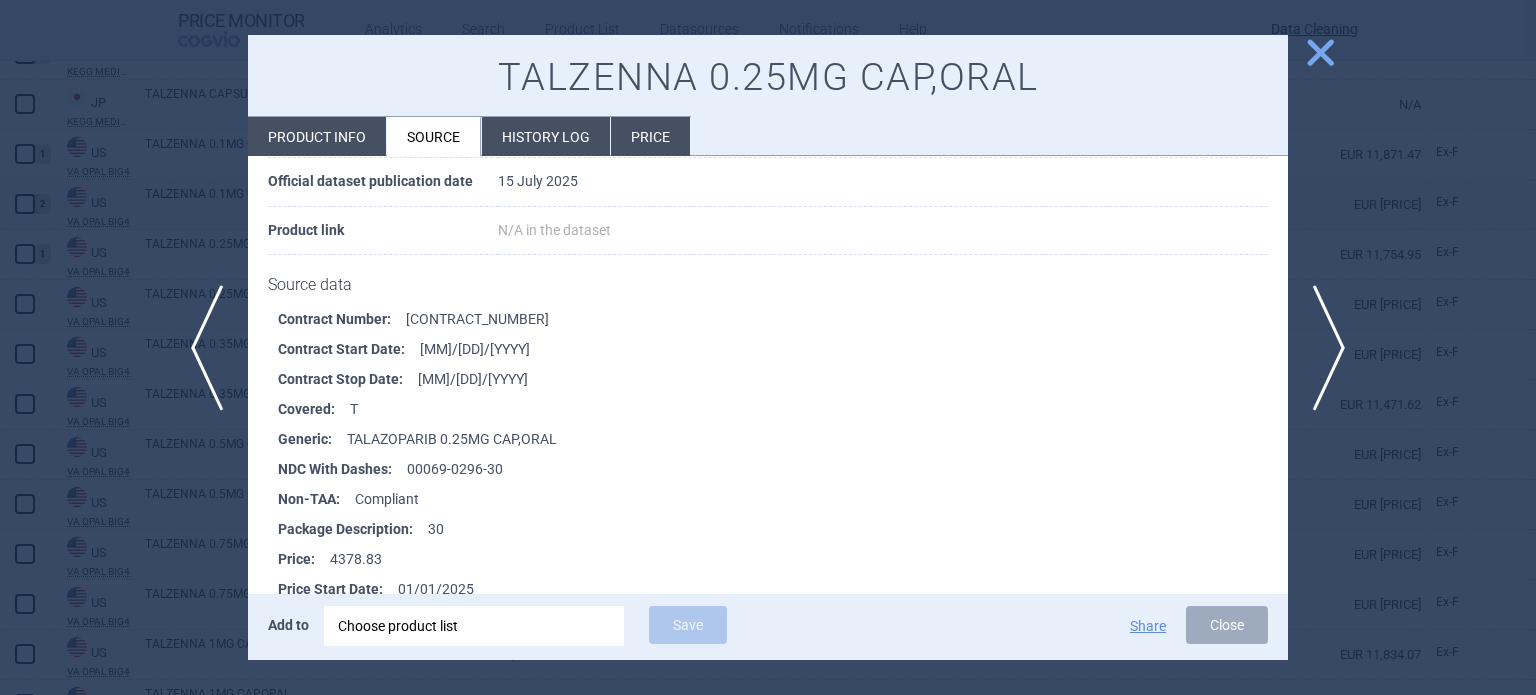 click at bounding box center (768, 347) 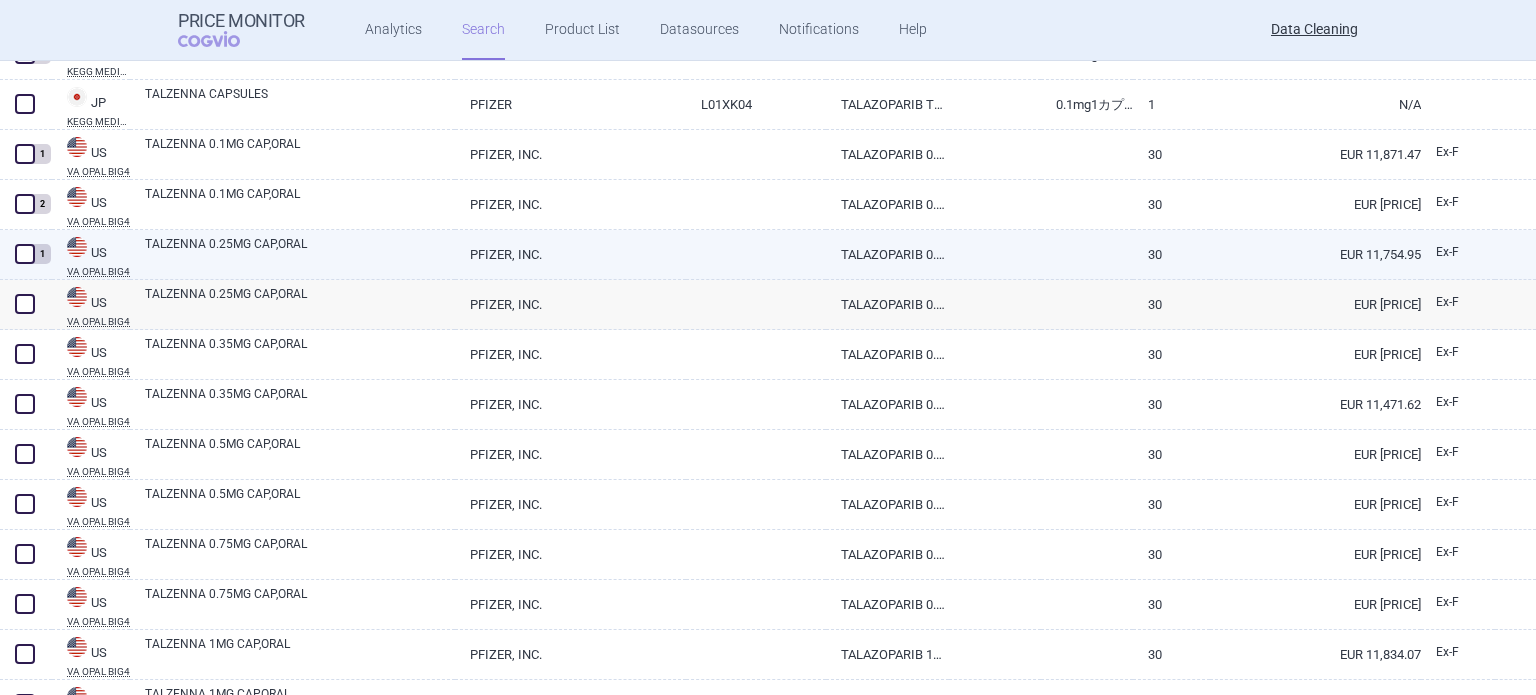 click on "TALZENNA 0.25MG CAP,ORAL" at bounding box center (300, 253) 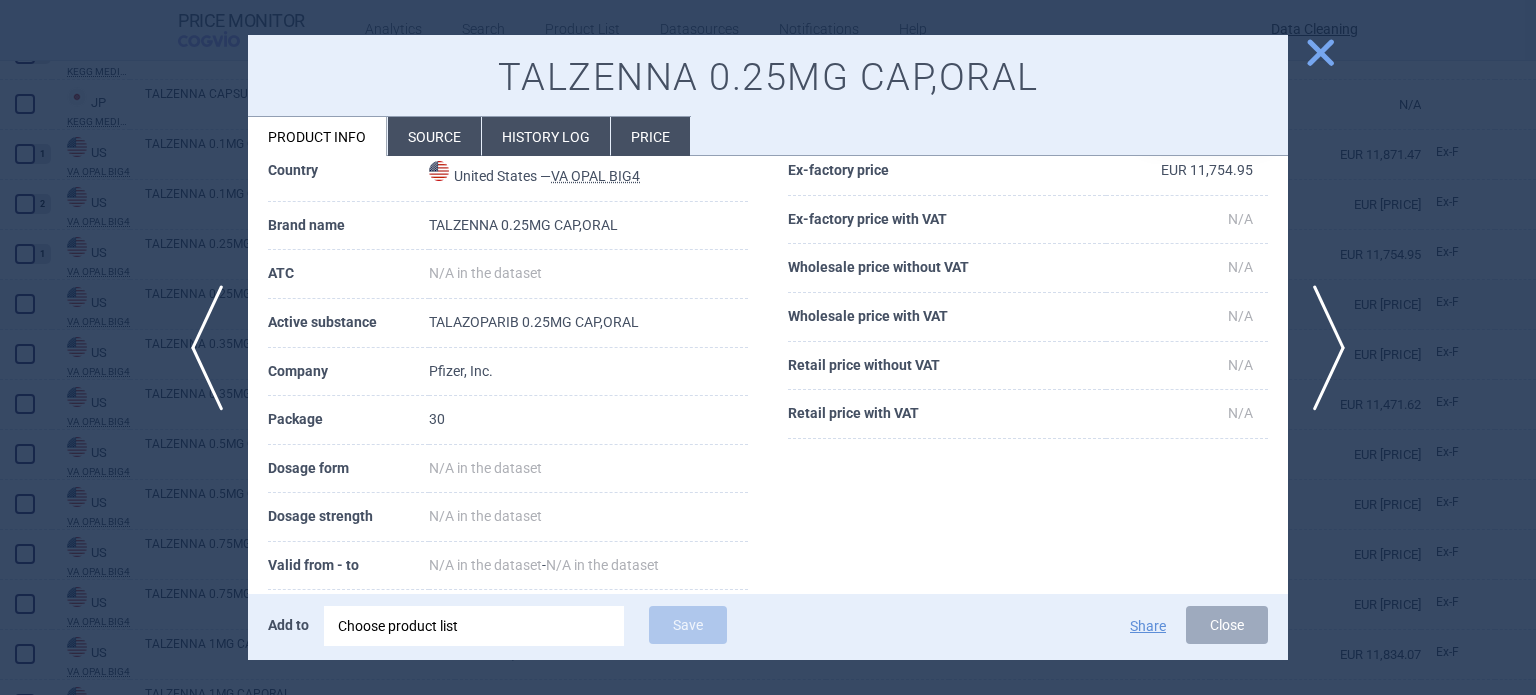 scroll, scrollTop: 92, scrollLeft: 0, axis: vertical 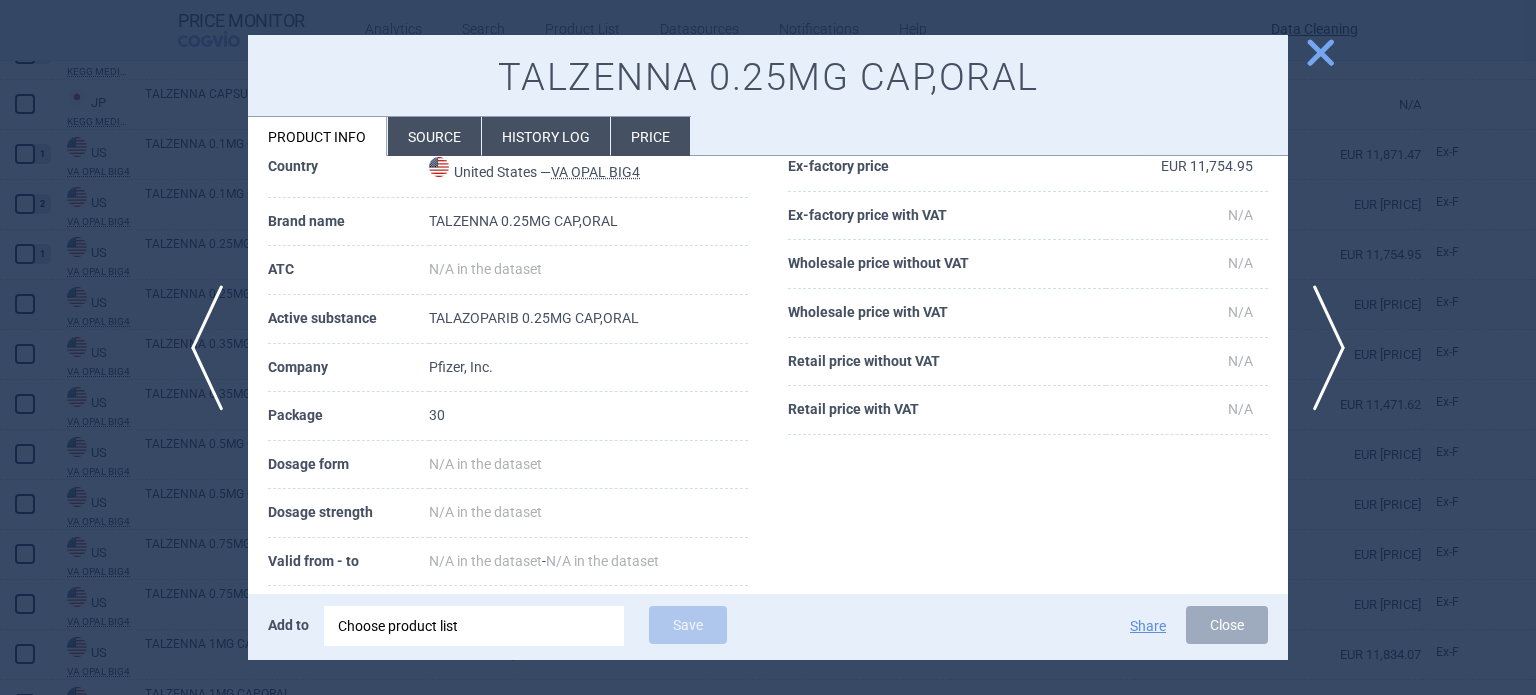 click on "Source" at bounding box center (434, 136) 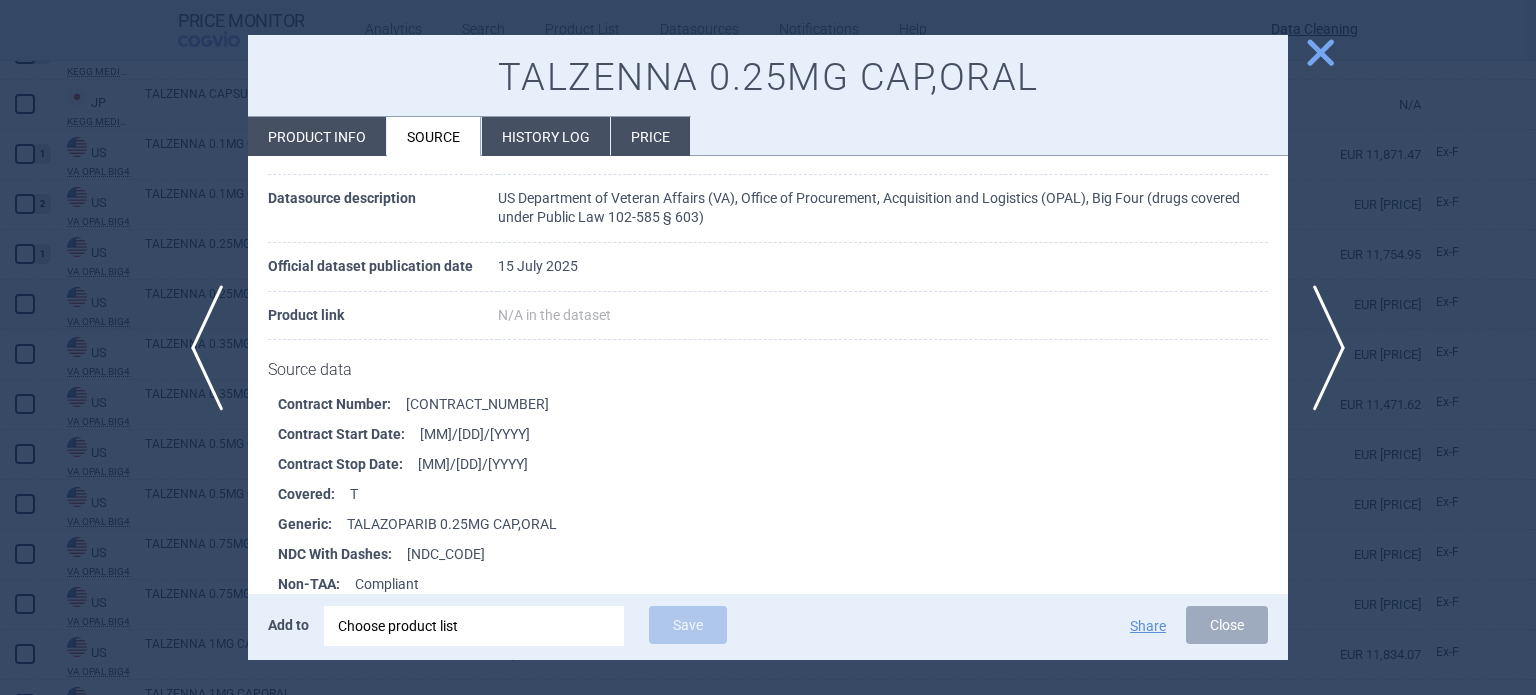 scroll, scrollTop: 200, scrollLeft: 0, axis: vertical 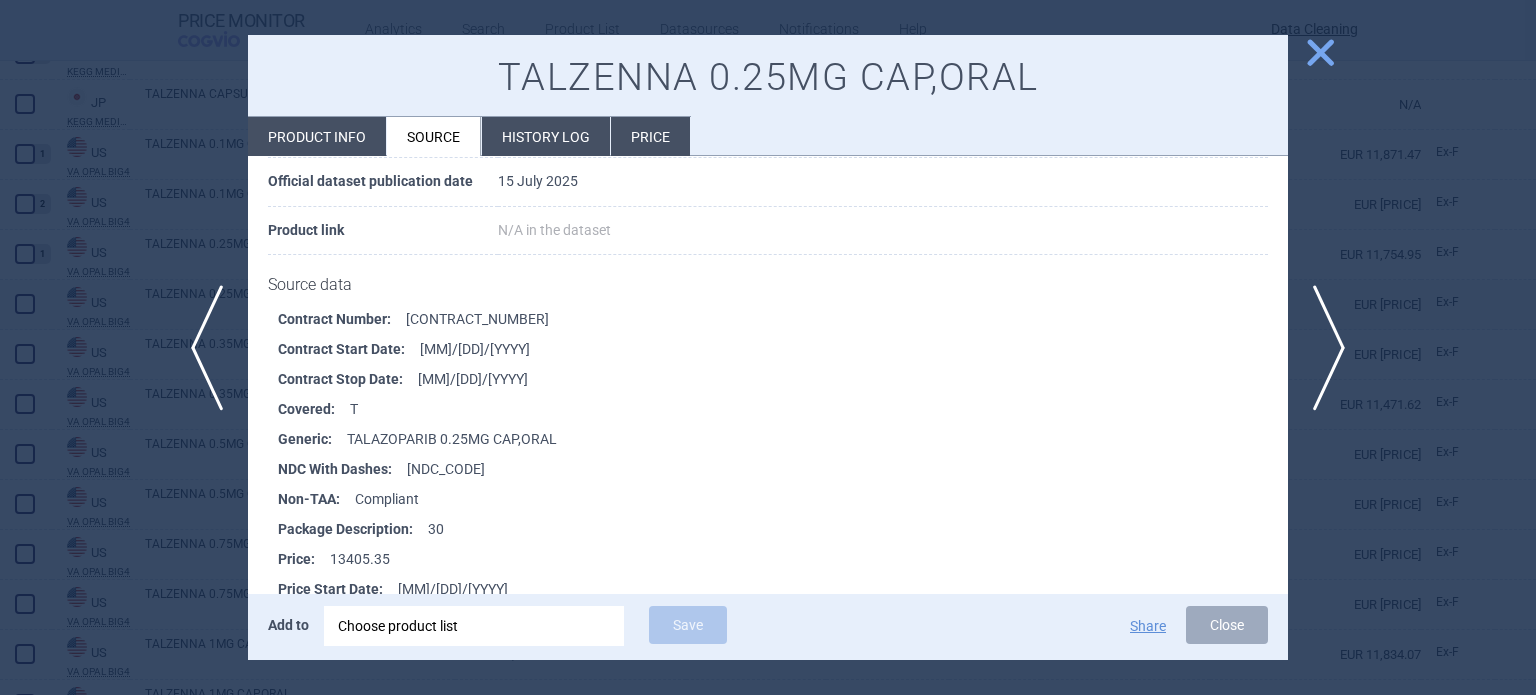 click at bounding box center [768, 347] 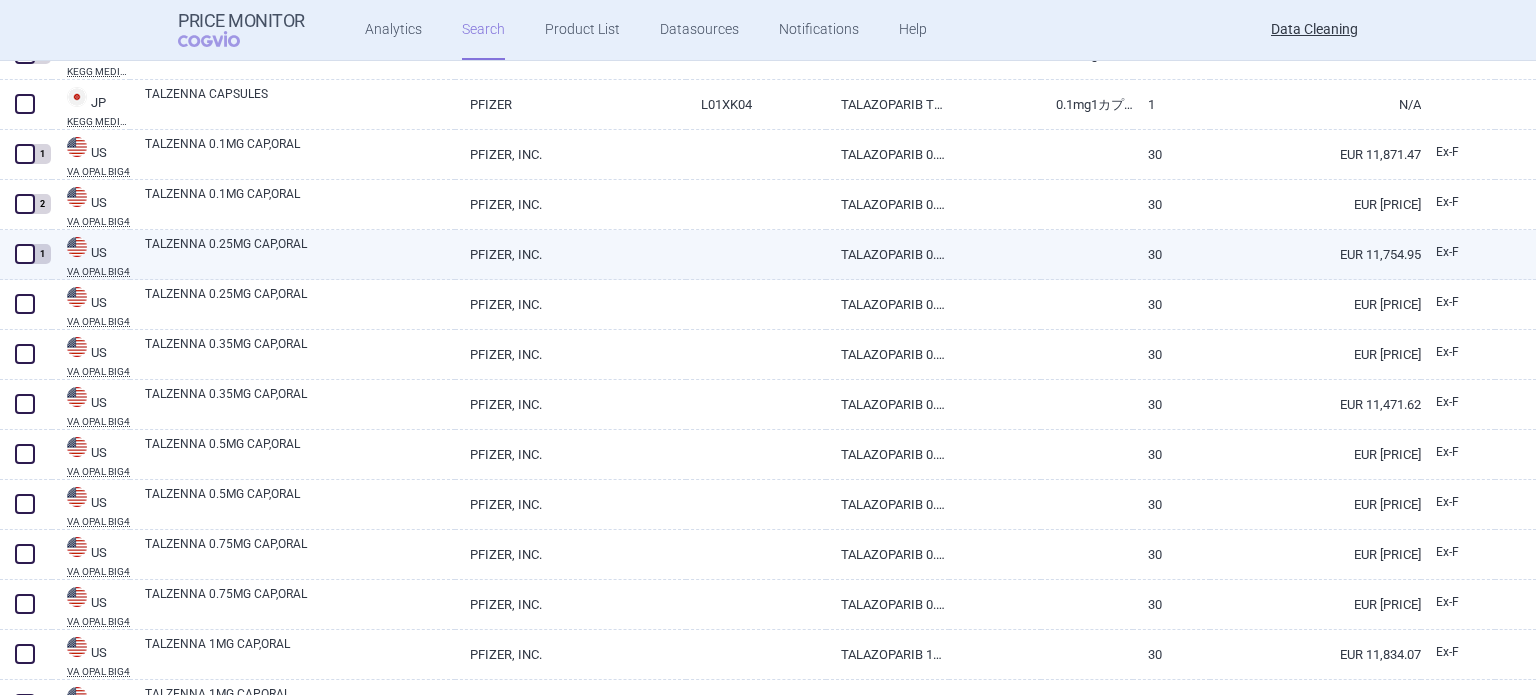 click at bounding box center [25, 254] 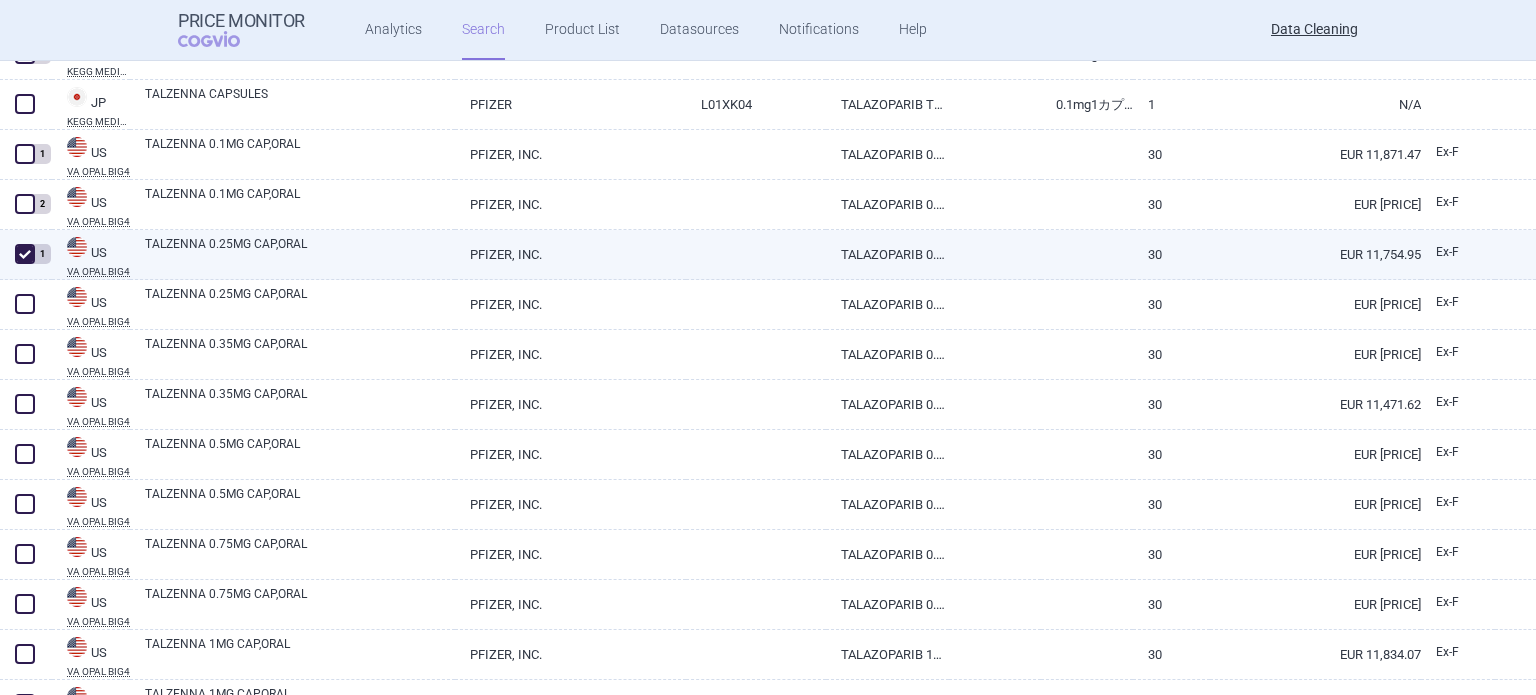 checkbox on "true" 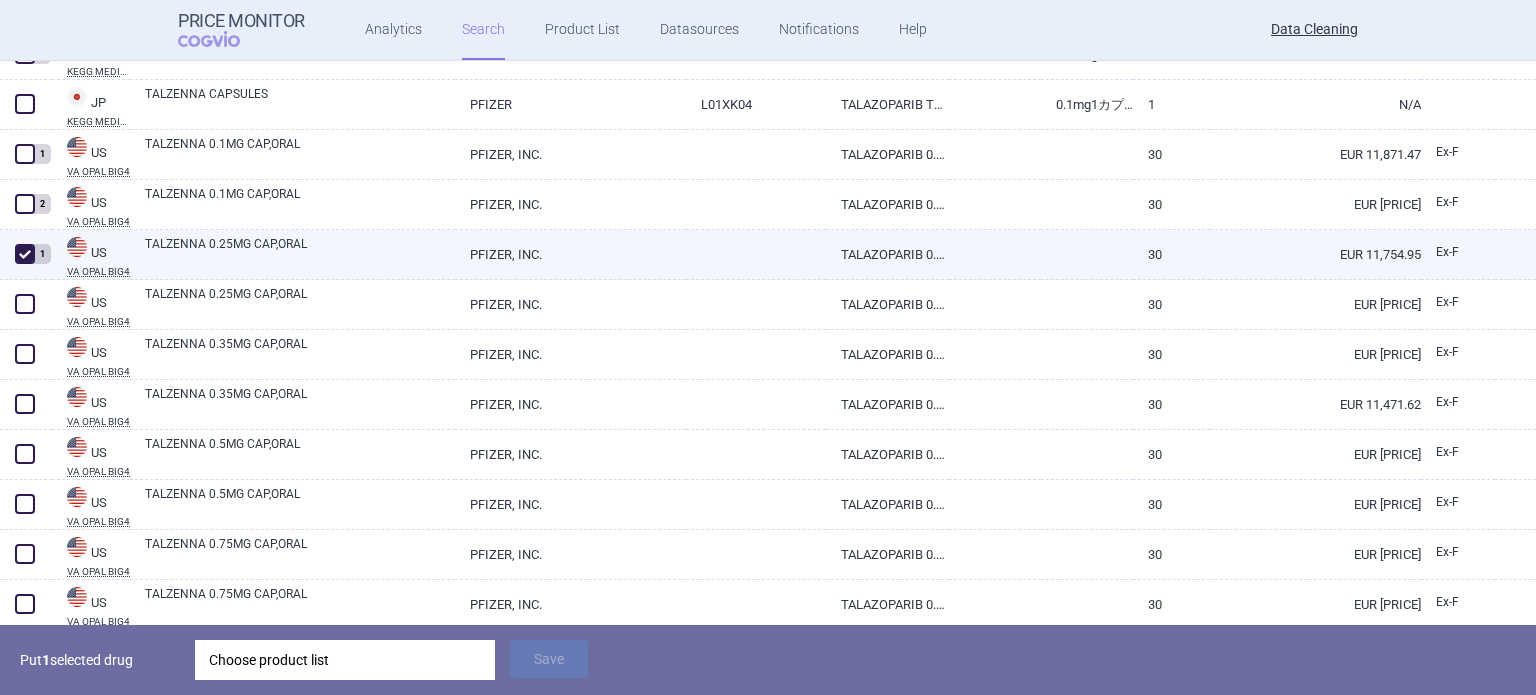 click on "TALZENNA 0.25MG CAP,ORAL" at bounding box center [300, 253] 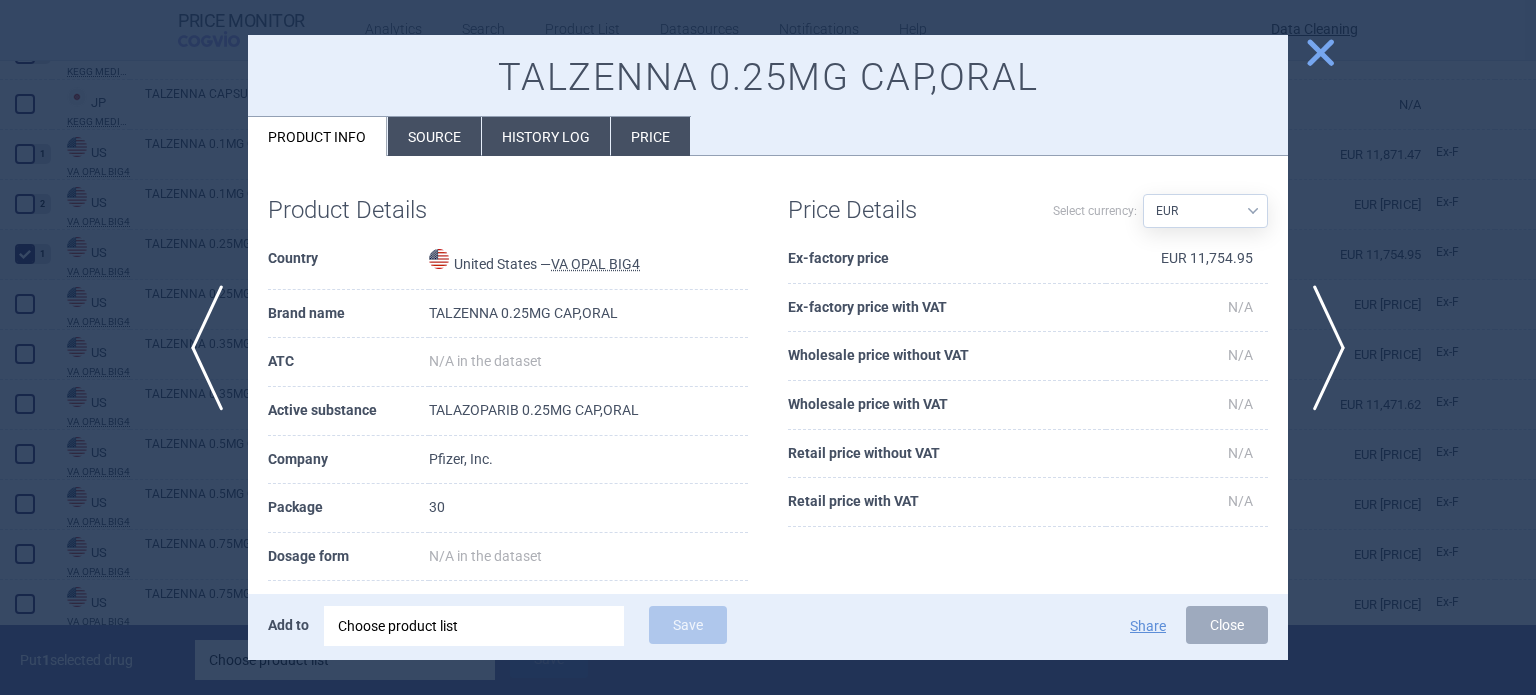 click on "Source" at bounding box center [434, 136] 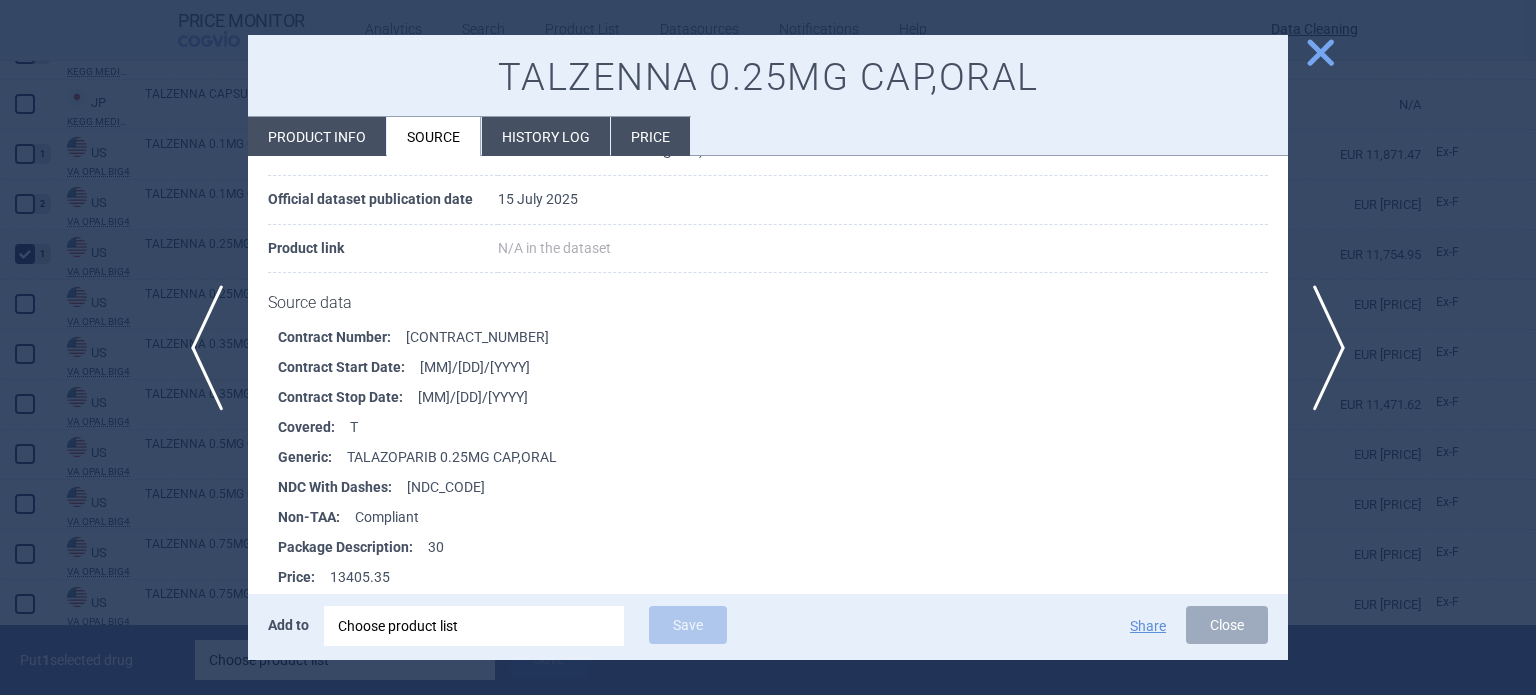 scroll, scrollTop: 300, scrollLeft: 0, axis: vertical 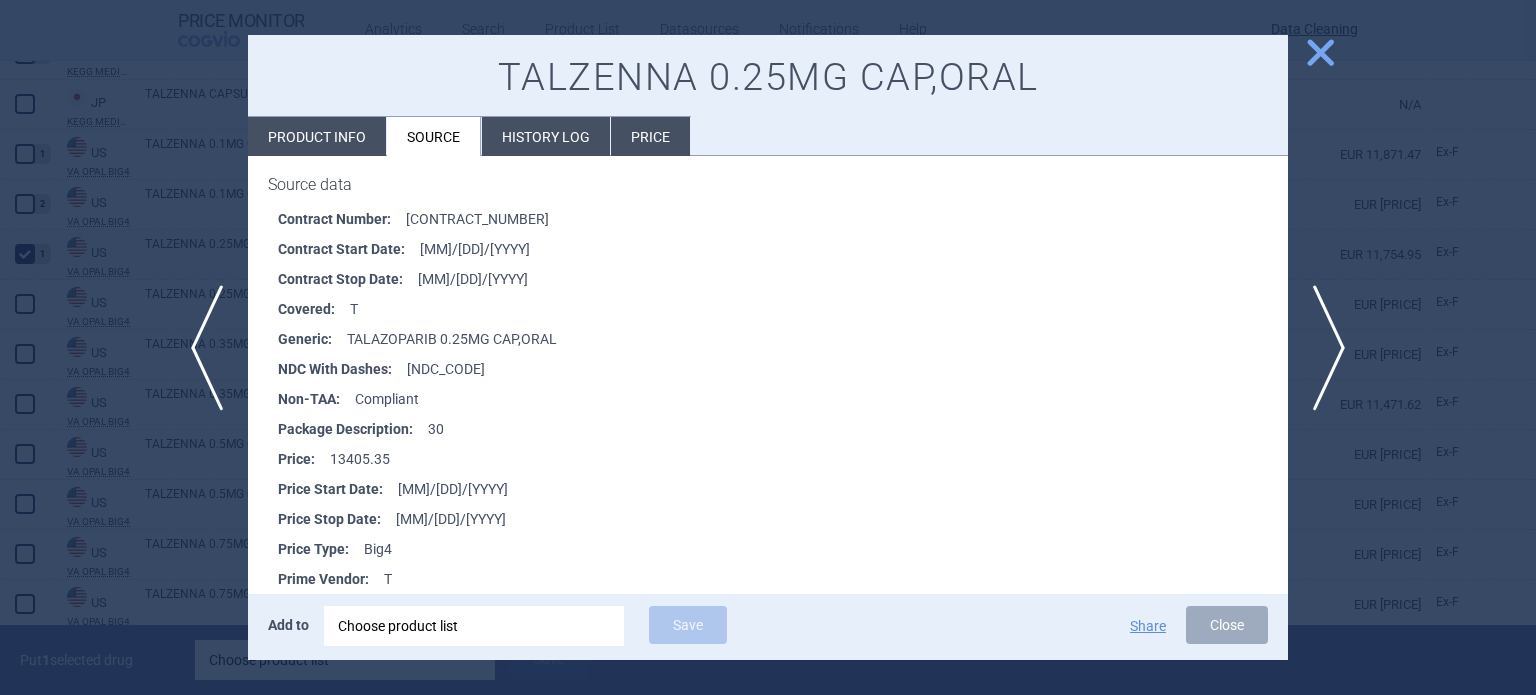 click at bounding box center [768, 347] 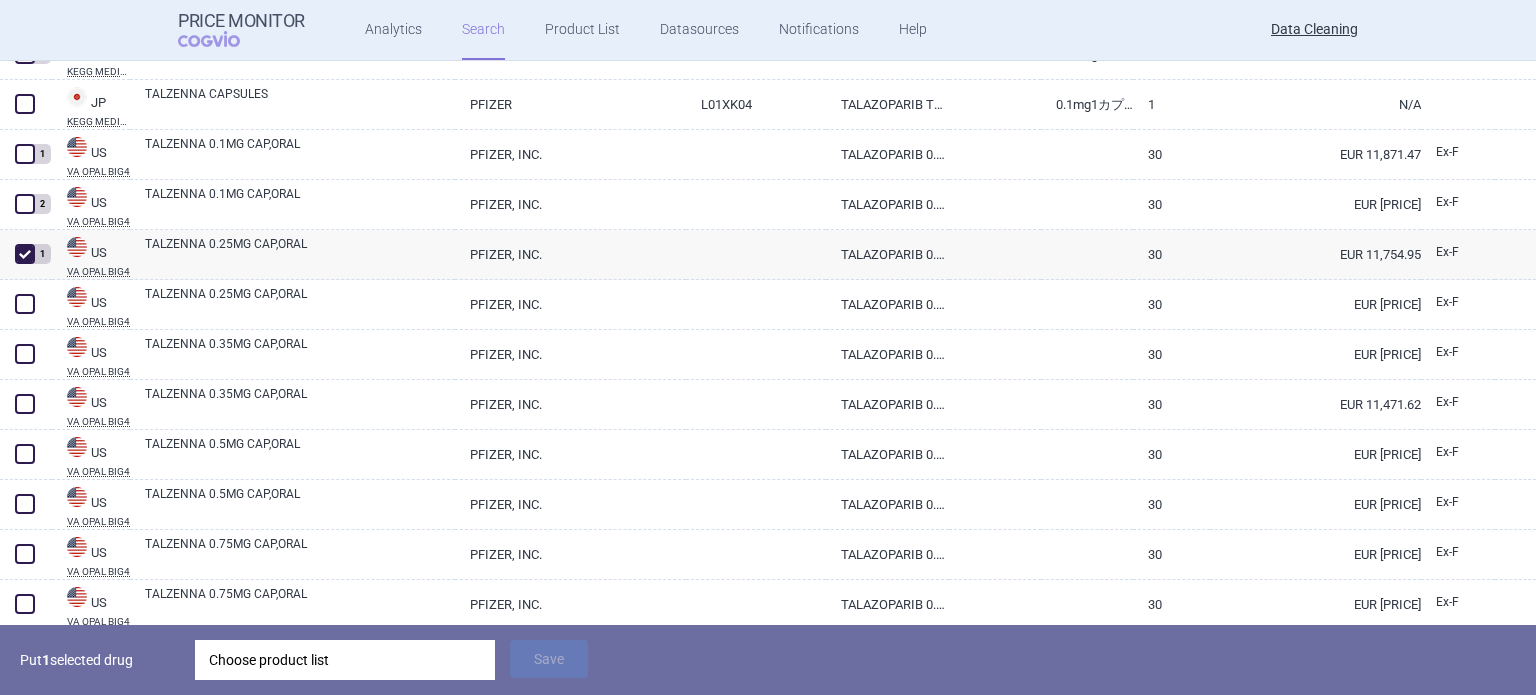 click on "Choose product list" at bounding box center (345, 660) 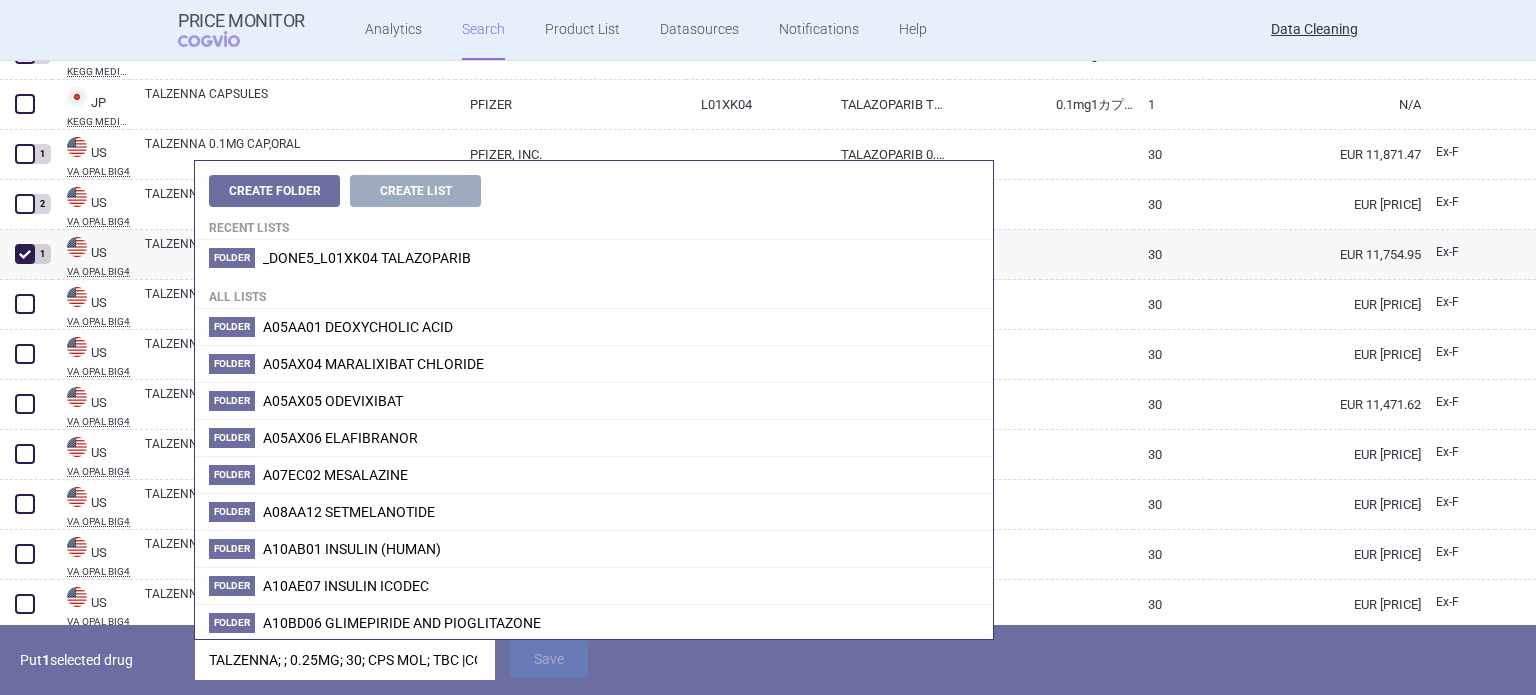 scroll, scrollTop: 0, scrollLeft: 111, axis: horizontal 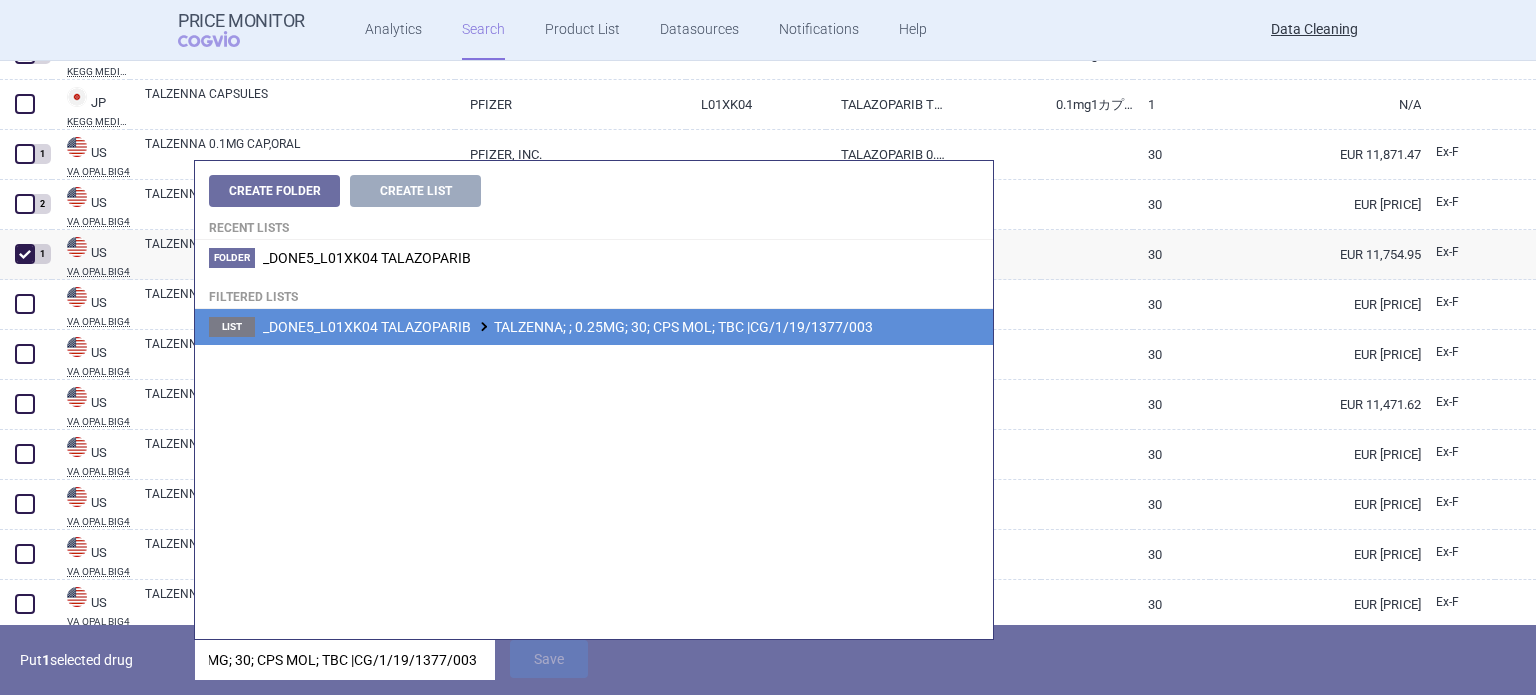 type on "TALZENNA; ; 0.25MG; 30; CPS MOL; TBC |CG/1/19/1377/003" 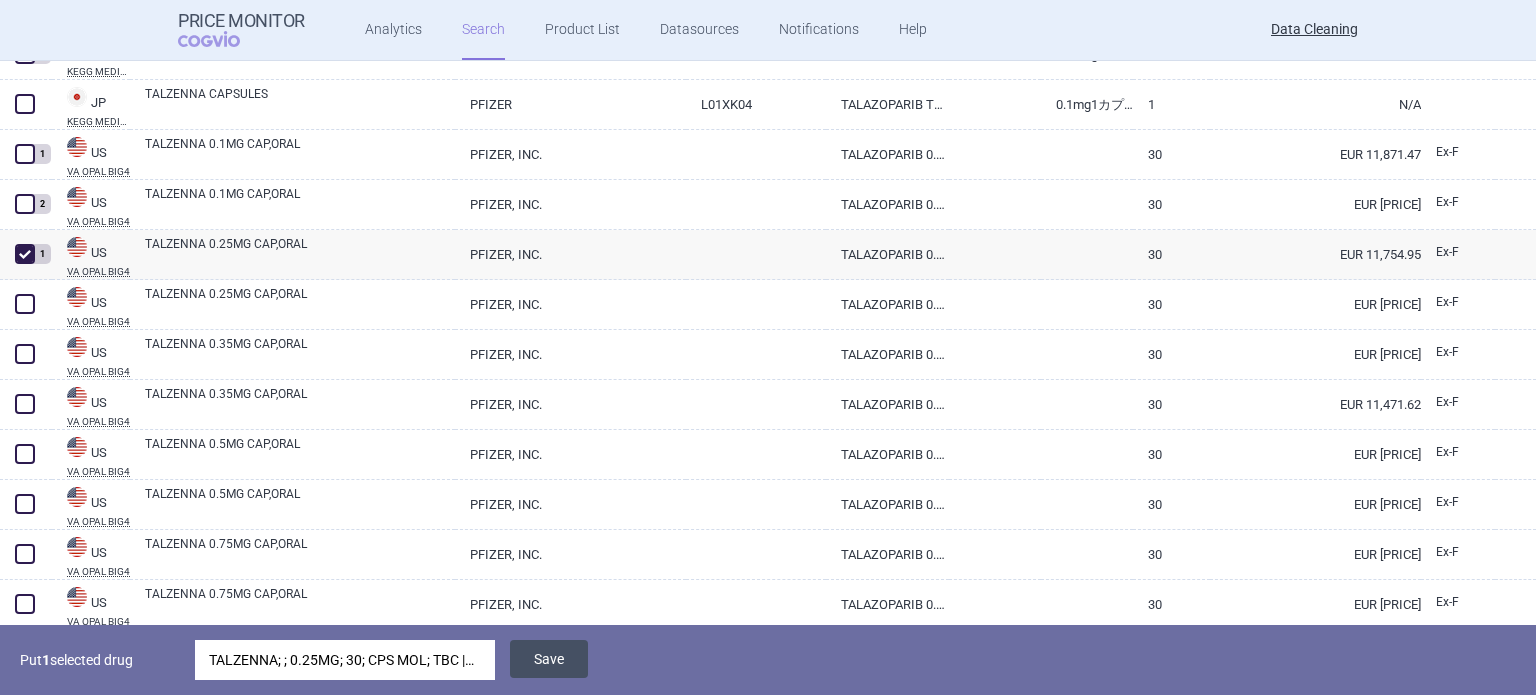 click on "Save" at bounding box center [549, 659] 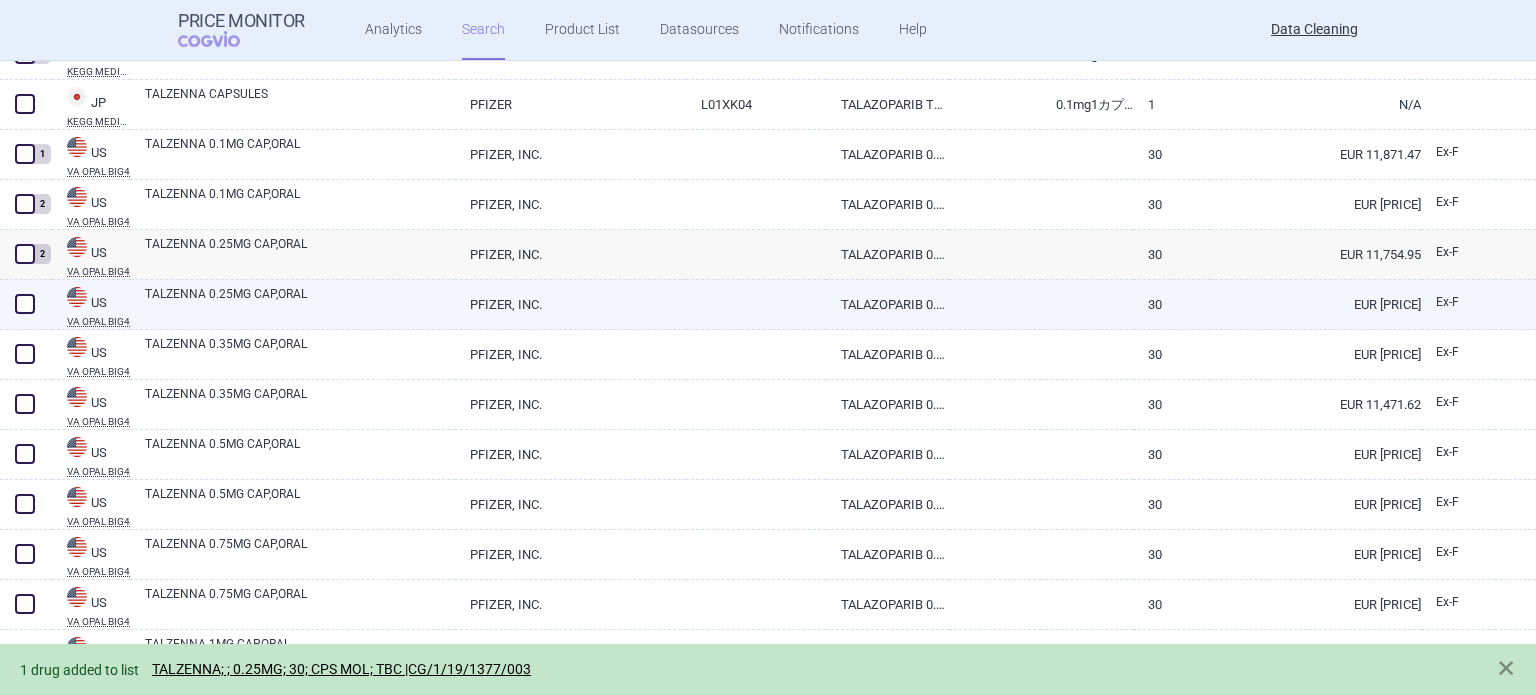 click at bounding box center (25, 304) 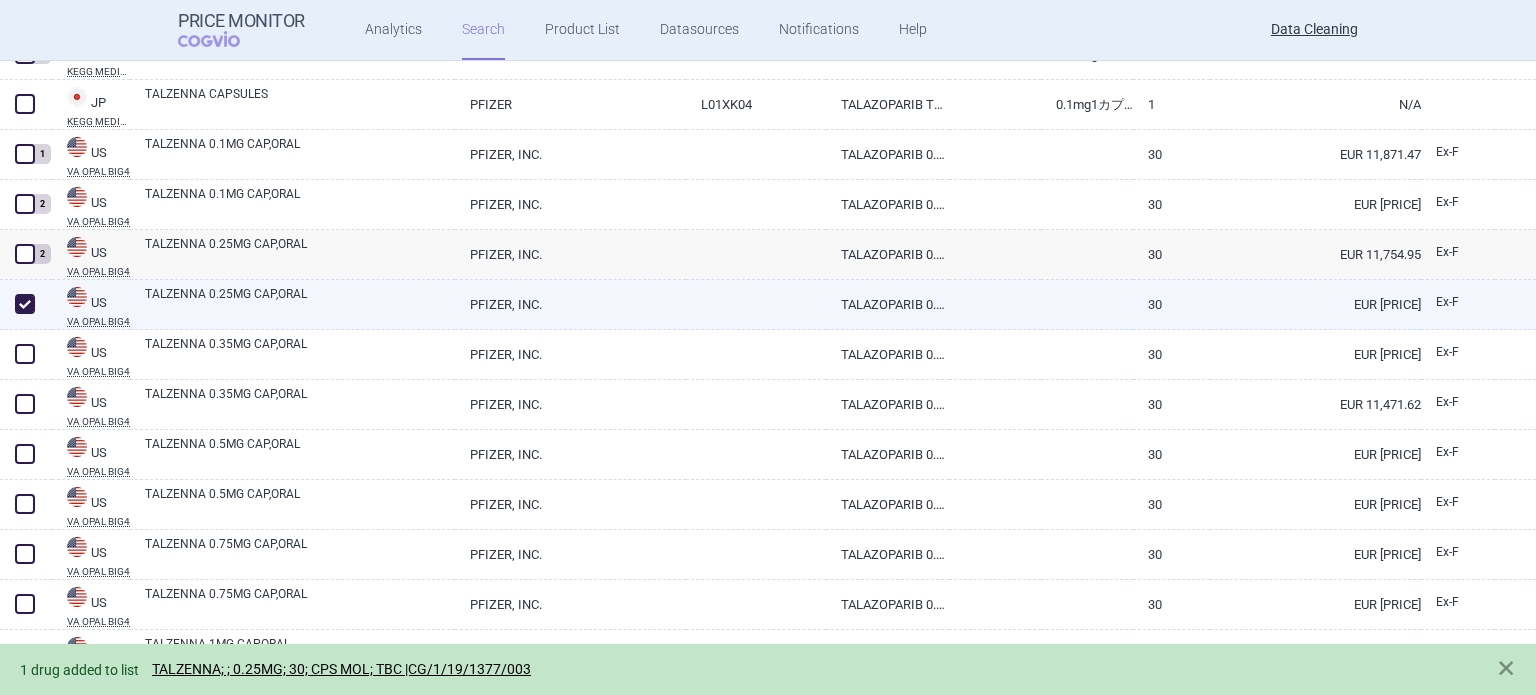 checkbox on "true" 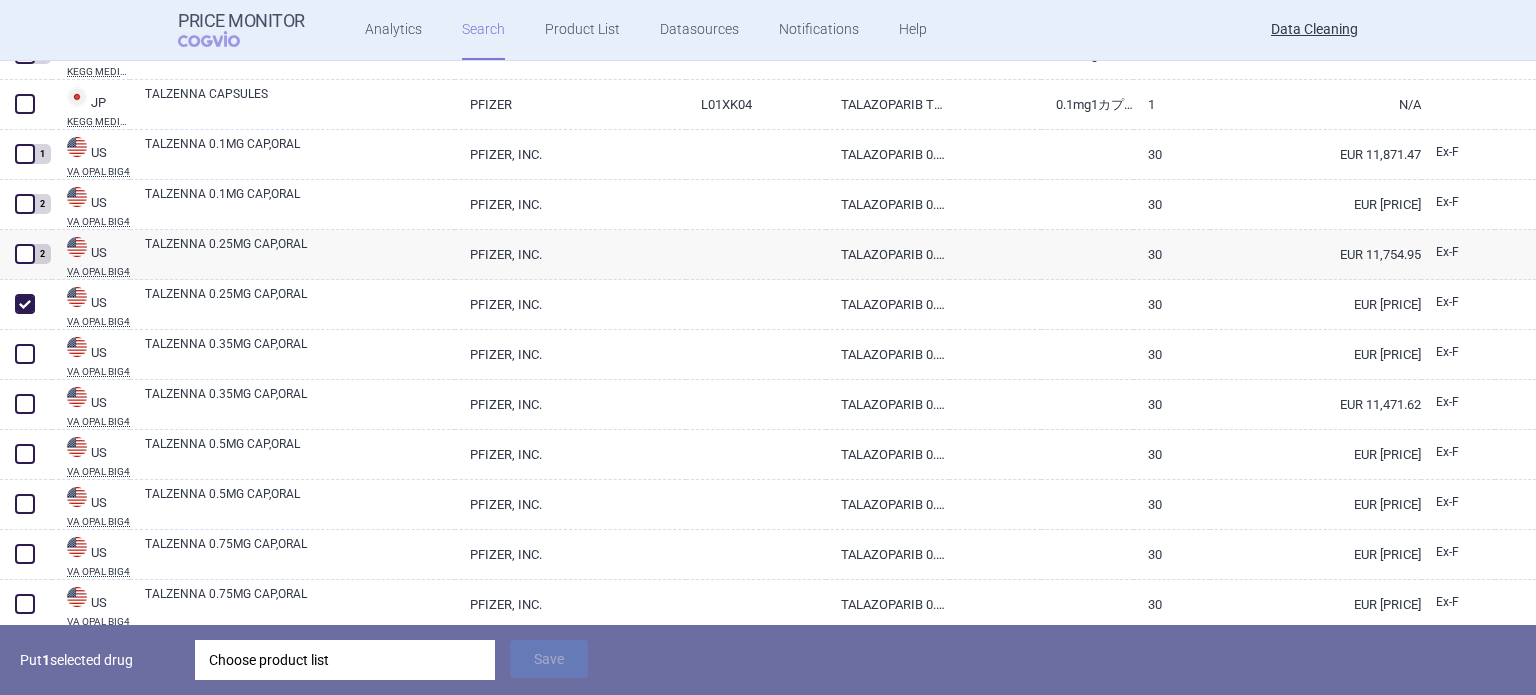 click on "Choose product list" at bounding box center (345, 660) 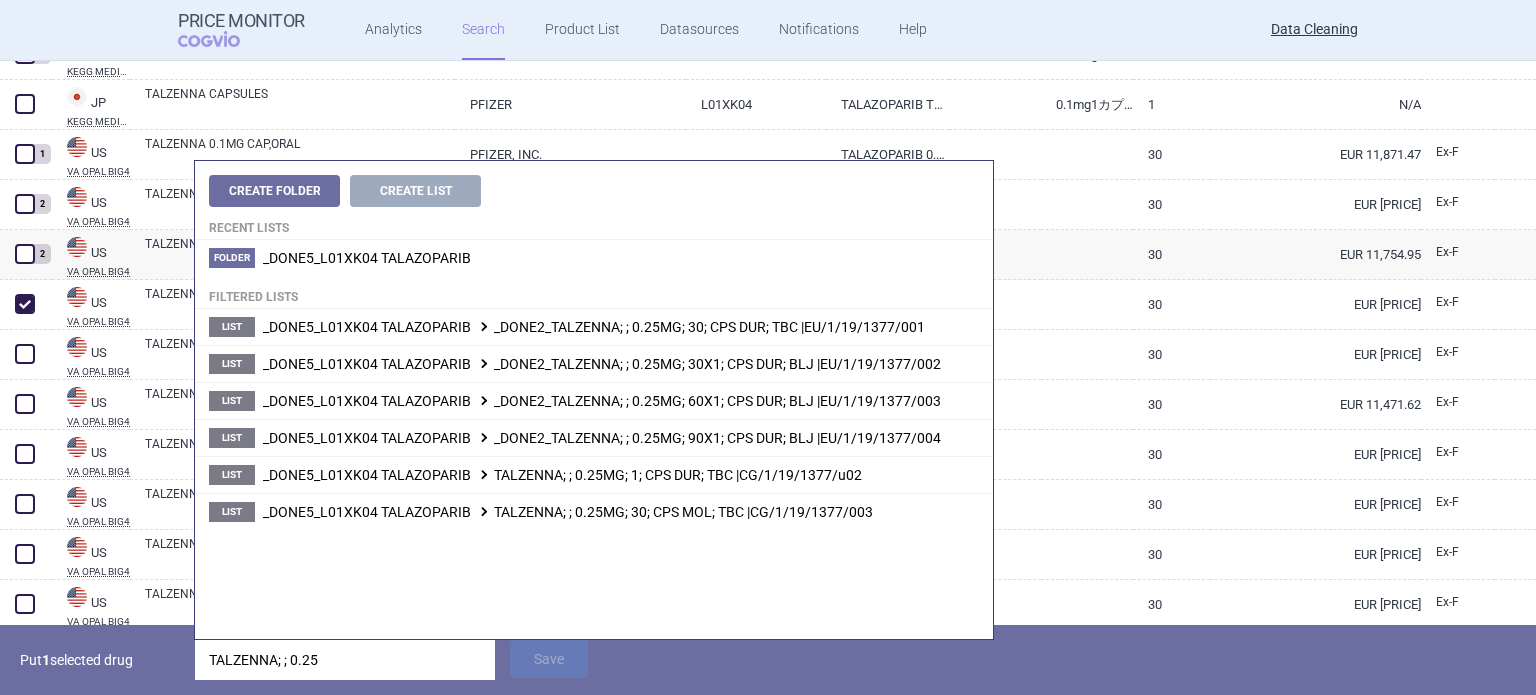 type on "TALZENNA; ; 0.25" 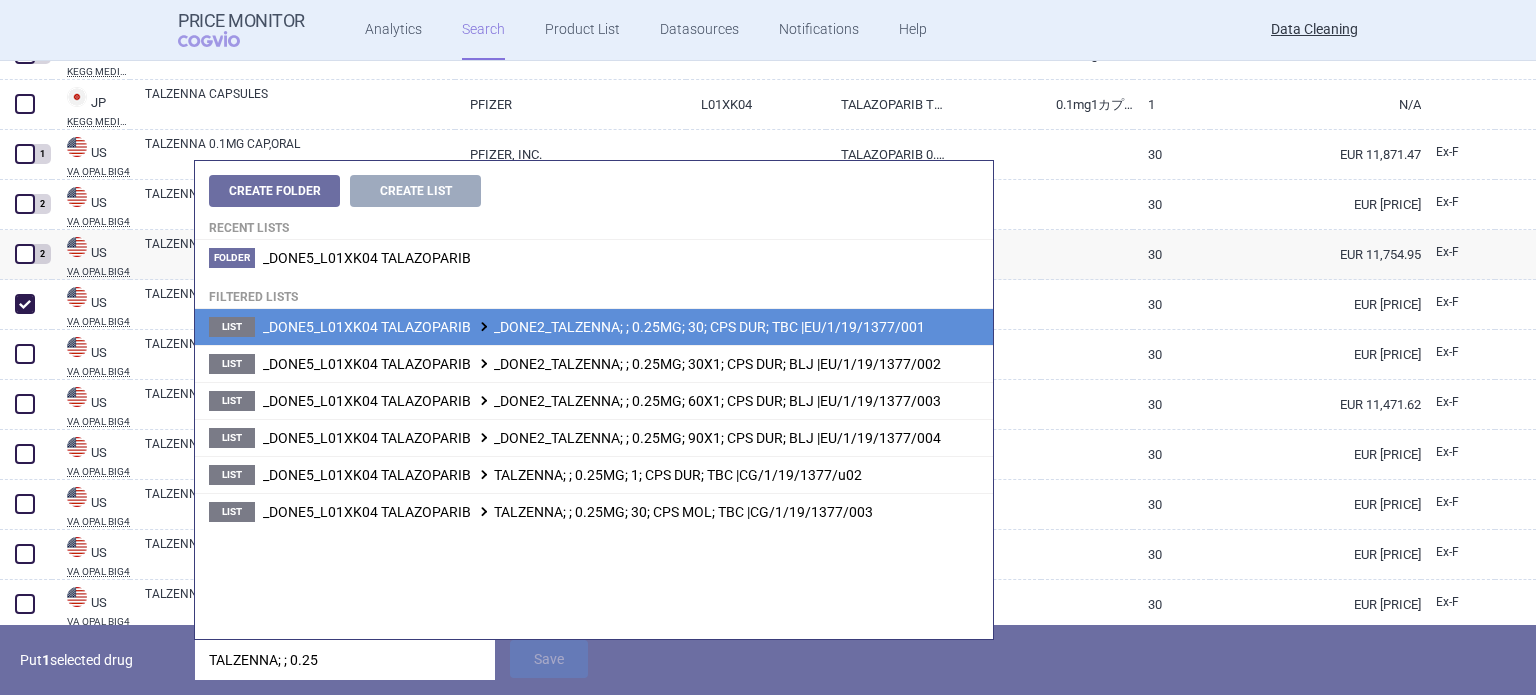 click on "_DONE5_L01XK04 TALAZOPARIB   _DONE2_TALZENNA; ; 0.25MG; 30; CPS DUR; TBC |EU/1/19/1377/001" at bounding box center (594, 327) 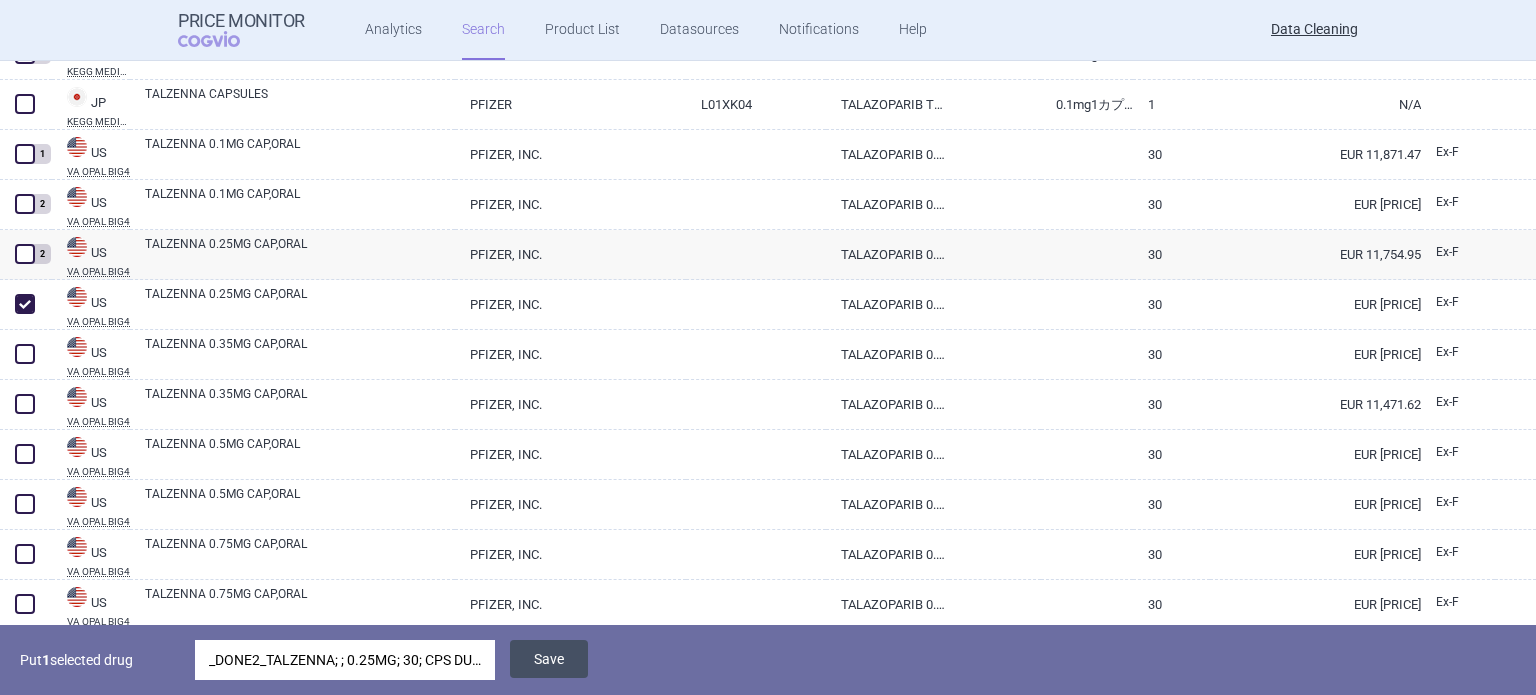 click on "Save" at bounding box center (549, 659) 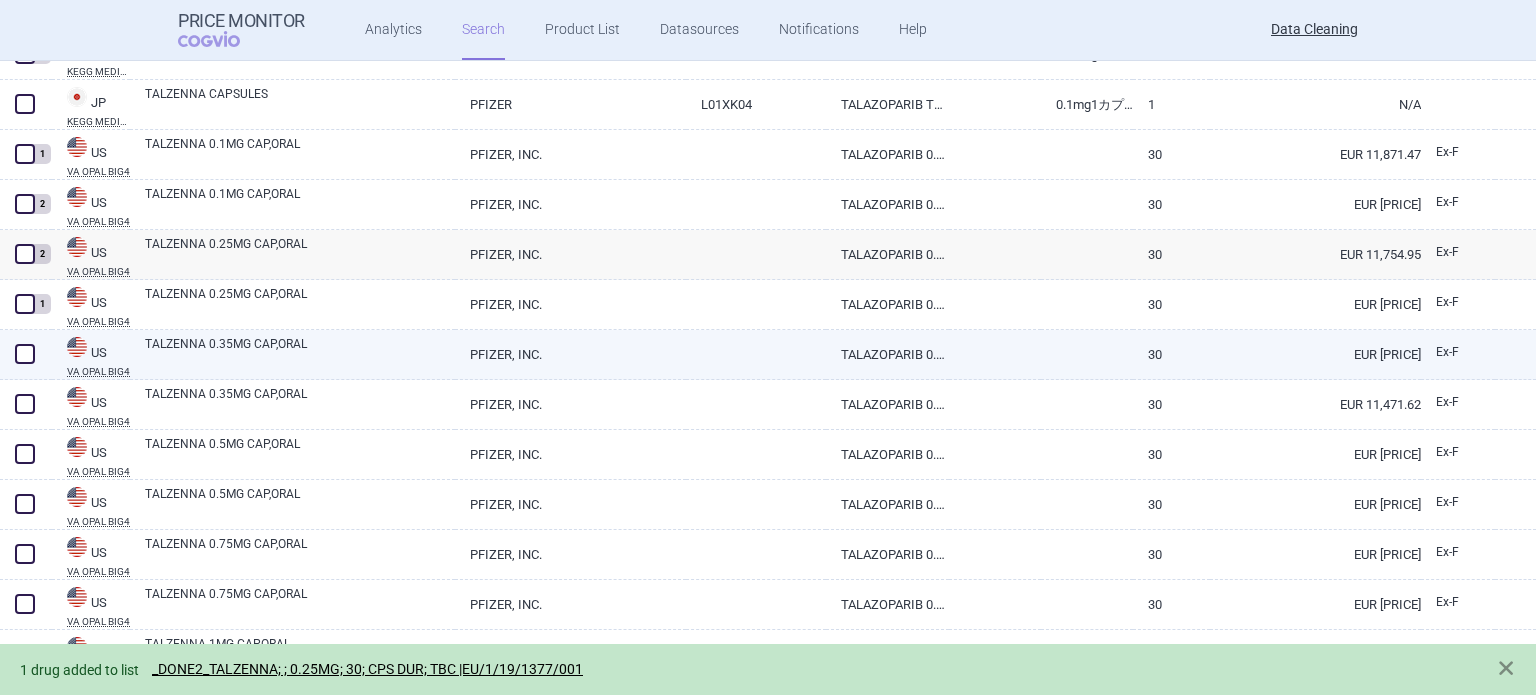 click on "TALZENNA 0.35MG CAP,ORAL" at bounding box center [300, 353] 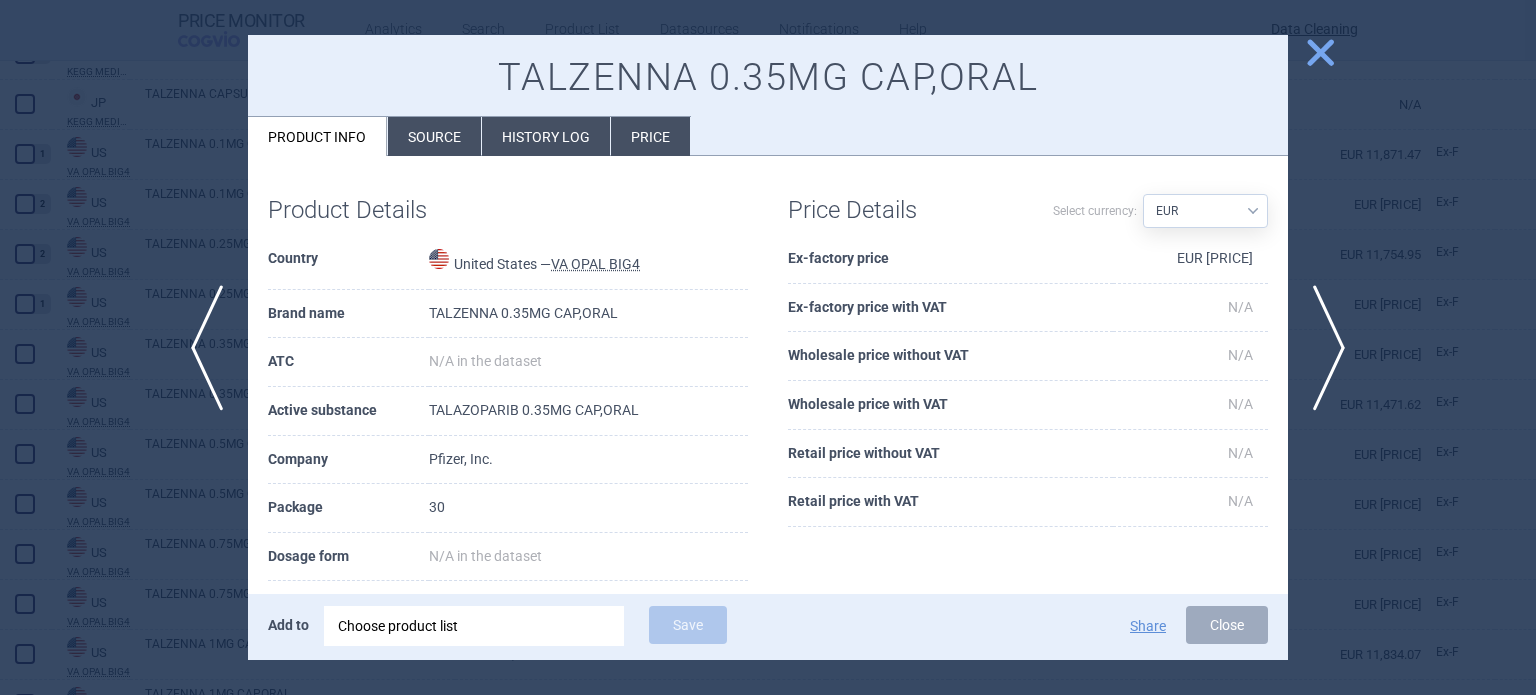 click on "TALZENNA 0.35MG CAP,ORAL Product info Source History log Price" at bounding box center (768, 96) 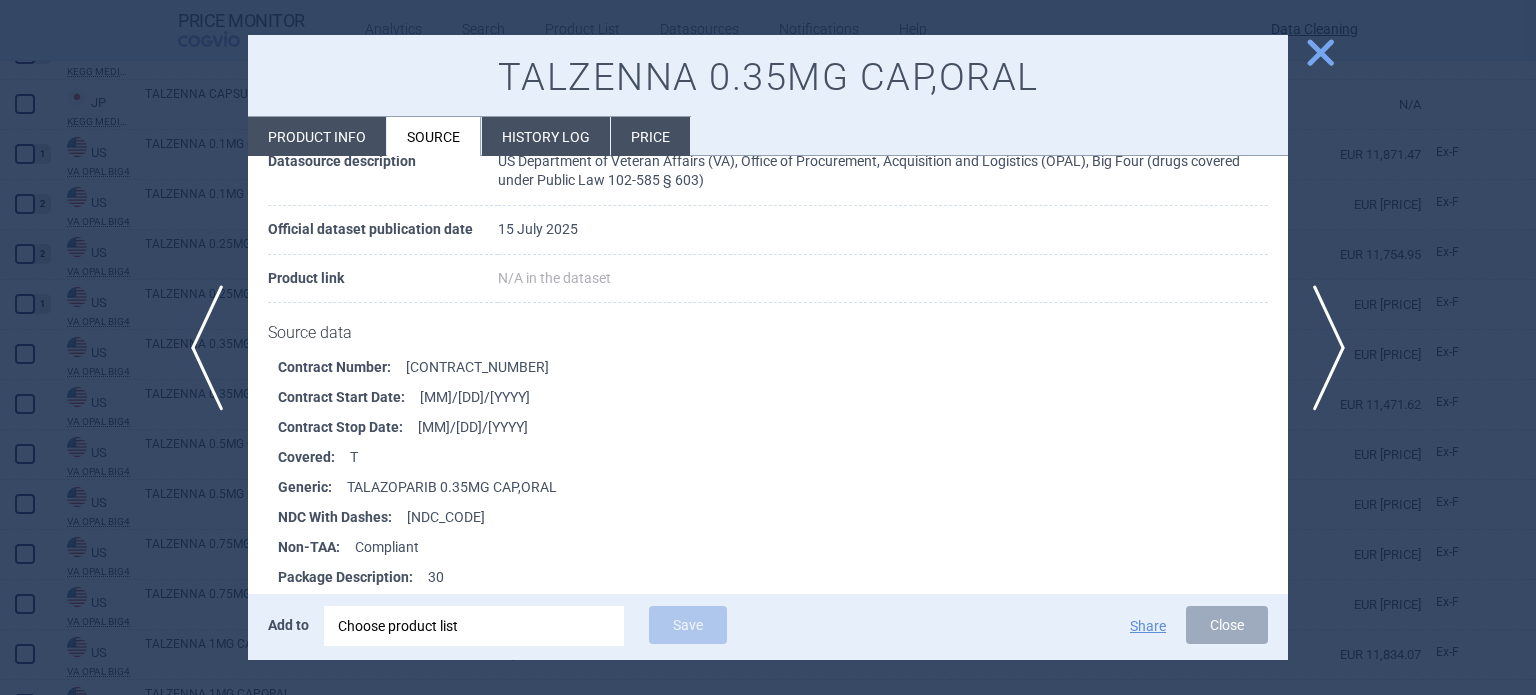 scroll, scrollTop: 400, scrollLeft: 0, axis: vertical 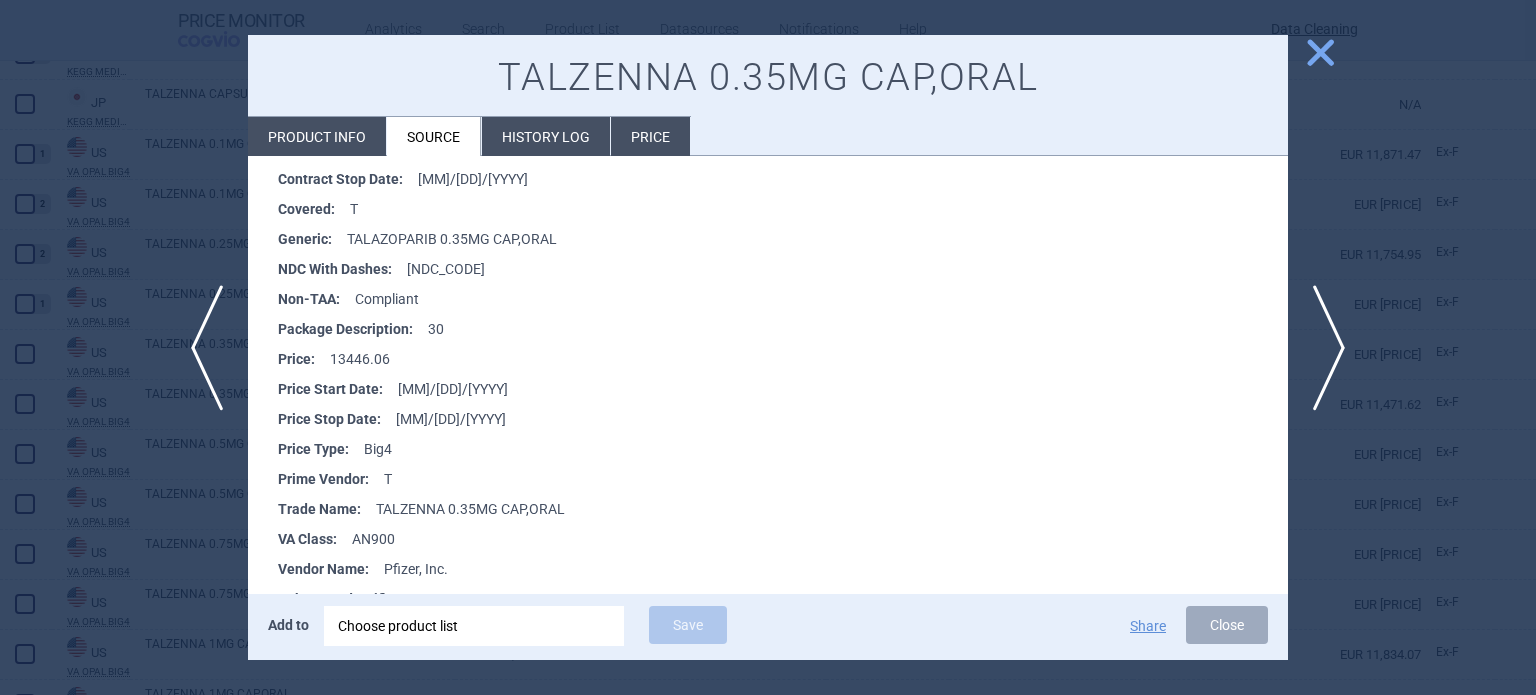 drag, startPoint x: 476, startPoint y: 265, endPoint x: 409, endPoint y: 264, distance: 67.00746 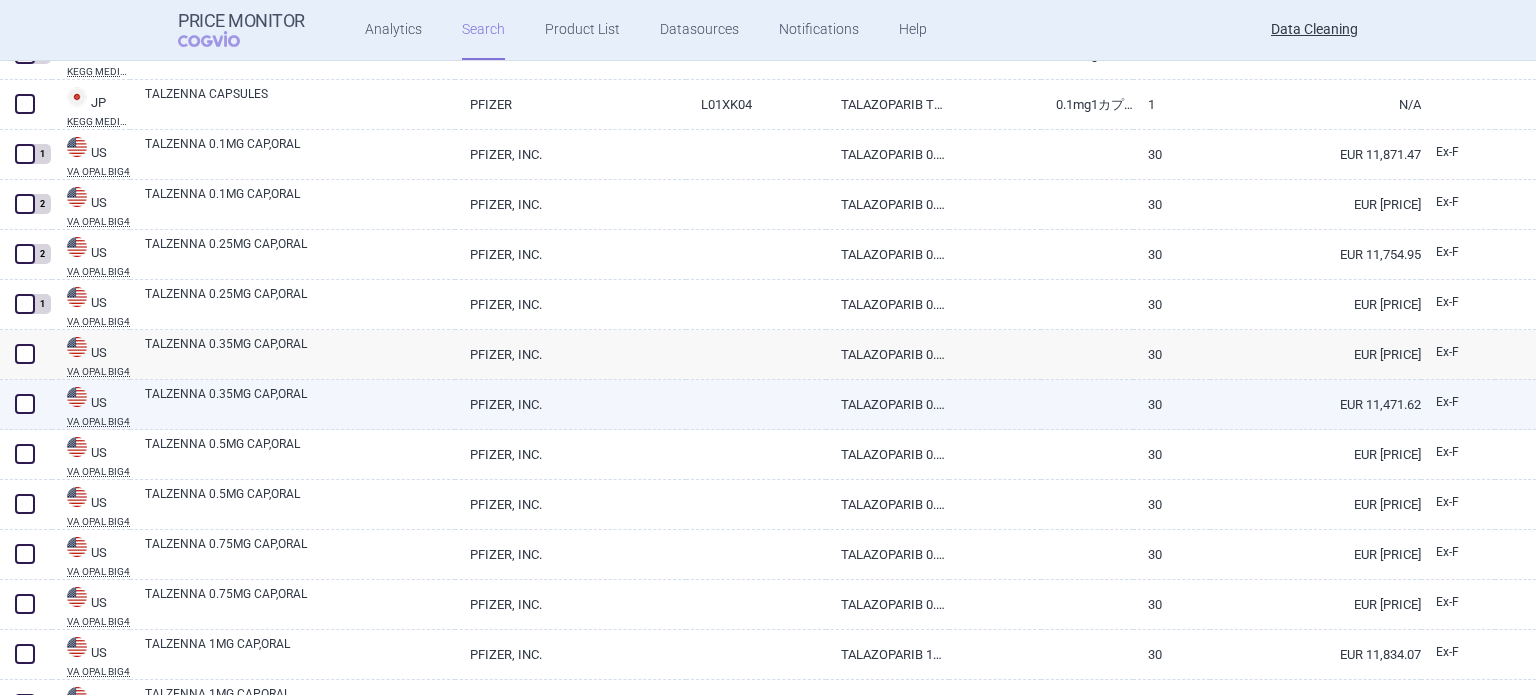 click on "TALZENNA 0.35MG CAP,ORAL" at bounding box center [300, 403] 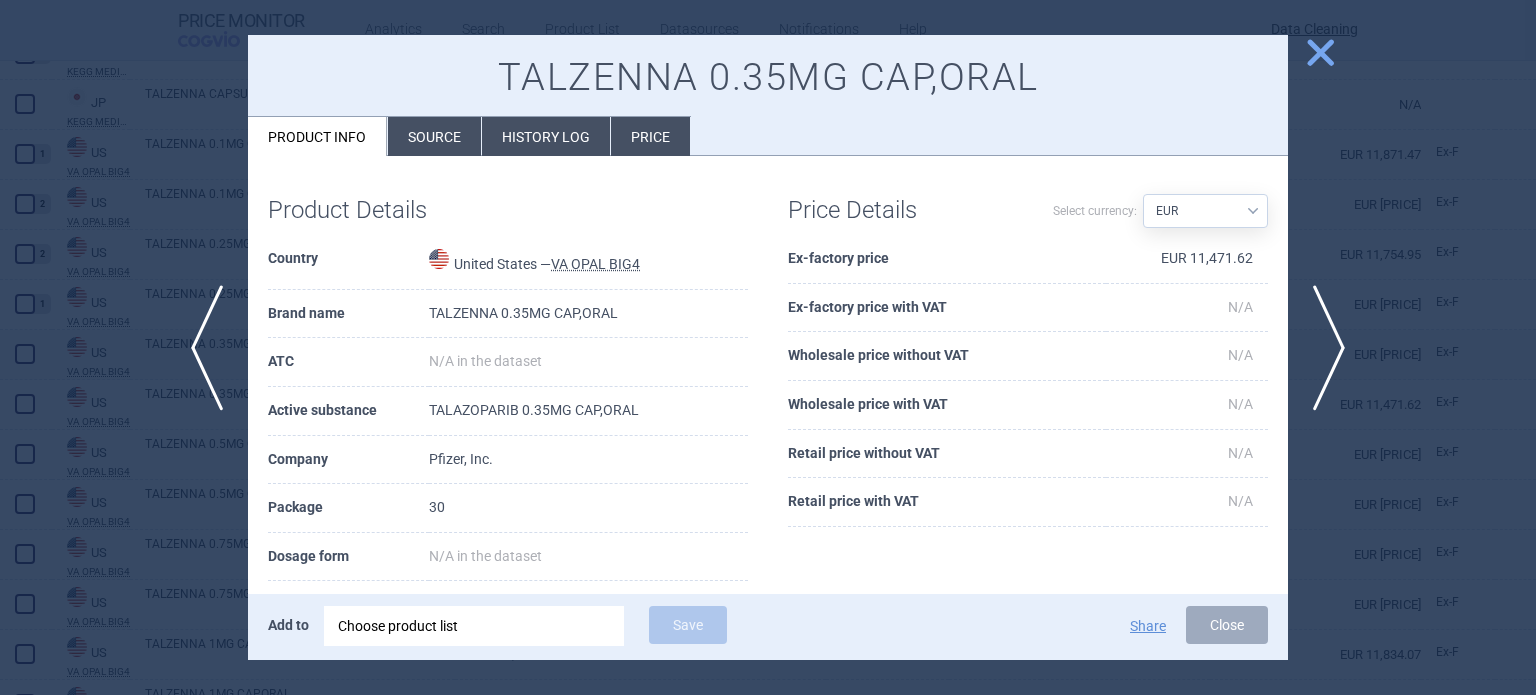 click on "Source" at bounding box center (434, 136) 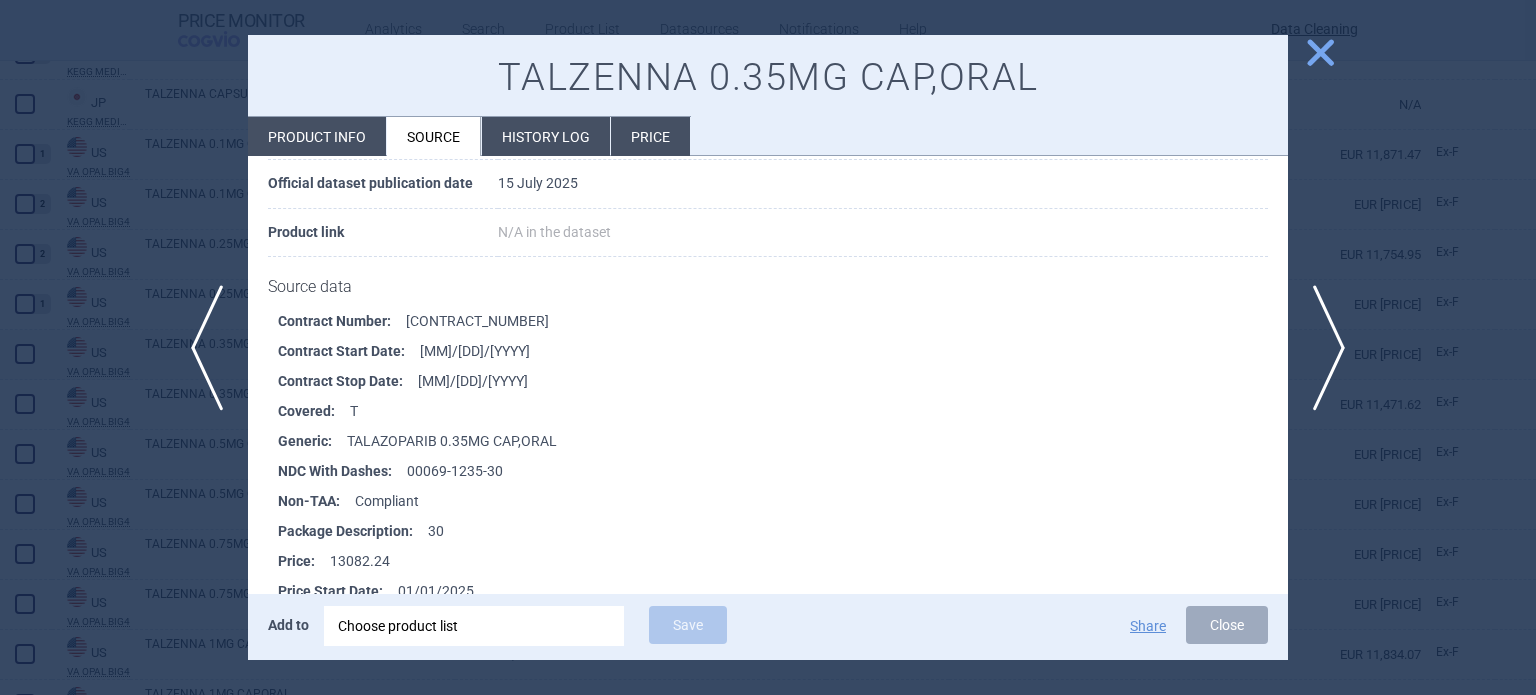 scroll, scrollTop: 200, scrollLeft: 0, axis: vertical 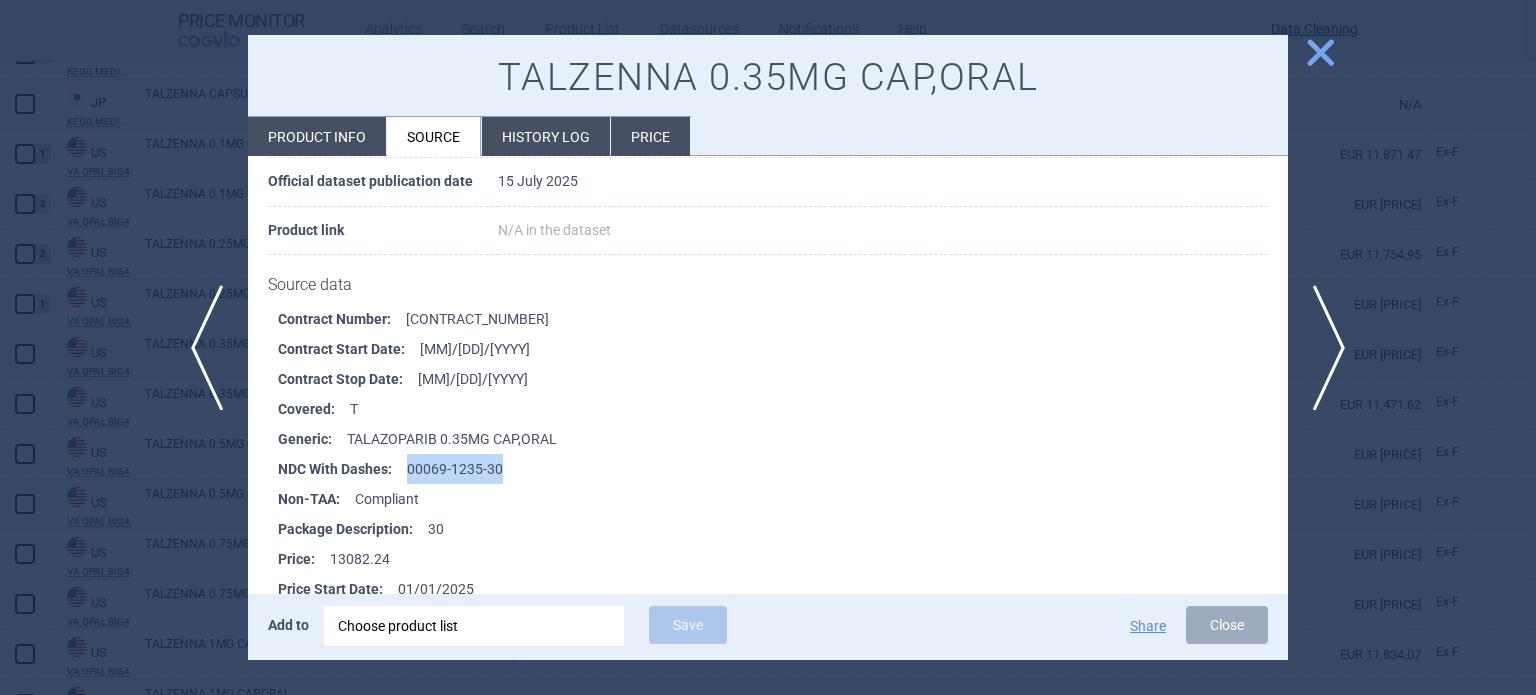 drag, startPoint x: 521, startPoint y: 474, endPoint x: 408, endPoint y: 475, distance: 113.004425 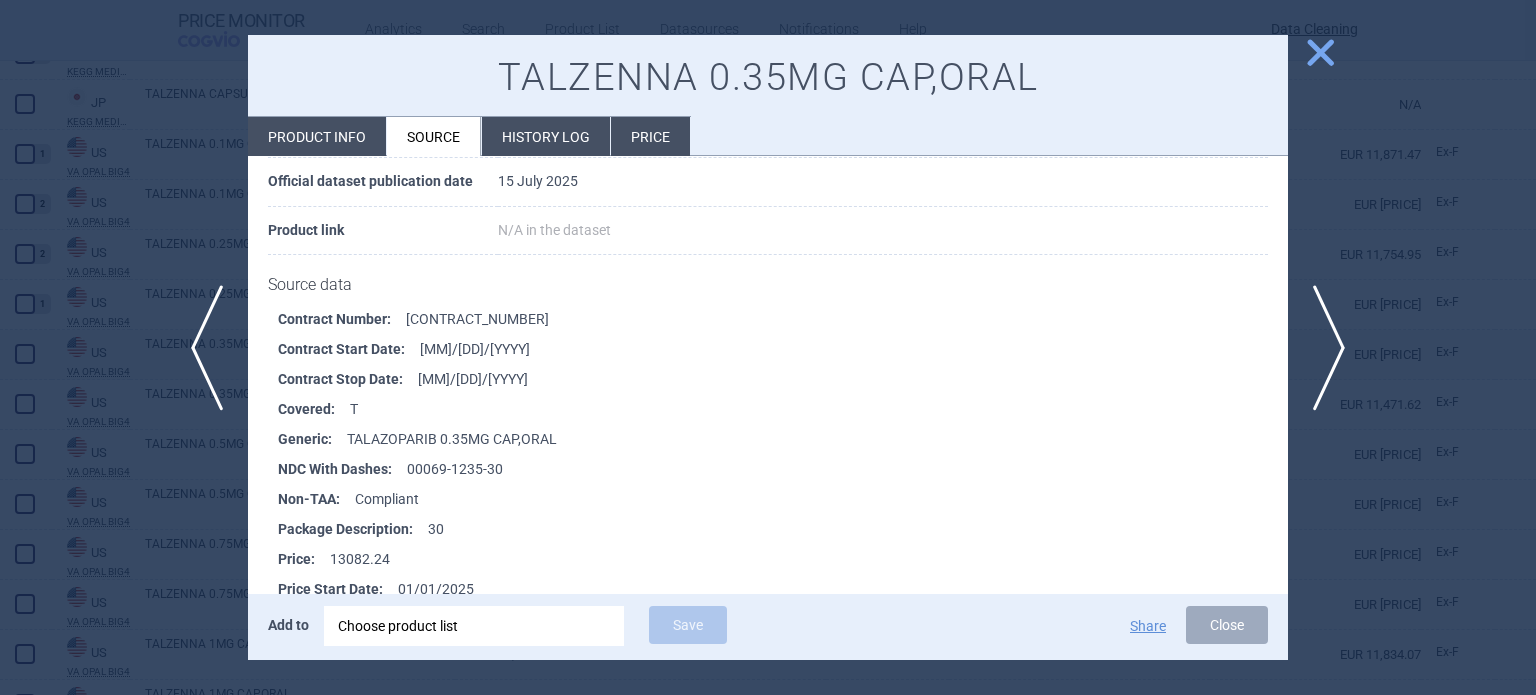 click at bounding box center [768, 347] 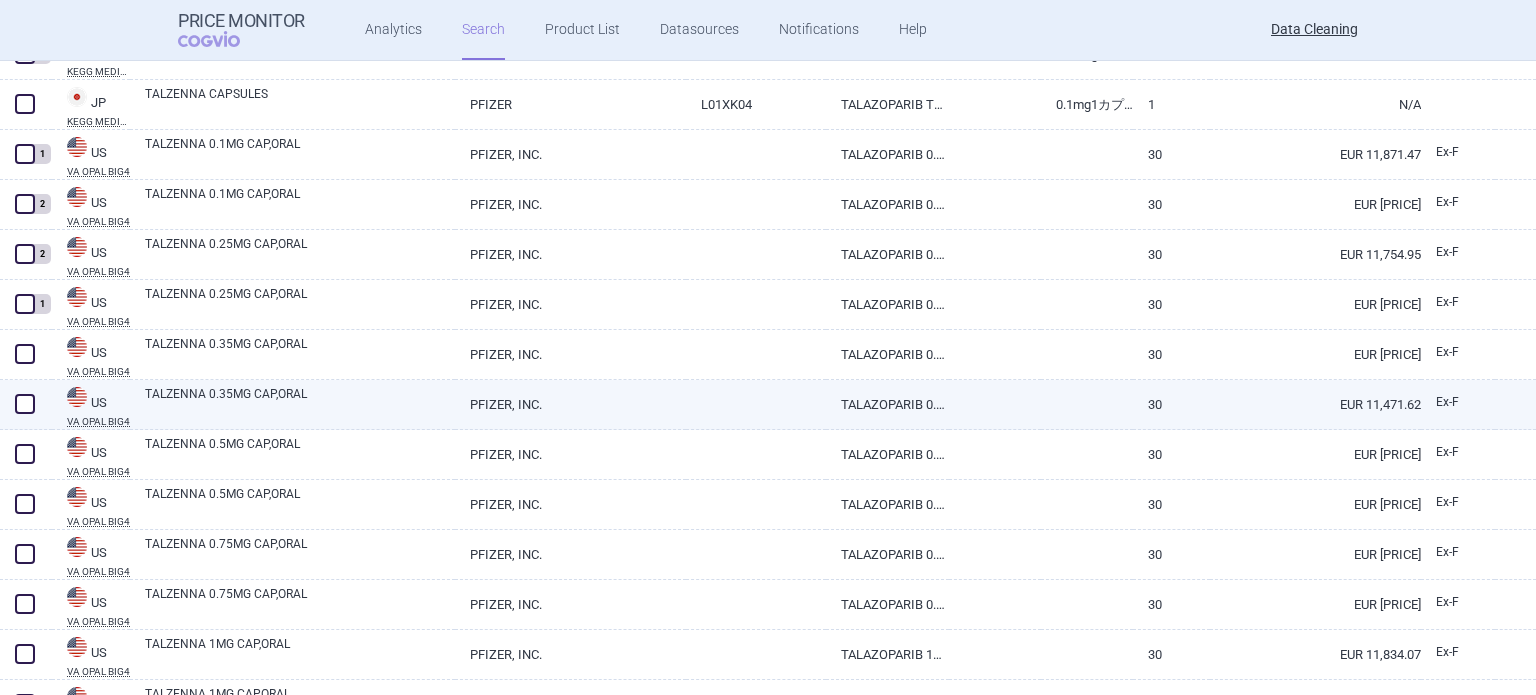 click at bounding box center (25, 404) 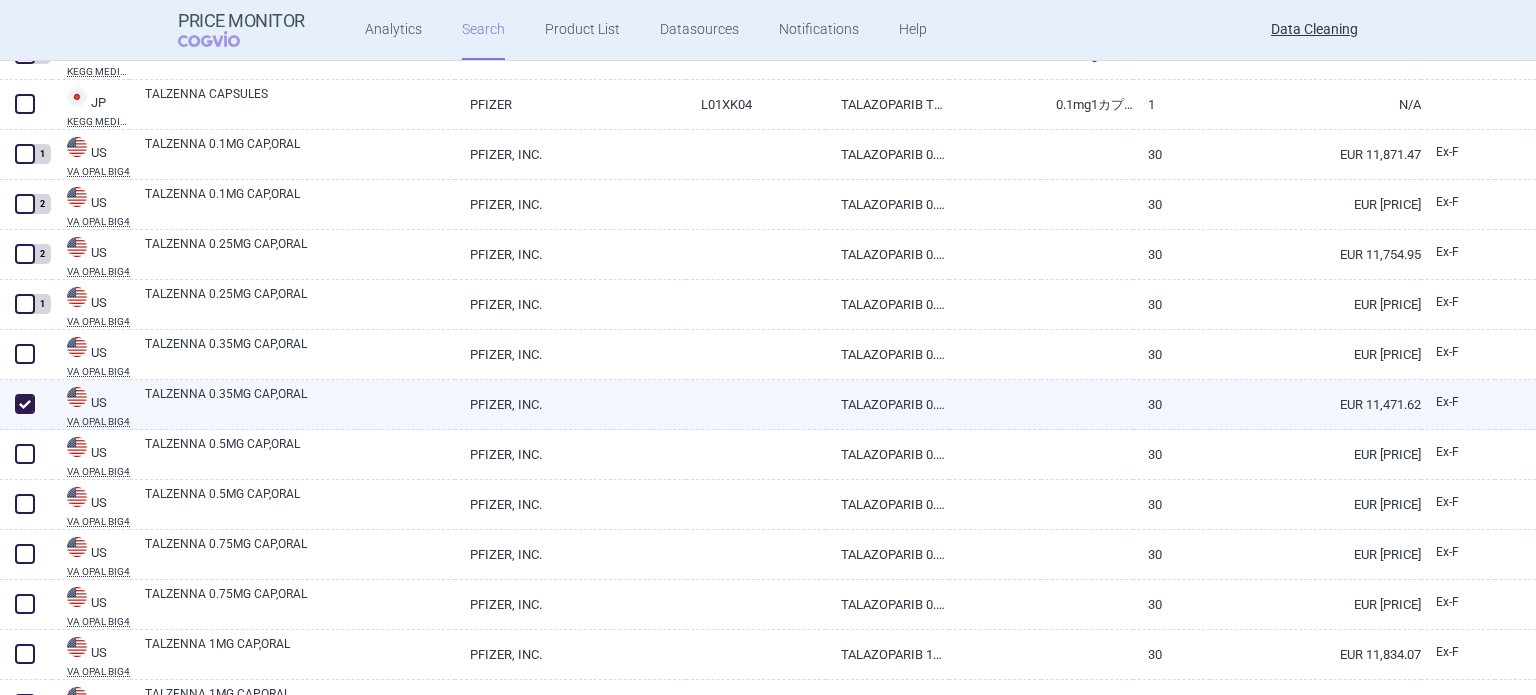 checkbox on "true" 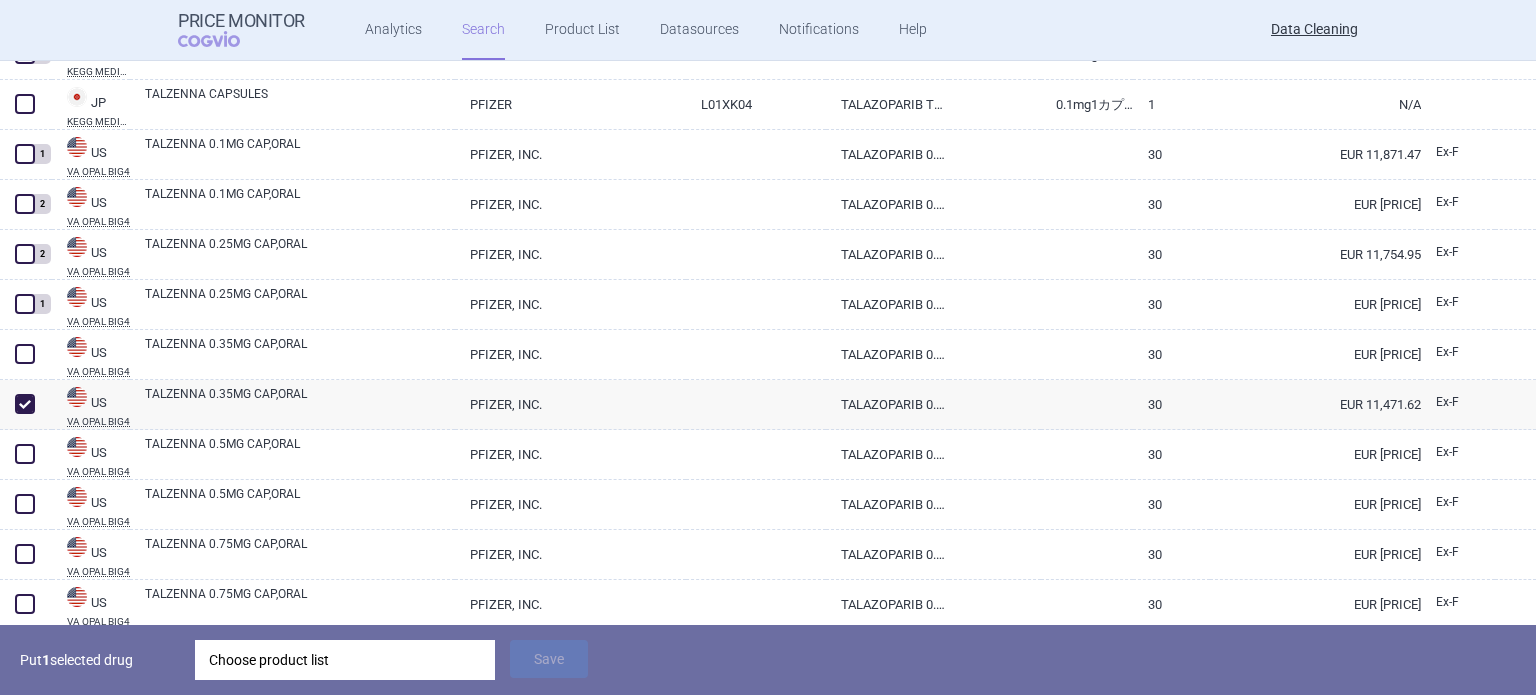 click on "Choose product list" at bounding box center [345, 660] 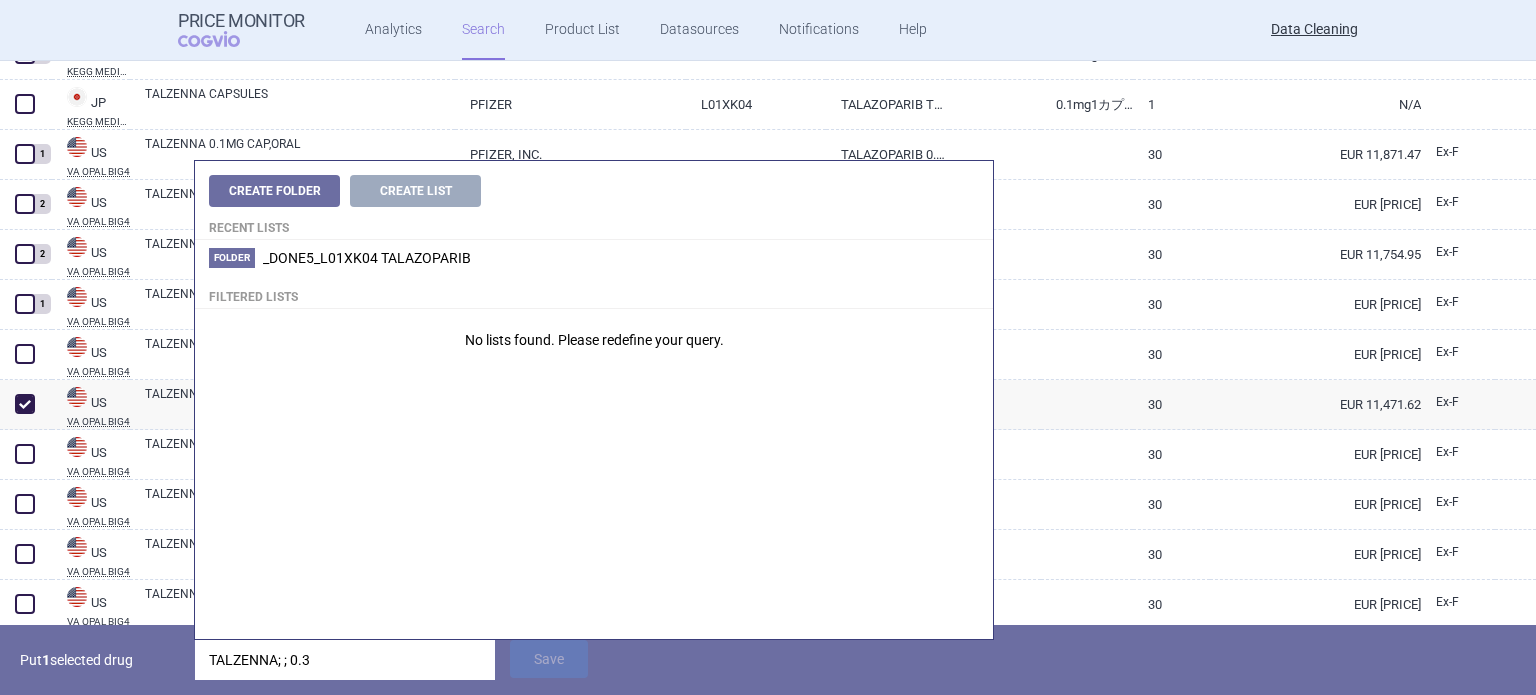 type on "TALZENNA; ; 0." 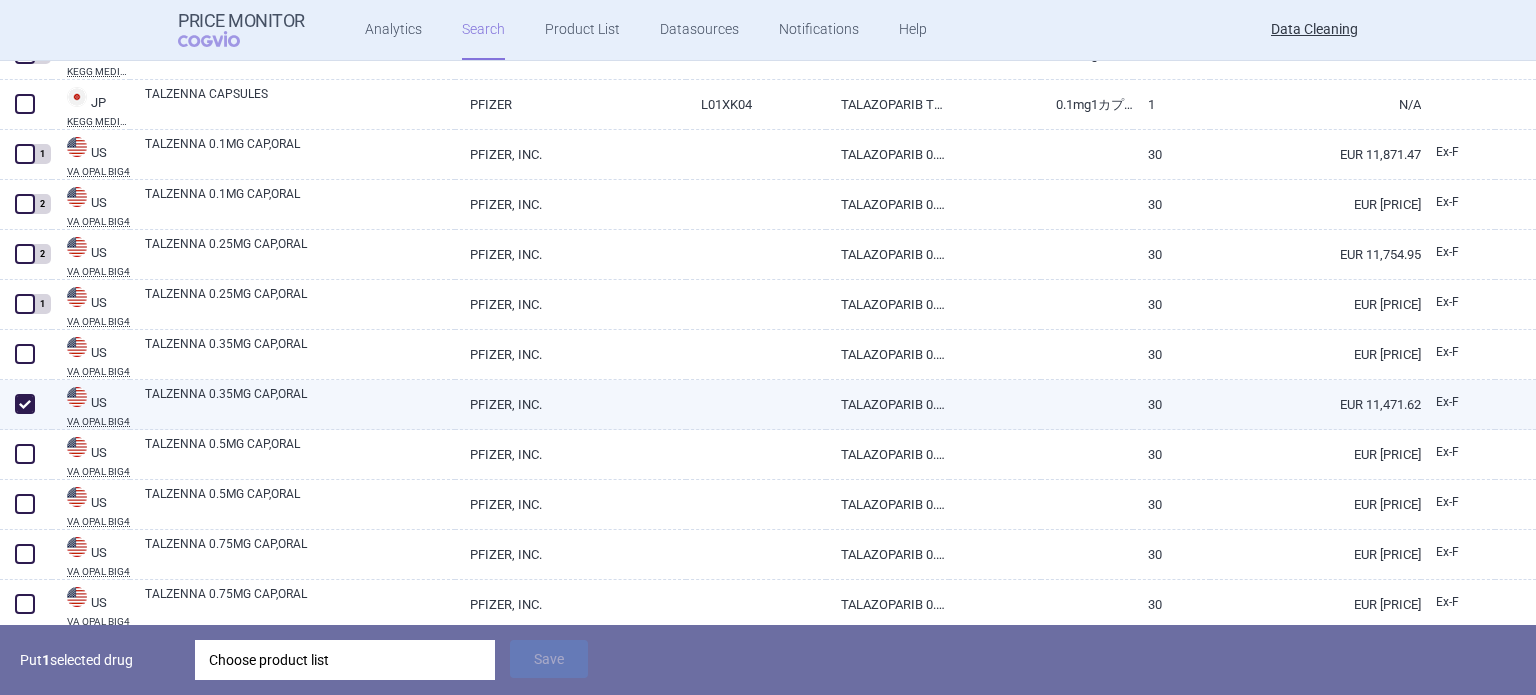 click at bounding box center [25, 404] 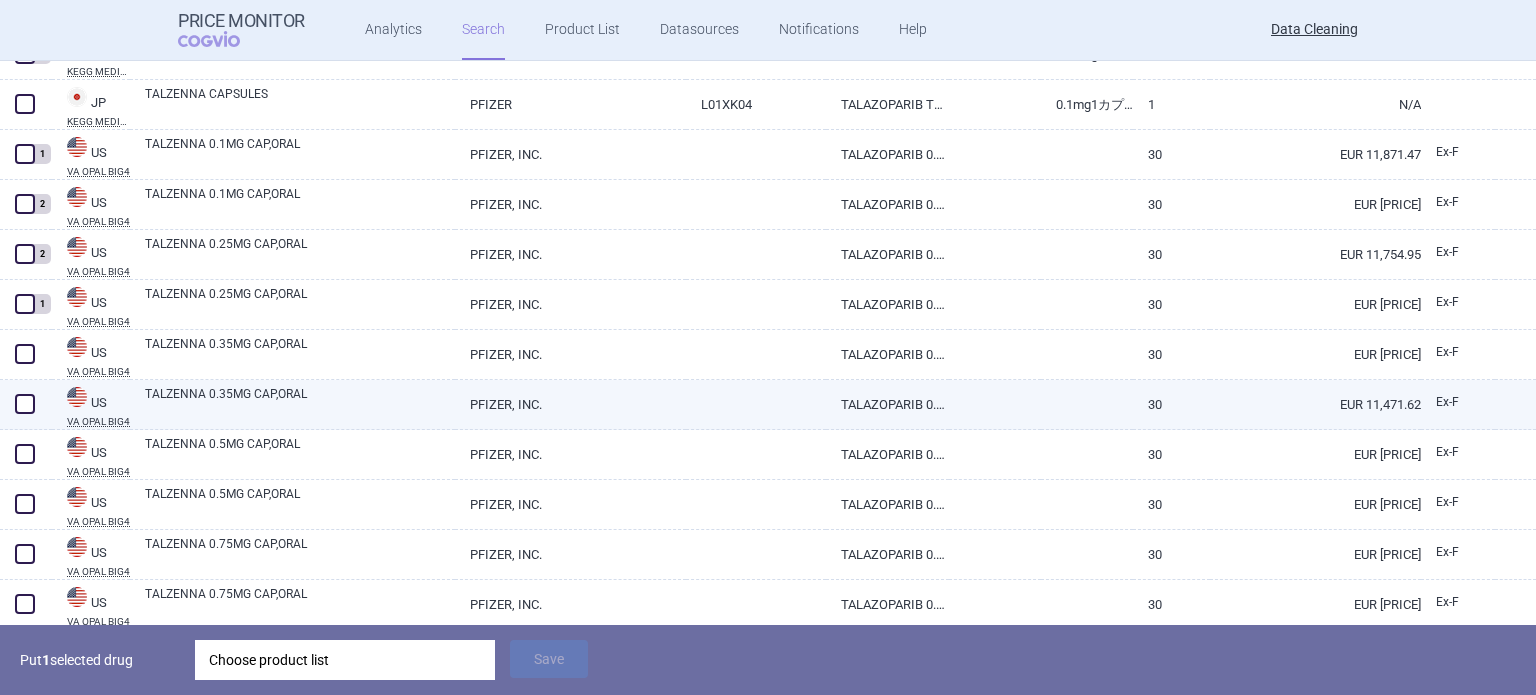 checkbox on "false" 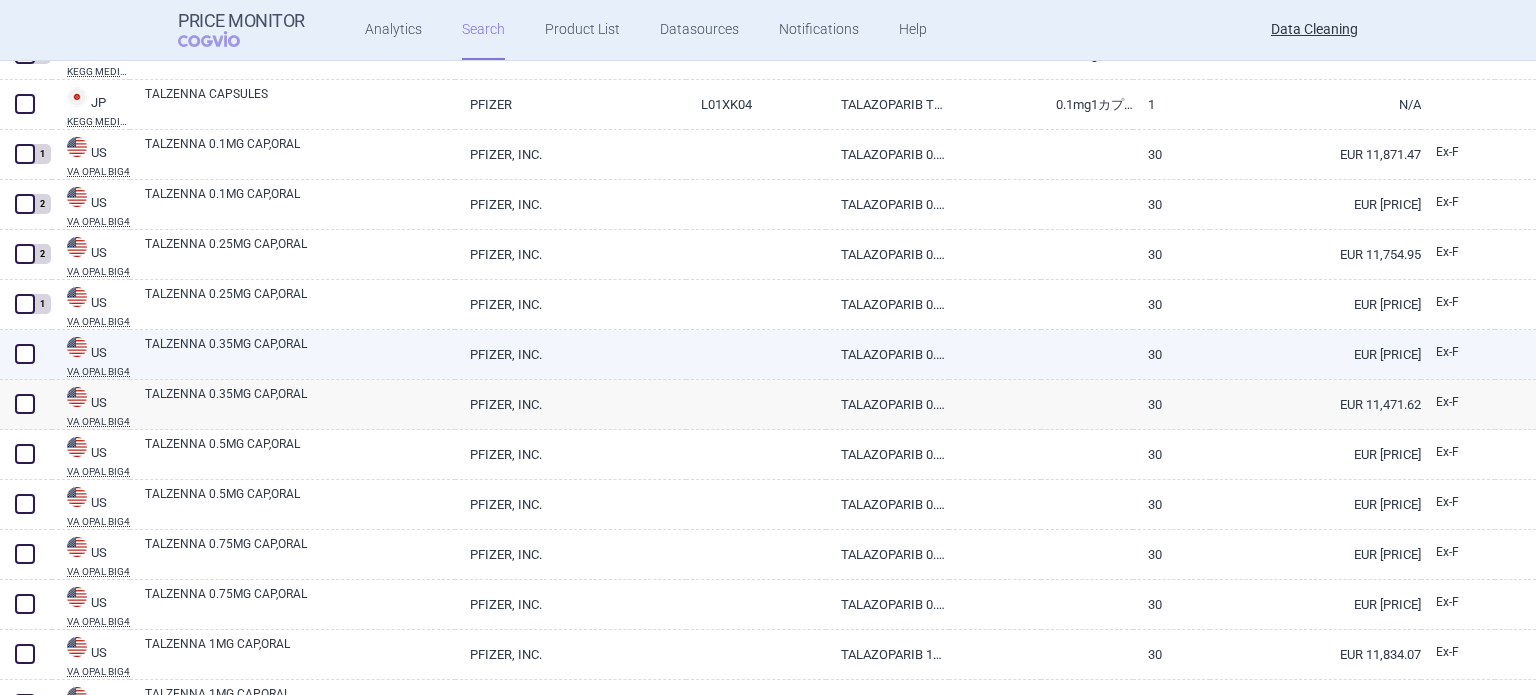 click on "TALZENNA 0.35MG CAP,ORAL" at bounding box center (300, 353) 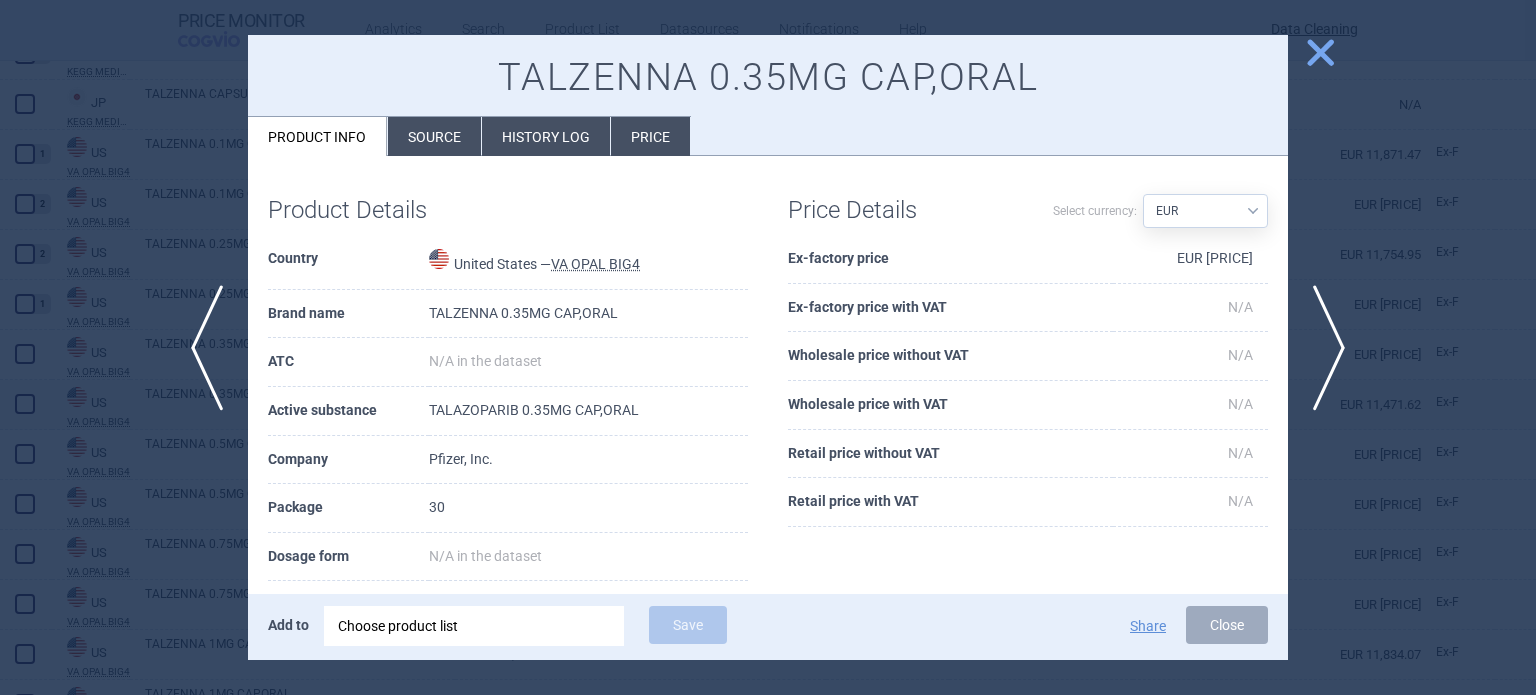 click on "Source" at bounding box center [434, 136] 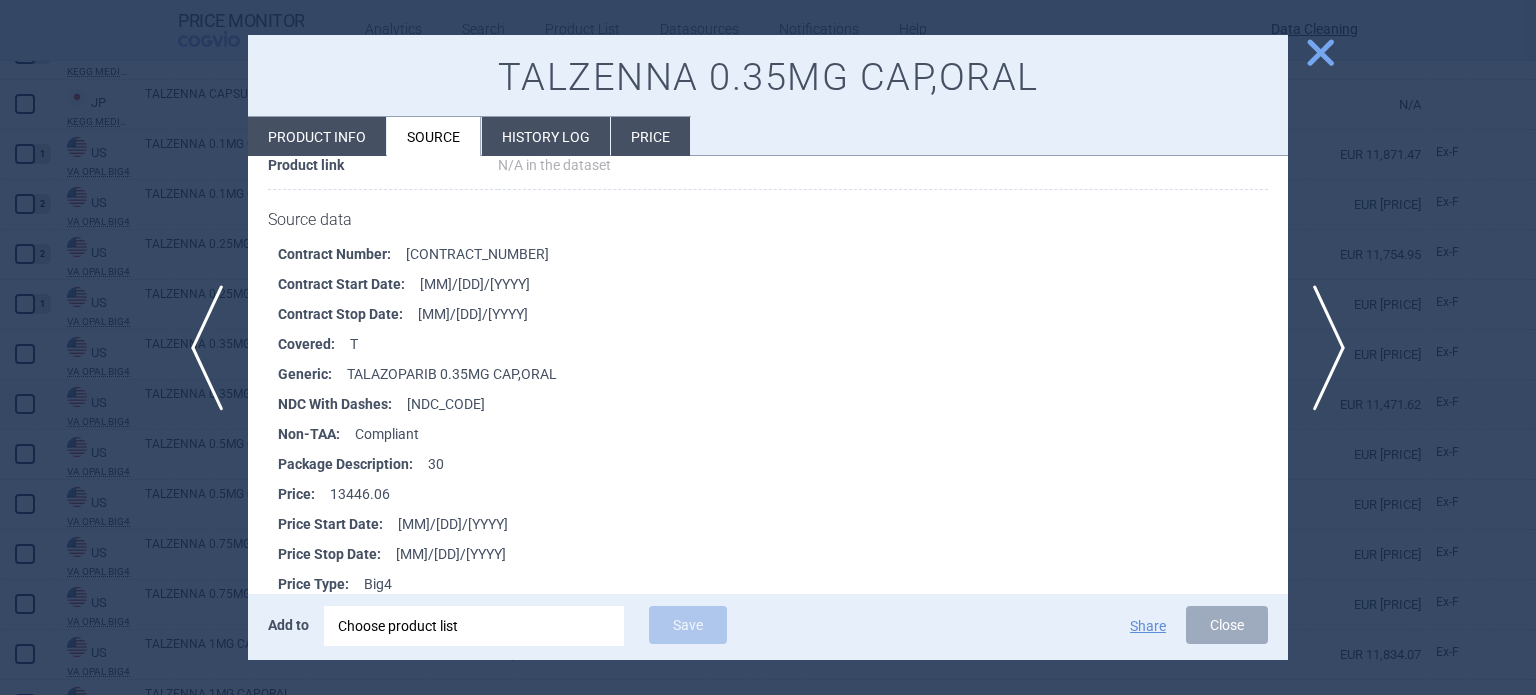scroll, scrollTop: 300, scrollLeft: 0, axis: vertical 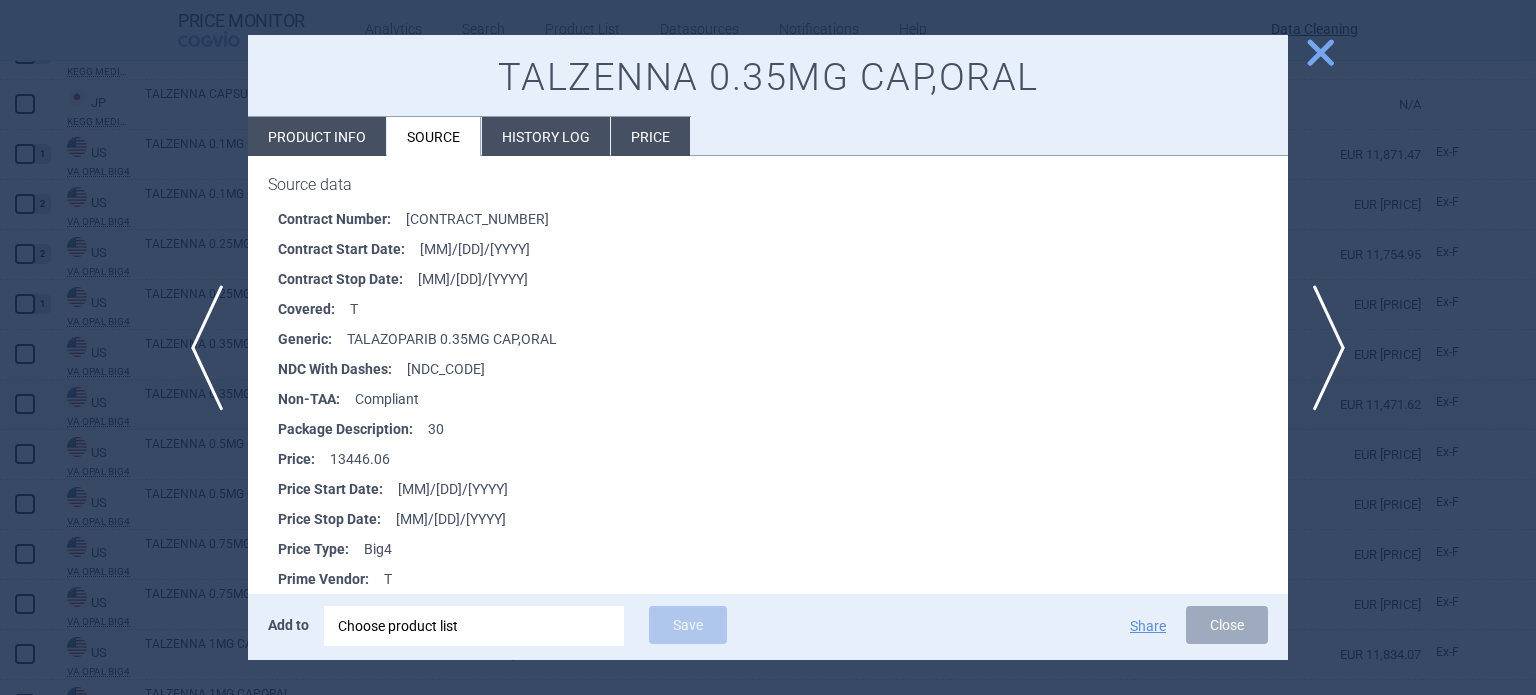click at bounding box center (768, 347) 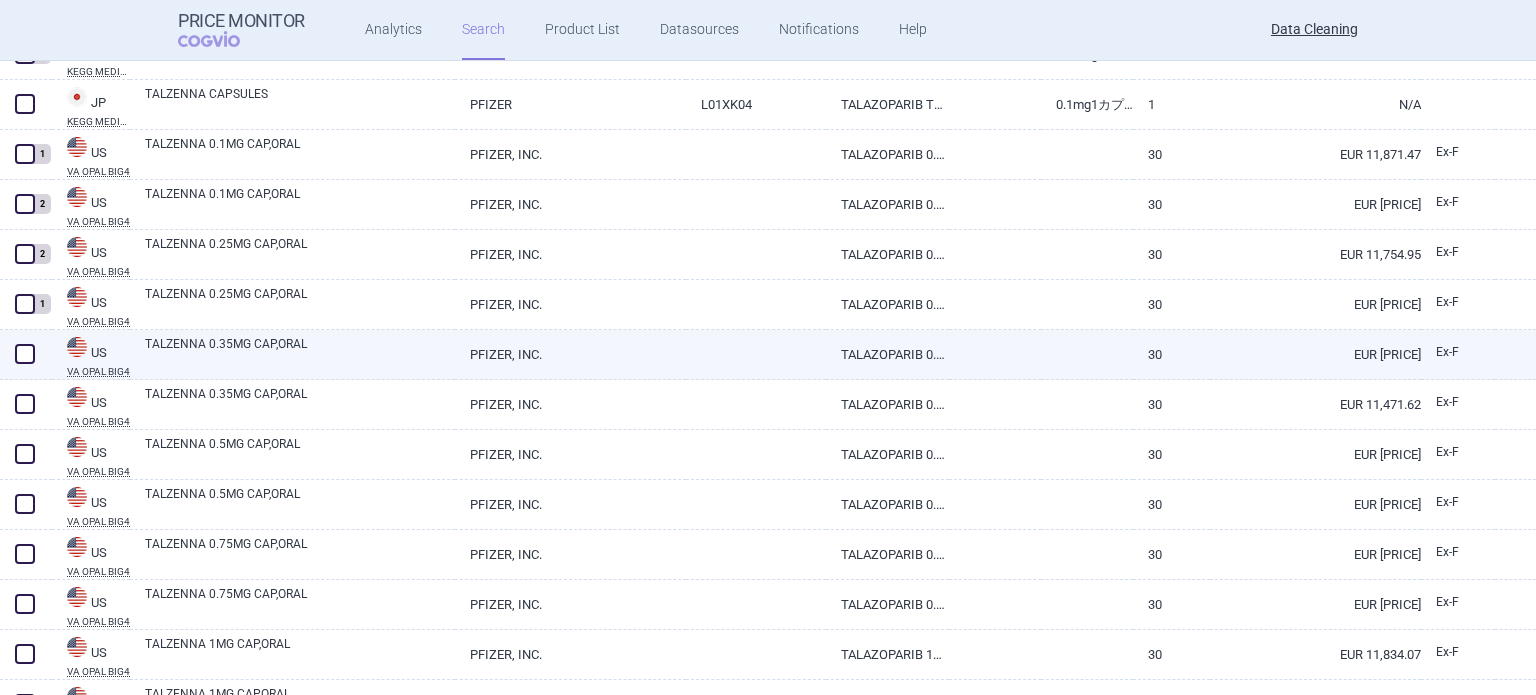 click at bounding box center [25, 354] 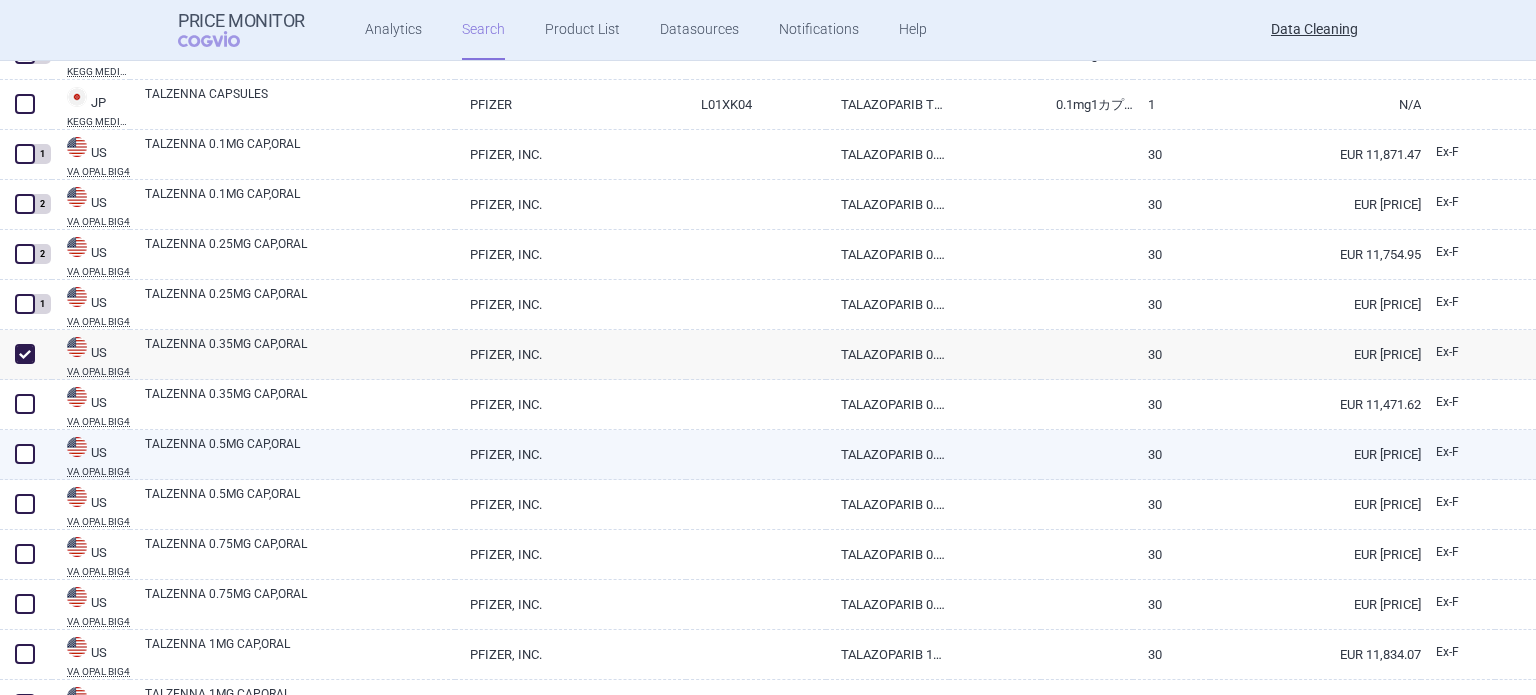 checkbox on "true" 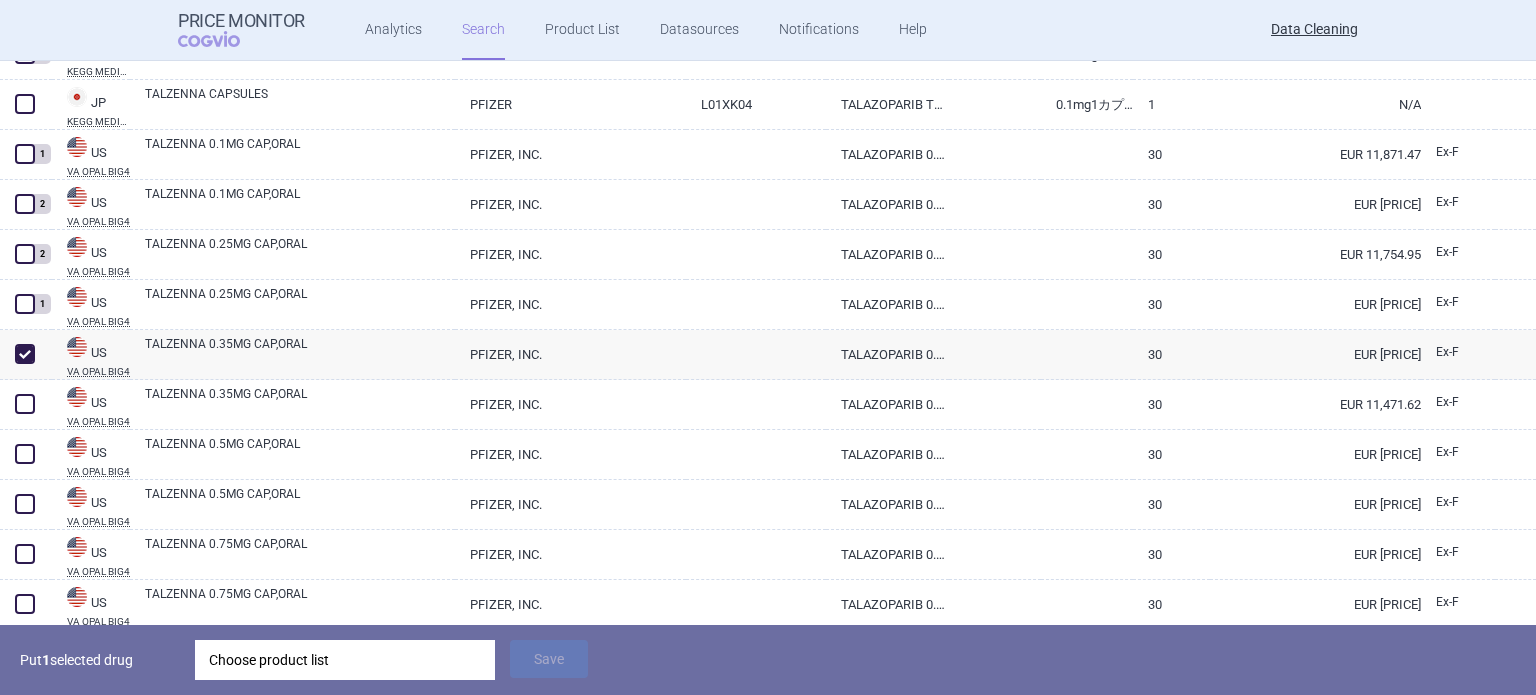 click on "Choose product list" at bounding box center [345, 660] 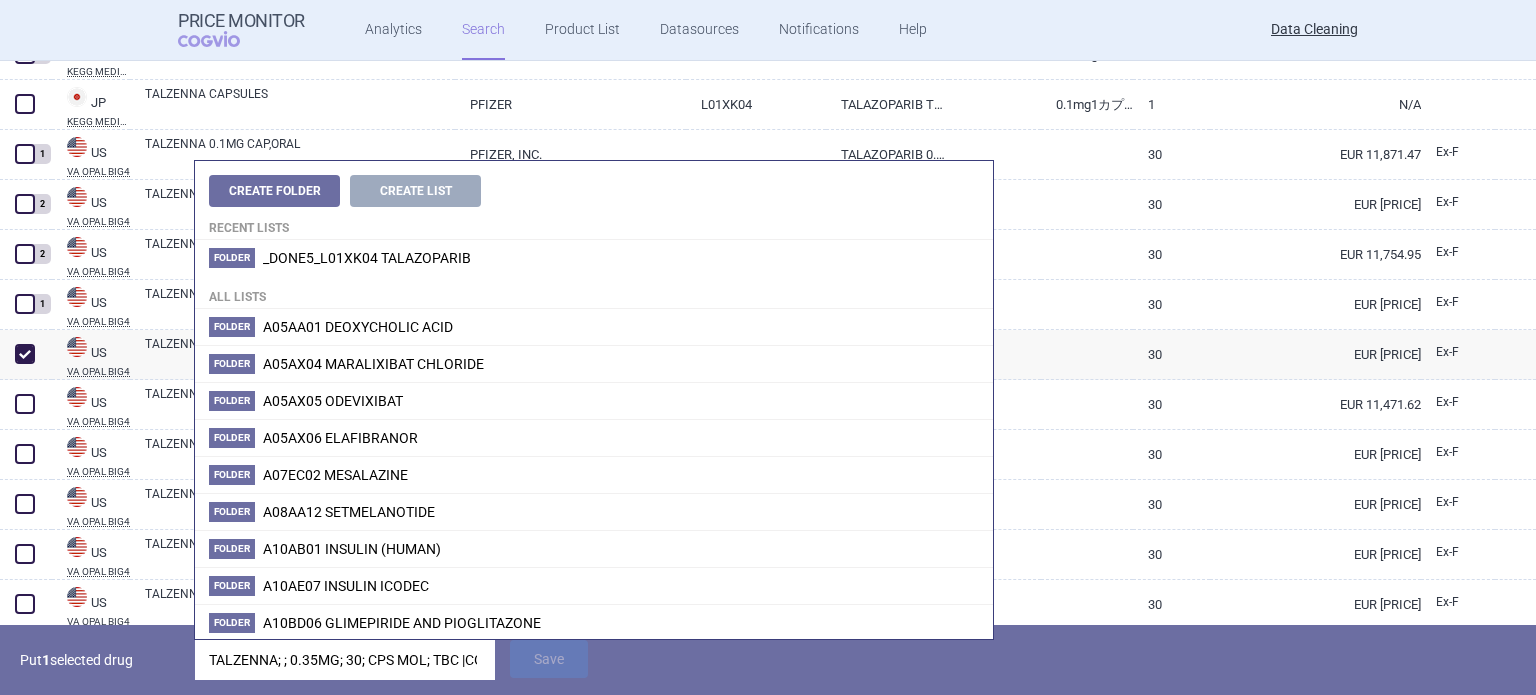 scroll, scrollTop: 0, scrollLeft: 111, axis: horizontal 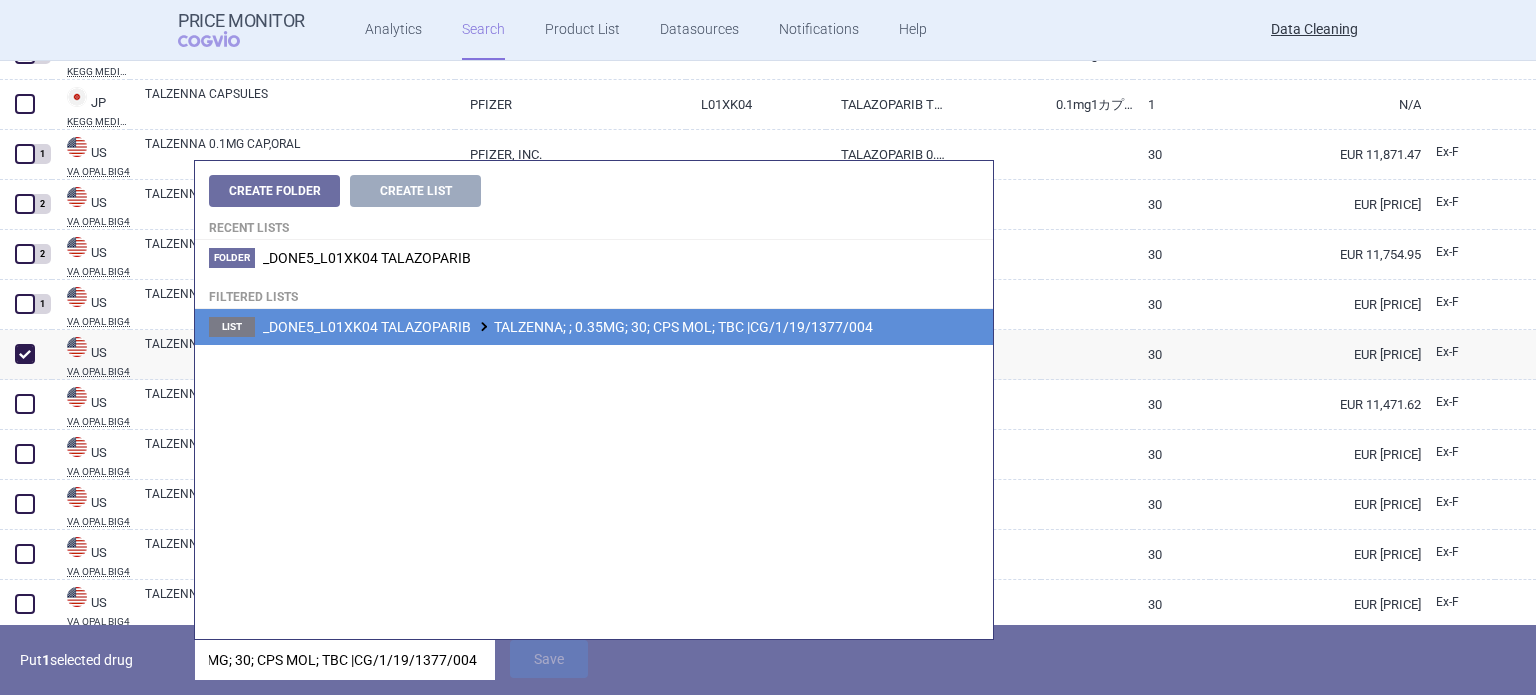 type on "TALZENNA; ; 0.35MG; 30; CPS MOL; TBC |CG/1/19/1377/004" 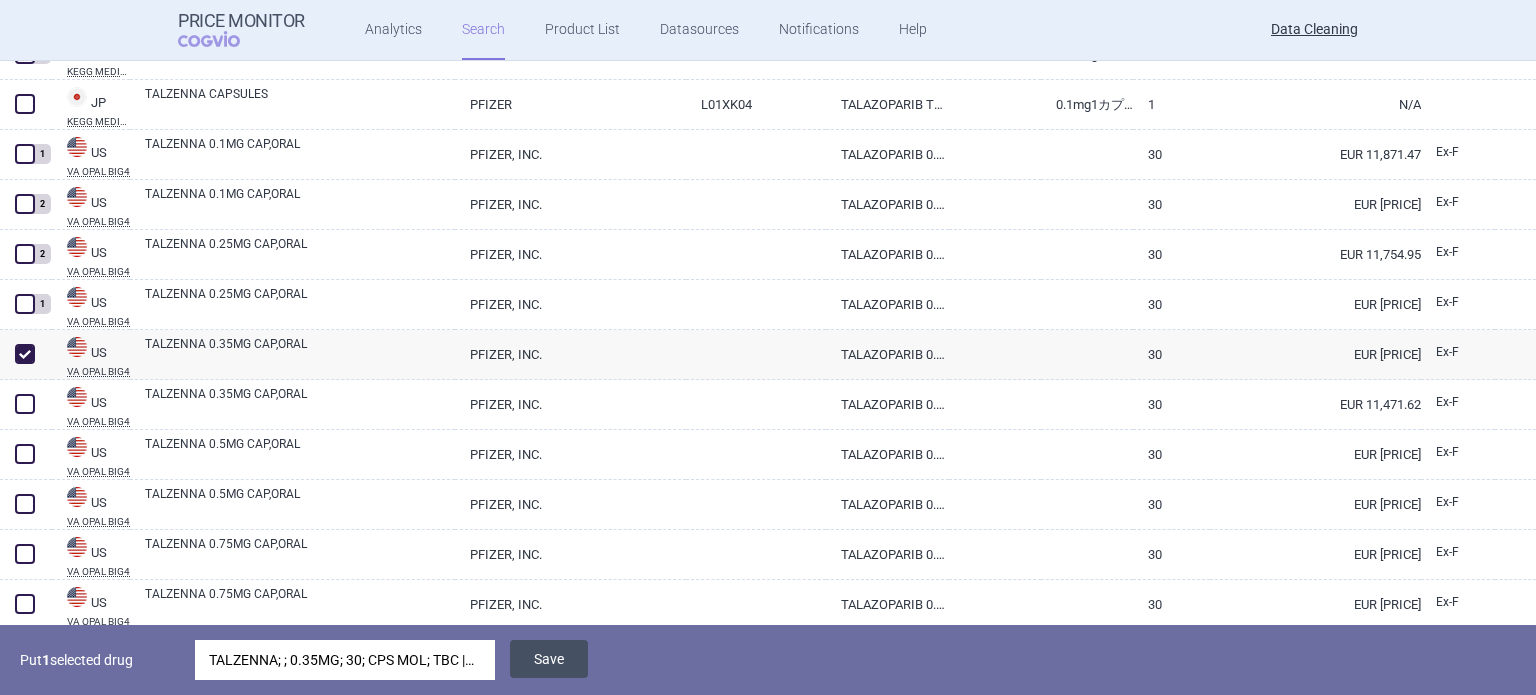 click on "Save" at bounding box center (549, 659) 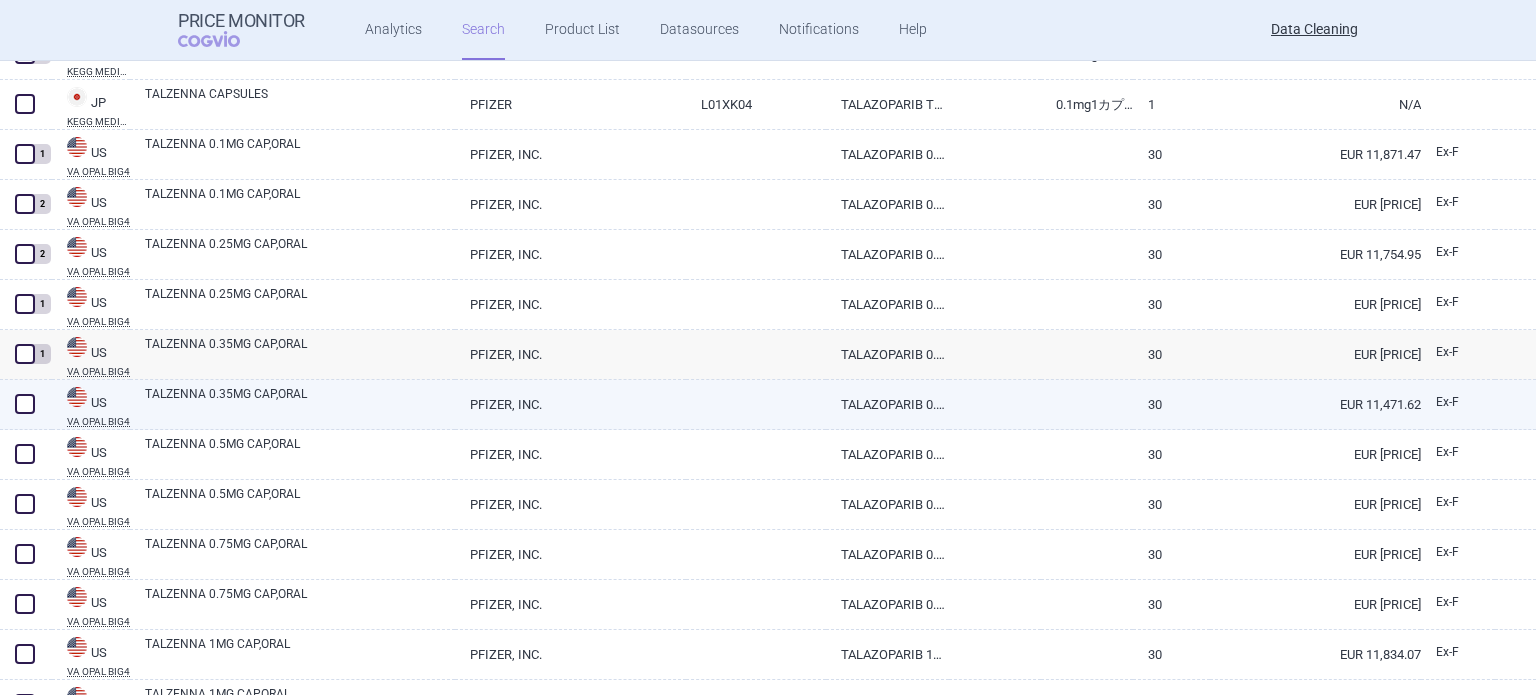 click at bounding box center (25, 404) 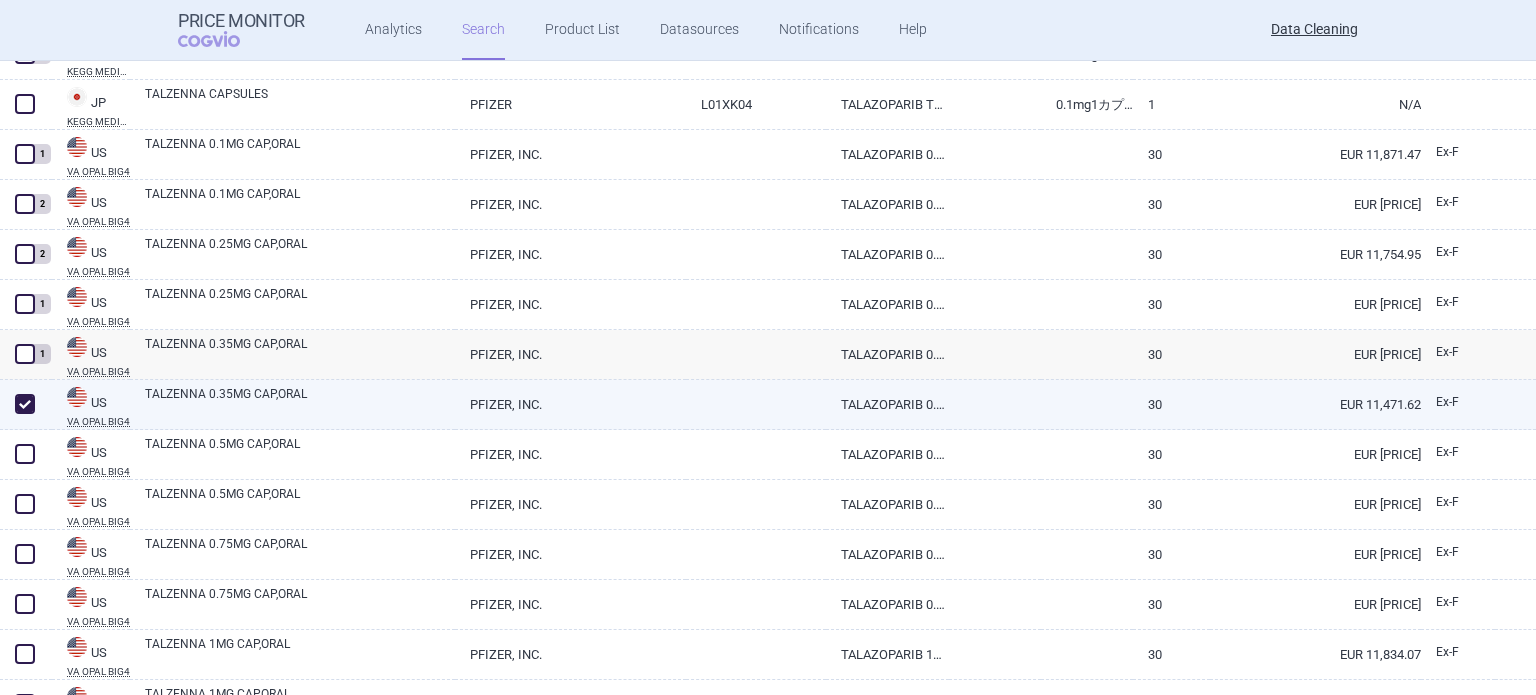 checkbox on "true" 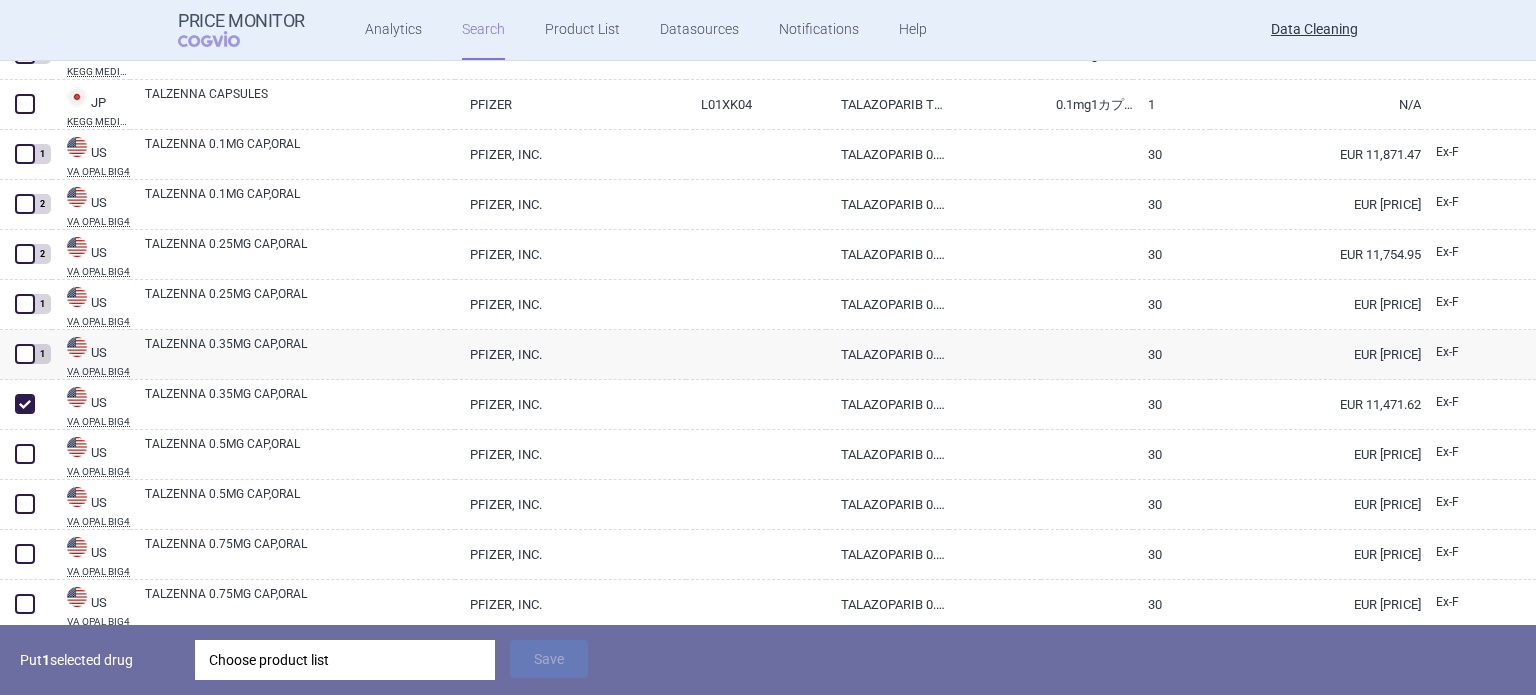 click on "Choose product list" at bounding box center [345, 660] 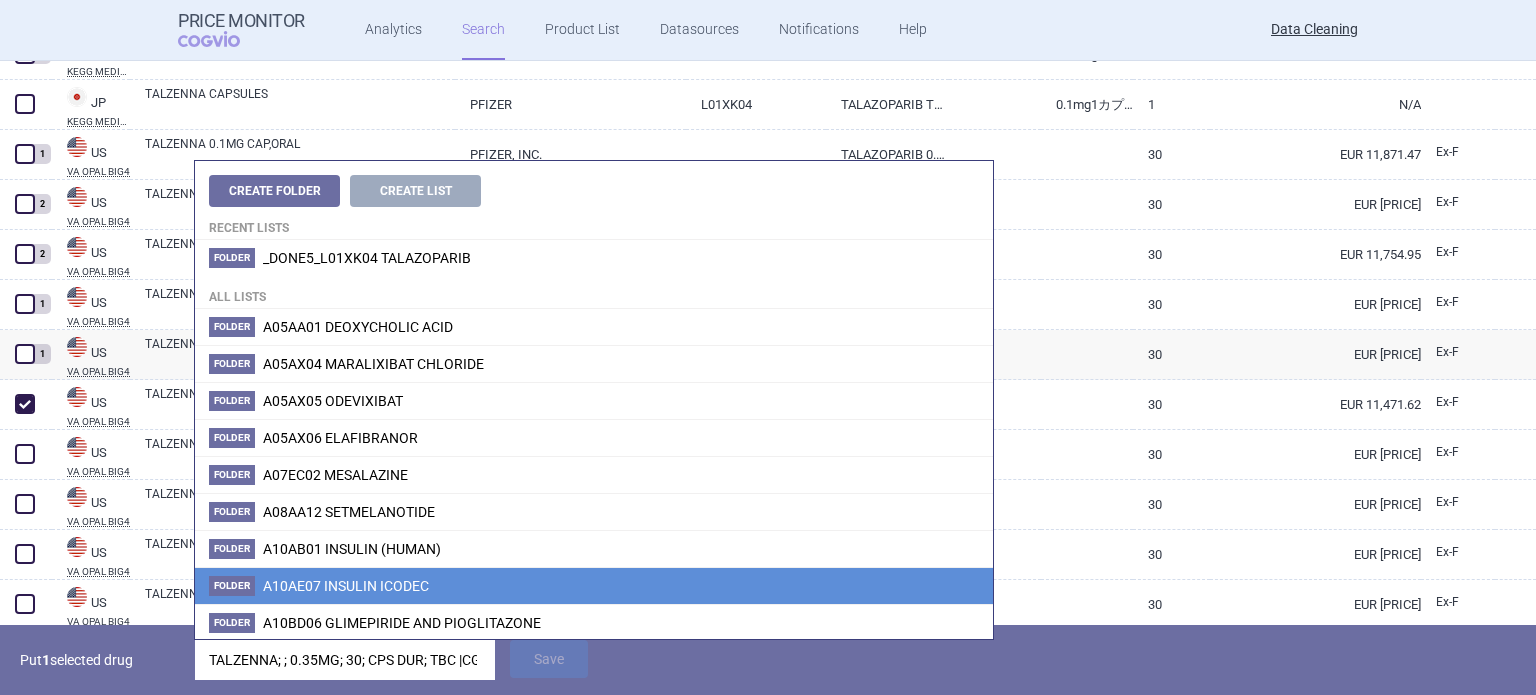 scroll, scrollTop: 0, scrollLeft: 108, axis: horizontal 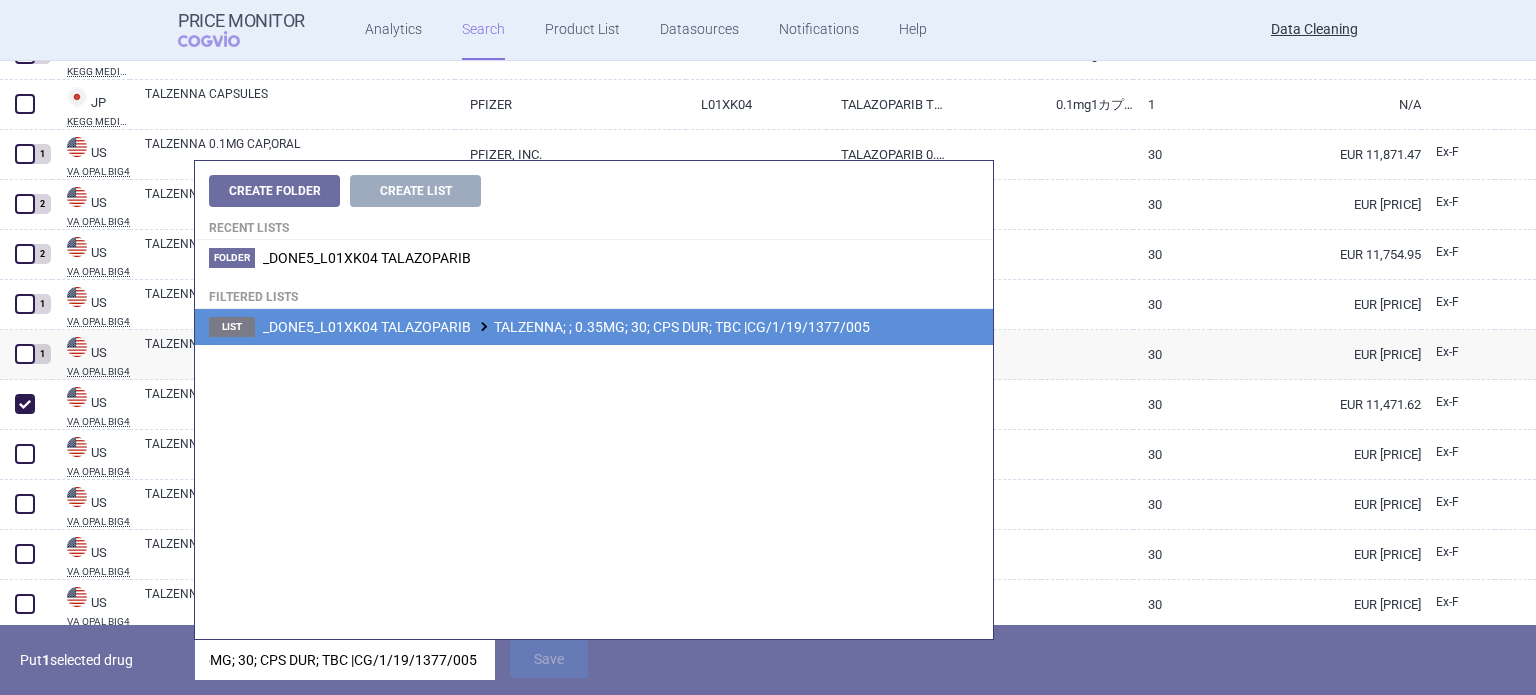 type on "TALZENNA; ; 0.35MG; 30; CPS DUR; TBC |CG/1/19/1377/005" 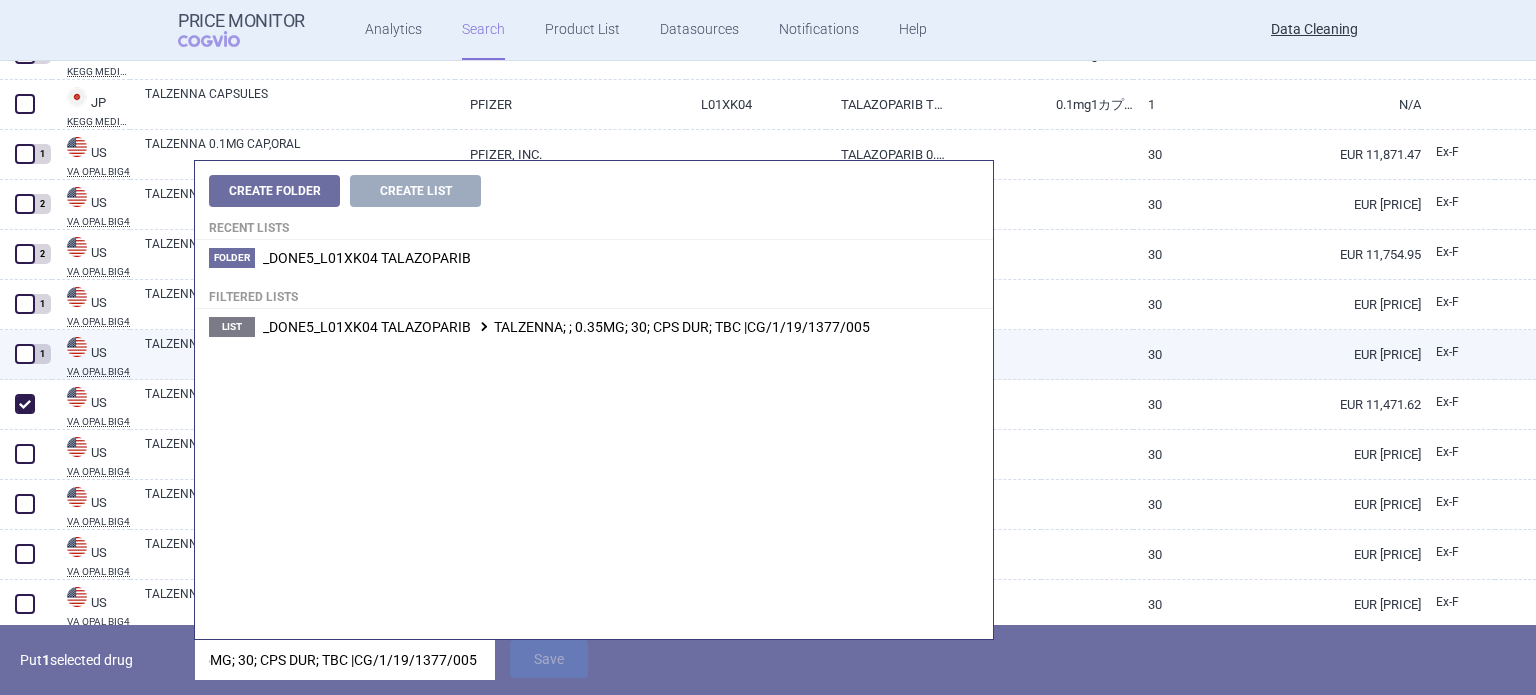 scroll, scrollTop: 0, scrollLeft: 0, axis: both 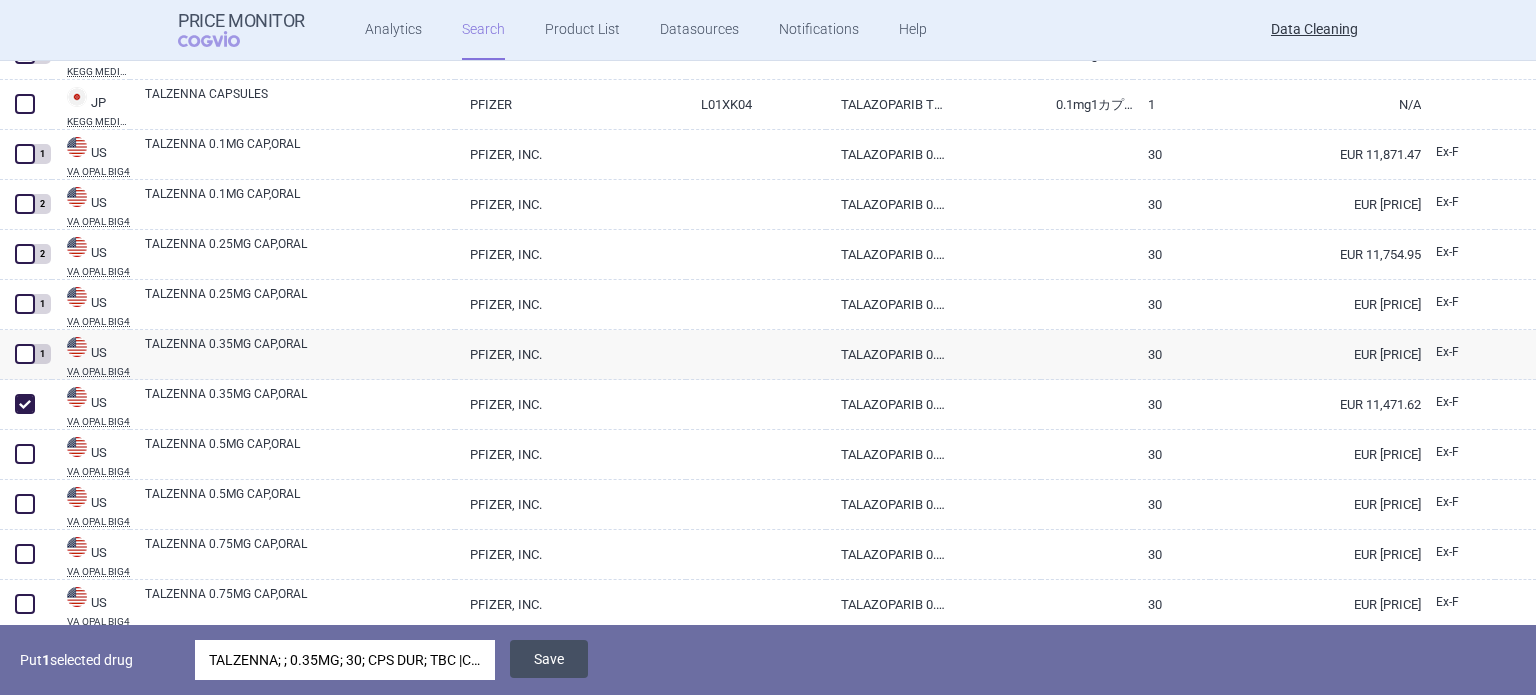 click on "Save" at bounding box center (549, 659) 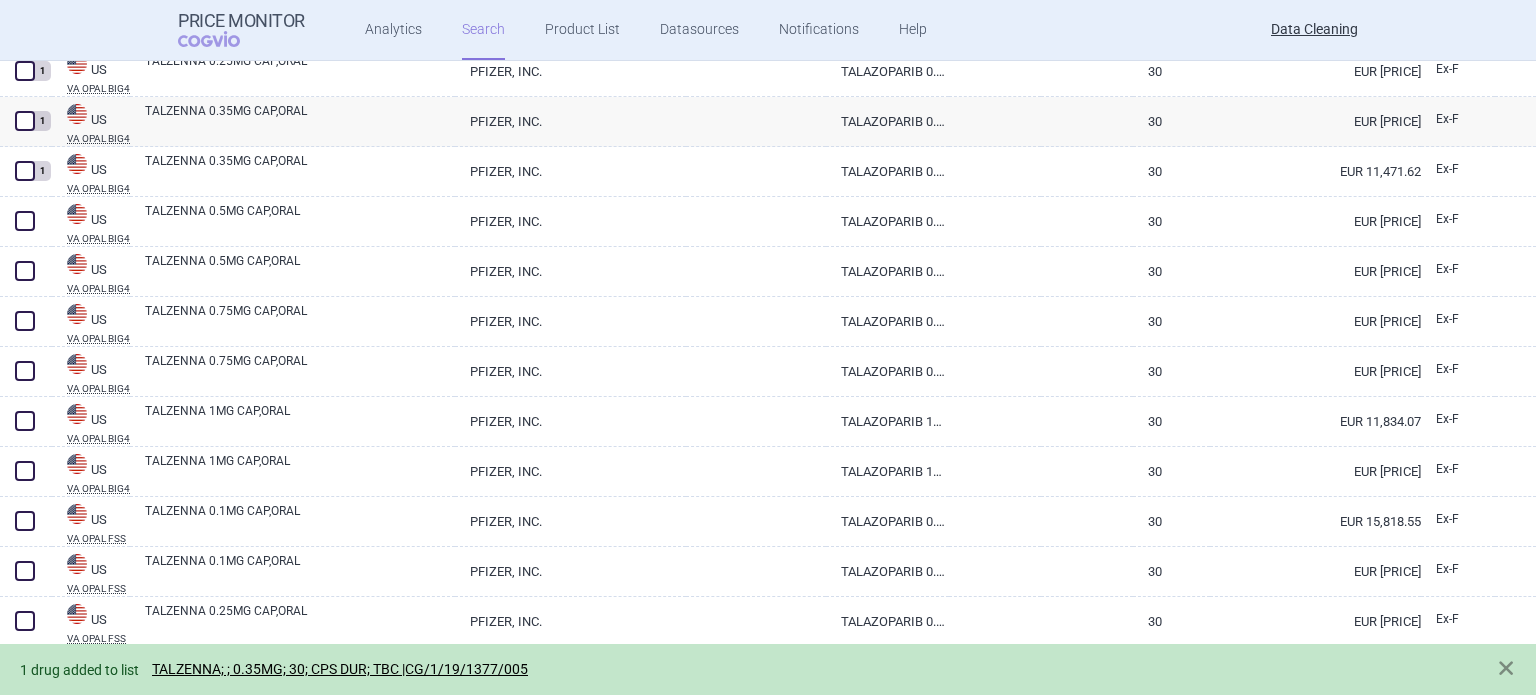 scroll, scrollTop: 2535, scrollLeft: 0, axis: vertical 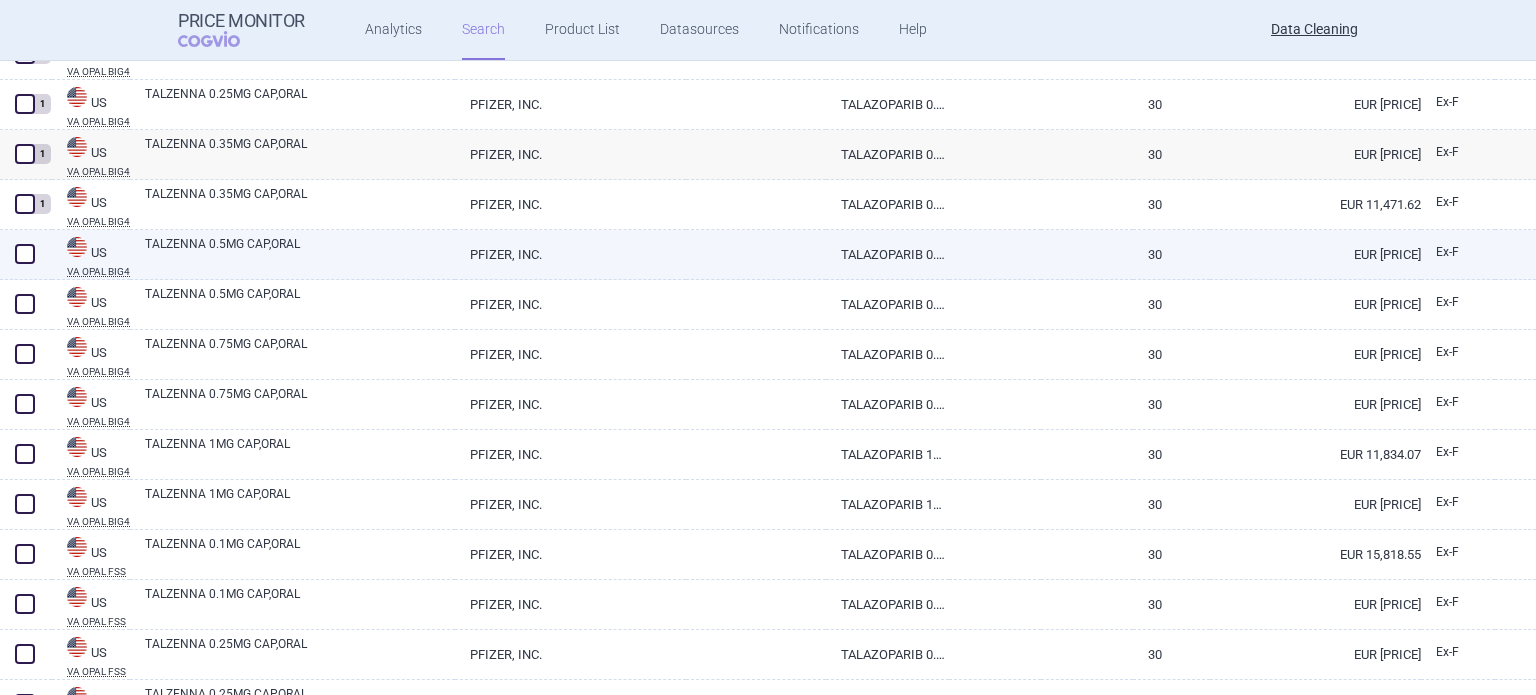 click on "TALZENNA 0.5MG CAP,ORAL" at bounding box center [300, 253] 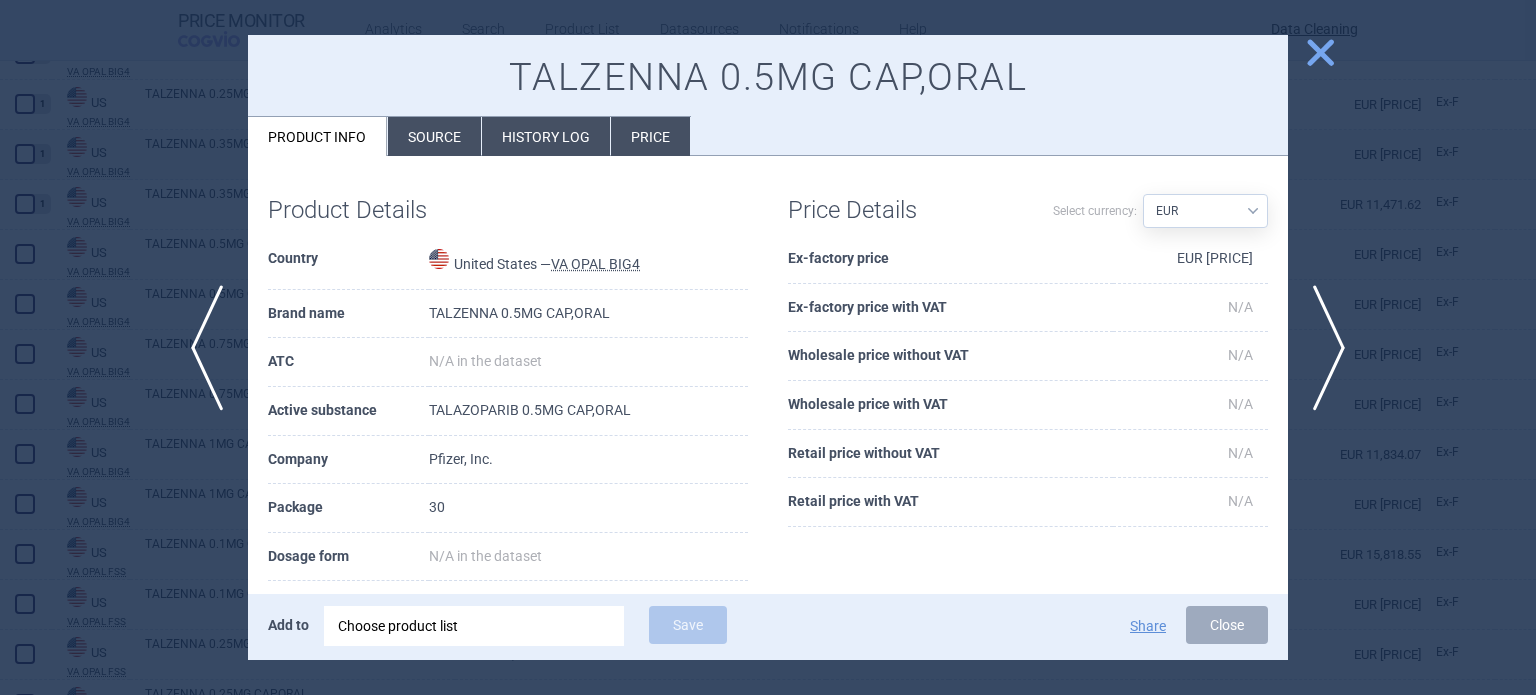click on "Source" at bounding box center (434, 136) 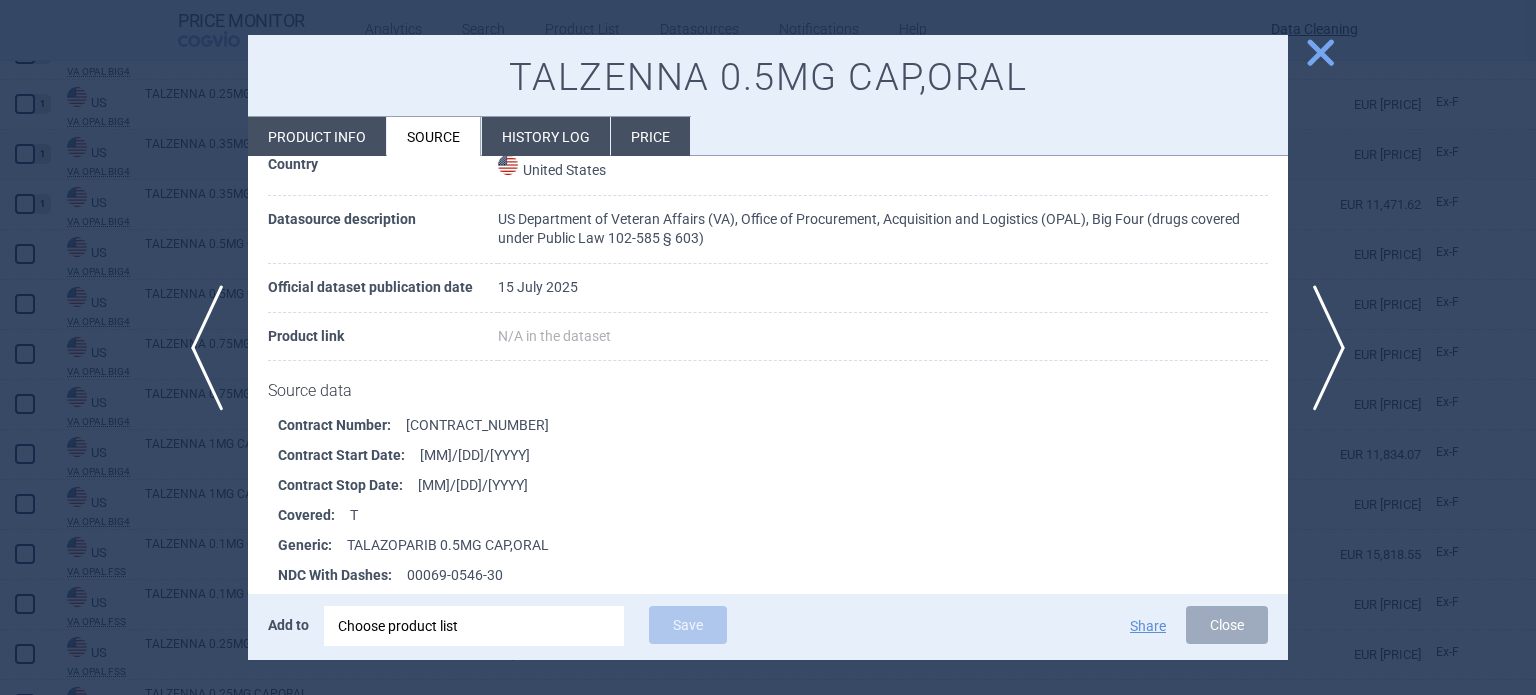 scroll, scrollTop: 200, scrollLeft: 0, axis: vertical 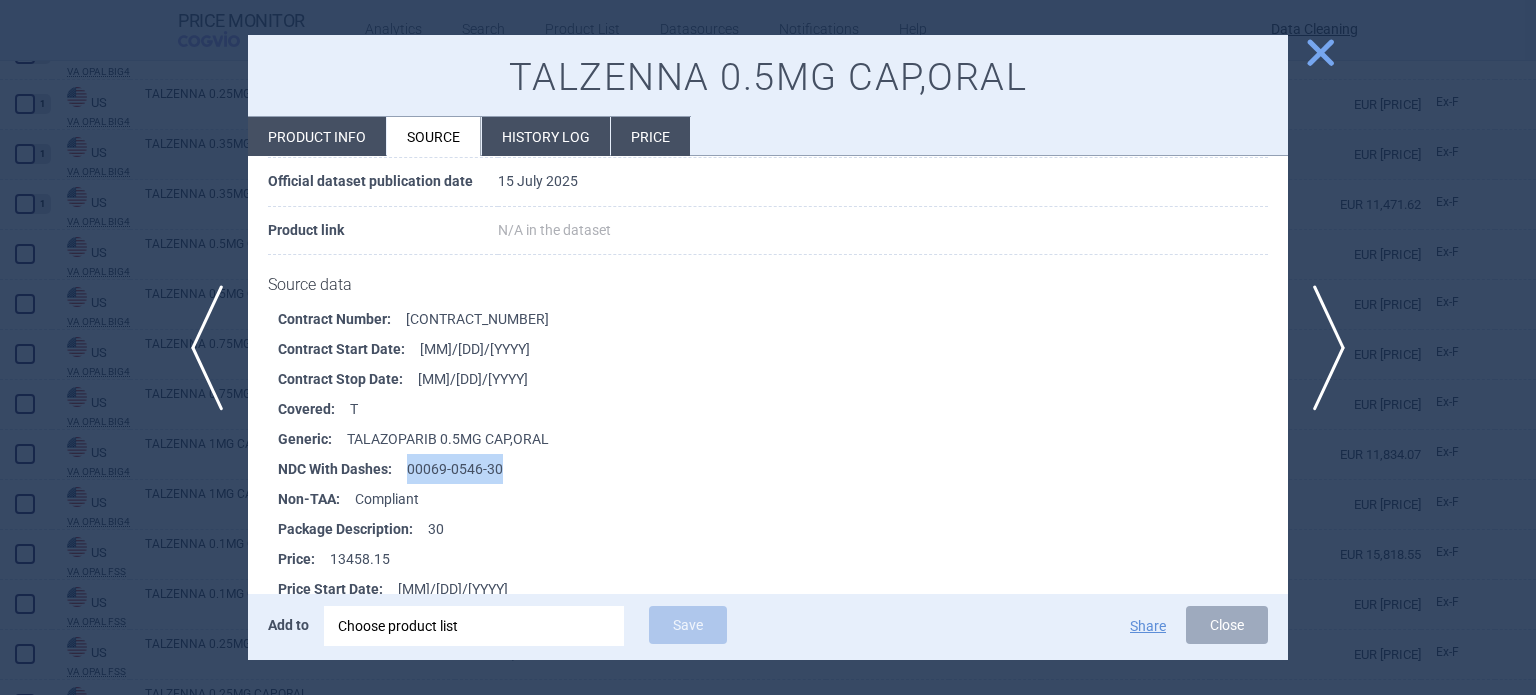 drag, startPoint x: 518, startPoint y: 470, endPoint x: 408, endPoint y: 469, distance: 110.00455 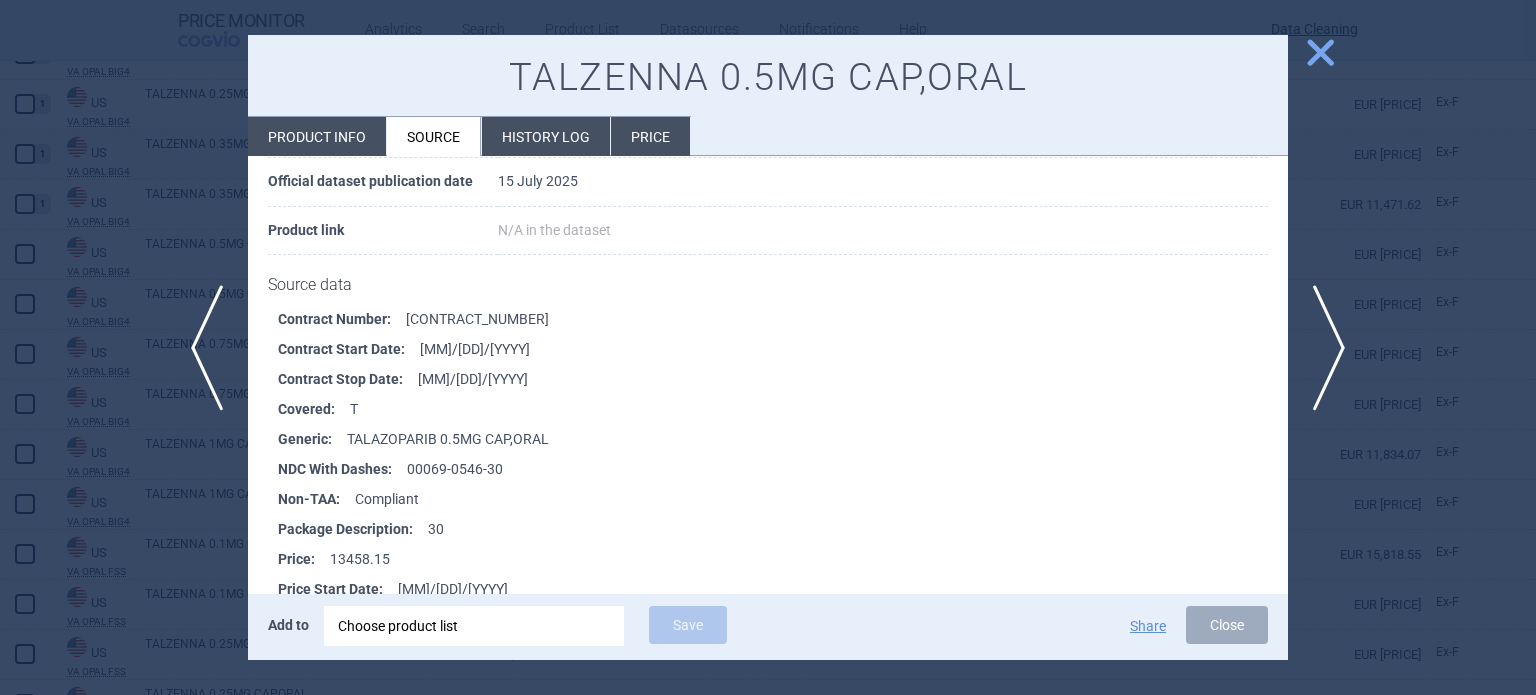 click at bounding box center [768, 347] 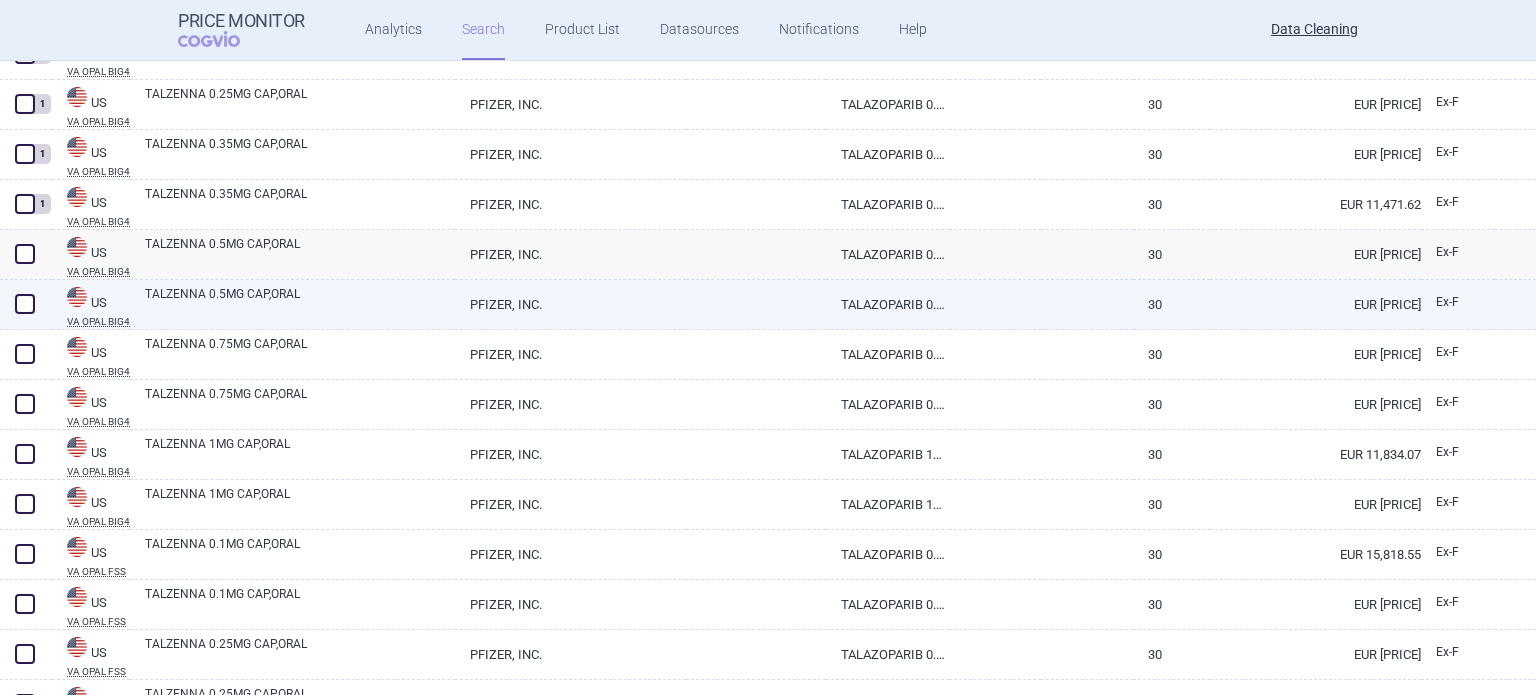 click on "TALZENNA 0.5MG CAP,ORAL" at bounding box center (300, 303) 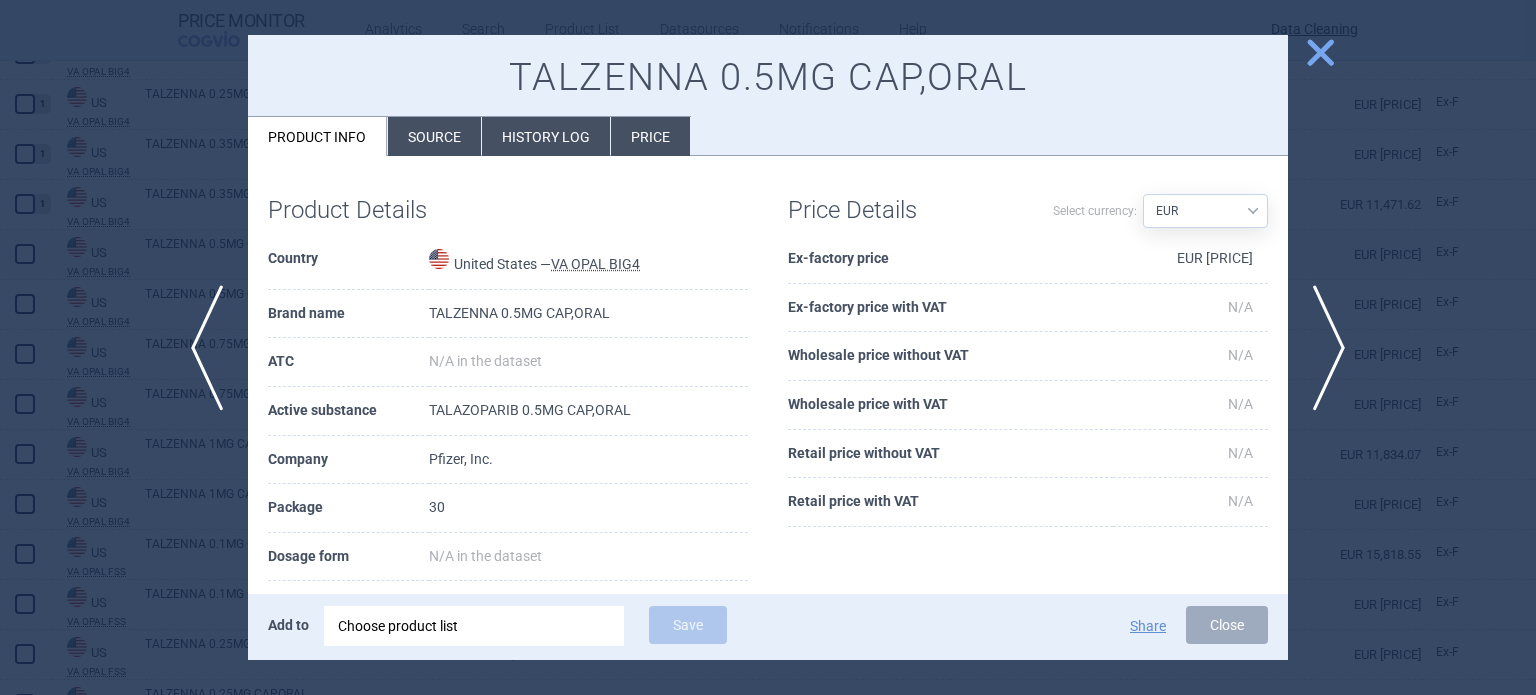 click on "Source" at bounding box center (434, 136) 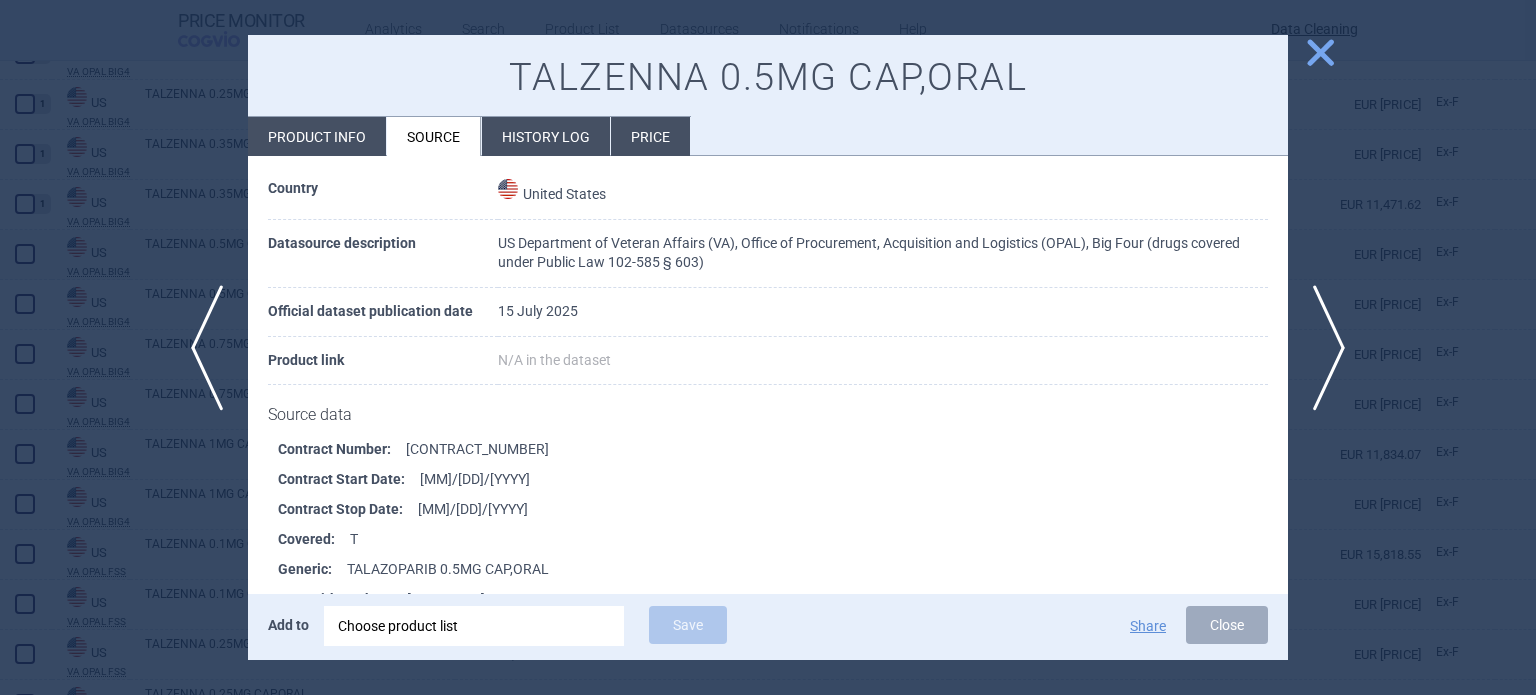 scroll, scrollTop: 100, scrollLeft: 0, axis: vertical 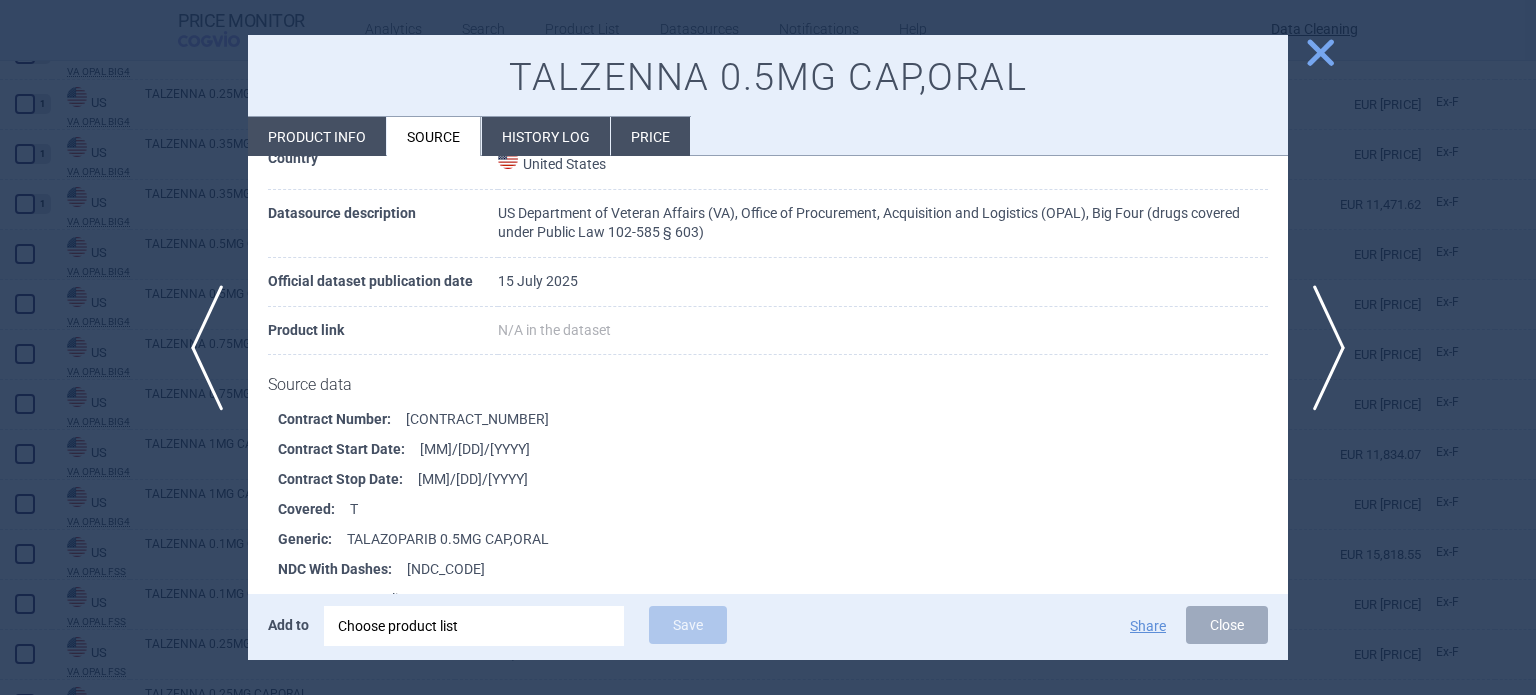drag, startPoint x: 535, startPoint y: 563, endPoint x: 406, endPoint y: 576, distance: 129.65338 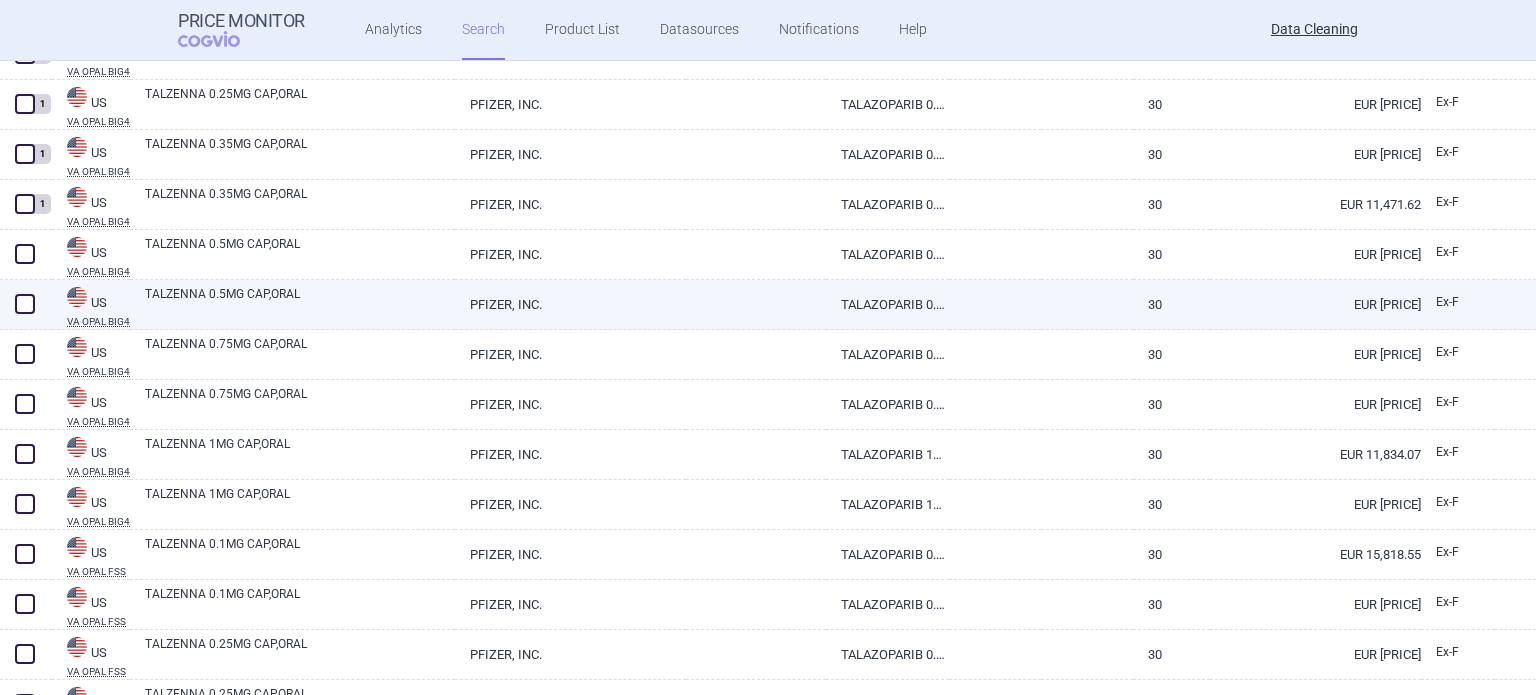click at bounding box center [25, 304] 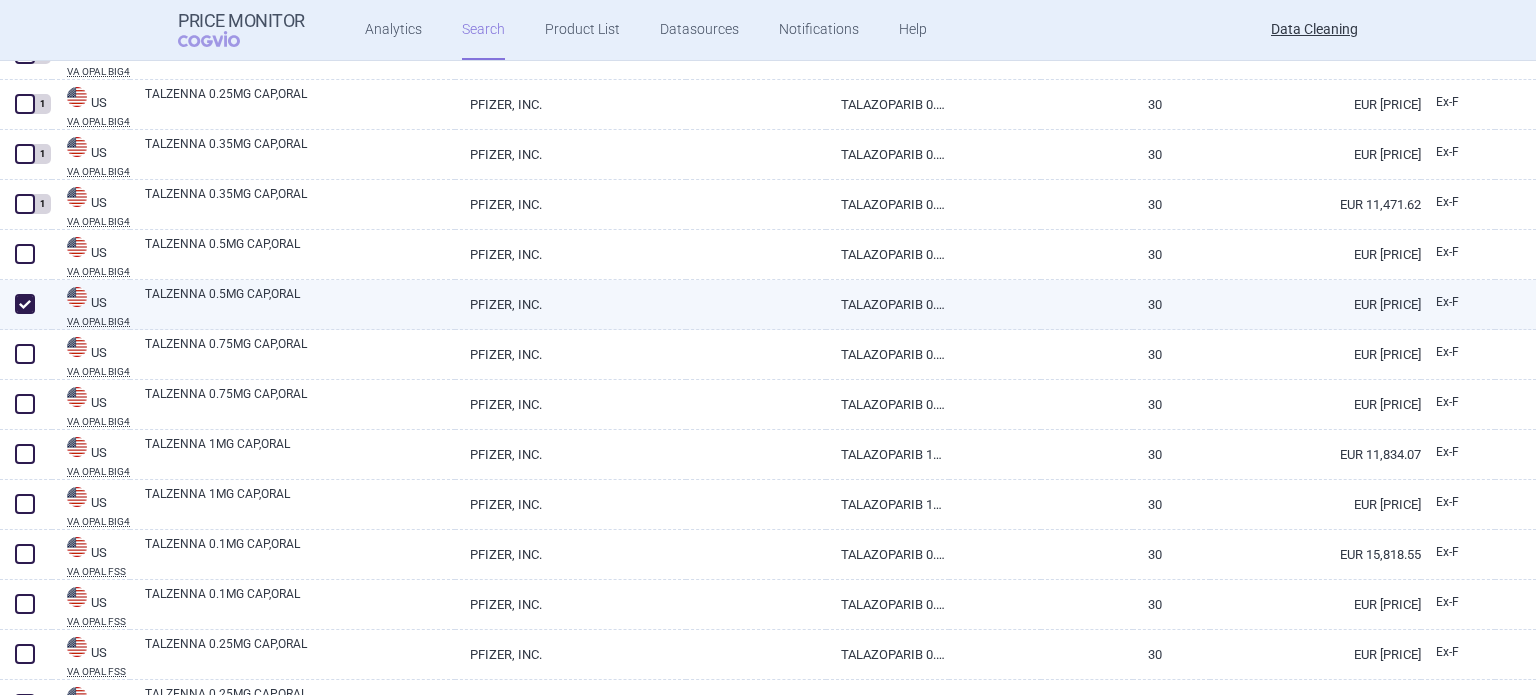 checkbox on "true" 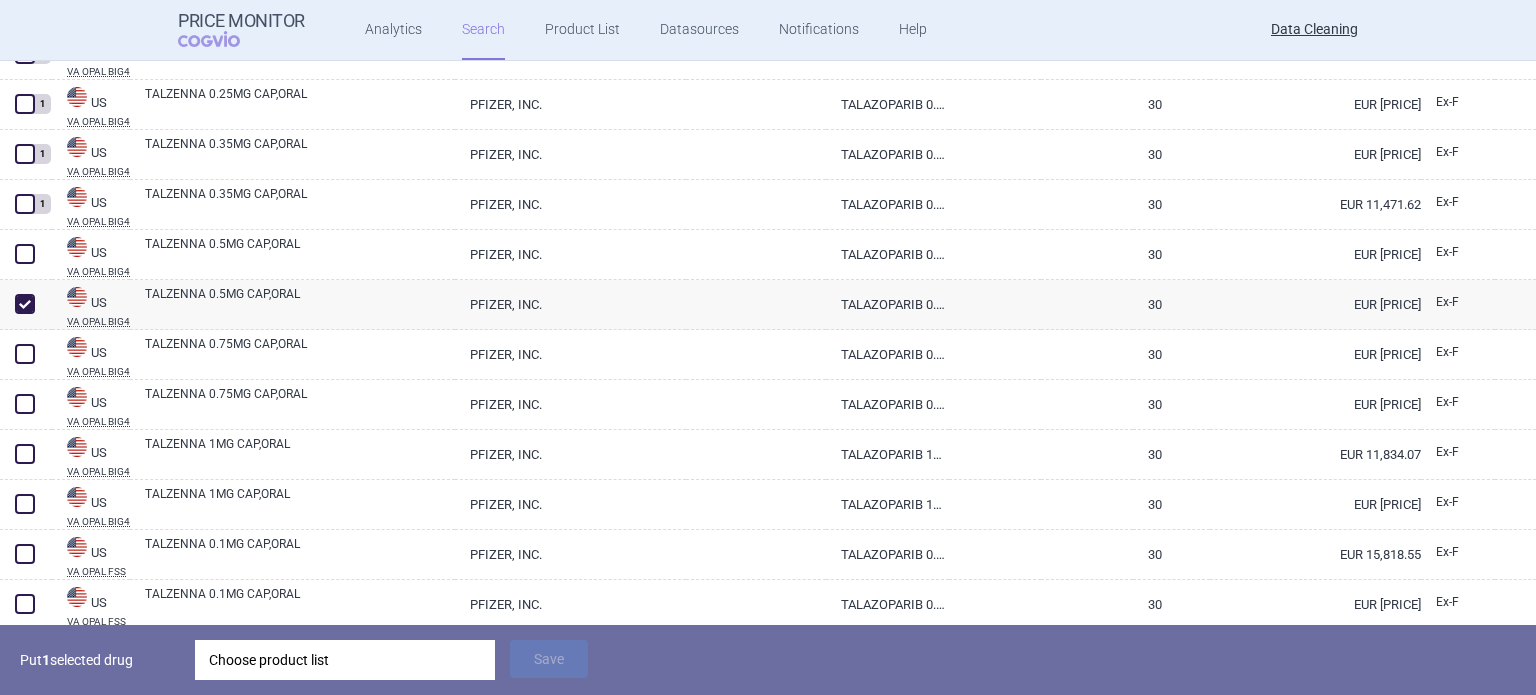click on "Choose product list" at bounding box center [345, 660] 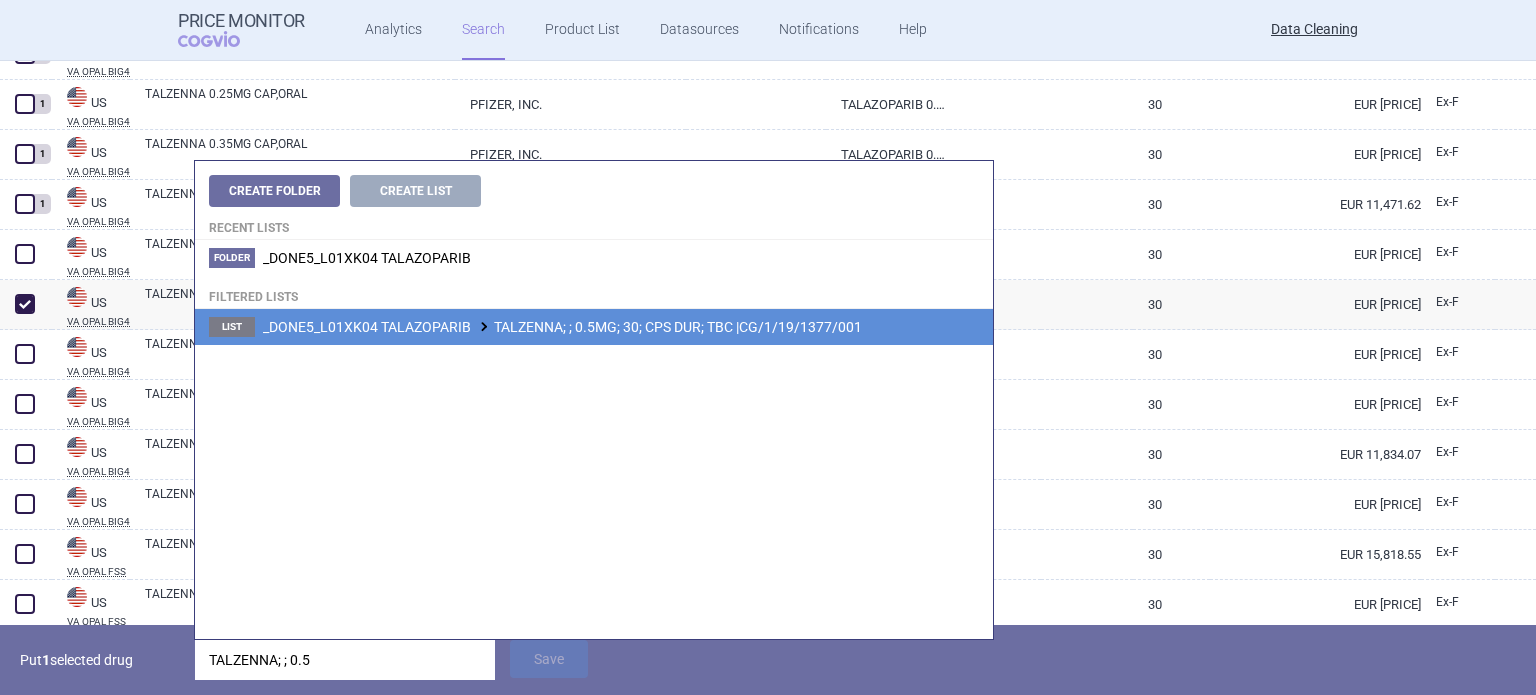 type on "TALZENNA; ; 0.5" 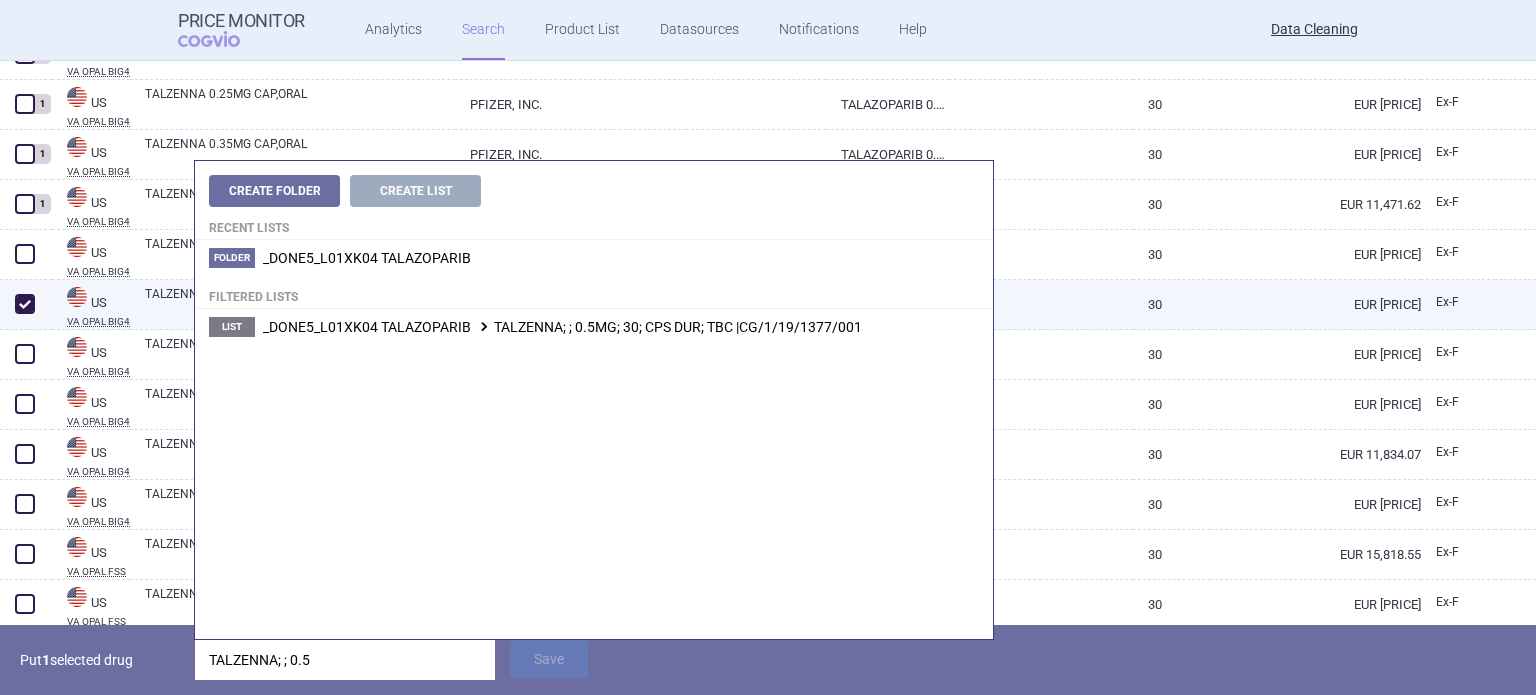 click on "_DONE5_L01XK04 TALAZOPARIB   TALZENNA; ; 0.5MG; 30; CPS DUR; TBC |CG/1/19/1377/001" at bounding box center [562, 327] 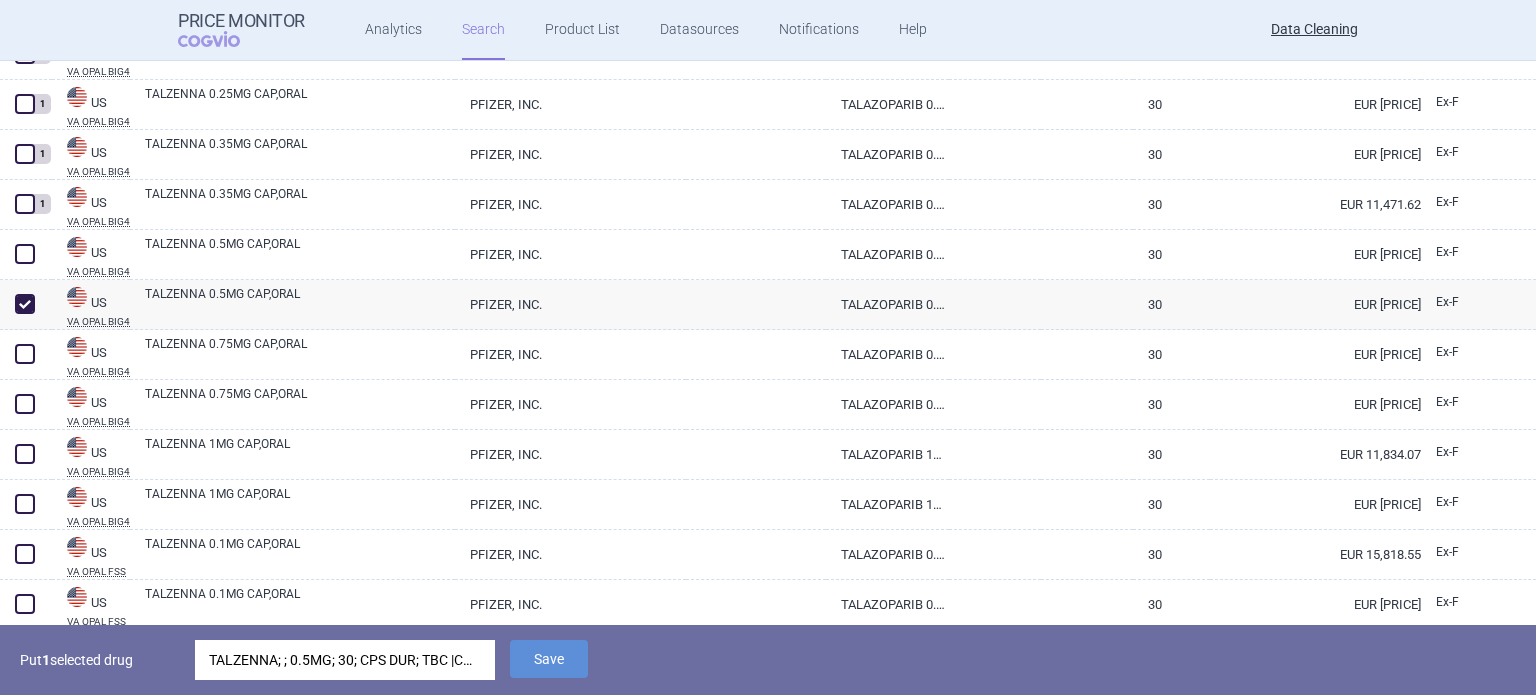 click on "Save" at bounding box center (549, 674) 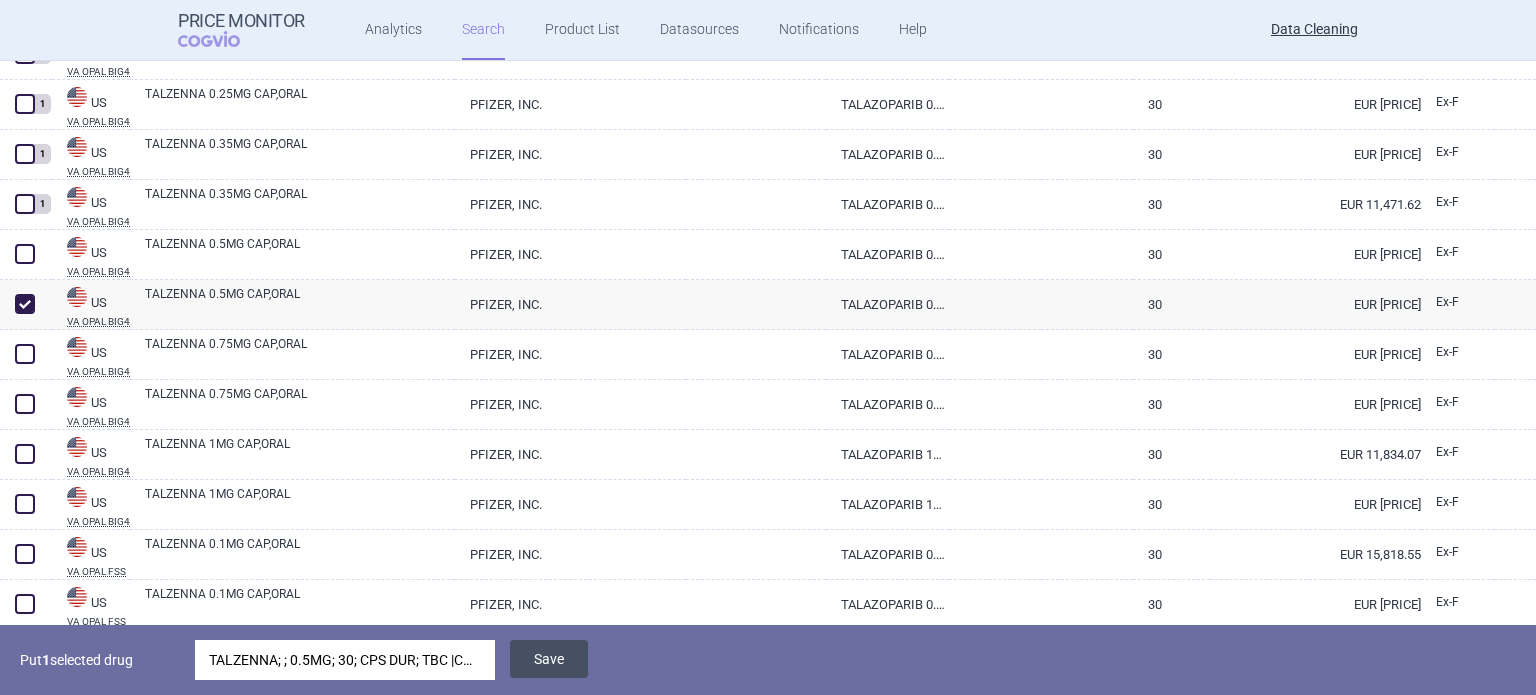 click on "Save" at bounding box center (549, 659) 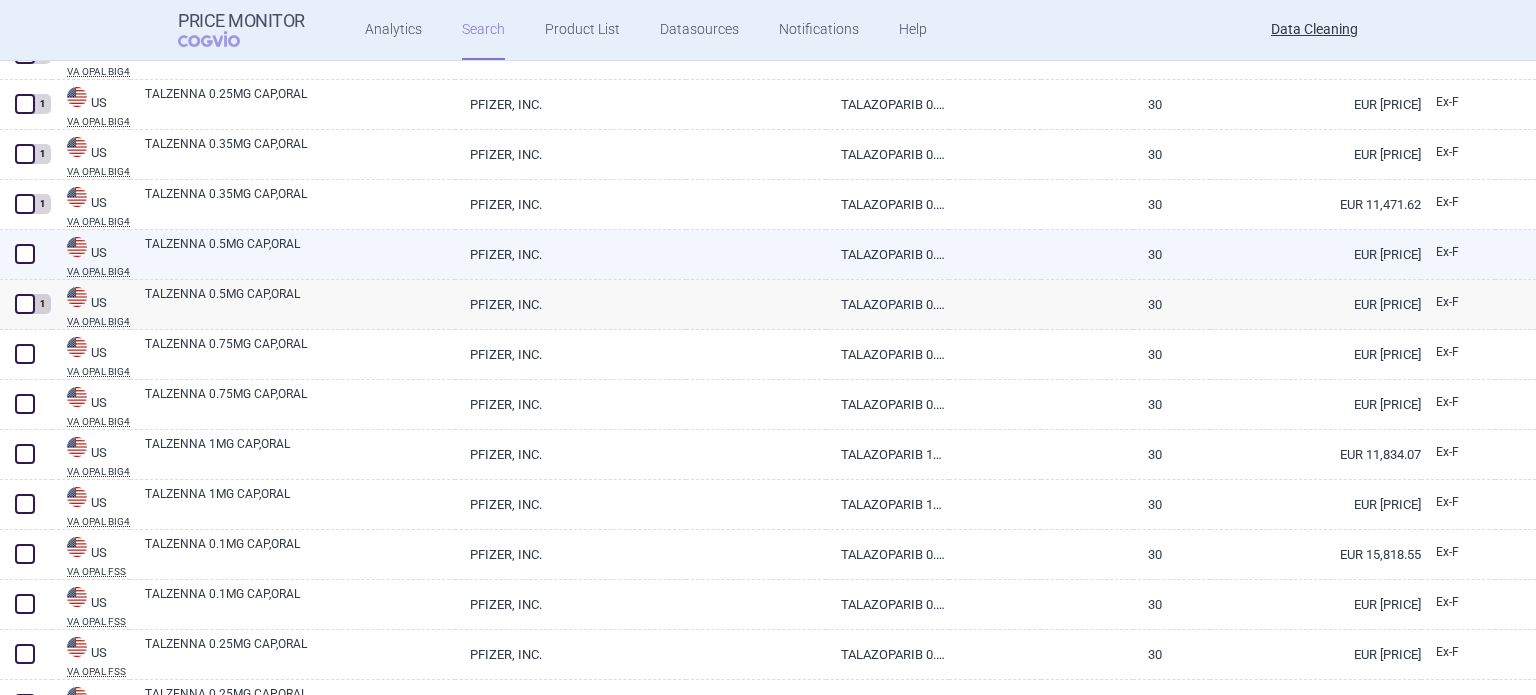 click at bounding box center [25, 254] 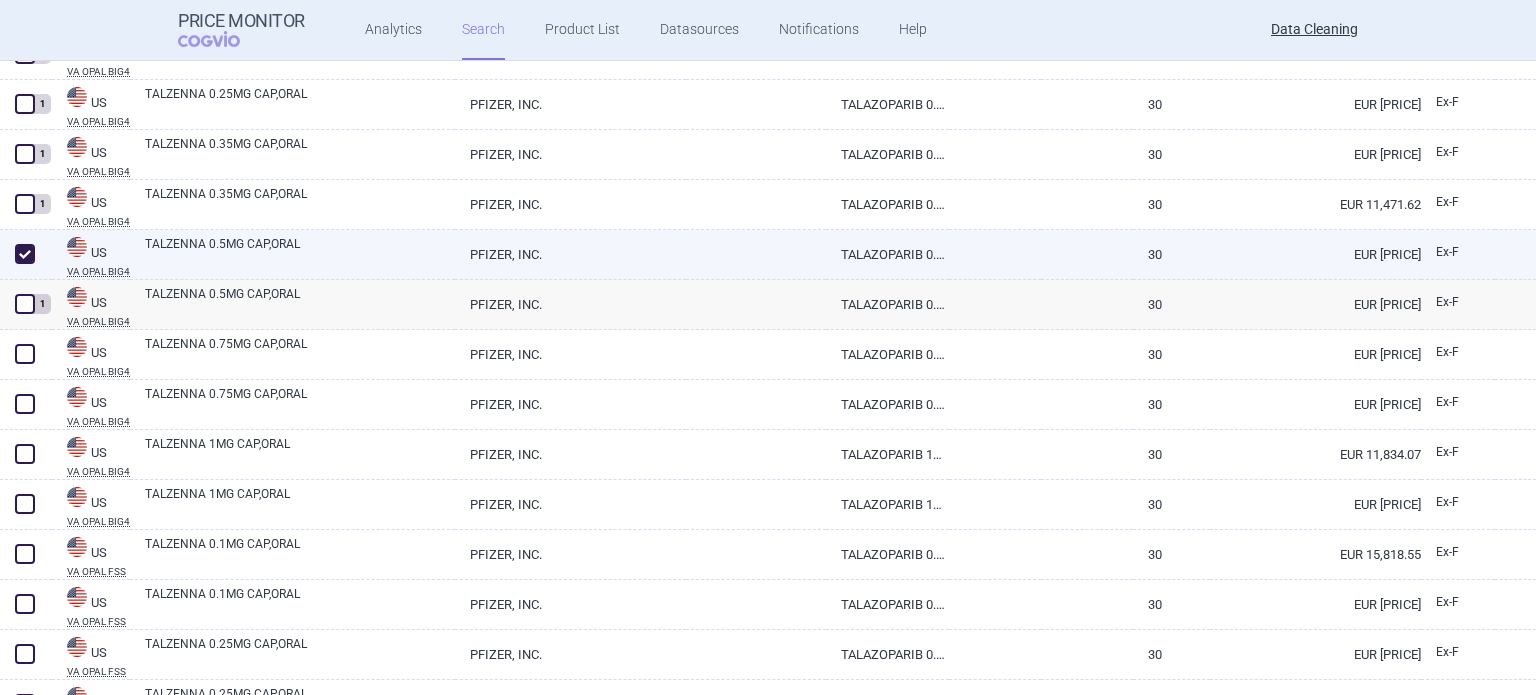 checkbox on "true" 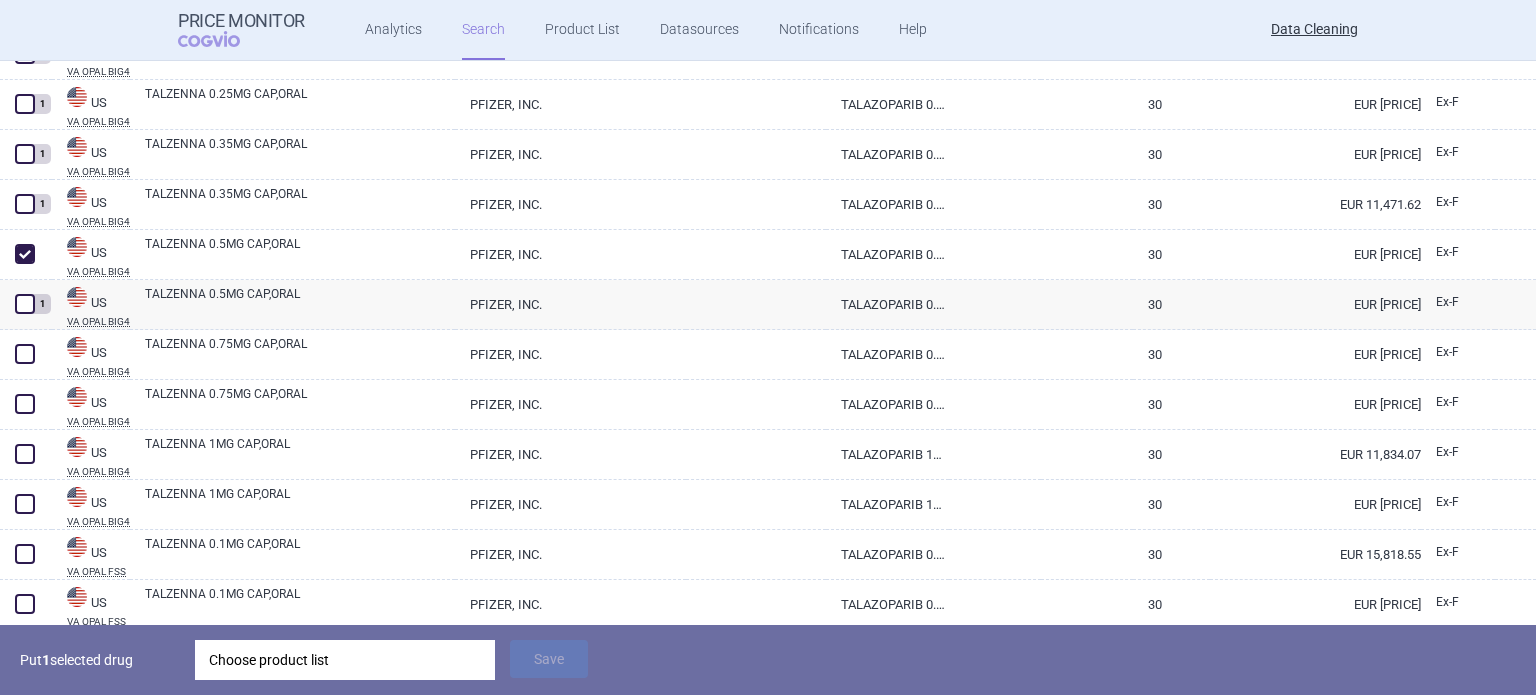 click on "Choose product list" at bounding box center [345, 660] 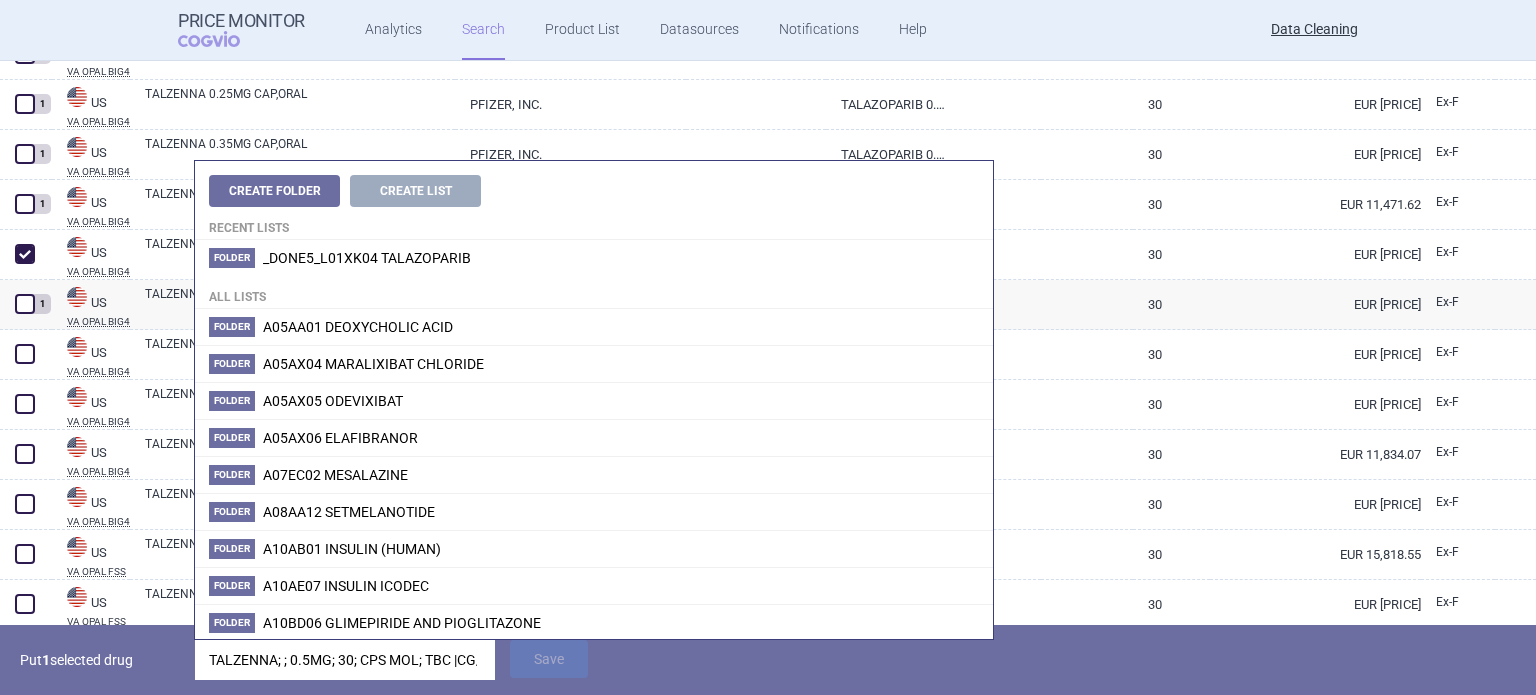 scroll, scrollTop: 0, scrollLeft: 103, axis: horizontal 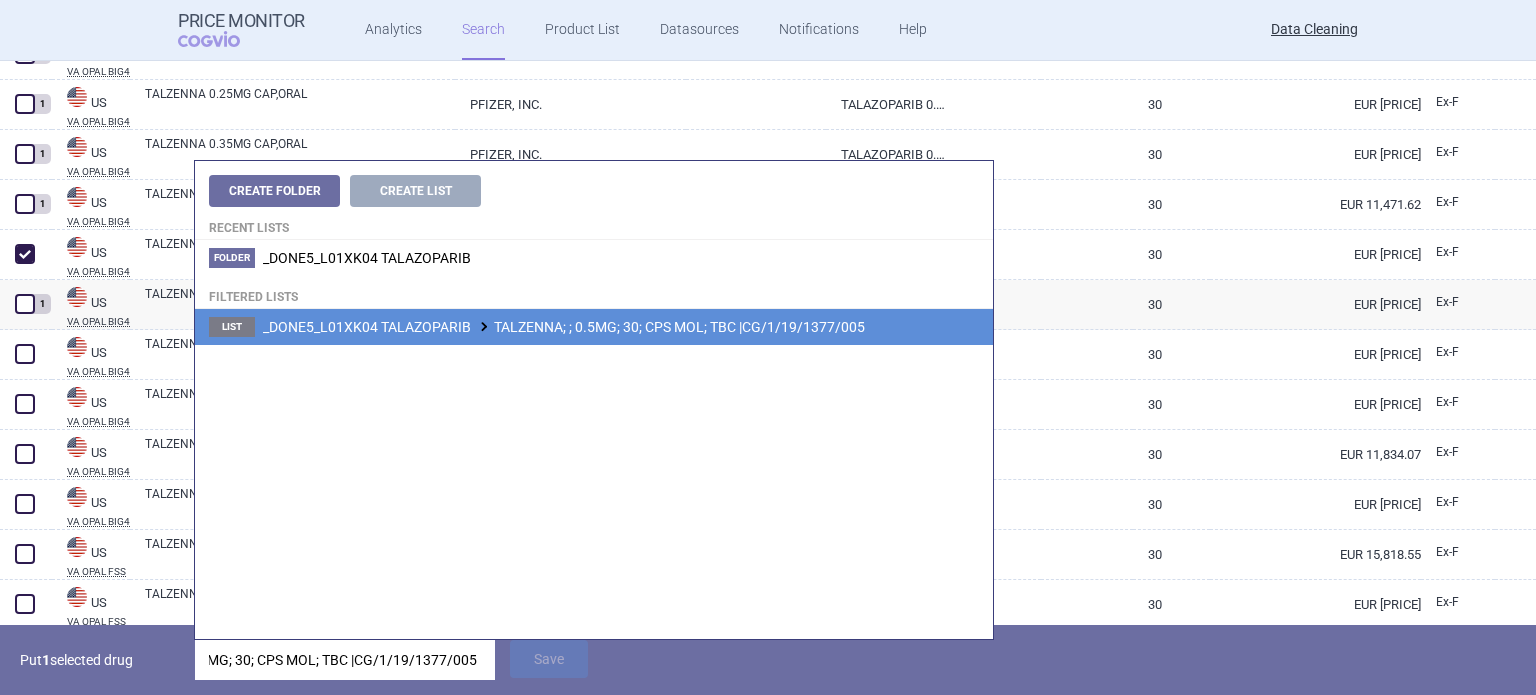 type on "TALZENNA; ; 0.5MG; 30; CPS MOL; TBC |CG/1/19/1377/005" 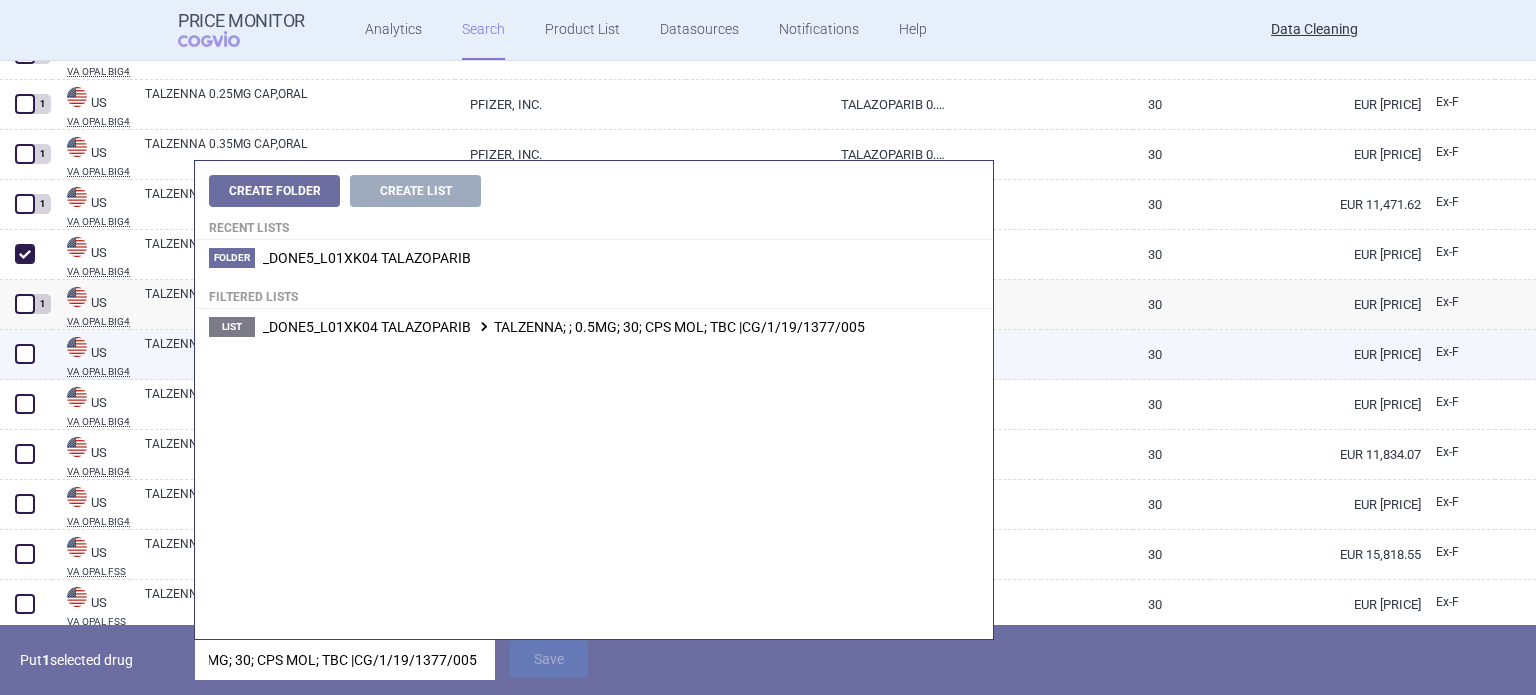 drag, startPoint x: 658, startPoint y: 332, endPoint x: 652, endPoint y: 343, distance: 12.529964 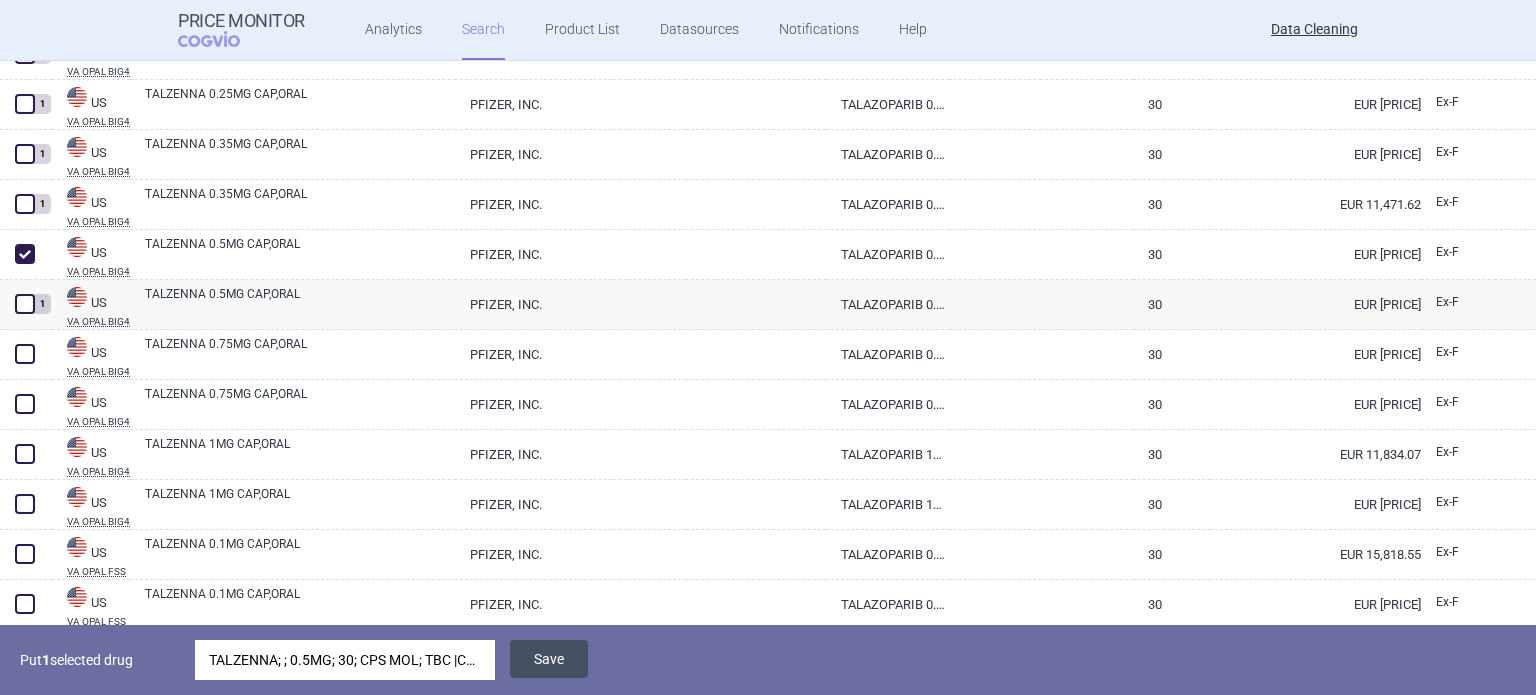 click on "Save" at bounding box center (549, 659) 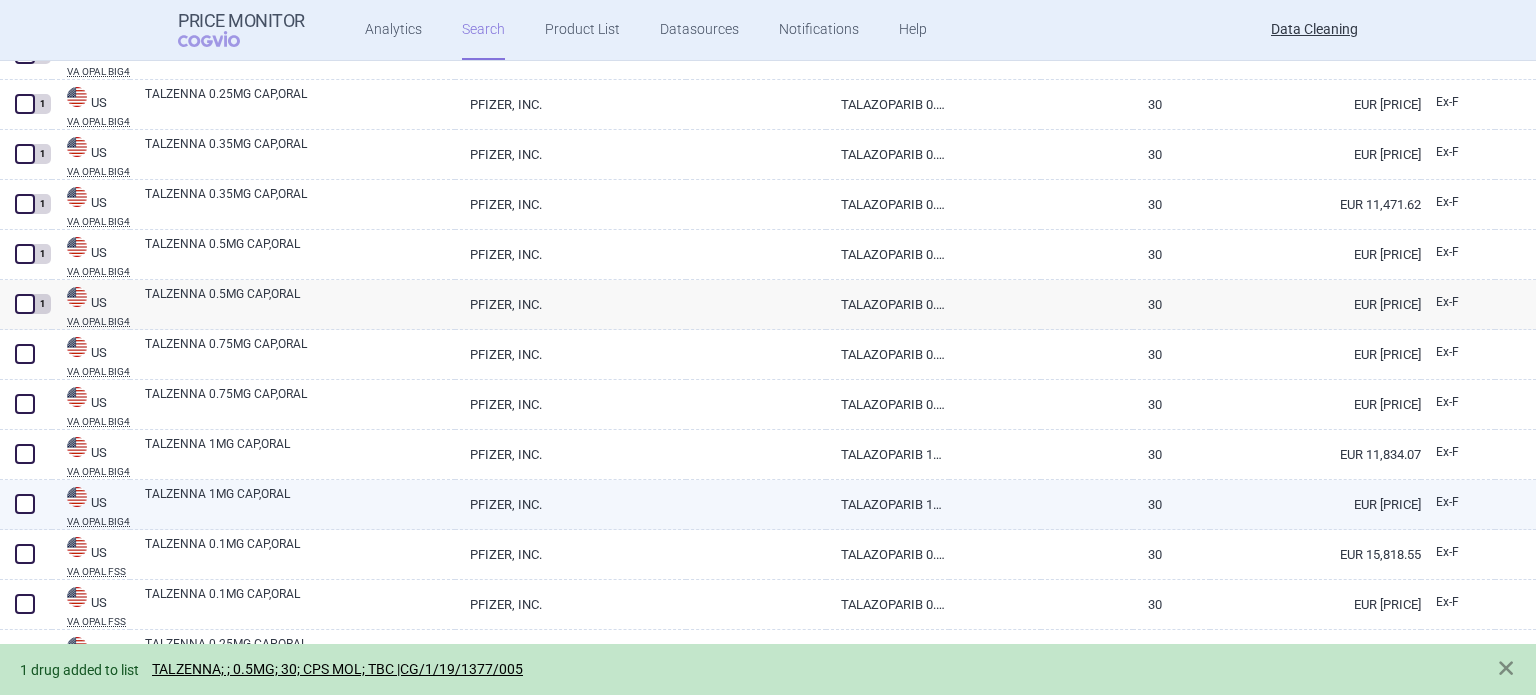 scroll, scrollTop: 2635, scrollLeft: 0, axis: vertical 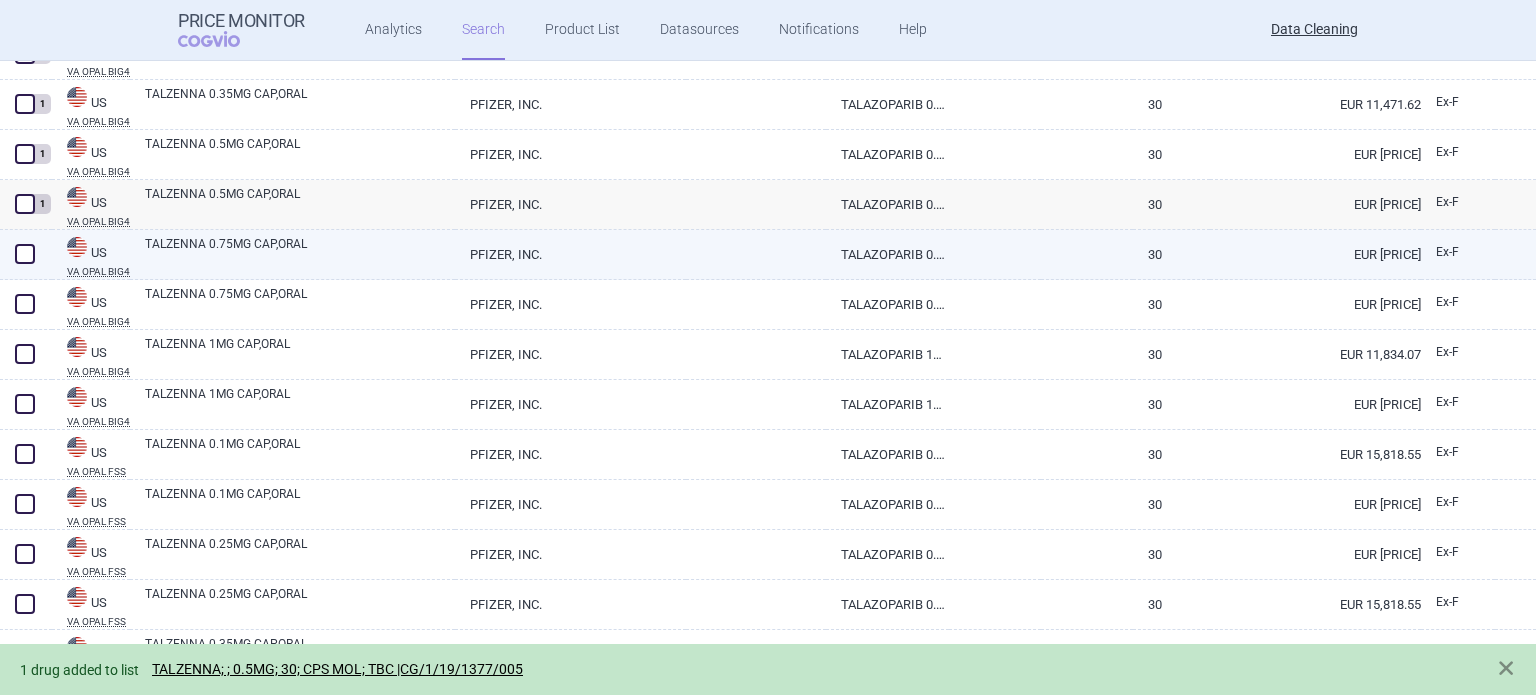 click on "TALZENNA 0.75MG CAP,ORAL" at bounding box center [300, 253] 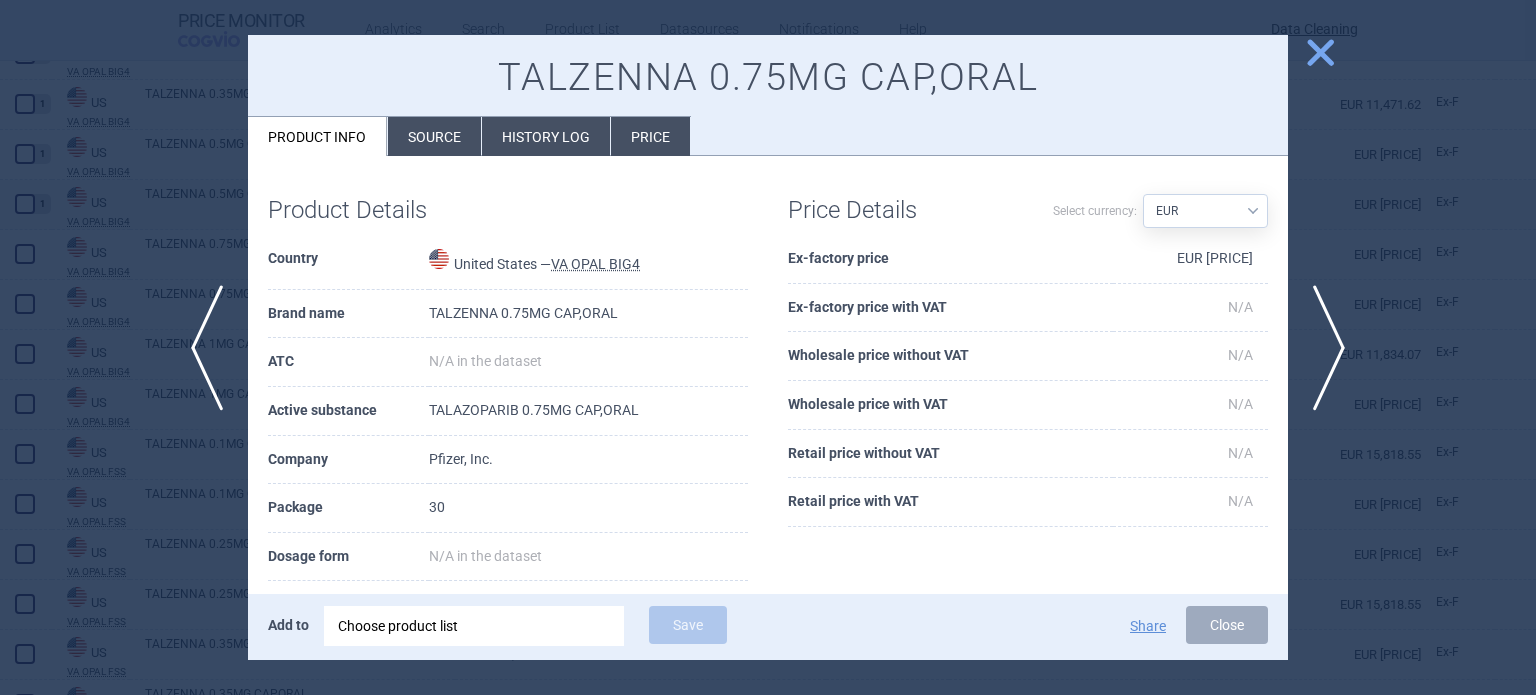 click on "Source" at bounding box center [434, 136] 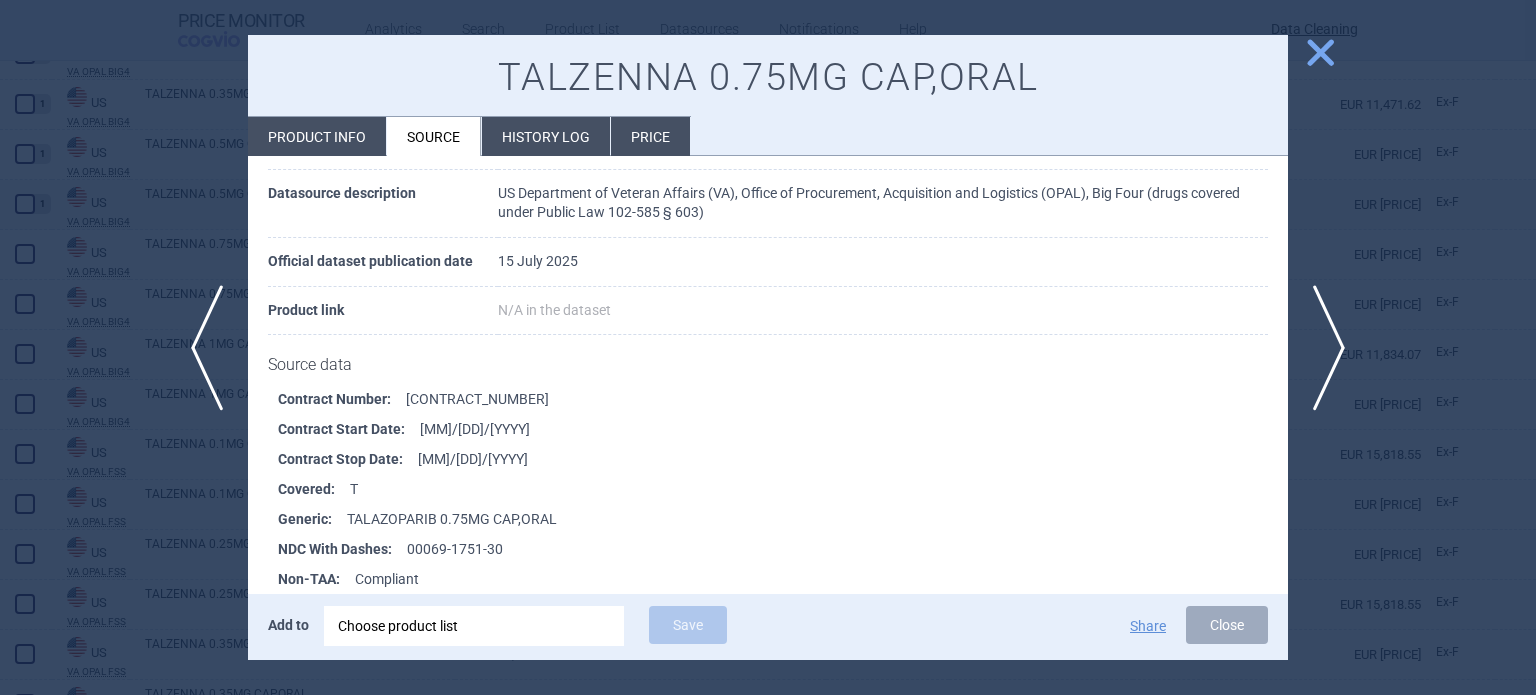 scroll, scrollTop: 300, scrollLeft: 0, axis: vertical 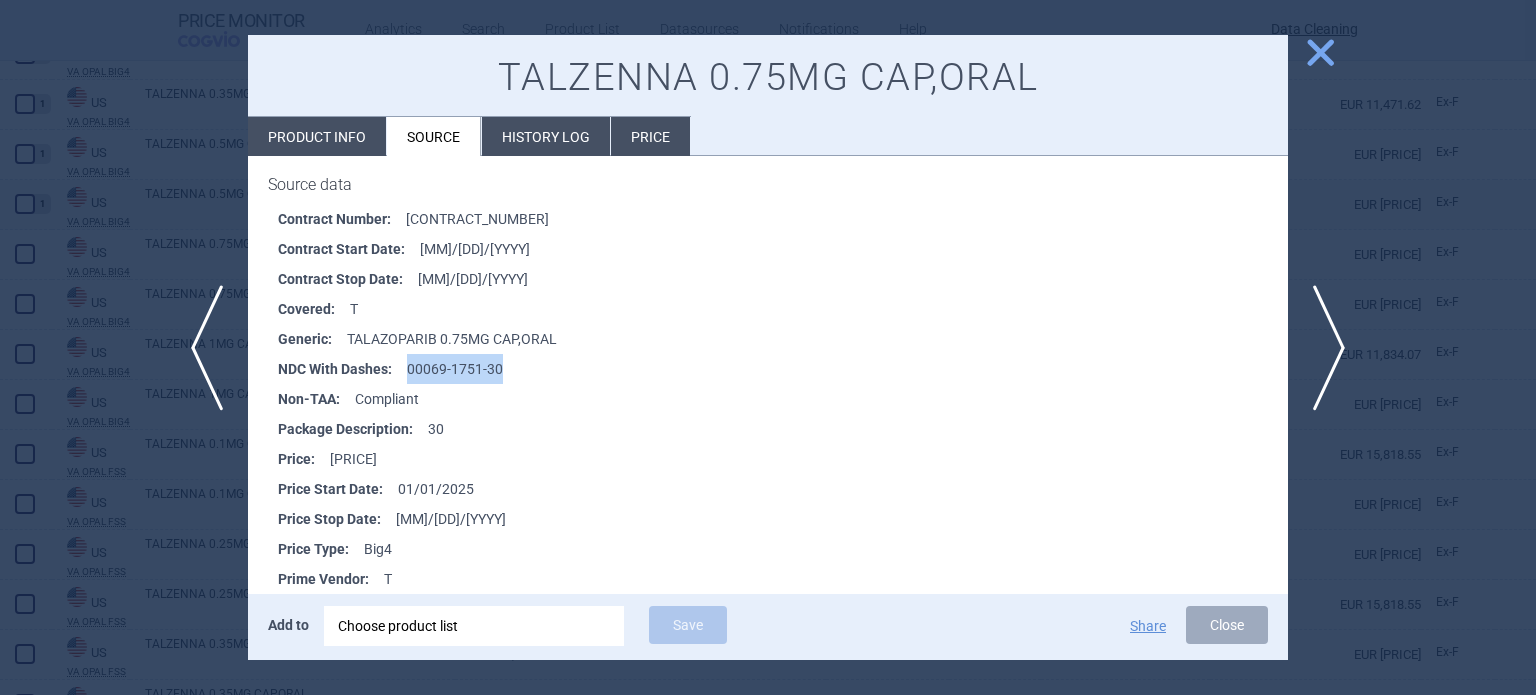 drag, startPoint x: 511, startPoint y: 379, endPoint x: 409, endPoint y: 377, distance: 102.01961 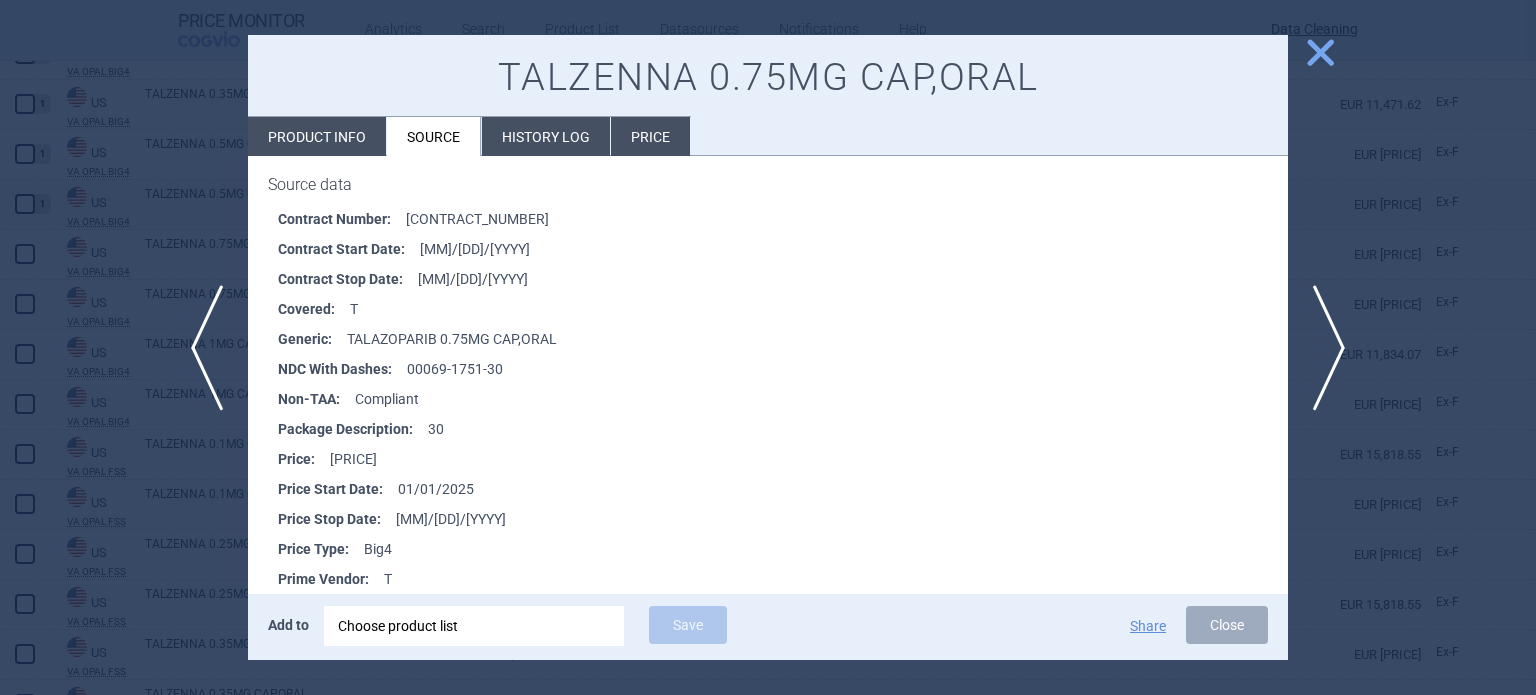 click at bounding box center [768, 347] 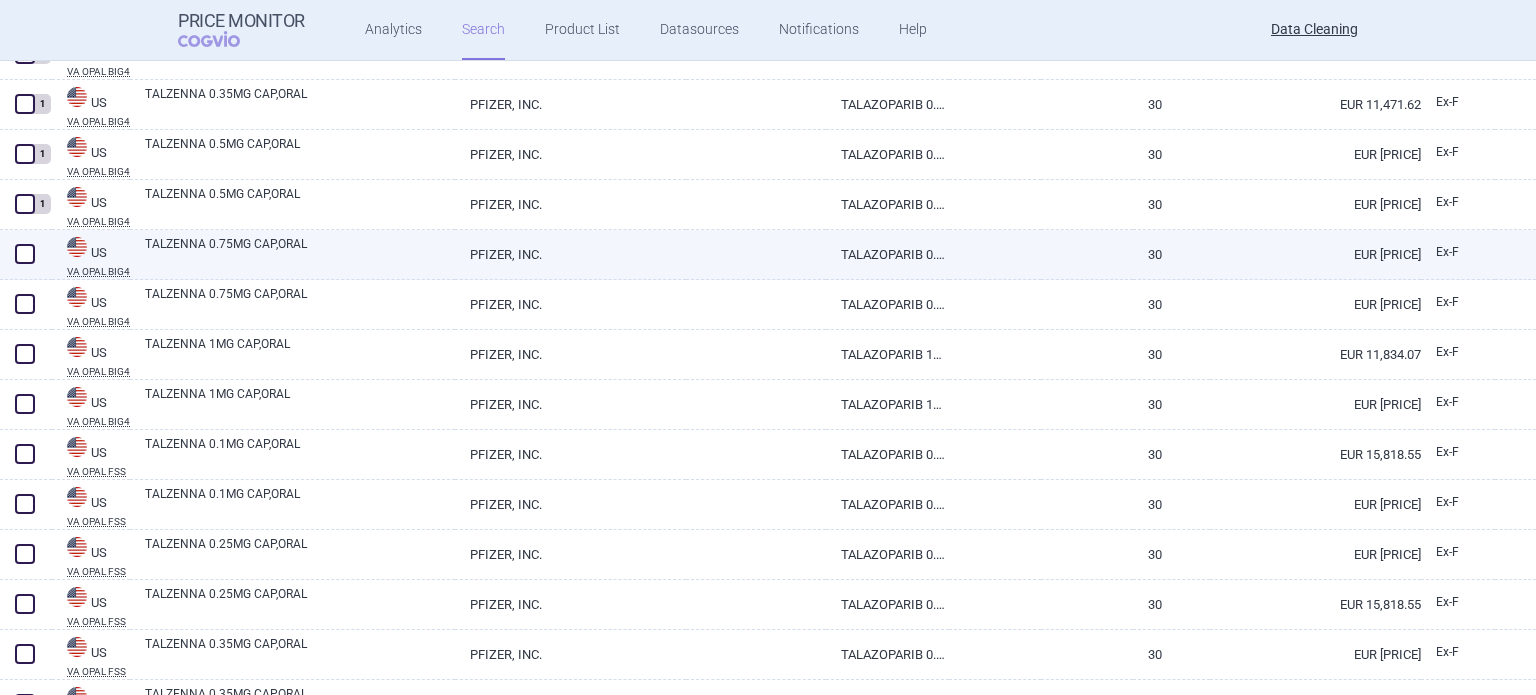 click at bounding box center (25, 254) 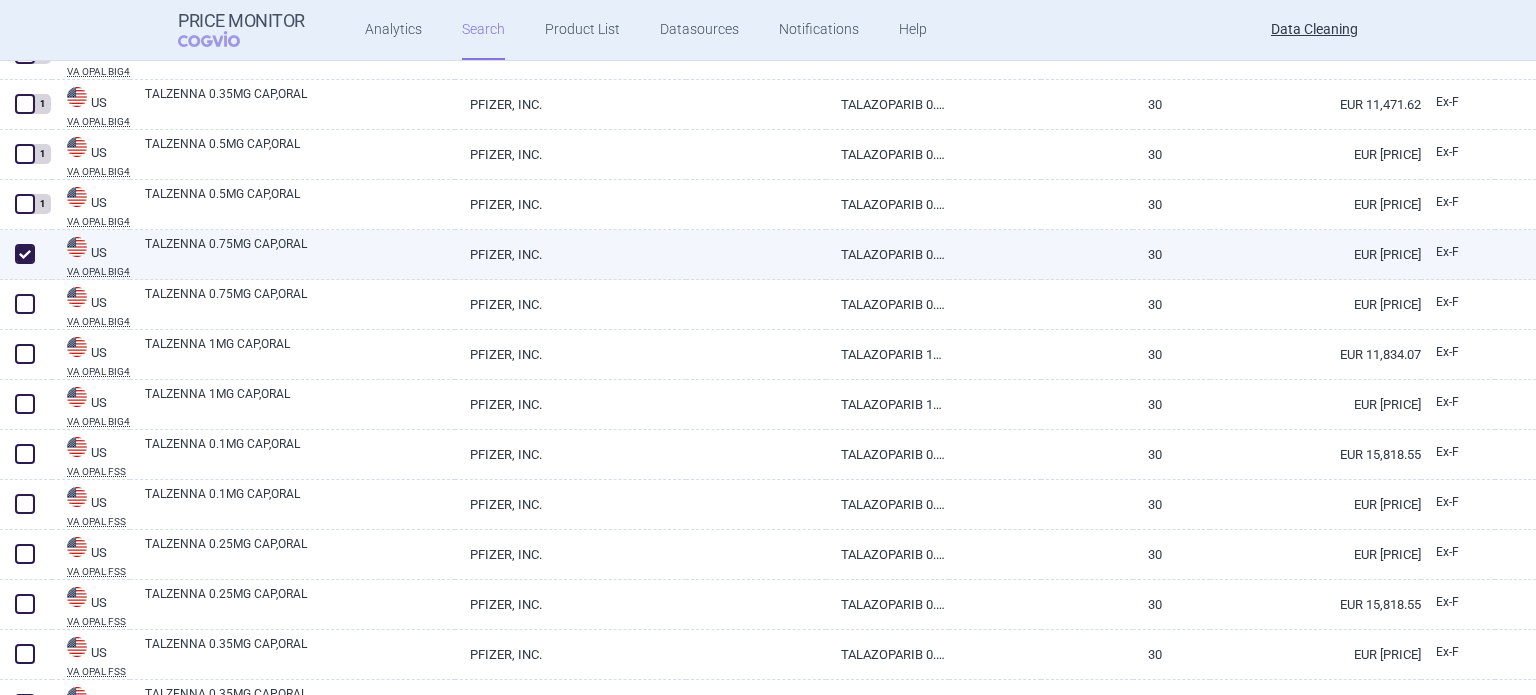 checkbox on "true" 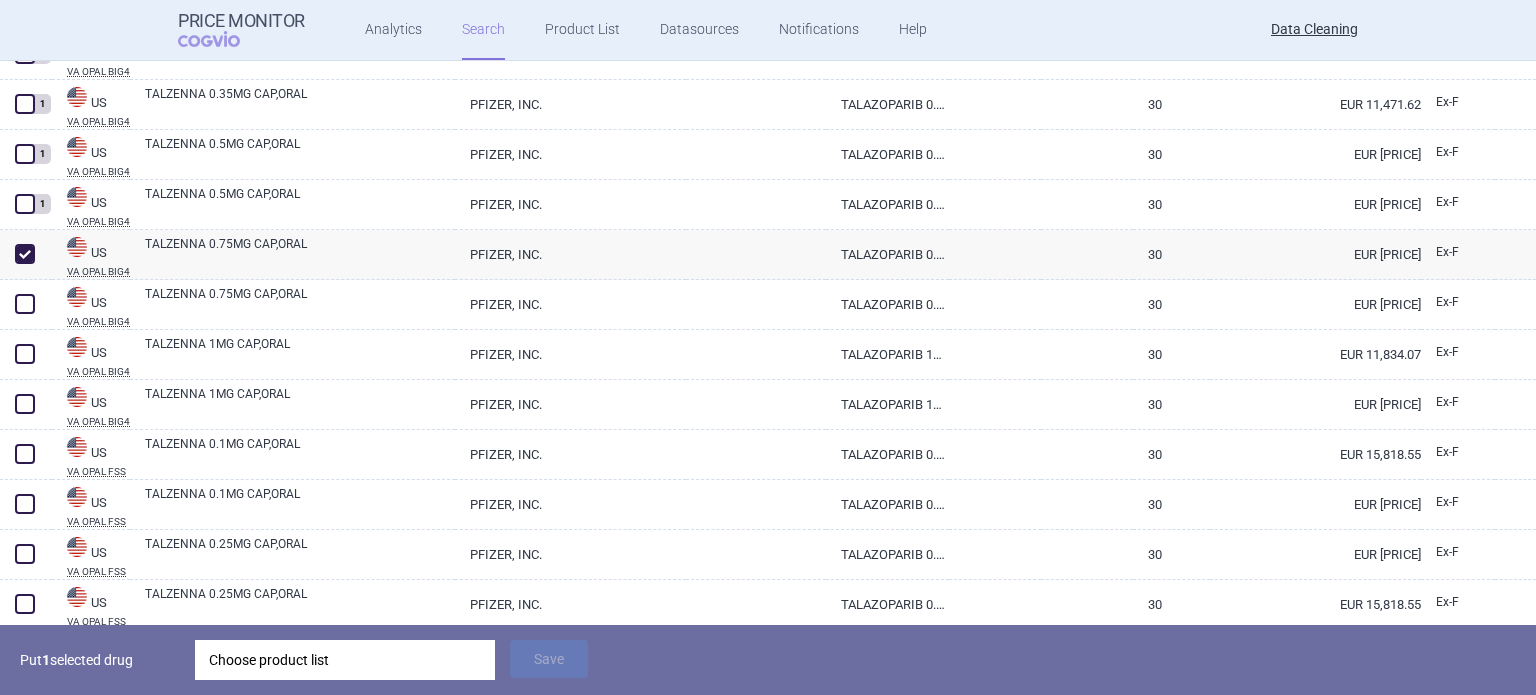 click on "Choose product list" at bounding box center [345, 660] 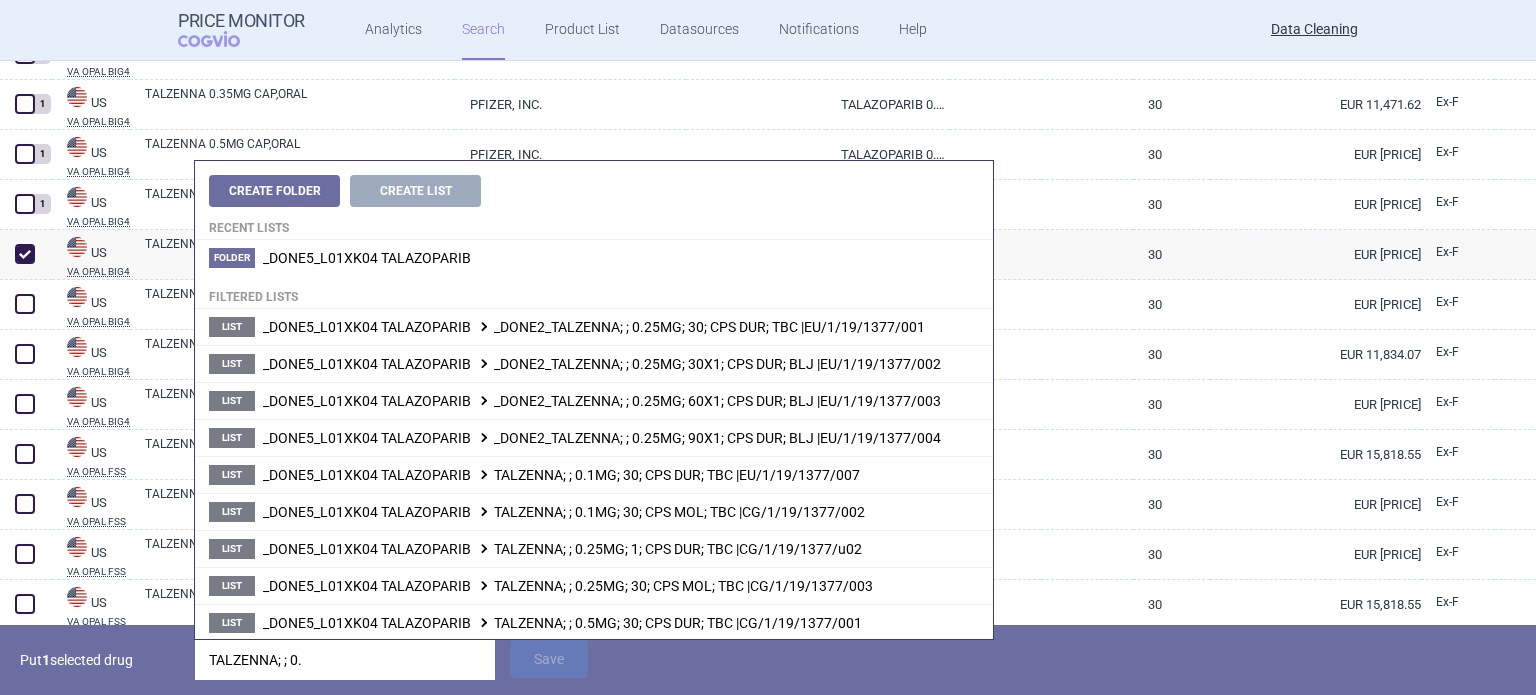 type on "TALZENNA; ; 0.7" 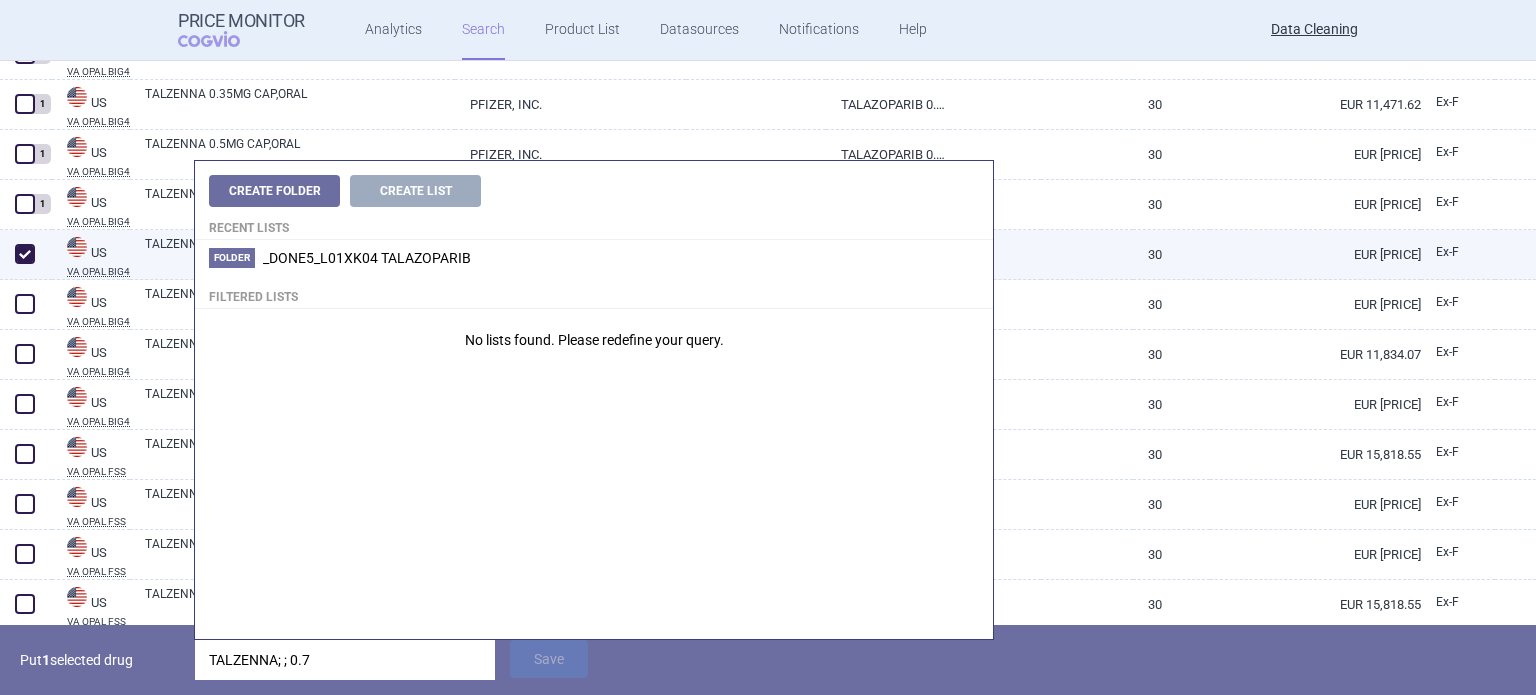 click at bounding box center [25, 254] 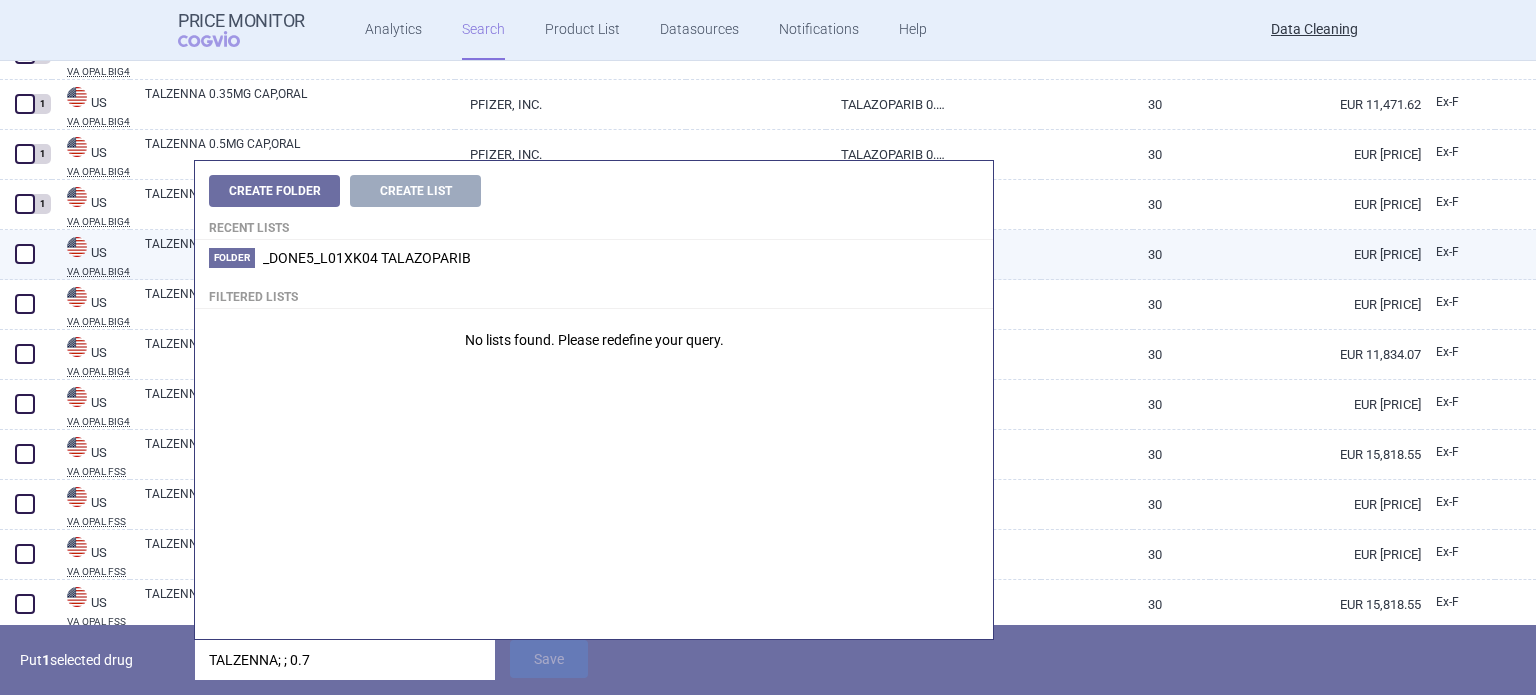 checkbox on "false" 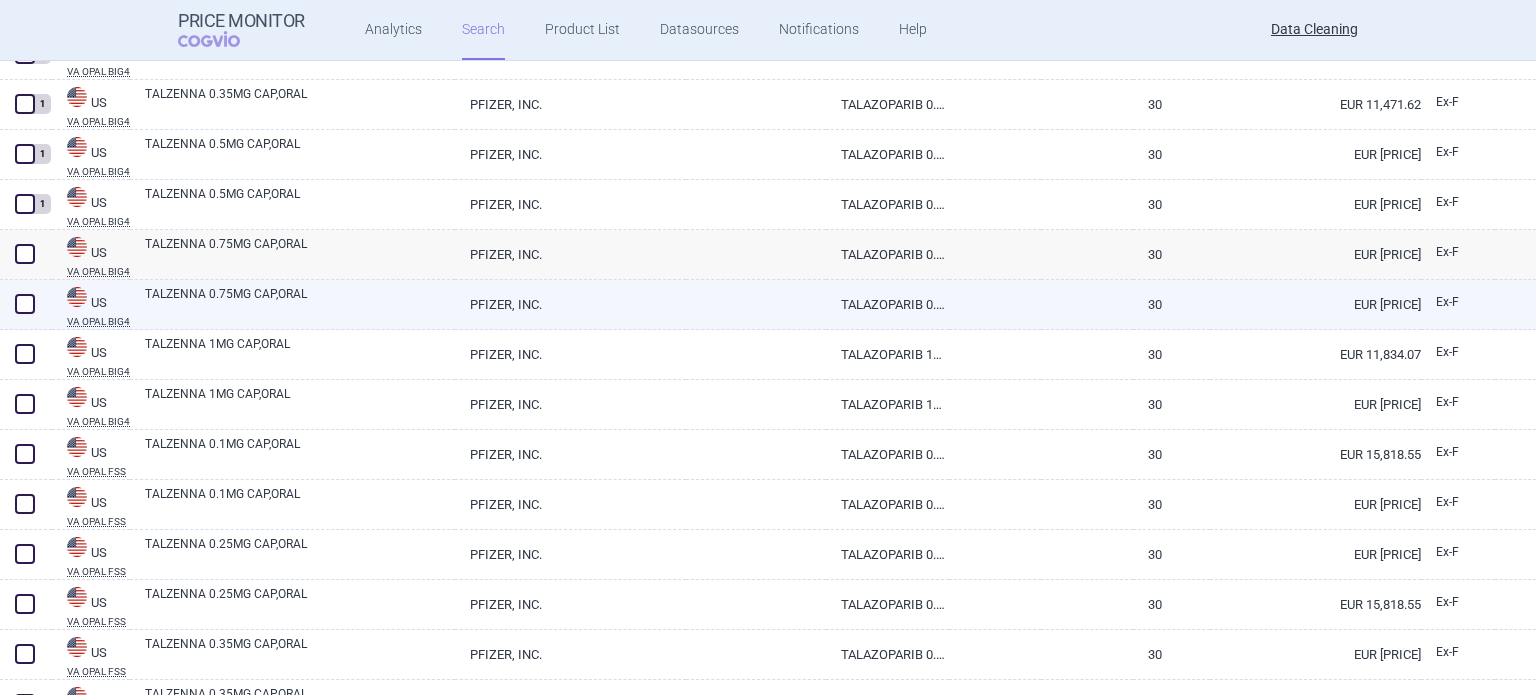 click at bounding box center [25, 304] 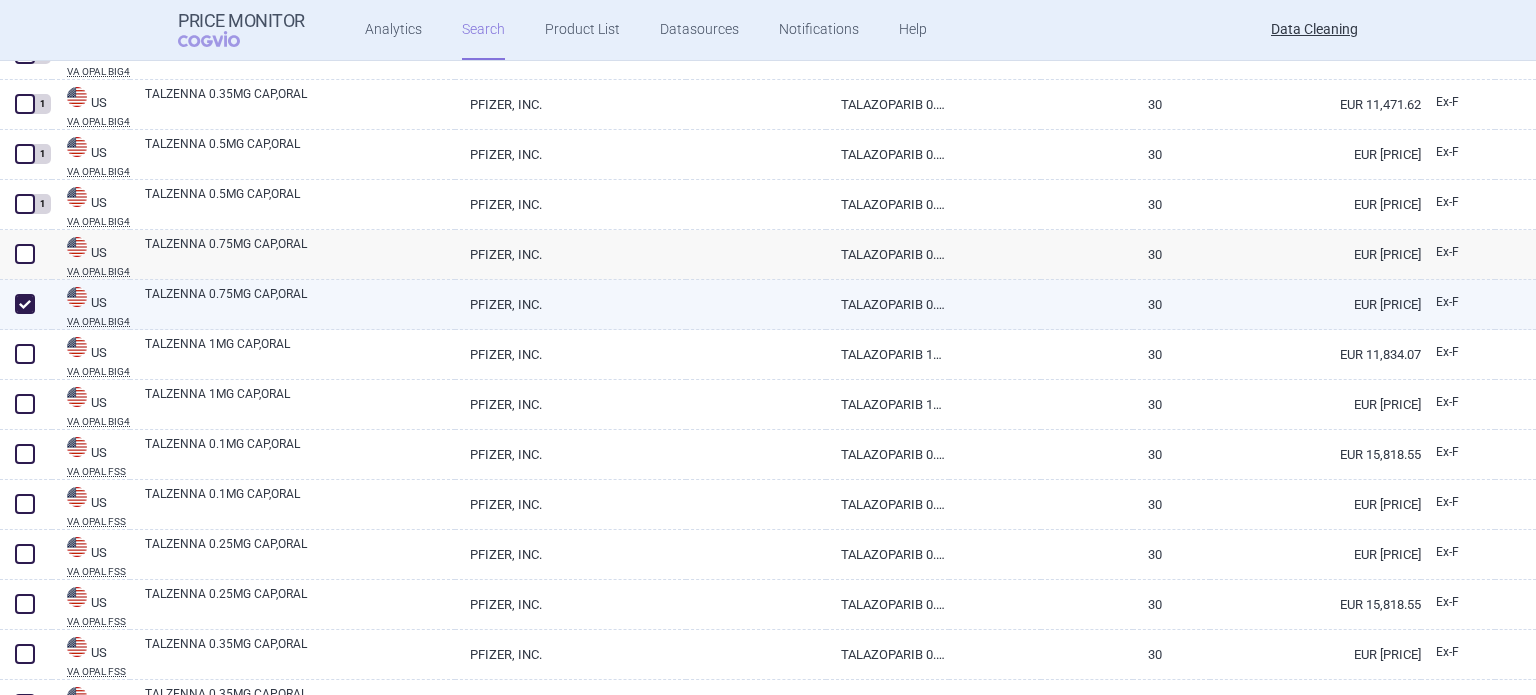 checkbox on "true" 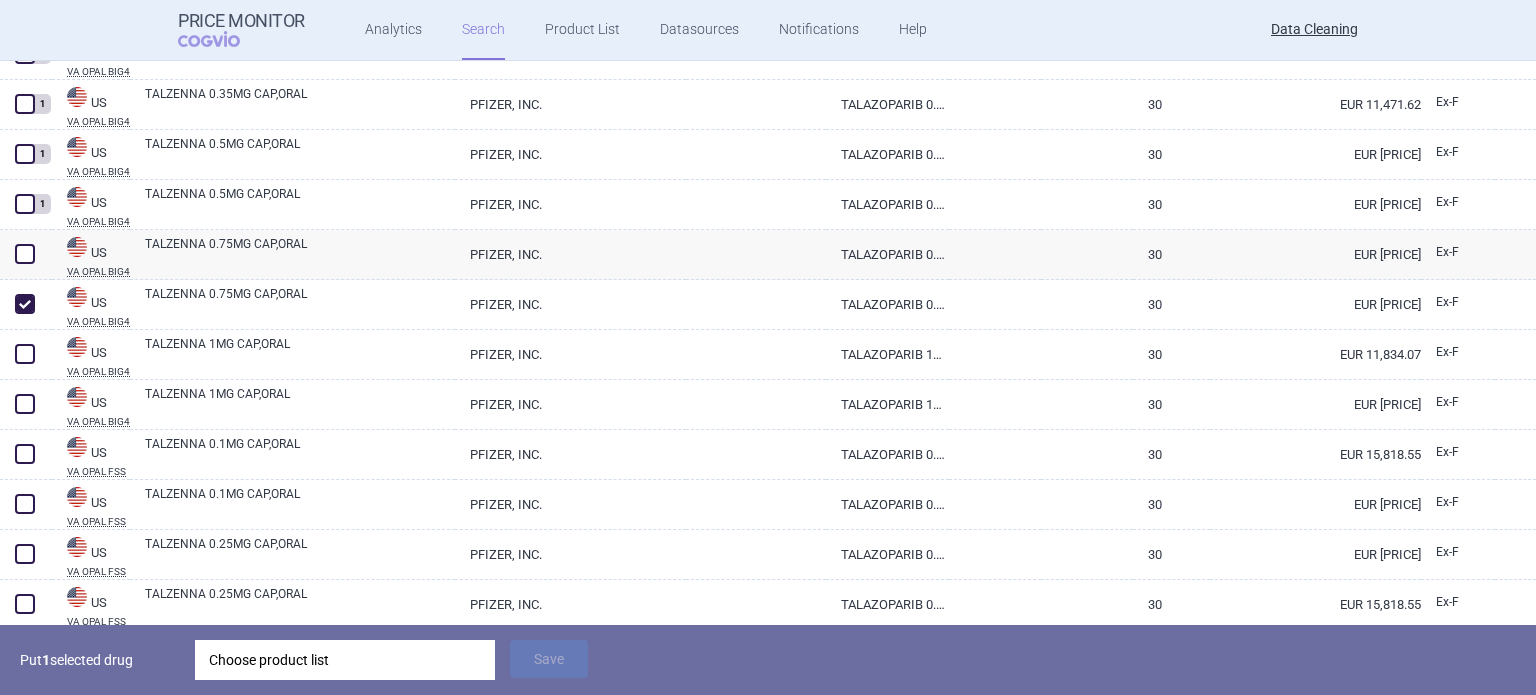 click on "Choose product list" at bounding box center (345, 660) 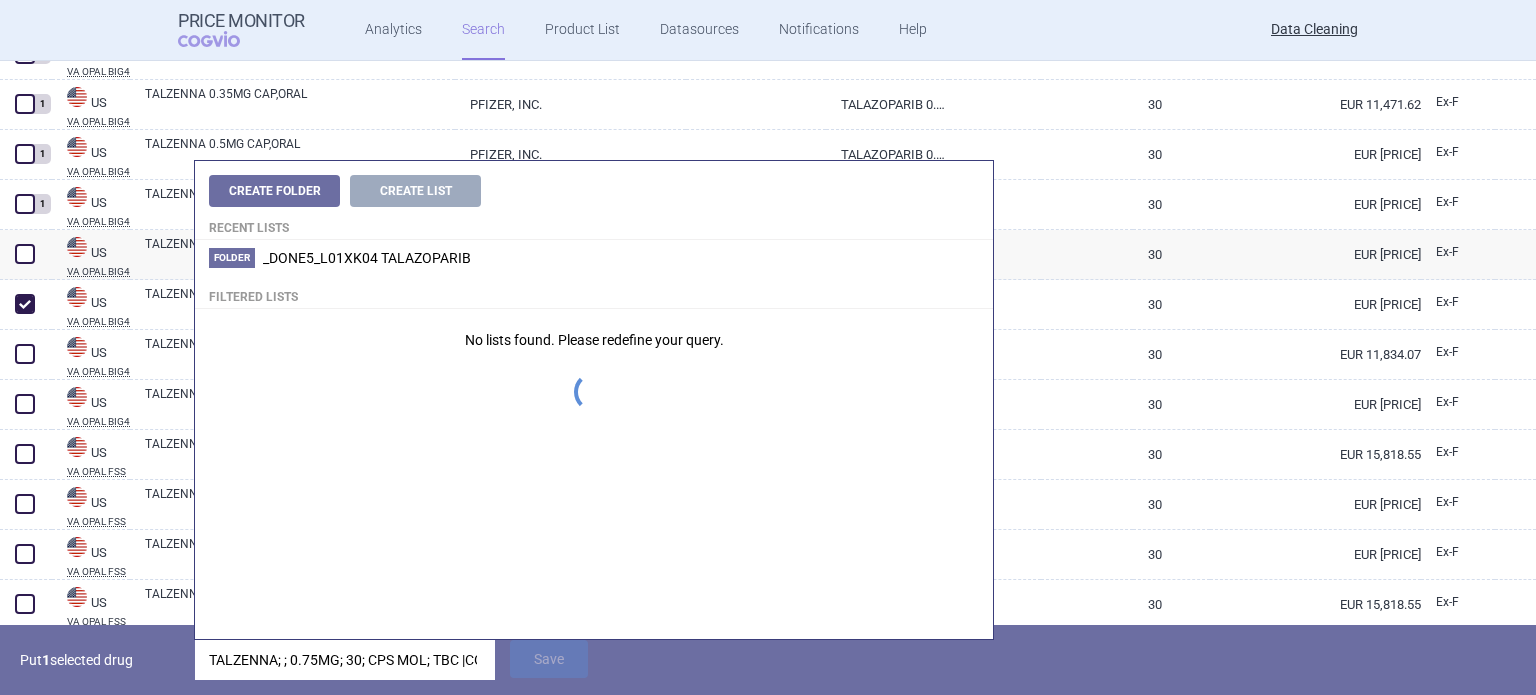 scroll, scrollTop: 0, scrollLeft: 111, axis: horizontal 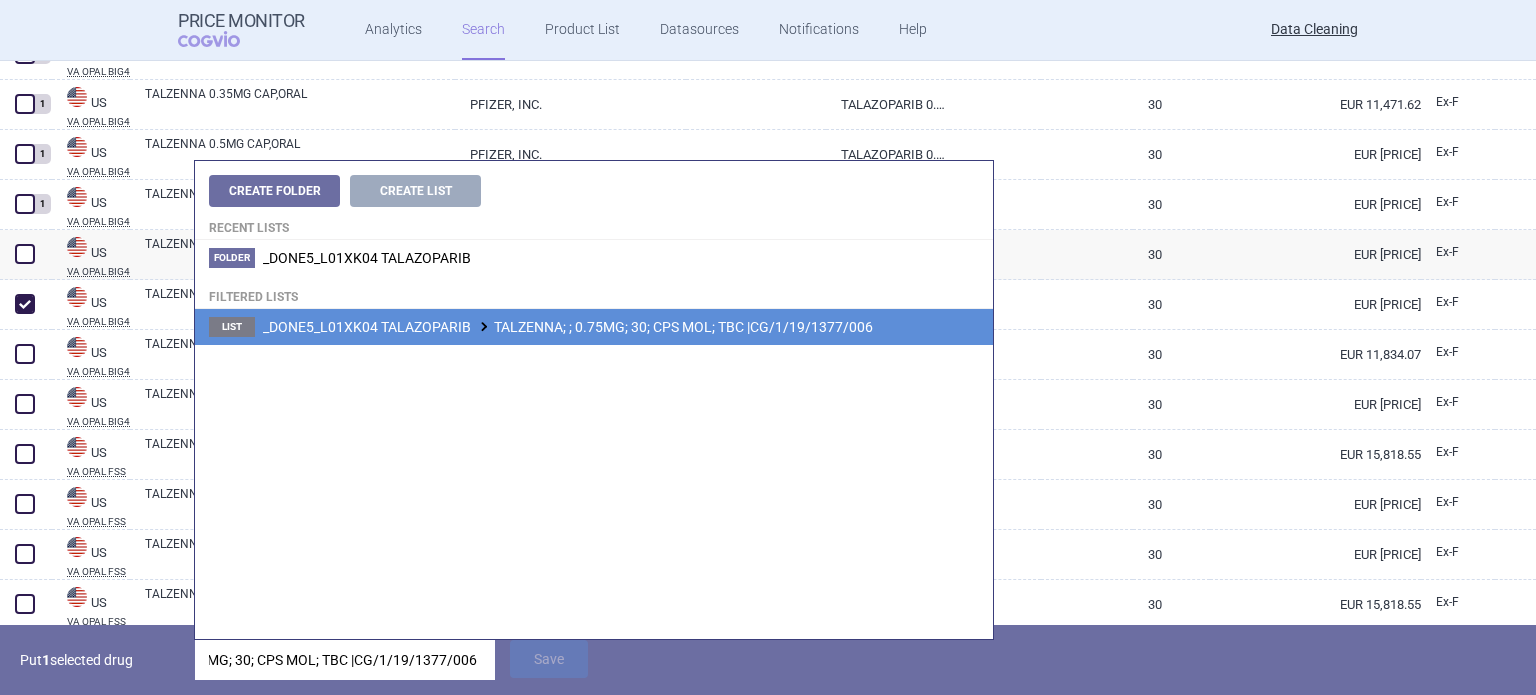type on "TALZENNA; ; 0.75MG; 30; CPS MOL; TBC |CG/1/19/1377/006" 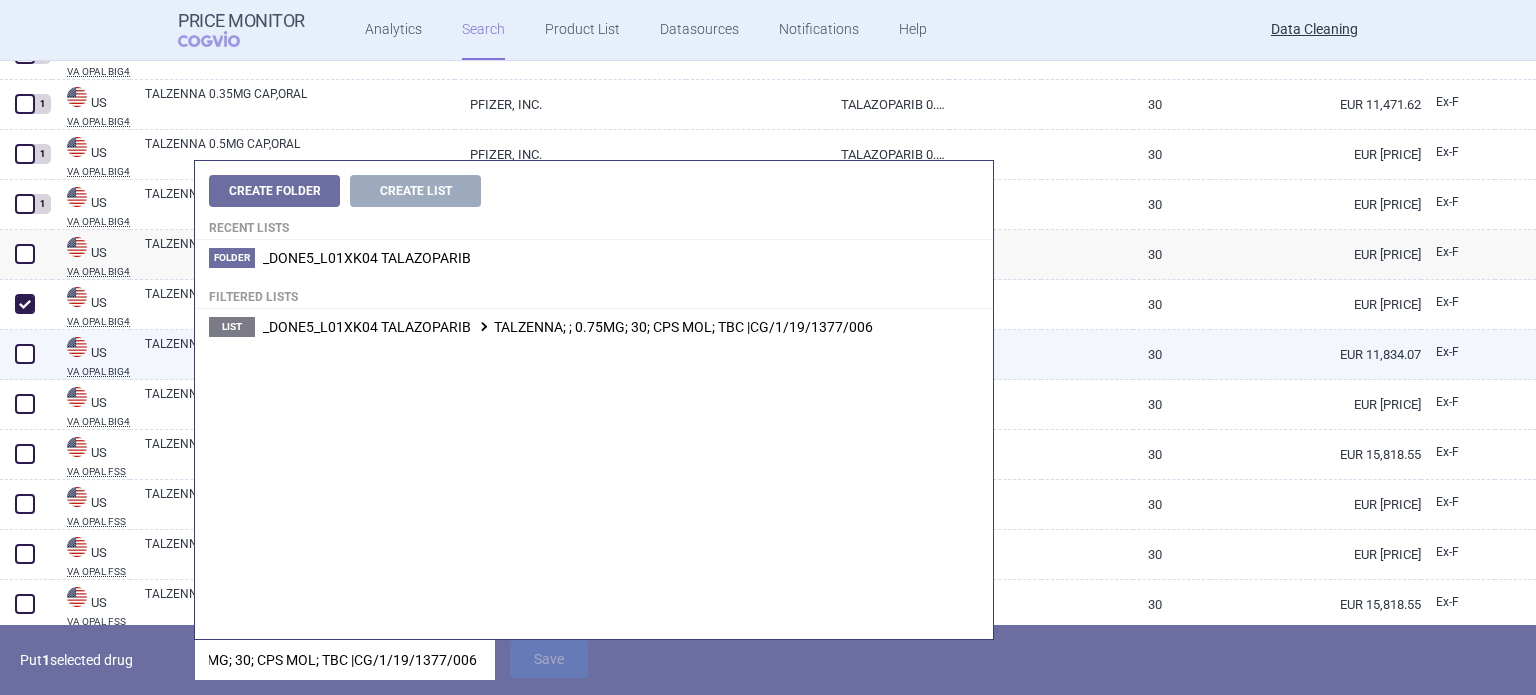 scroll, scrollTop: 0, scrollLeft: 0, axis: both 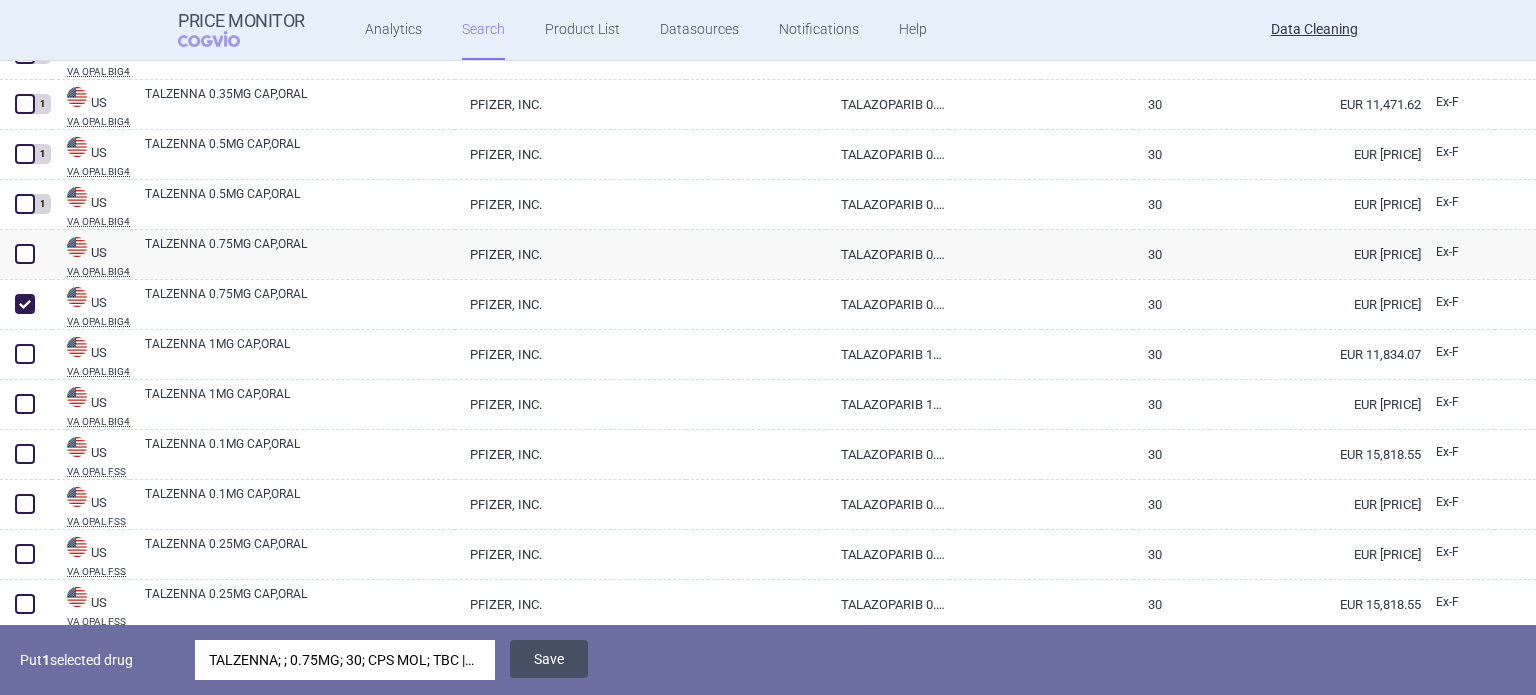 click on "Save" at bounding box center [549, 659] 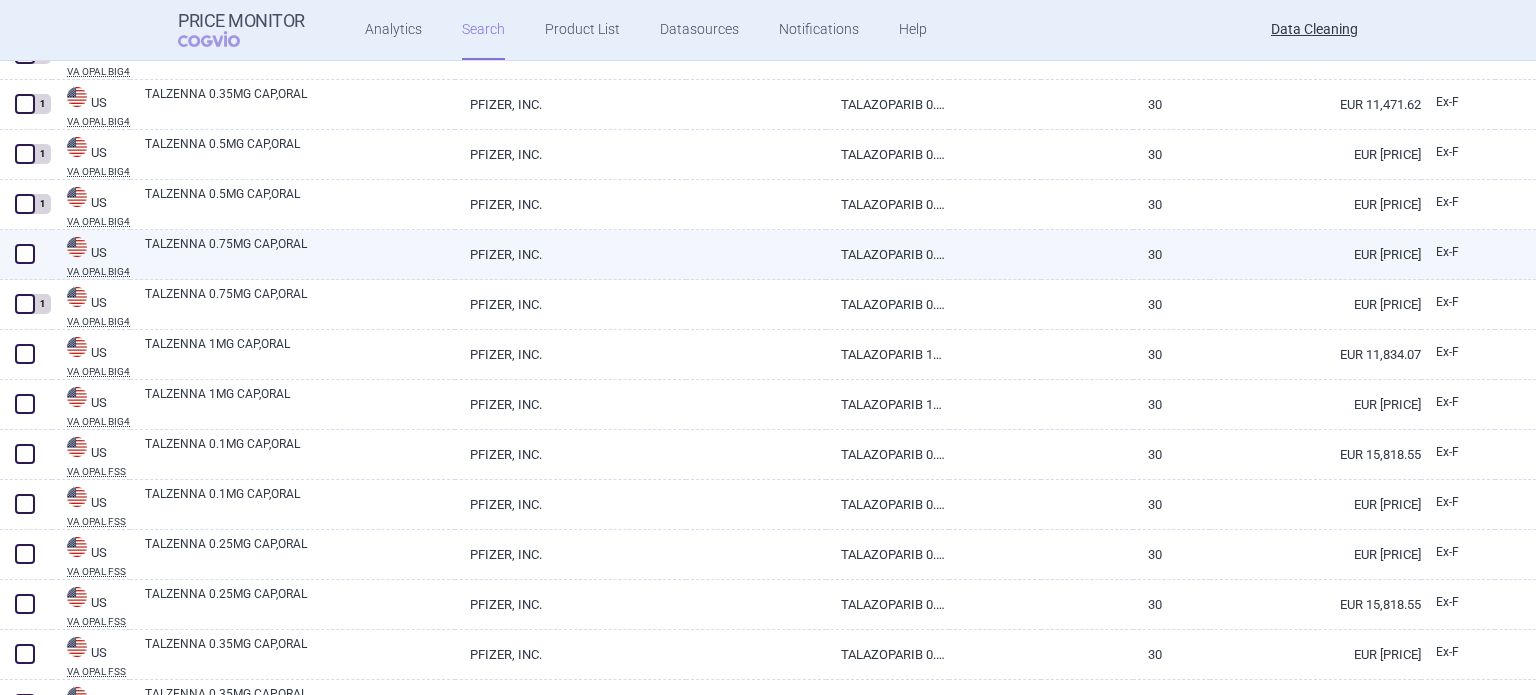 click at bounding box center [25, 254] 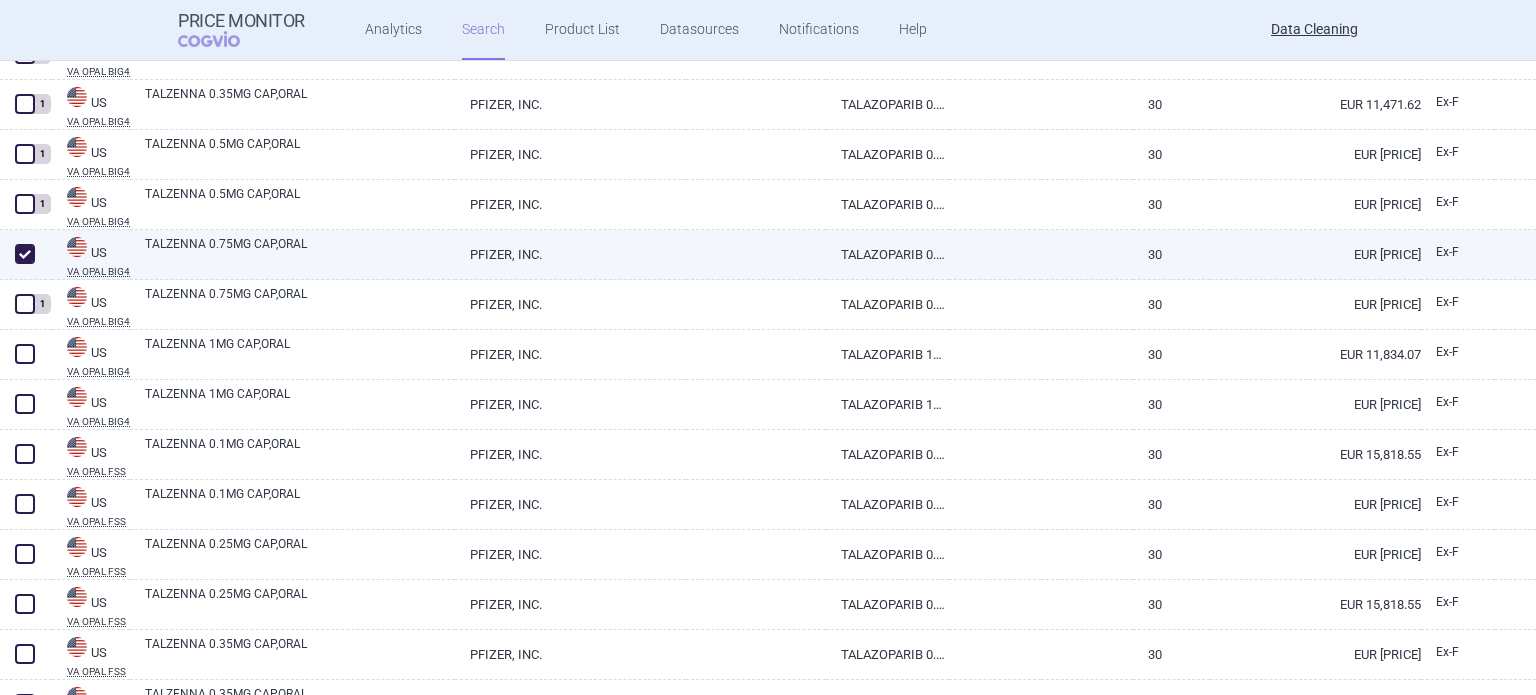checkbox on "true" 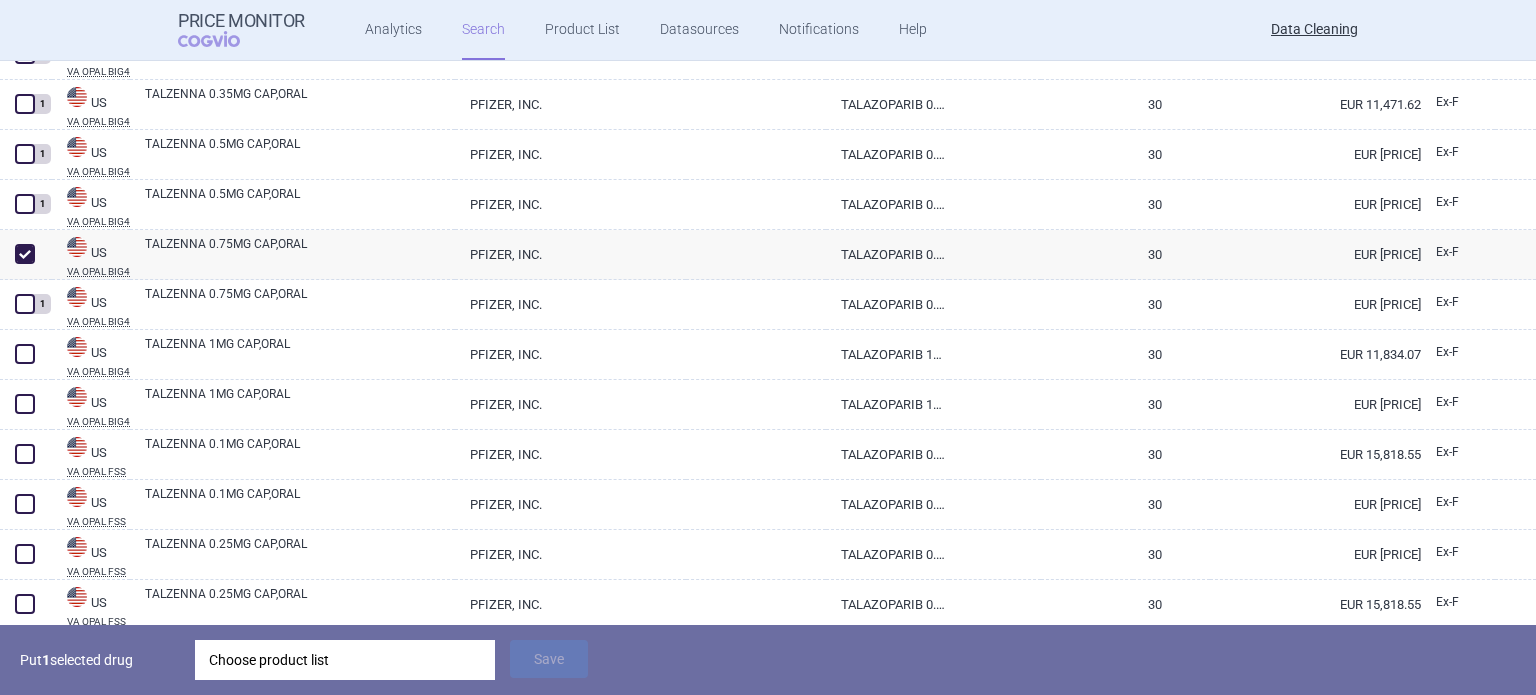 click on "Choose product list" at bounding box center (345, 660) 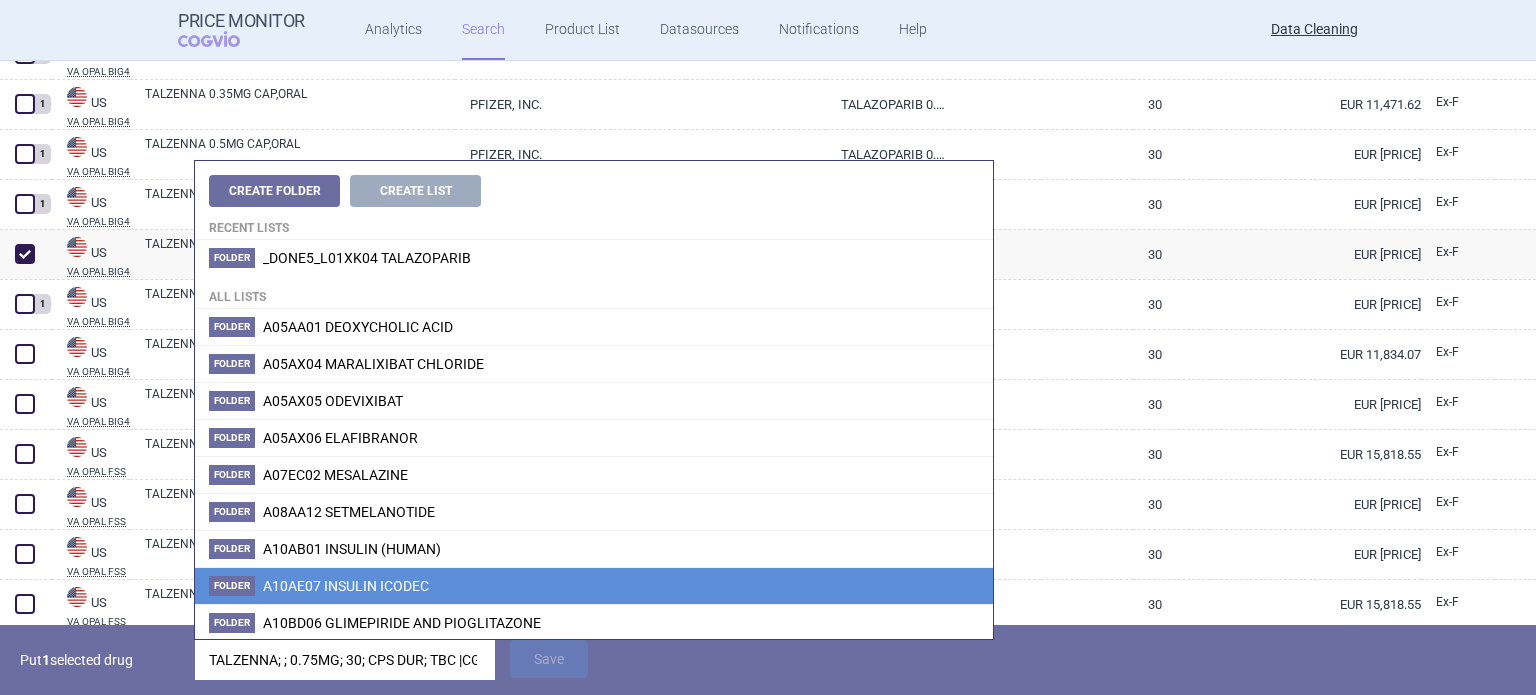 scroll, scrollTop: 0, scrollLeft: 108, axis: horizontal 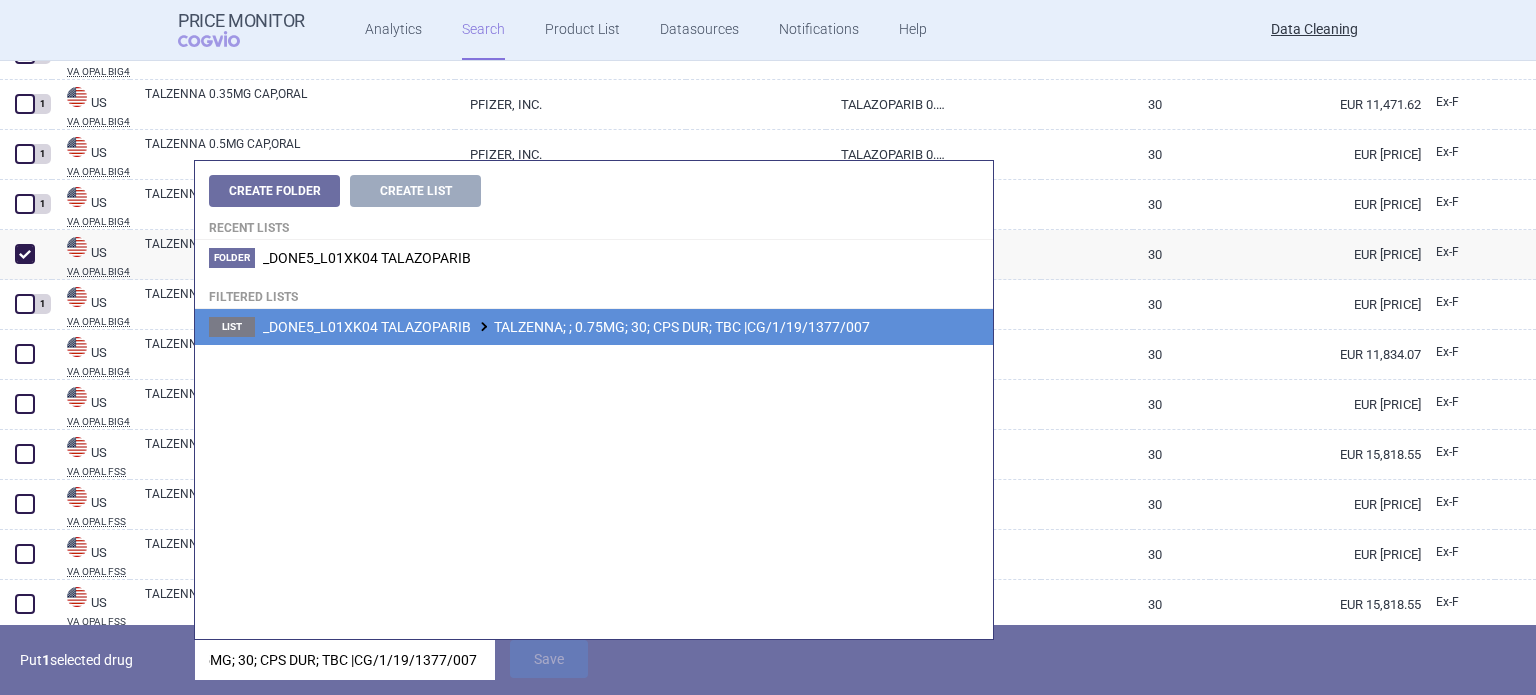 type on "TALZENNA; ; 0.75MG; 30; CPS DUR; TBC |CG/1/19/1377/007" 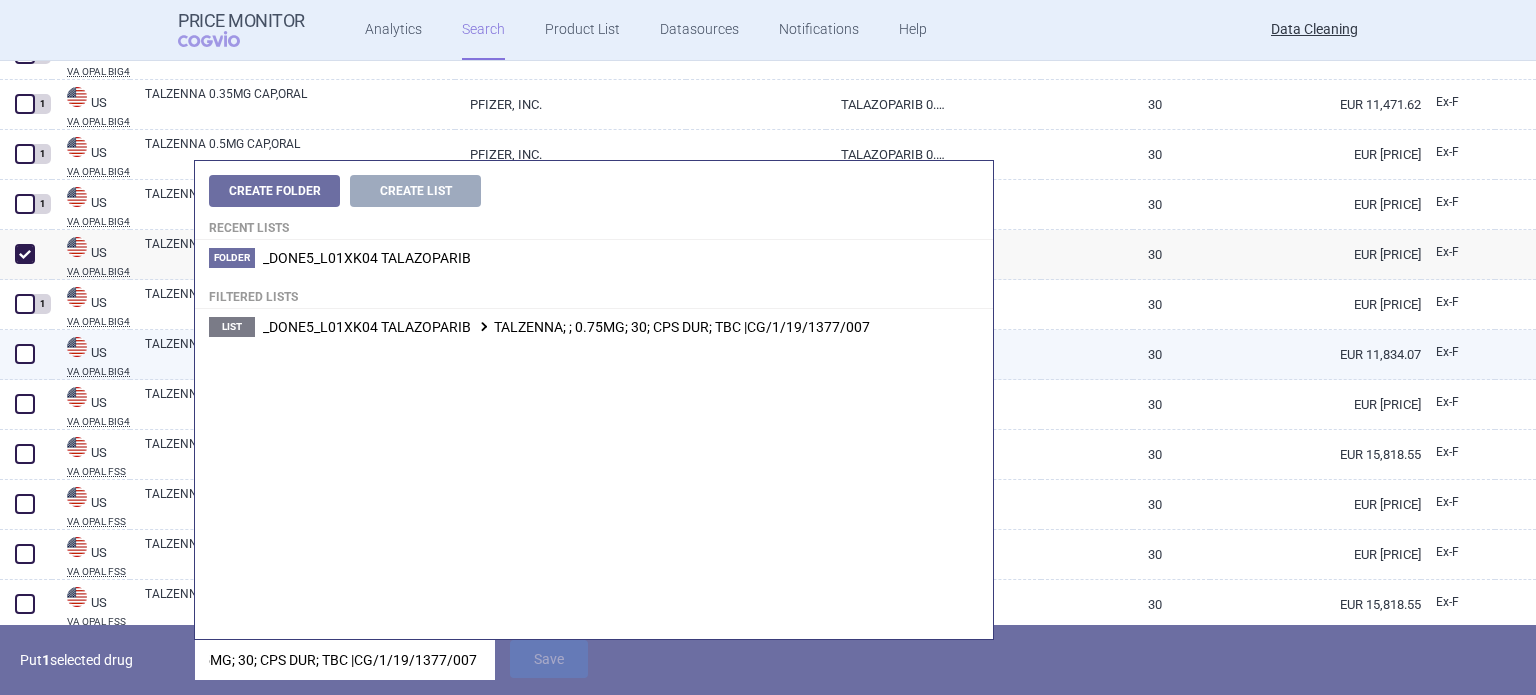 scroll, scrollTop: 0, scrollLeft: 0, axis: both 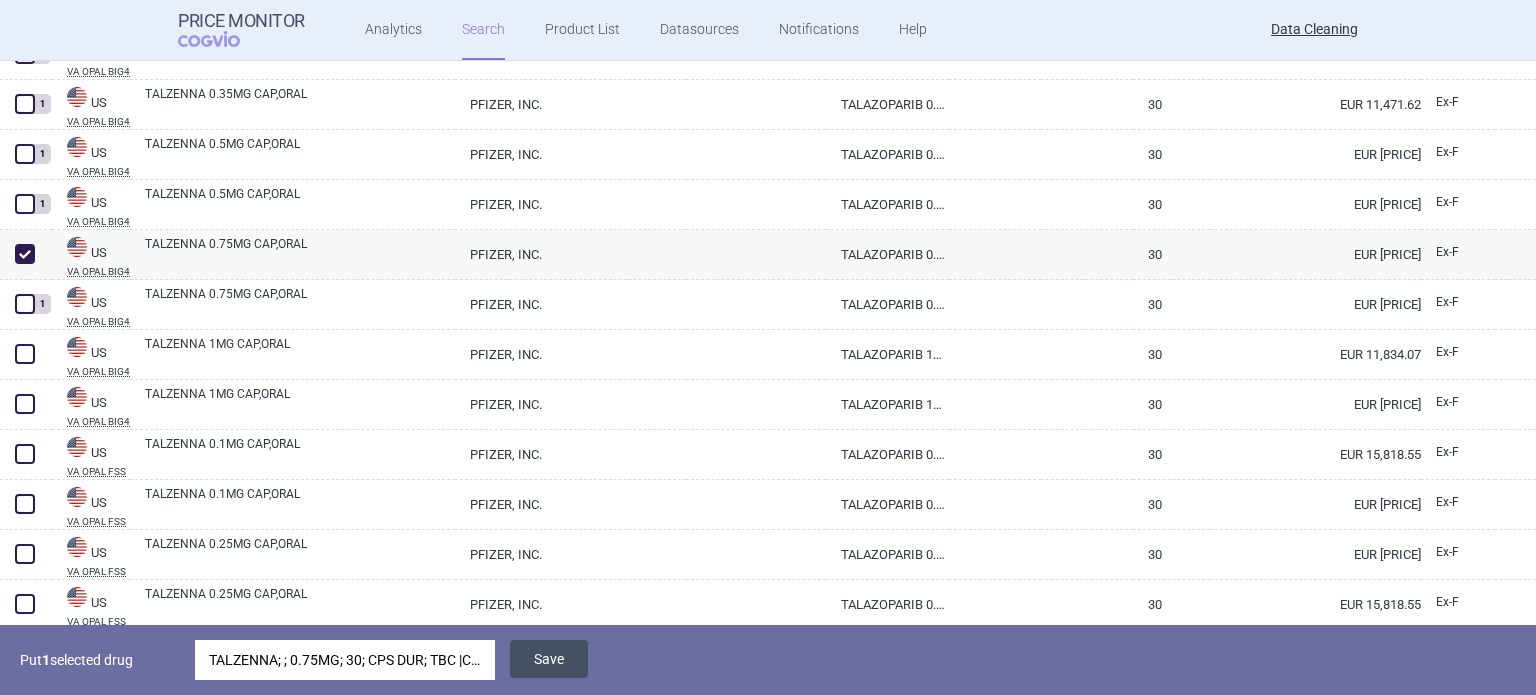 click on "Save" at bounding box center (549, 659) 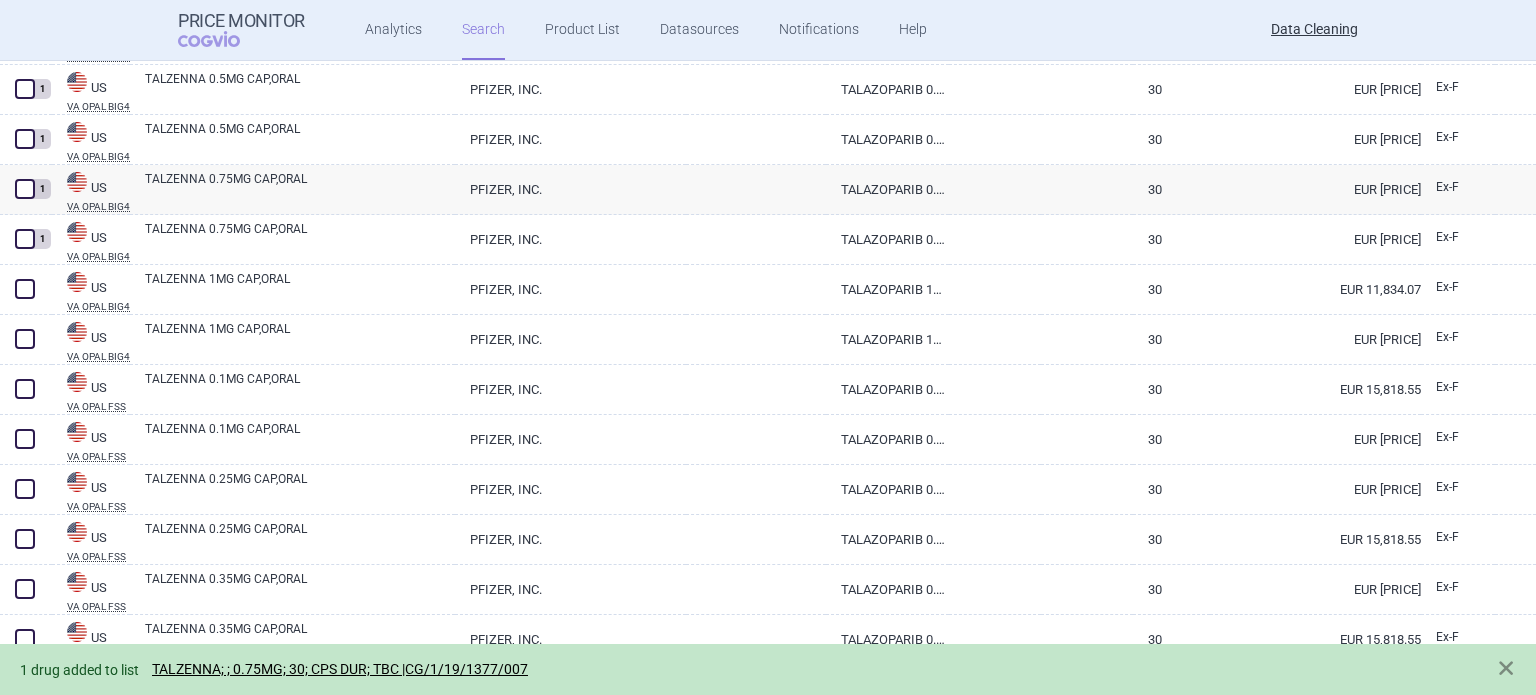 scroll, scrollTop: 2735, scrollLeft: 0, axis: vertical 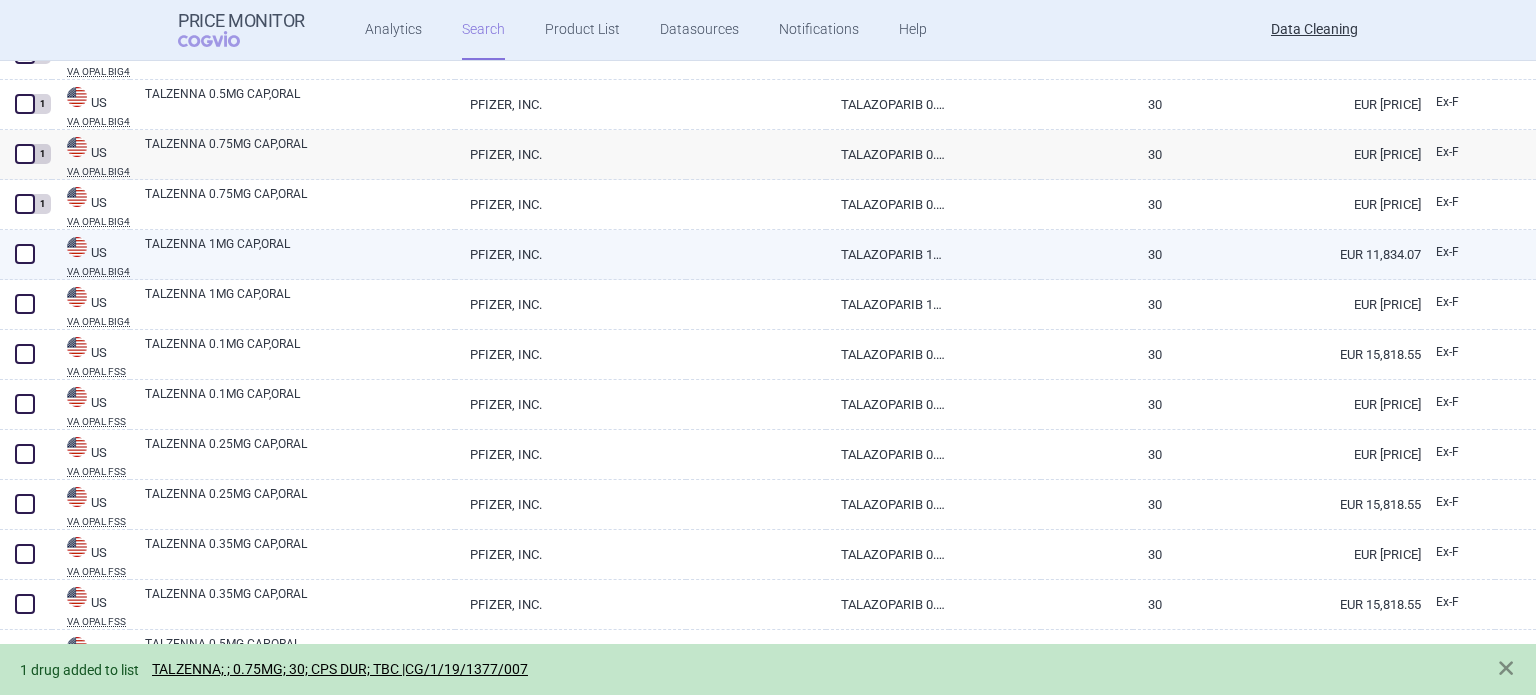 click on "TALZENNA 1MG CAP,ORAL" at bounding box center [300, 253] 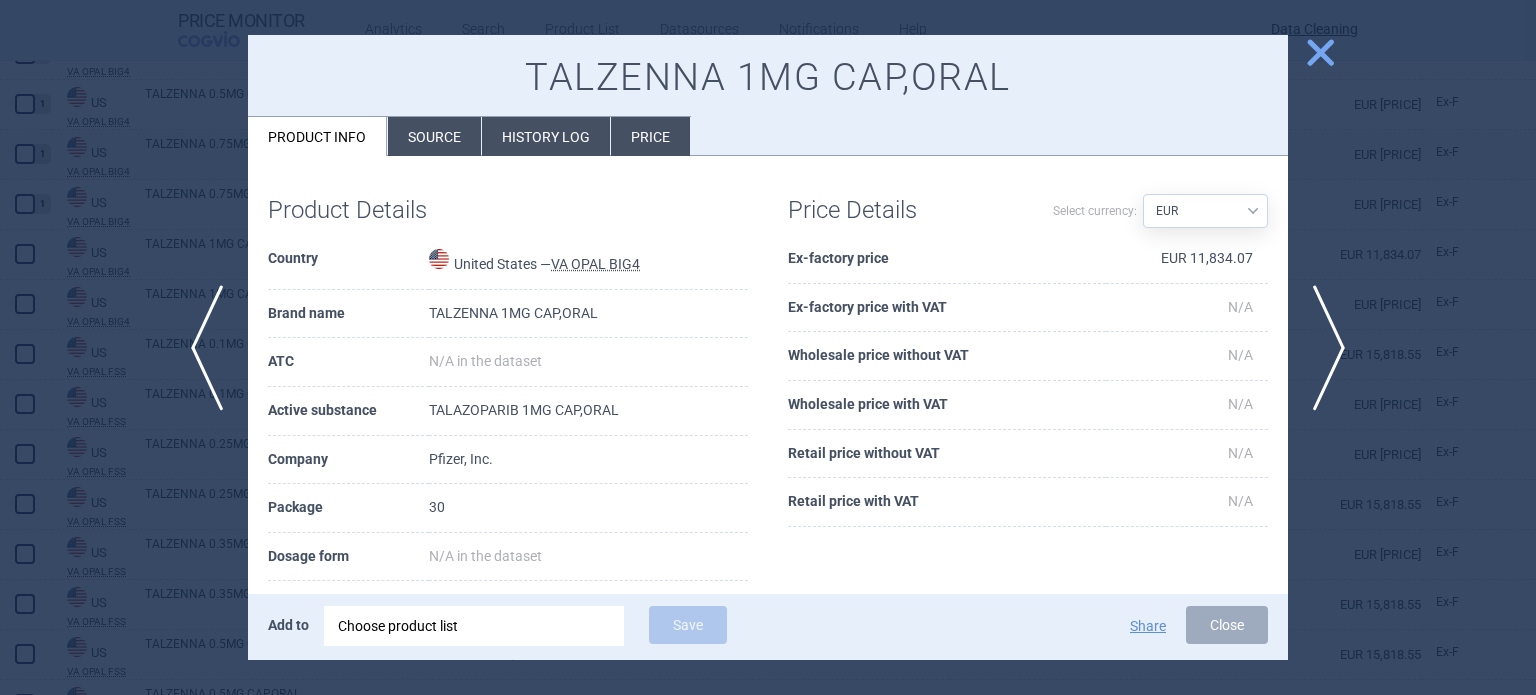 click on "Source" at bounding box center (434, 136) 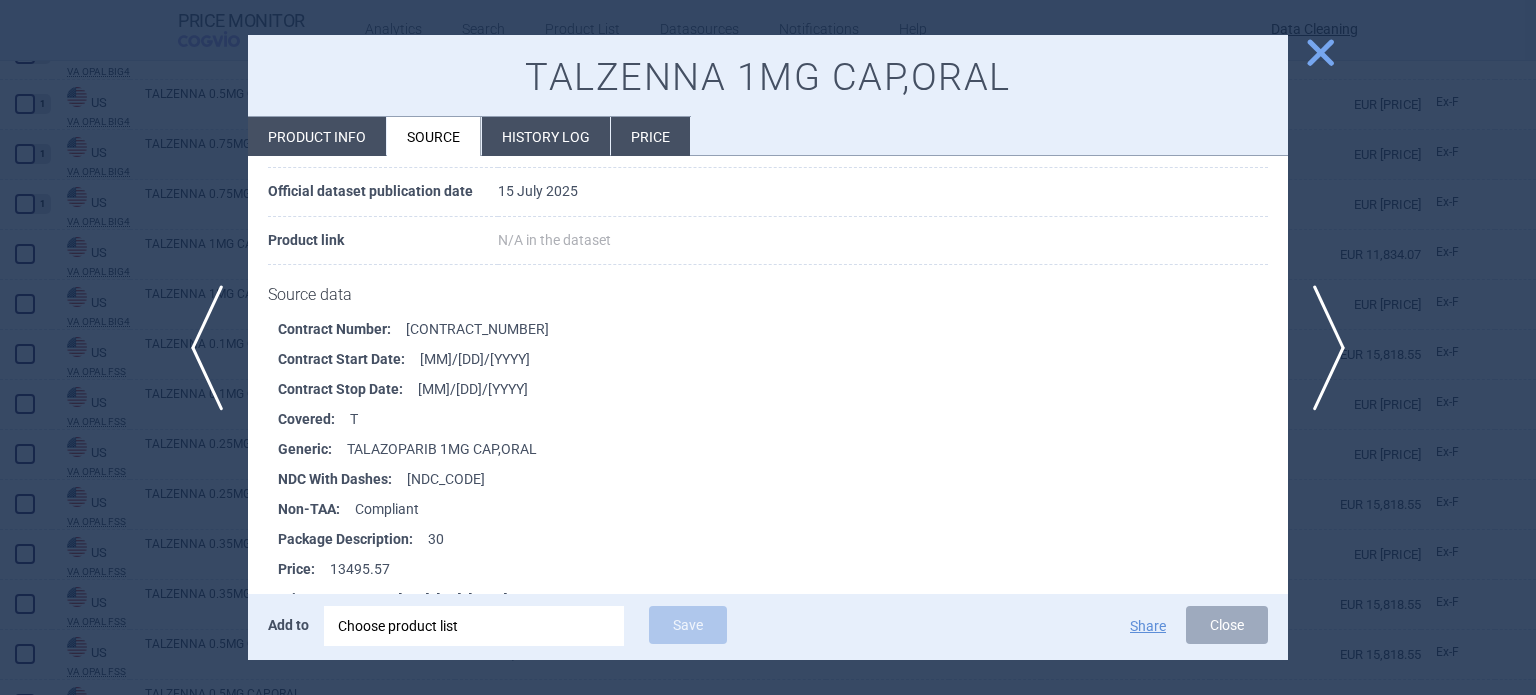 scroll, scrollTop: 200, scrollLeft: 0, axis: vertical 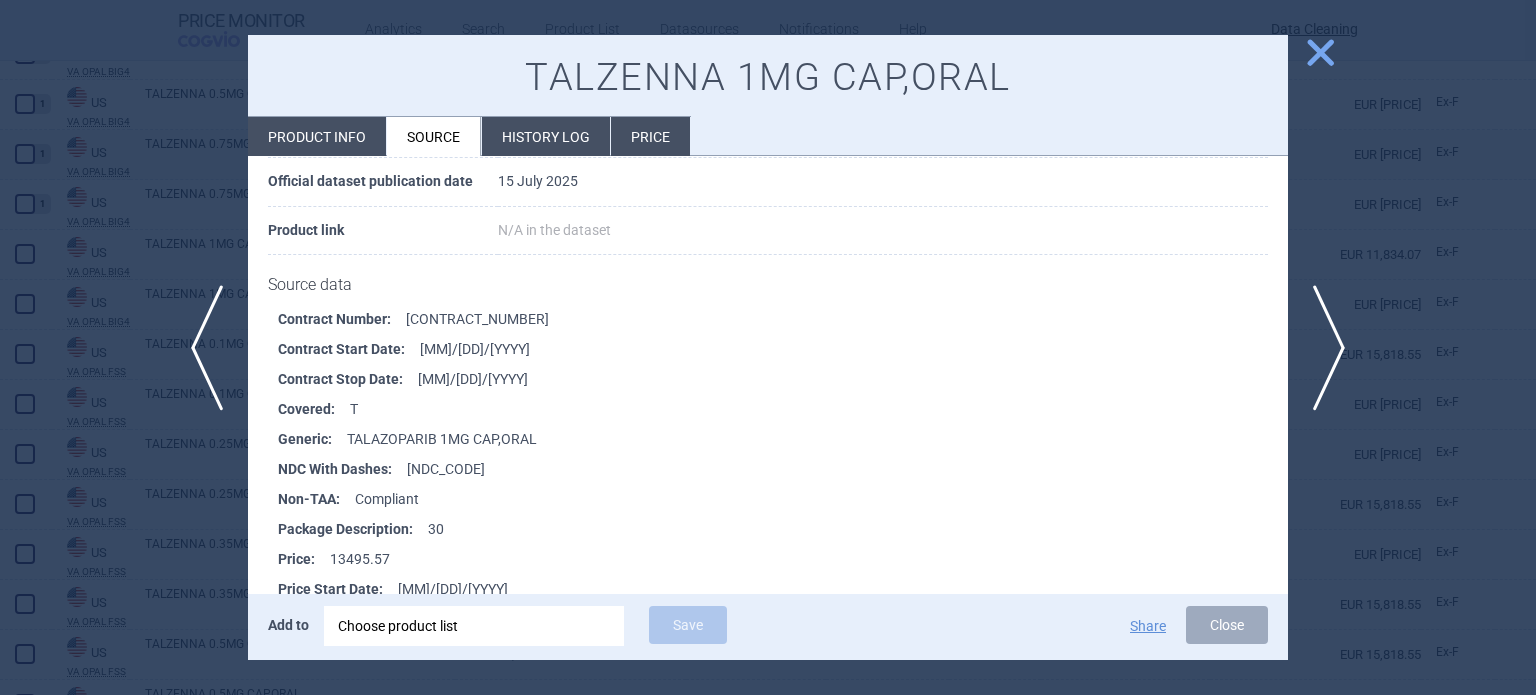 drag, startPoint x: 530, startPoint y: 476, endPoint x: 407, endPoint y: 479, distance: 123.03658 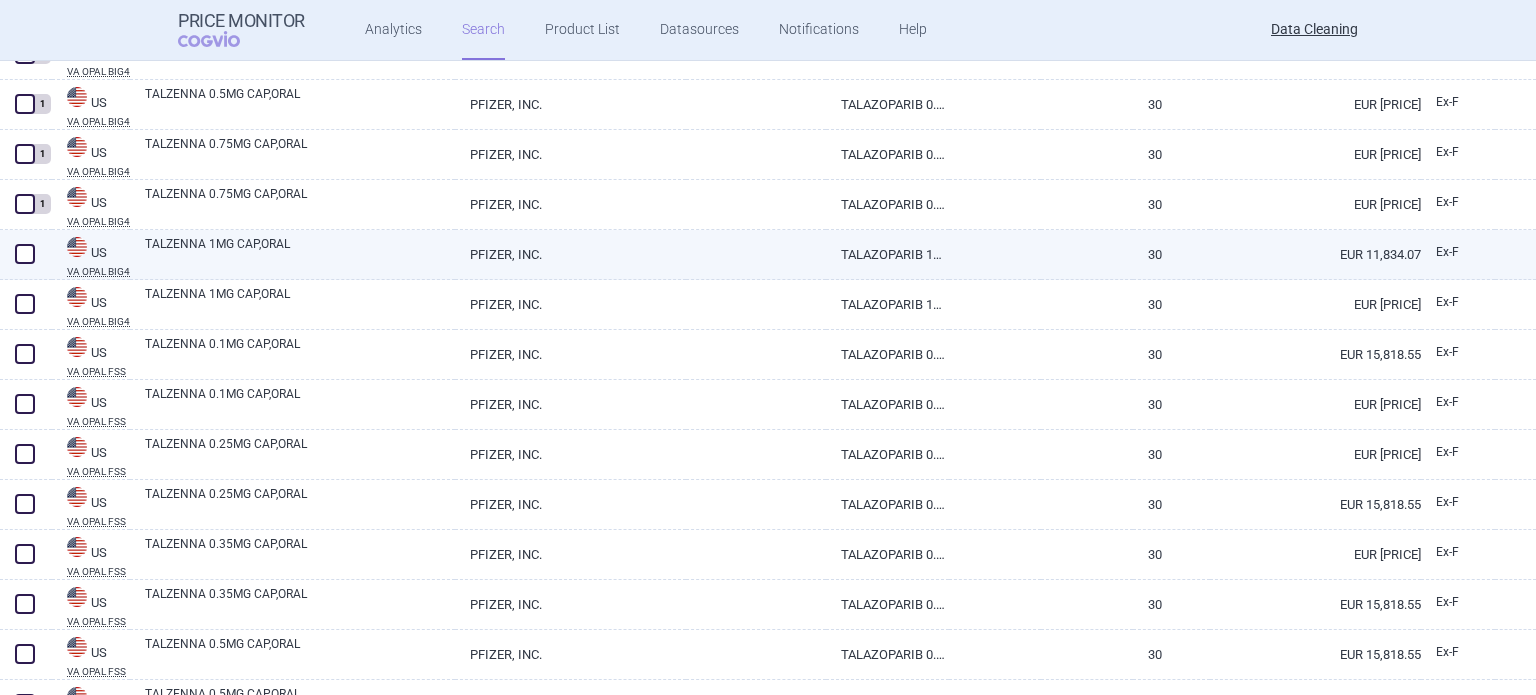 click at bounding box center [25, 254] 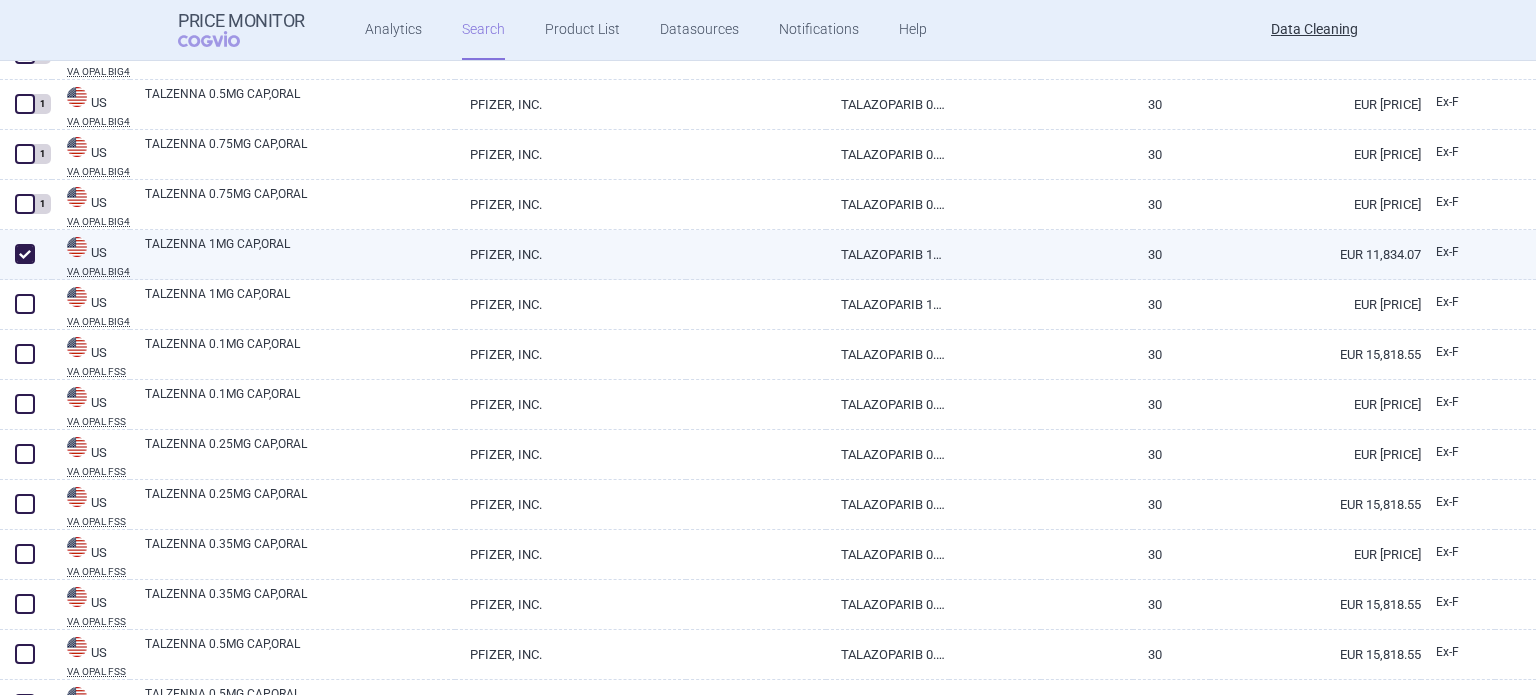 checkbox on "true" 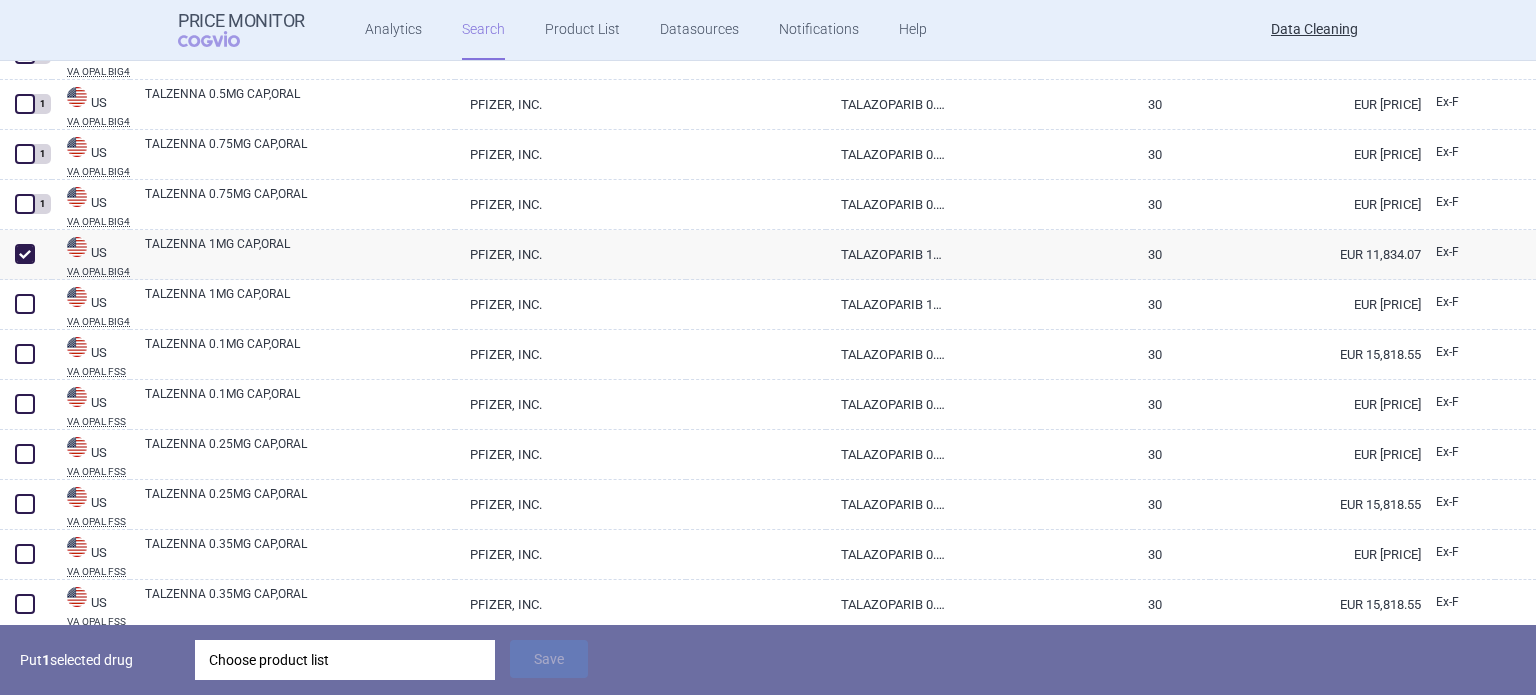 click on "Choose product list" at bounding box center [345, 660] 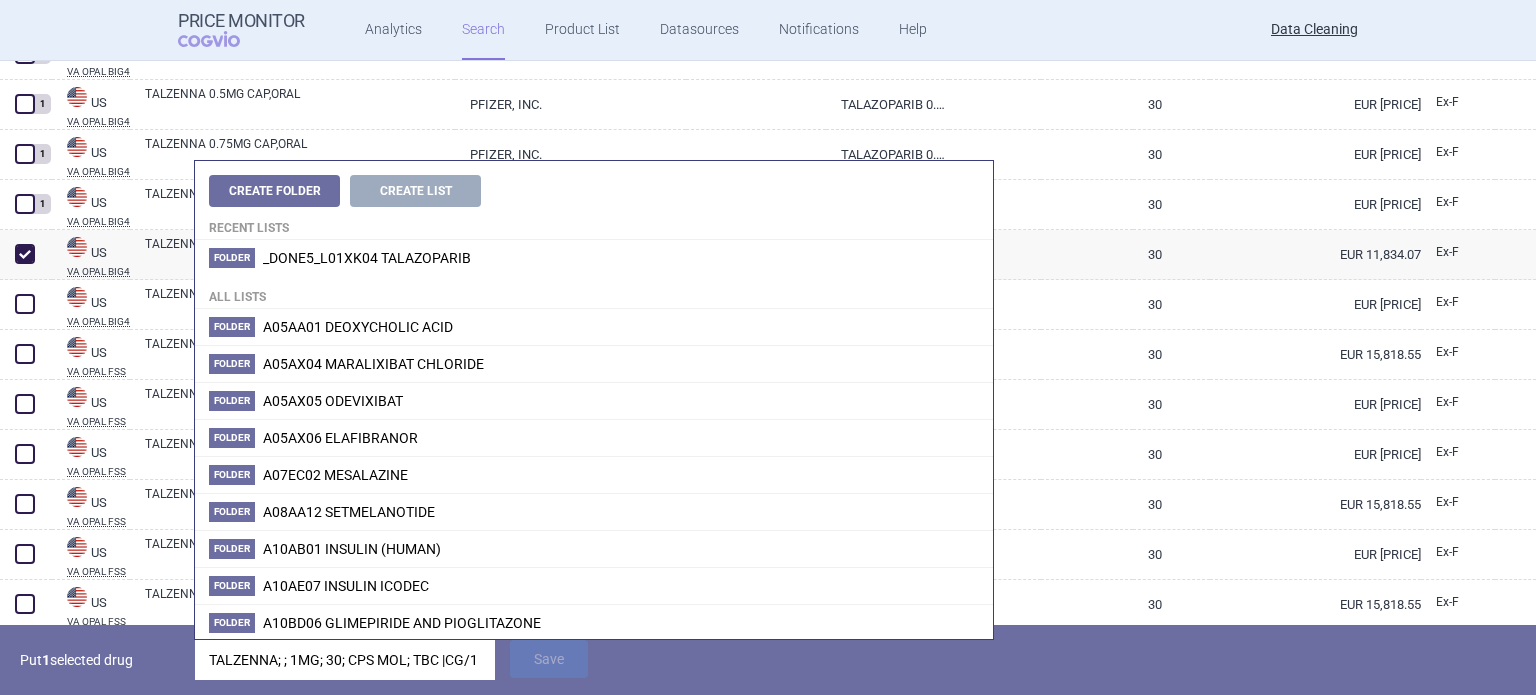 scroll, scrollTop: 0, scrollLeft: 92, axis: horizontal 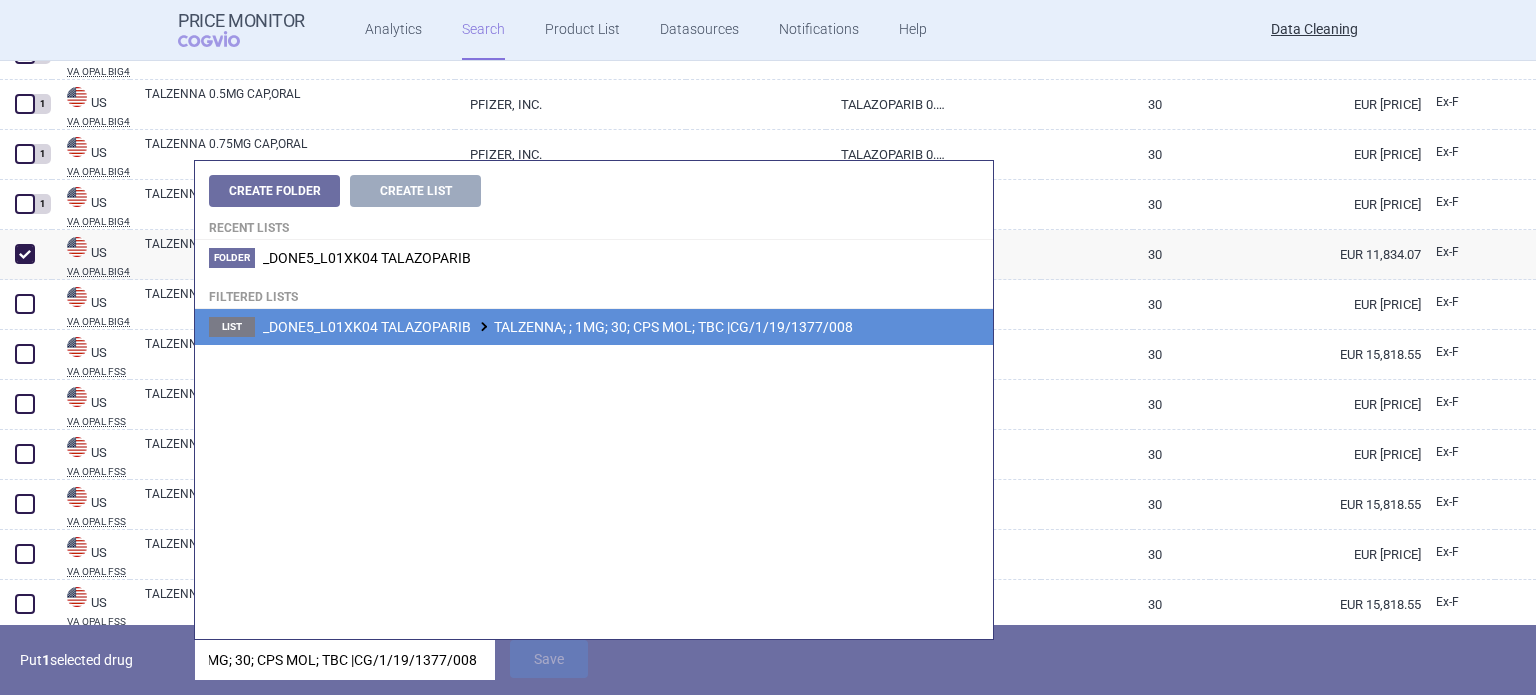 type on "TALZENNA; ; 1MG; 30; CPS MOL; TBC |CG/1/19/1377/008" 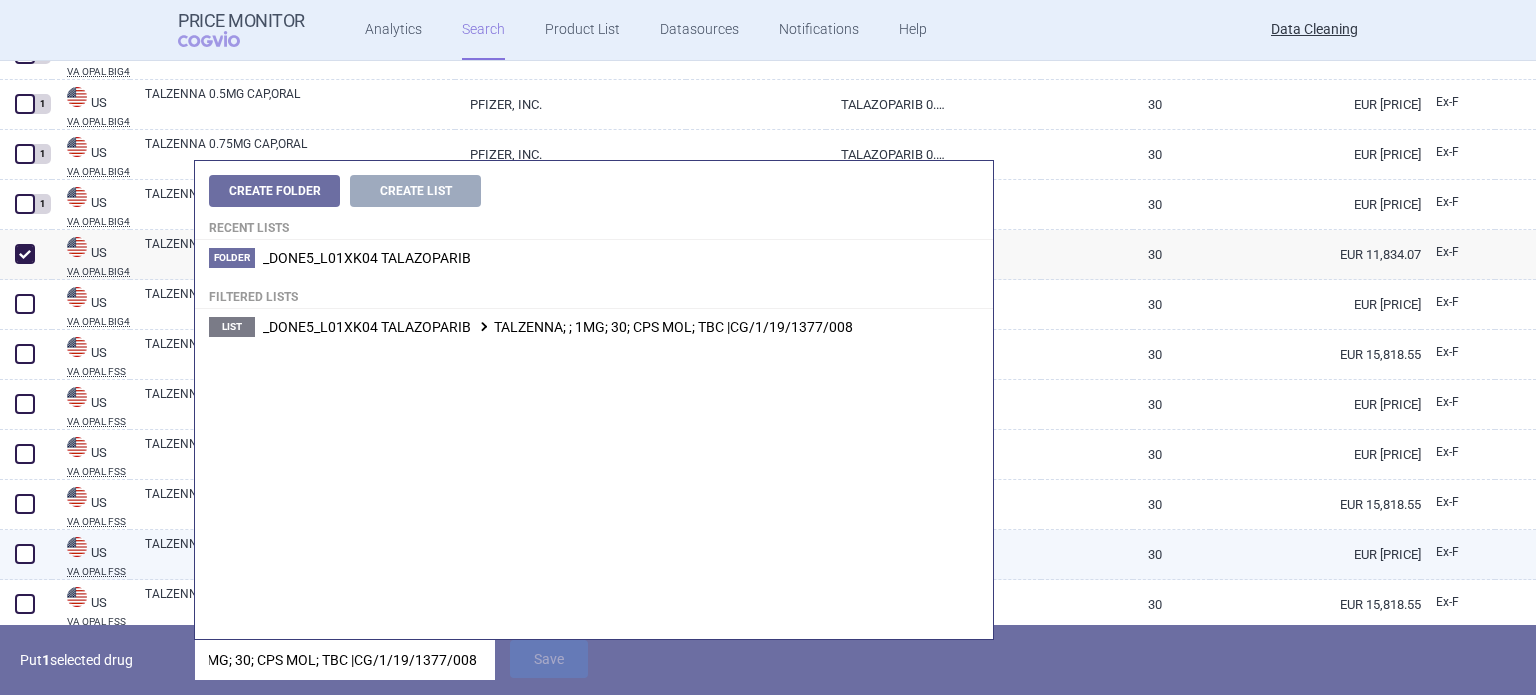 scroll, scrollTop: 0, scrollLeft: 0, axis: both 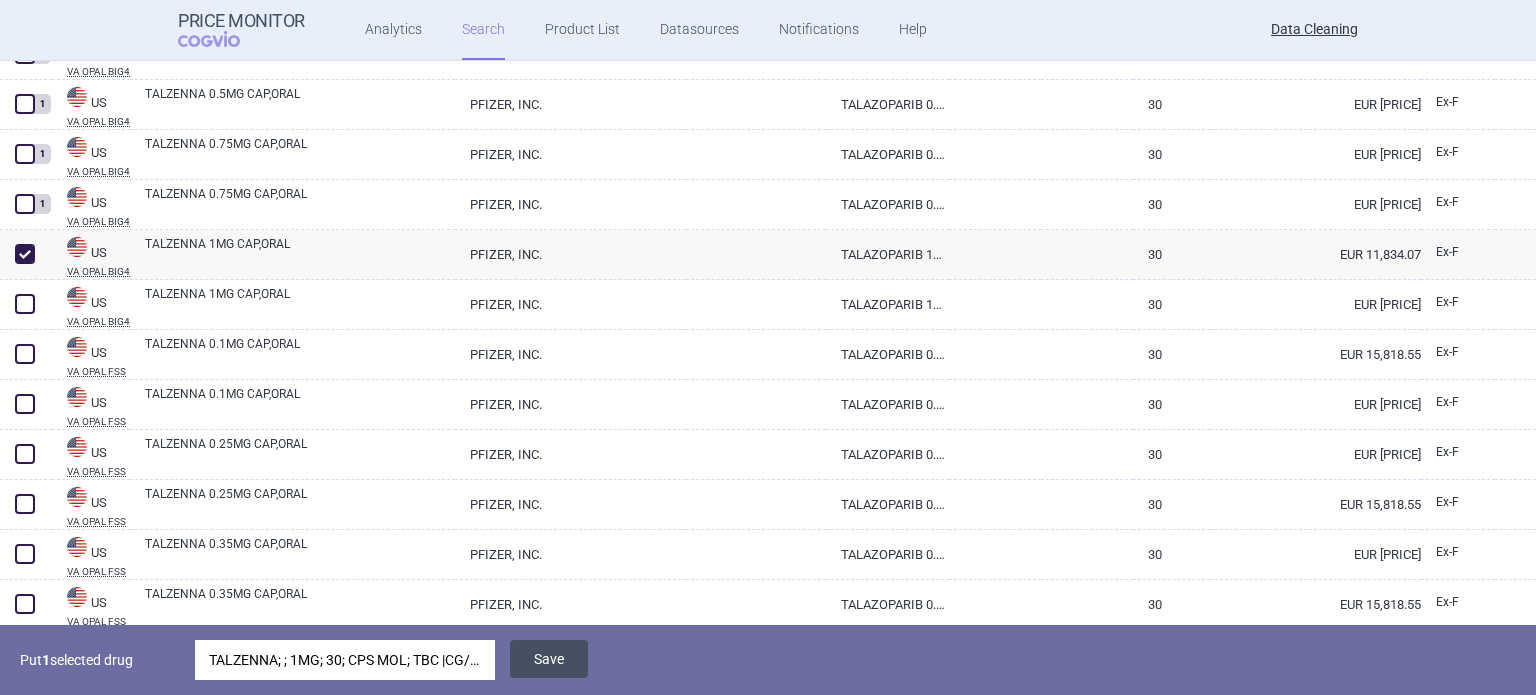drag, startPoint x: 585, startPoint y: 656, endPoint x: 560, endPoint y: 647, distance: 26.57066 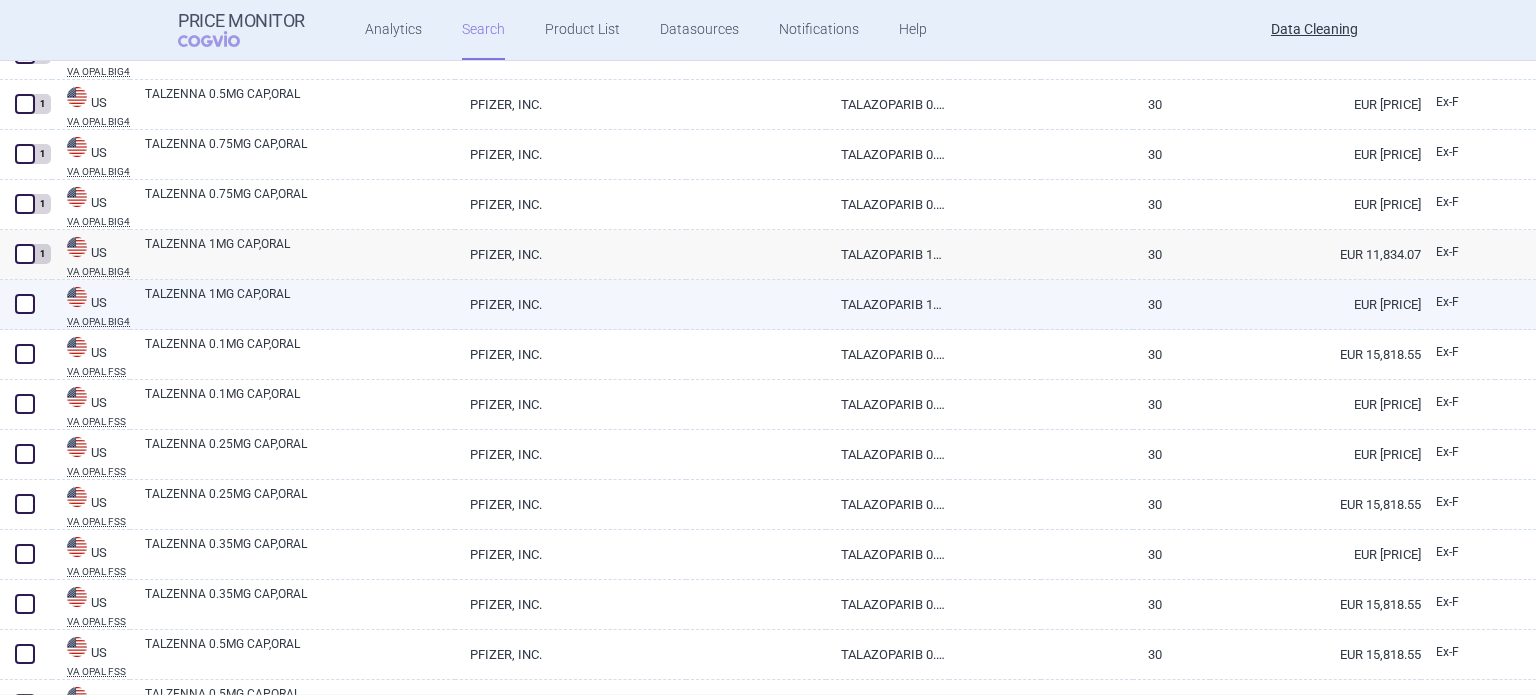 click at bounding box center [25, 304] 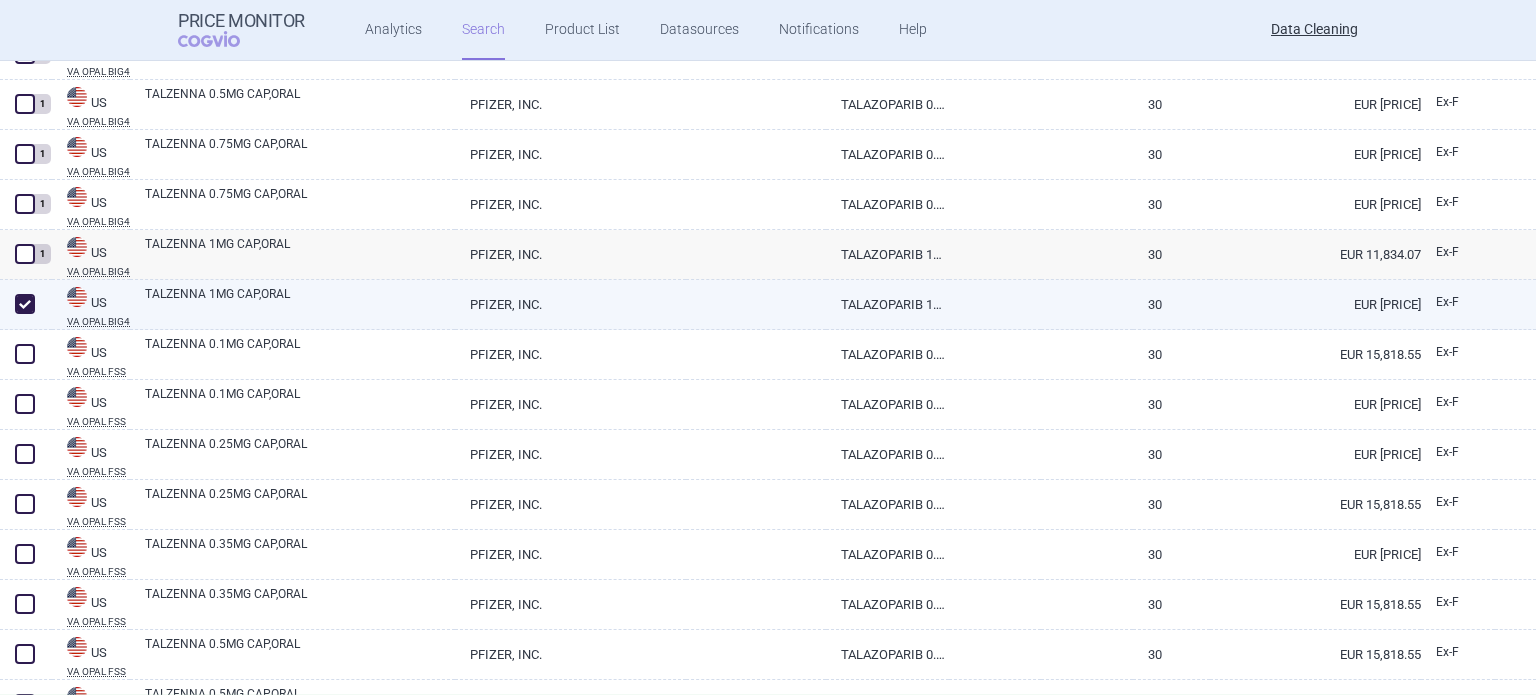 checkbox on "true" 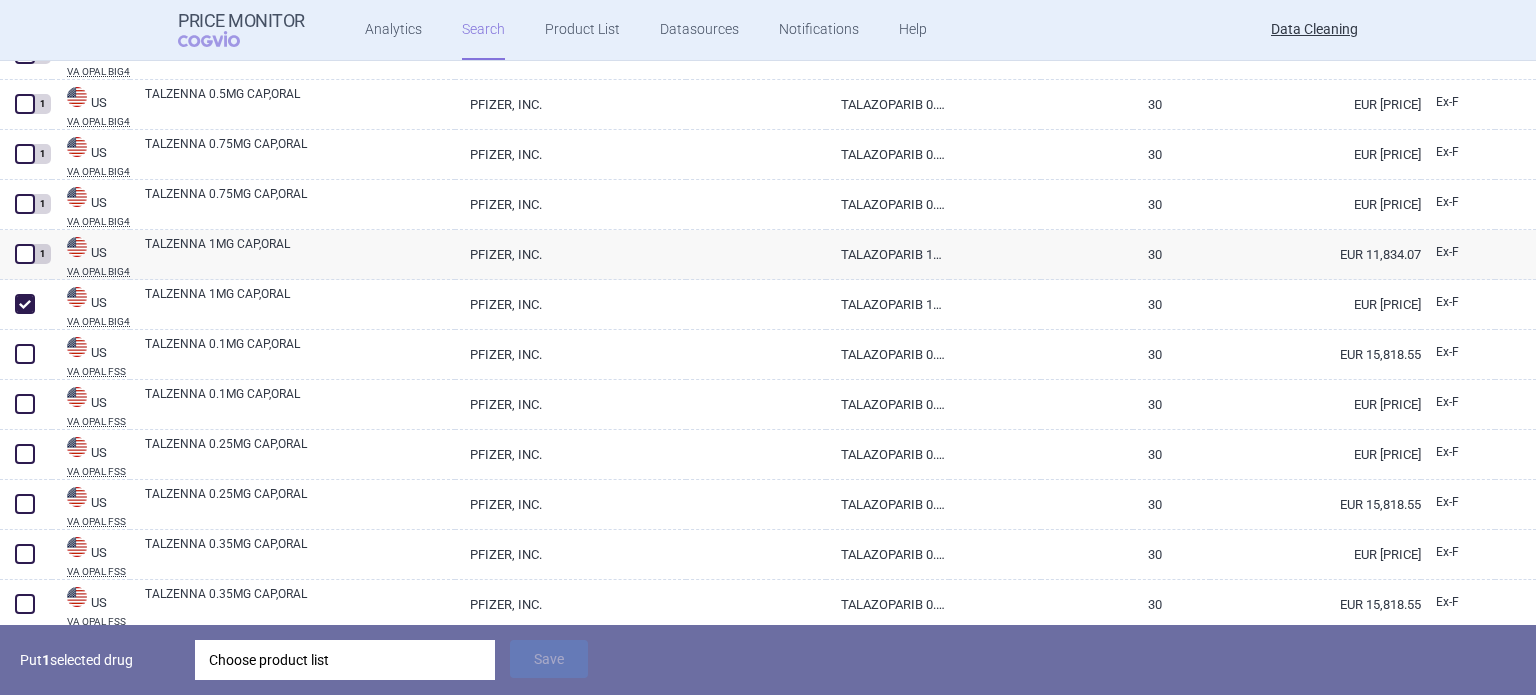 click on "Choose product list" at bounding box center [345, 660] 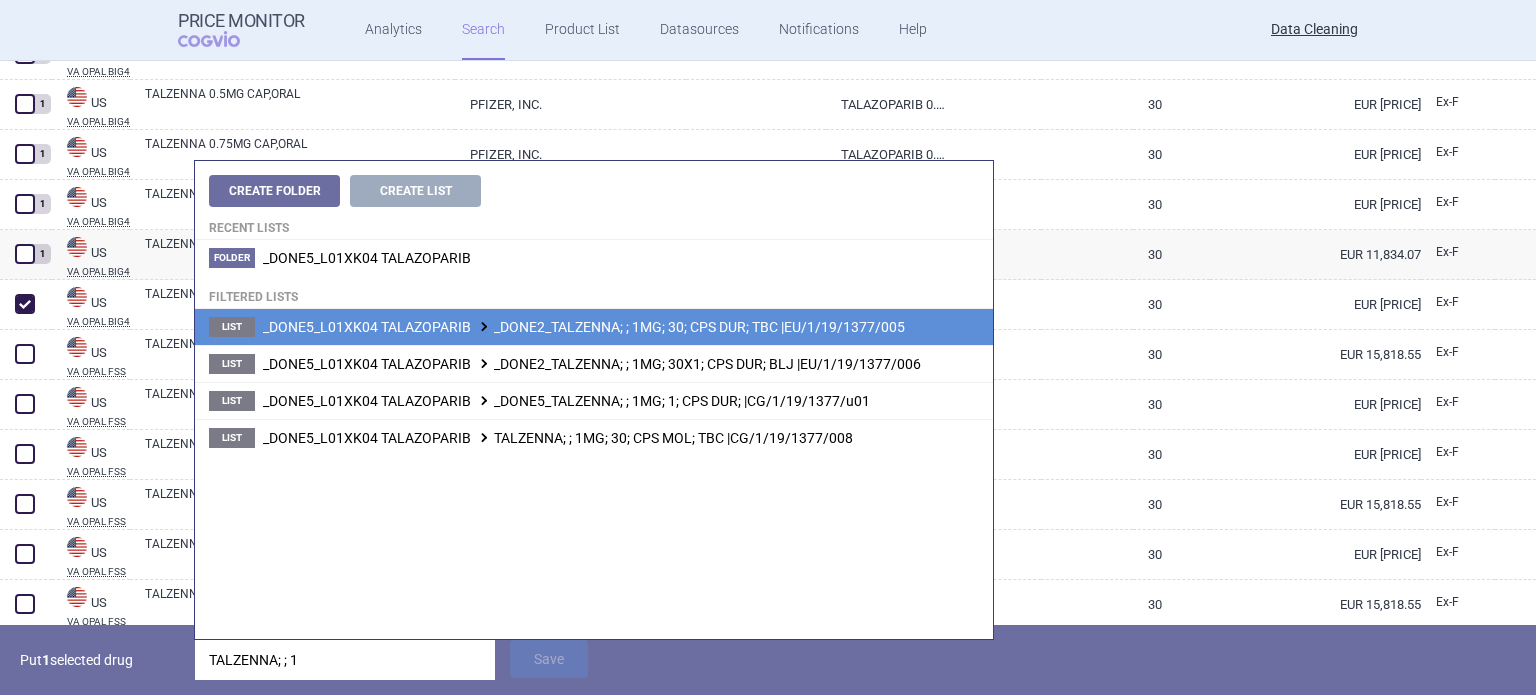 type on "TALZENNA; ; 1" 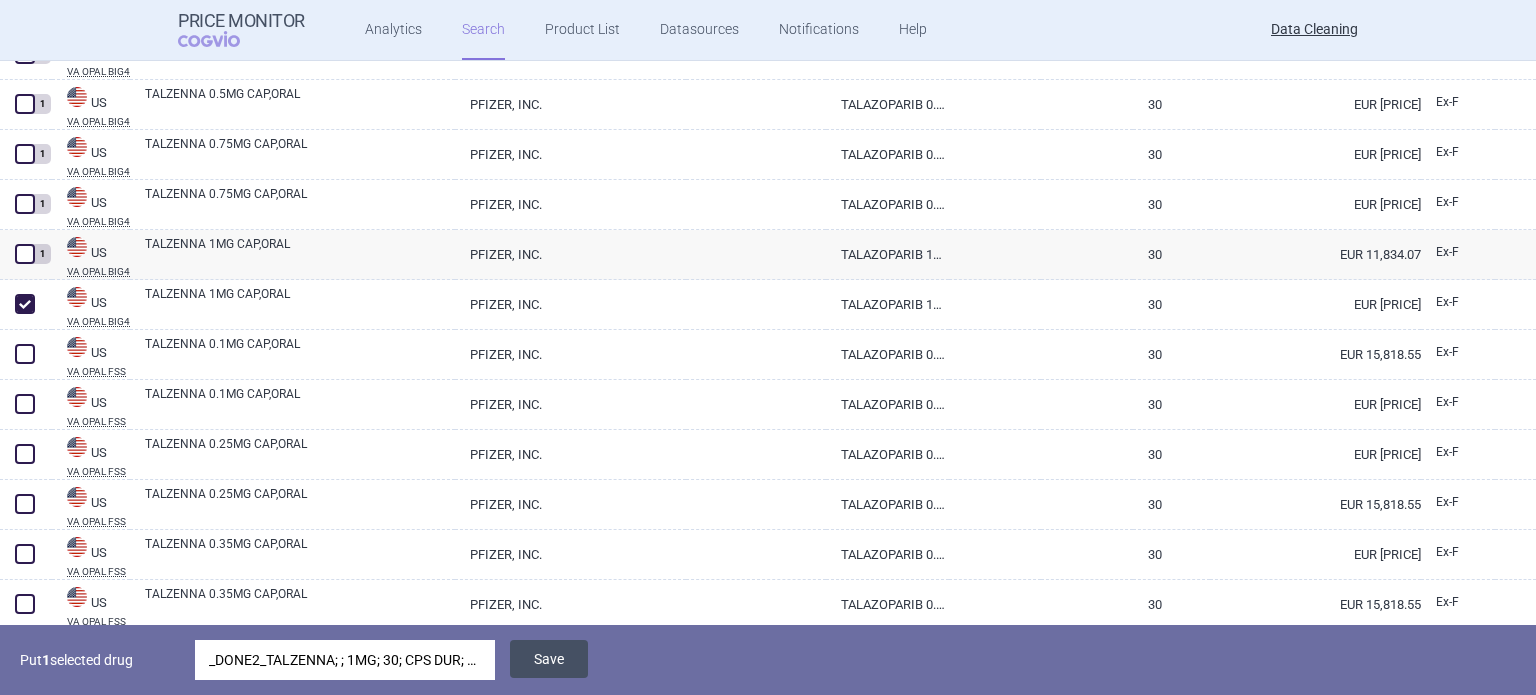 click on "Save" at bounding box center (549, 659) 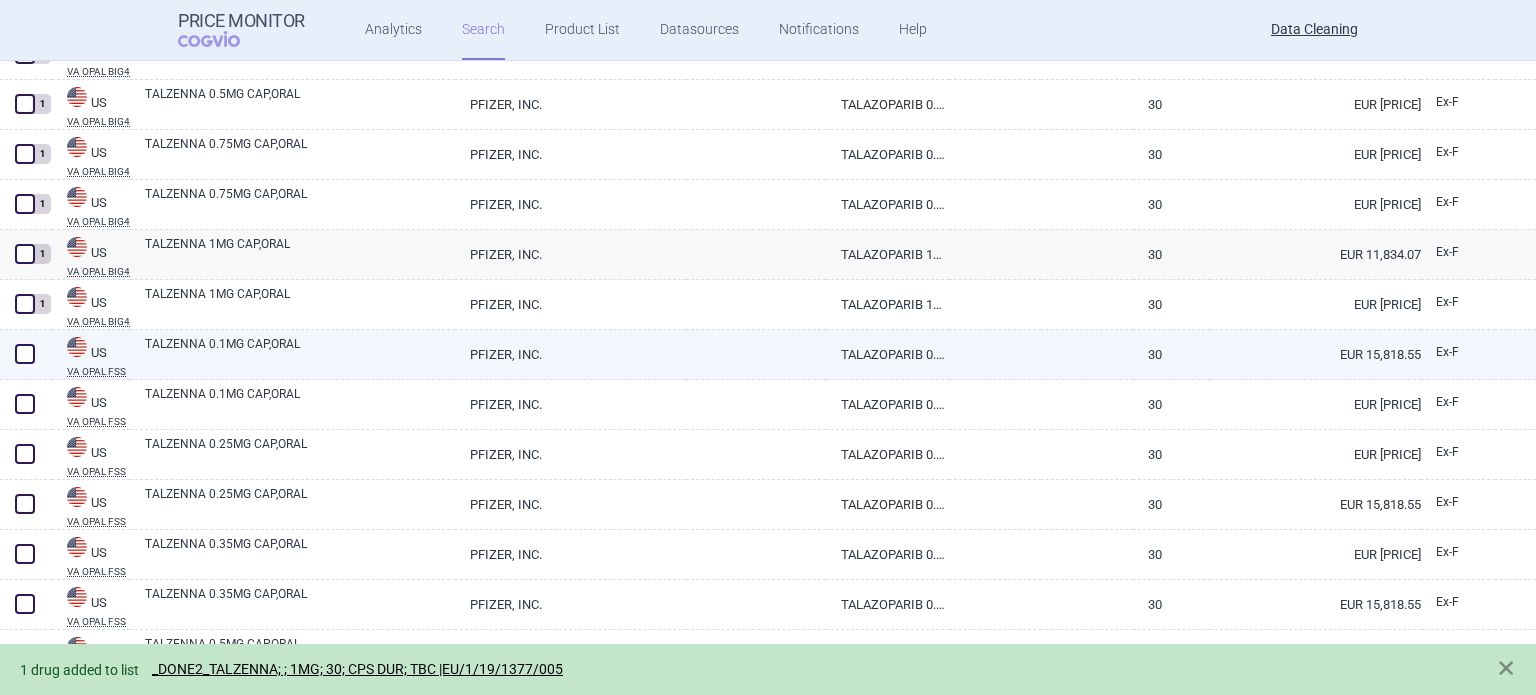 click on "TALZENNA 0.1MG CAP,ORAL" at bounding box center (300, 353) 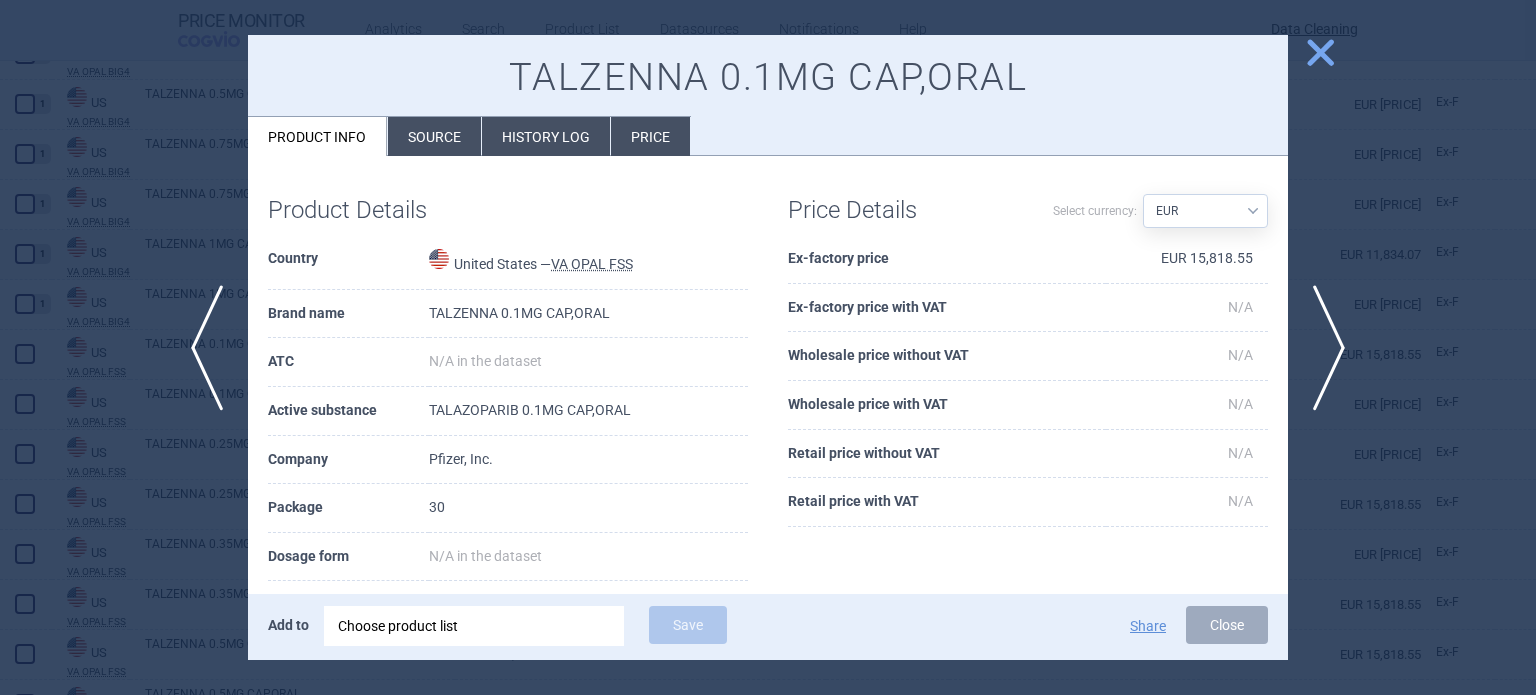 click on "Source" at bounding box center (434, 136) 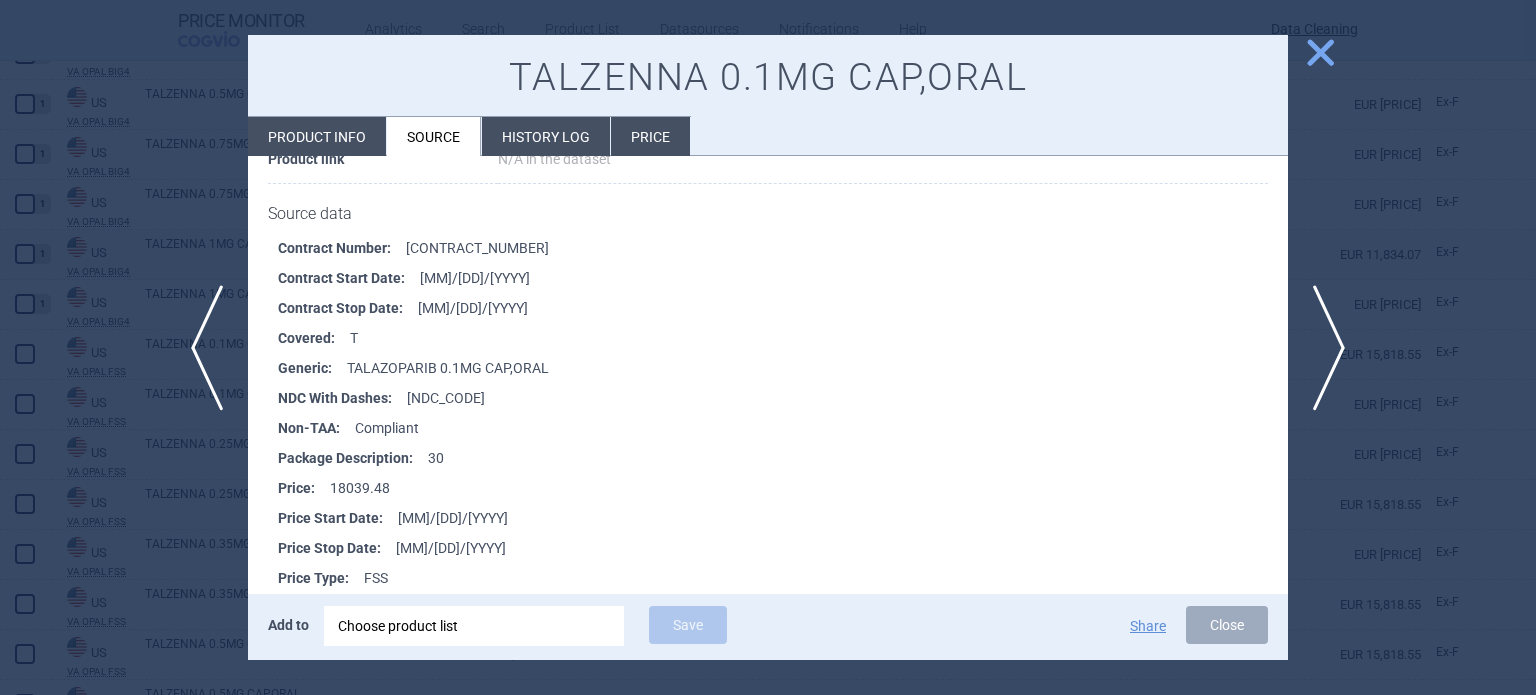 scroll, scrollTop: 300, scrollLeft: 0, axis: vertical 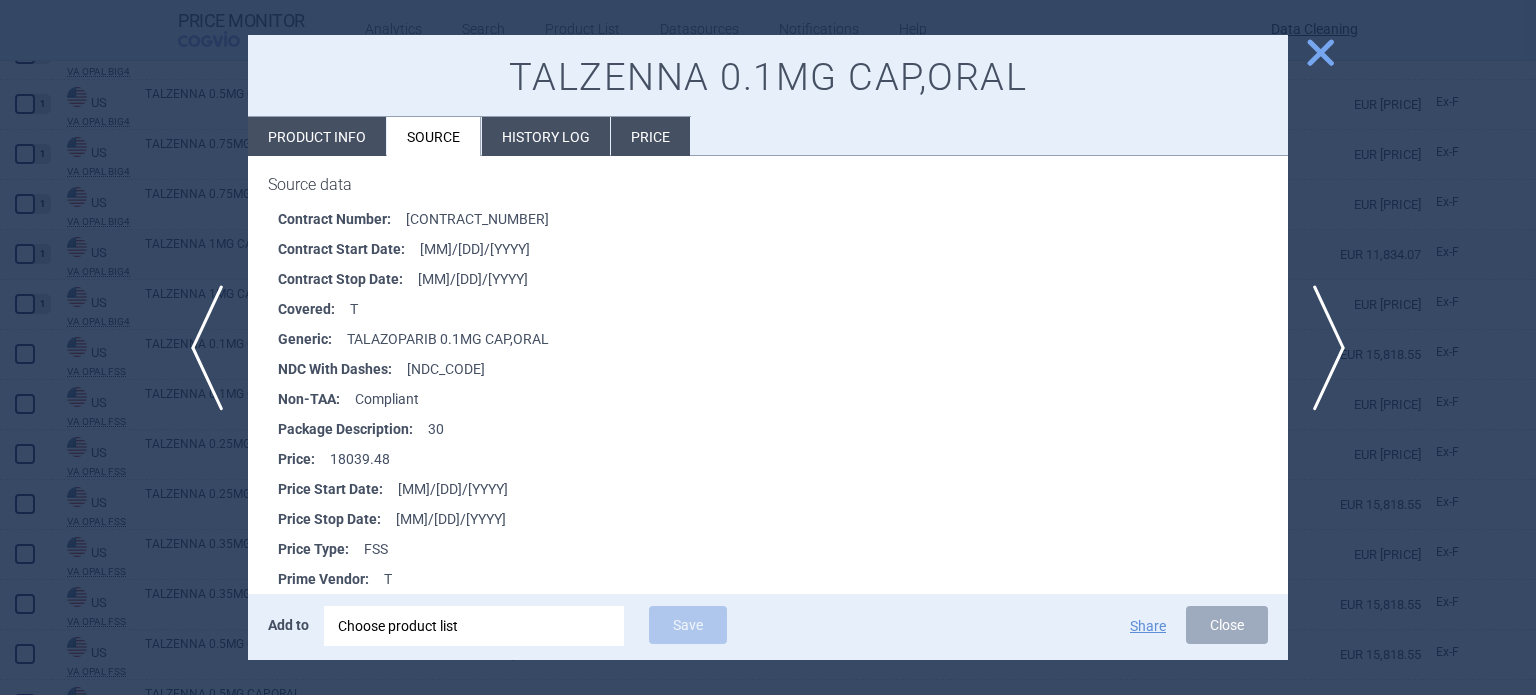 drag, startPoint x: 540, startPoint y: 362, endPoint x: 412, endPoint y: 367, distance: 128.09763 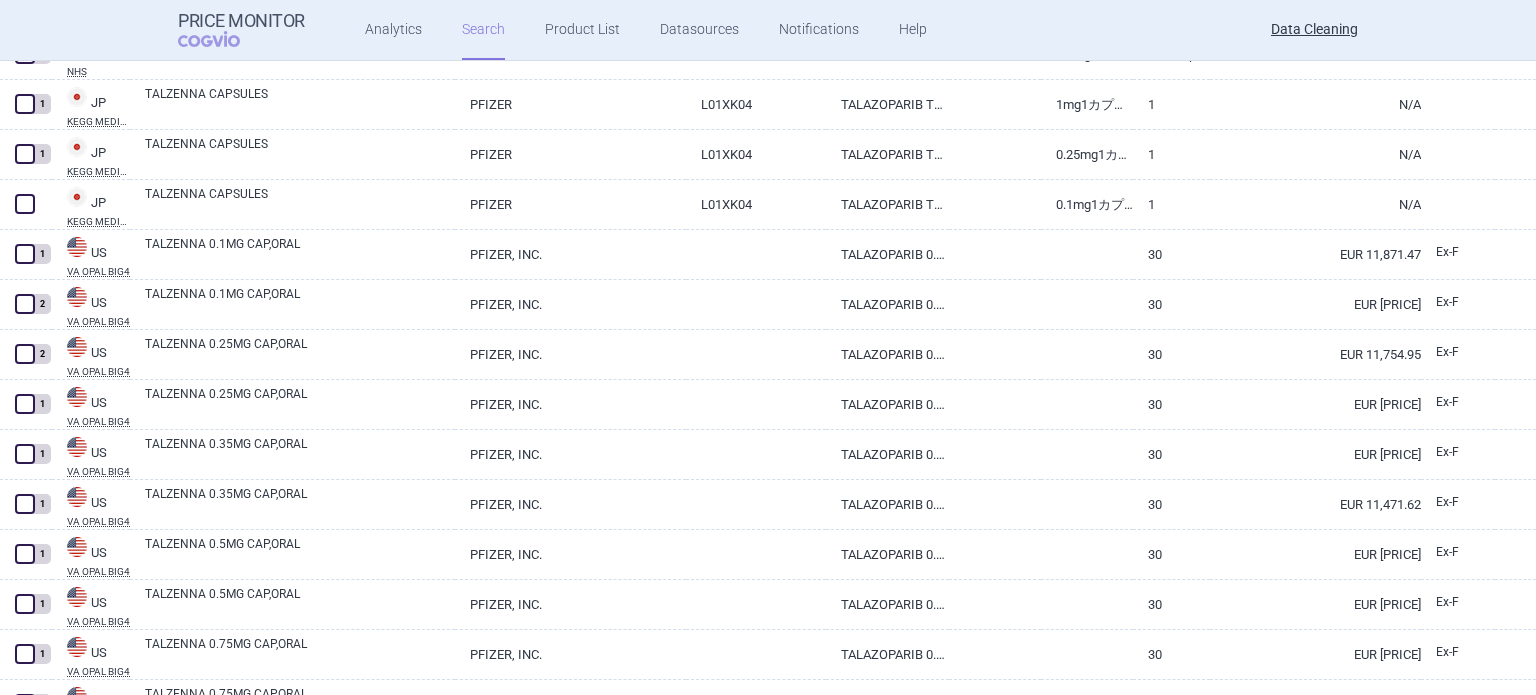 scroll, scrollTop: 2635, scrollLeft: 0, axis: vertical 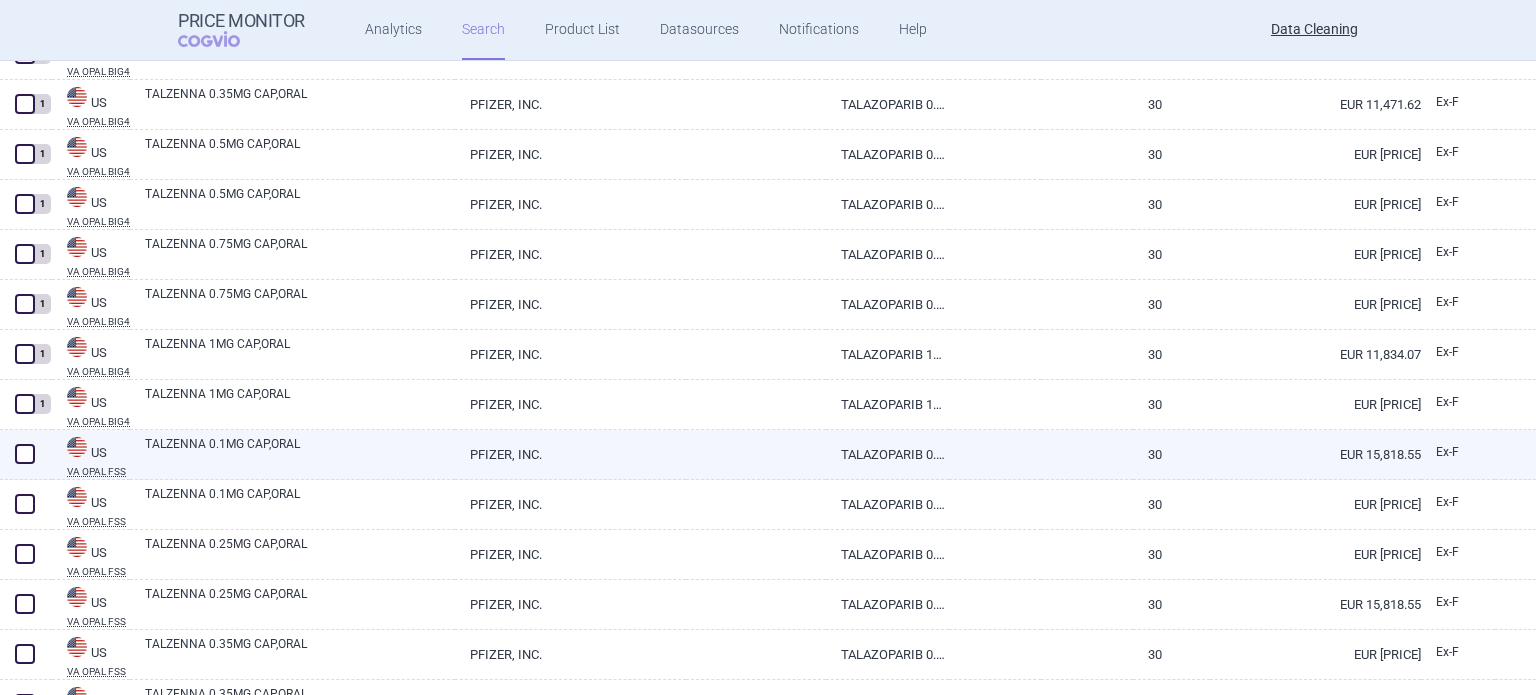 click at bounding box center (25, 454) 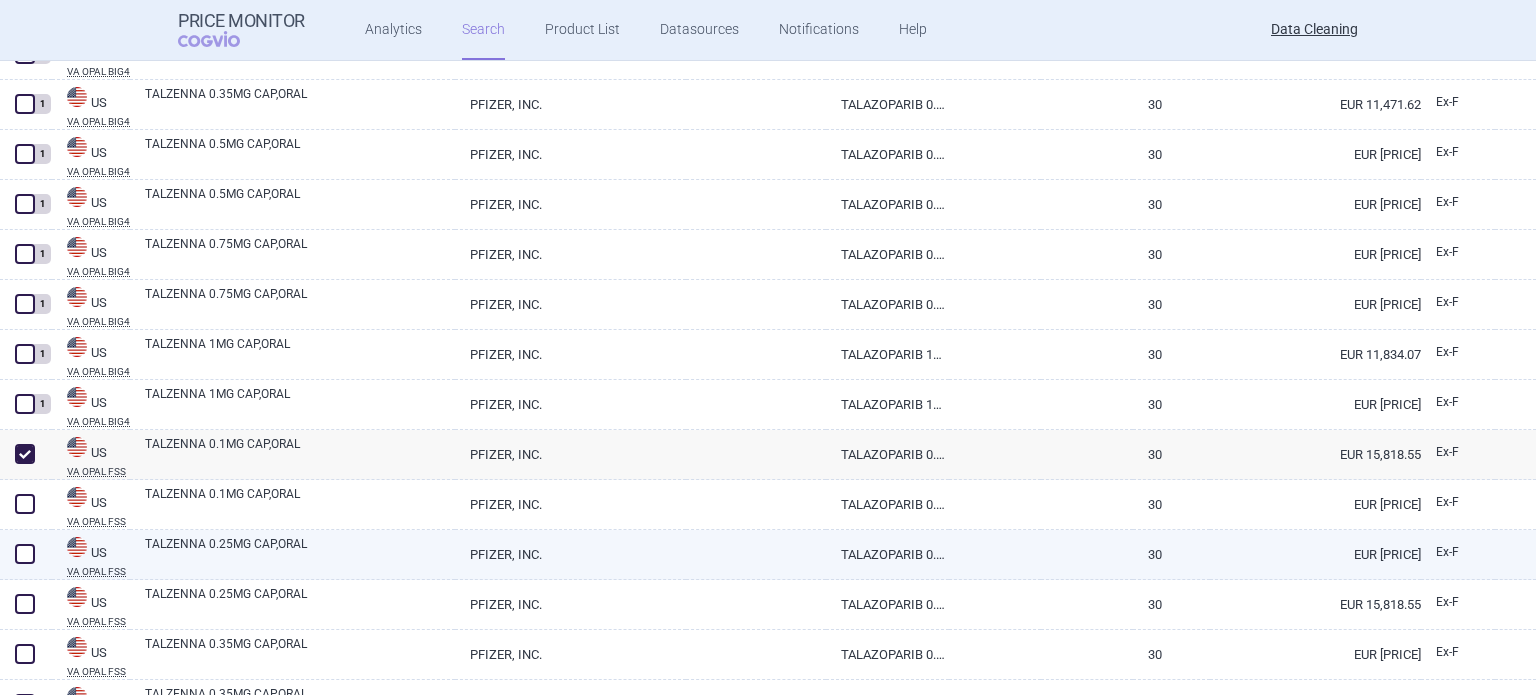 checkbox on "true" 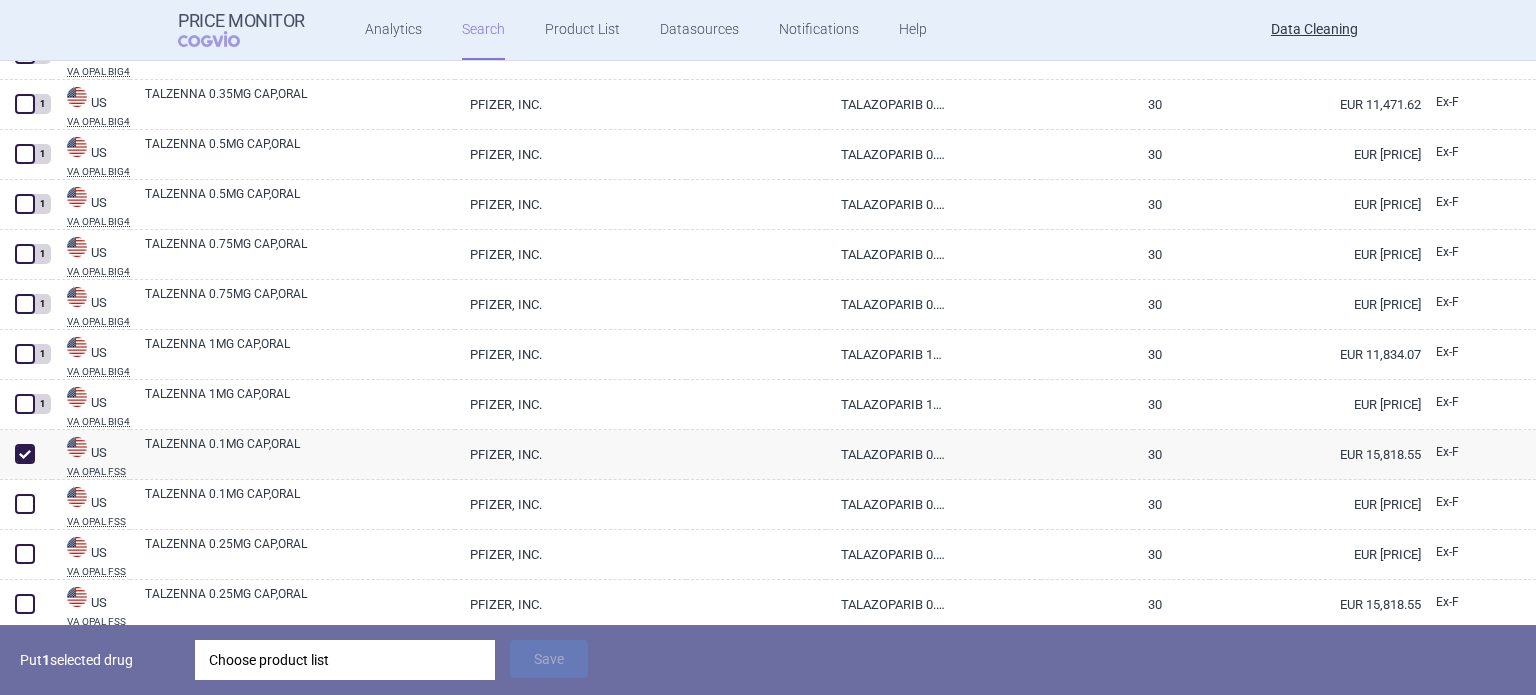 click on "Choose product list" at bounding box center (345, 660) 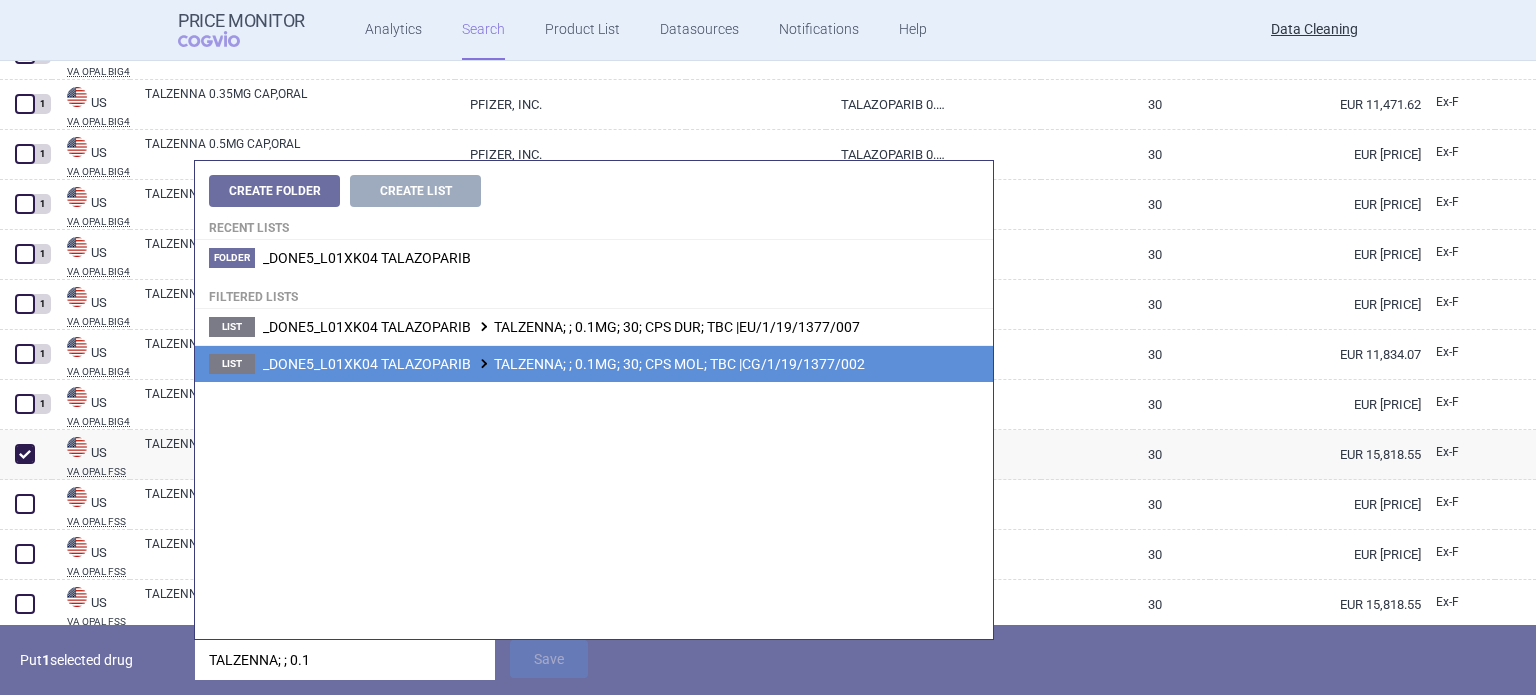 type on "TALZENNA; ; 0.1" 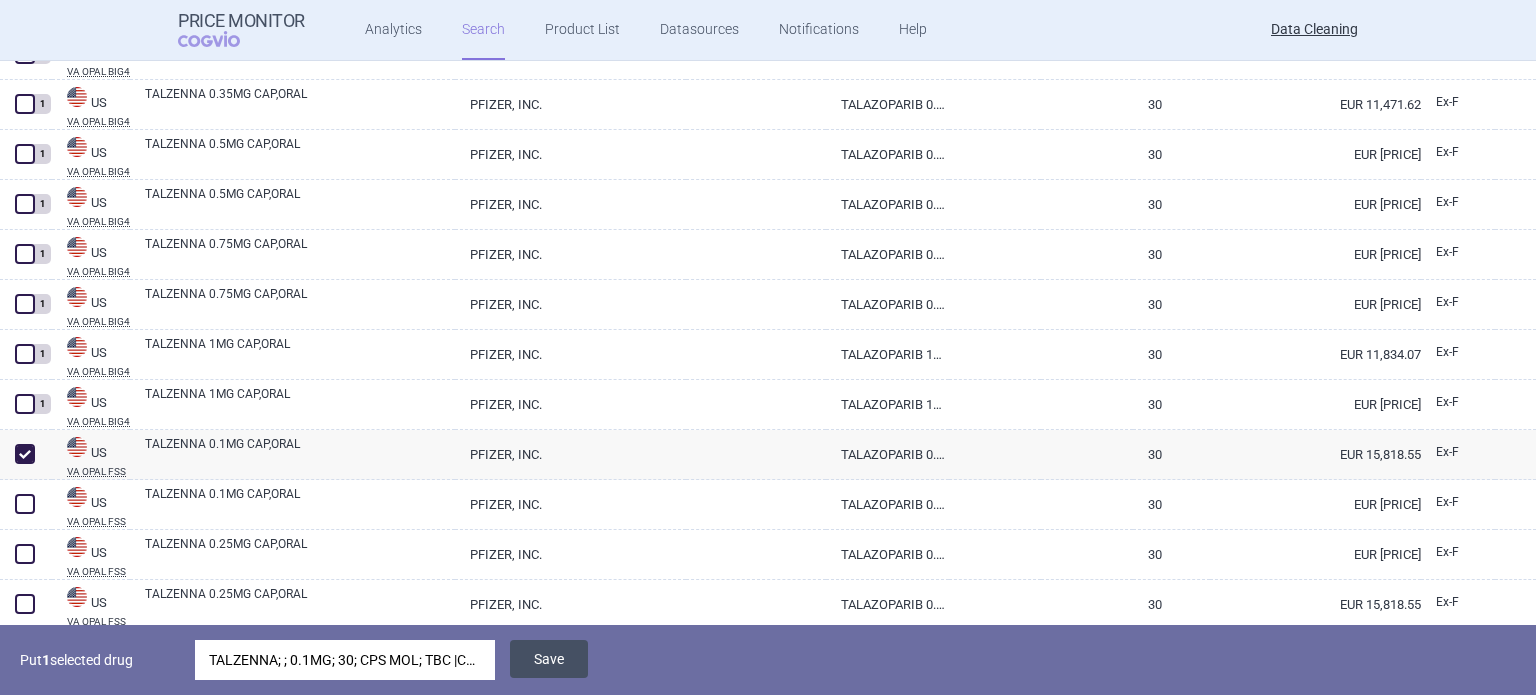 click on "Save" at bounding box center (549, 659) 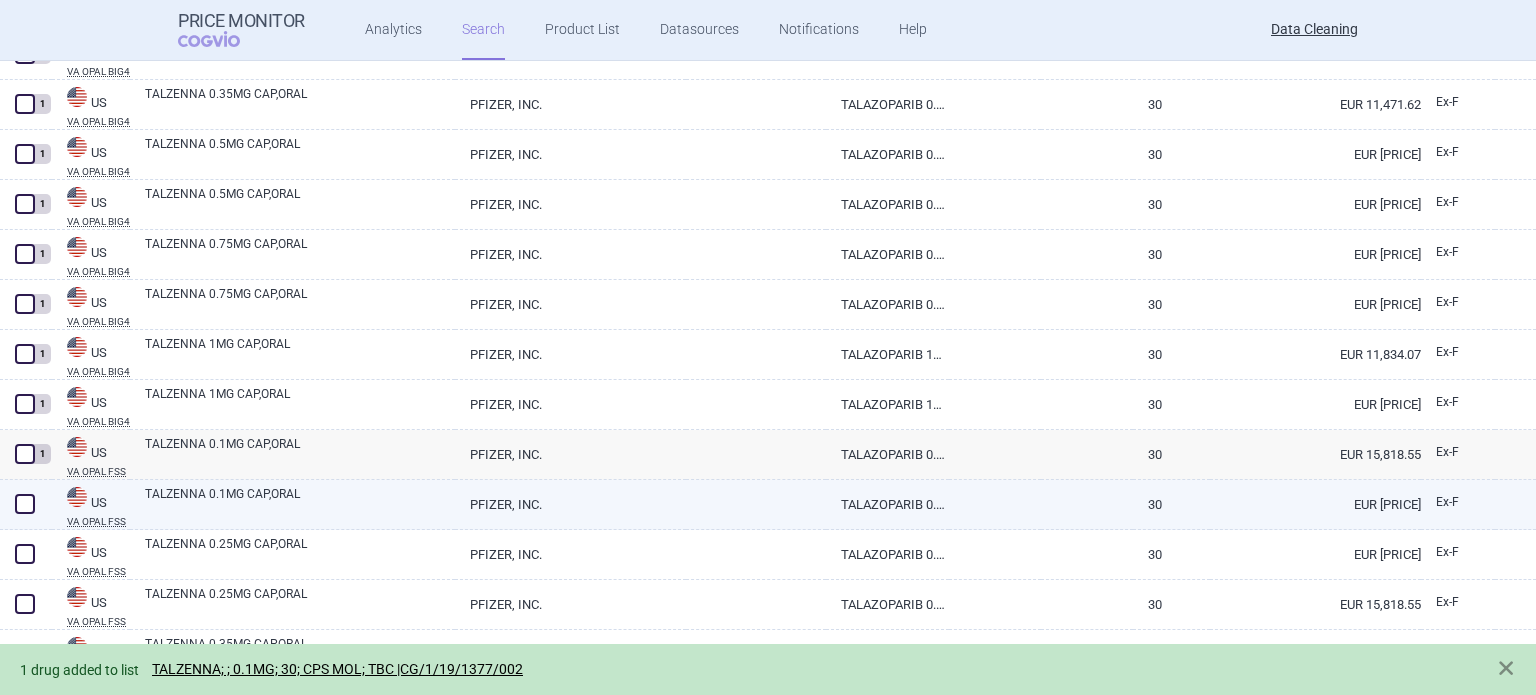 click at bounding box center (25, 504) 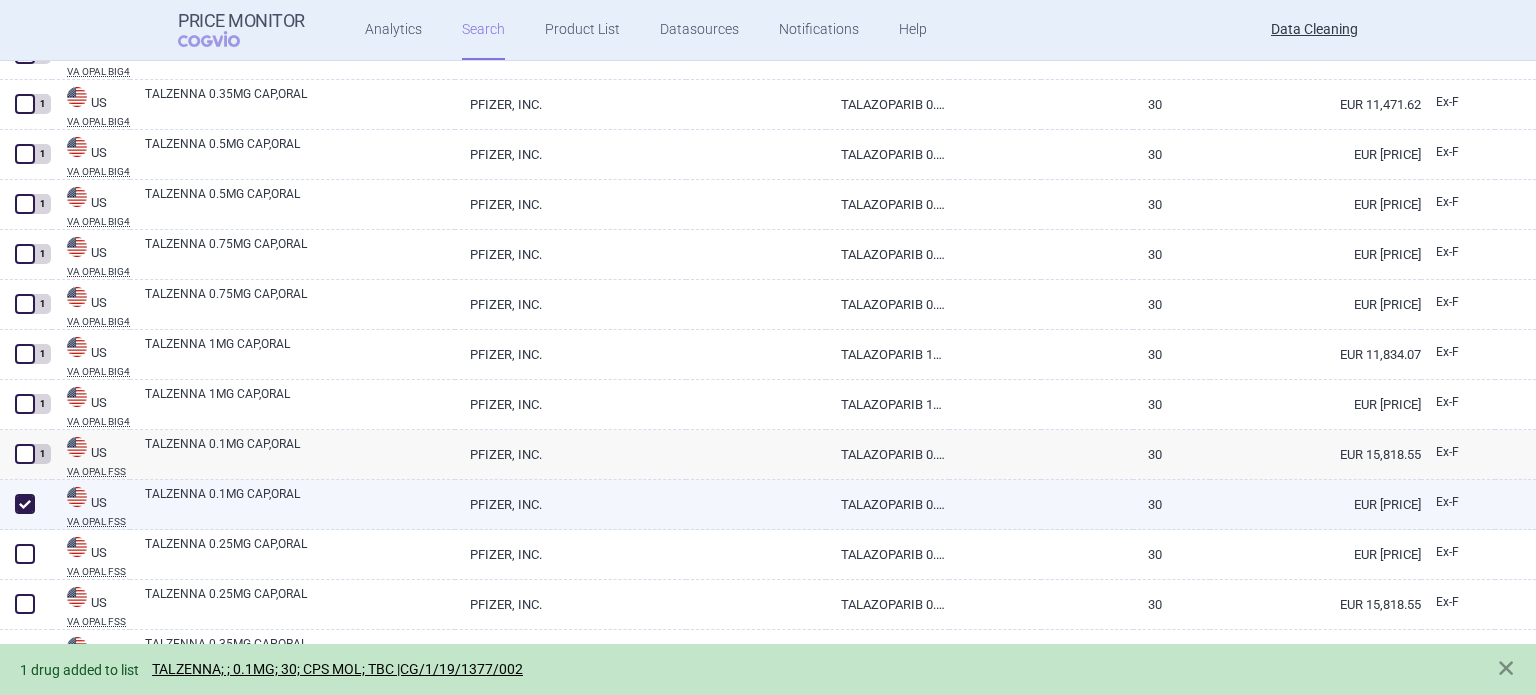 checkbox on "true" 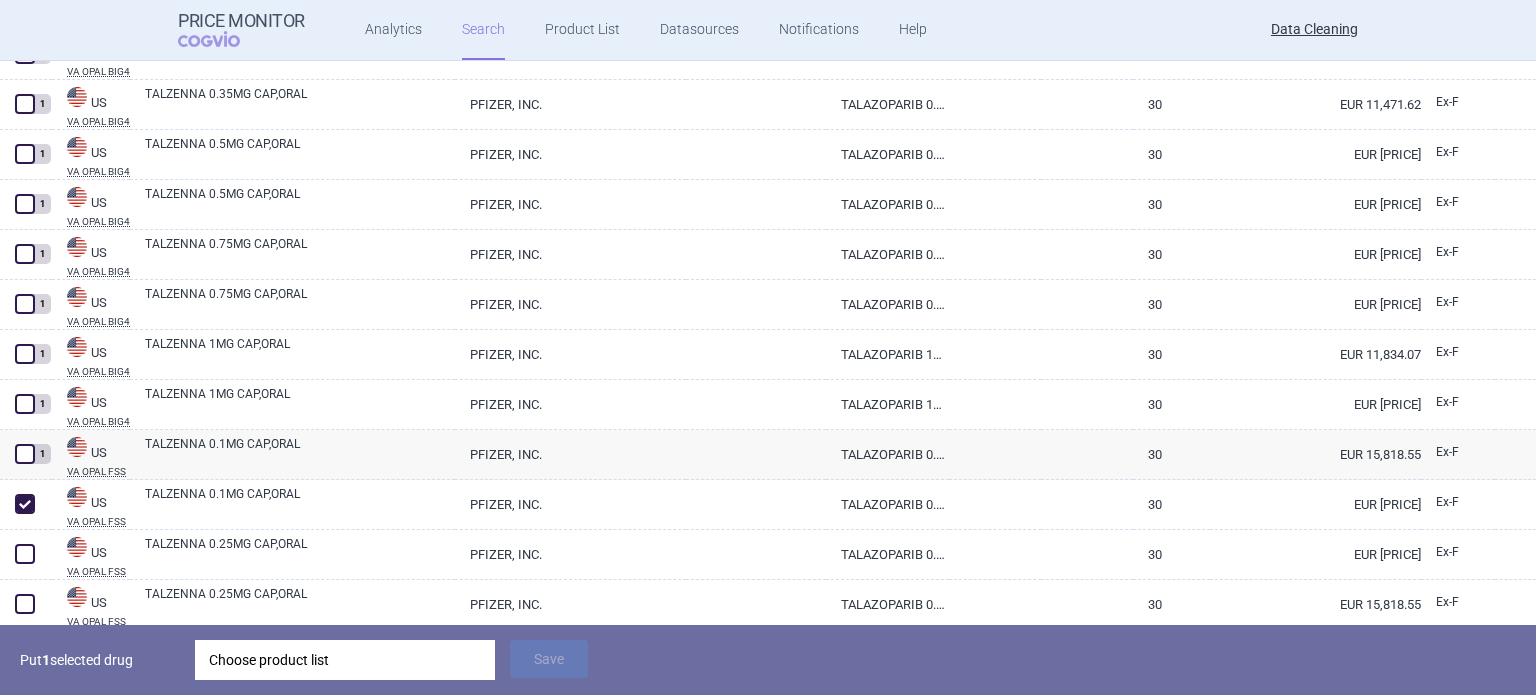 click on "Choose product list" at bounding box center (345, 660) 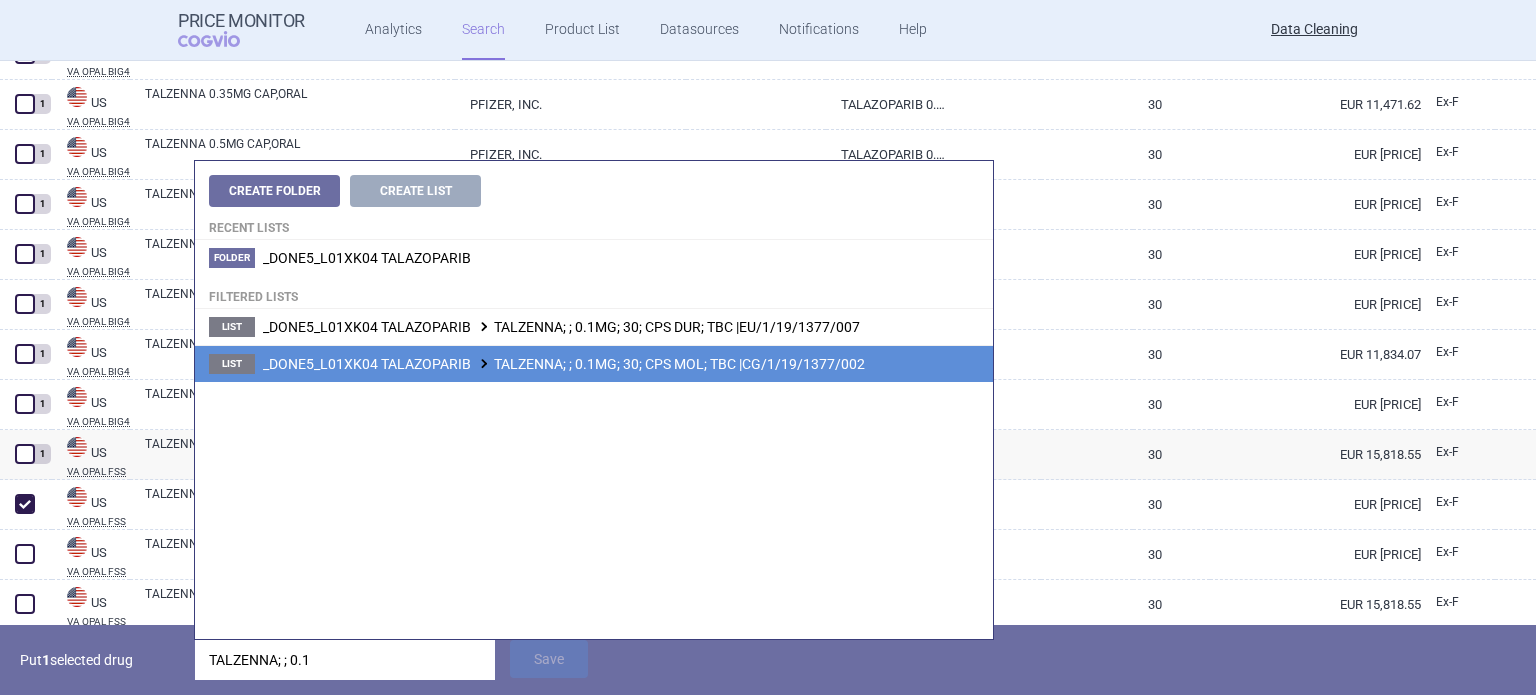 type on "TALZENNA; ; 0.1" 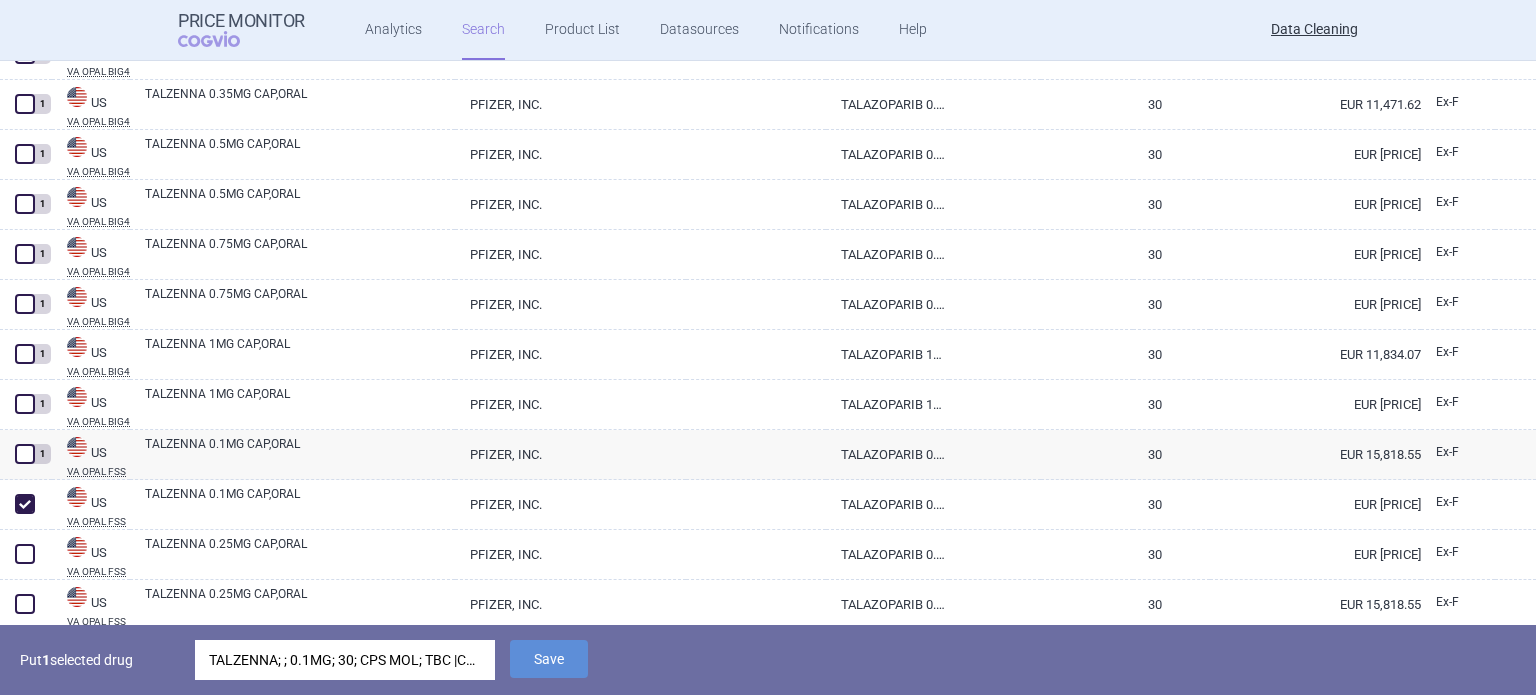 click on "TALZENNA; ; 0.1MG; 30; CPS MOL; TBC |CG/1/19/1377/002" at bounding box center [345, 660] 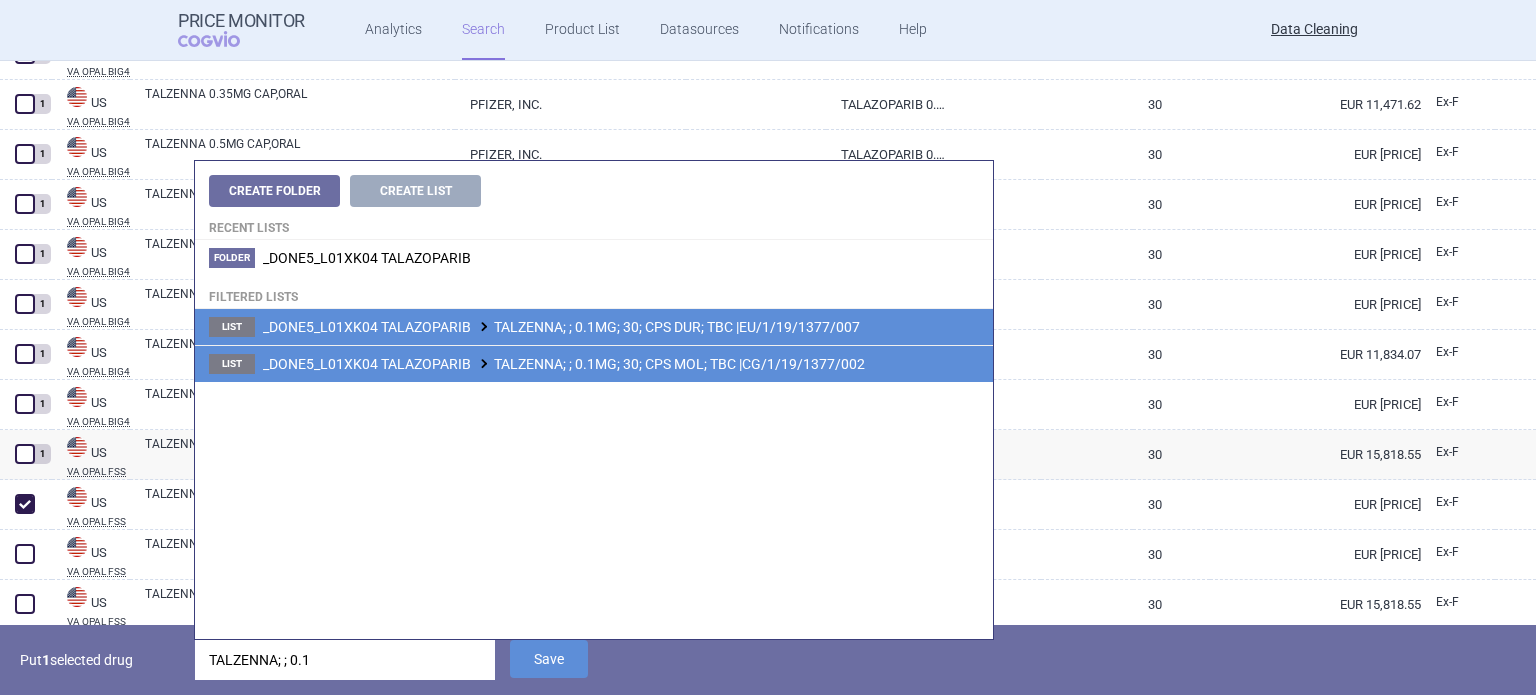 click on "List _DONE5_L01XK04 TALAZOPARIB   TALZENNA; ; 0.1MG; 30; CPS DUR; TBC |EU/1/19/1377/007" at bounding box center [594, 327] 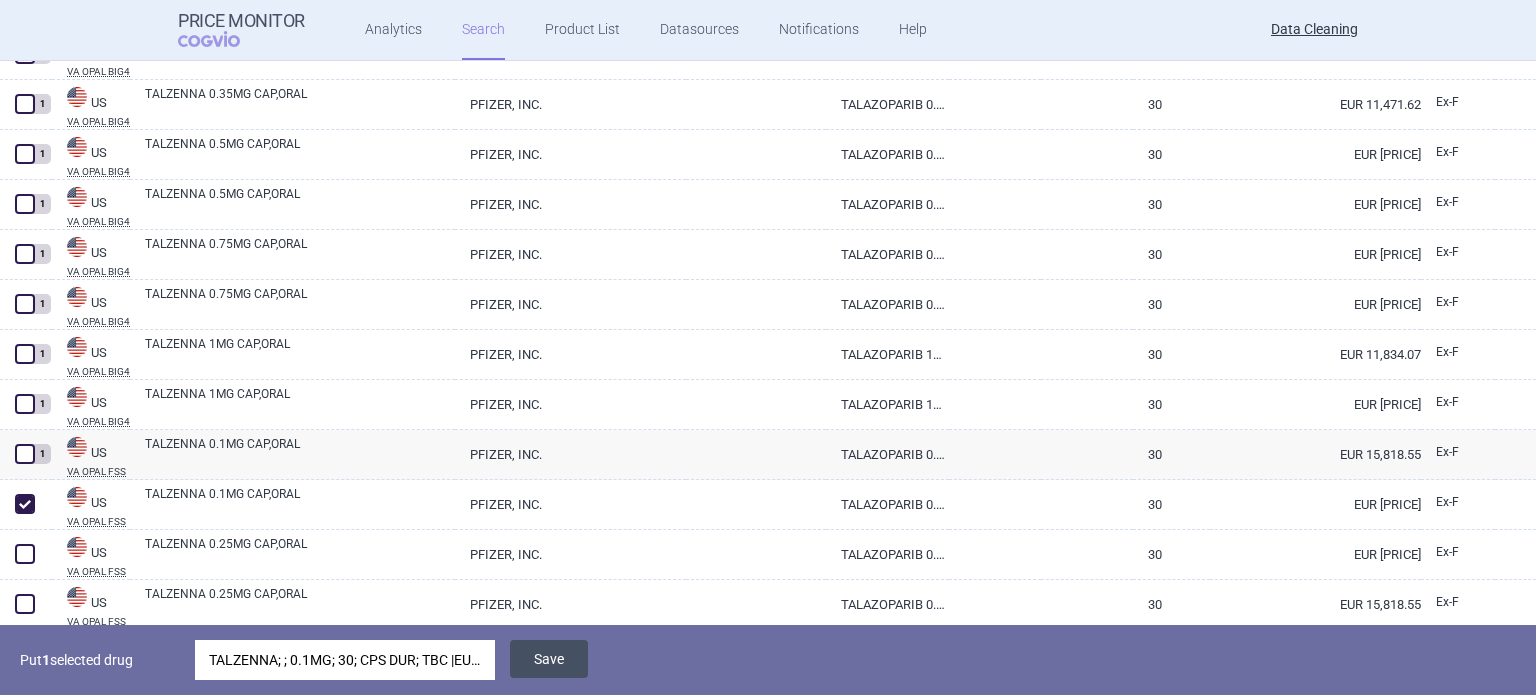 click on "Save" at bounding box center [549, 659] 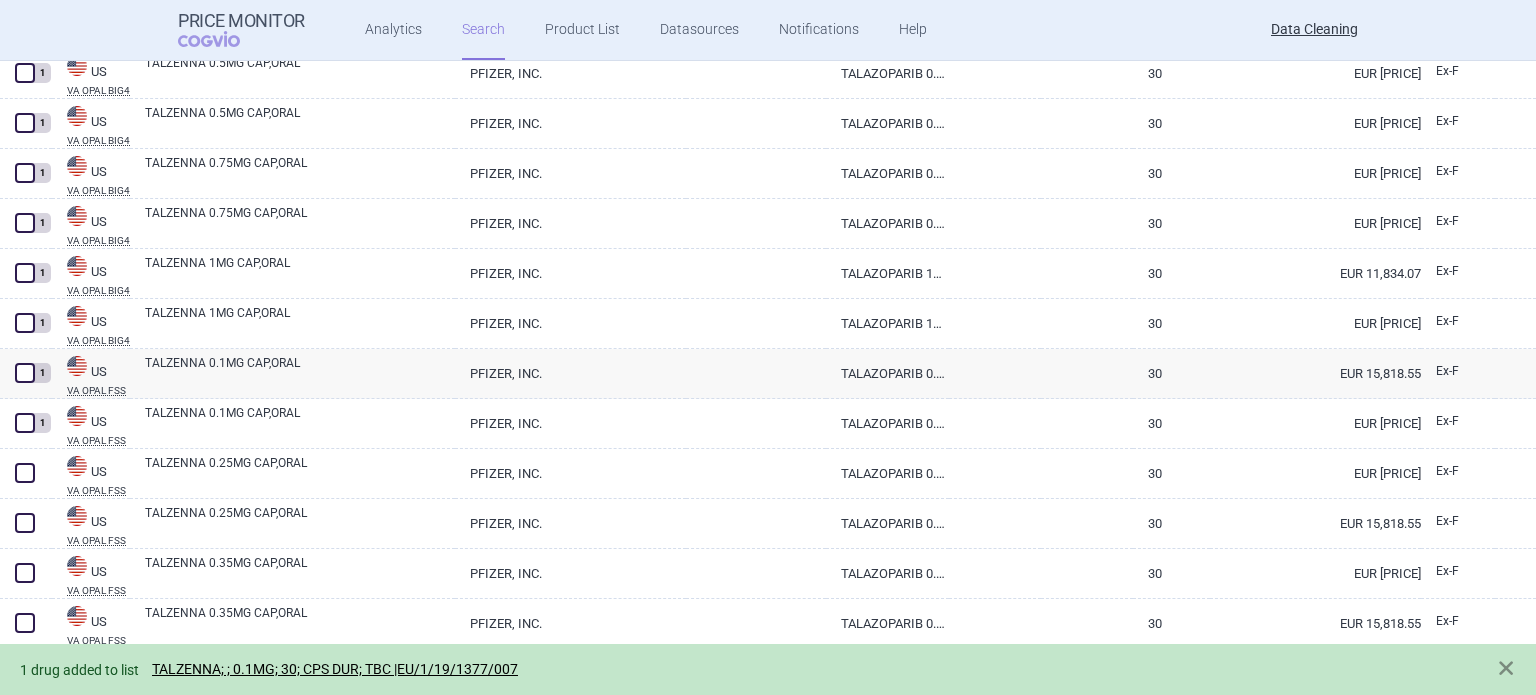 scroll, scrollTop: 2835, scrollLeft: 0, axis: vertical 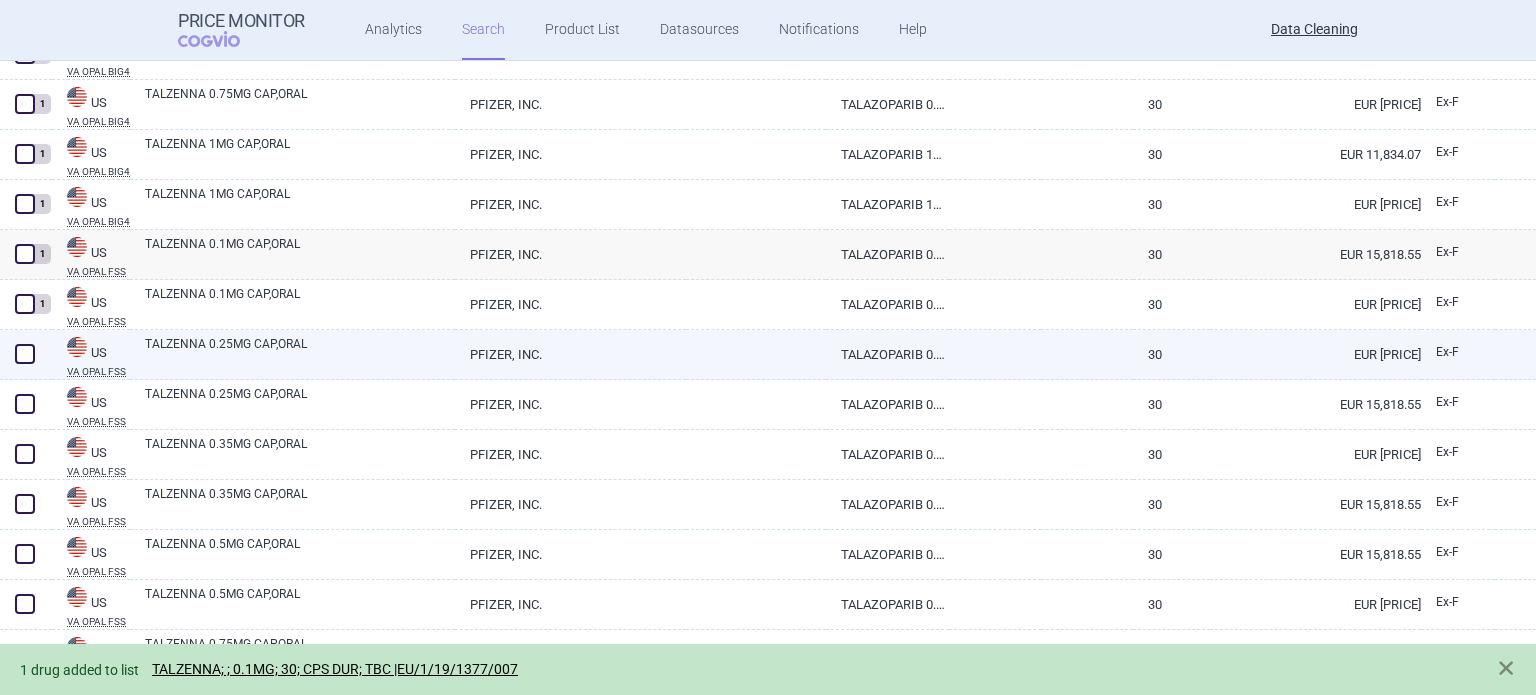 click on "TALZENNA 0.25MG CAP,ORAL" at bounding box center (300, 353) 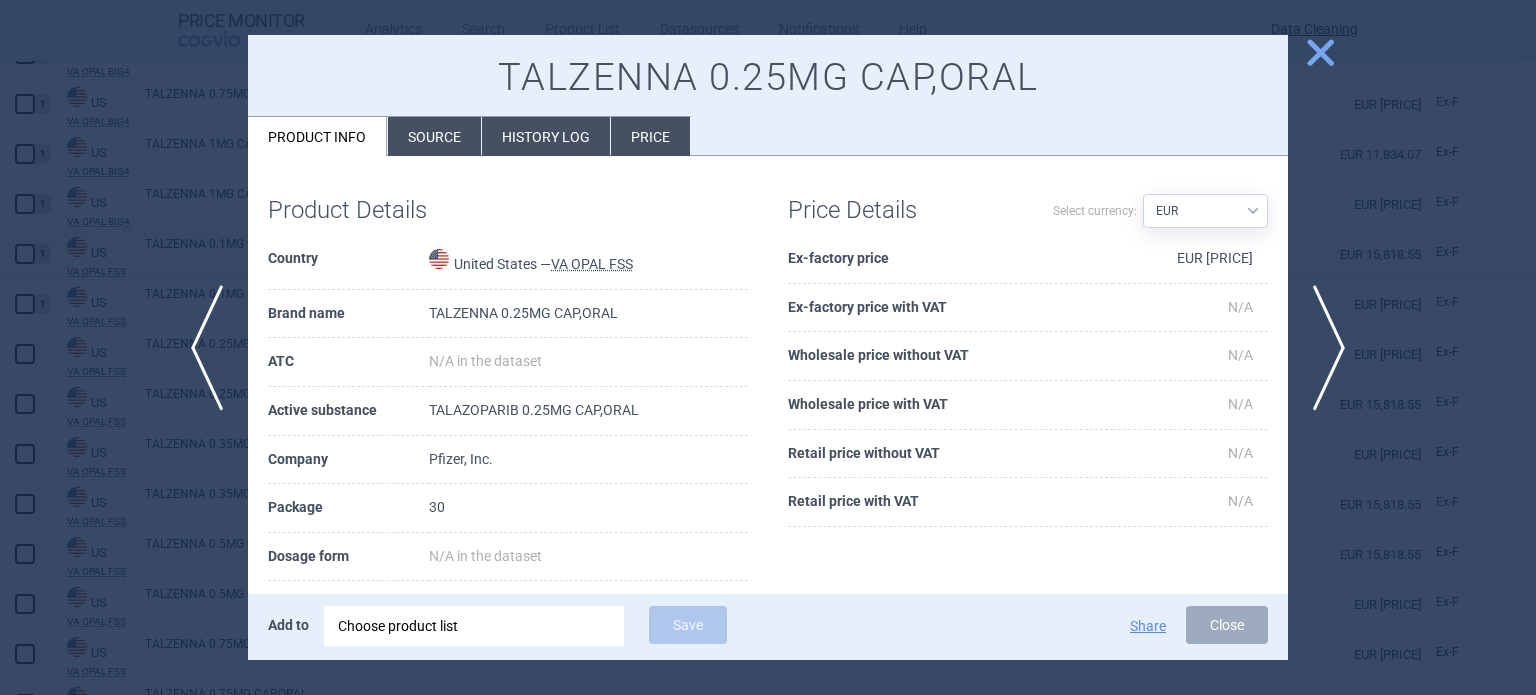 click on "Source" at bounding box center (434, 136) 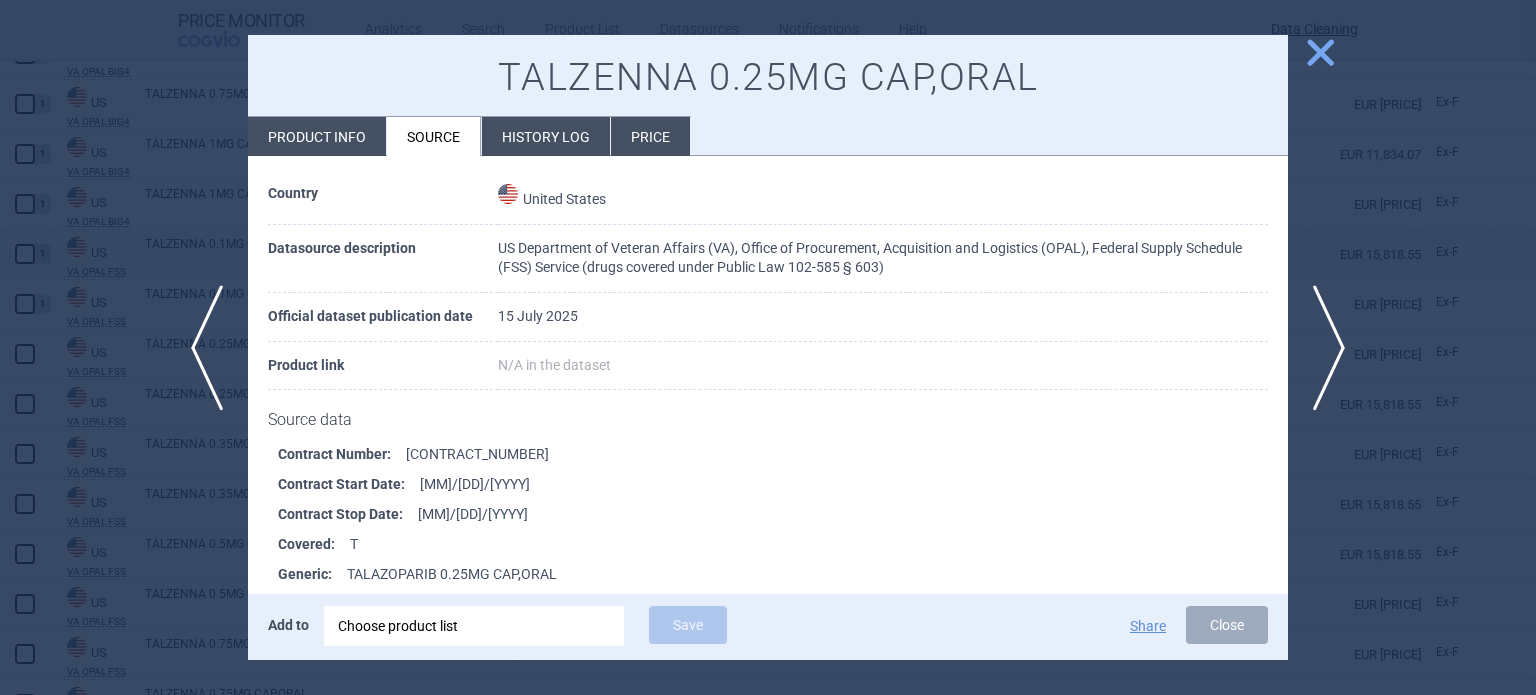 scroll, scrollTop: 100, scrollLeft: 0, axis: vertical 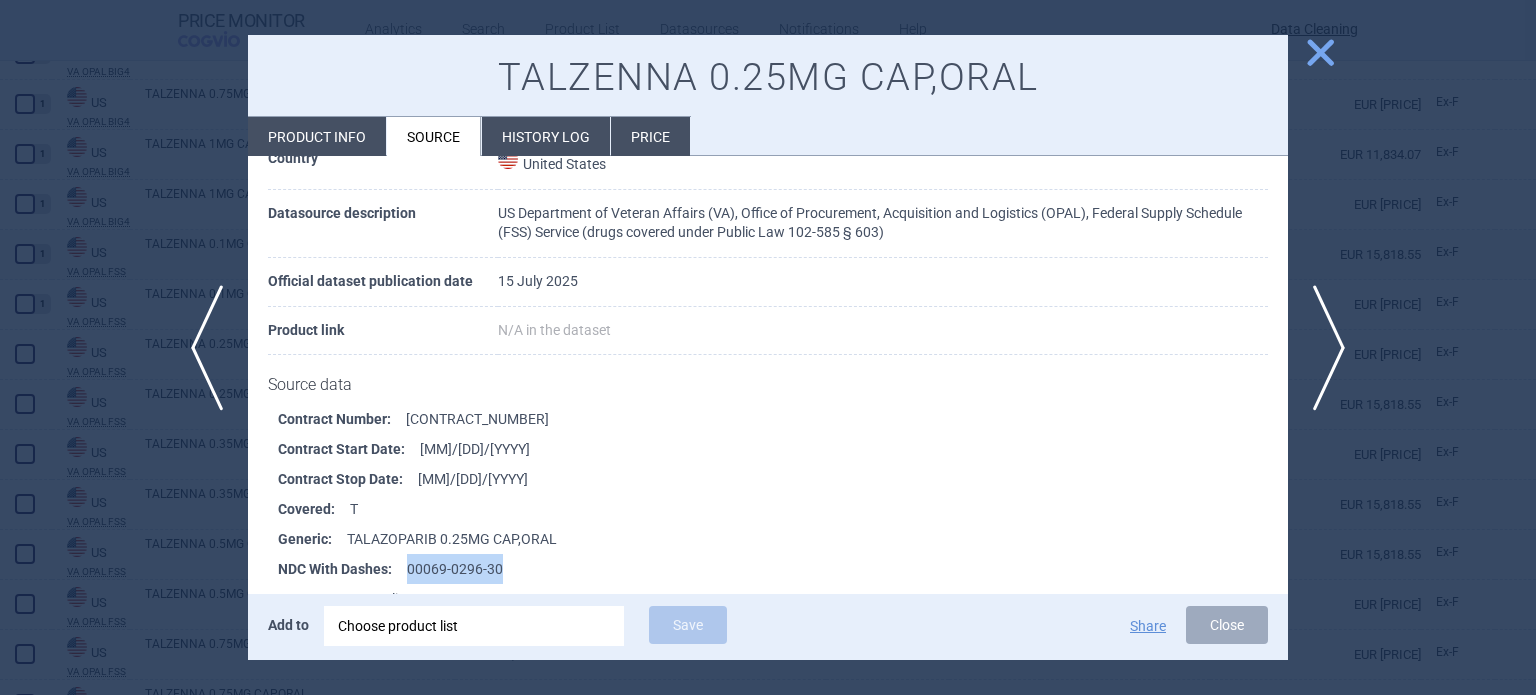 drag, startPoint x: 519, startPoint y: 562, endPoint x: 405, endPoint y: 571, distance: 114.35471 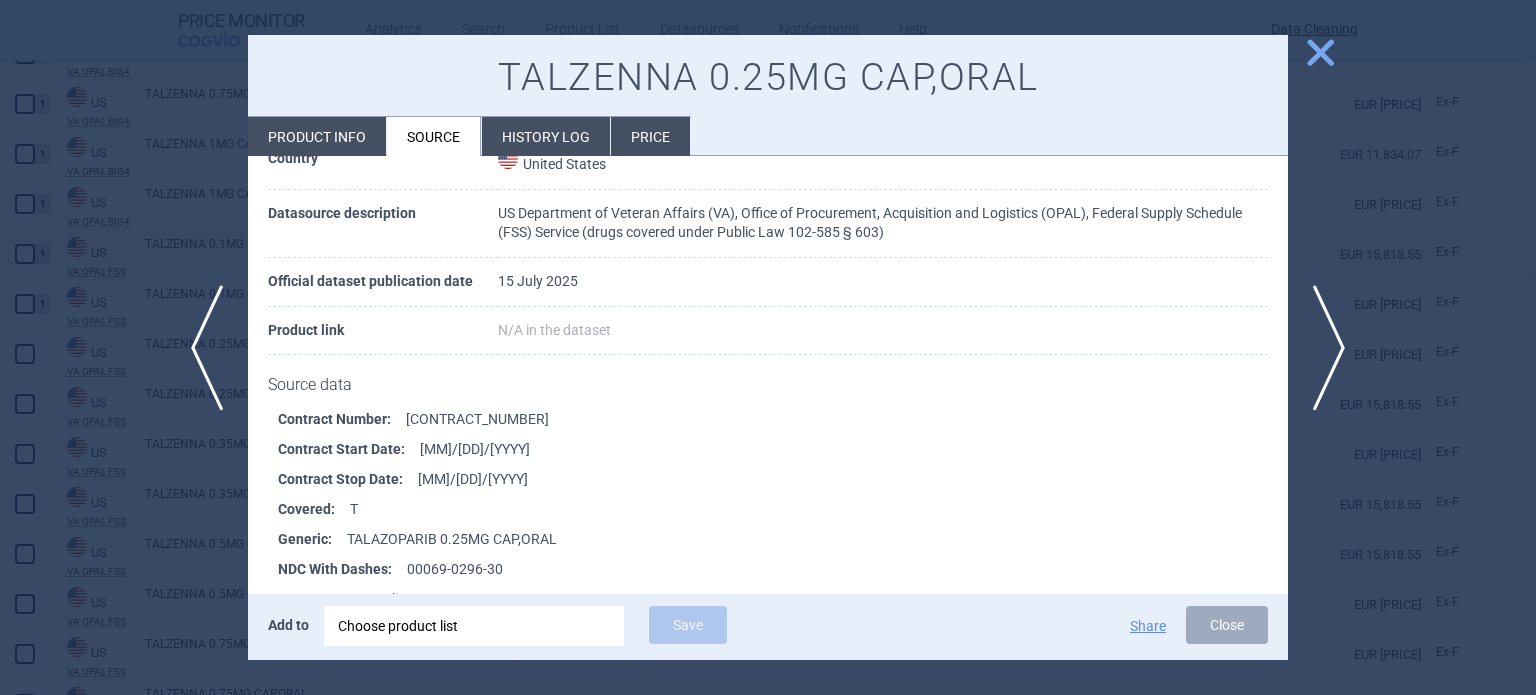 click at bounding box center (768, 347) 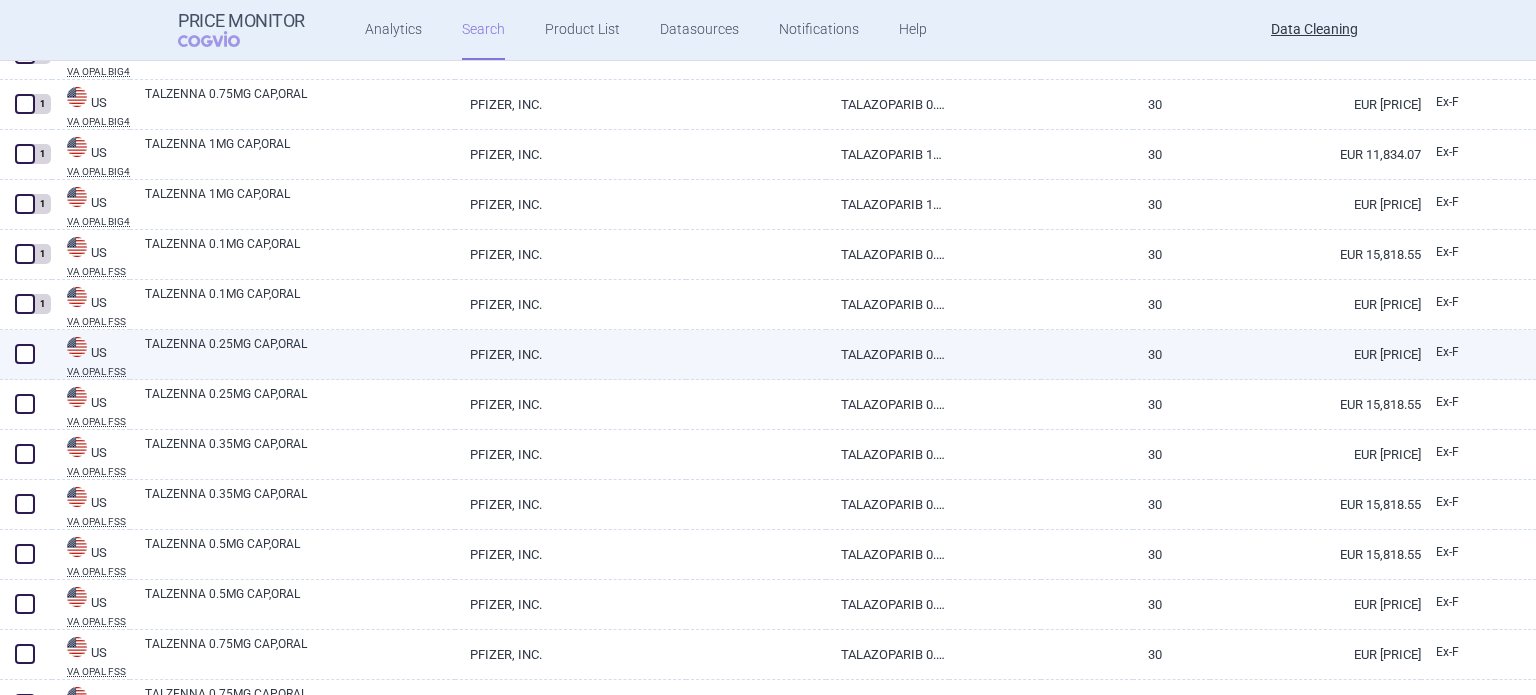 click at bounding box center (25, 354) 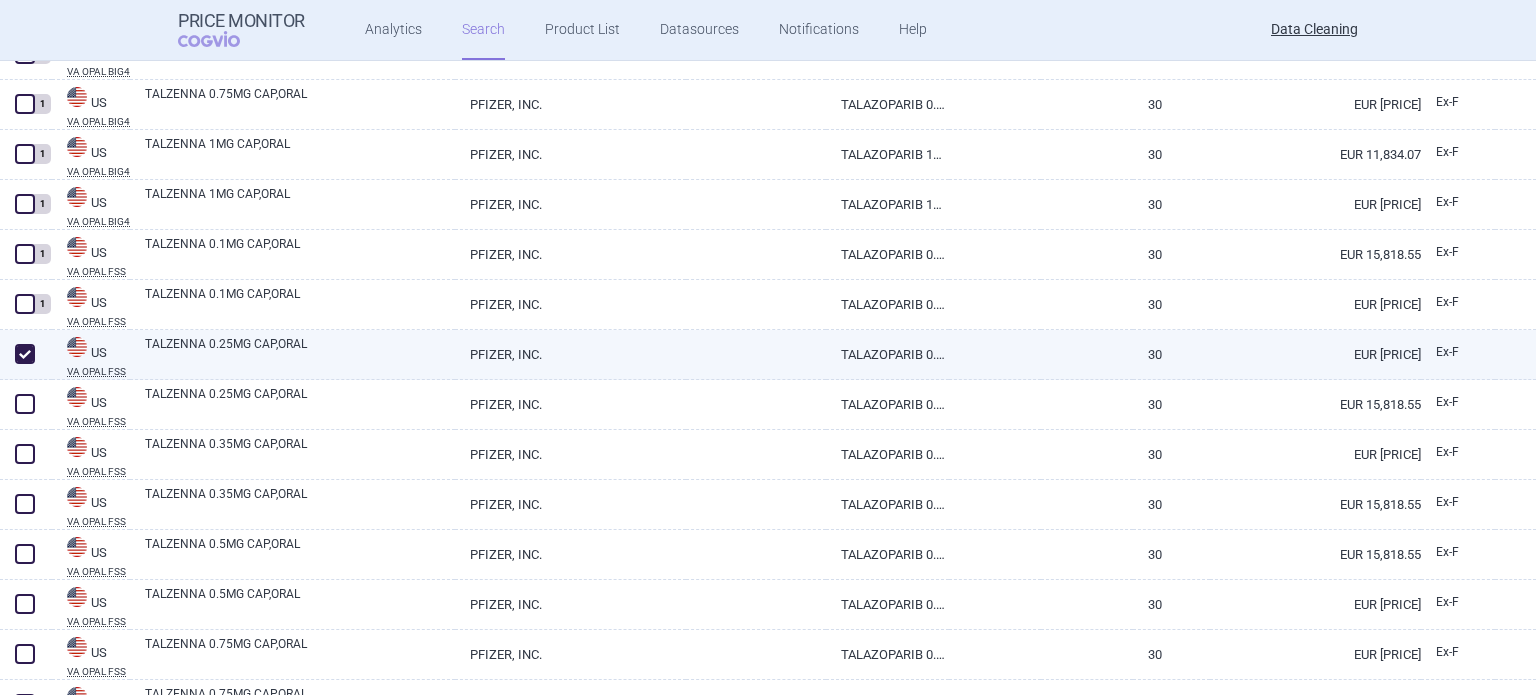 checkbox on "true" 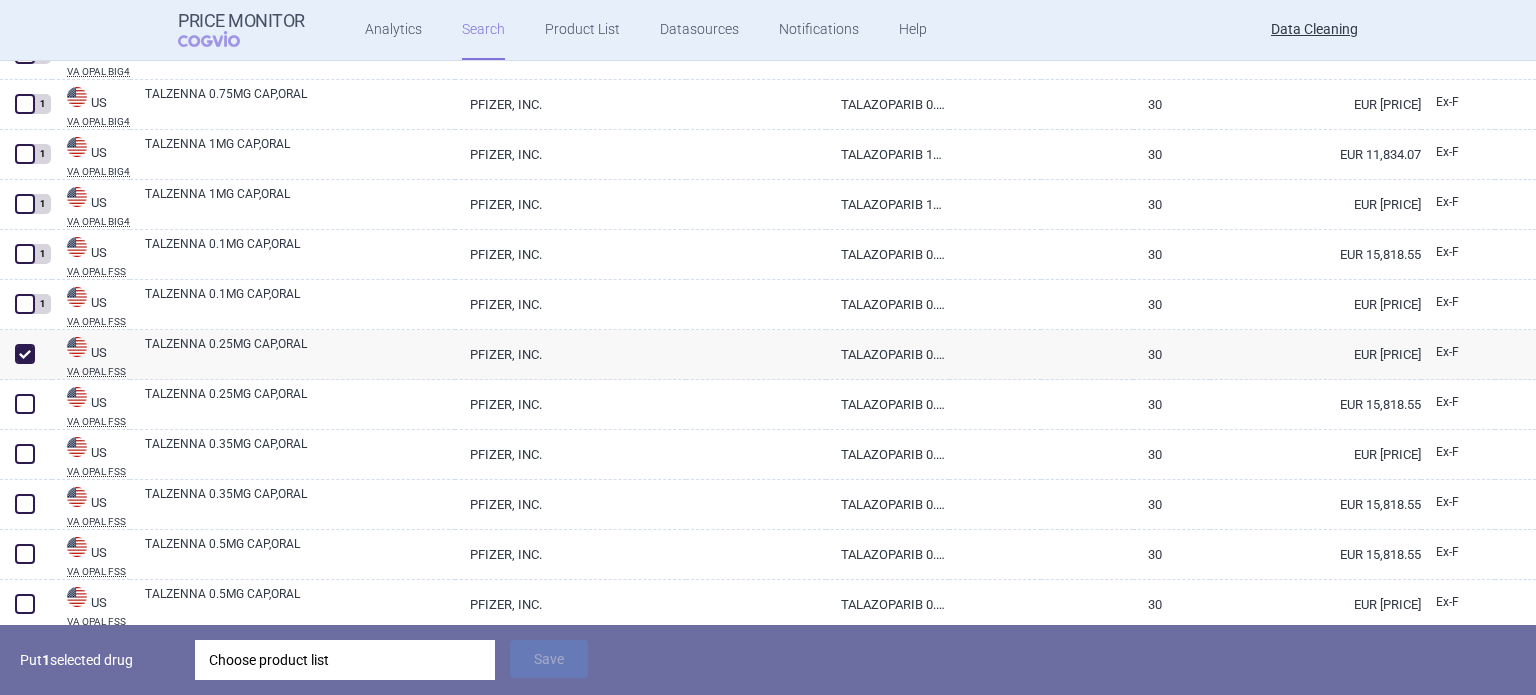 click on "Choose product list" at bounding box center [345, 660] 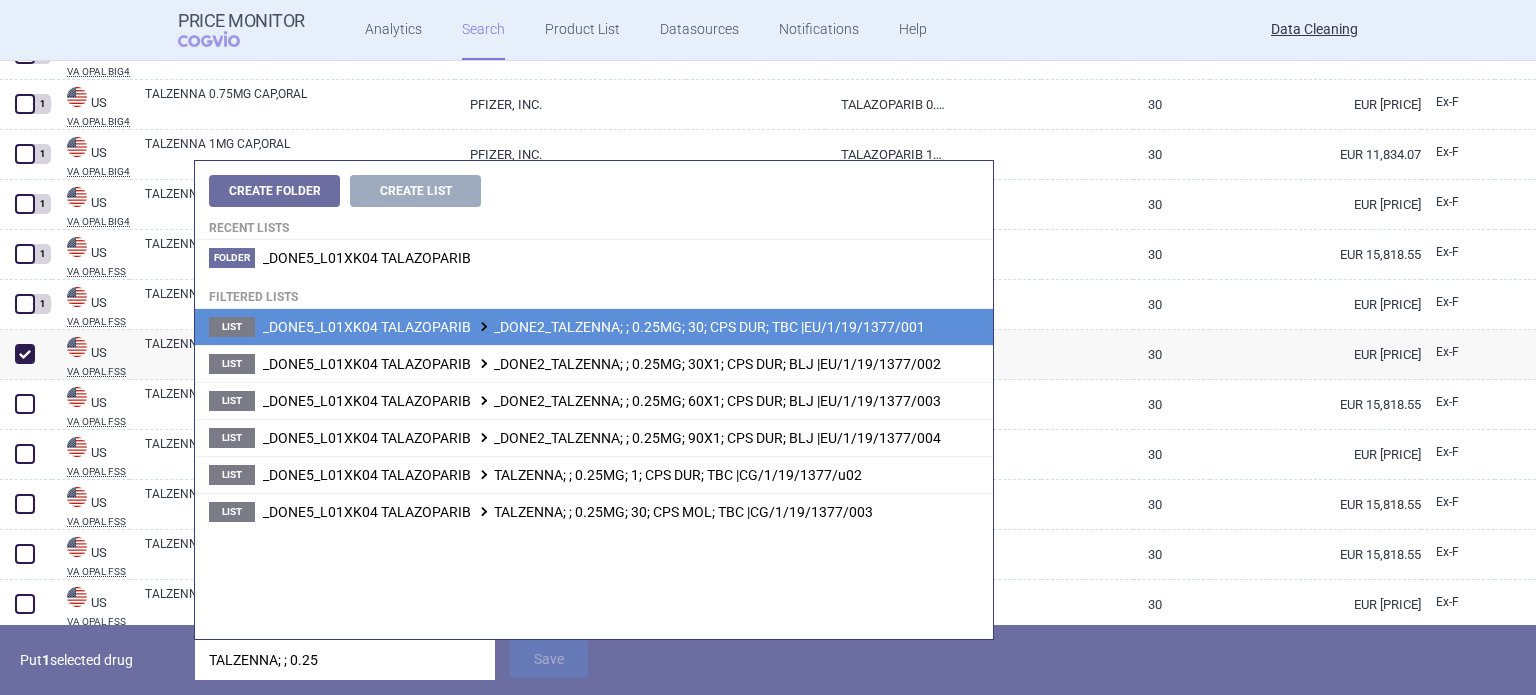 type on "TALZENNA; ; 0.25" 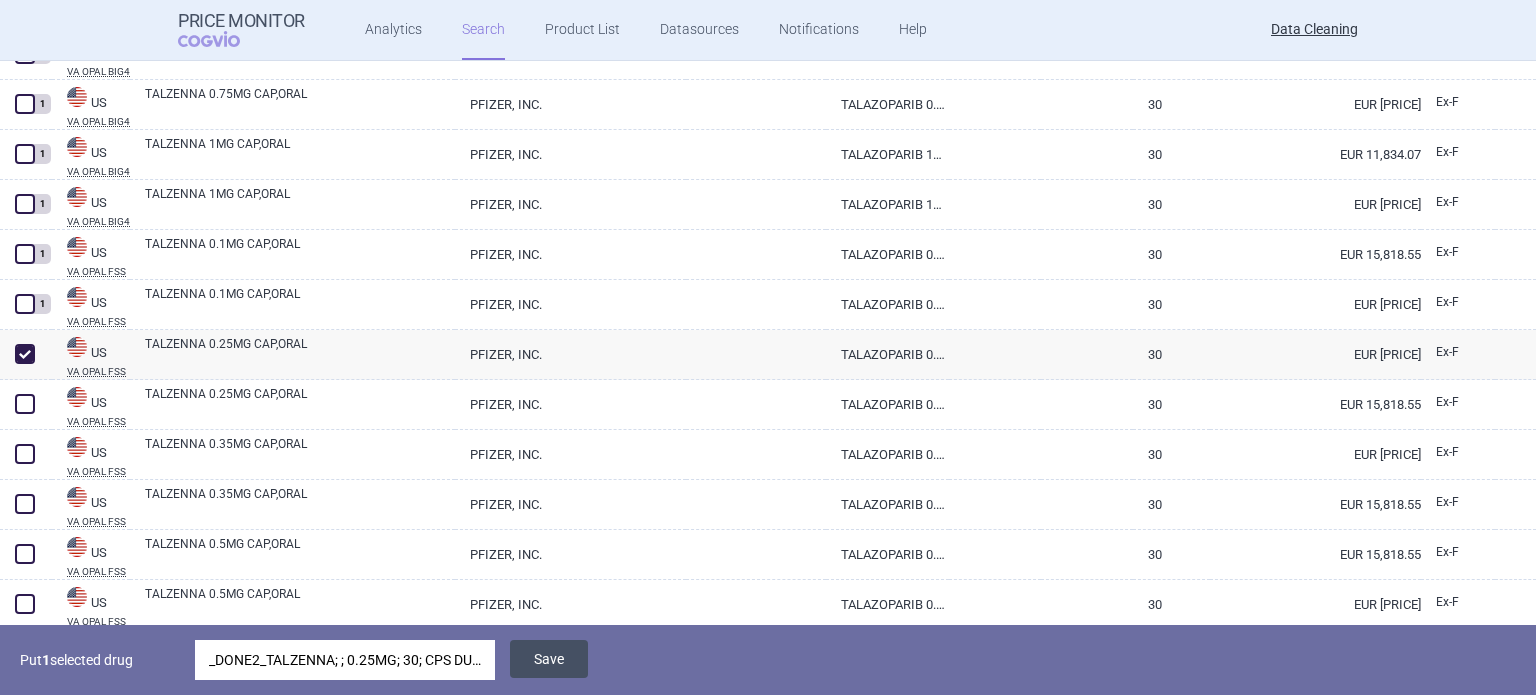click on "Save" at bounding box center [549, 659] 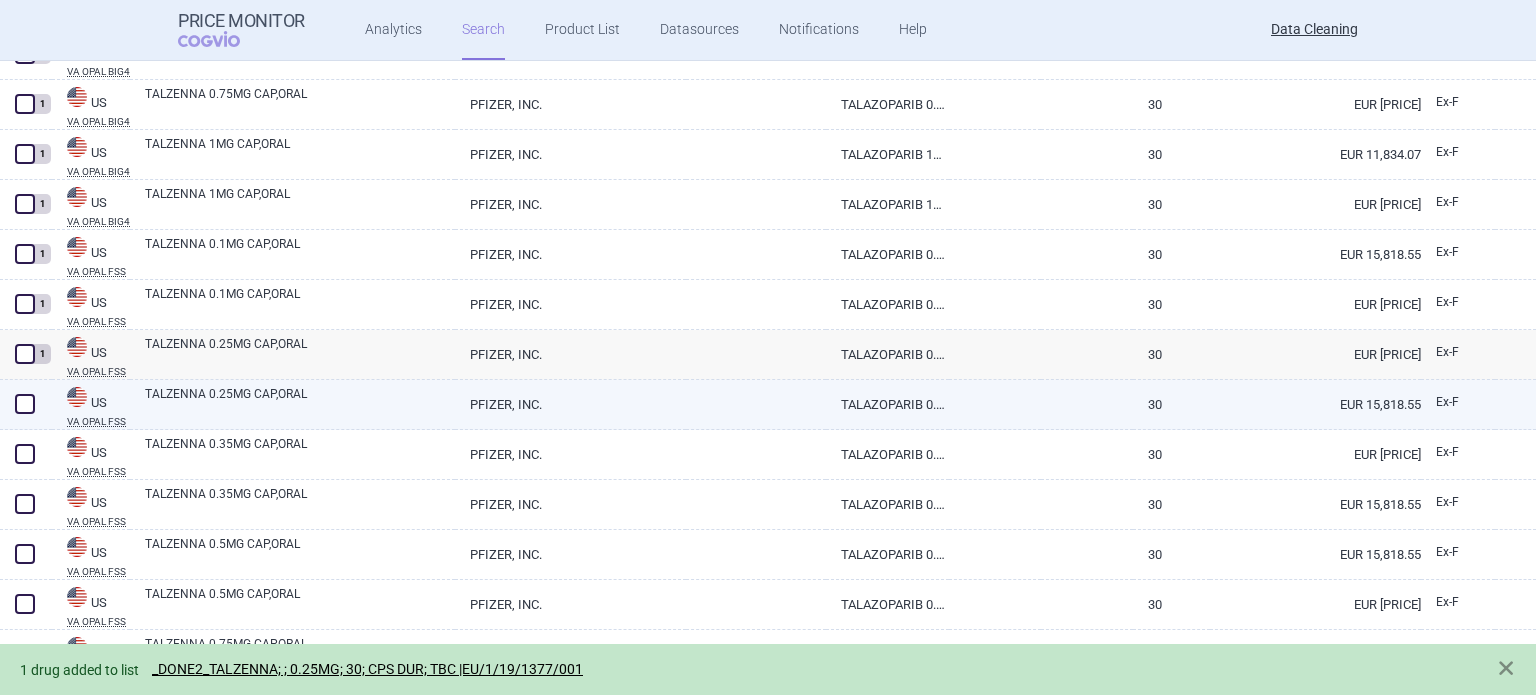 click at bounding box center [25, 404] 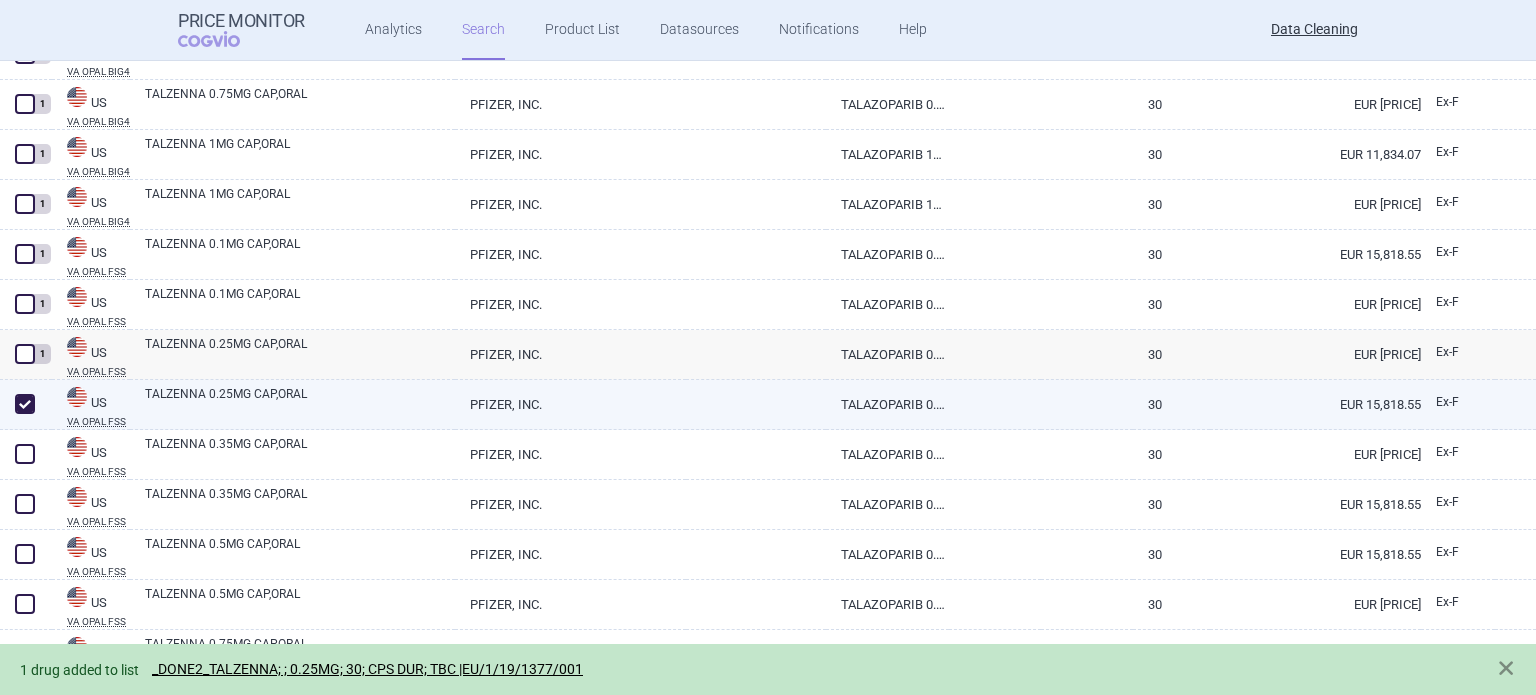 checkbox on "true" 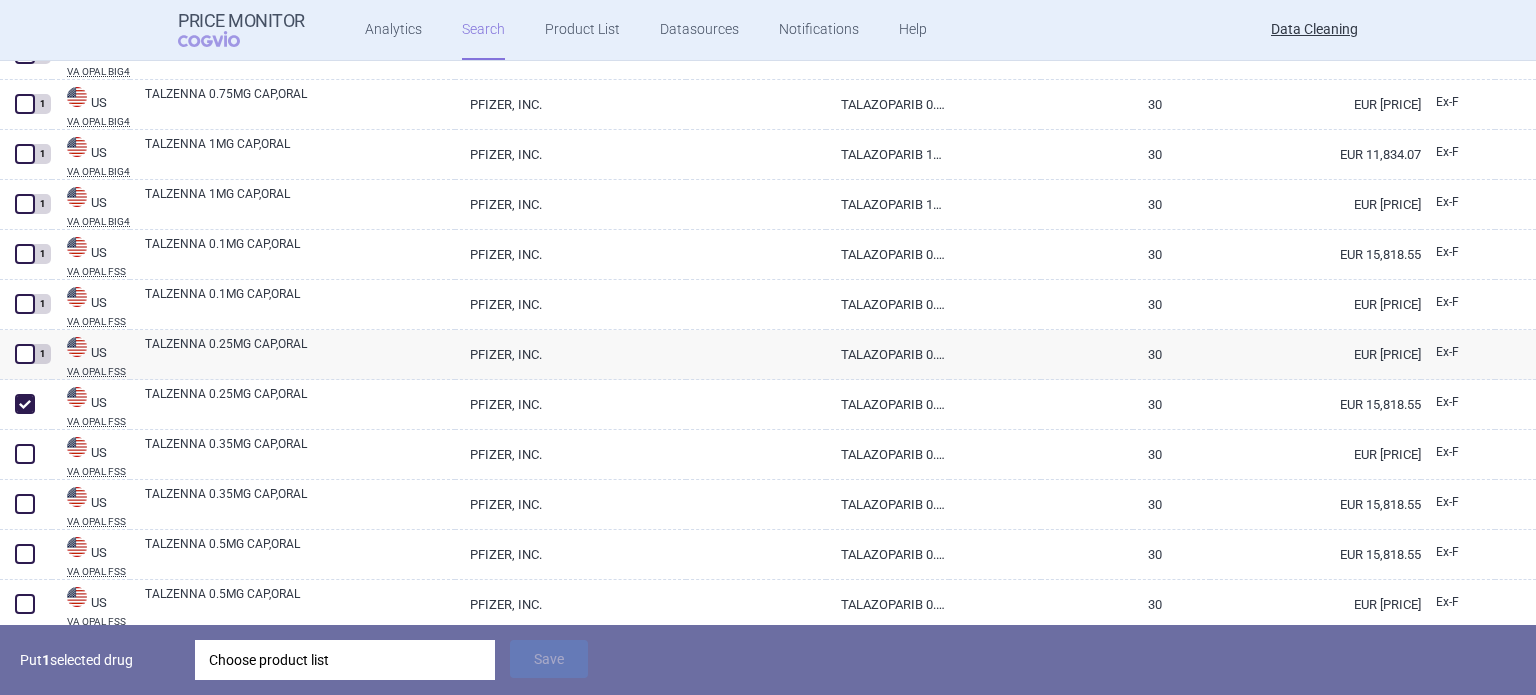 click on "Choose product list" at bounding box center (345, 660) 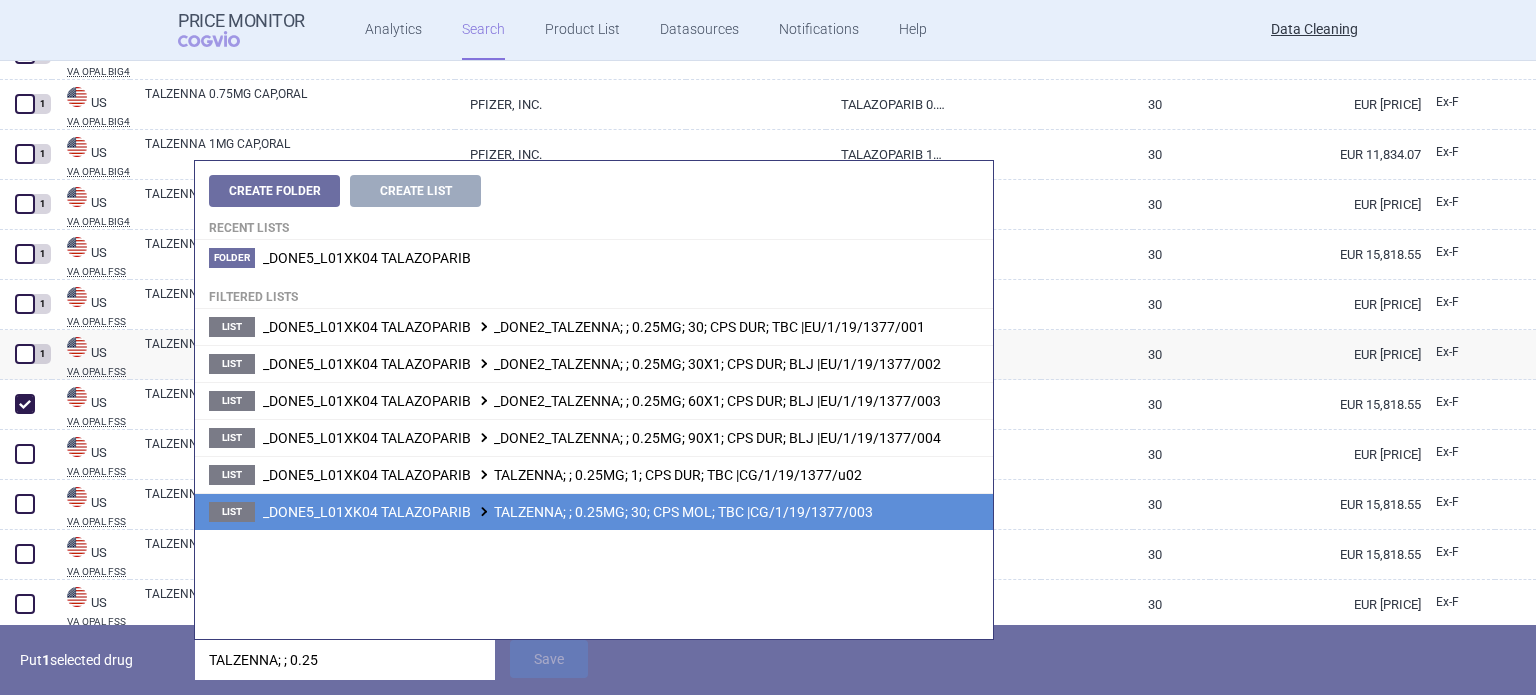 type on "TALZENNA; ; 0.25" 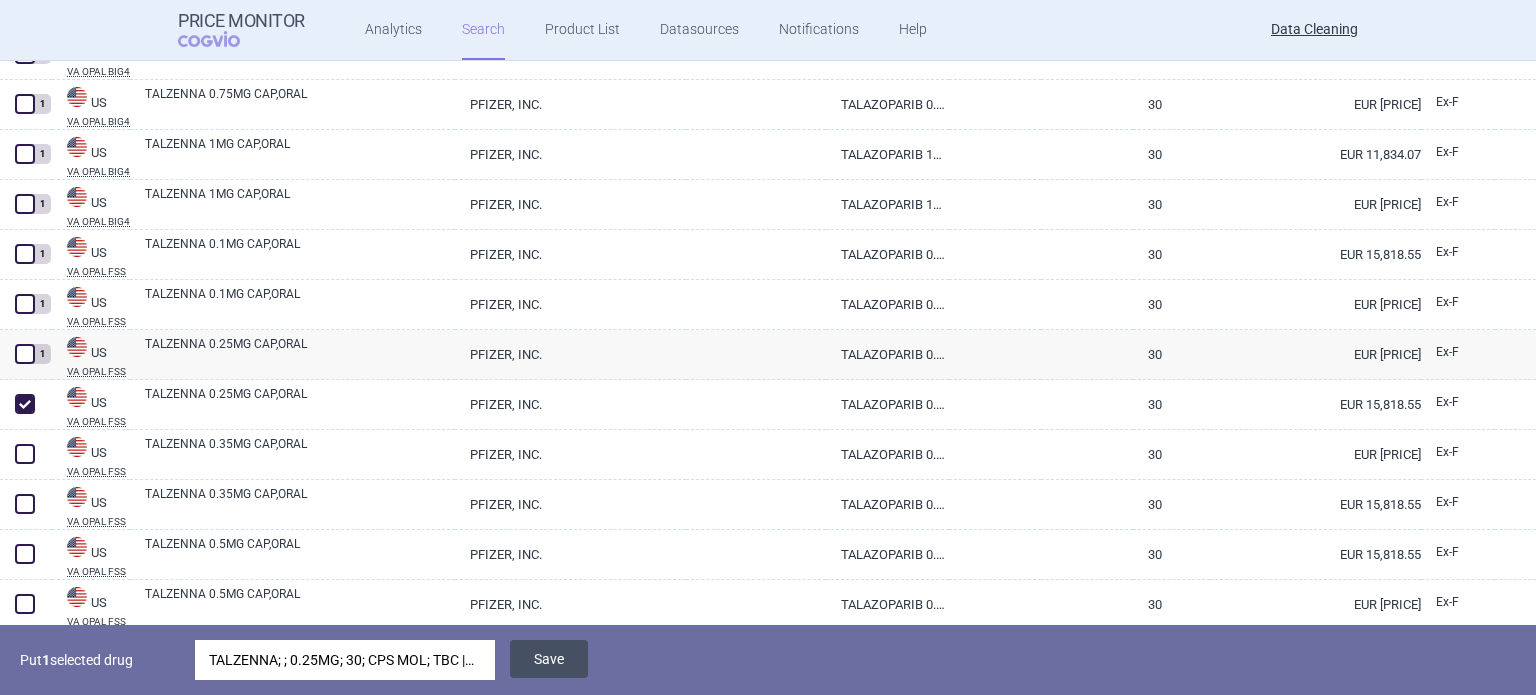 click on "Save" at bounding box center [549, 659] 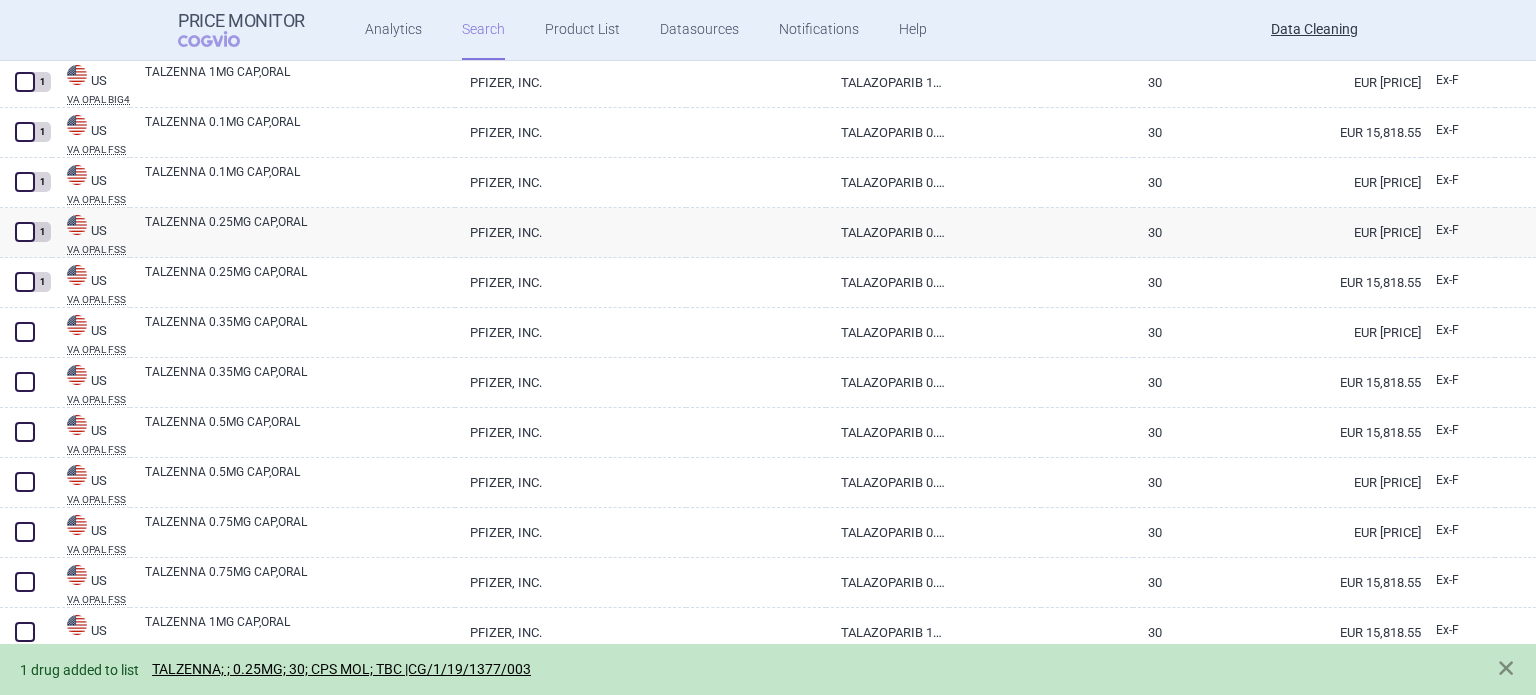 scroll, scrollTop: 3035, scrollLeft: 0, axis: vertical 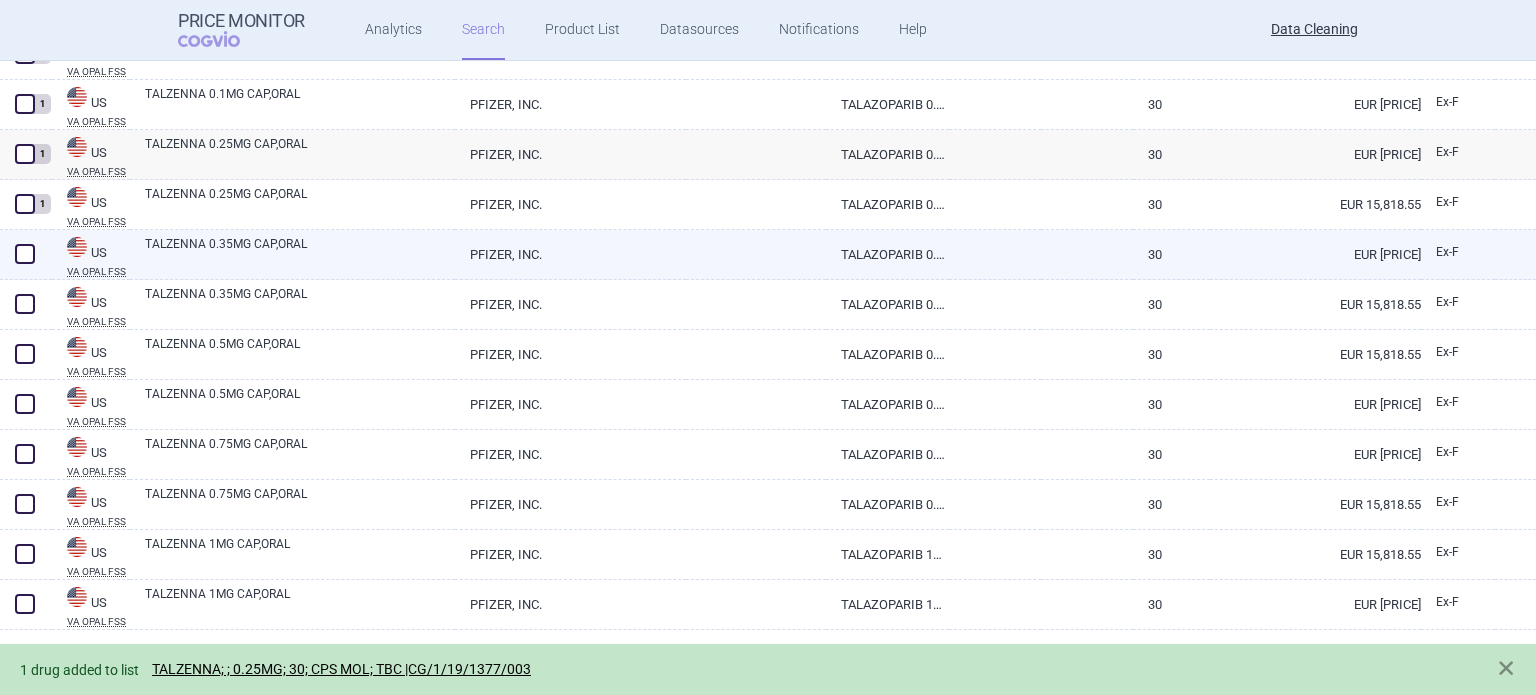 click on "TALZENNA 0.35MG CAP,ORAL" at bounding box center (300, 253) 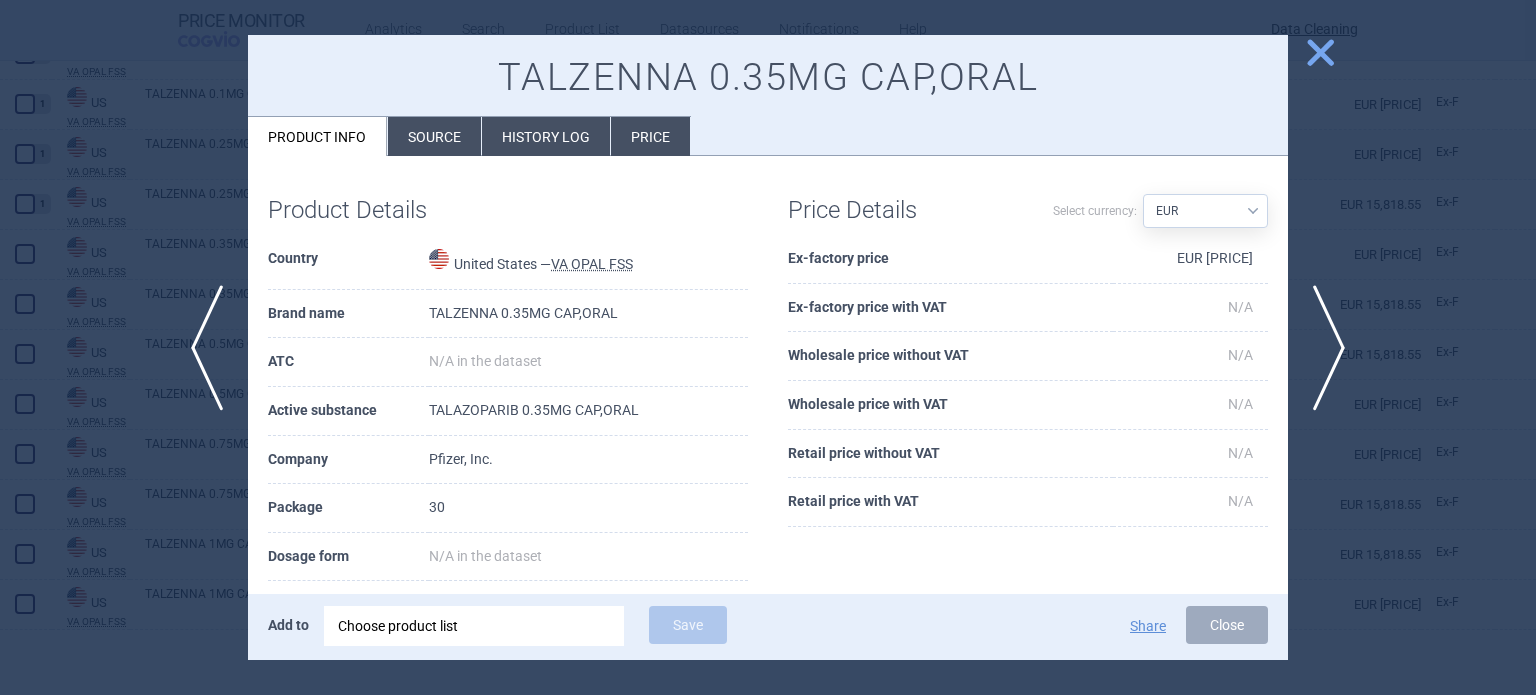 click on "Source" at bounding box center (434, 136) 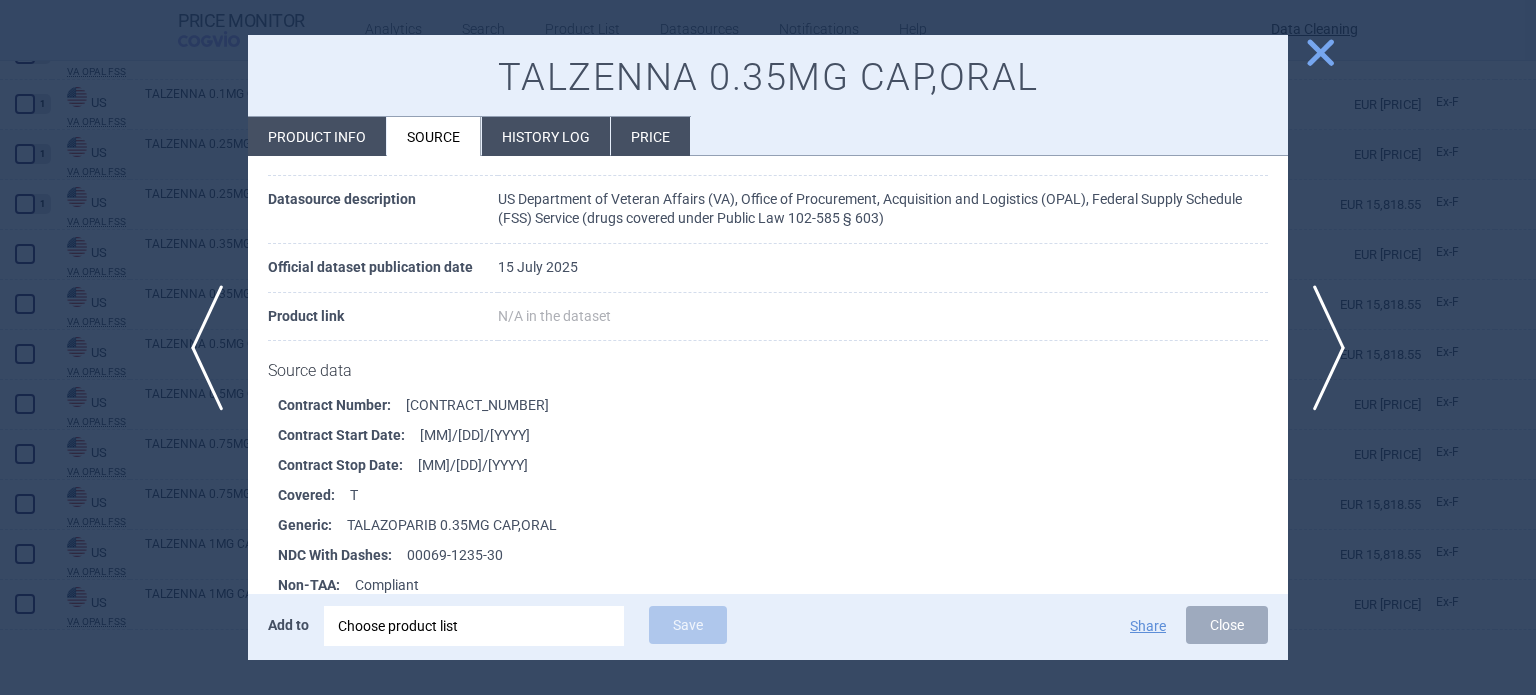 scroll, scrollTop: 200, scrollLeft: 0, axis: vertical 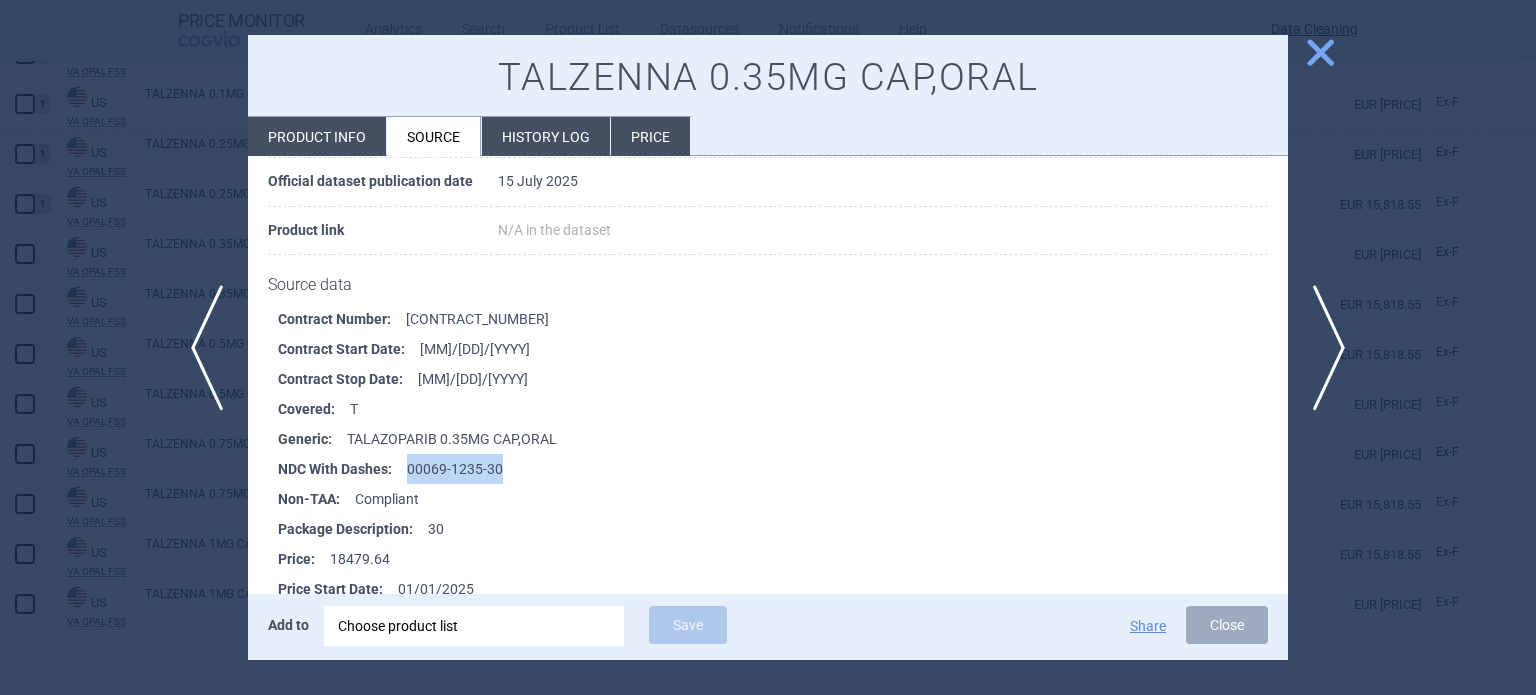 drag, startPoint x: 532, startPoint y: 464, endPoint x: 401, endPoint y: 464, distance: 131 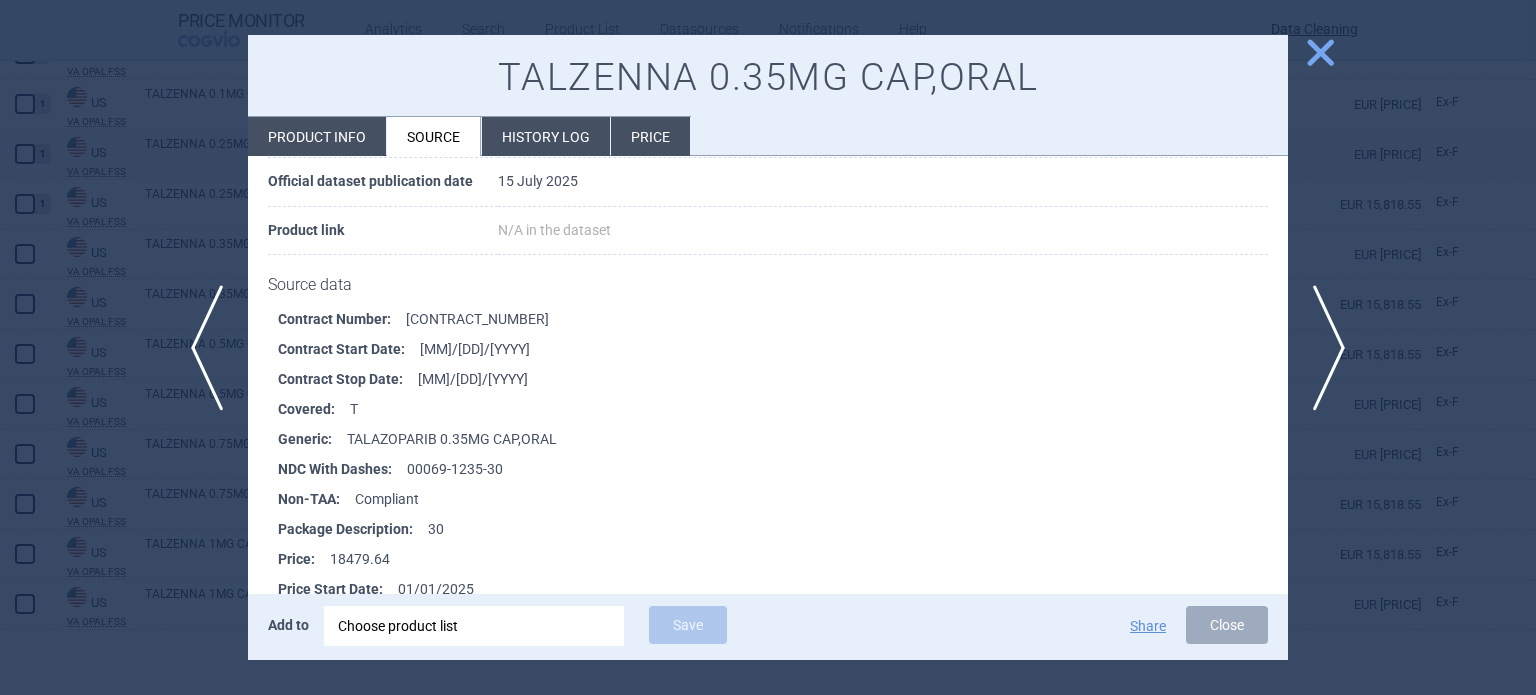 click at bounding box center (768, 347) 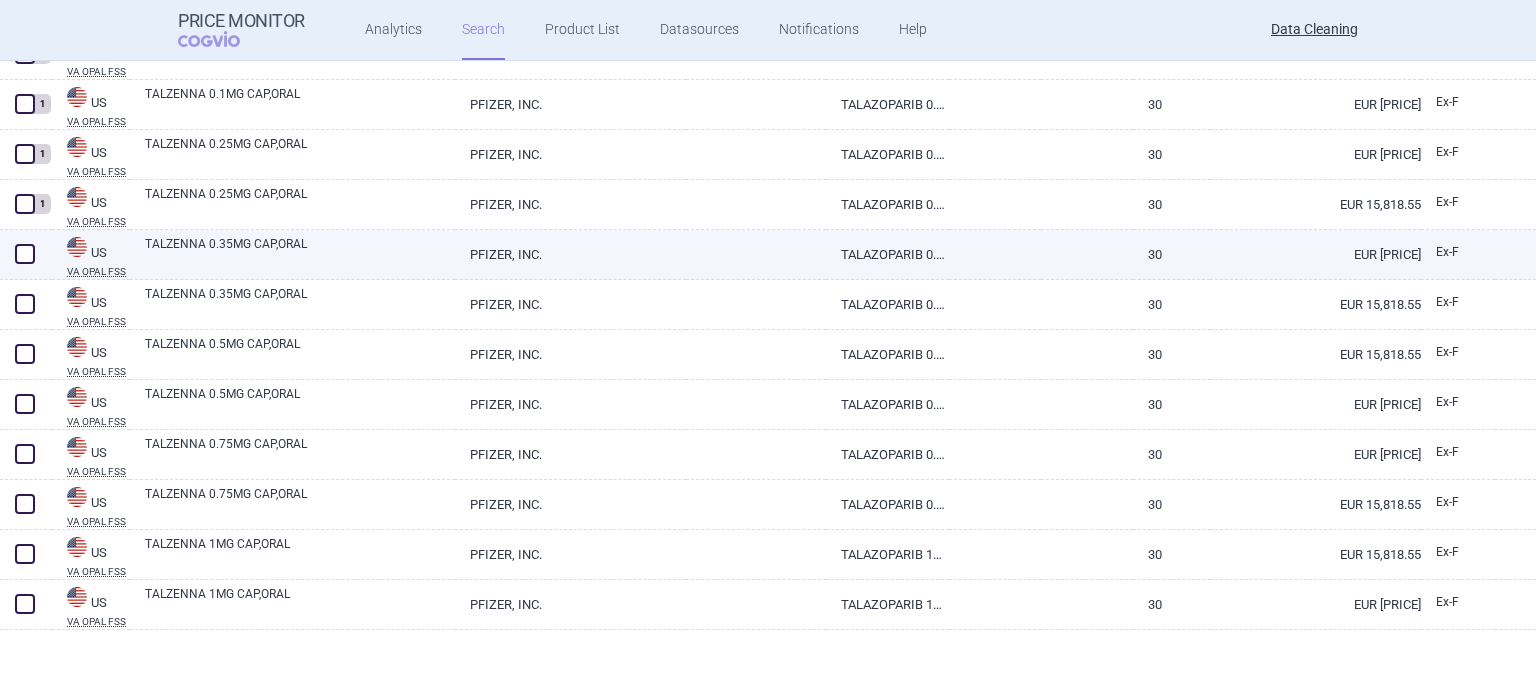 click at bounding box center (25, 254) 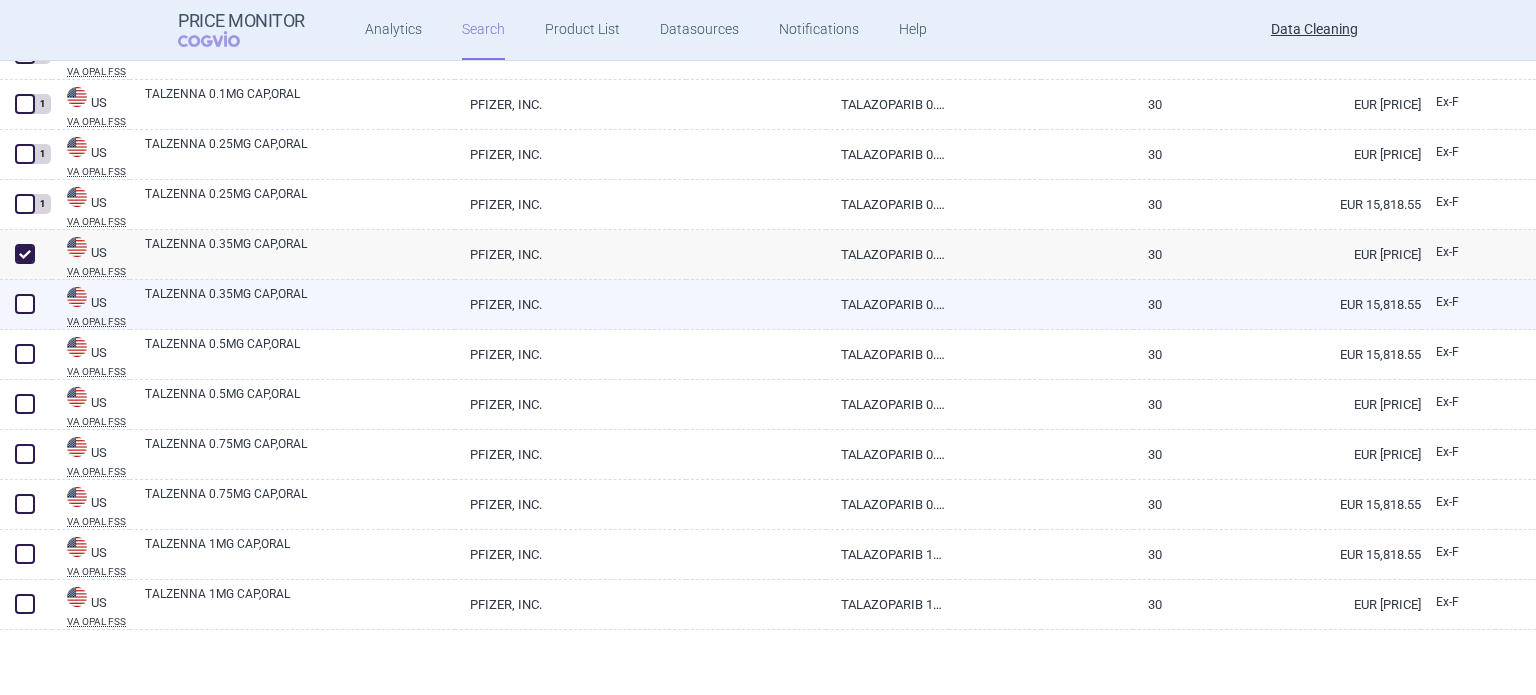 checkbox on "true" 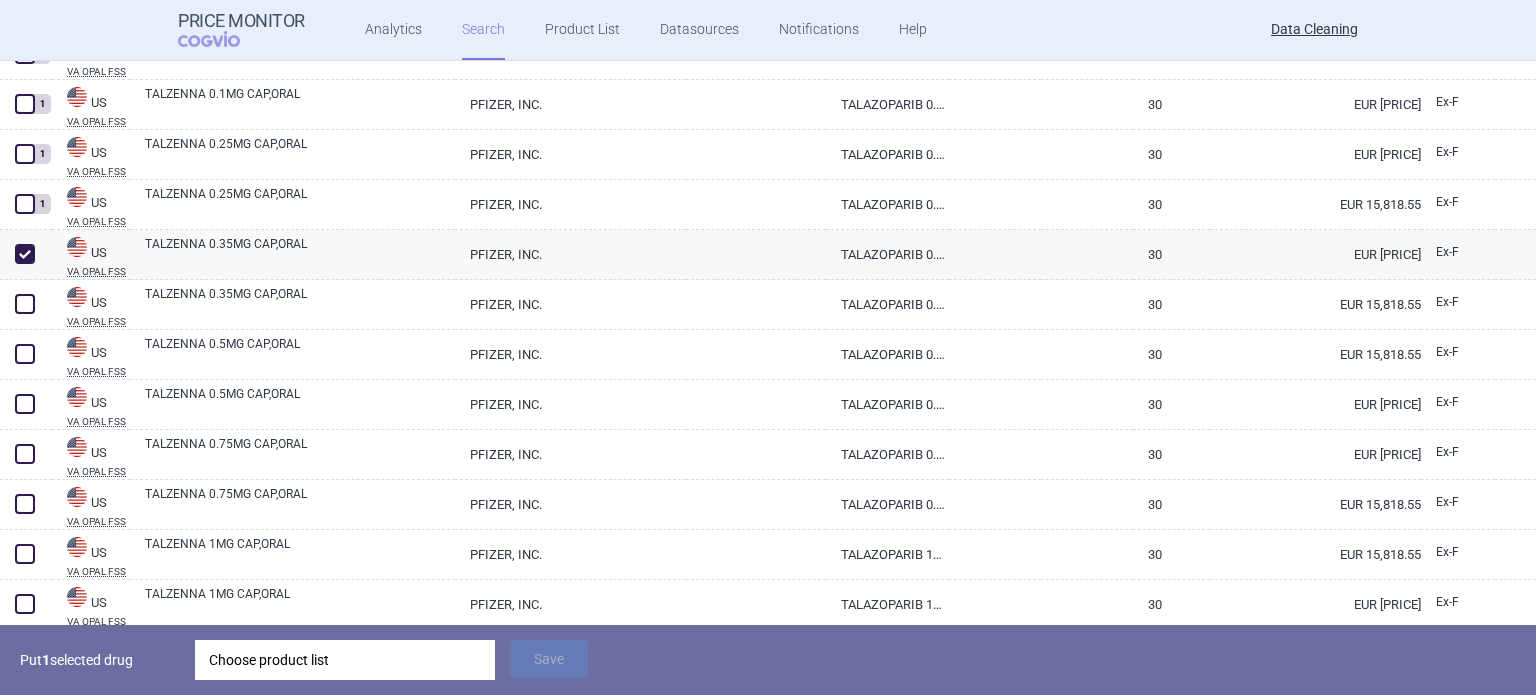 click on "Choose product list" at bounding box center [345, 660] 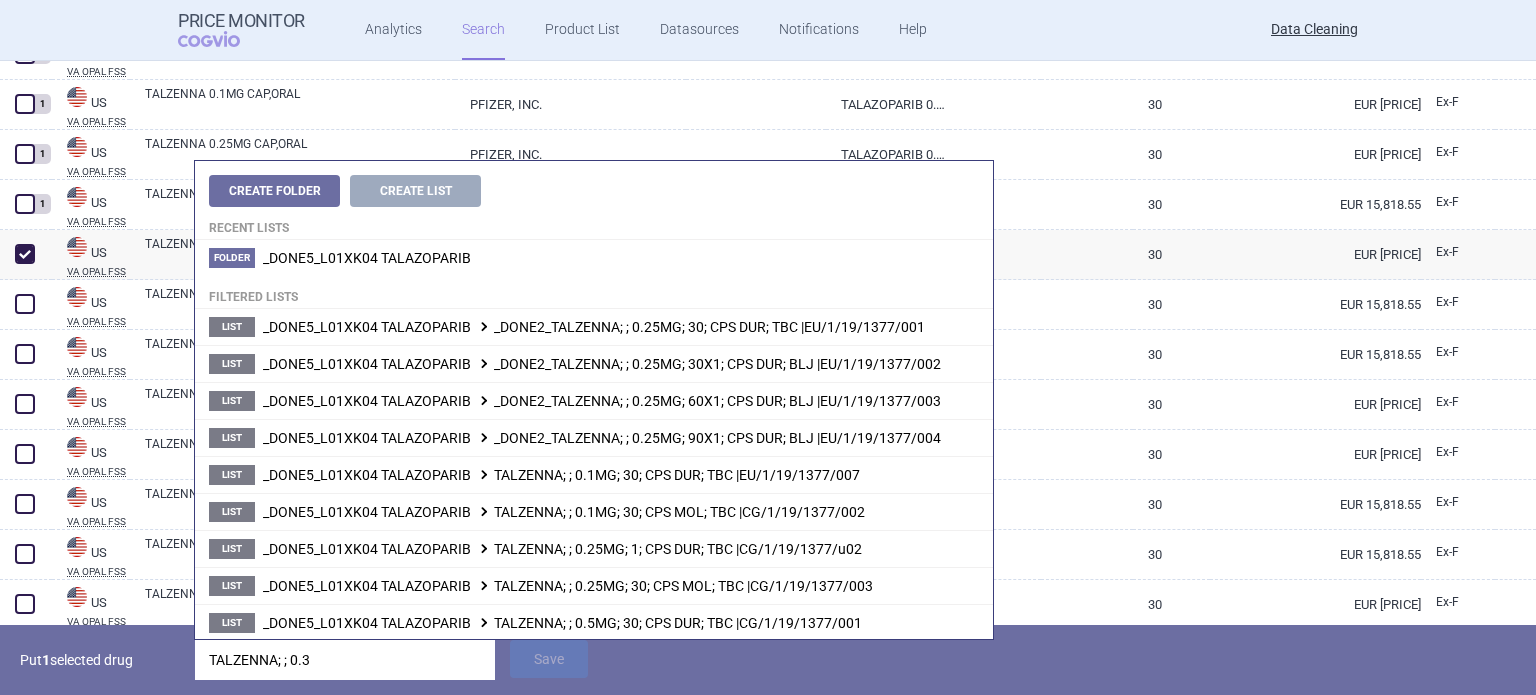 type on "TALZENNA; ; 0.35" 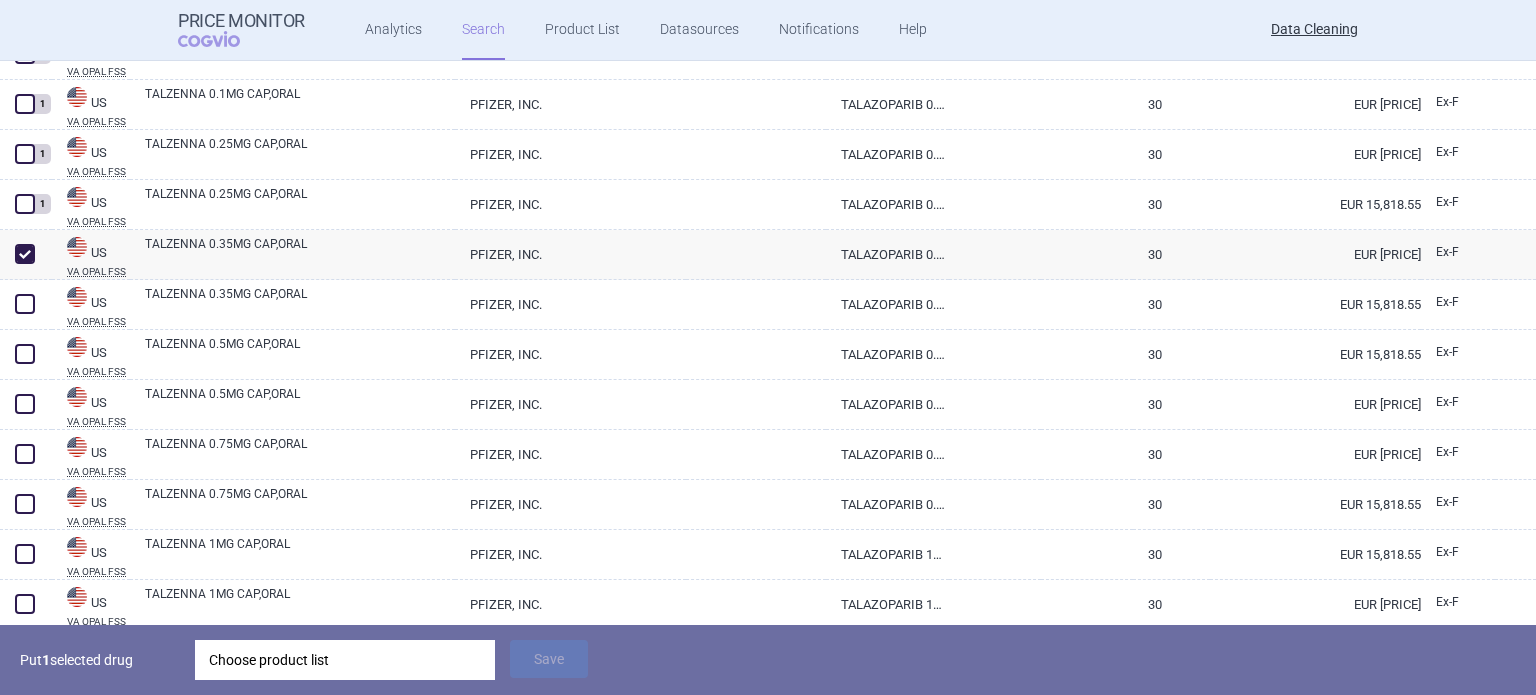 click on "Put  1  selected   drug" at bounding box center (100, 660) 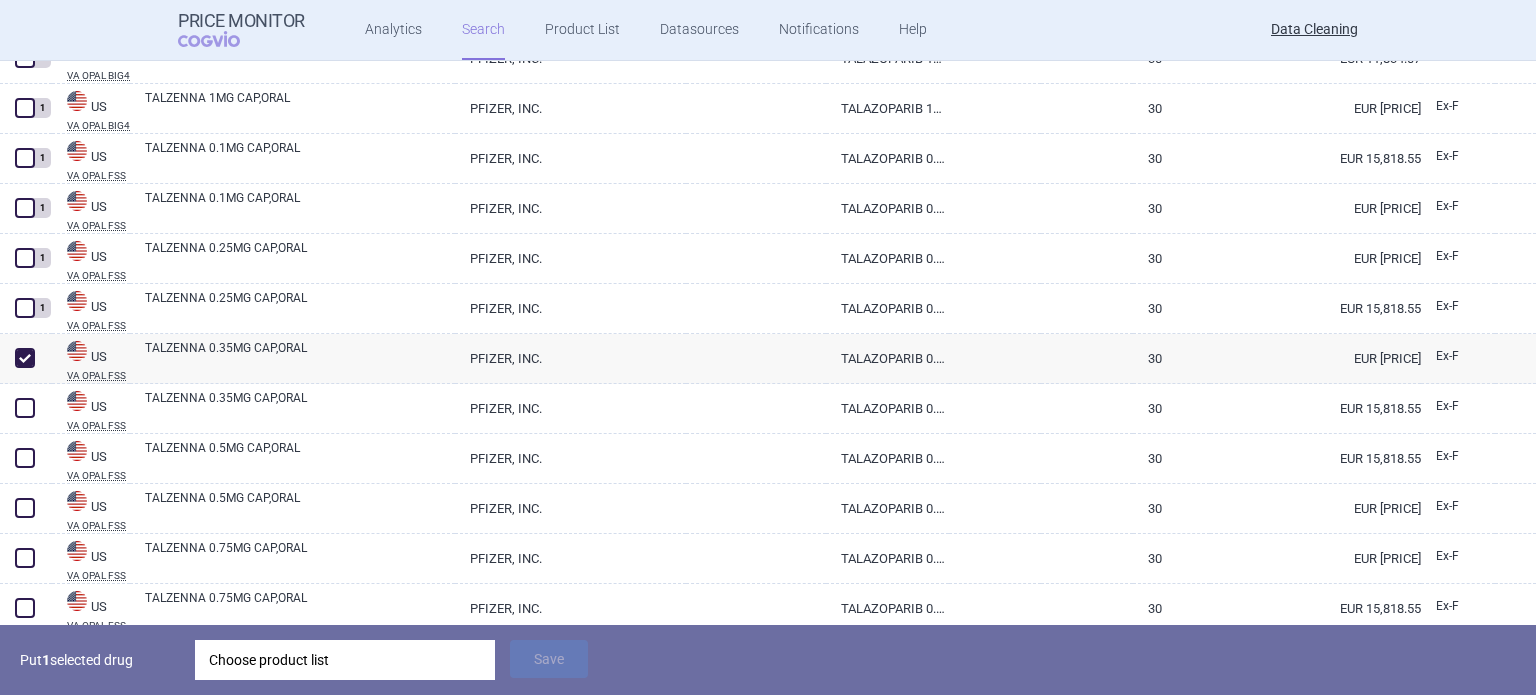 scroll, scrollTop: 2932, scrollLeft: 0, axis: vertical 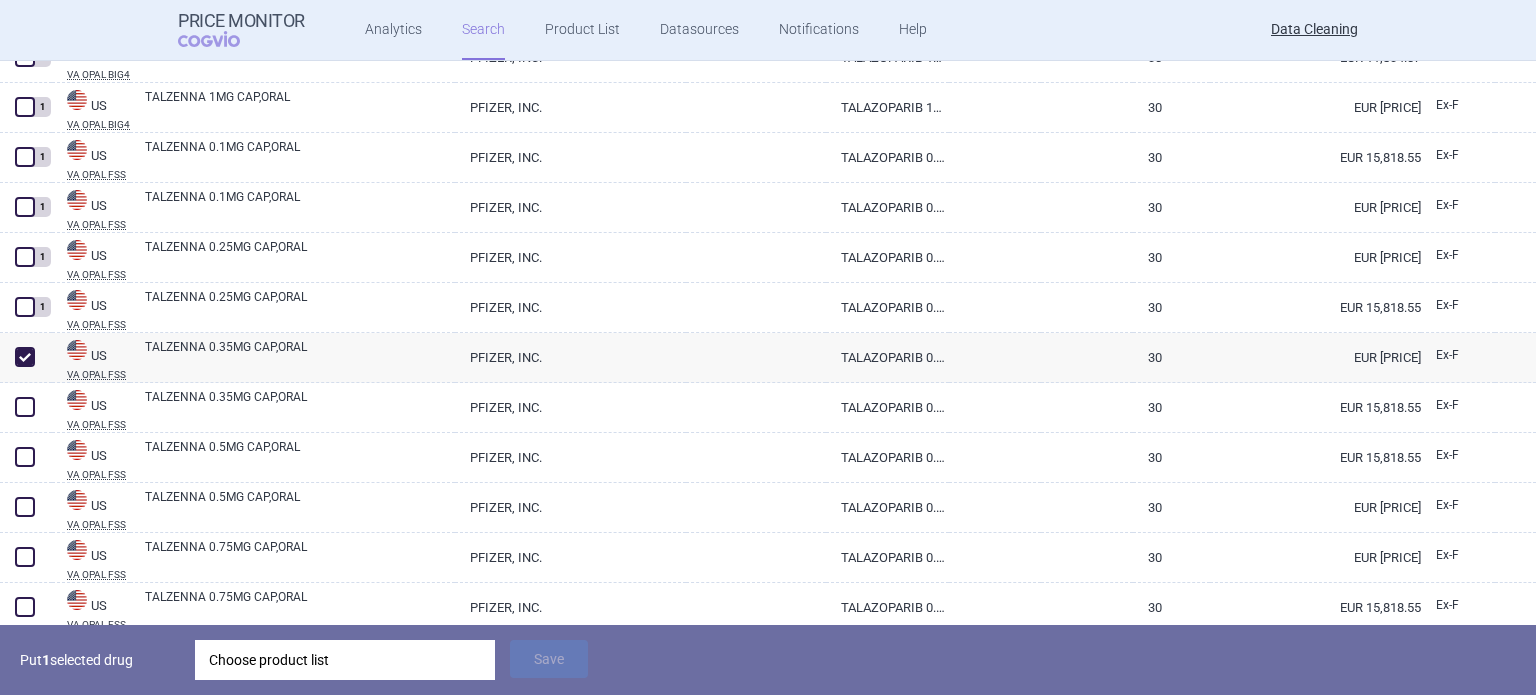 click on "Choose product list" at bounding box center (345, 660) 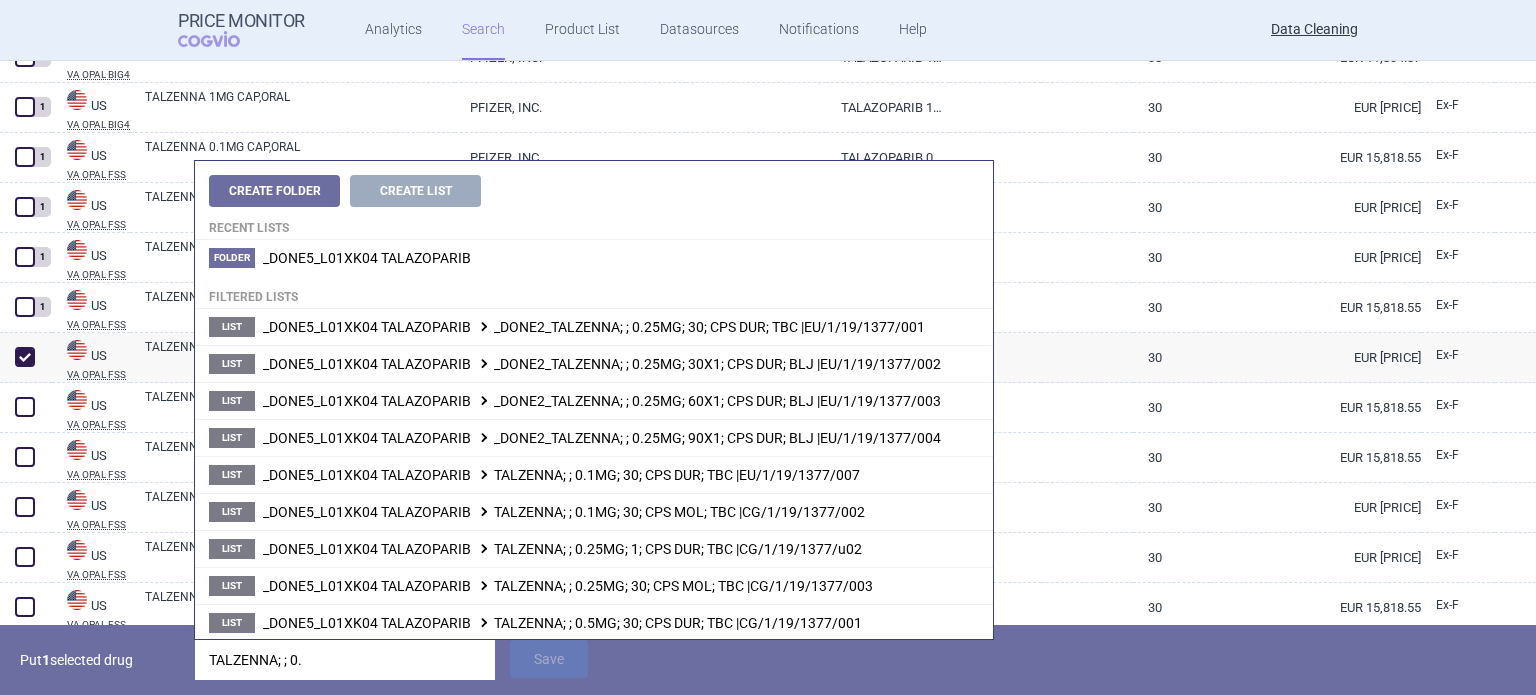 type on "TALZENNA; ; 0." 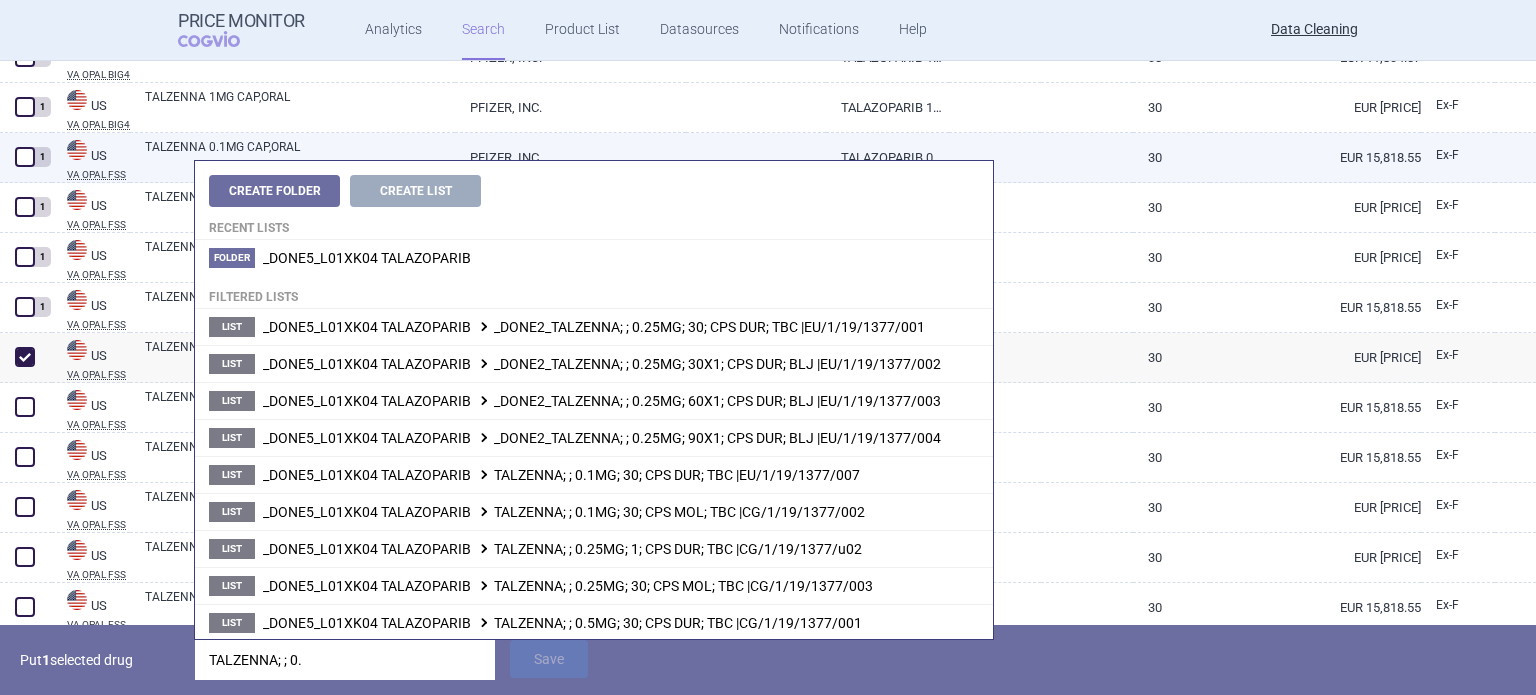 click on "1" at bounding box center (26, 158) 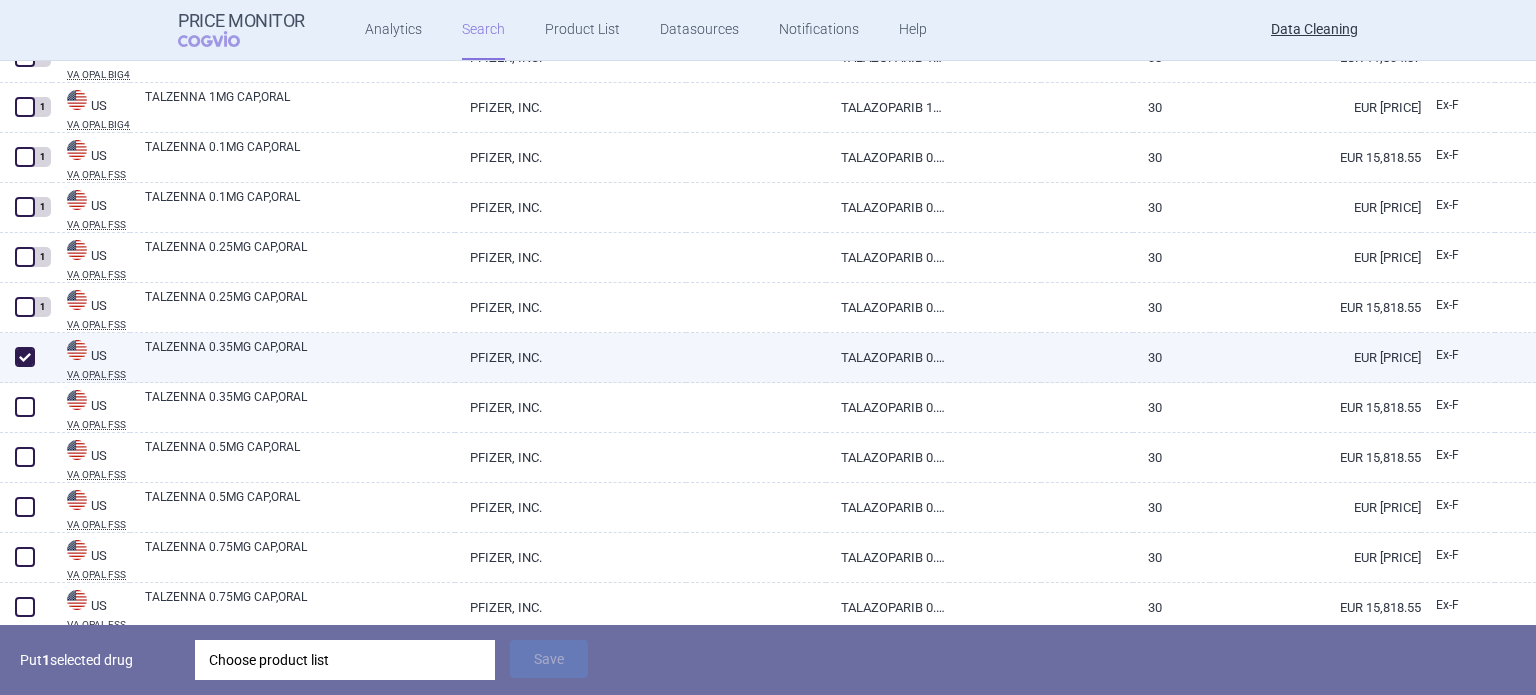 click at bounding box center (25, 357) 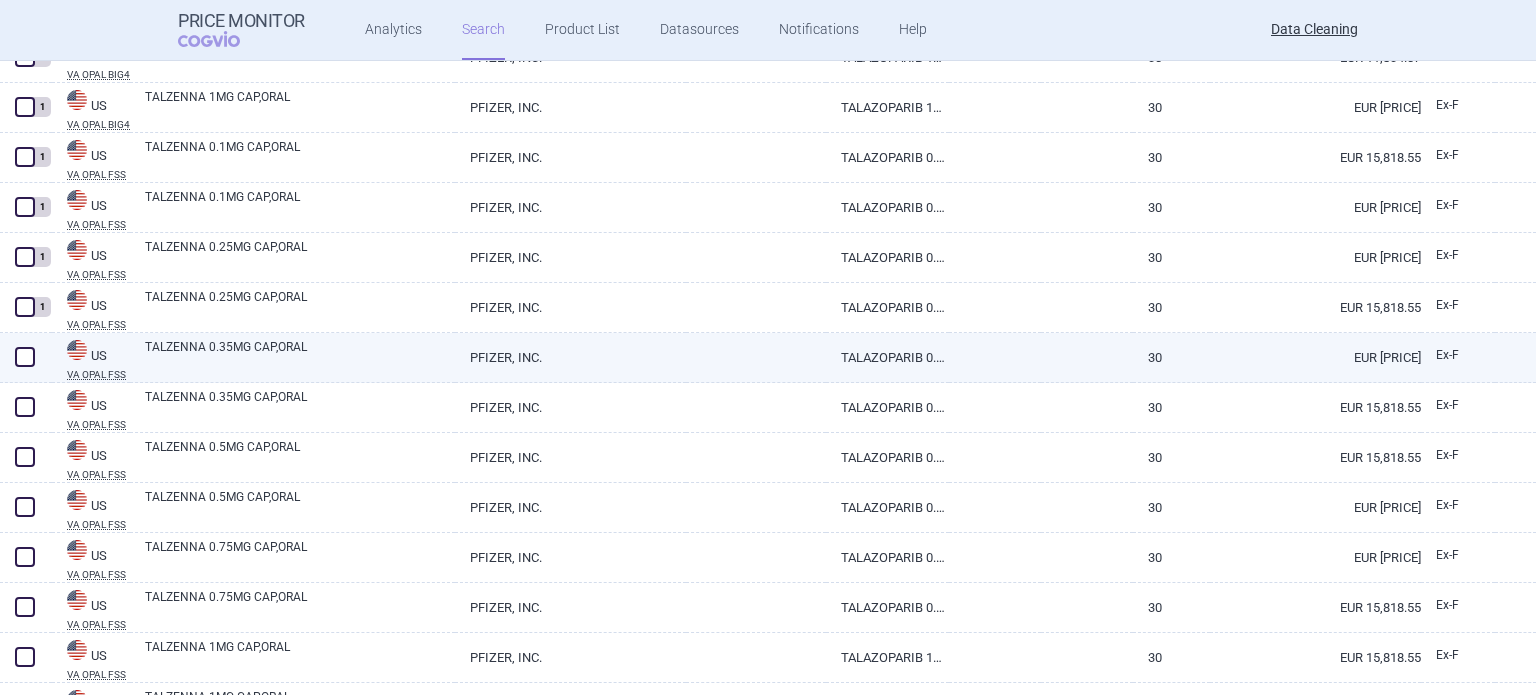 click at bounding box center [25, 357] 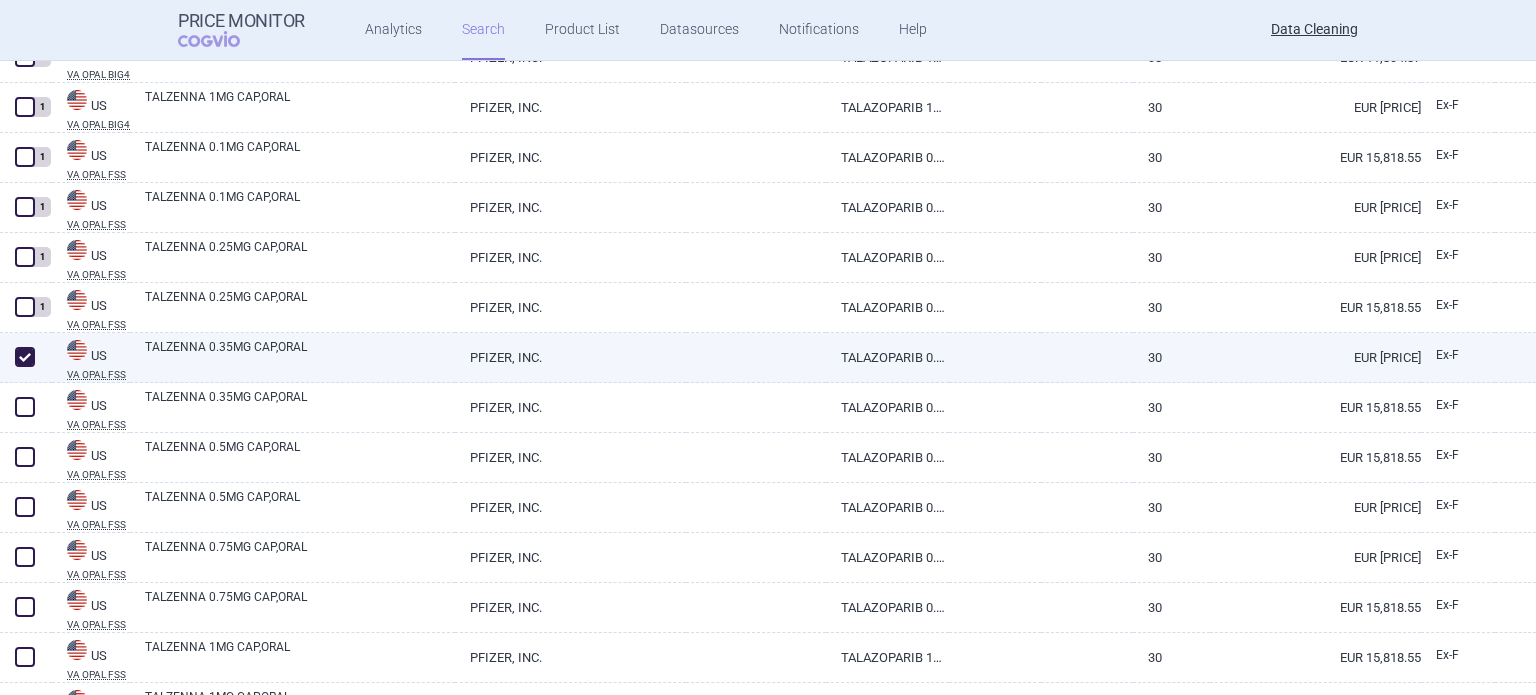 checkbox on "true" 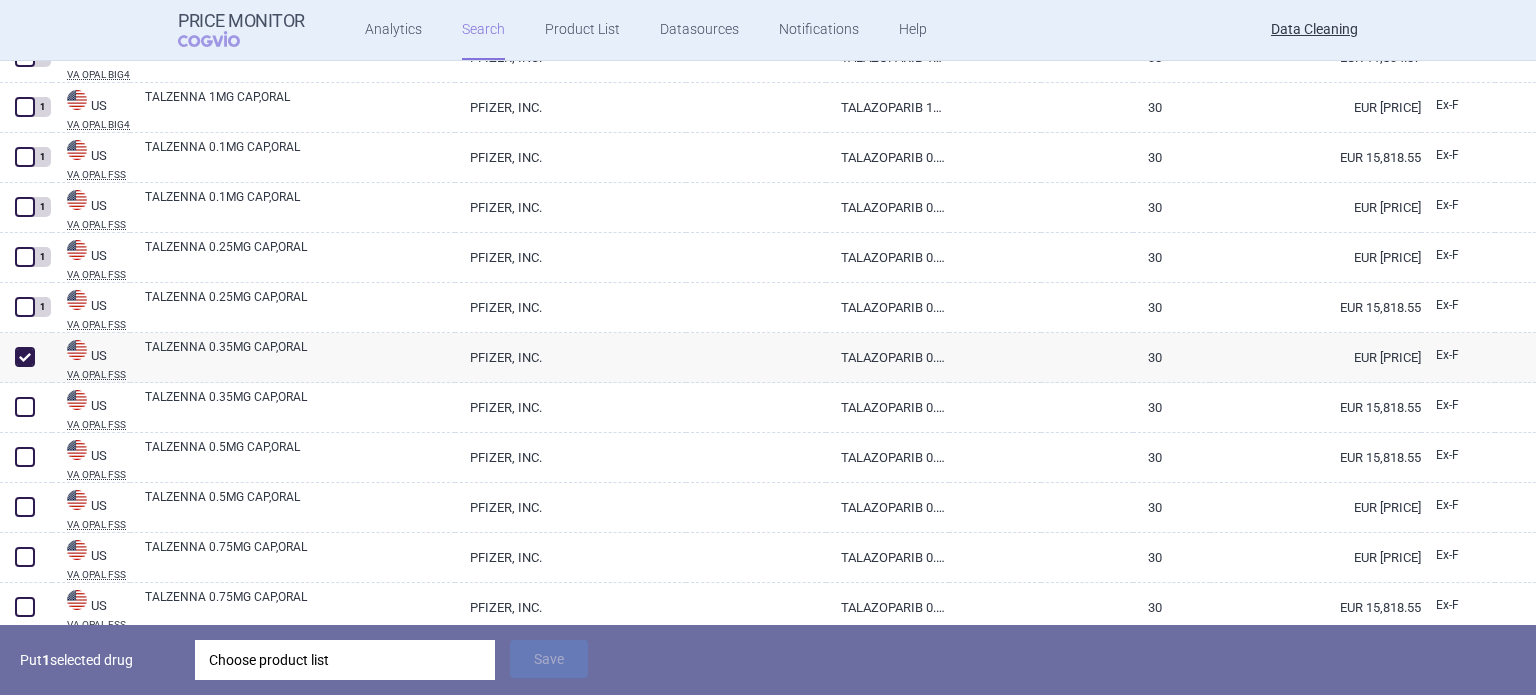 click on "Choose product list" at bounding box center (345, 660) 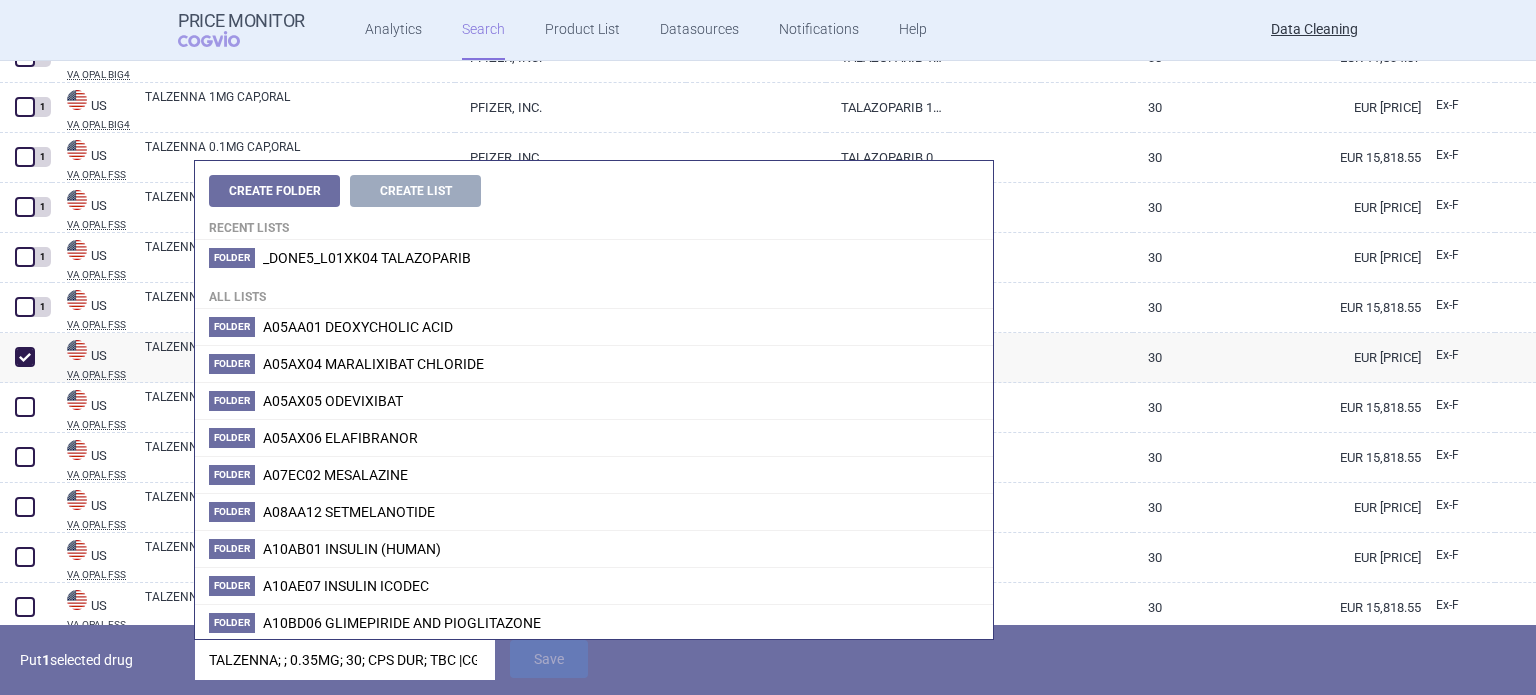 scroll, scrollTop: 0, scrollLeft: 108, axis: horizontal 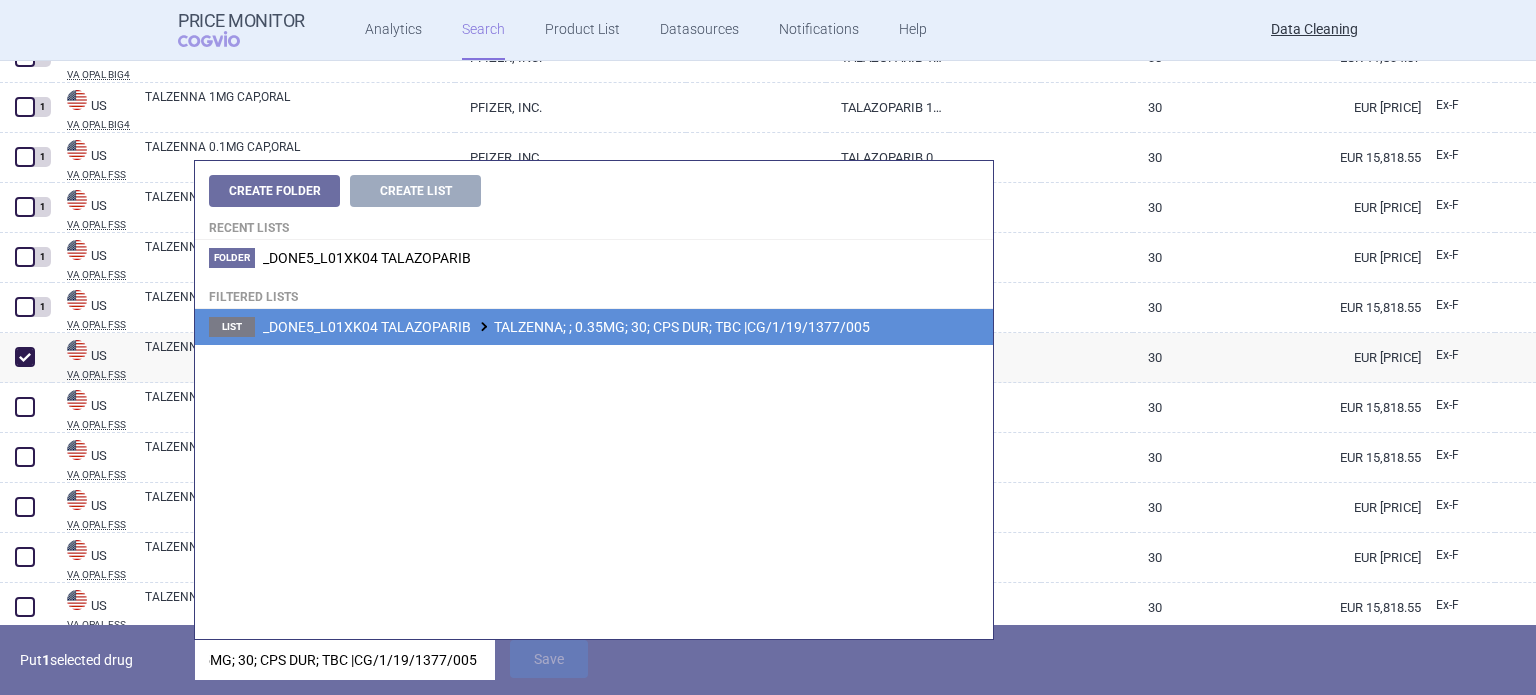type on "TALZENNA; ; 0.35MG; 30; CPS DUR; TBC |CG/1/19/1377/005" 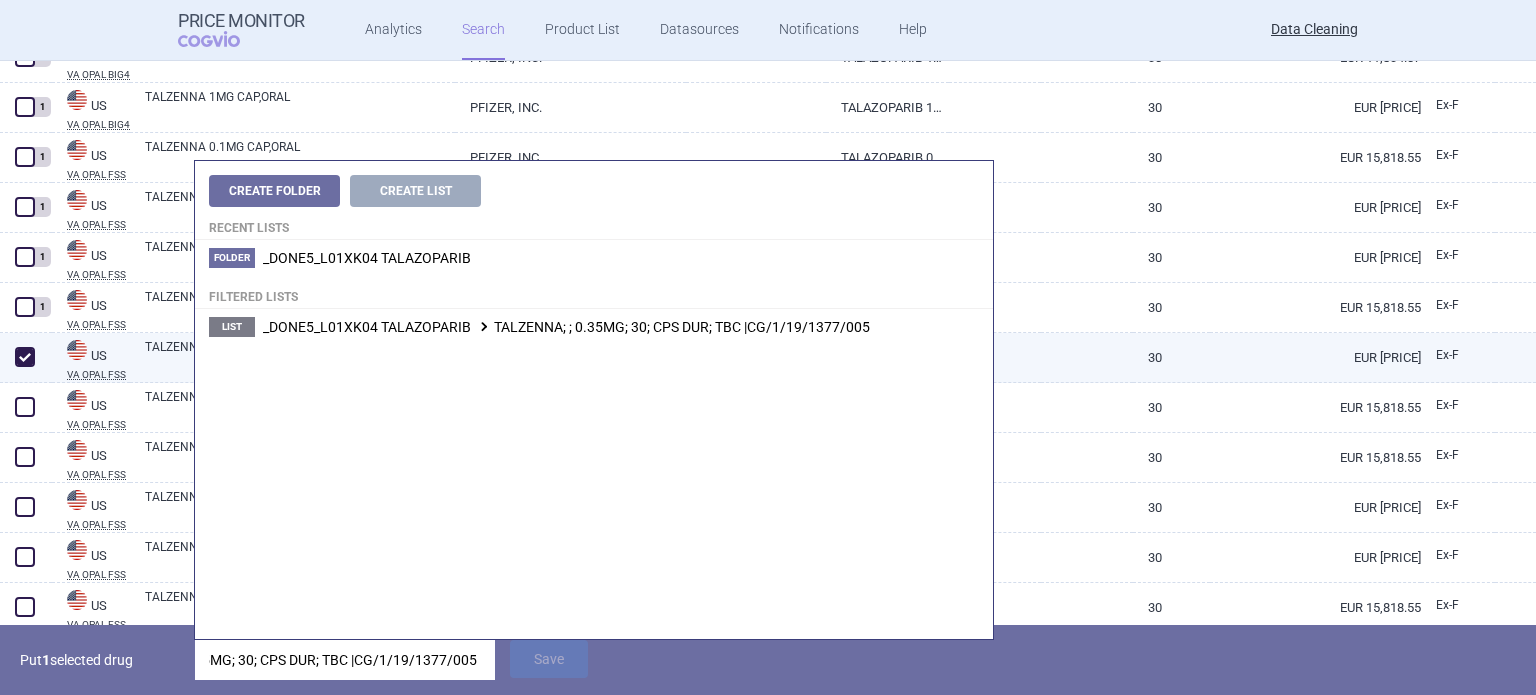 drag, startPoint x: 680, startPoint y: 322, endPoint x: 674, endPoint y: 338, distance: 17.088007 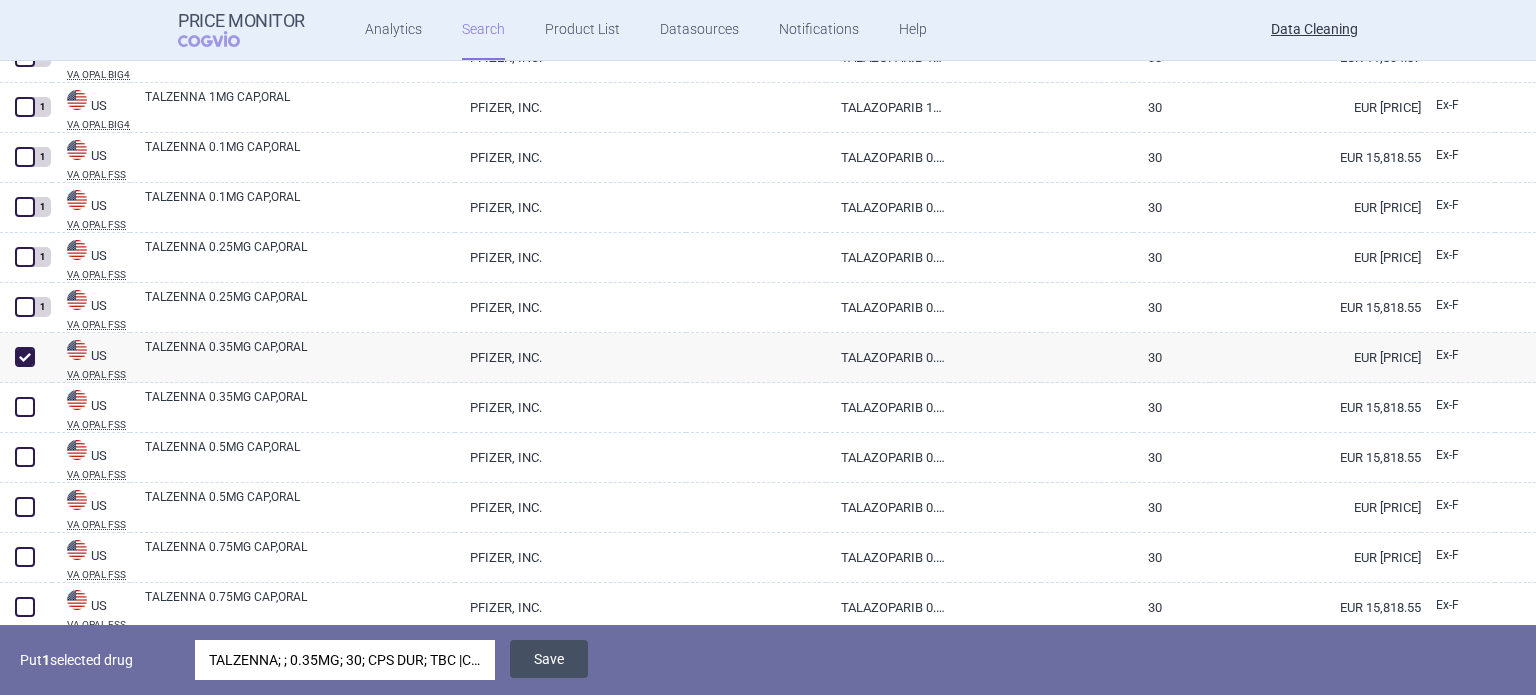 click on "Save" at bounding box center [549, 659] 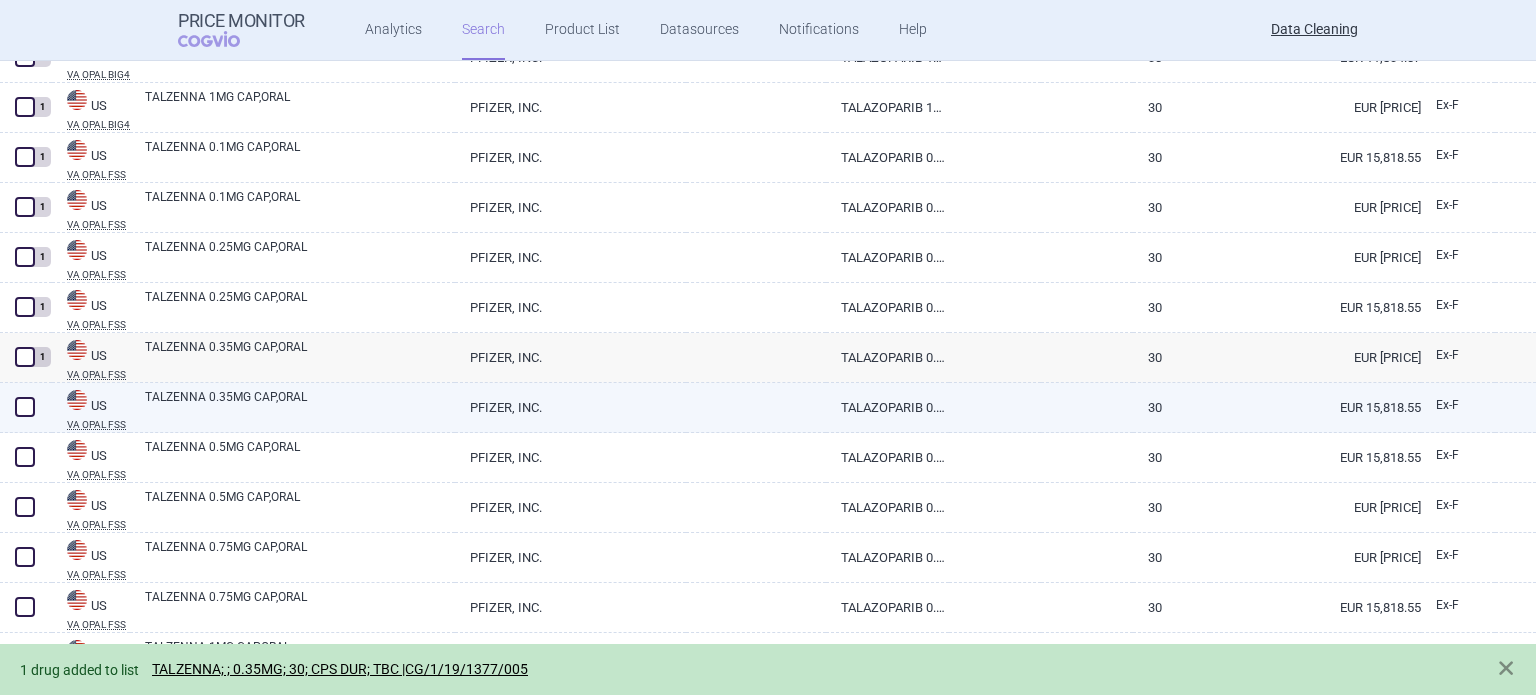 click at bounding box center (25, 407) 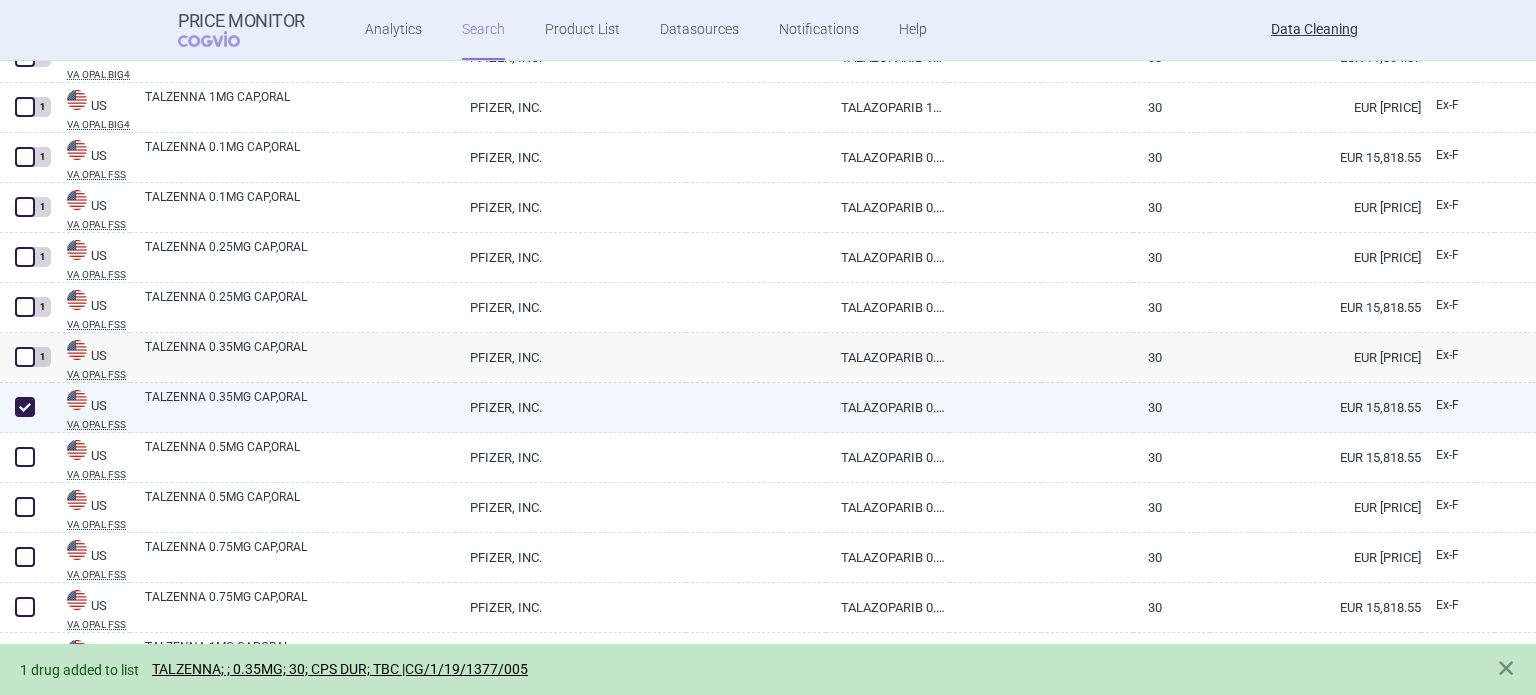 checkbox on "true" 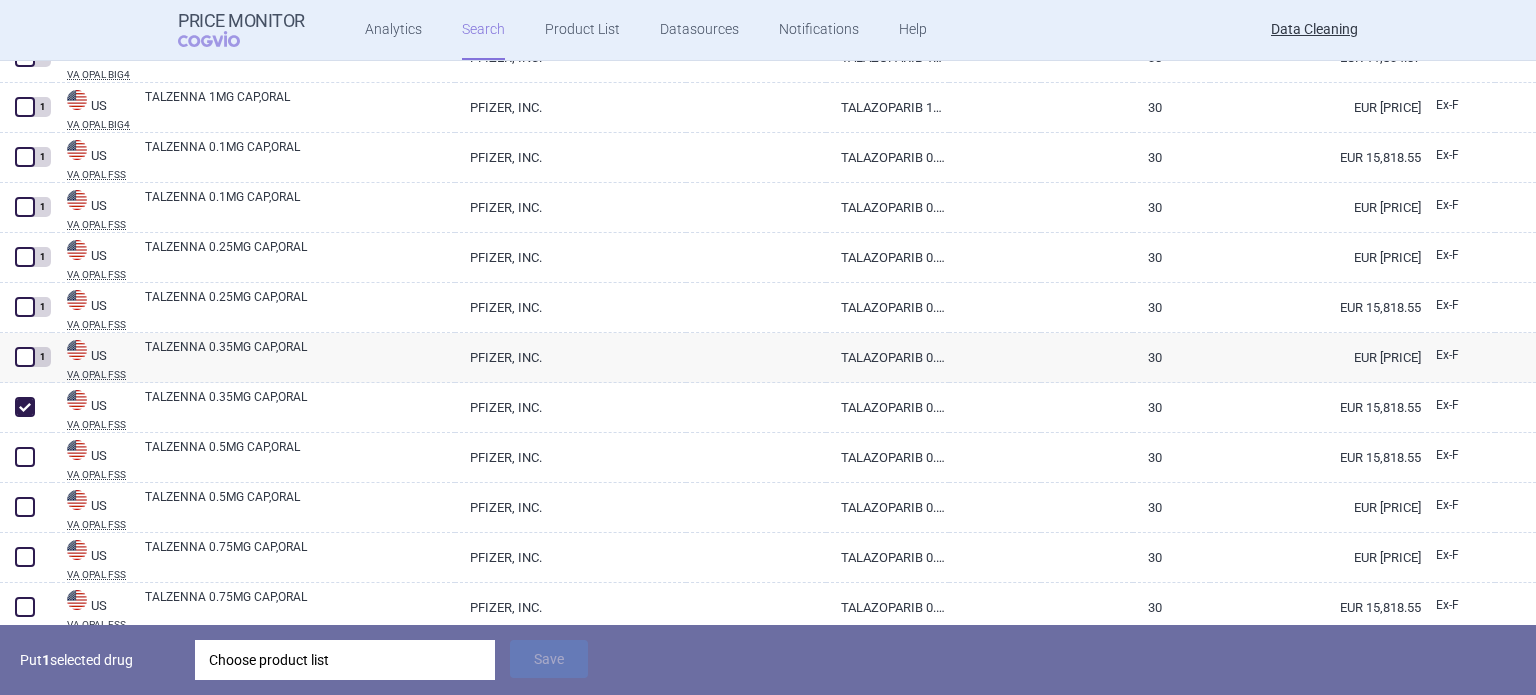 click on "Choose product list" at bounding box center [345, 660] 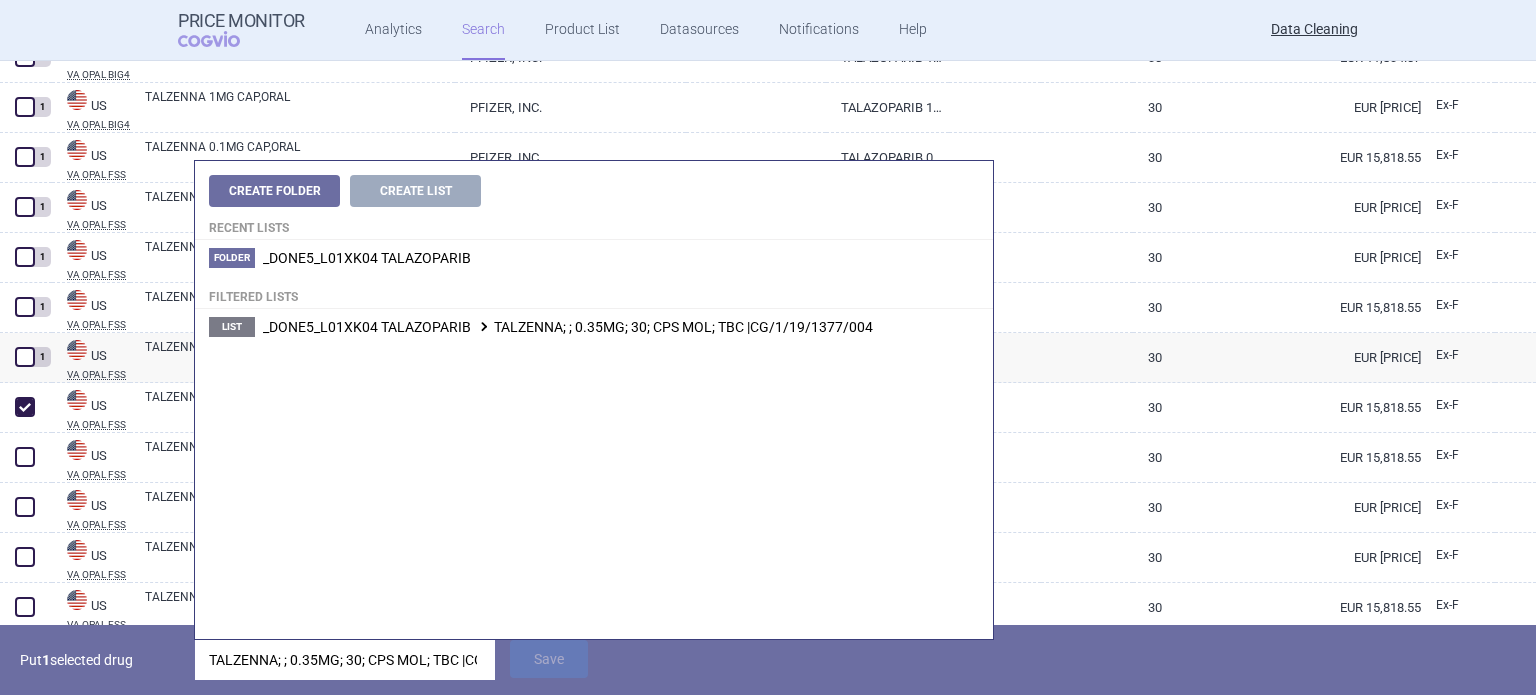 scroll, scrollTop: 0, scrollLeft: 111, axis: horizontal 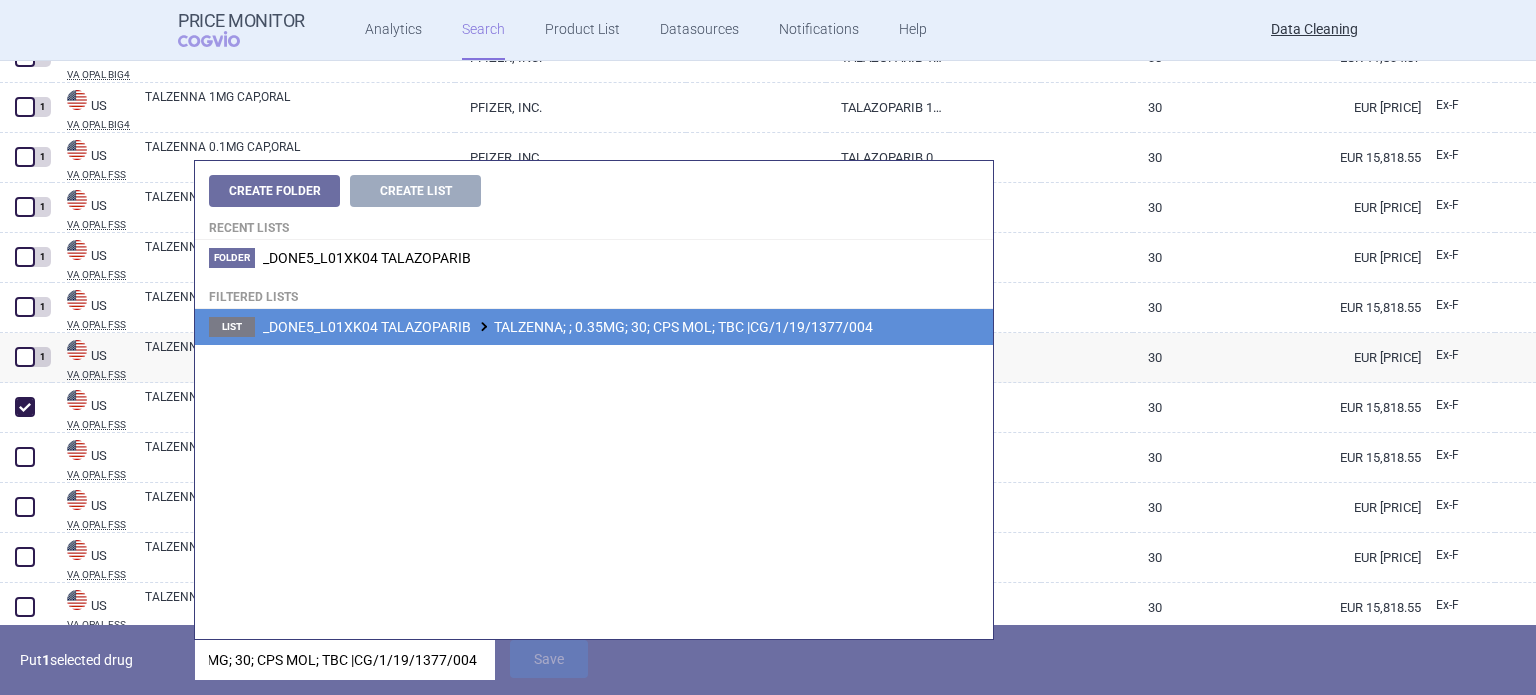 type on "TALZENNA; ; 0.35MG; 30; CPS MOL; TBC |CG/1/19/1377/004" 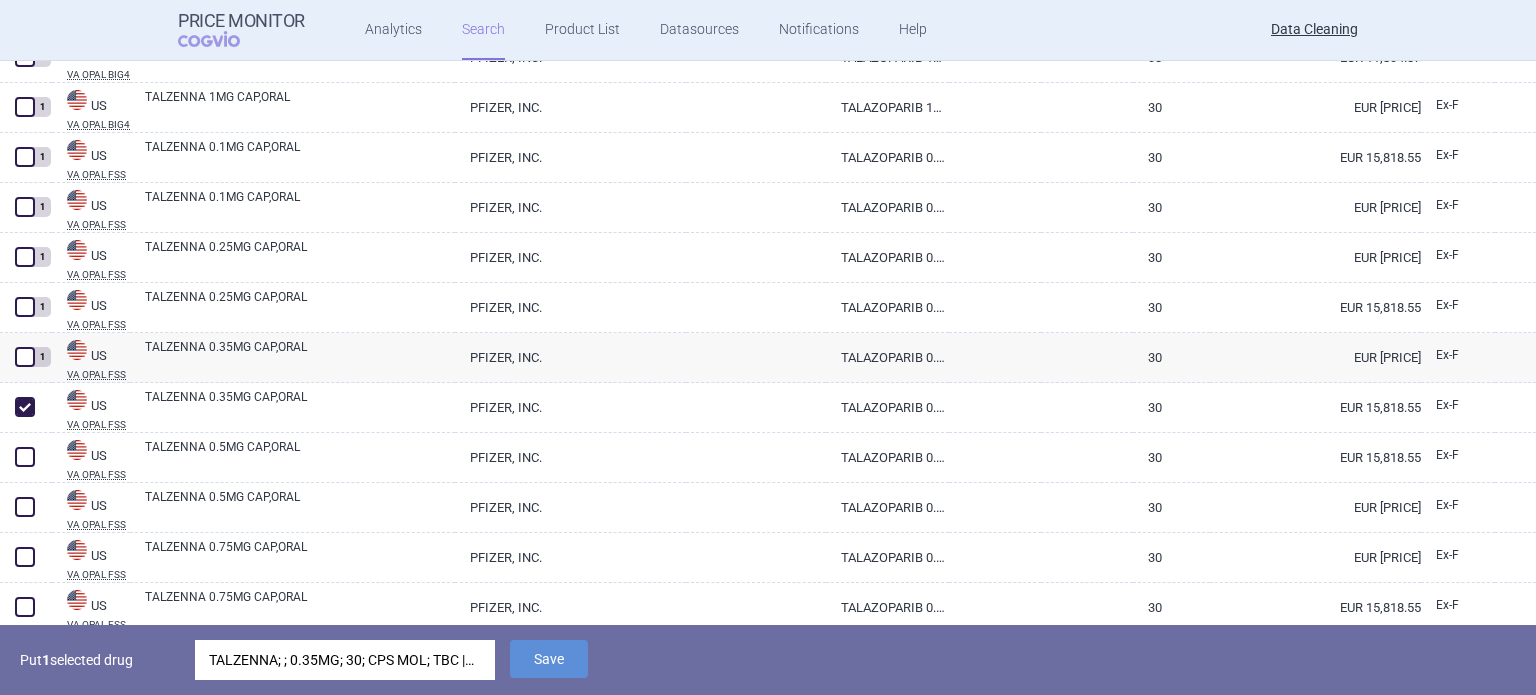 click on "Save" at bounding box center (549, 674) 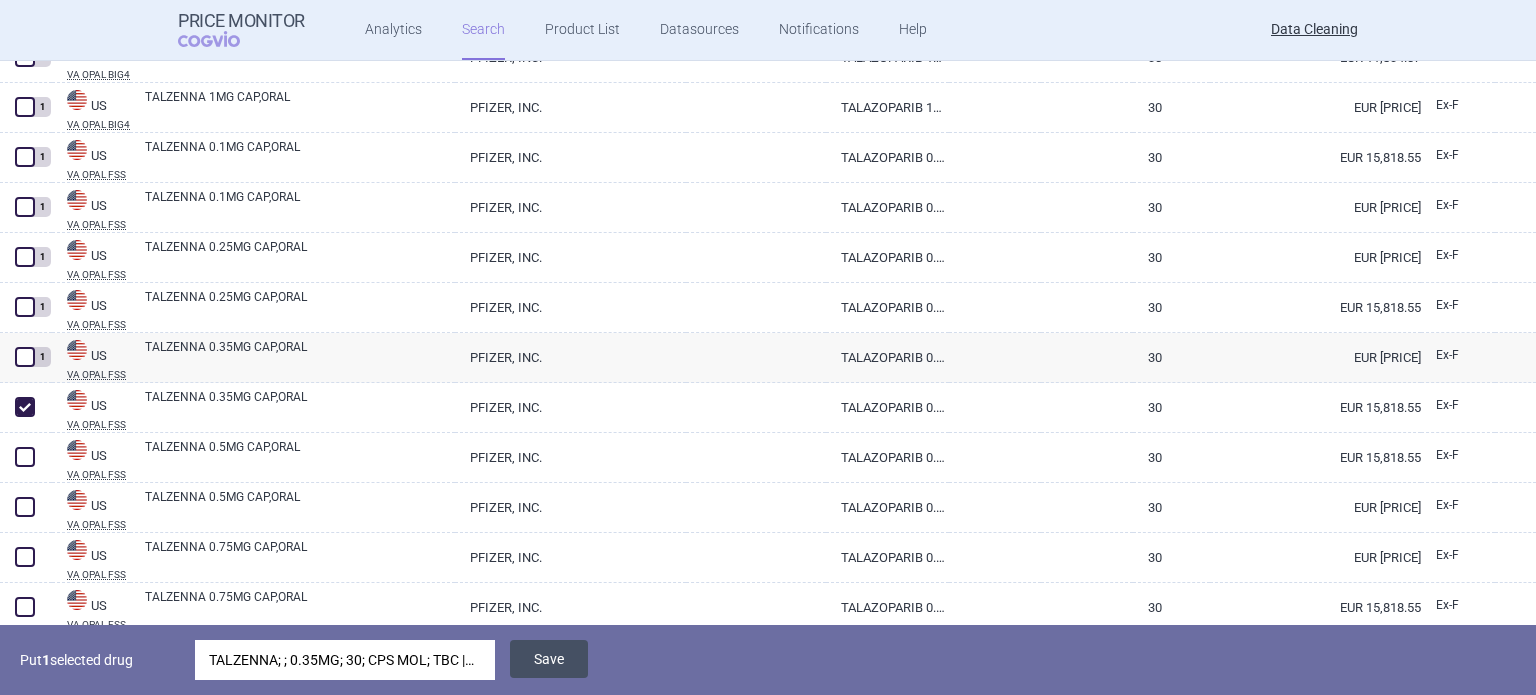click on "Save" at bounding box center [549, 659] 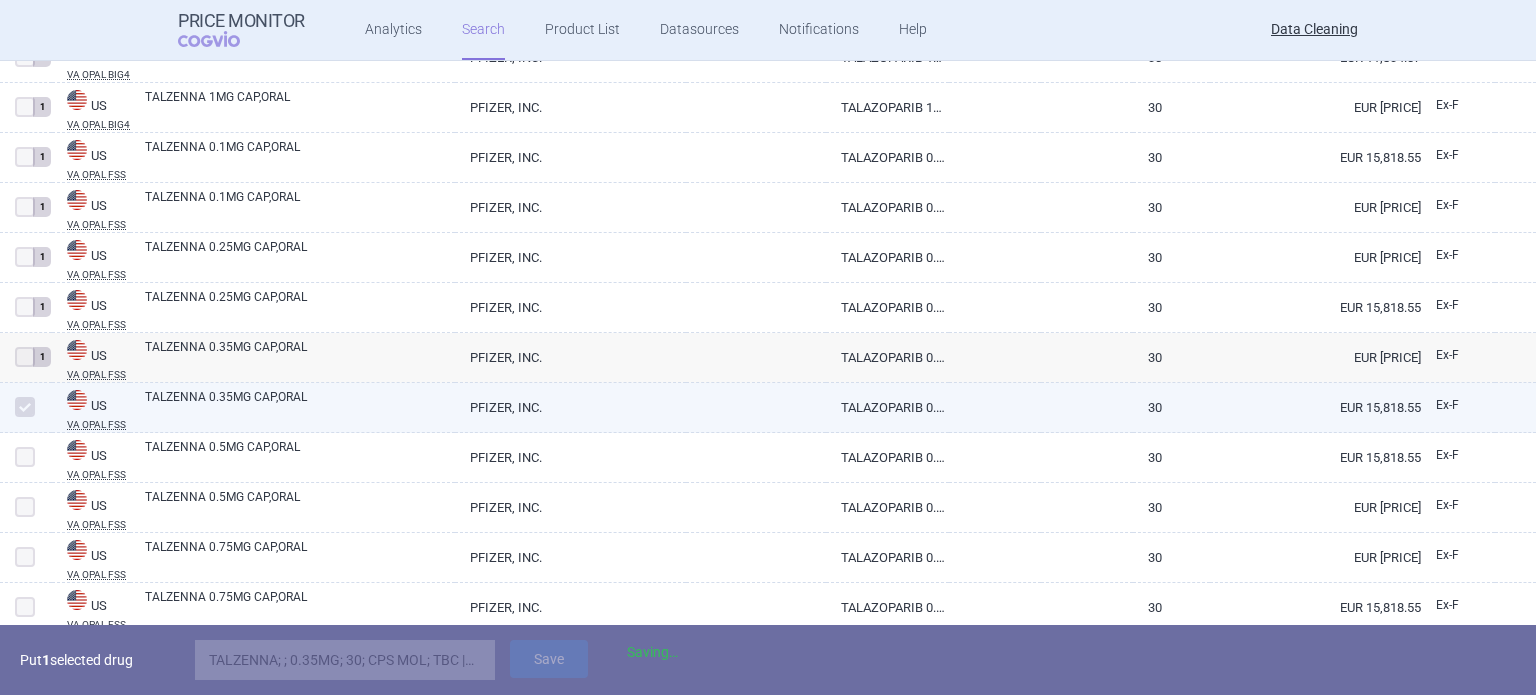 scroll, scrollTop: 3035, scrollLeft: 0, axis: vertical 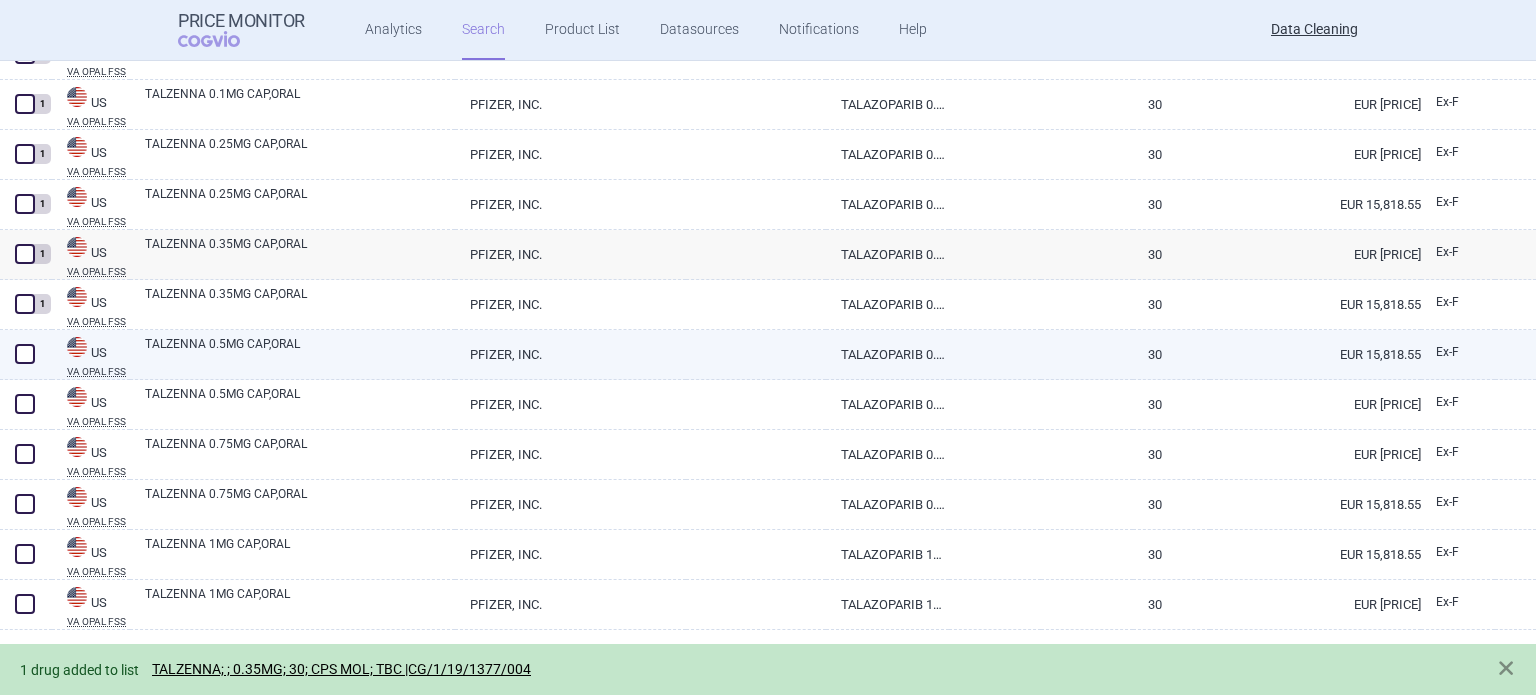 click on "TALZENNA 0.5MG CAP,ORAL" at bounding box center [300, 353] 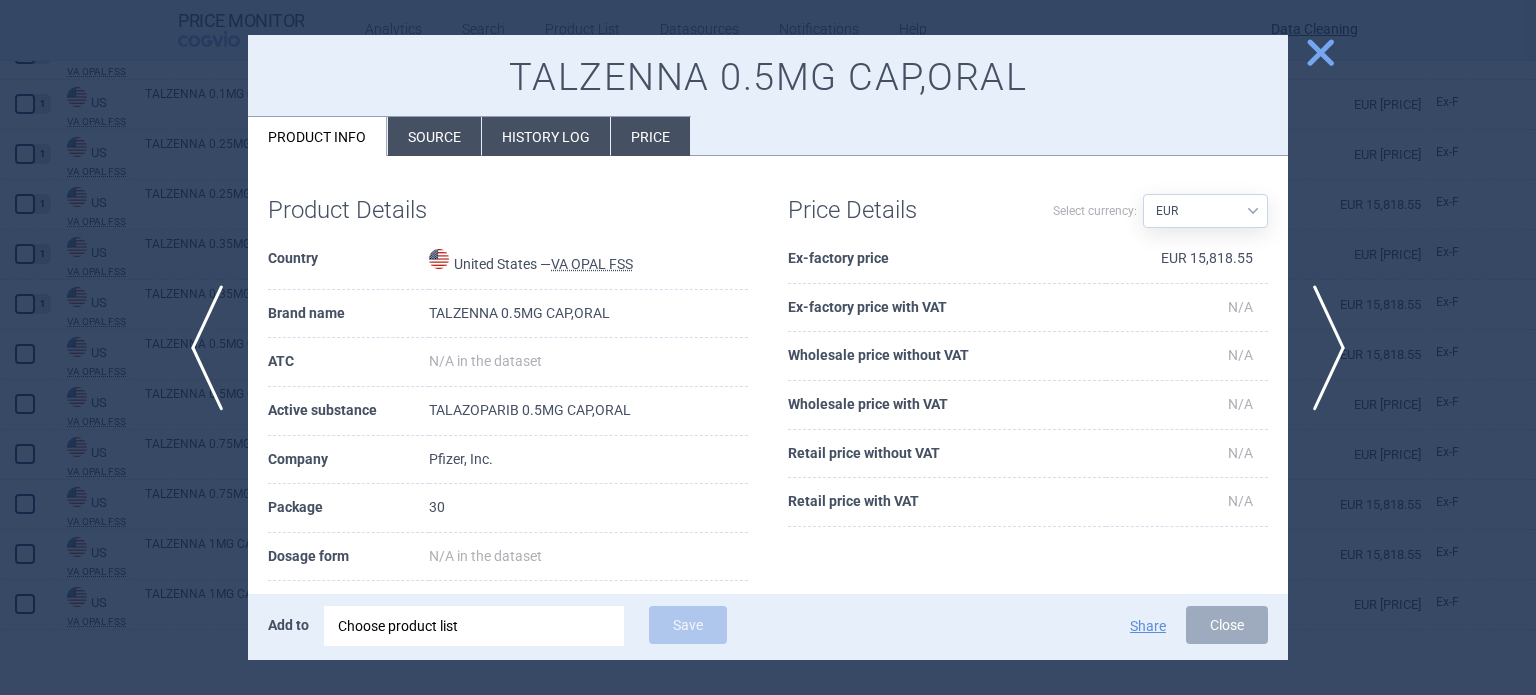 click on "Source" at bounding box center (434, 136) 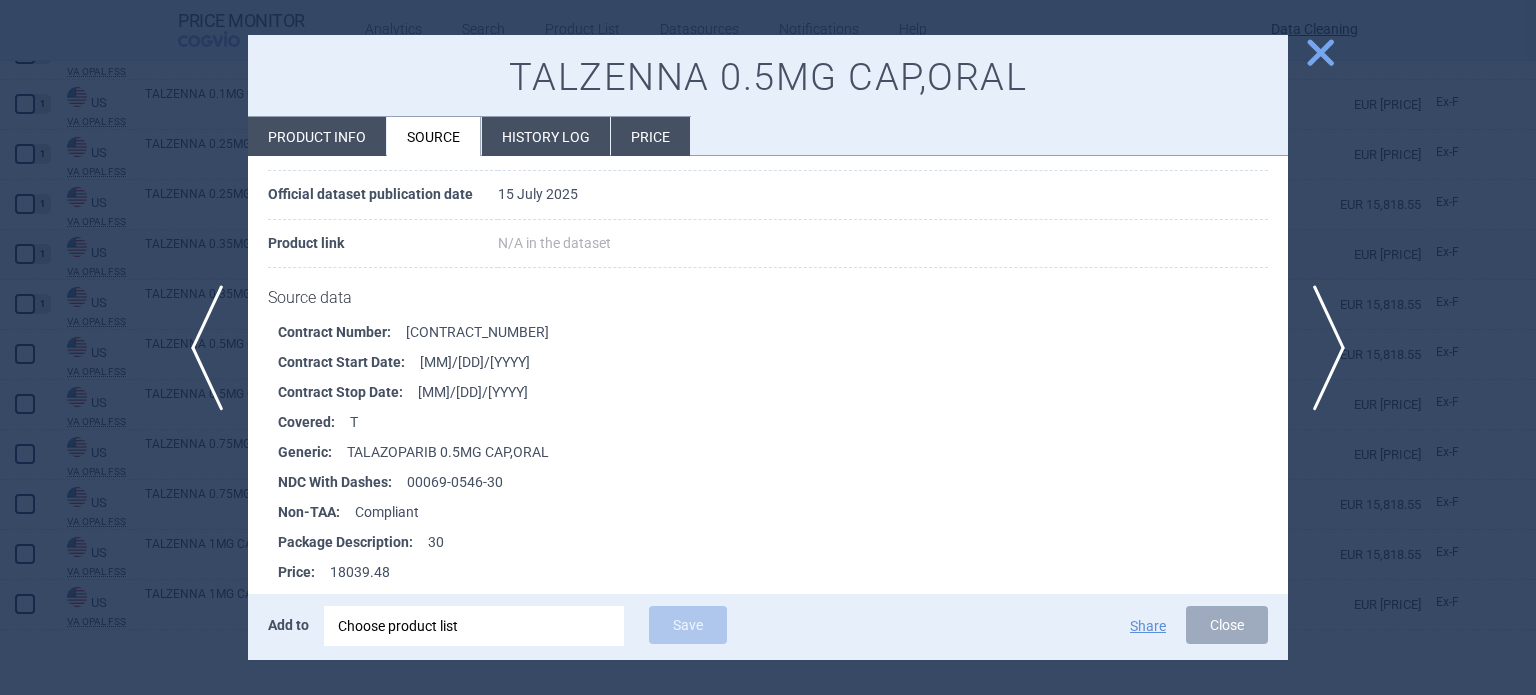 scroll, scrollTop: 200, scrollLeft: 0, axis: vertical 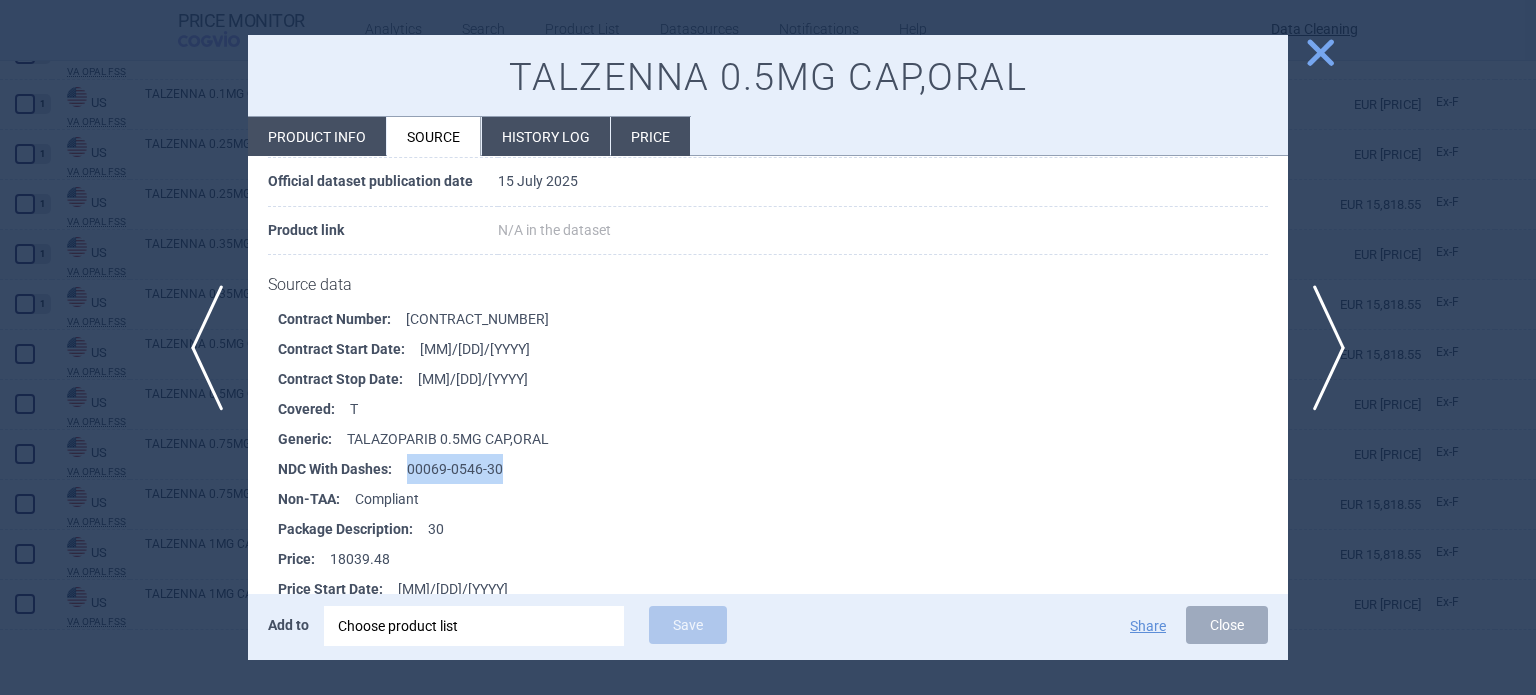 drag, startPoint x: 498, startPoint y: 465, endPoint x: 397, endPoint y: 471, distance: 101.17806 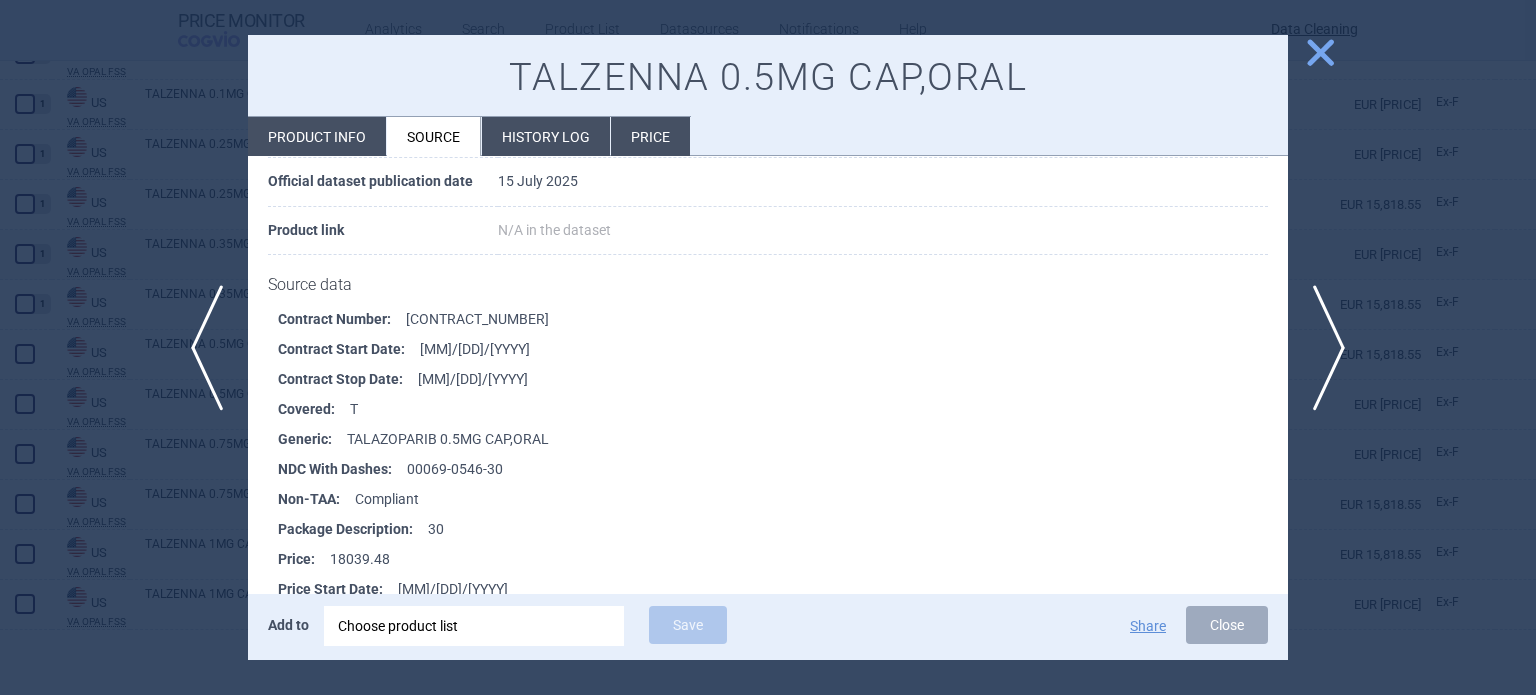 click at bounding box center [768, 347] 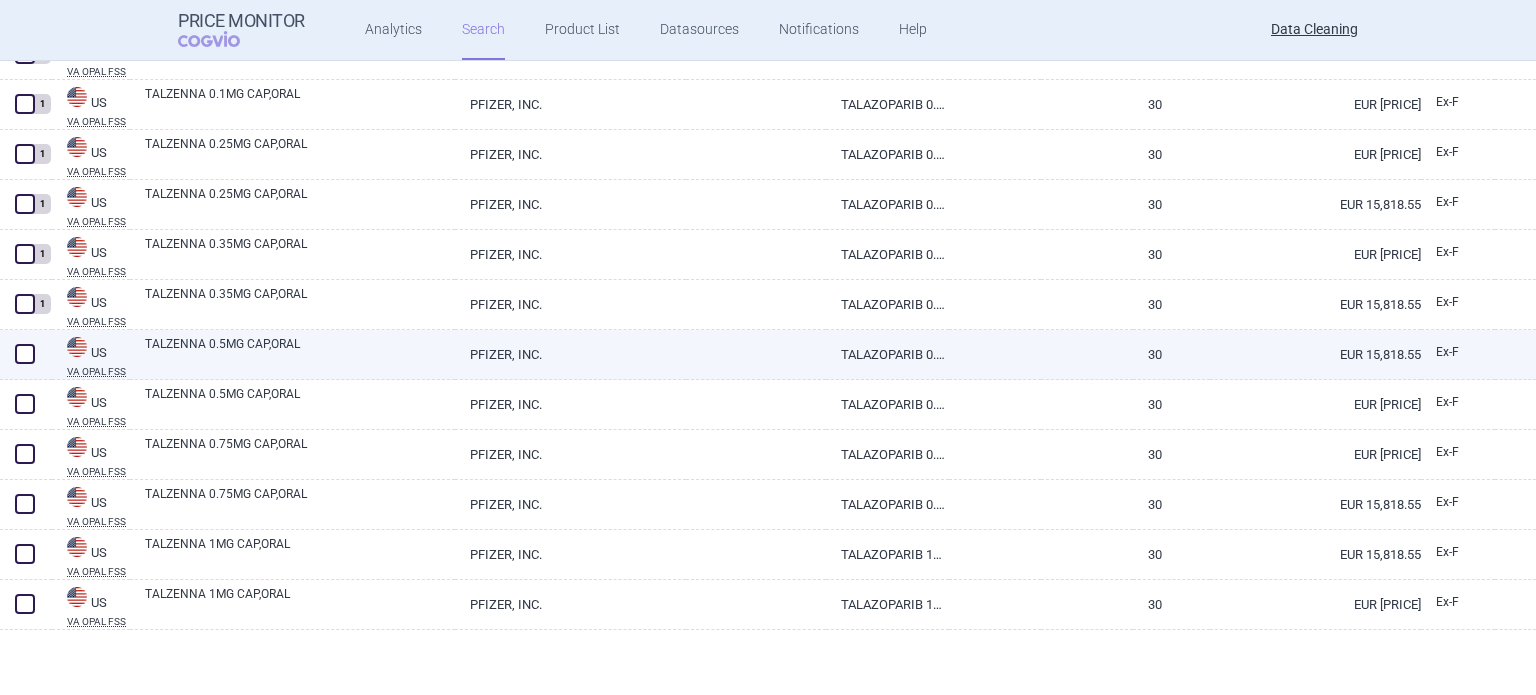 click at bounding box center [25, 354] 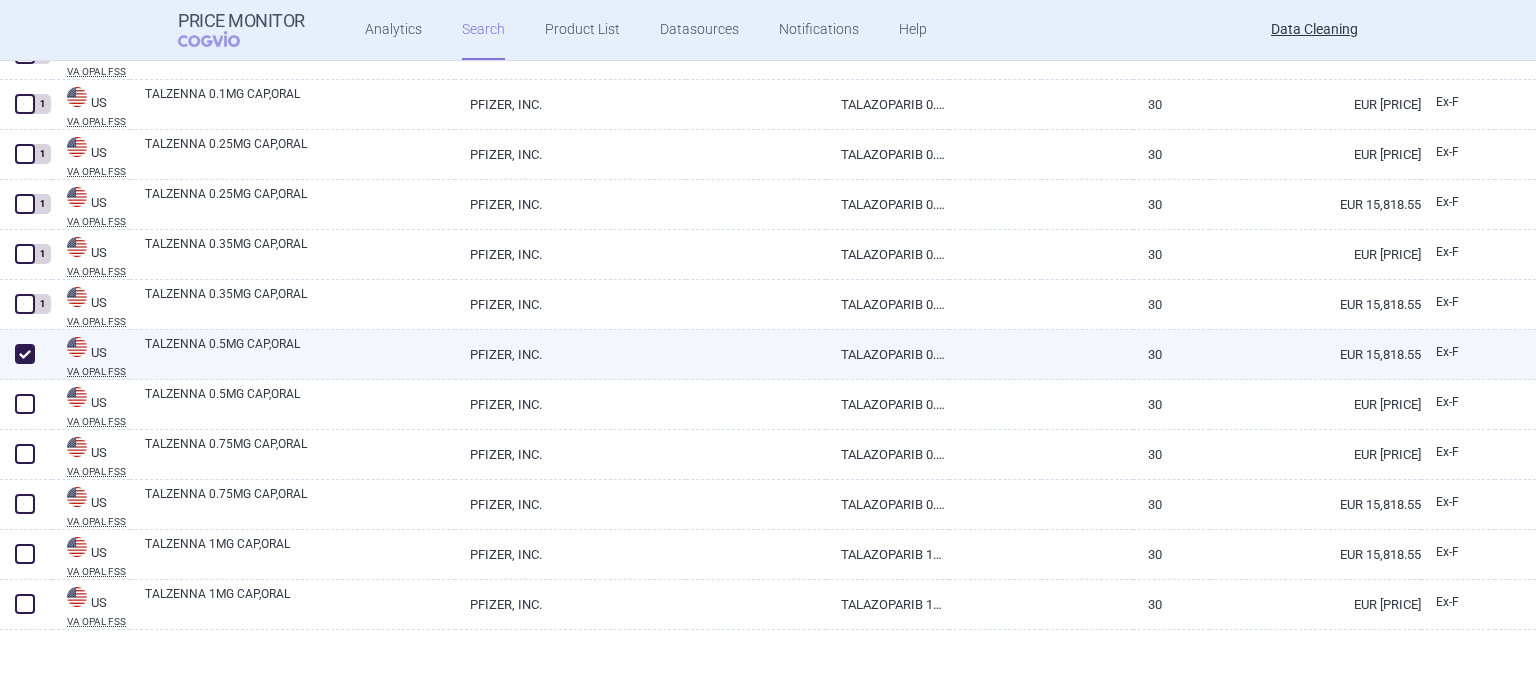 checkbox on "true" 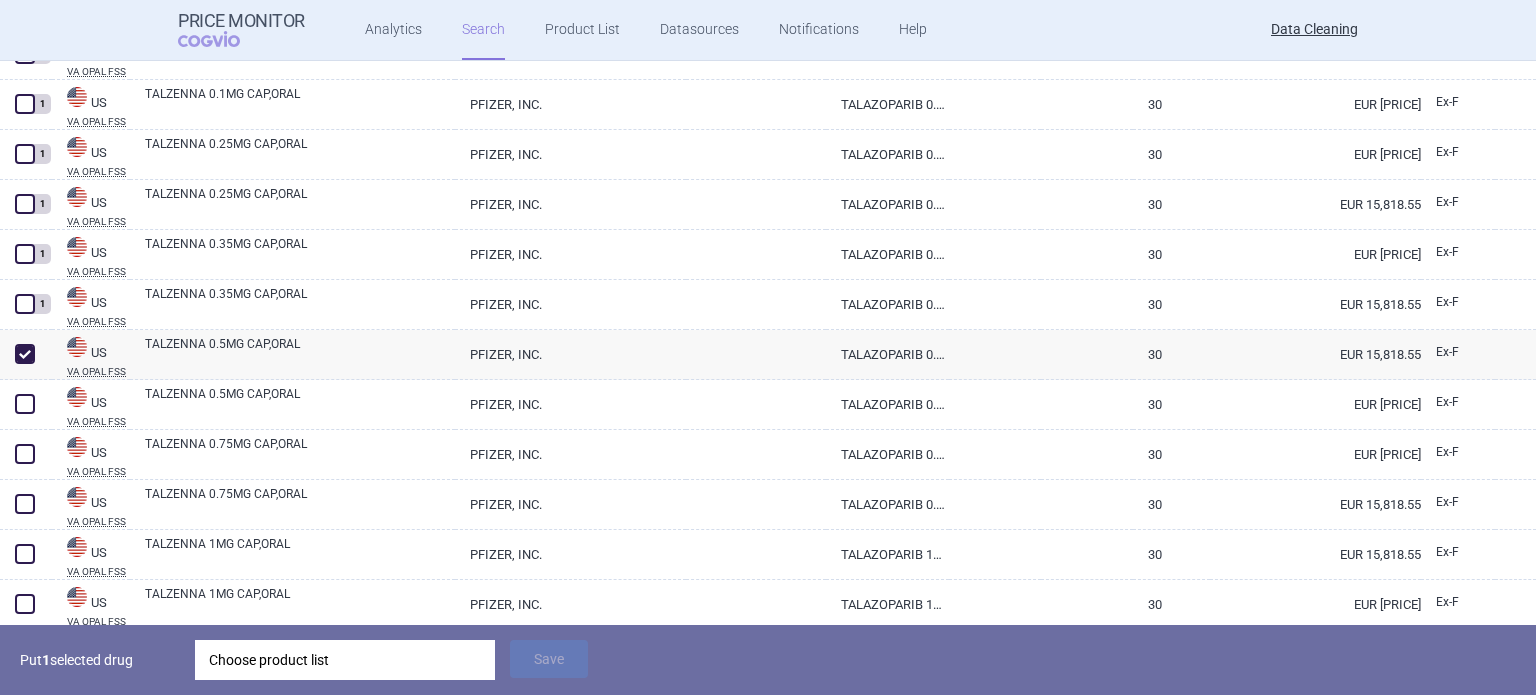 click on "Choose product list" at bounding box center [345, 660] 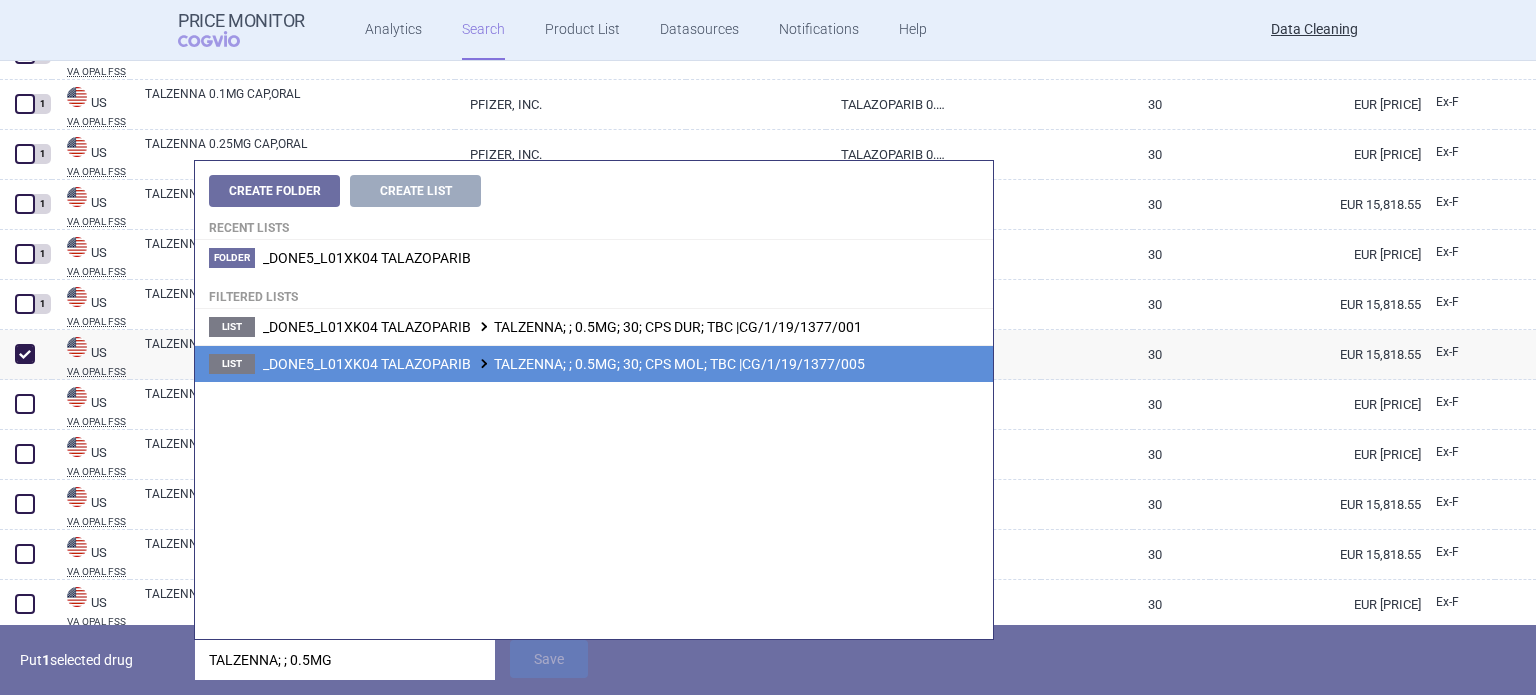 type on "TALZENNA; ; 0.5MG" 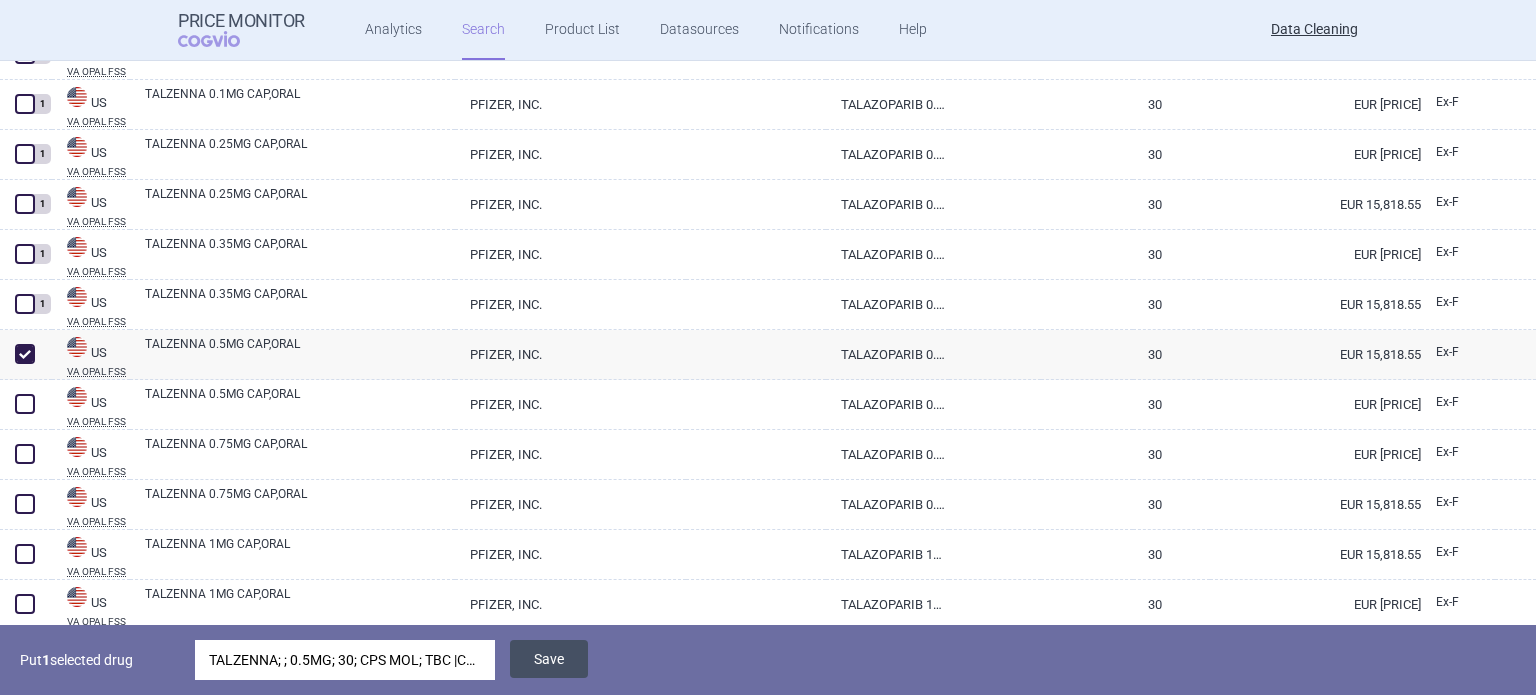 click on "Save" at bounding box center [549, 659] 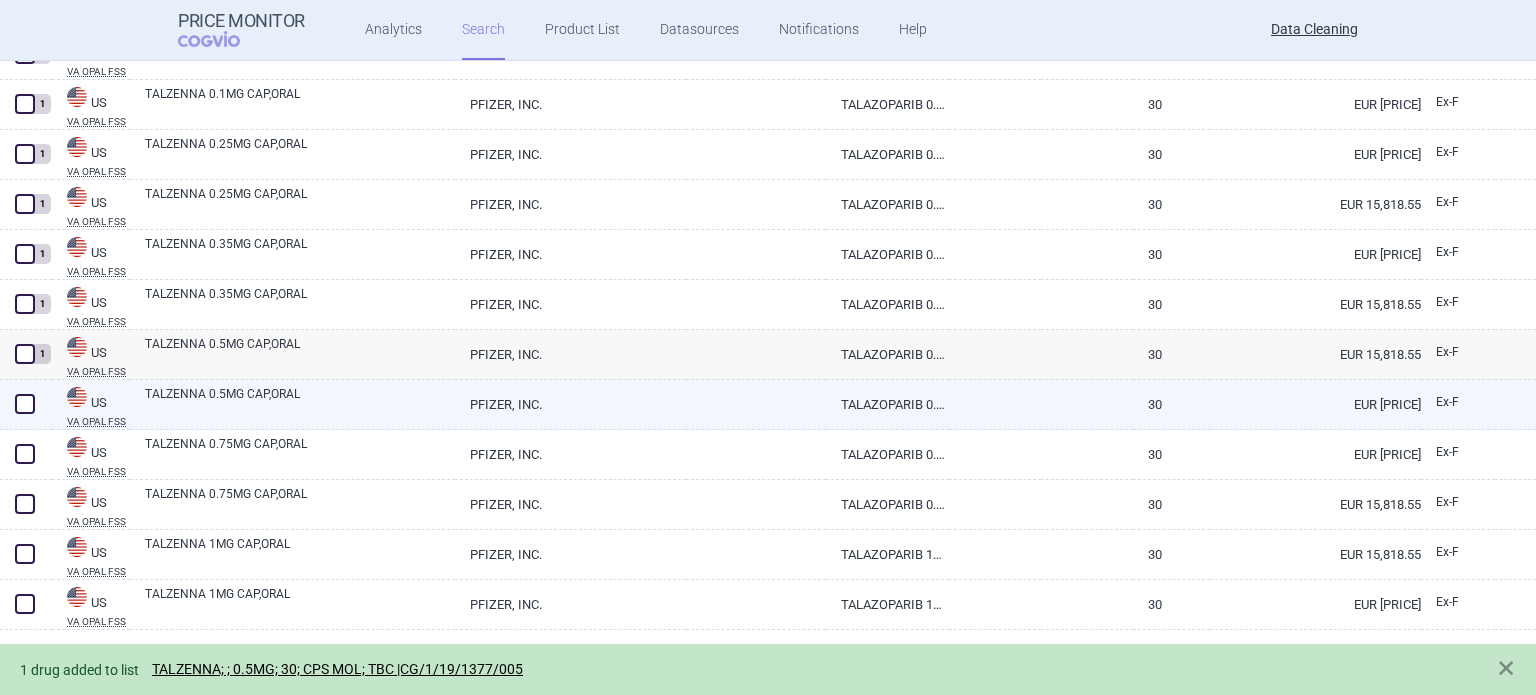 click at bounding box center (25, 404) 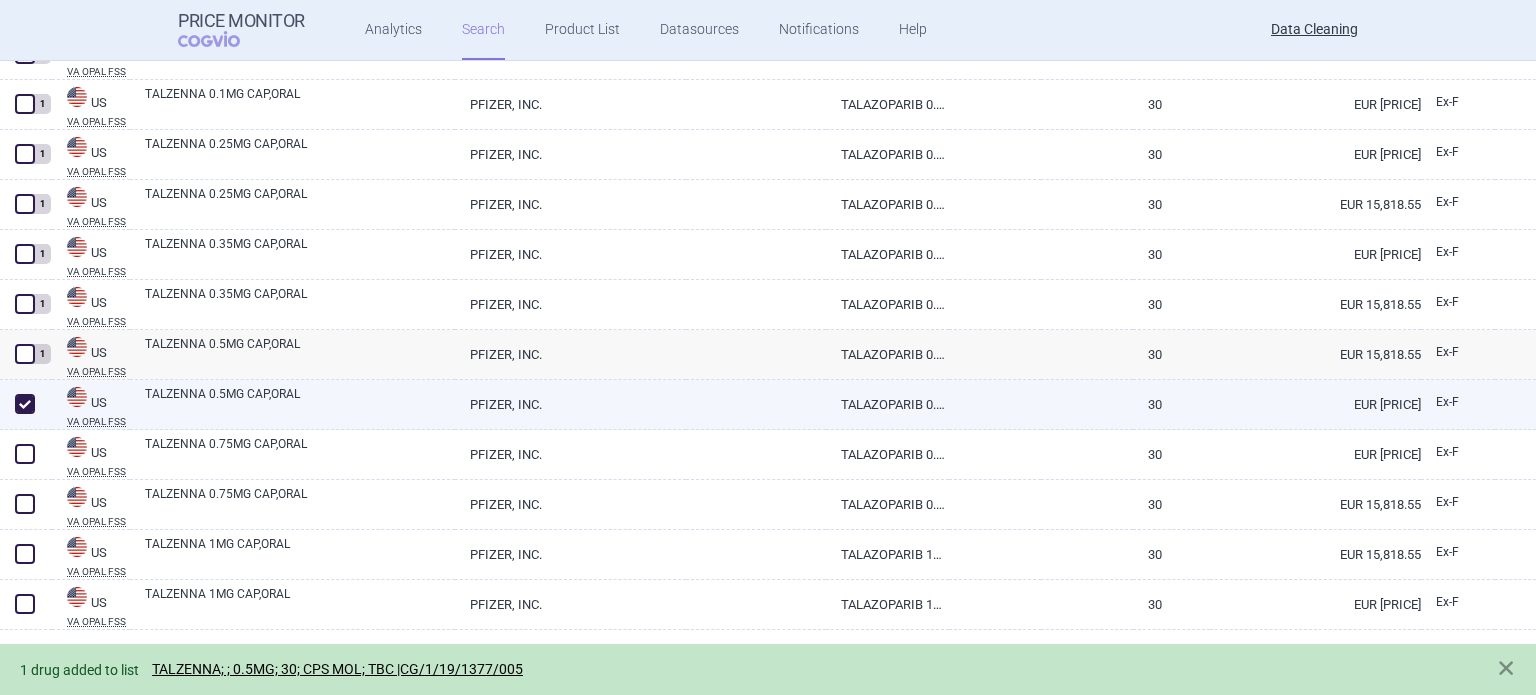 checkbox on "true" 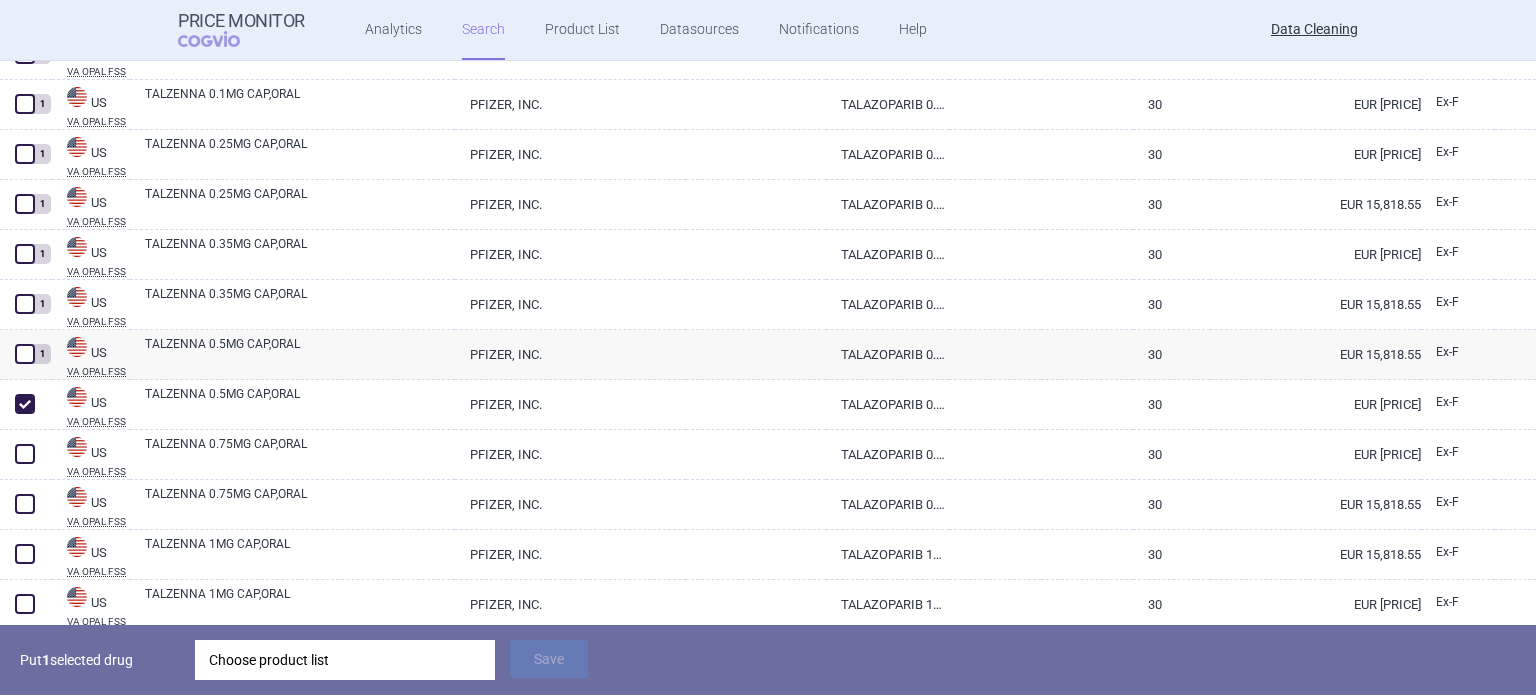 click on "Choose product list" at bounding box center (345, 660) 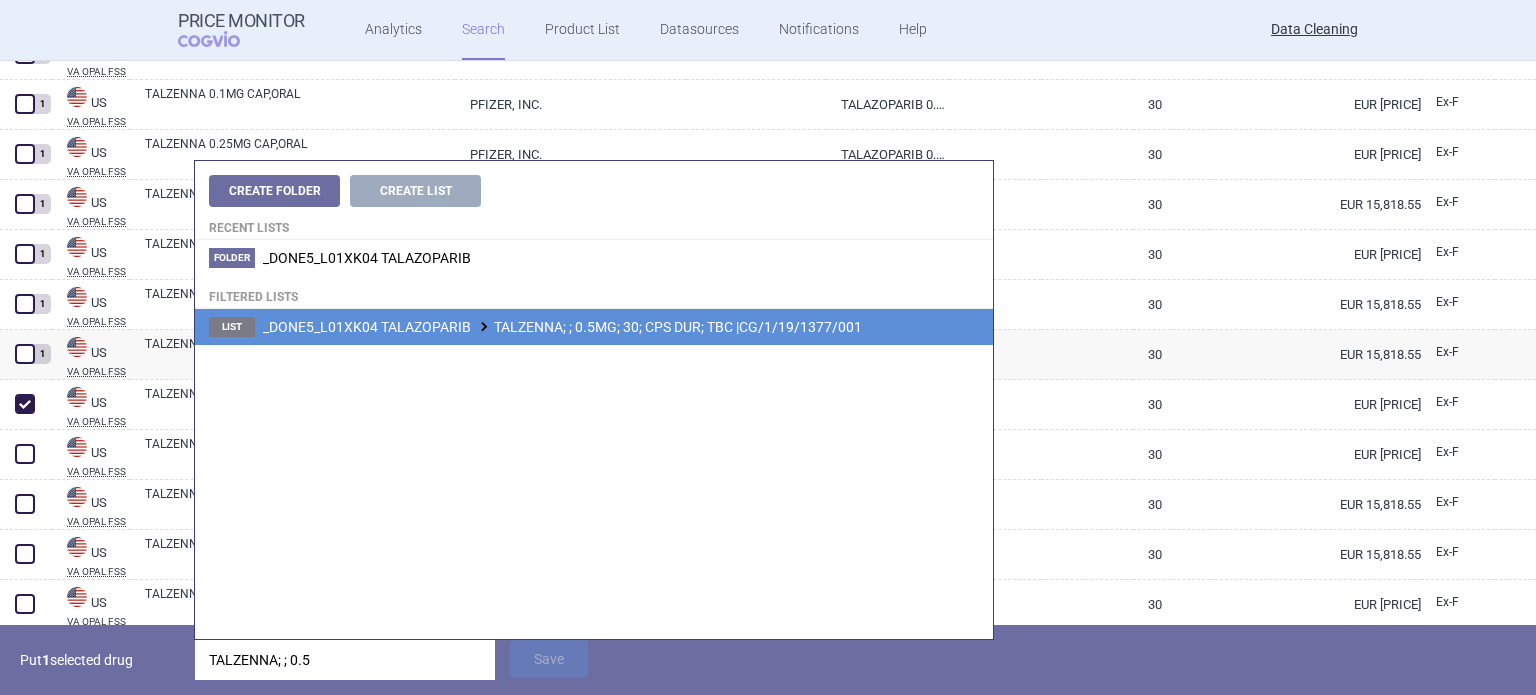 type on "TALZENNA; ; 0.5" 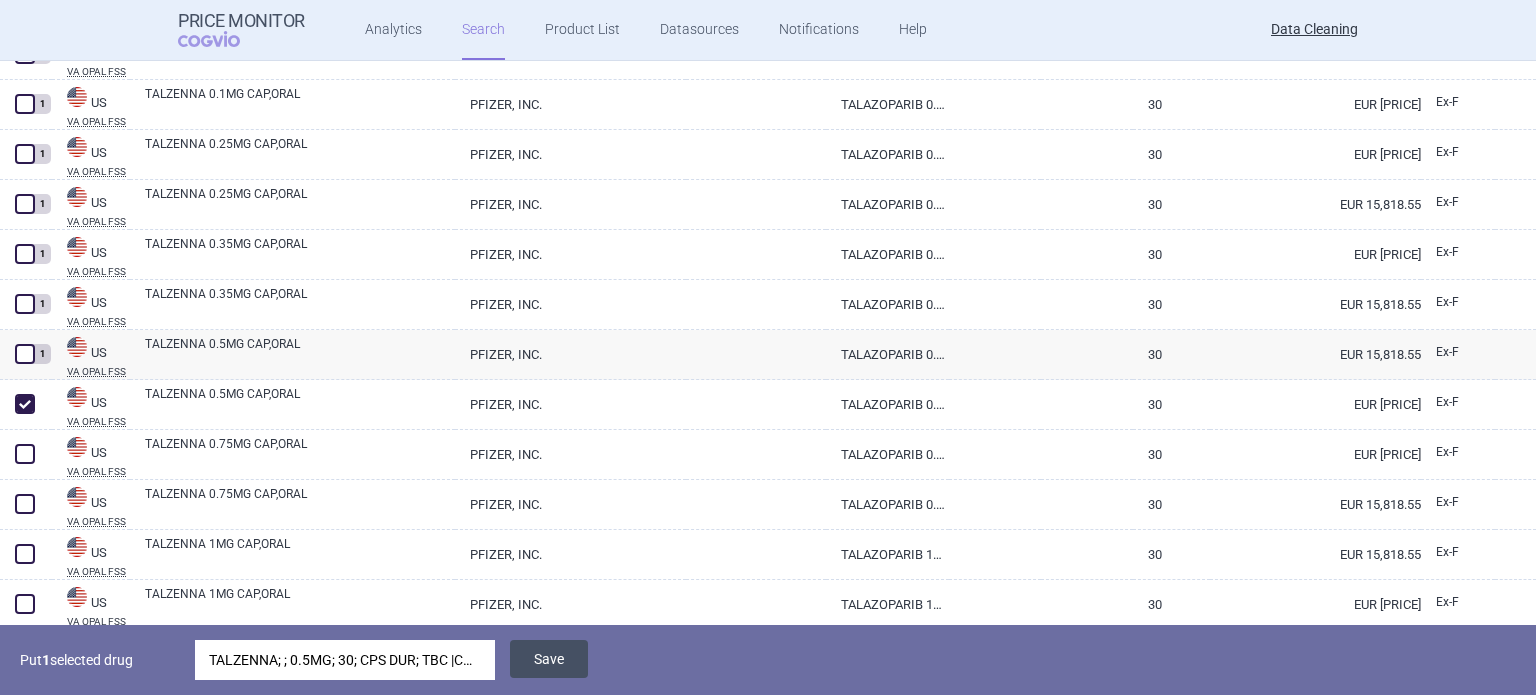 click on "Save" at bounding box center (549, 659) 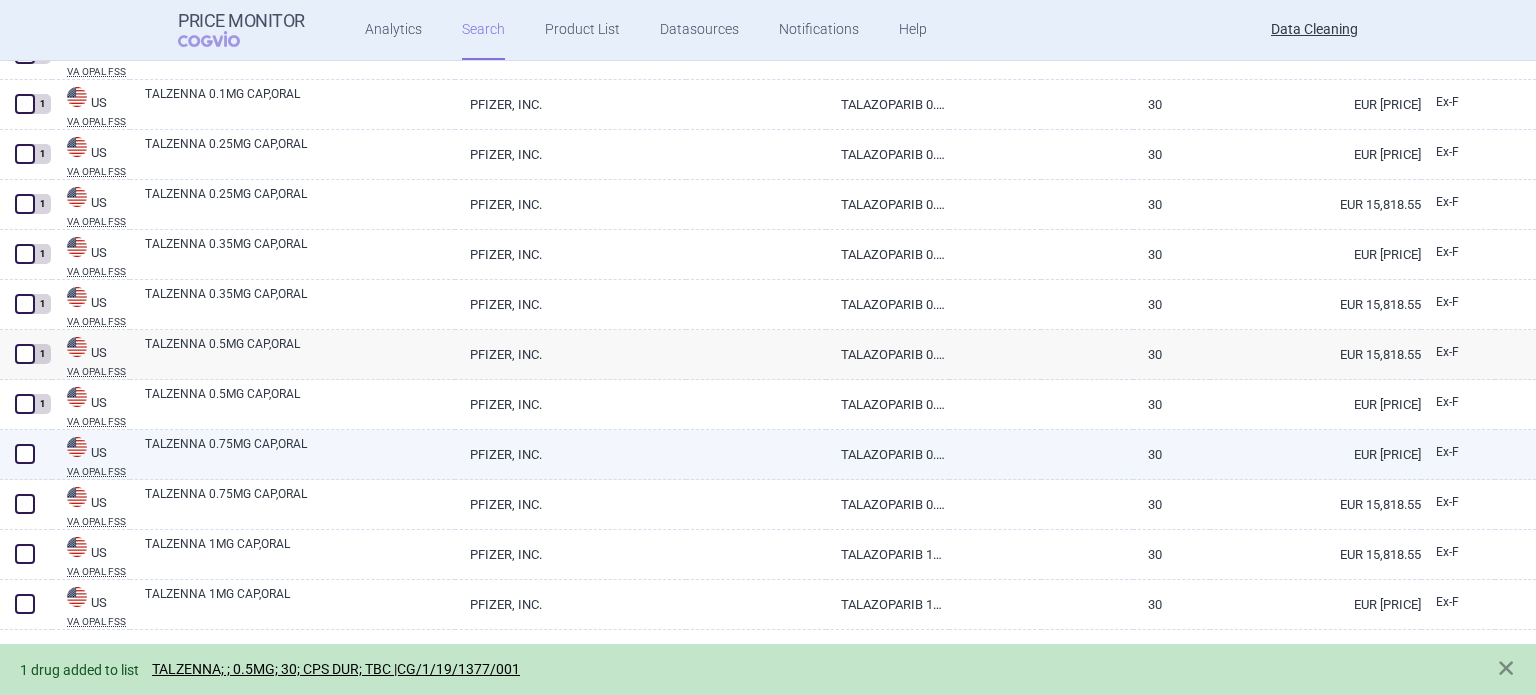 click on "TALZENNA 0.75MG CAP,ORAL" at bounding box center [300, 453] 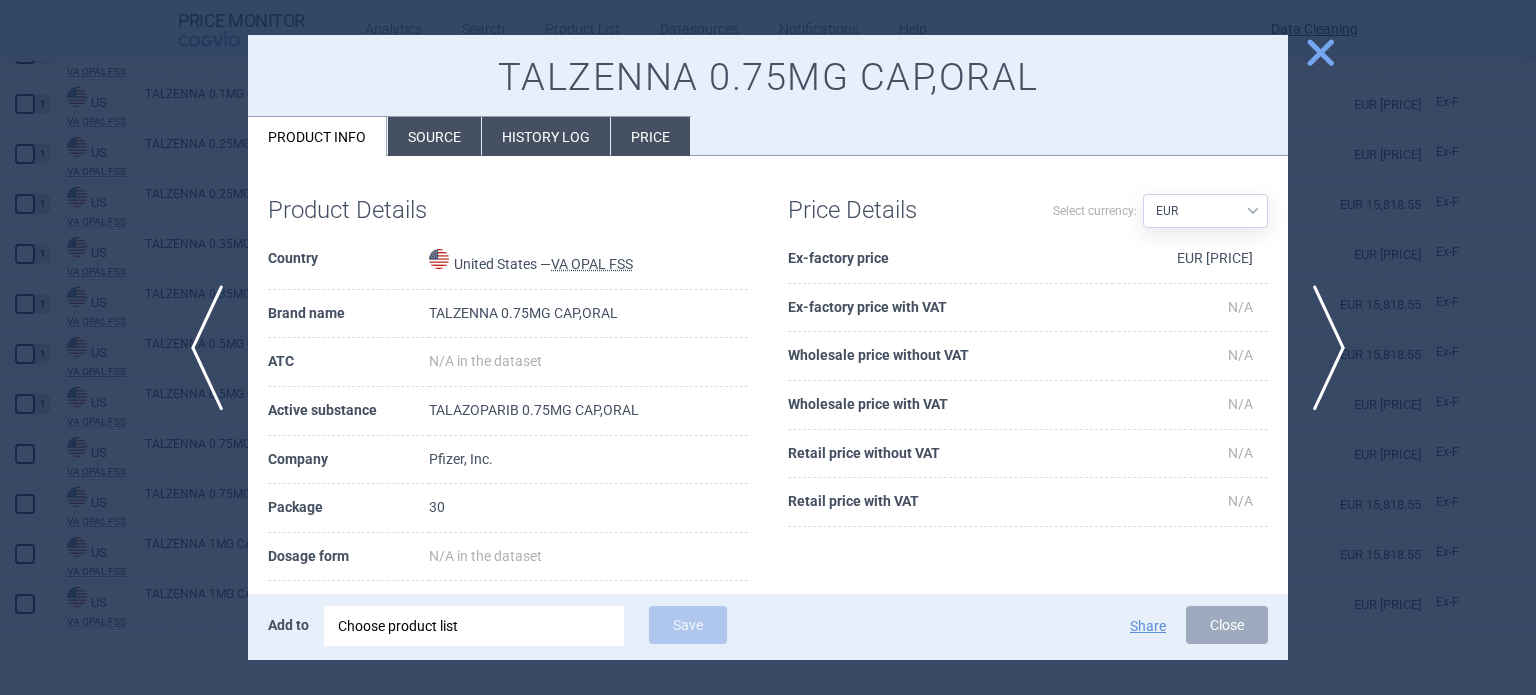 click on "Source" at bounding box center (434, 136) 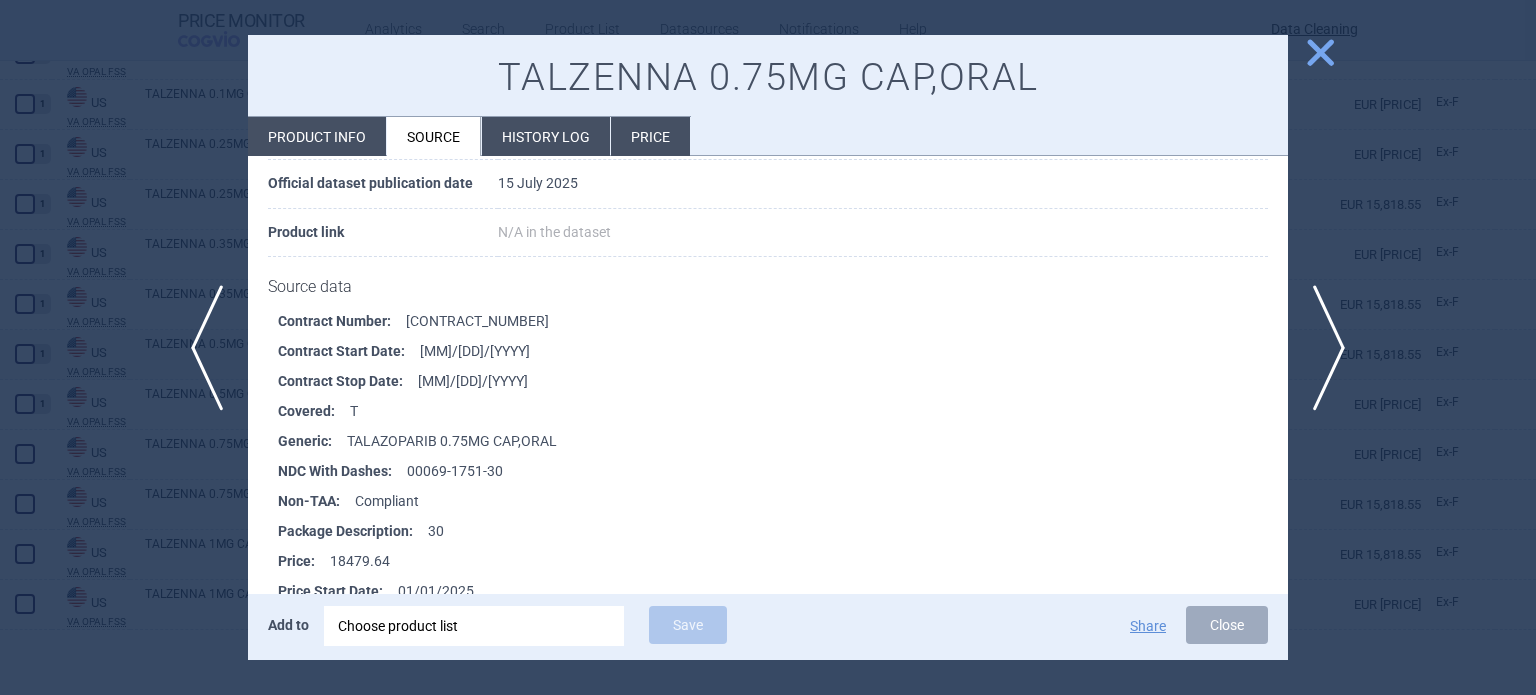 scroll, scrollTop: 200, scrollLeft: 0, axis: vertical 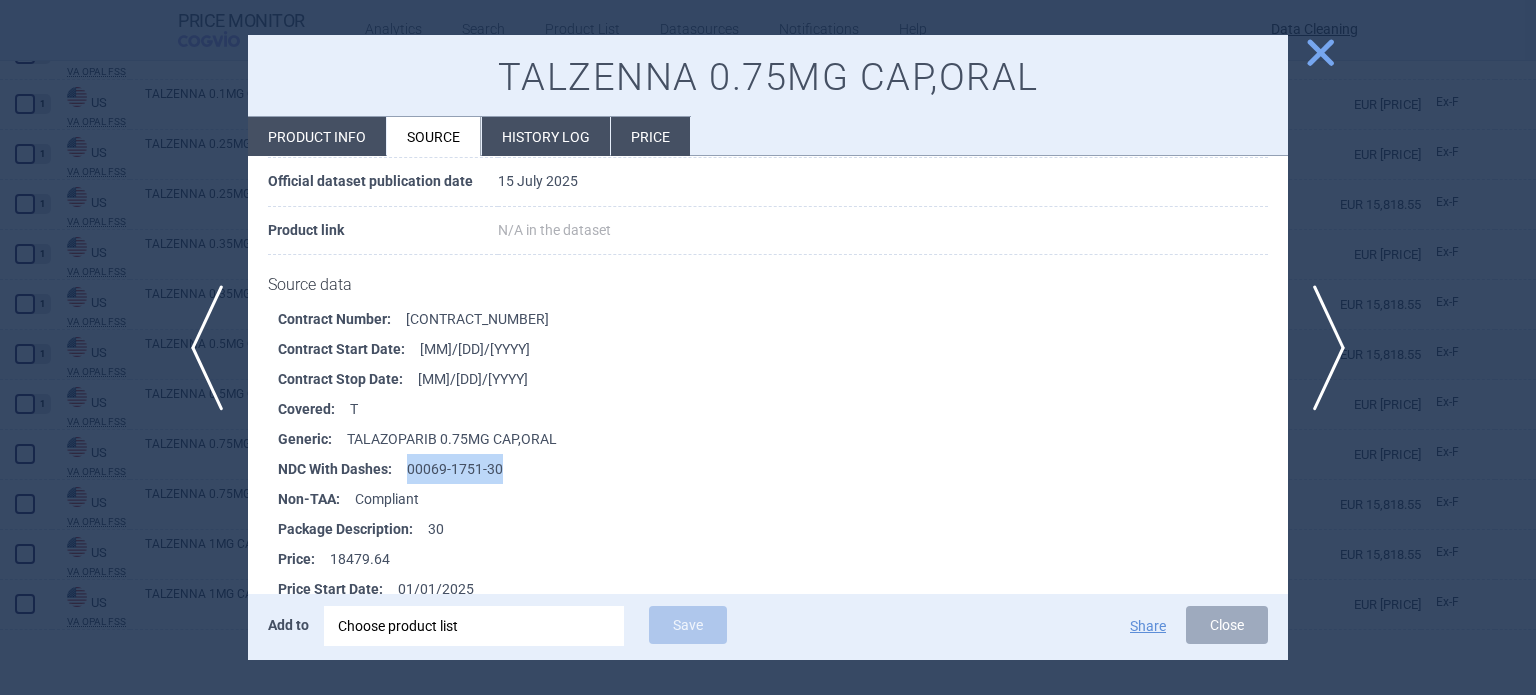 drag, startPoint x: 496, startPoint y: 479, endPoint x: 418, endPoint y: 462, distance: 79.83107 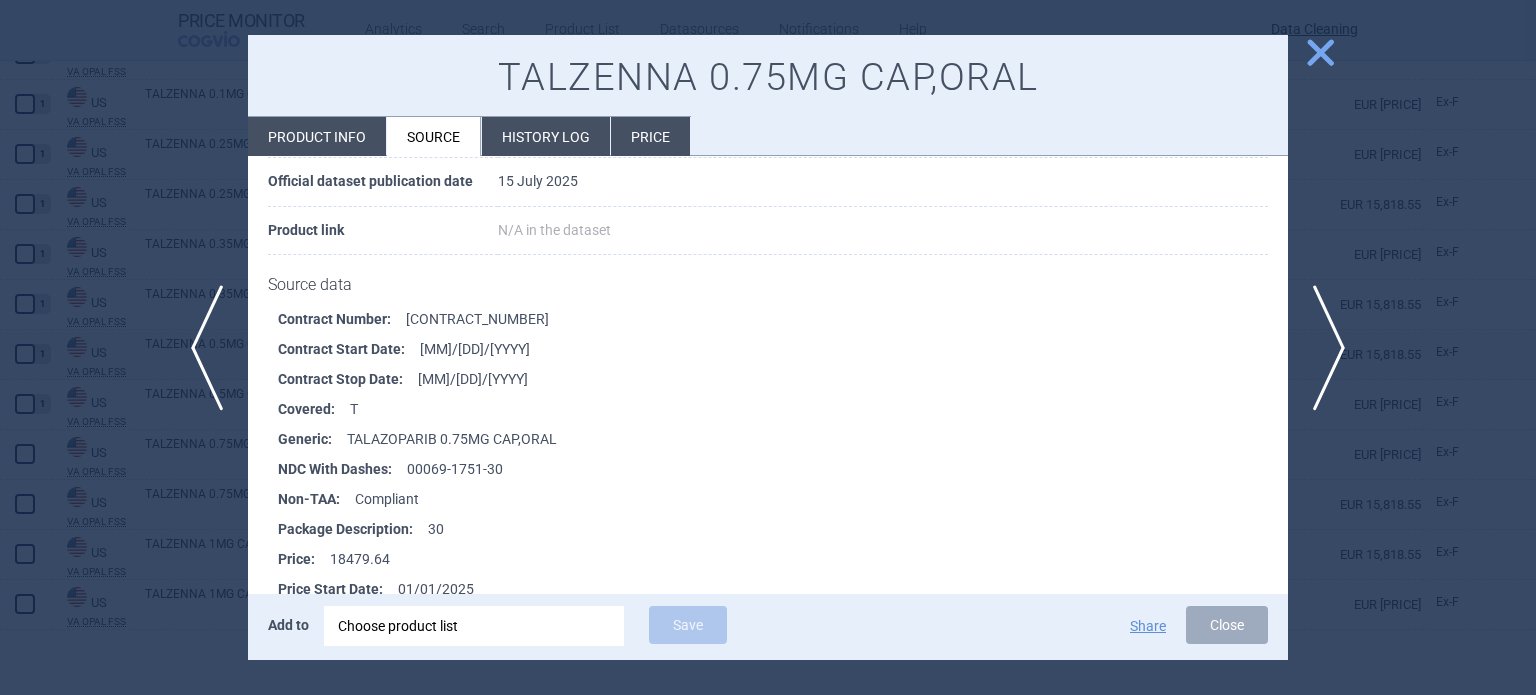 click at bounding box center [768, 347] 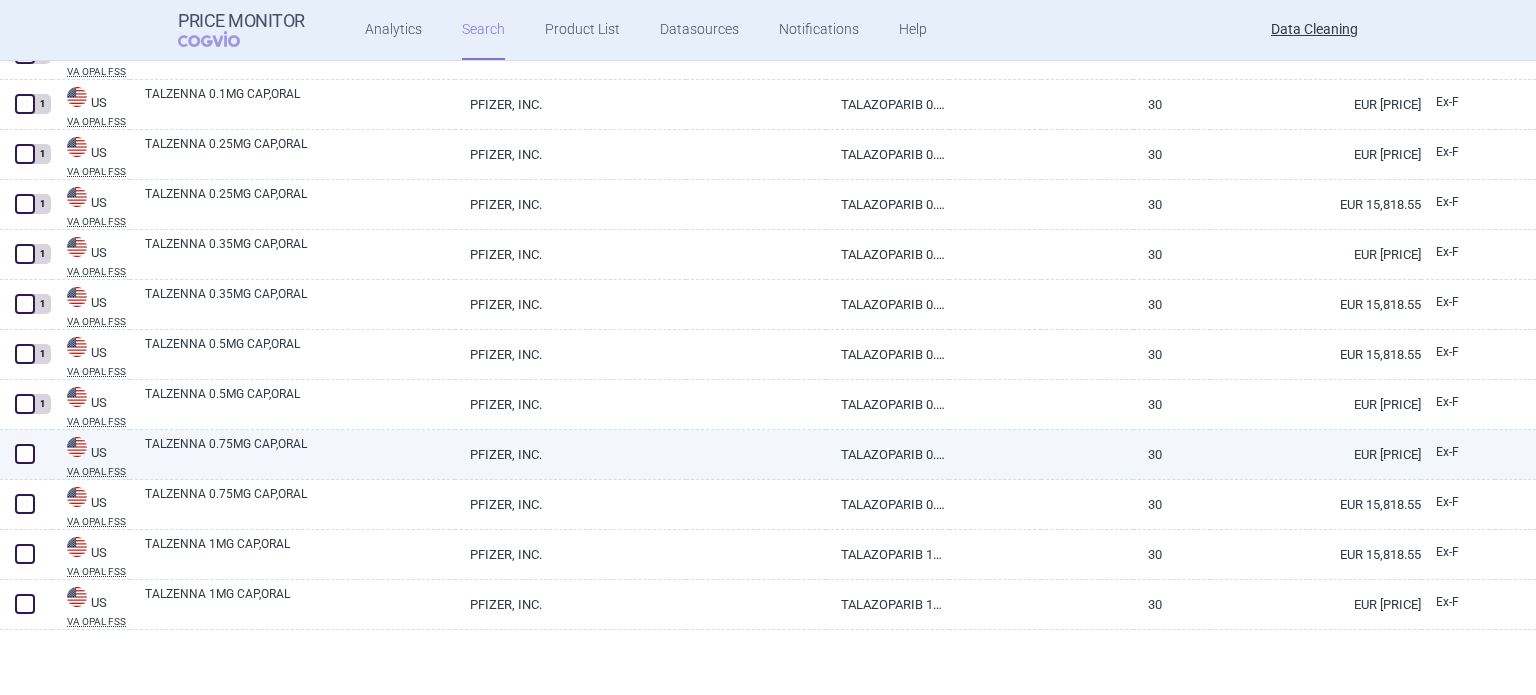 click at bounding box center (25, 454) 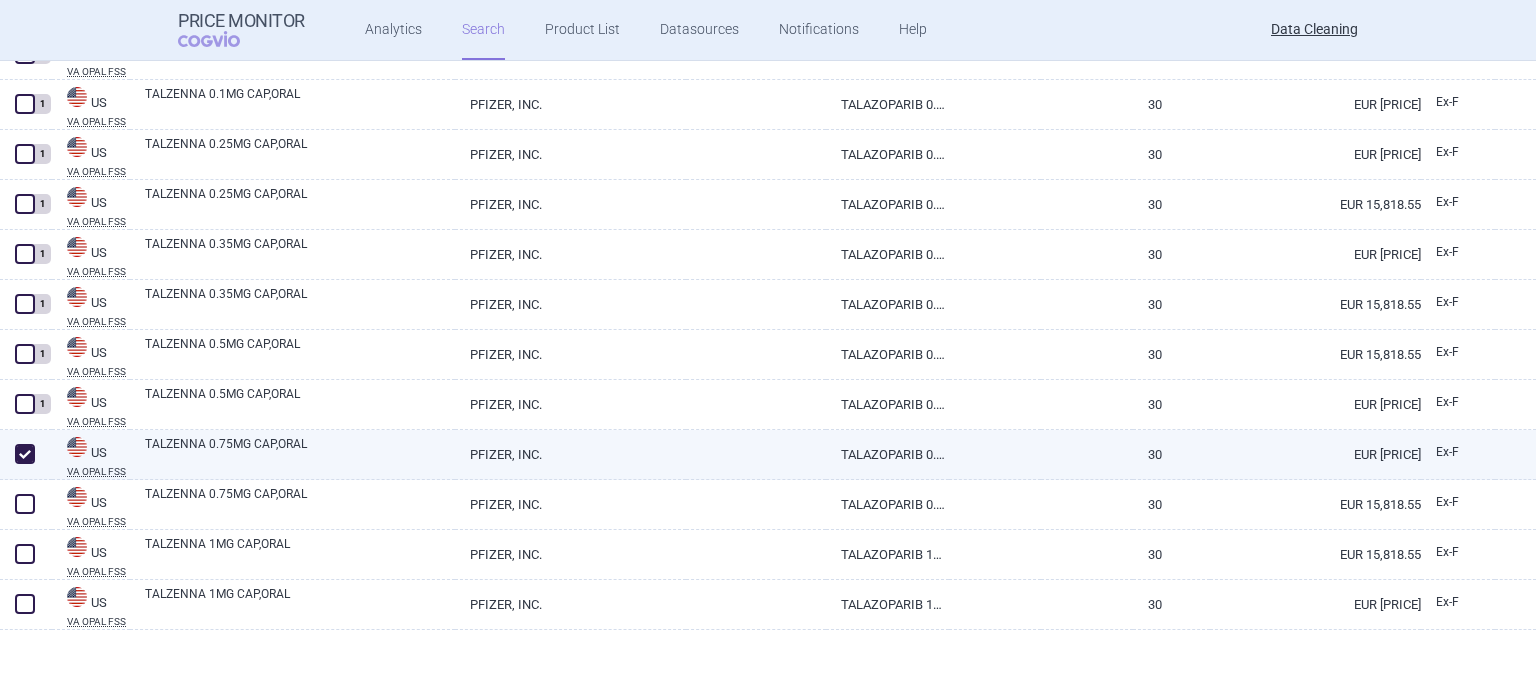 checkbox on "true" 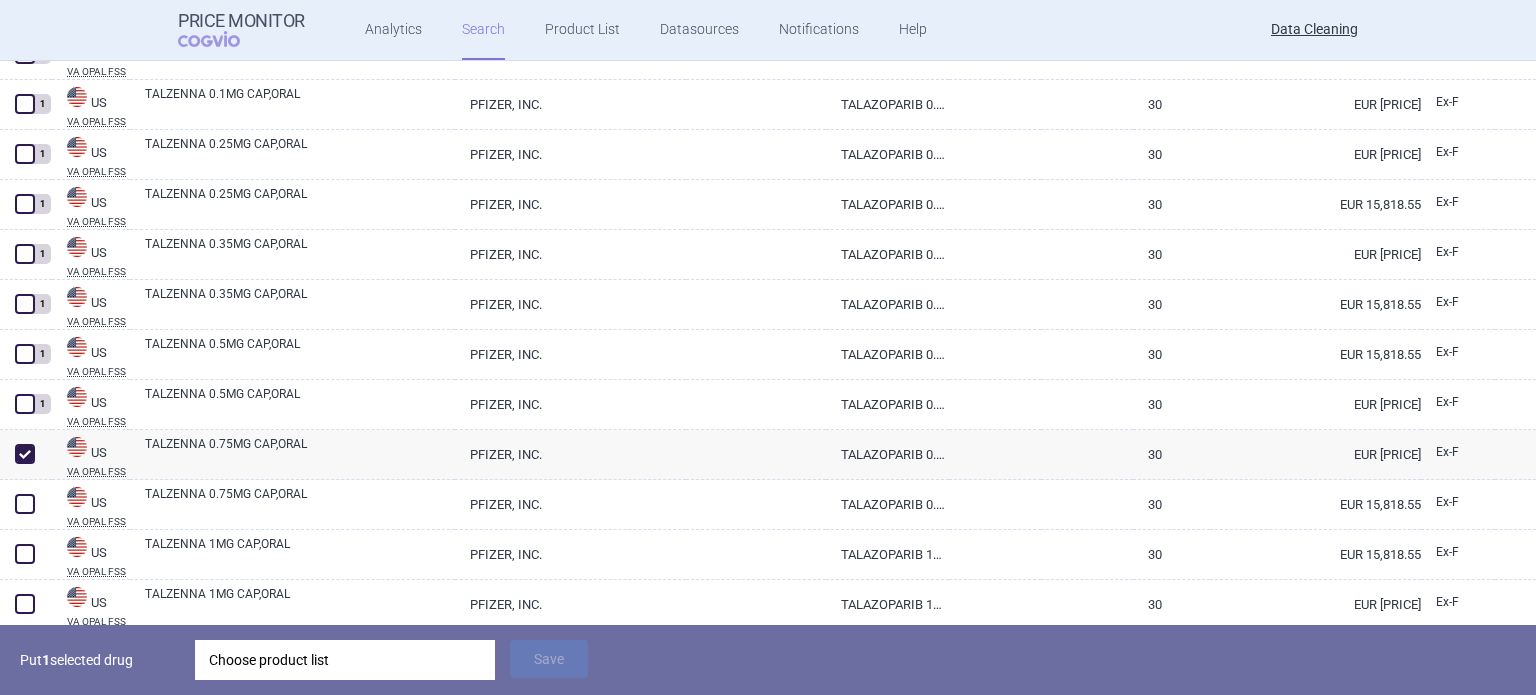 click on "Put  1  selected   drug Choose product list Save" at bounding box center [768, 660] 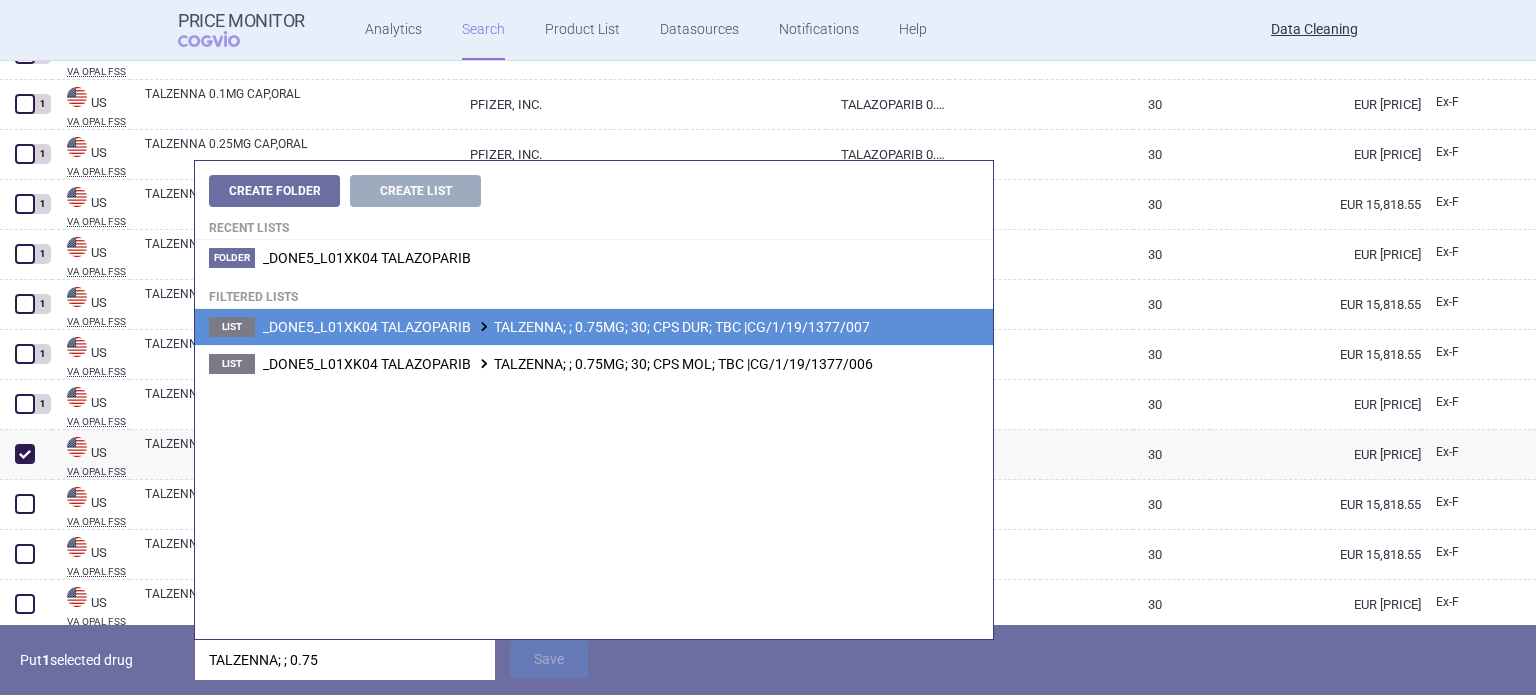 type on "TALZENNA; ; 0.75" 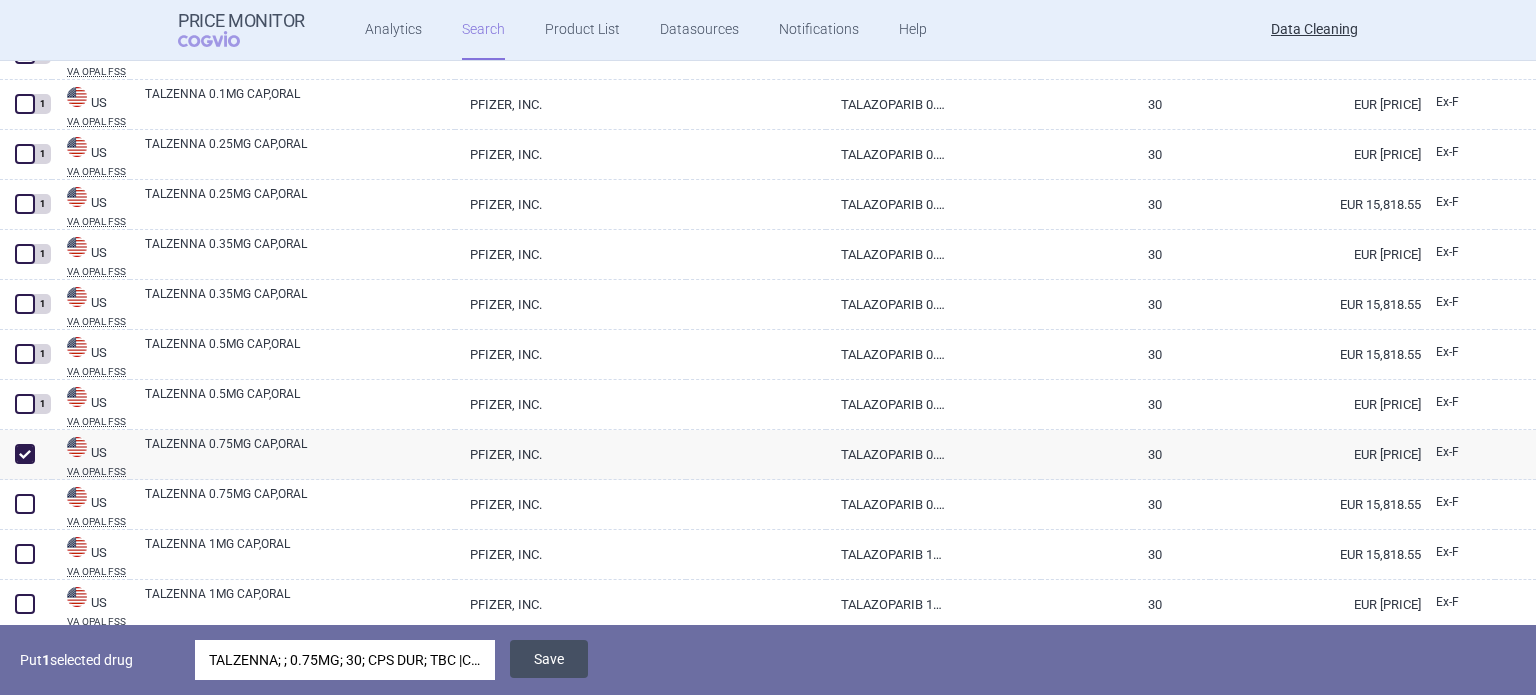 click on "Save" at bounding box center (549, 659) 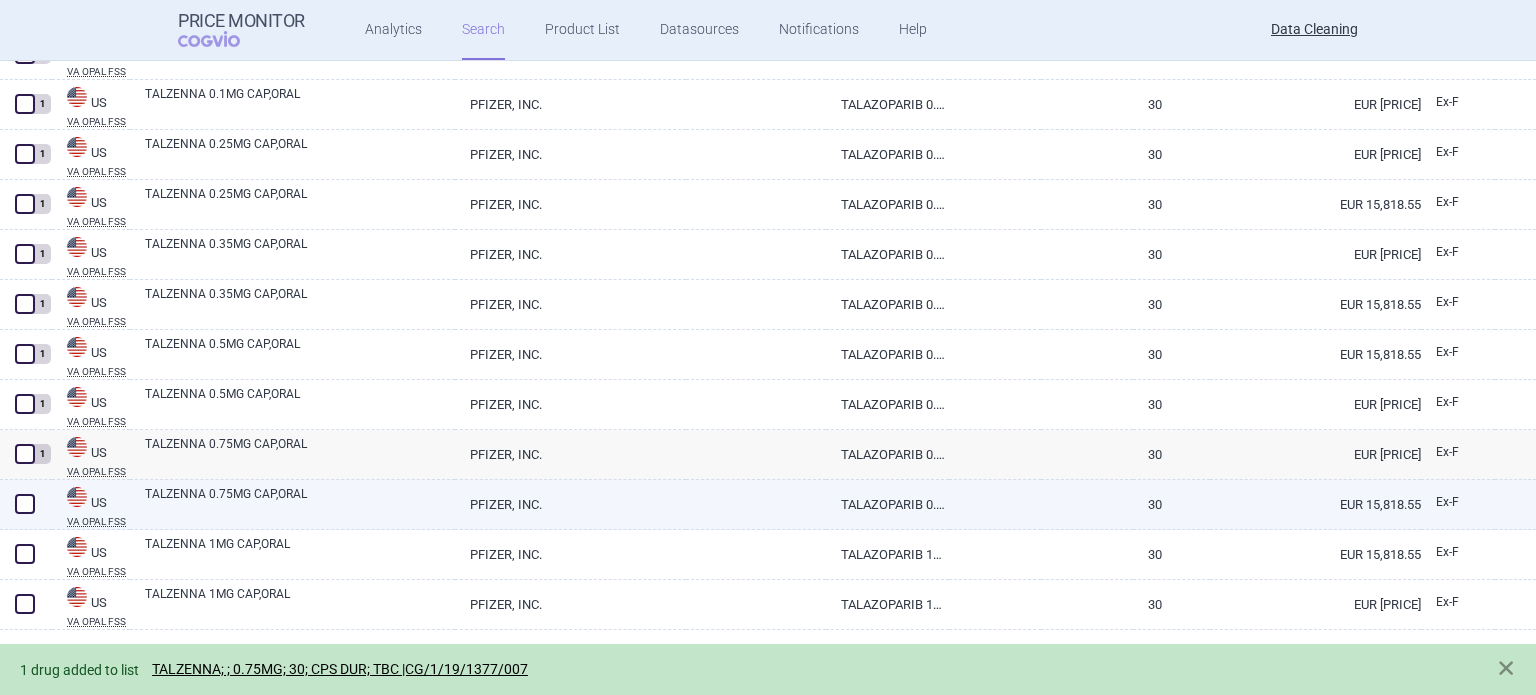 click at bounding box center (25, 504) 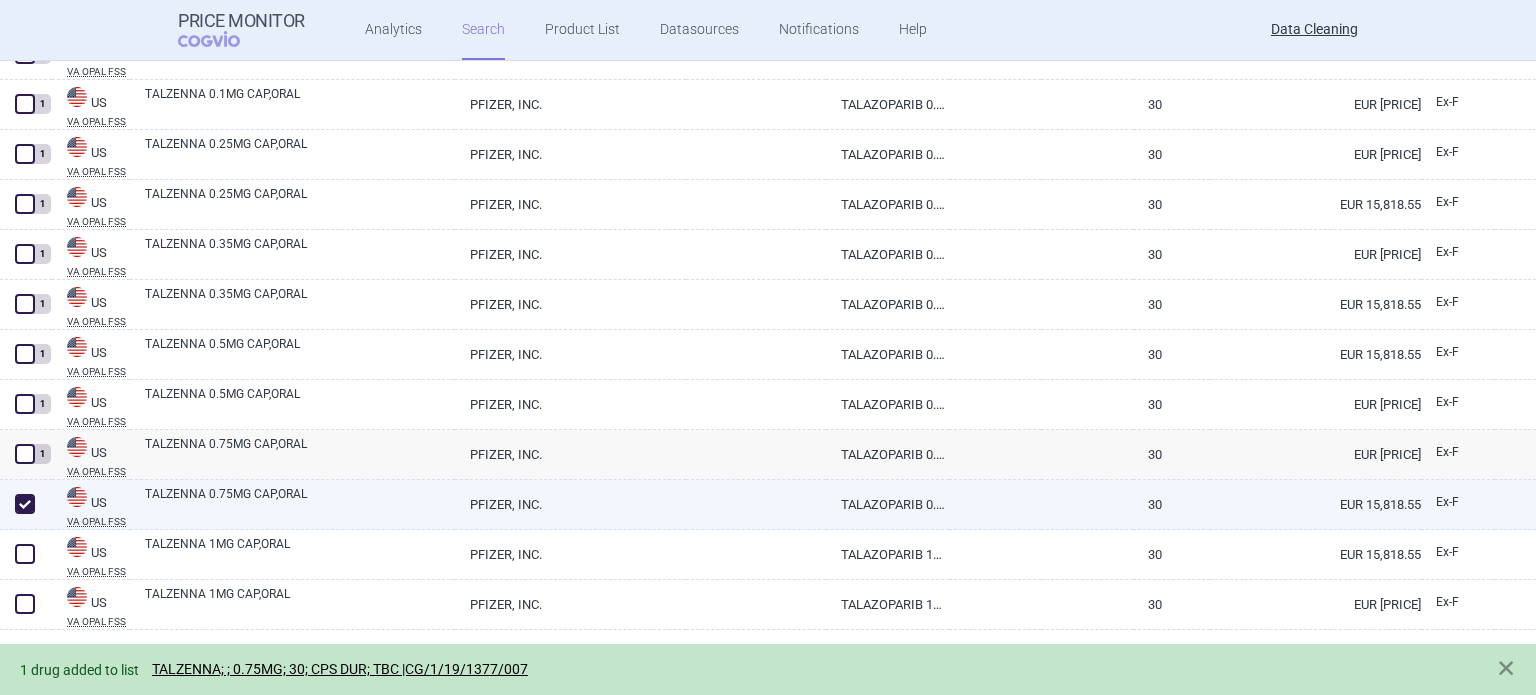 checkbox on "true" 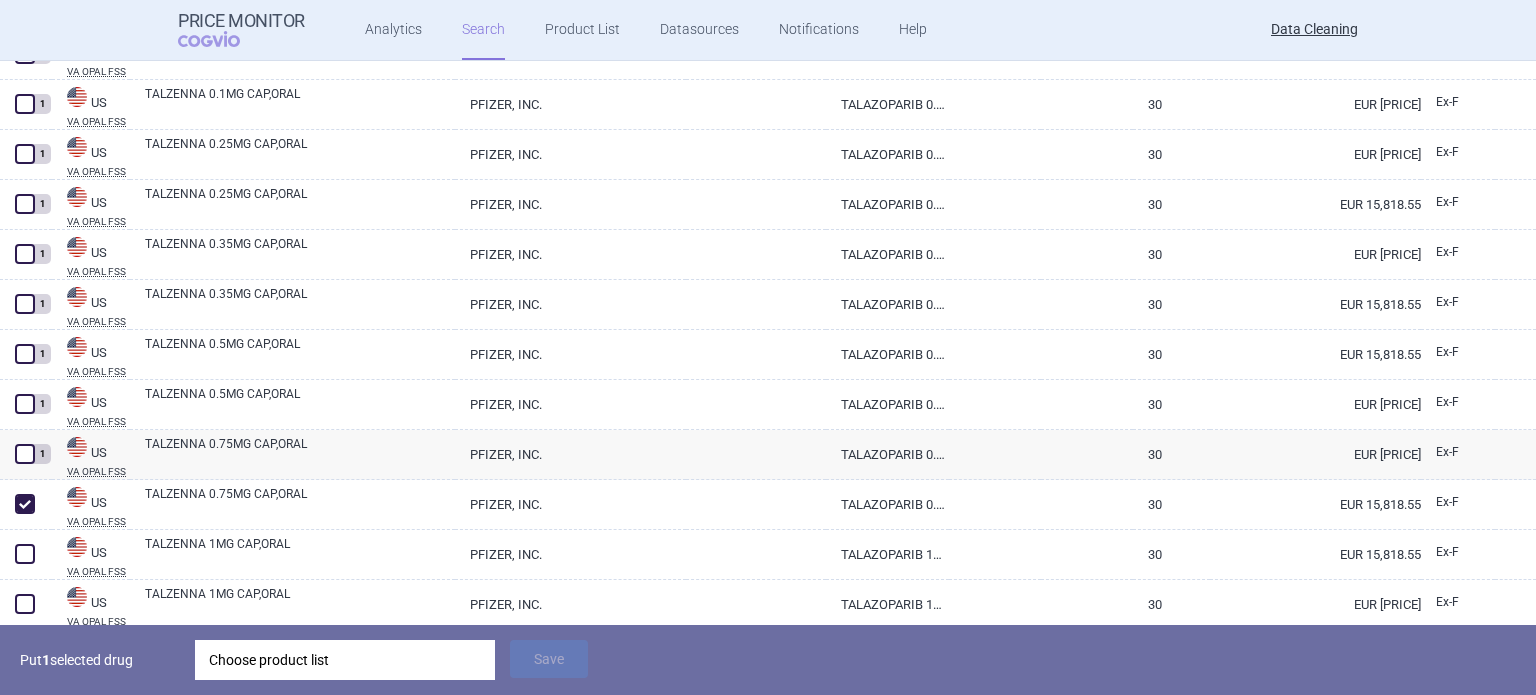 click on "Choose product list" at bounding box center (345, 660) 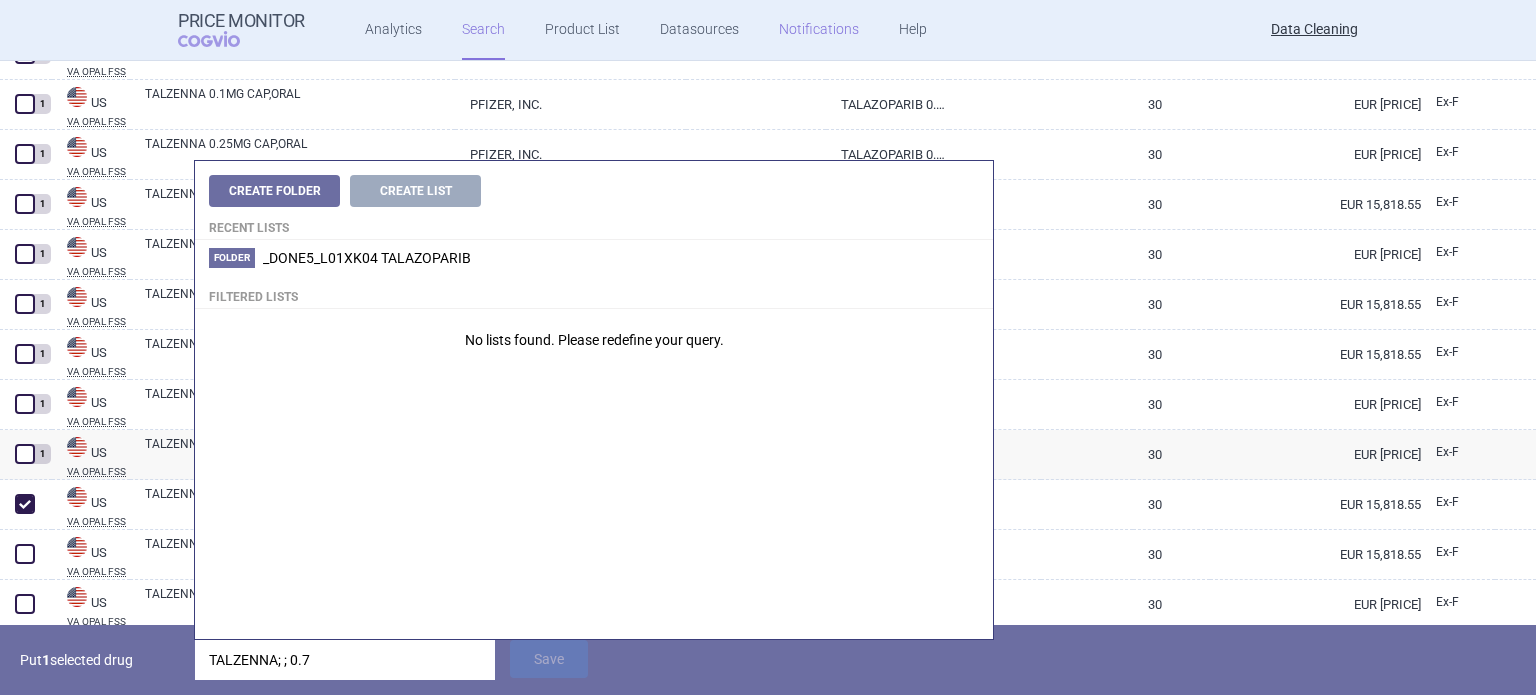 type on "TALZENNA; ; 0.7" 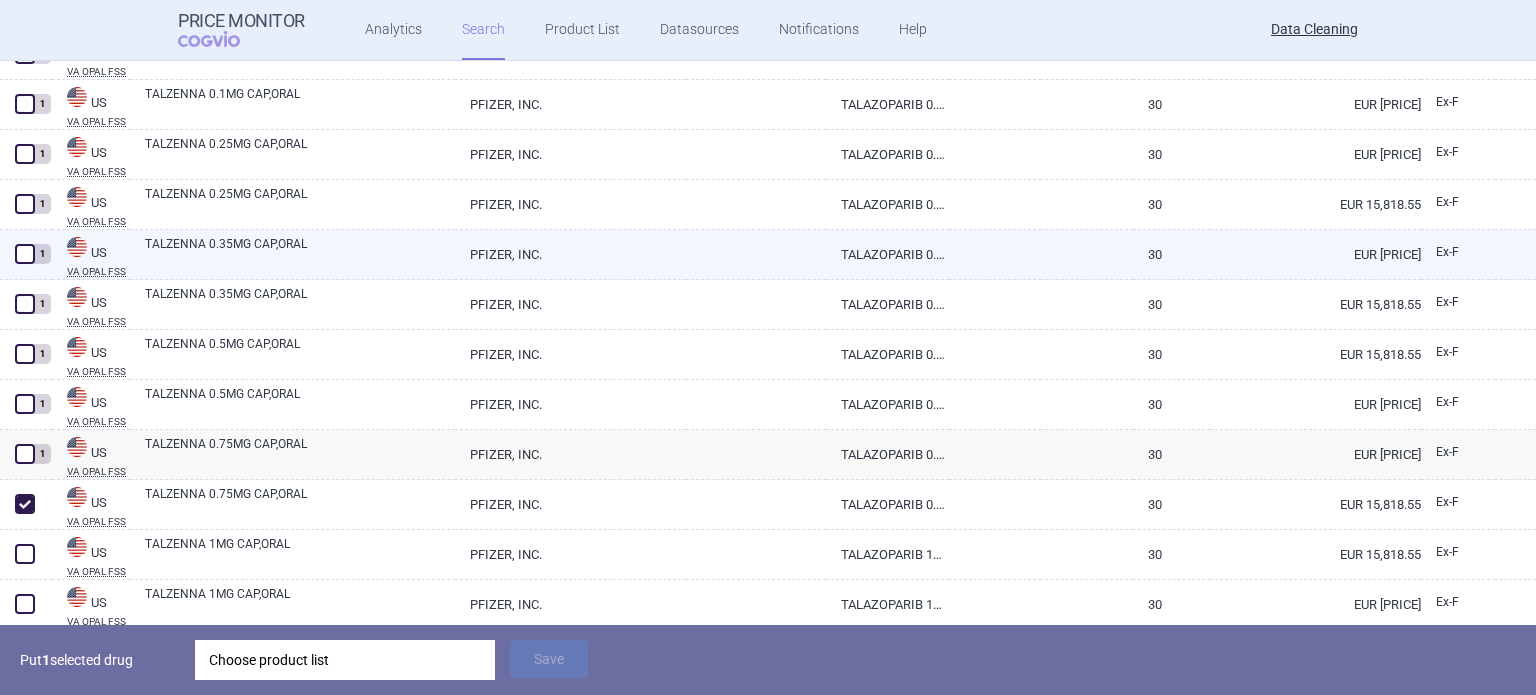 click on "1" at bounding box center [26, 255] 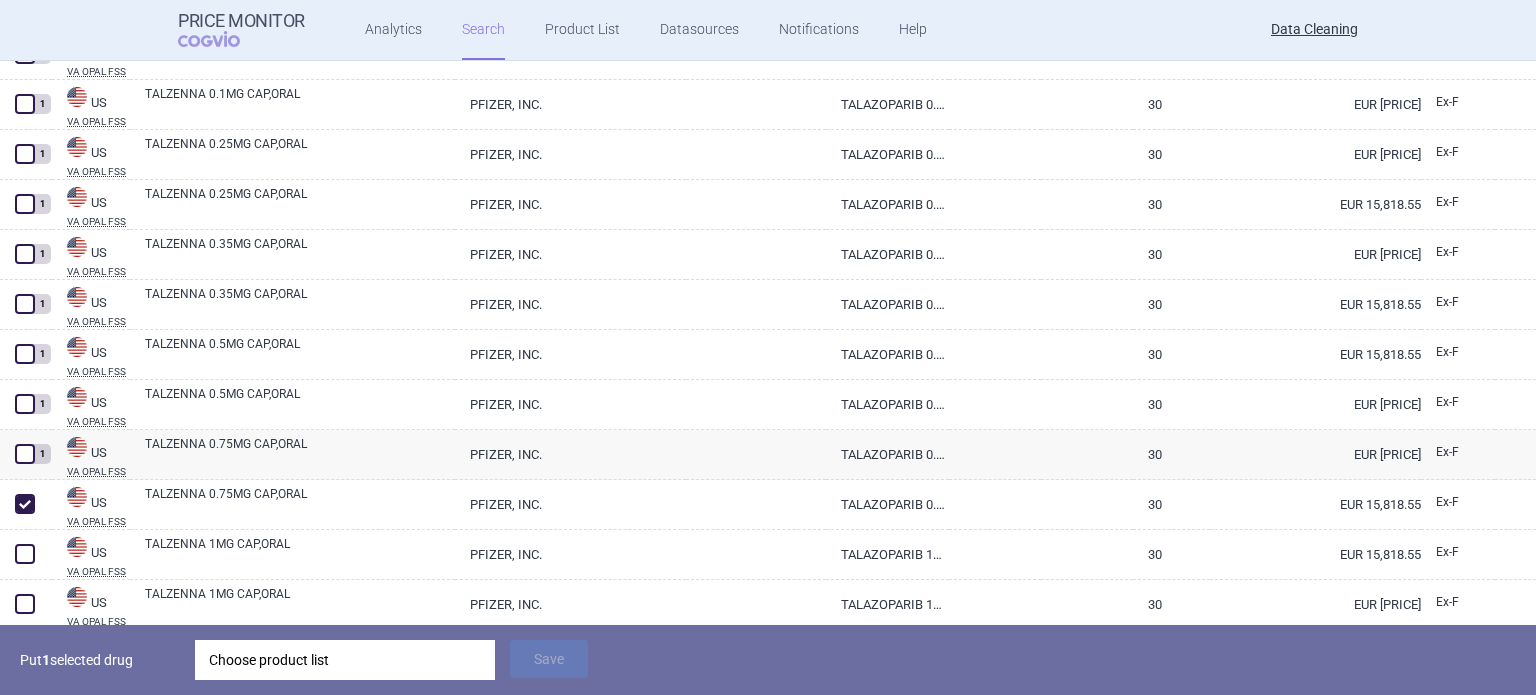click on "Choose product list" at bounding box center [345, 660] 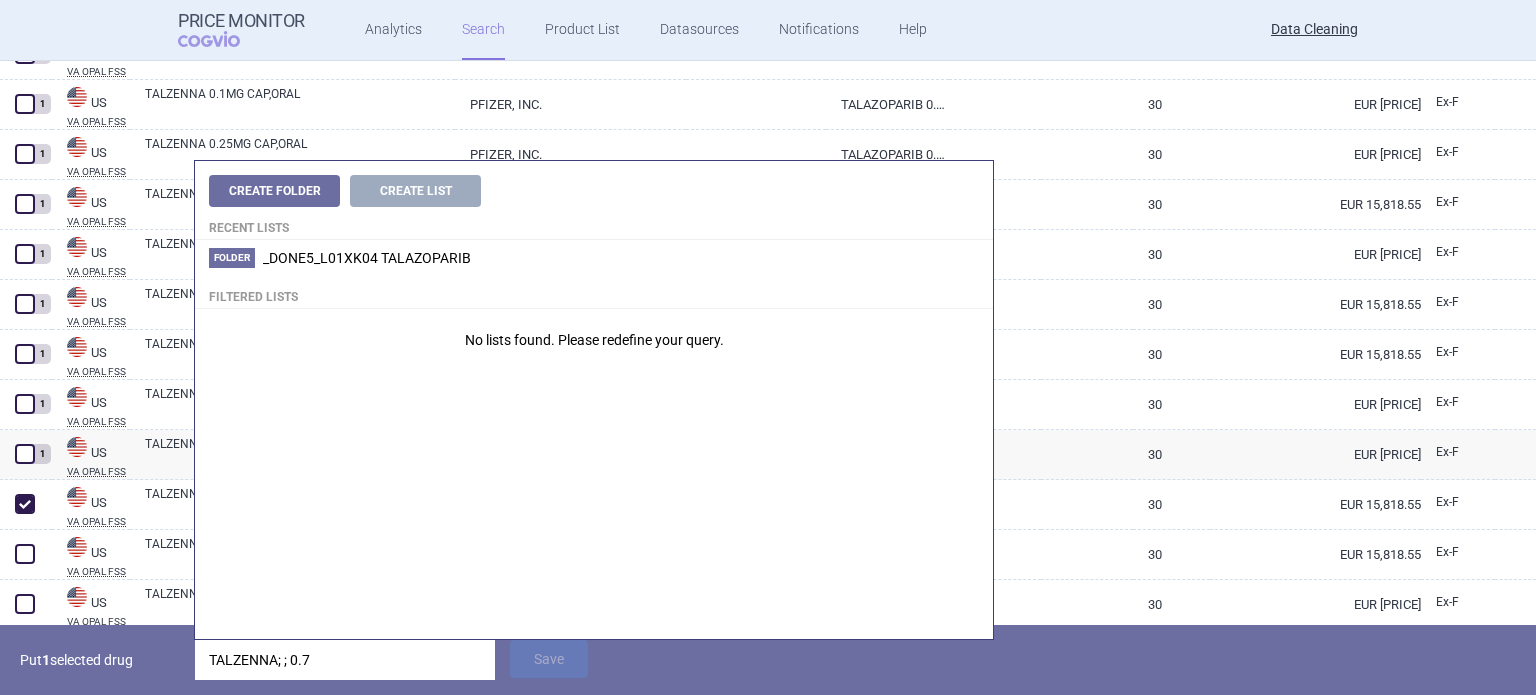click on "TALZENNA; ; 0.7" at bounding box center (345, 660) 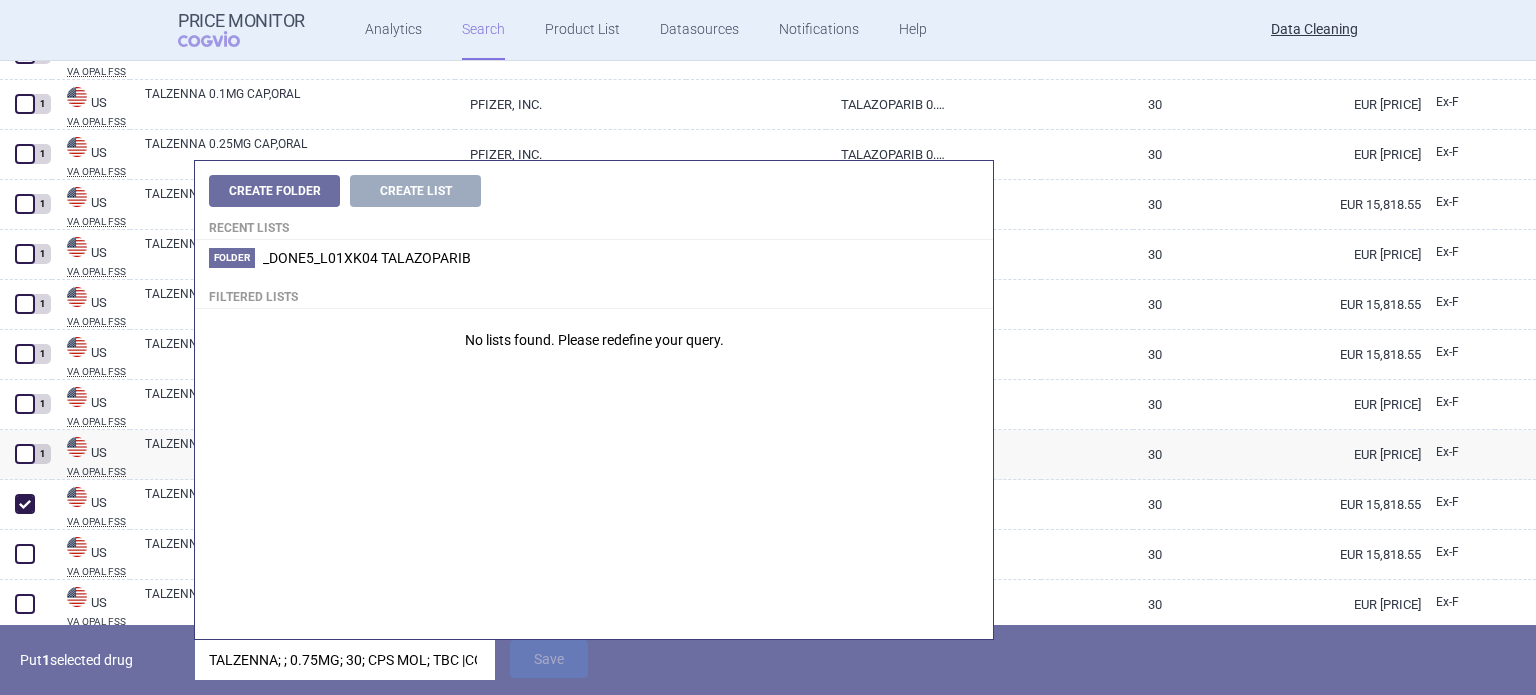 scroll, scrollTop: 0, scrollLeft: 111, axis: horizontal 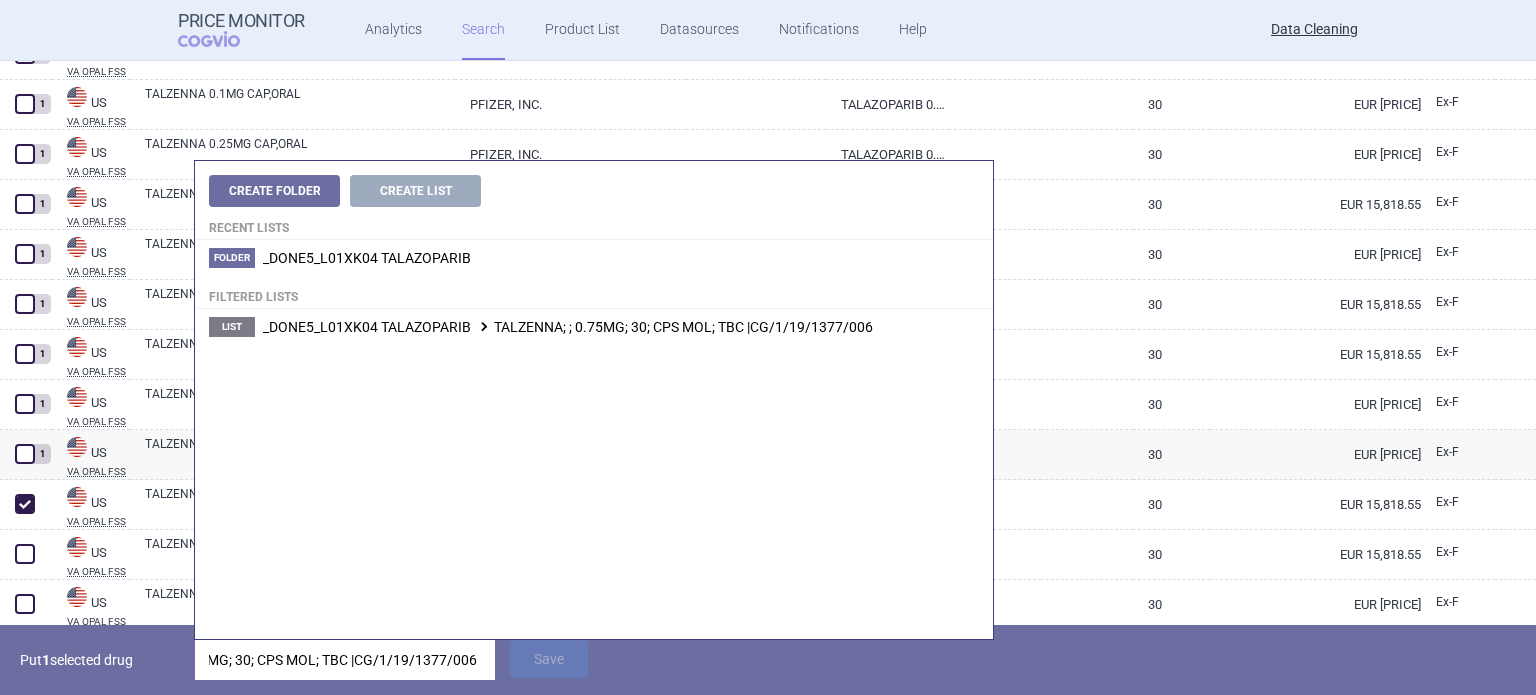 type on "TALZENNA; ; 0.75MG; 30; CPS MOL; TBC |CG/1/19/1377/006" 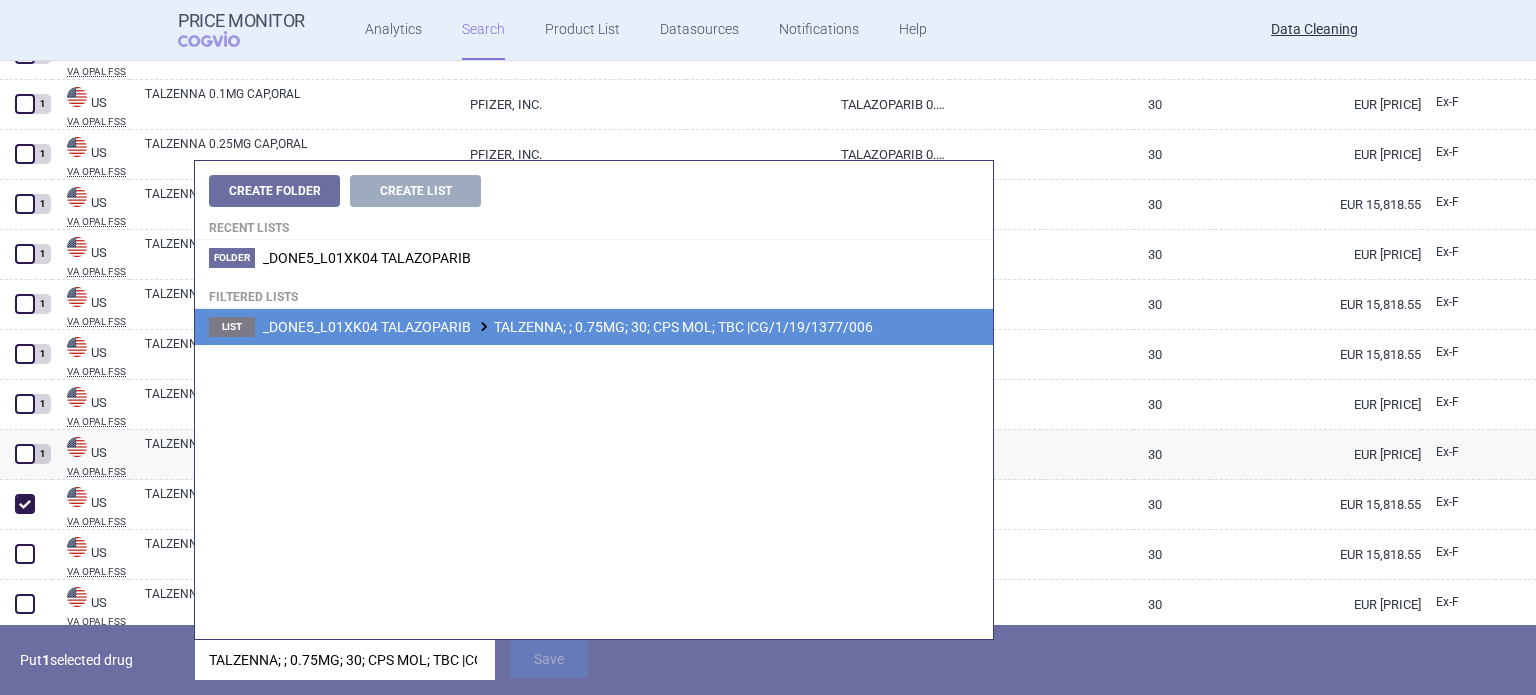 click on "_DONE5_L01XK04 TALAZOPARIB   TALZENNA; ; 0.75MG; 30; CPS MOL; TBC |CG/1/19/1377/006" at bounding box center [568, 327] 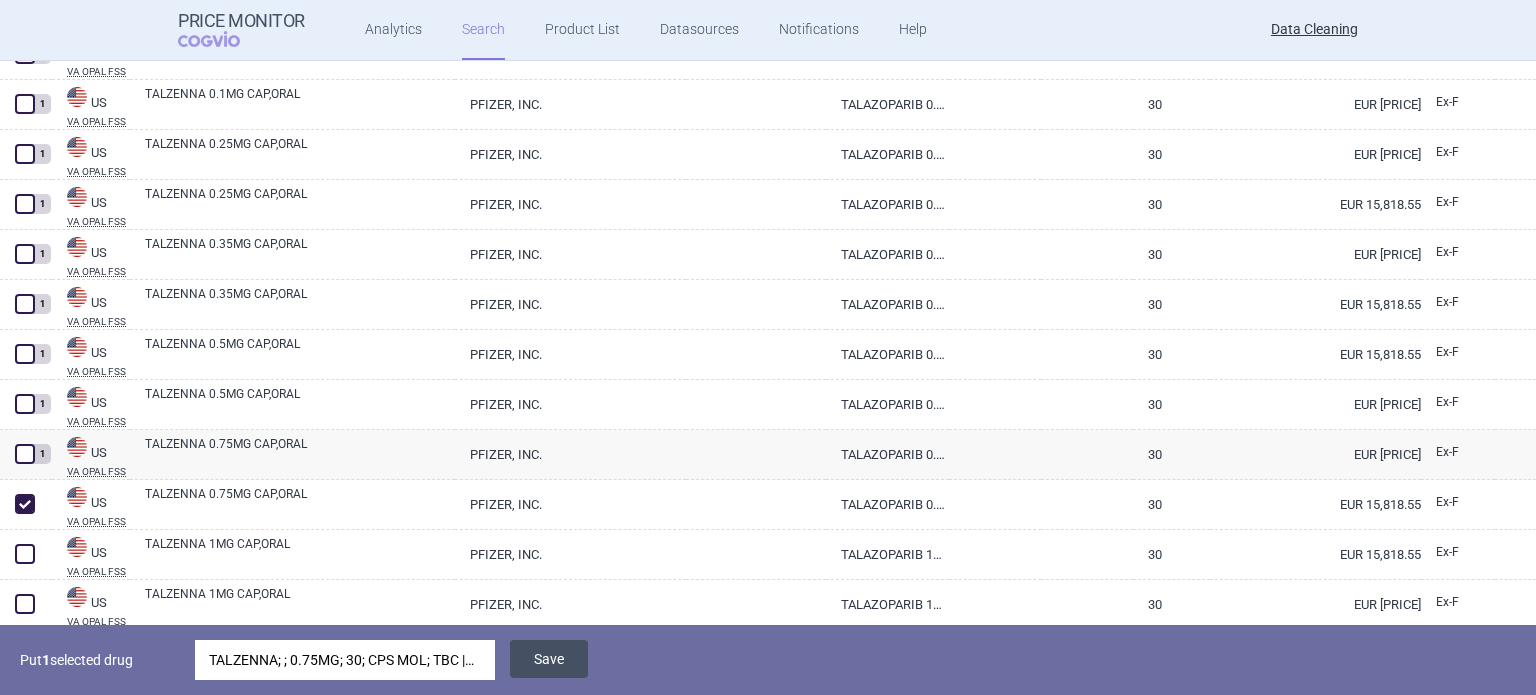 click on "Save" at bounding box center (549, 659) 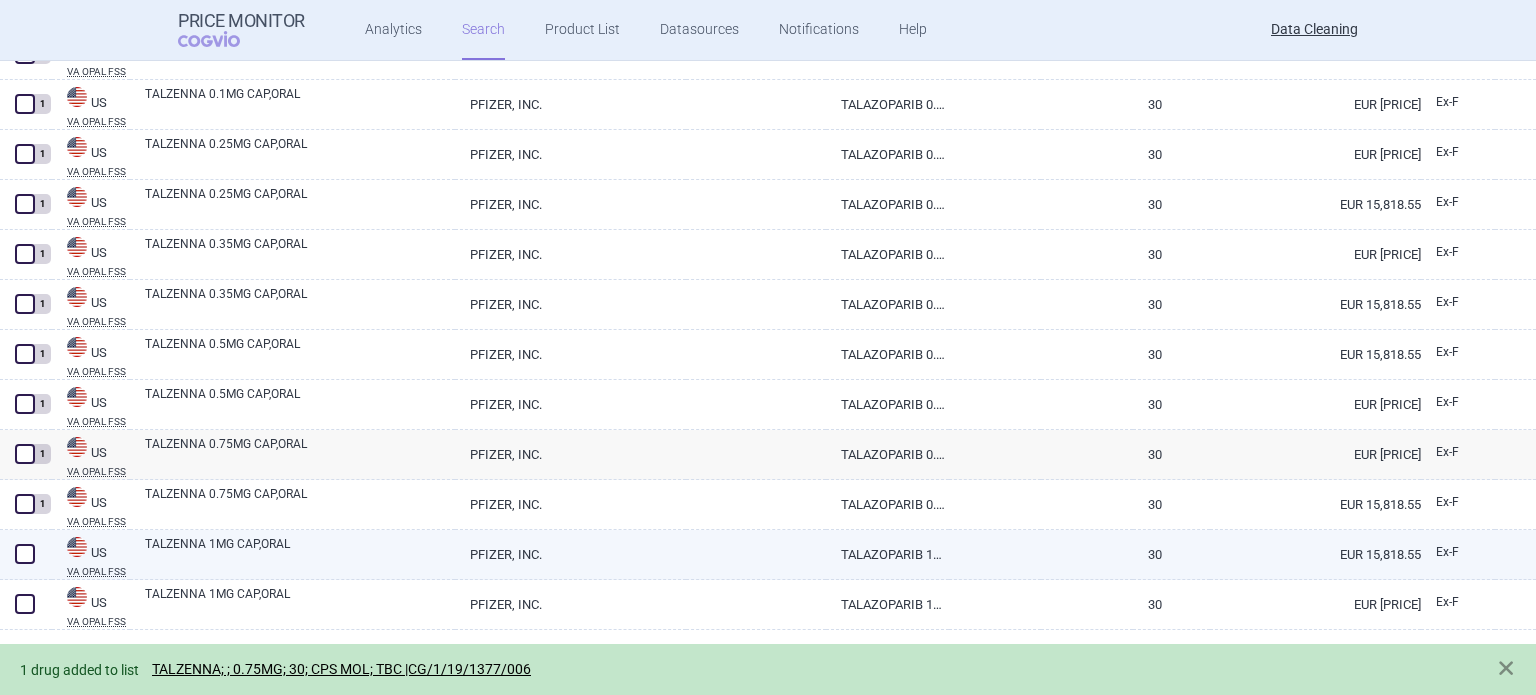 click on "TALZENNA 1MG CAP,ORAL" at bounding box center [300, 553] 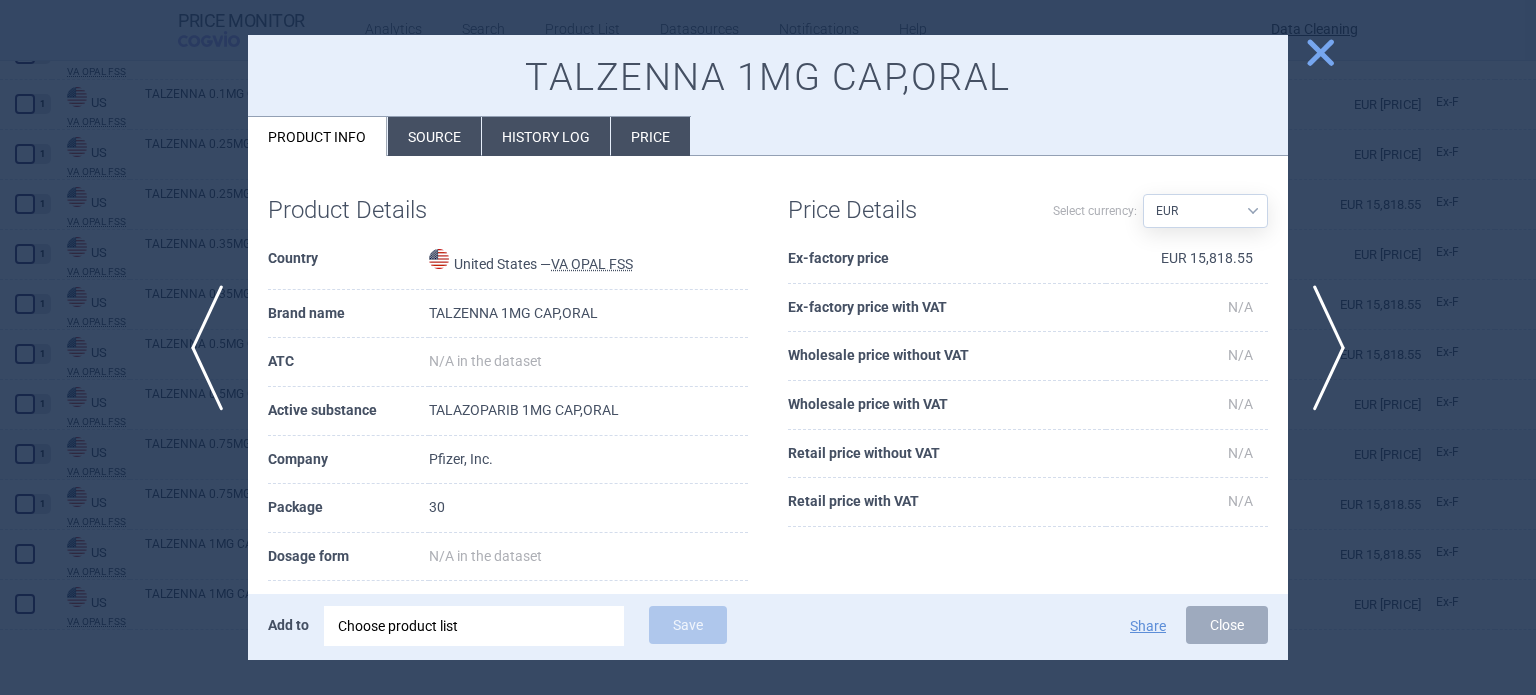 click on "Source" at bounding box center [434, 136] 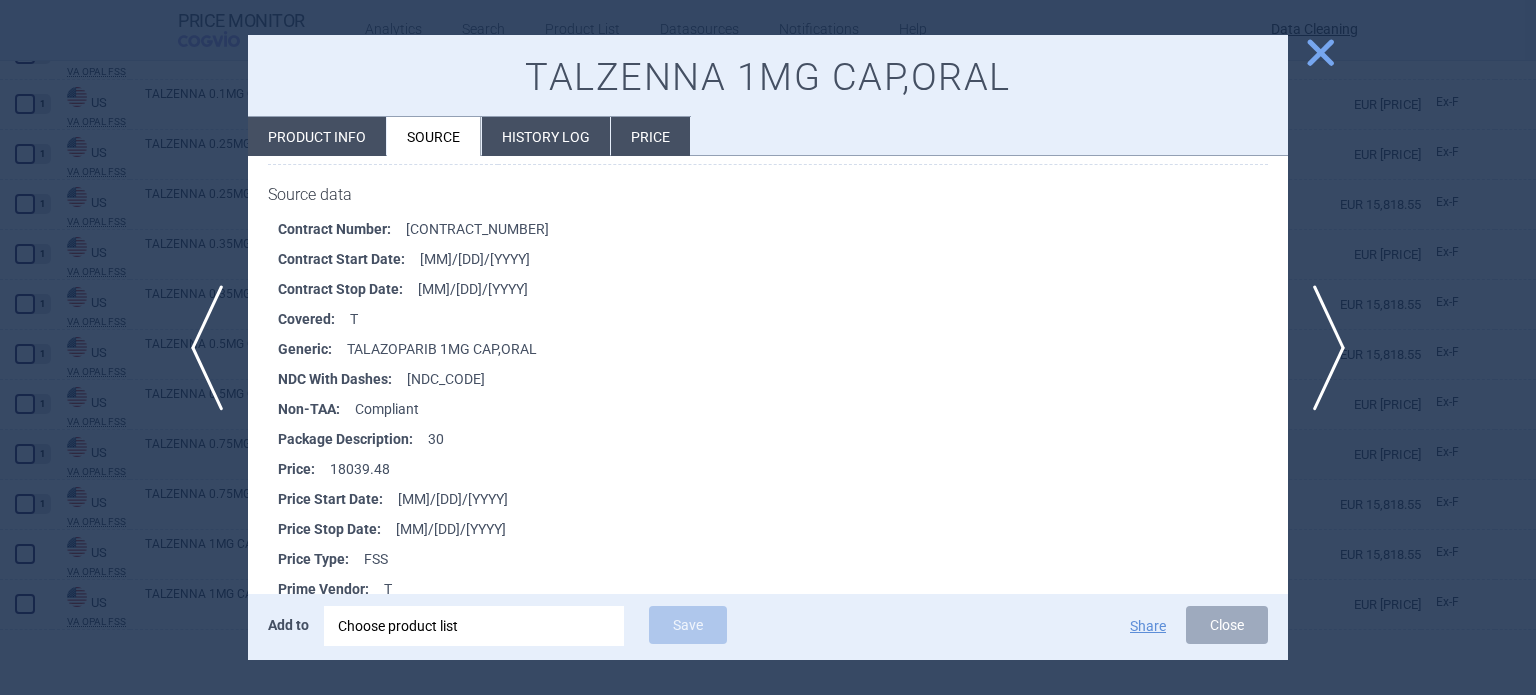 scroll, scrollTop: 300, scrollLeft: 0, axis: vertical 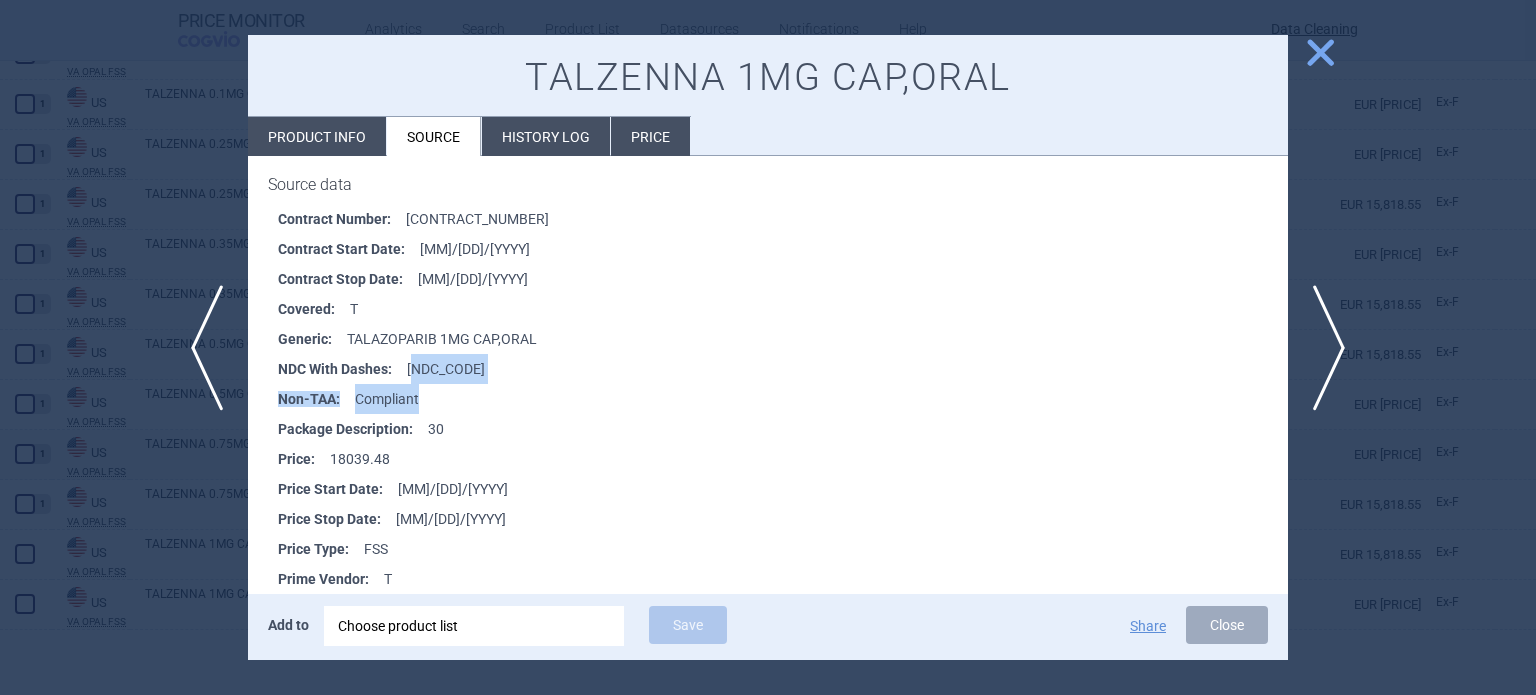 drag, startPoint x: 477, startPoint y: 378, endPoint x: 411, endPoint y: 367, distance: 66.910385 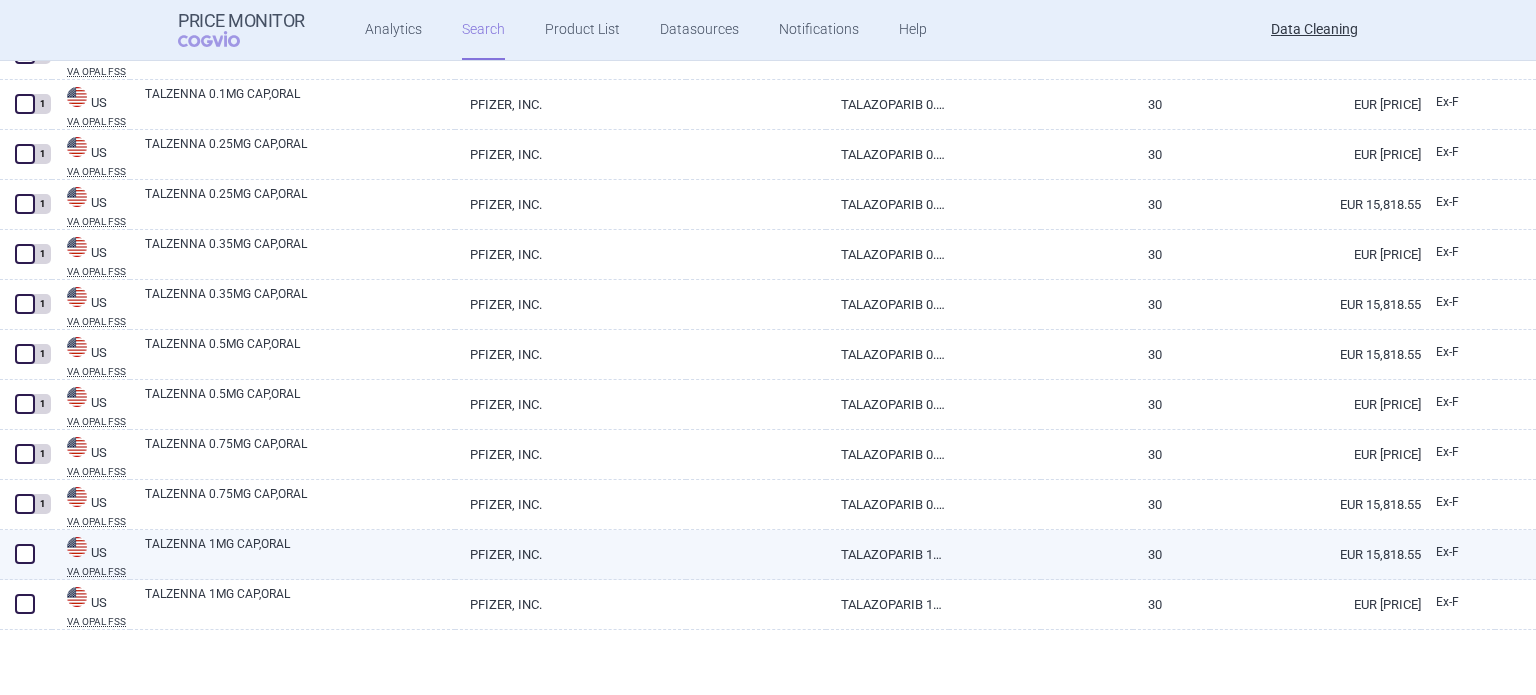click at bounding box center [25, 554] 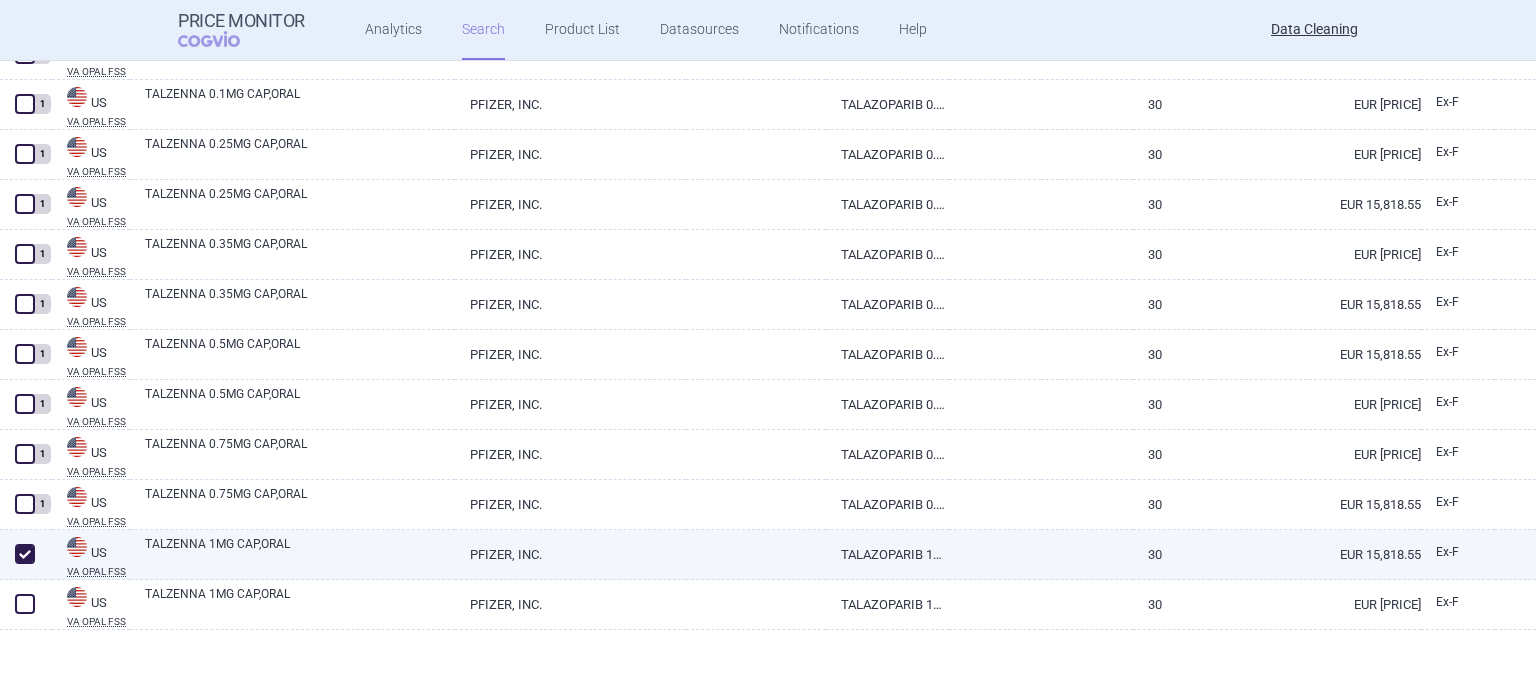 checkbox on "true" 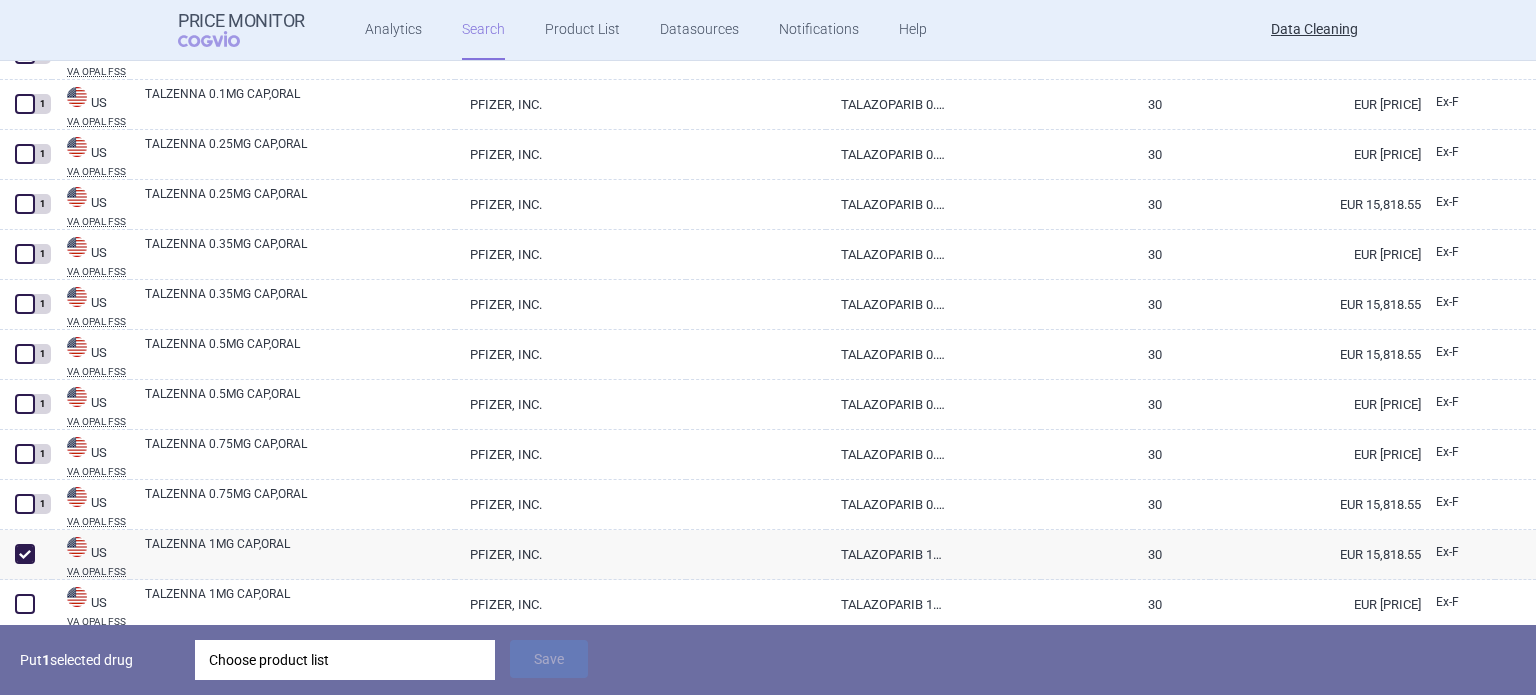click on "Choose product list" at bounding box center [345, 660] 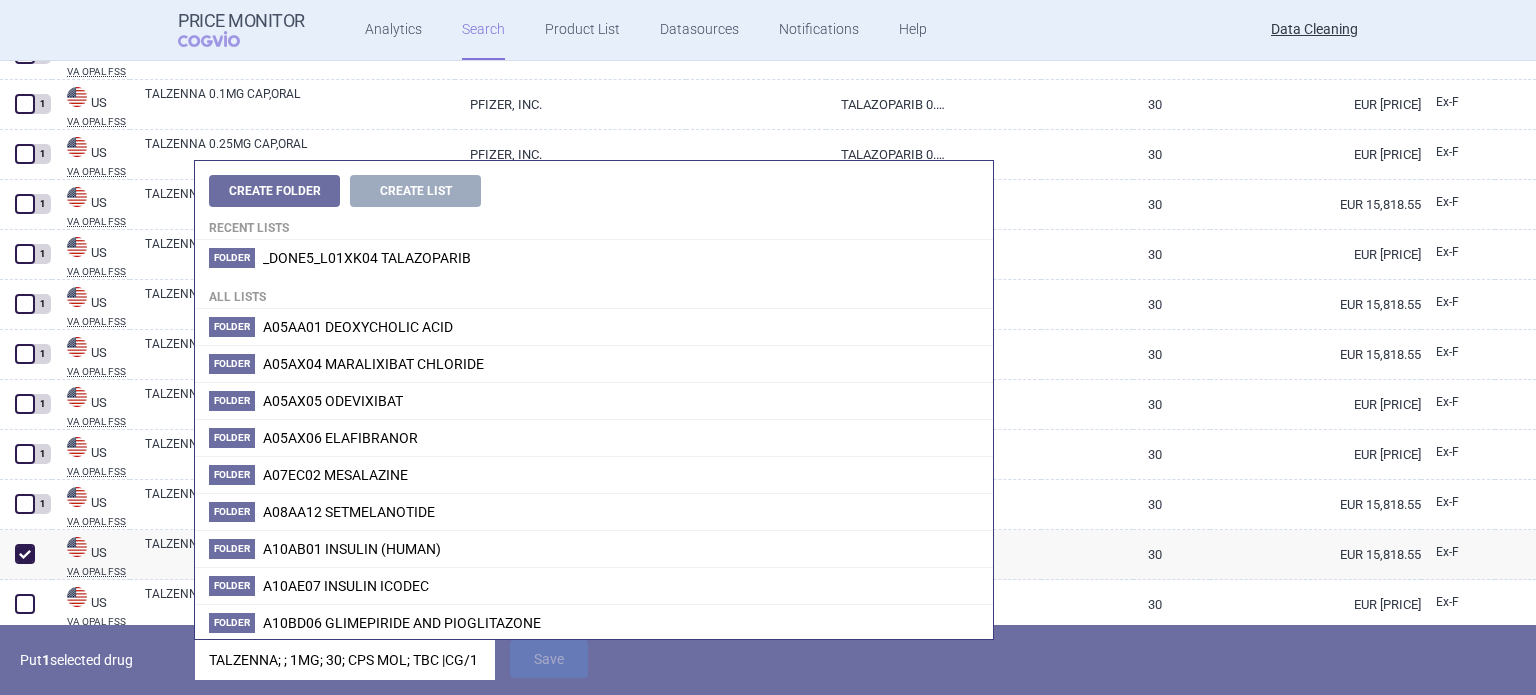 scroll, scrollTop: 0, scrollLeft: 92, axis: horizontal 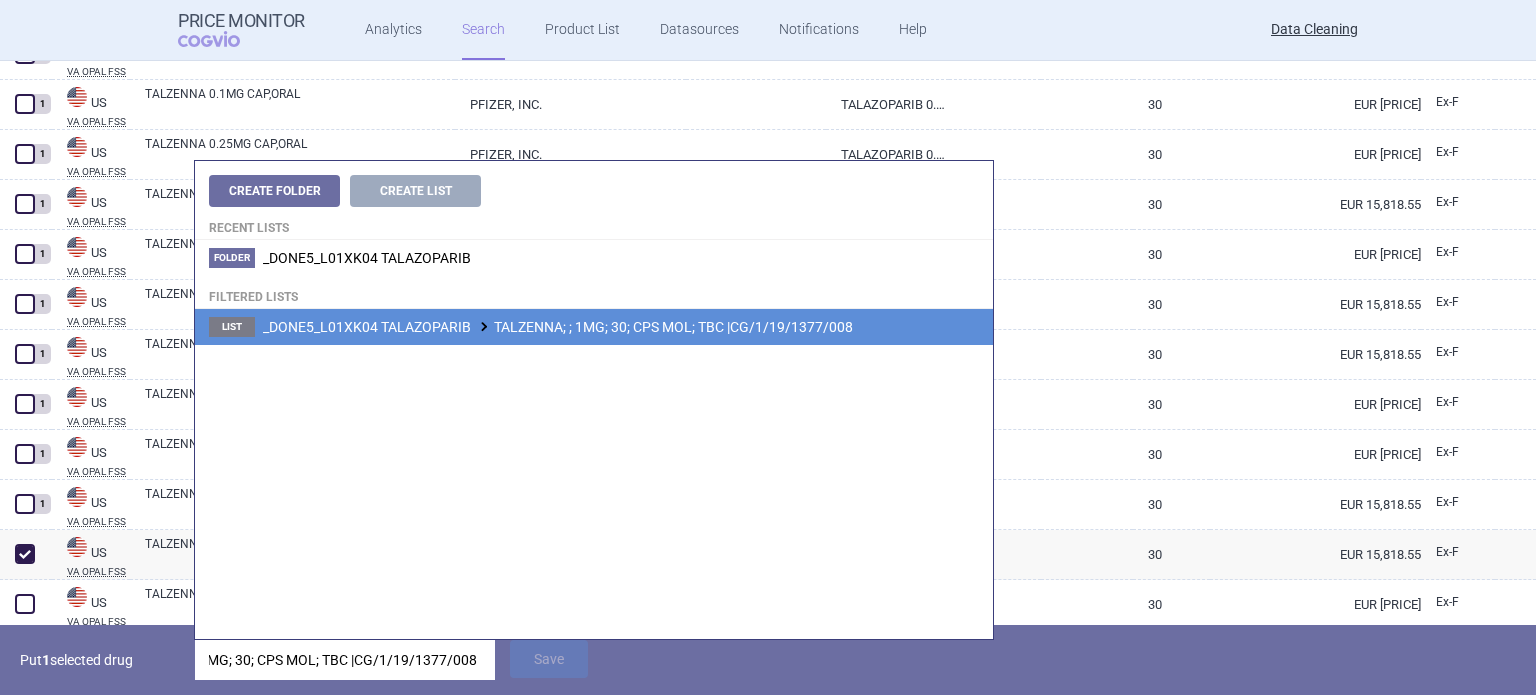 type on "TALZENNA; ; 1MG; 30; CPS MOL; TBC |CG/1/19/1377/008" 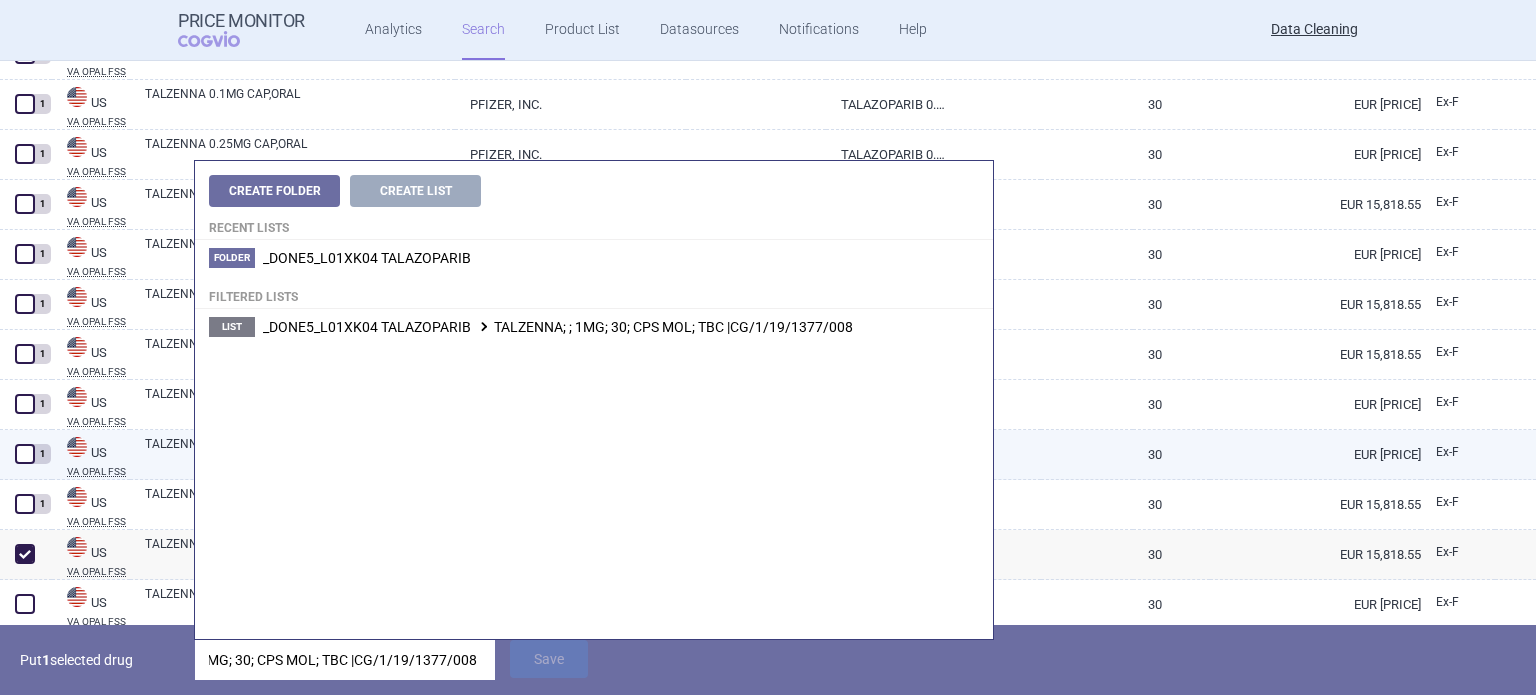 scroll, scrollTop: 0, scrollLeft: 0, axis: both 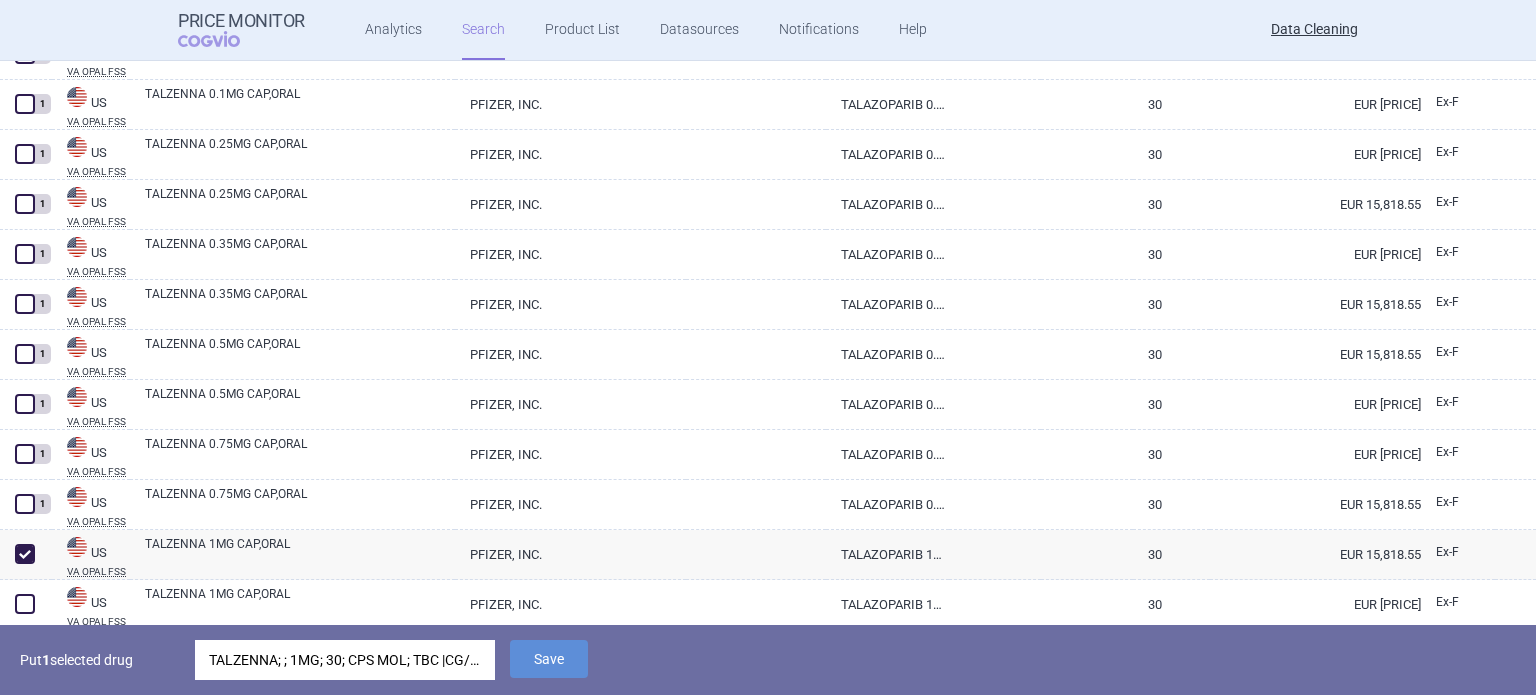 drag, startPoint x: 568, startPoint y: 649, endPoint x: 500, endPoint y: 642, distance: 68.359344 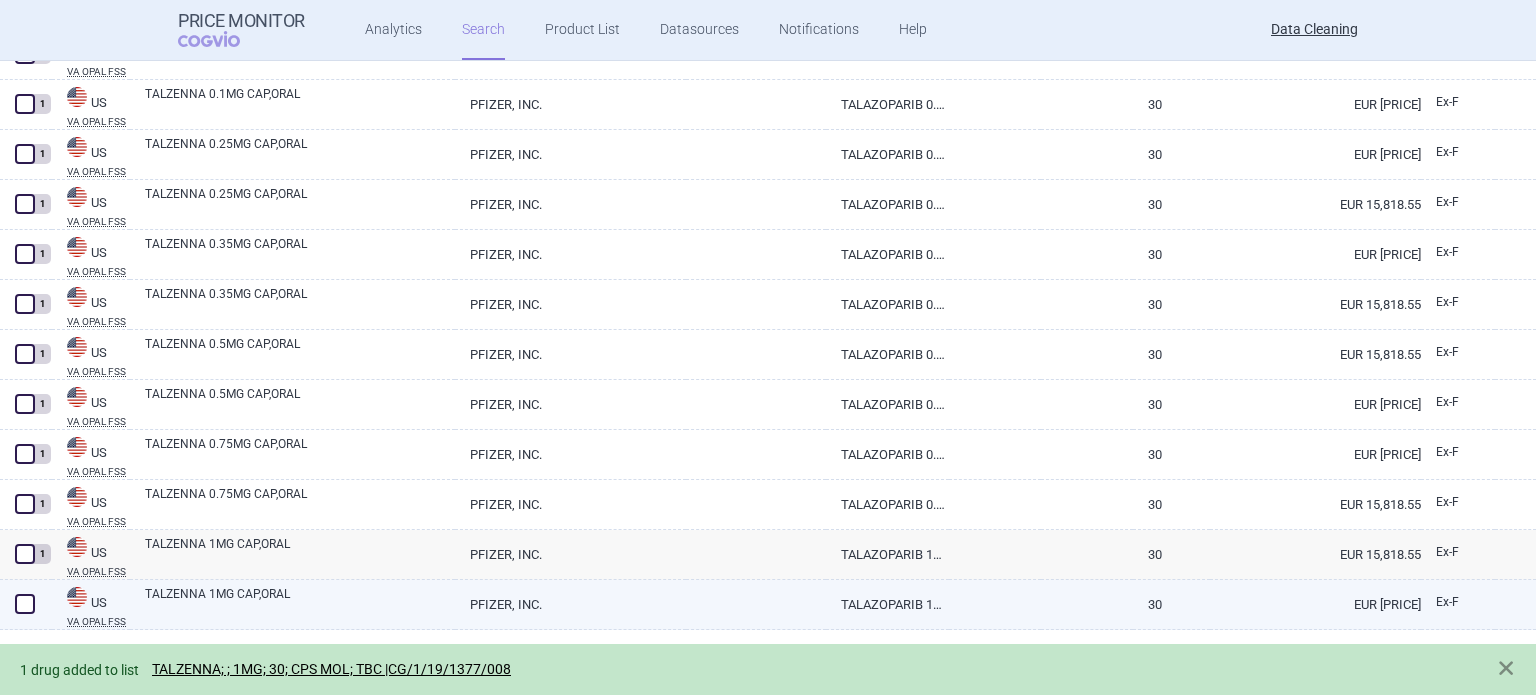 click at bounding box center [25, 604] 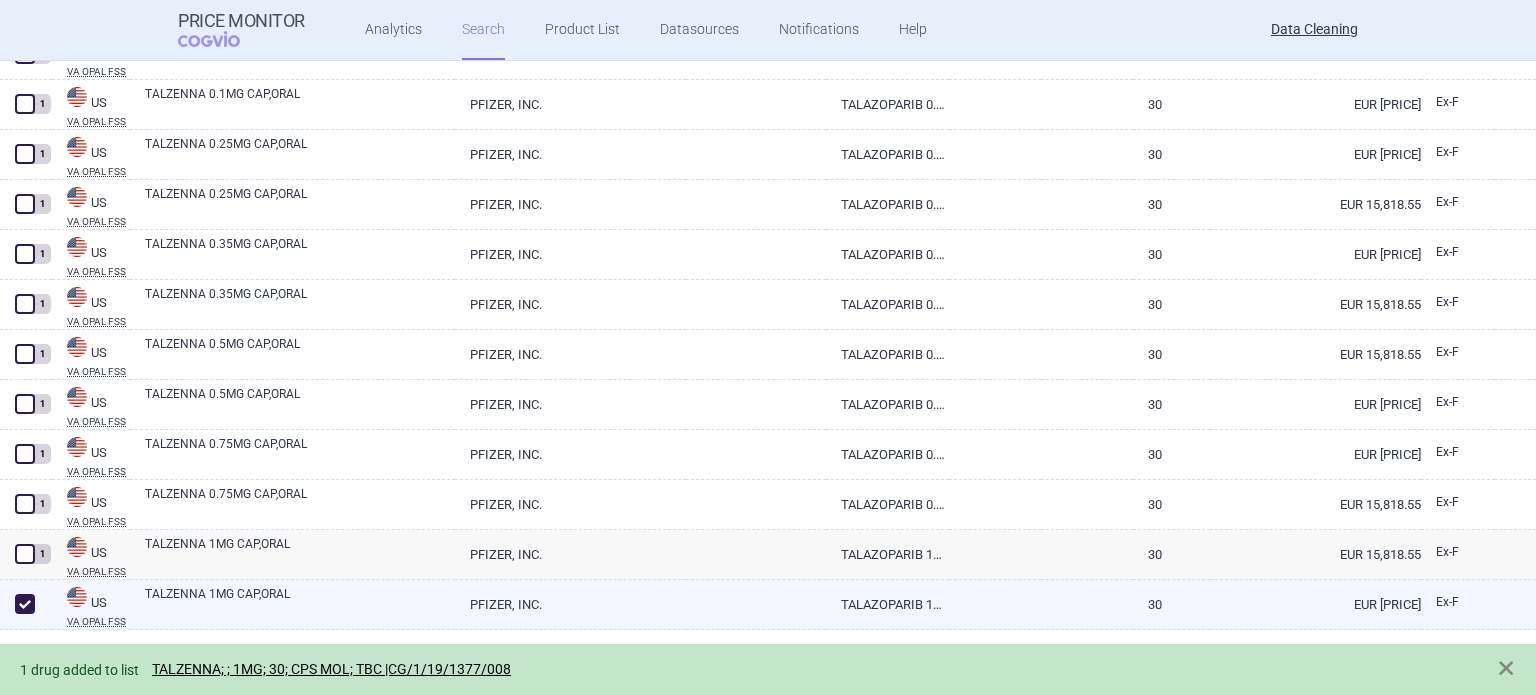 checkbox on "true" 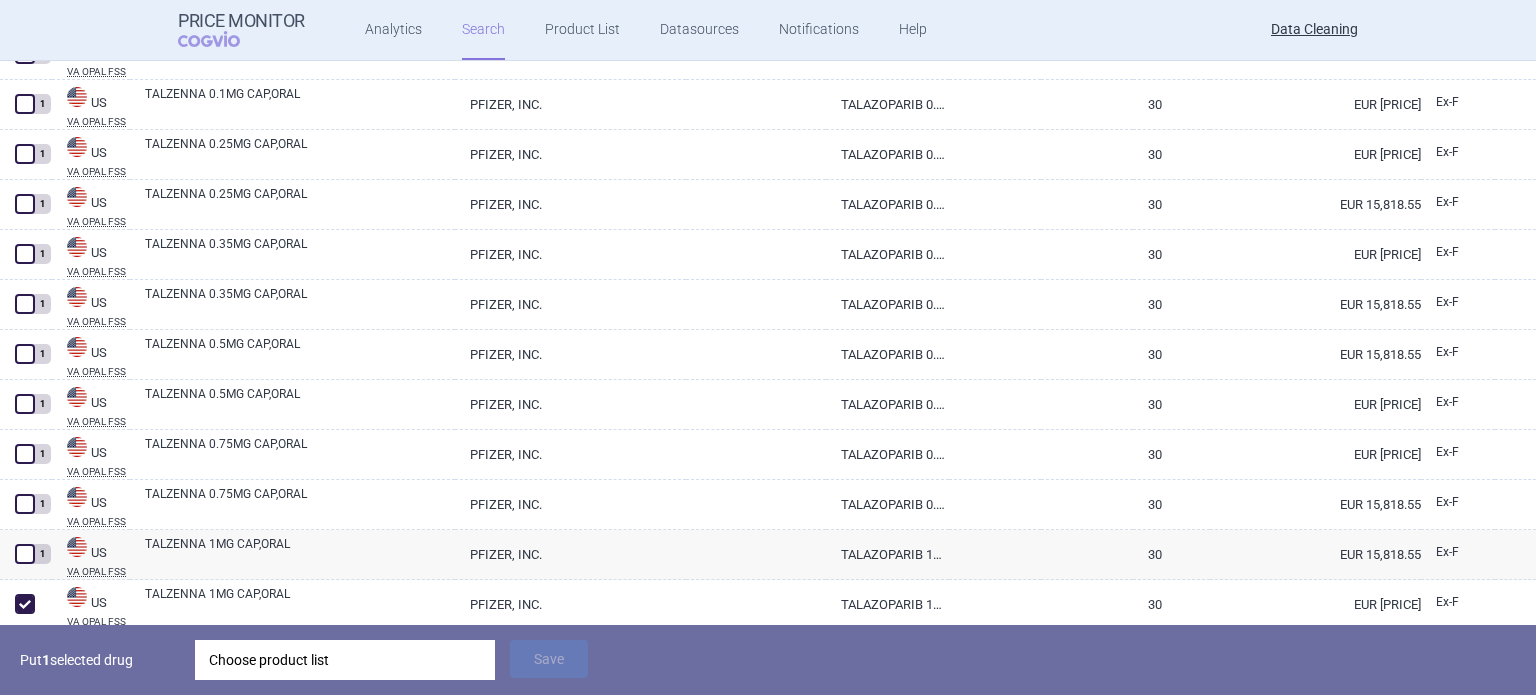 click on "Choose product list" at bounding box center (345, 660) 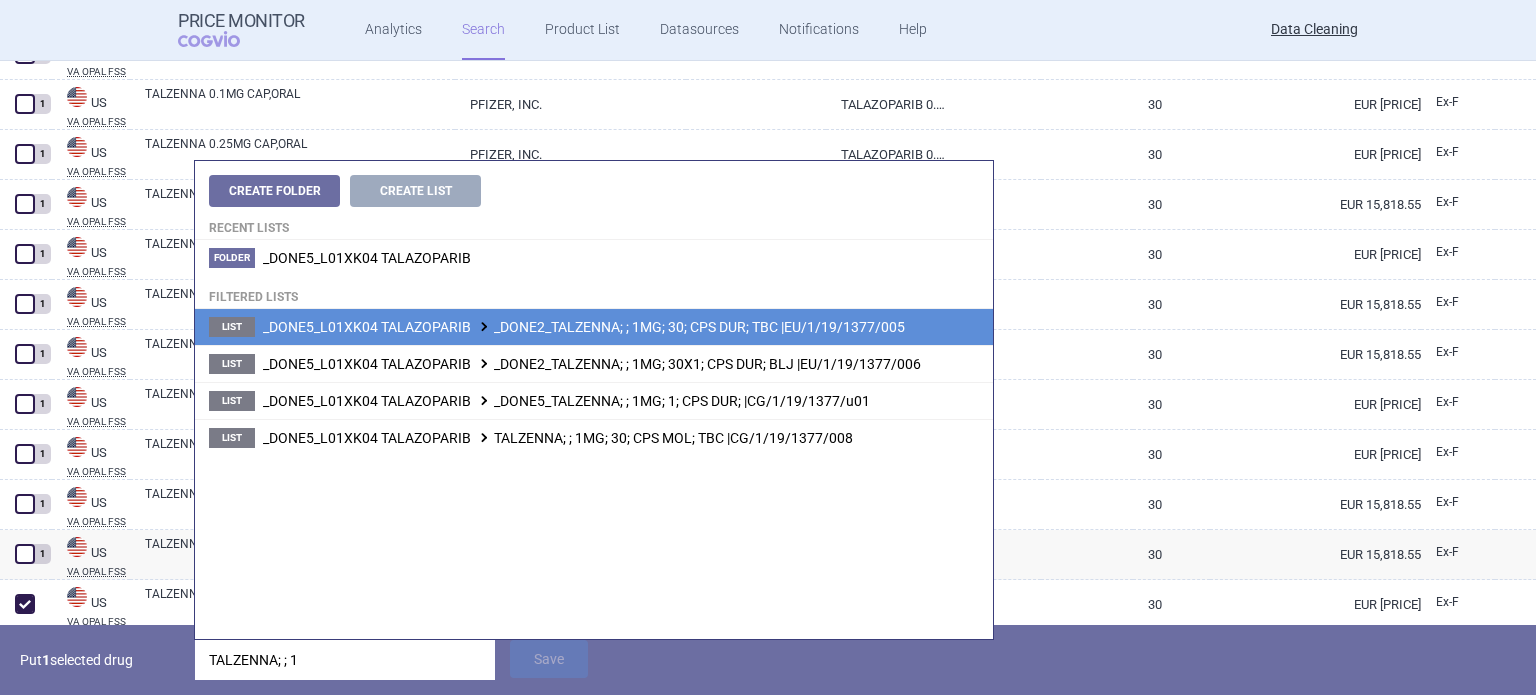 type on "TALZENNA; ; 1" 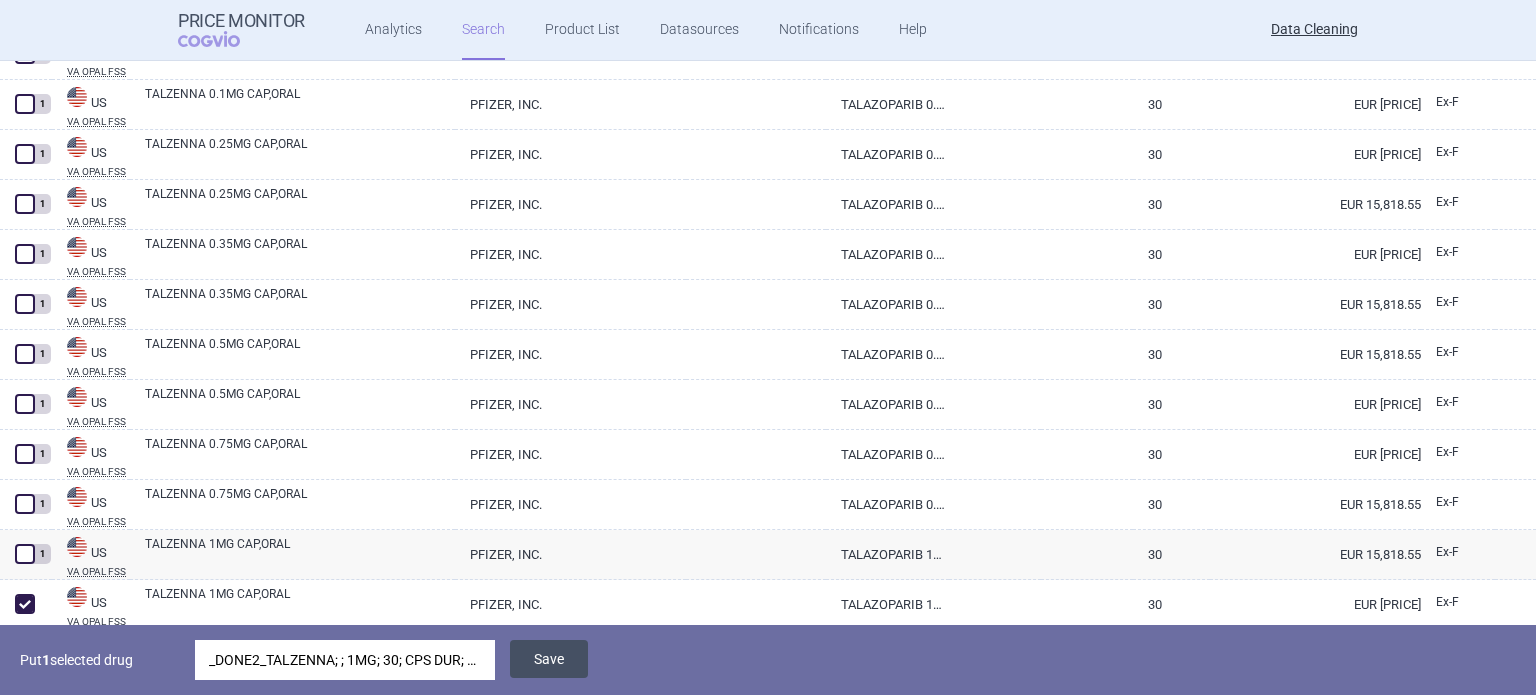 click on "Save" at bounding box center [549, 659] 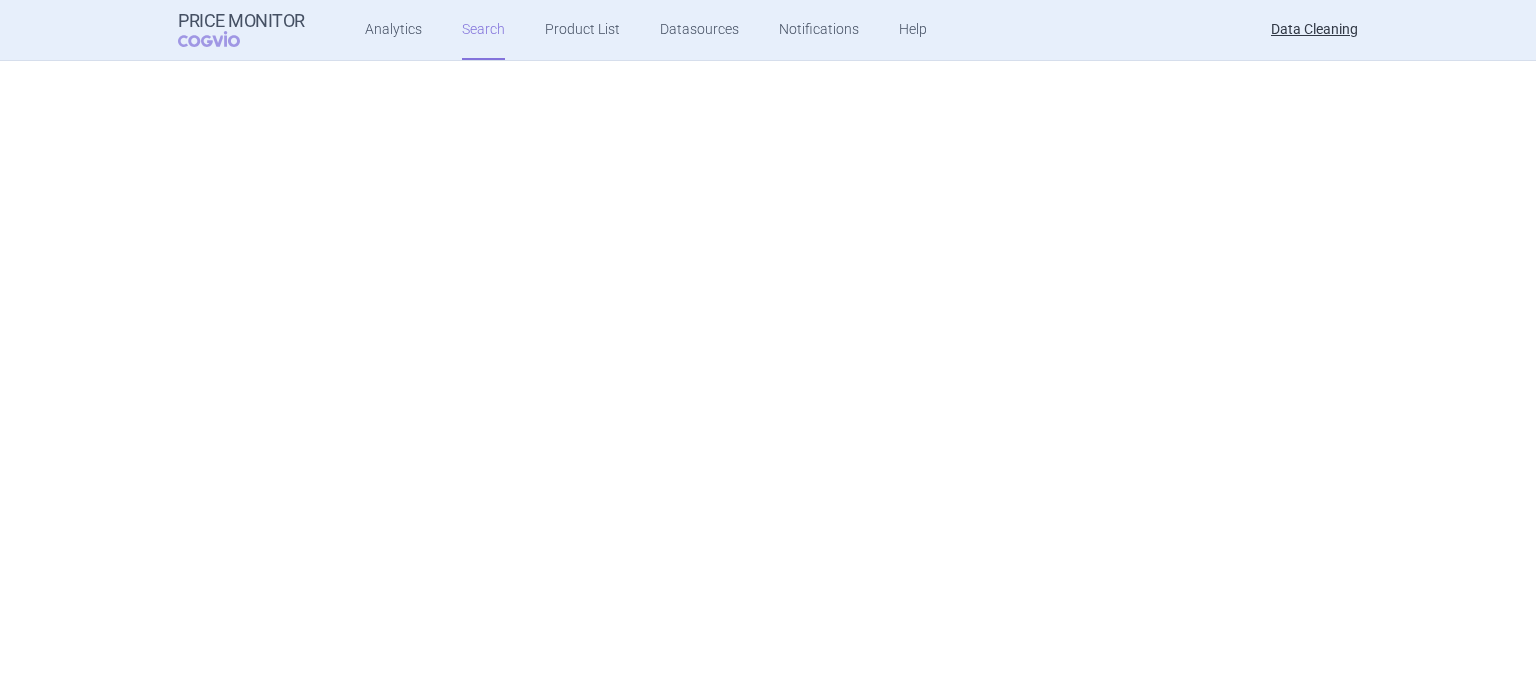 scroll, scrollTop: 0, scrollLeft: 0, axis: both 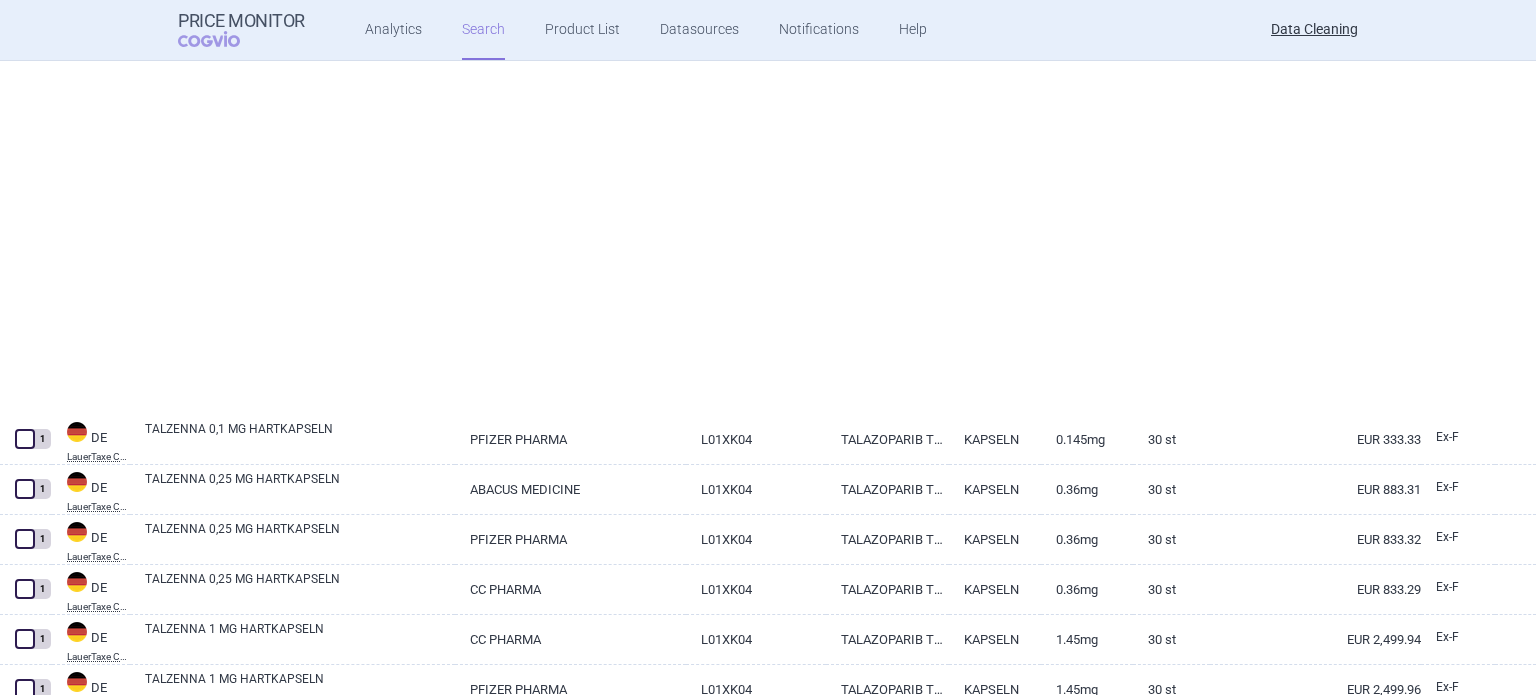 select on "brandName" 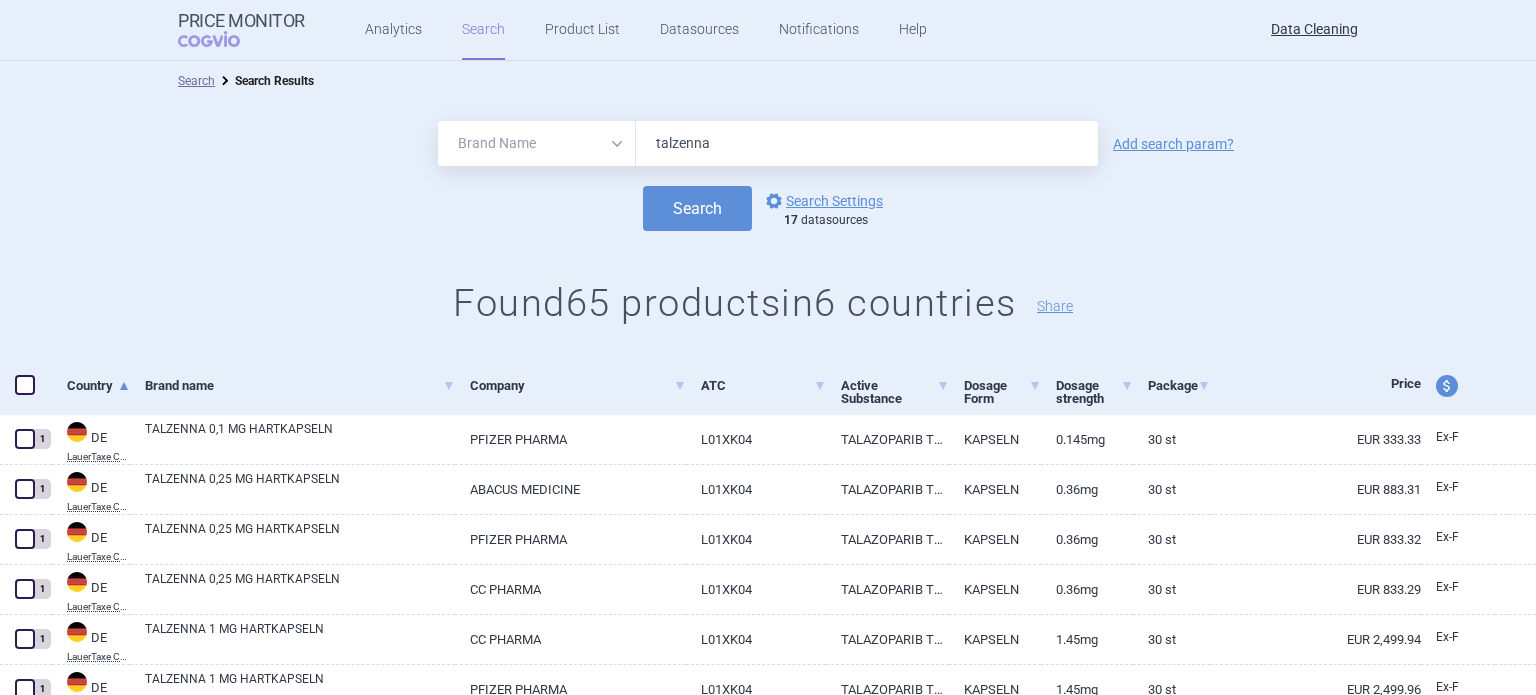 drag, startPoint x: 786, startPoint y: 127, endPoint x: 424, endPoint y: 133, distance: 362.0497 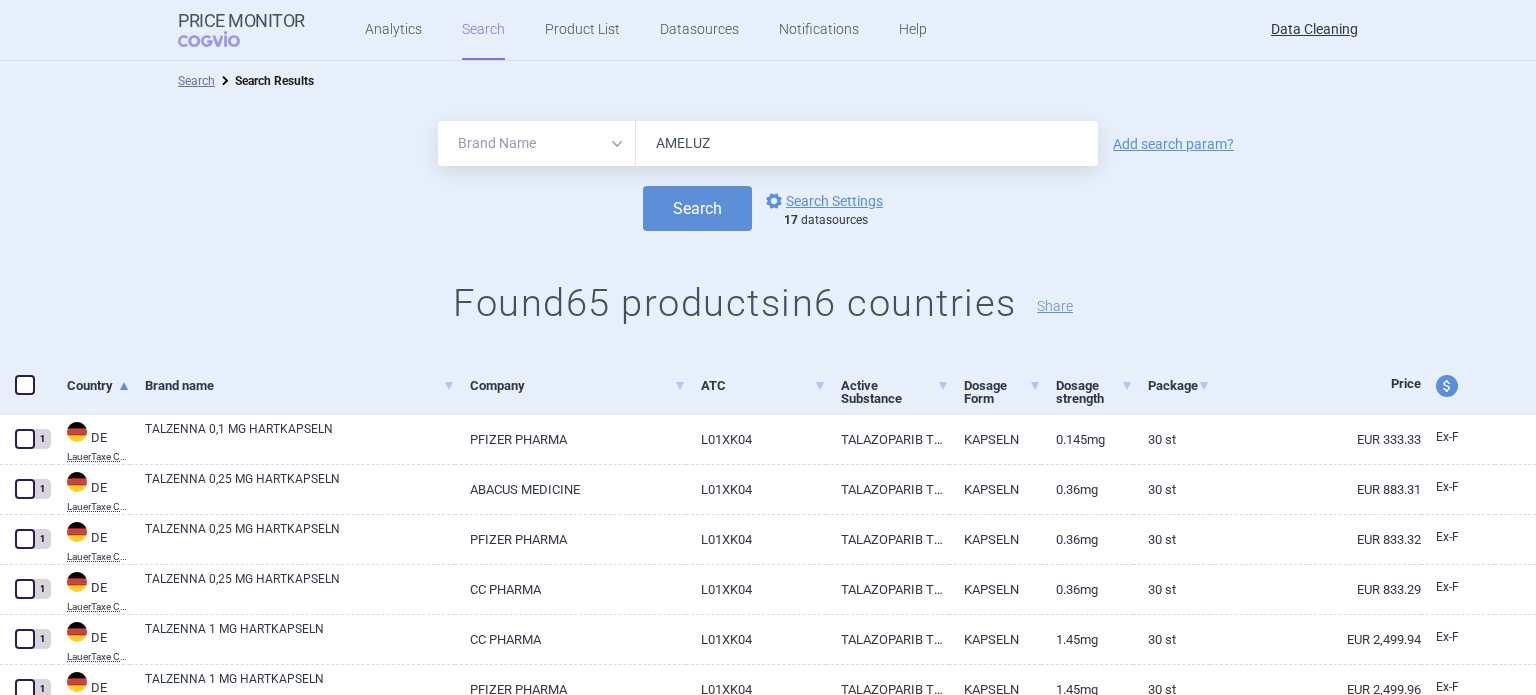 type on "AMELUZ" 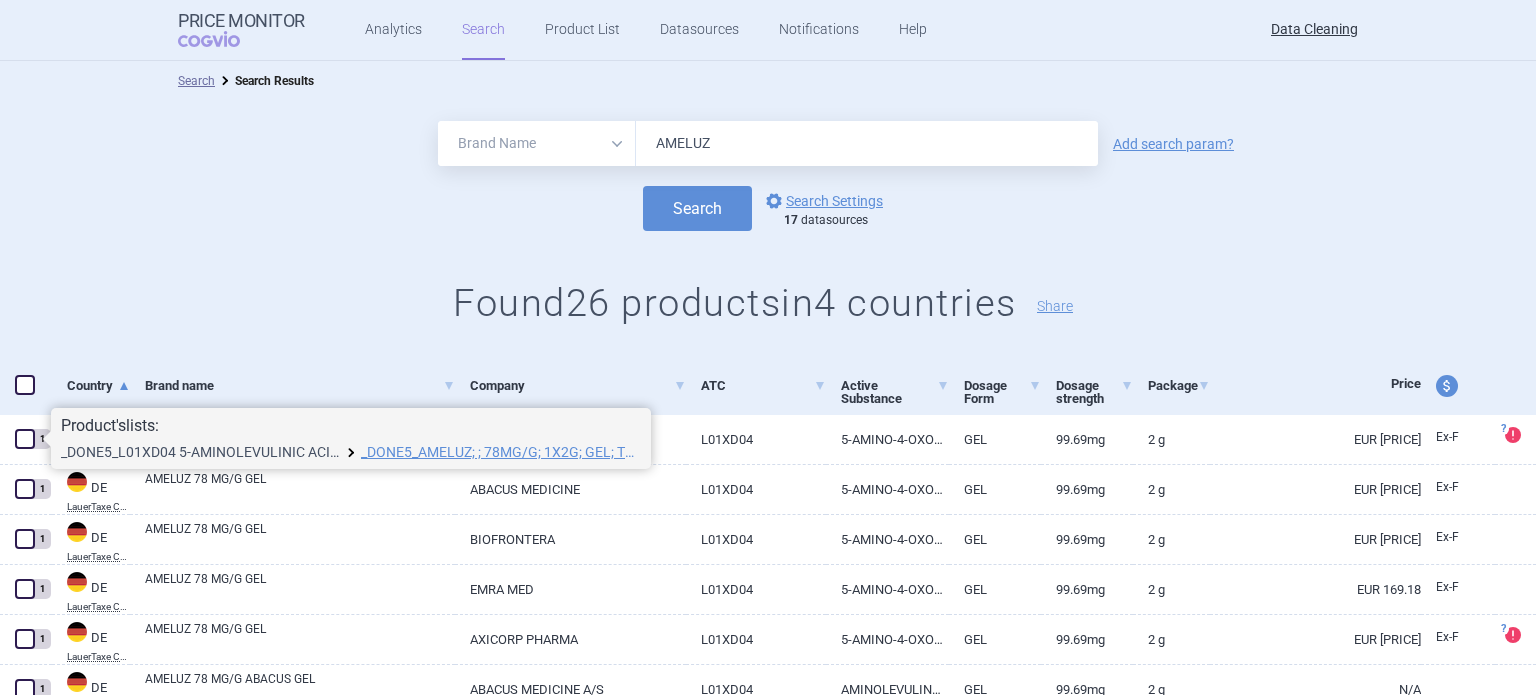 click on "_DONE5_L01XD04 5-AMINOLEVULINIC ACID HYDROCHLORIDE" at bounding box center [201, 452] 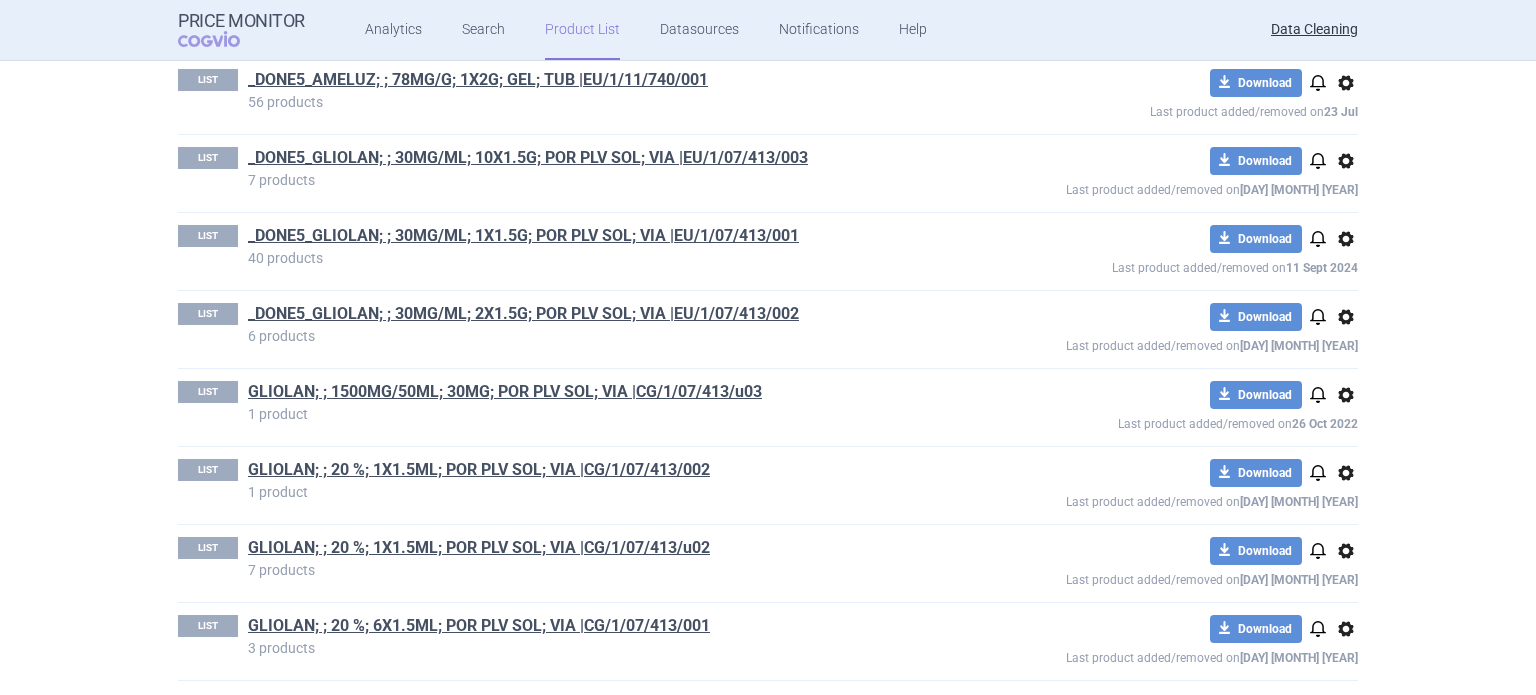 scroll, scrollTop: 549, scrollLeft: 0, axis: vertical 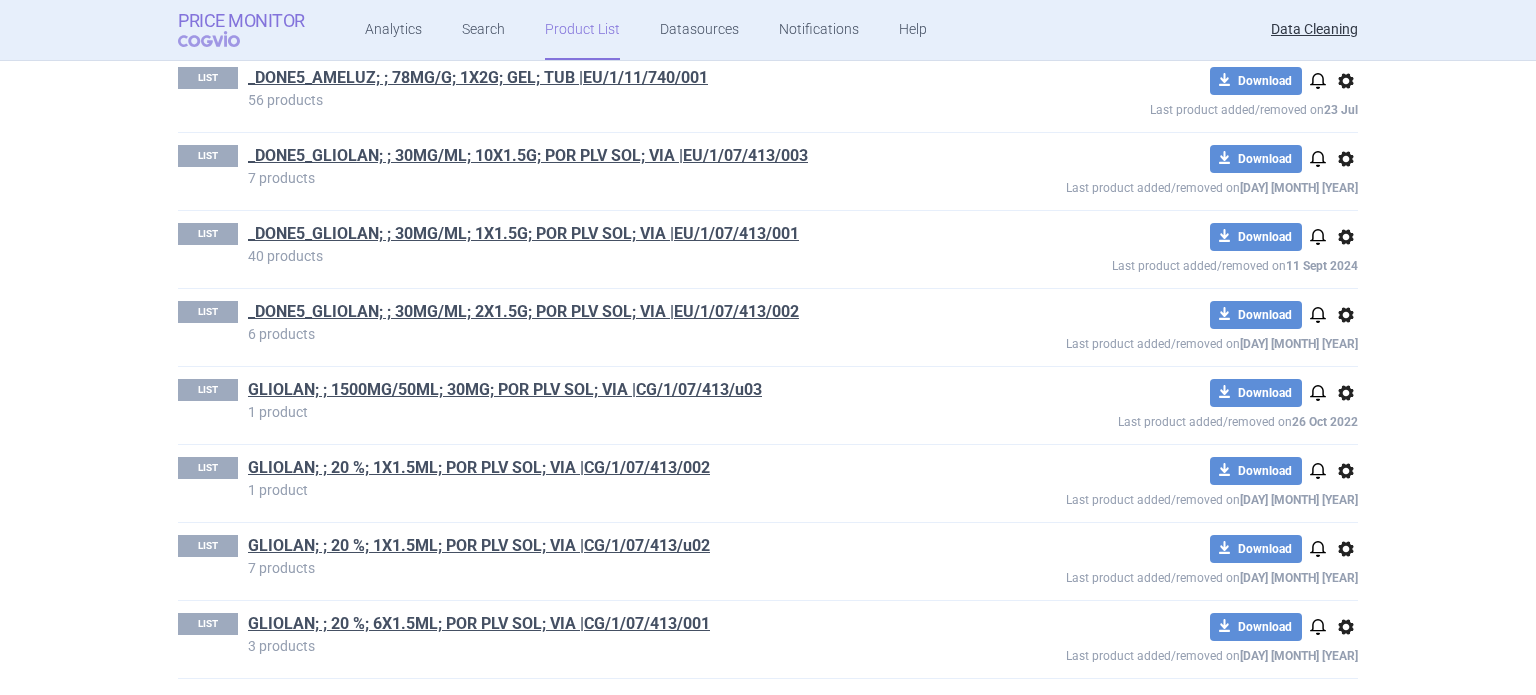click on "Price Monitor" at bounding box center (241, 21) 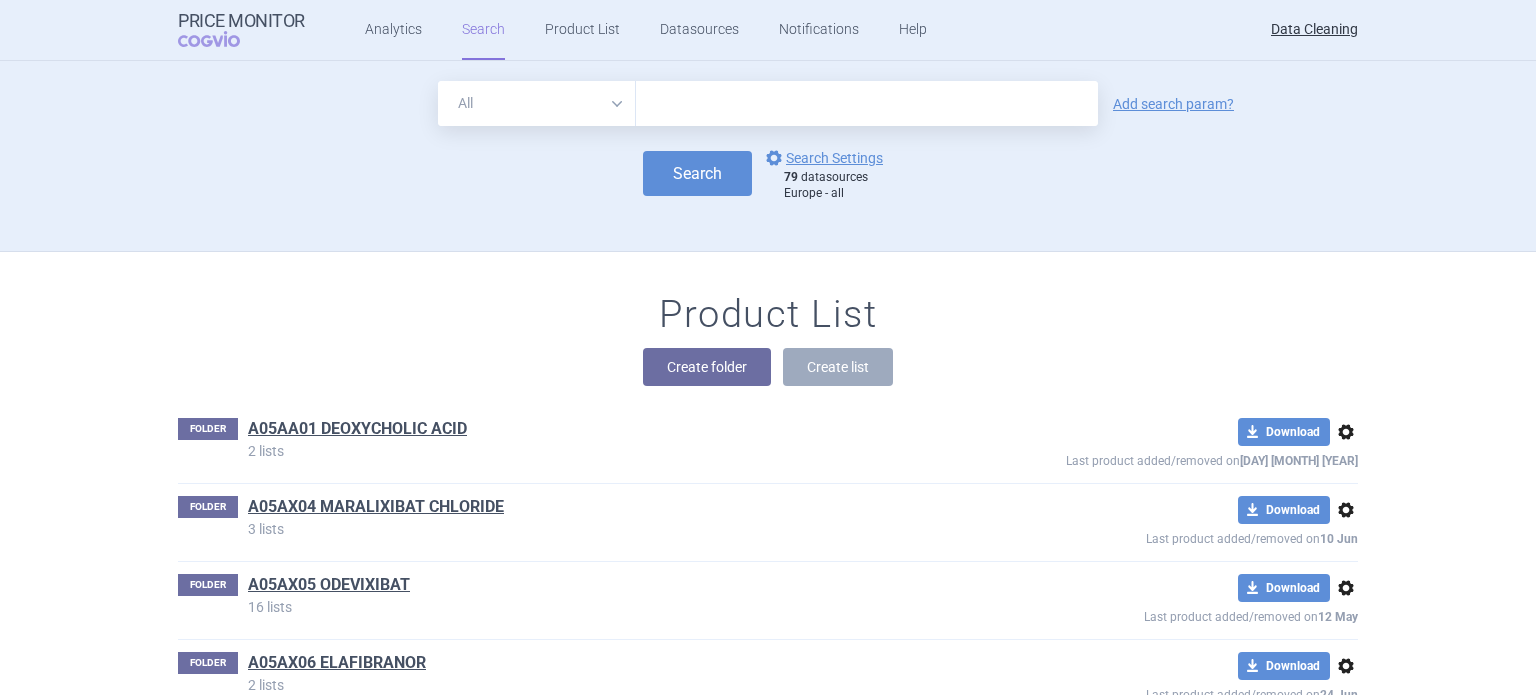 scroll, scrollTop: 70712, scrollLeft: 0, axis: vertical 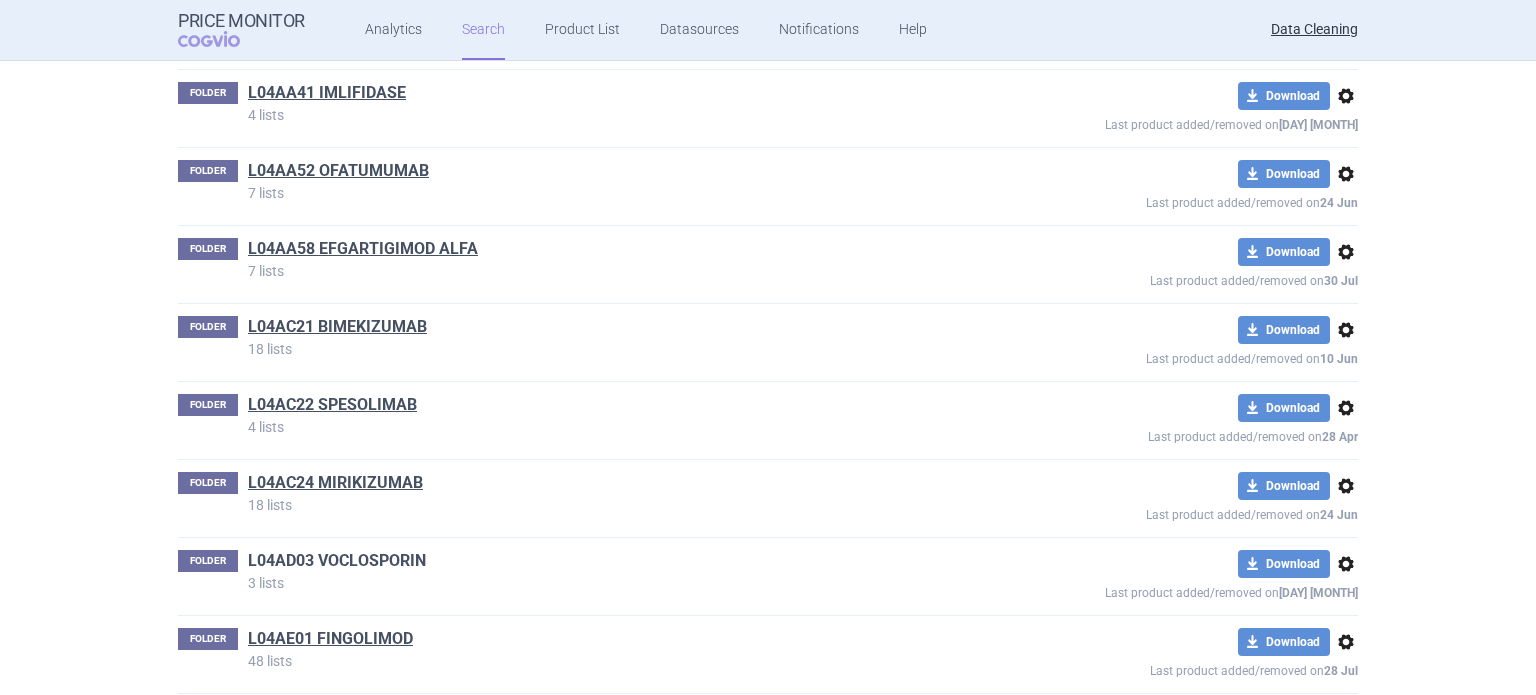 click on "L04AD03 VOCLOSPORIN" at bounding box center [337, 561] 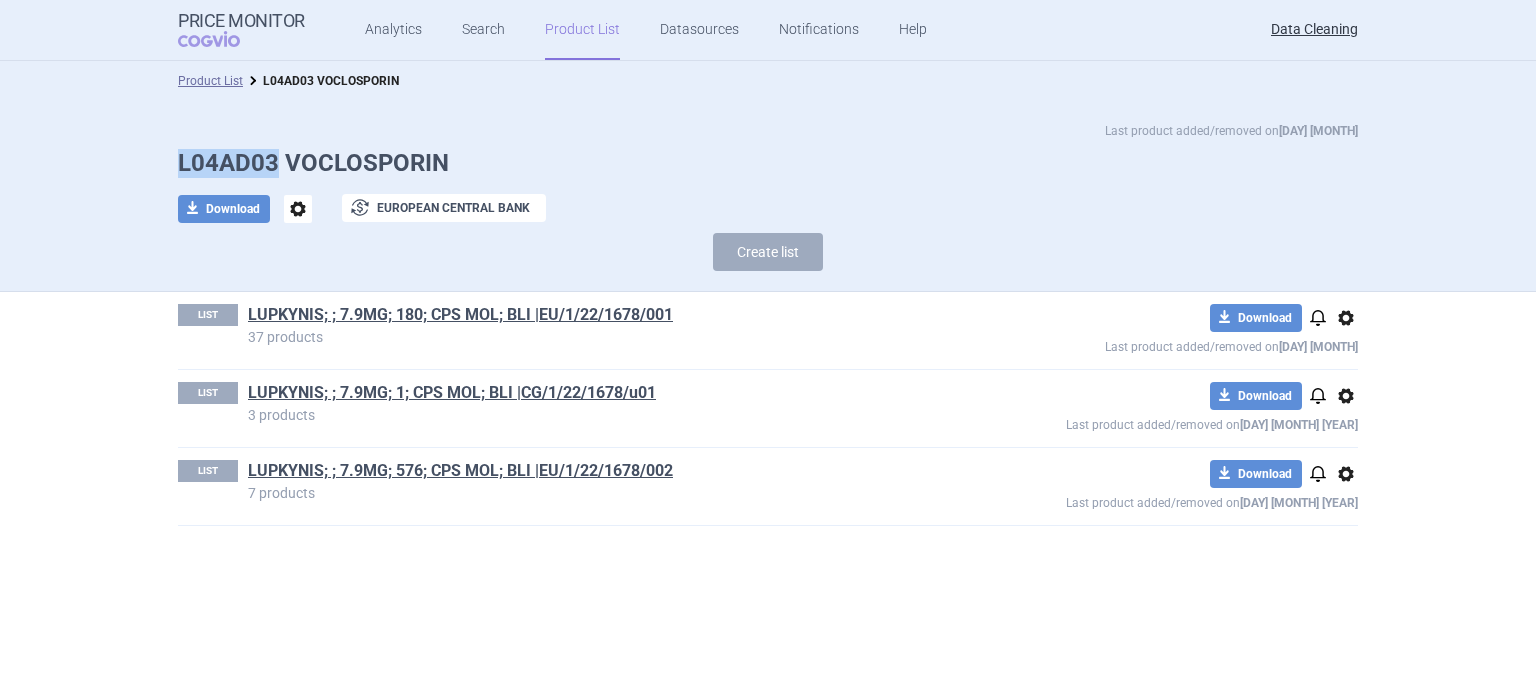 drag, startPoint x: 272, startPoint y: 164, endPoint x: 160, endPoint y: 163, distance: 112.00446 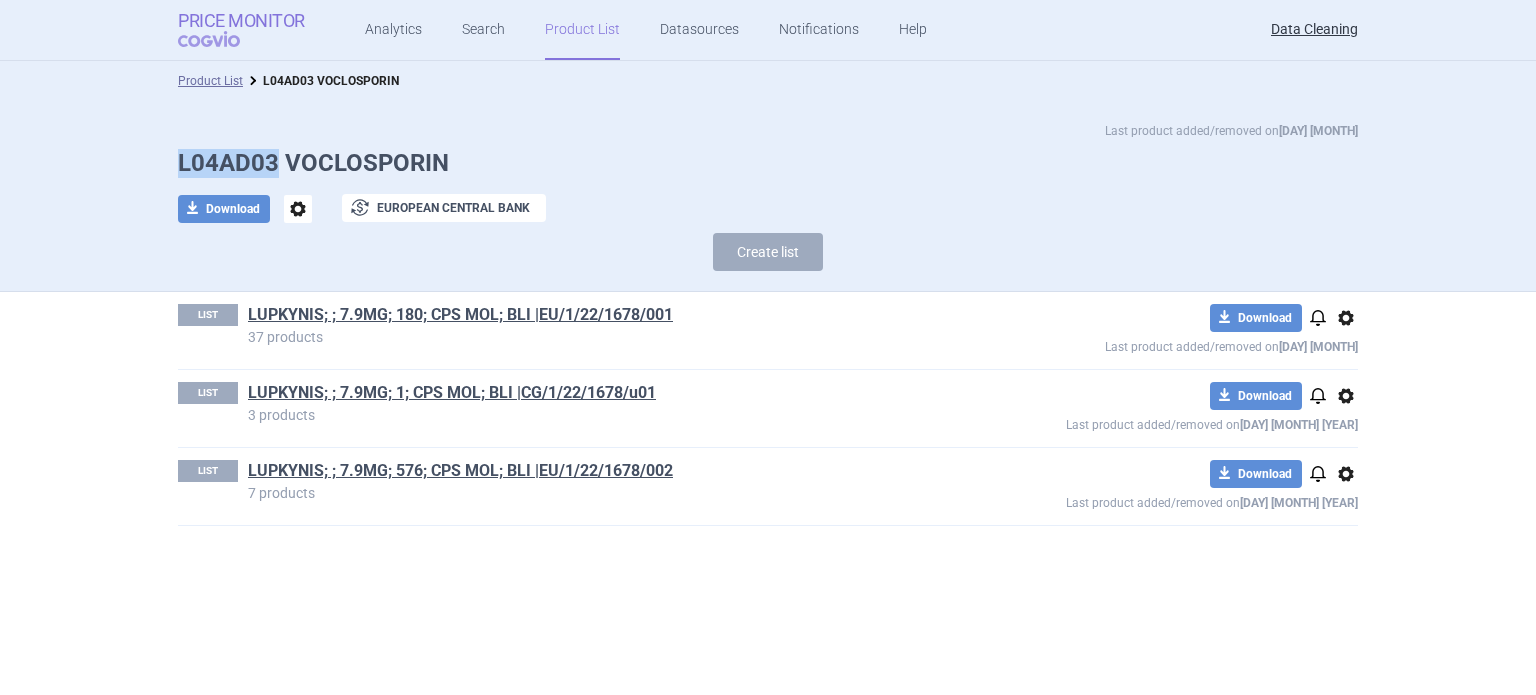 click on "Price Monitor" at bounding box center [241, 21] 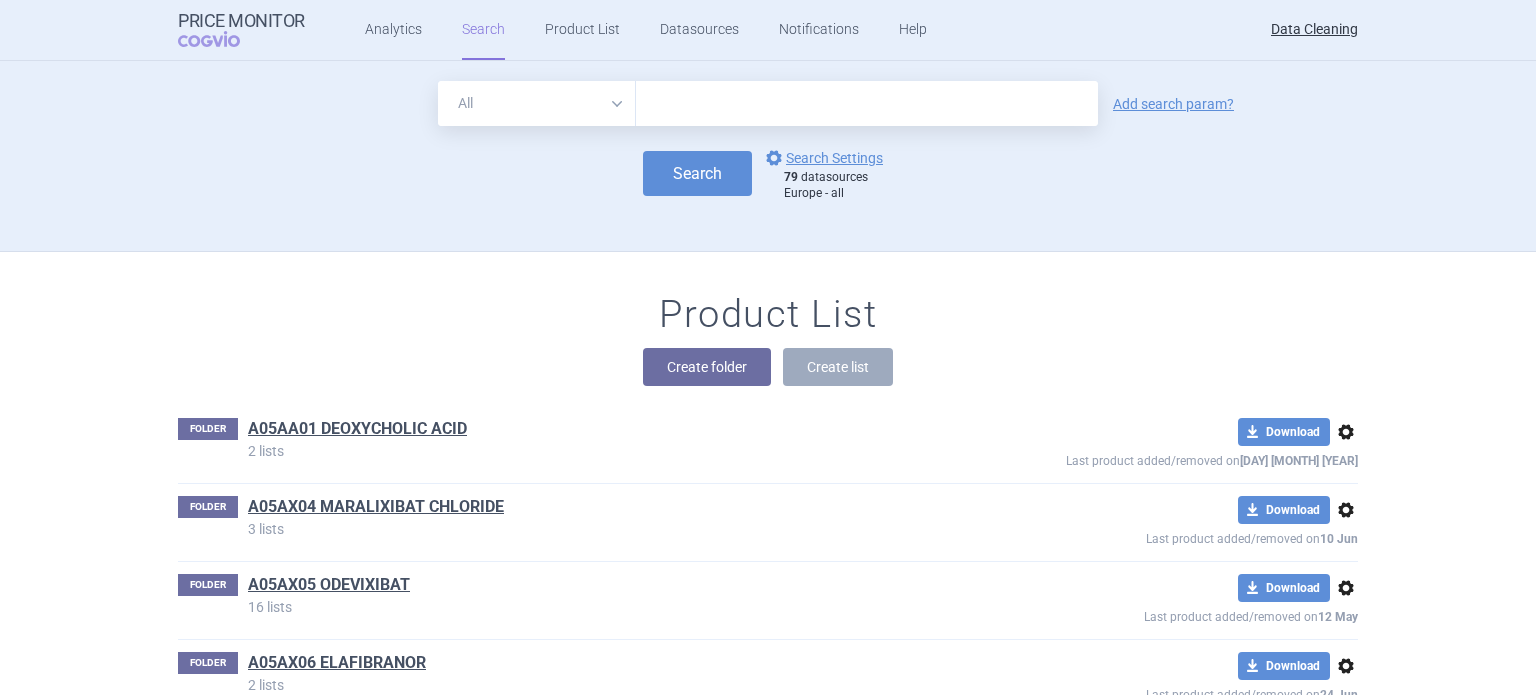 scroll, scrollTop: 47139, scrollLeft: 0, axis: vertical 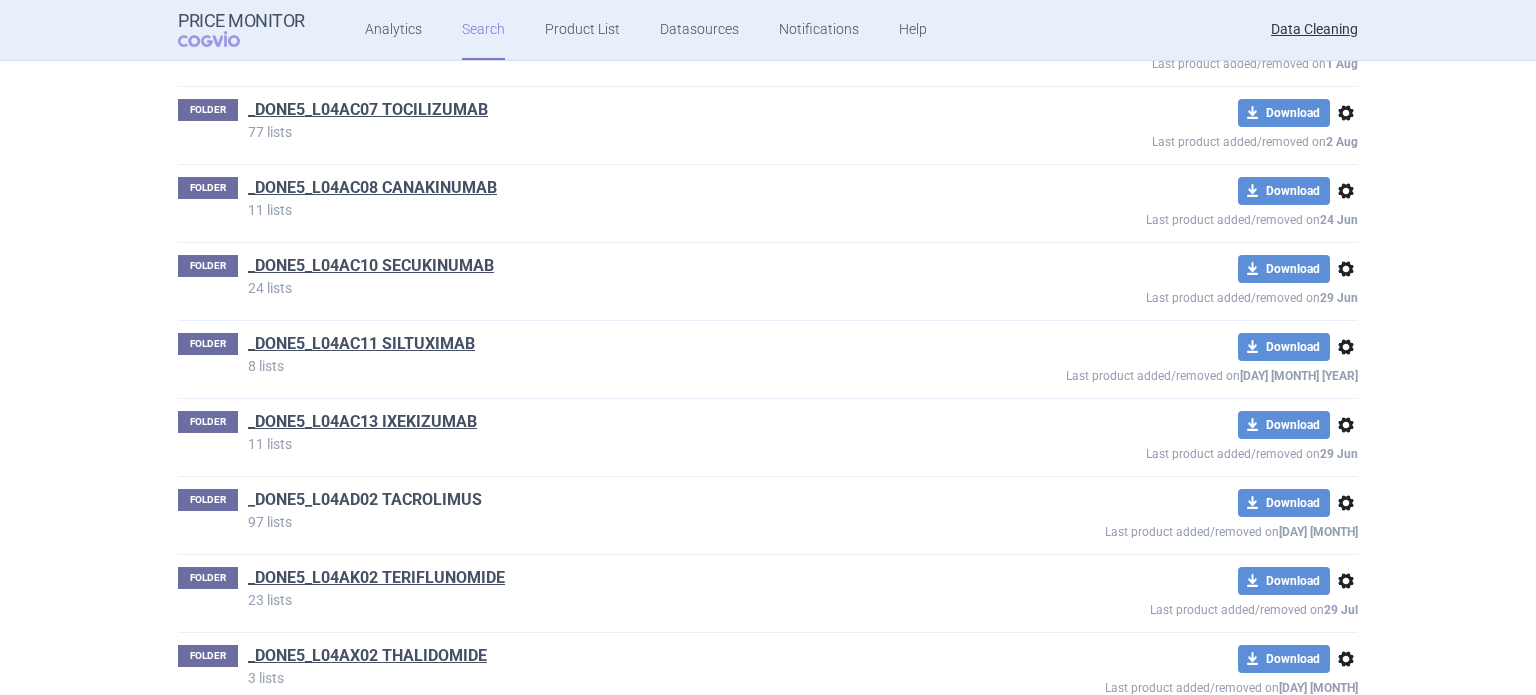 click on "_DONE5_L04AD02 TACROLIMUS" at bounding box center [365, 500] 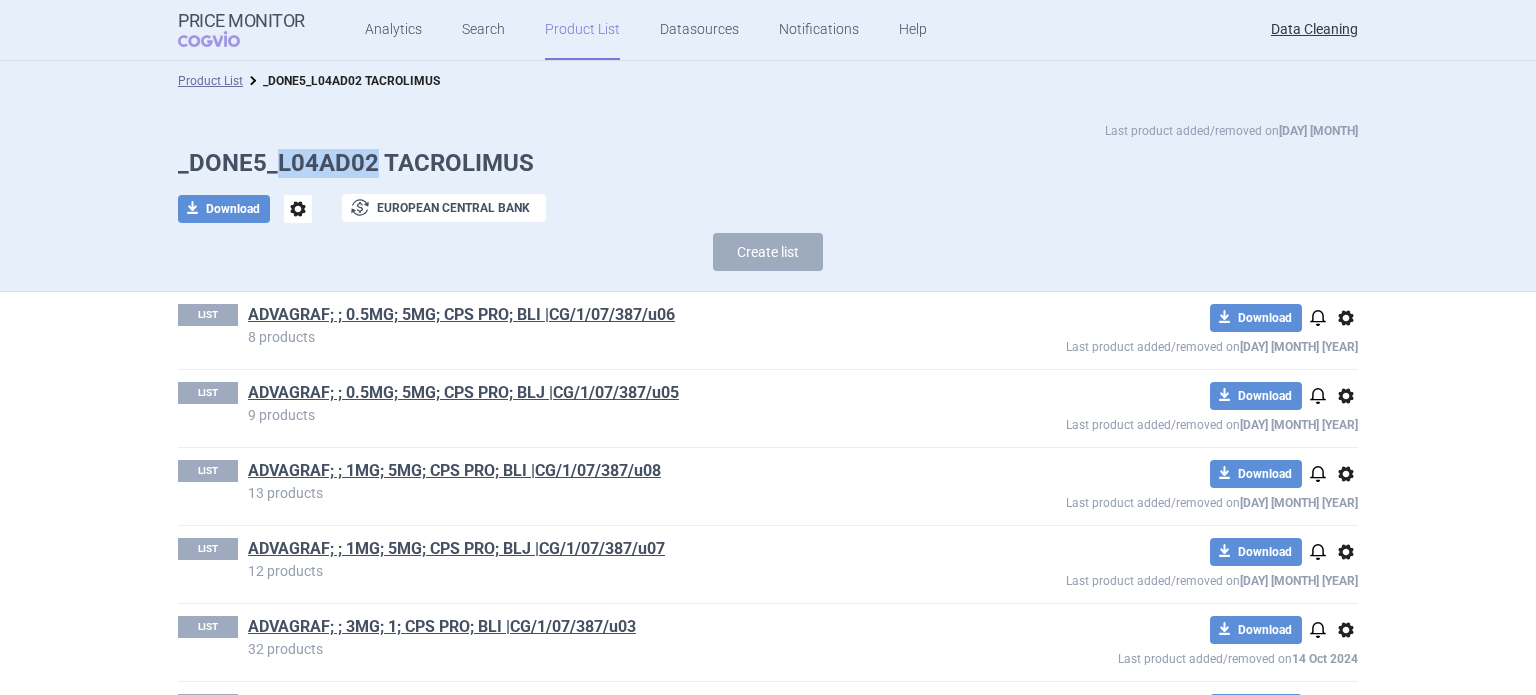 drag, startPoint x: 368, startPoint y: 170, endPoint x: 265, endPoint y: 161, distance: 103.392456 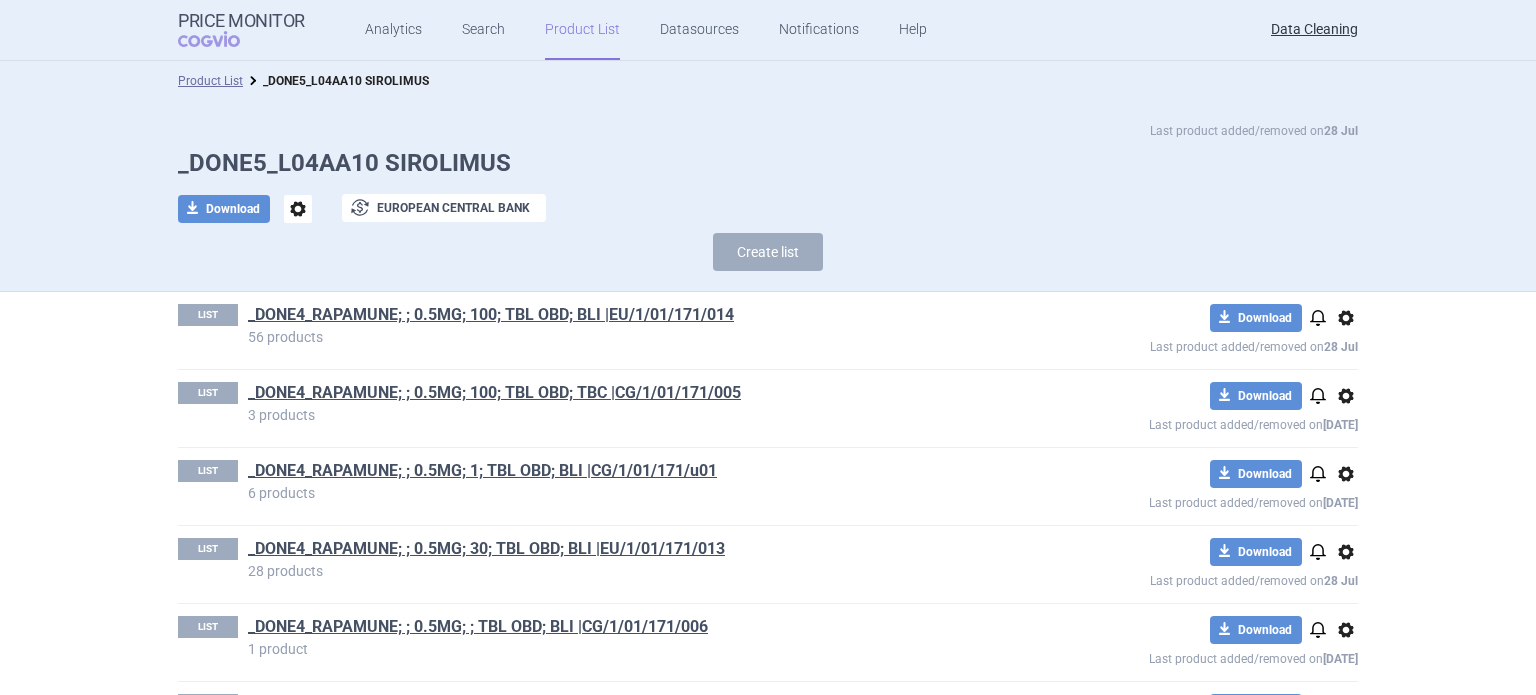 scroll, scrollTop: 0, scrollLeft: 0, axis: both 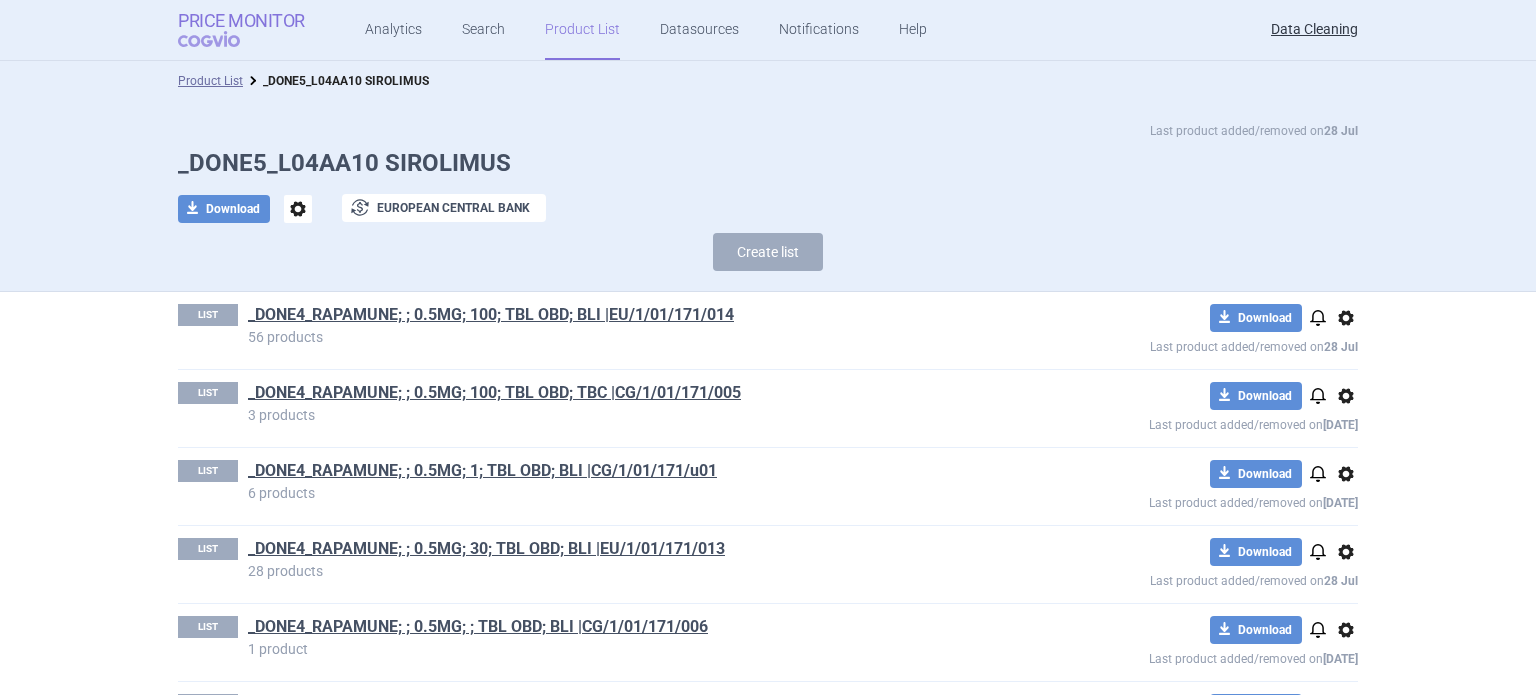 click on "Price Monitor" at bounding box center [241, 21] 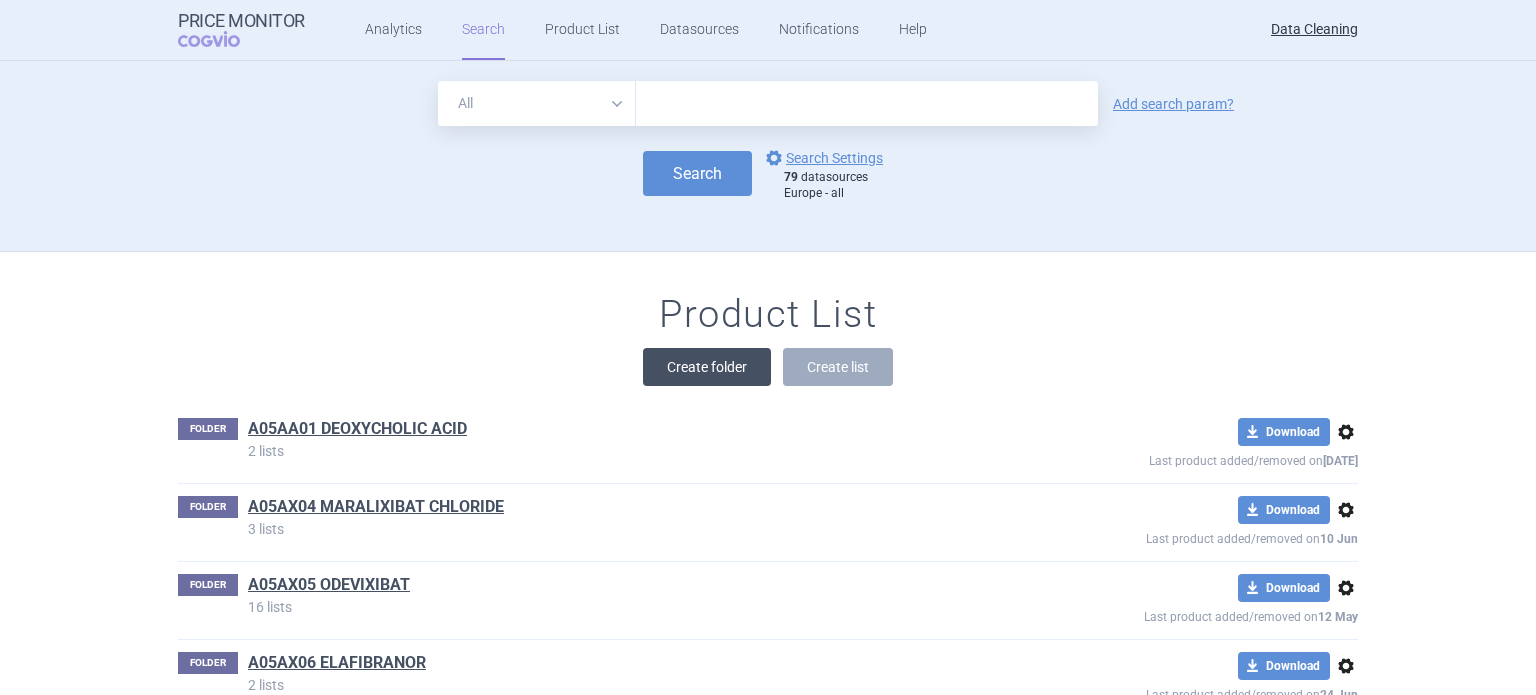 click on "Create folder" at bounding box center (707, 367) 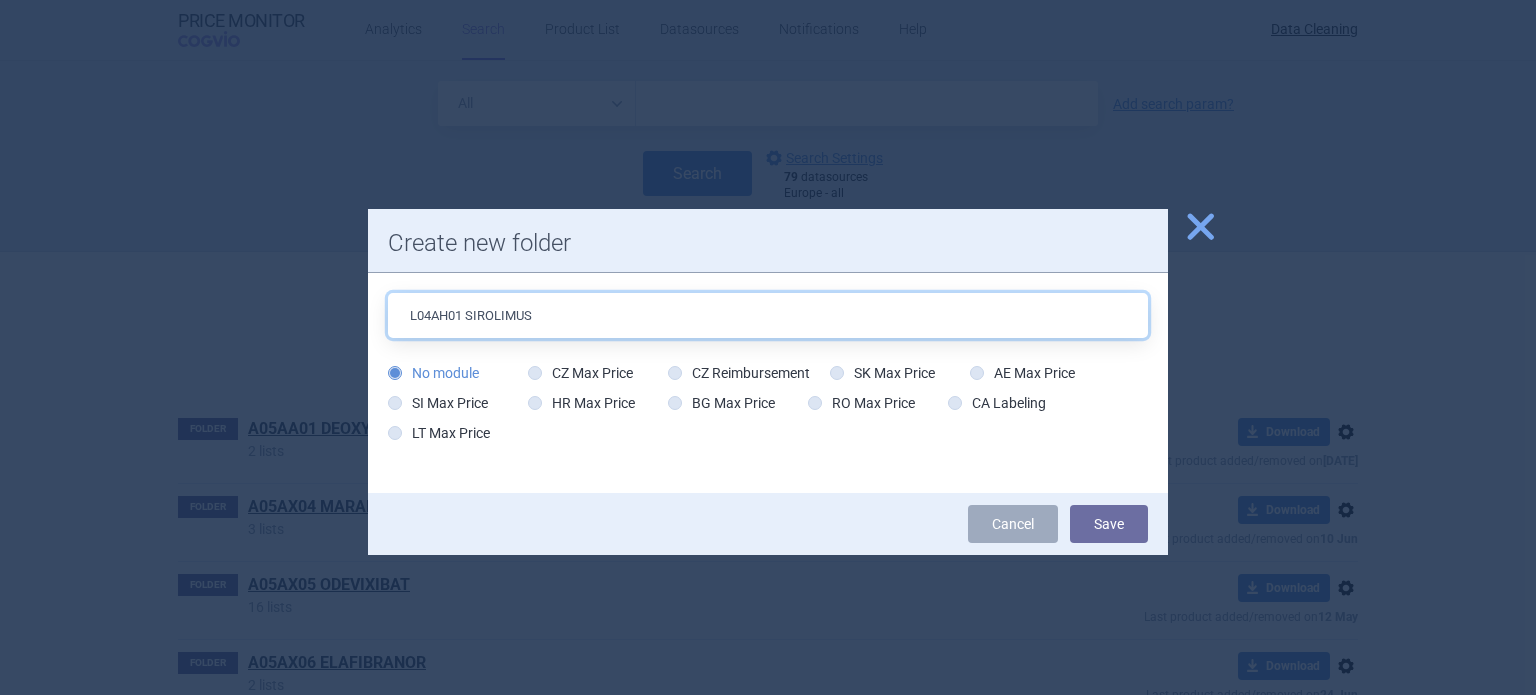 type on "L04AH01 SIROLIMUS" 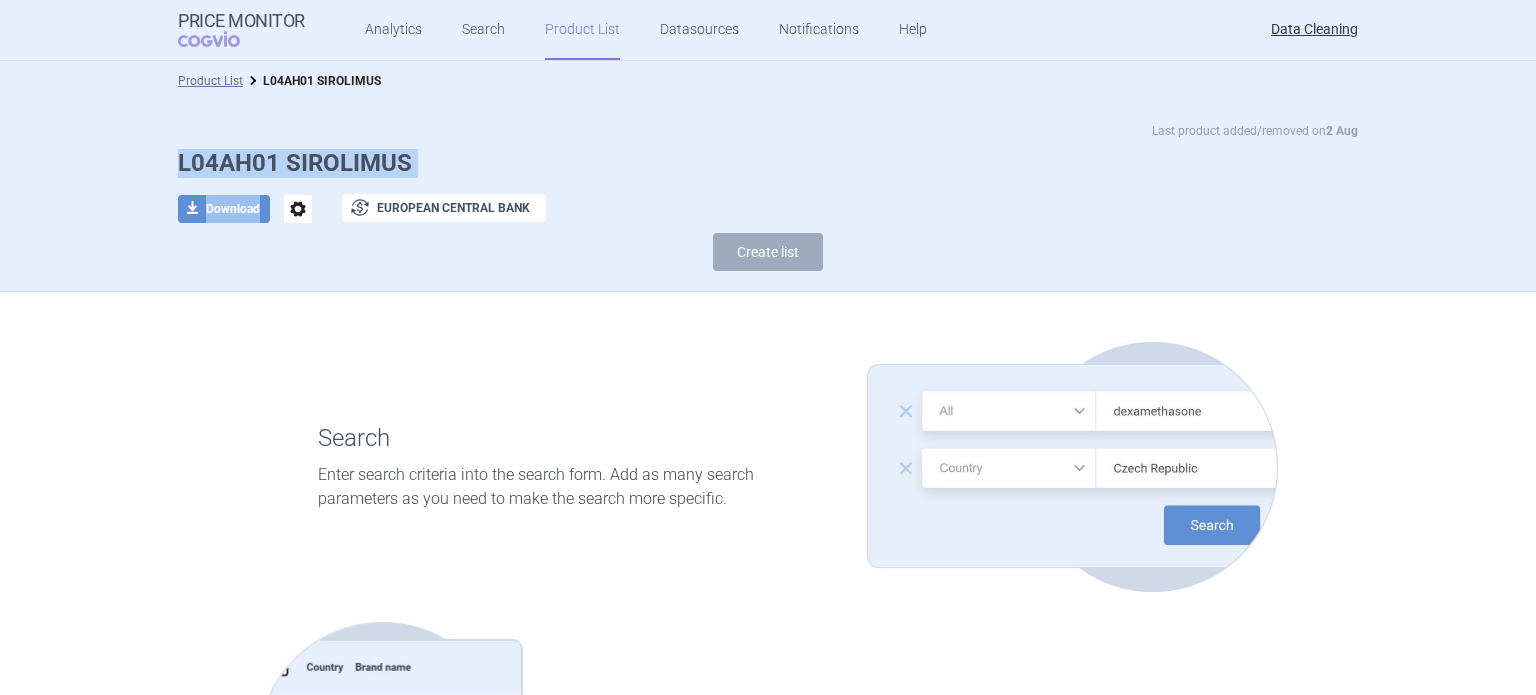 drag, startPoint x: 368, startPoint y: 177, endPoint x: 164, endPoint y: 176, distance: 204.00246 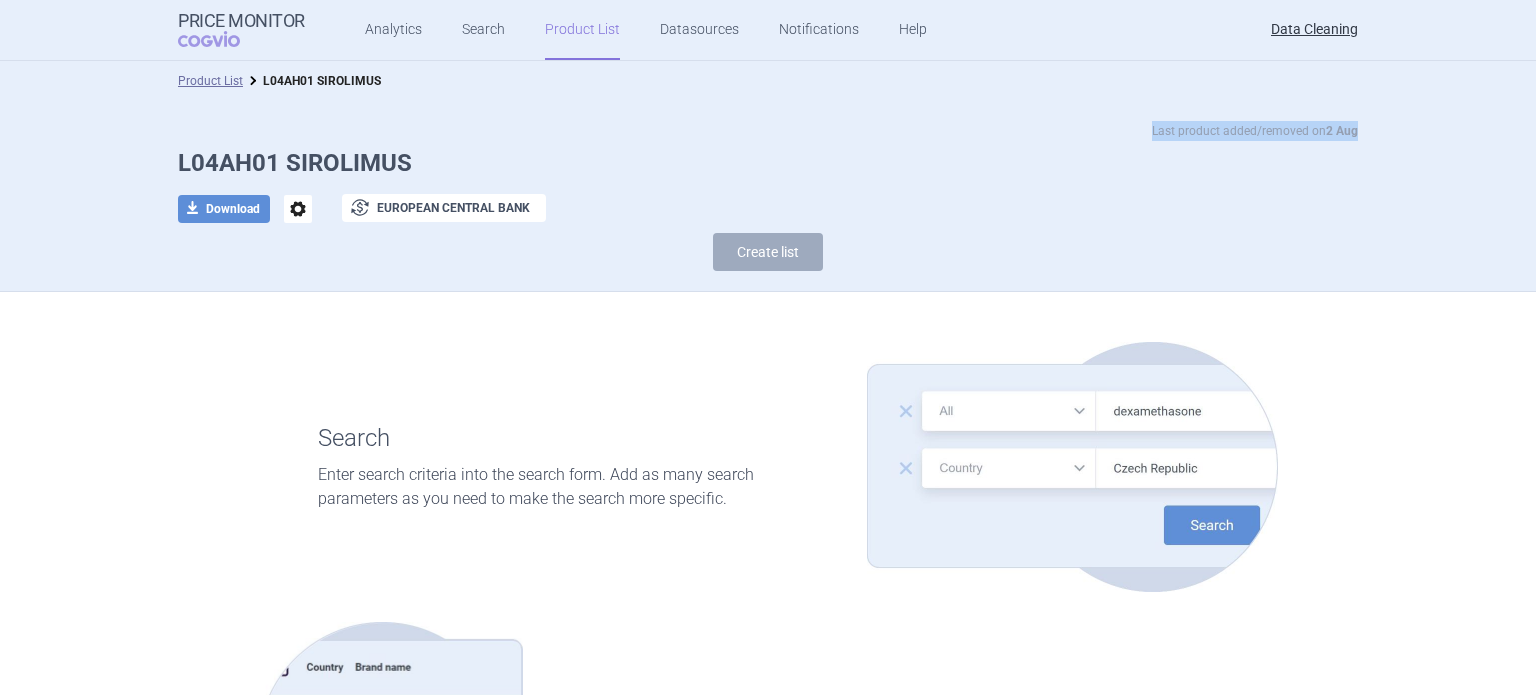 drag, startPoint x: 224, startPoint y: 147, endPoint x: 399, endPoint y: 137, distance: 175.28548 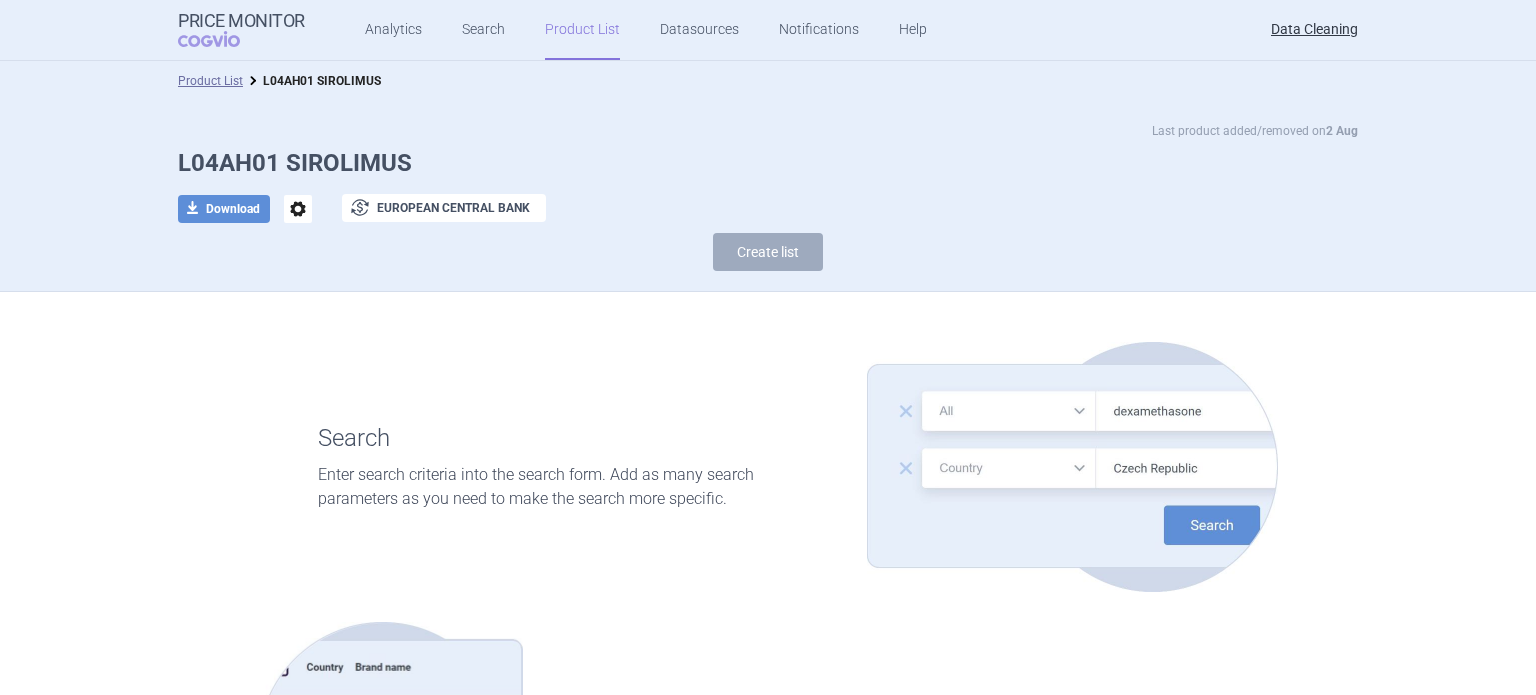 click on "L04AH01 SIROLIMUS" at bounding box center (768, 163) 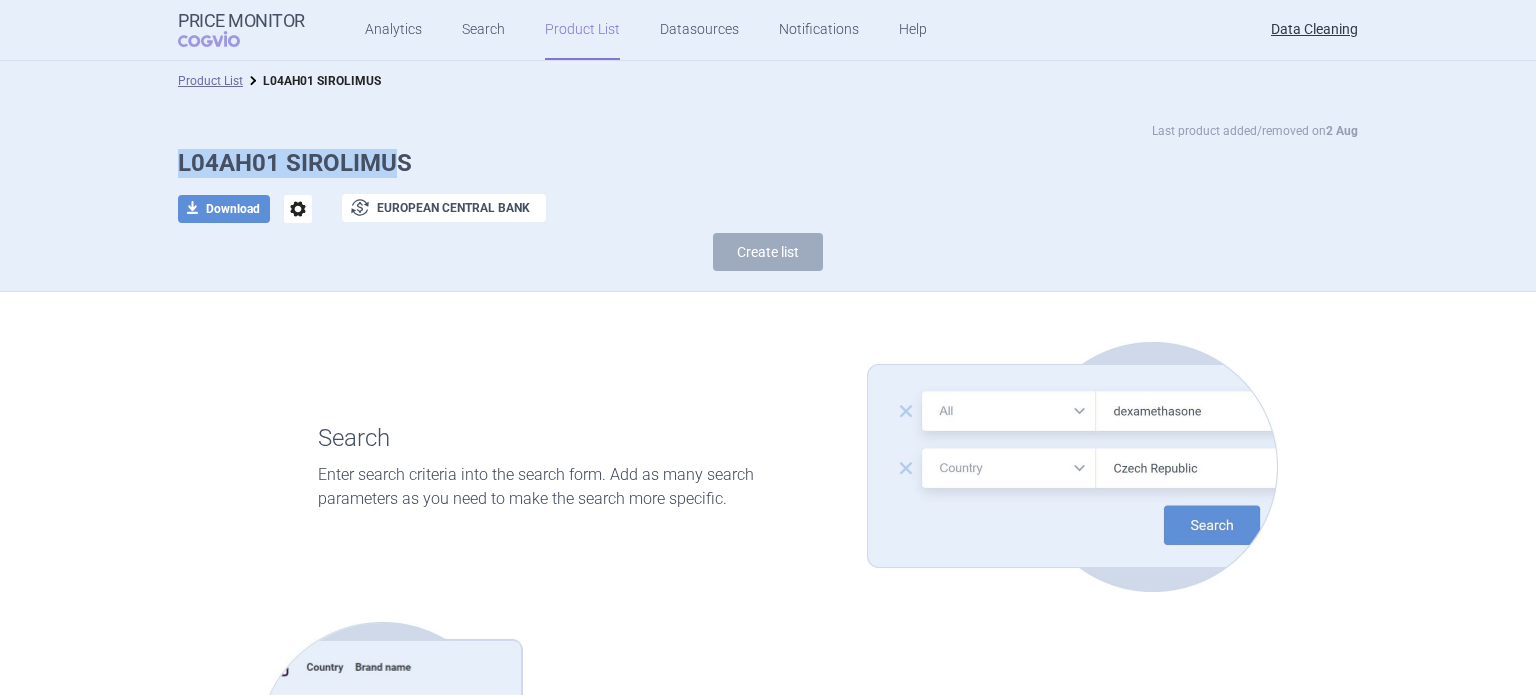 drag, startPoint x: 259, startPoint y: 162, endPoint x: 141, endPoint y: 158, distance: 118.06778 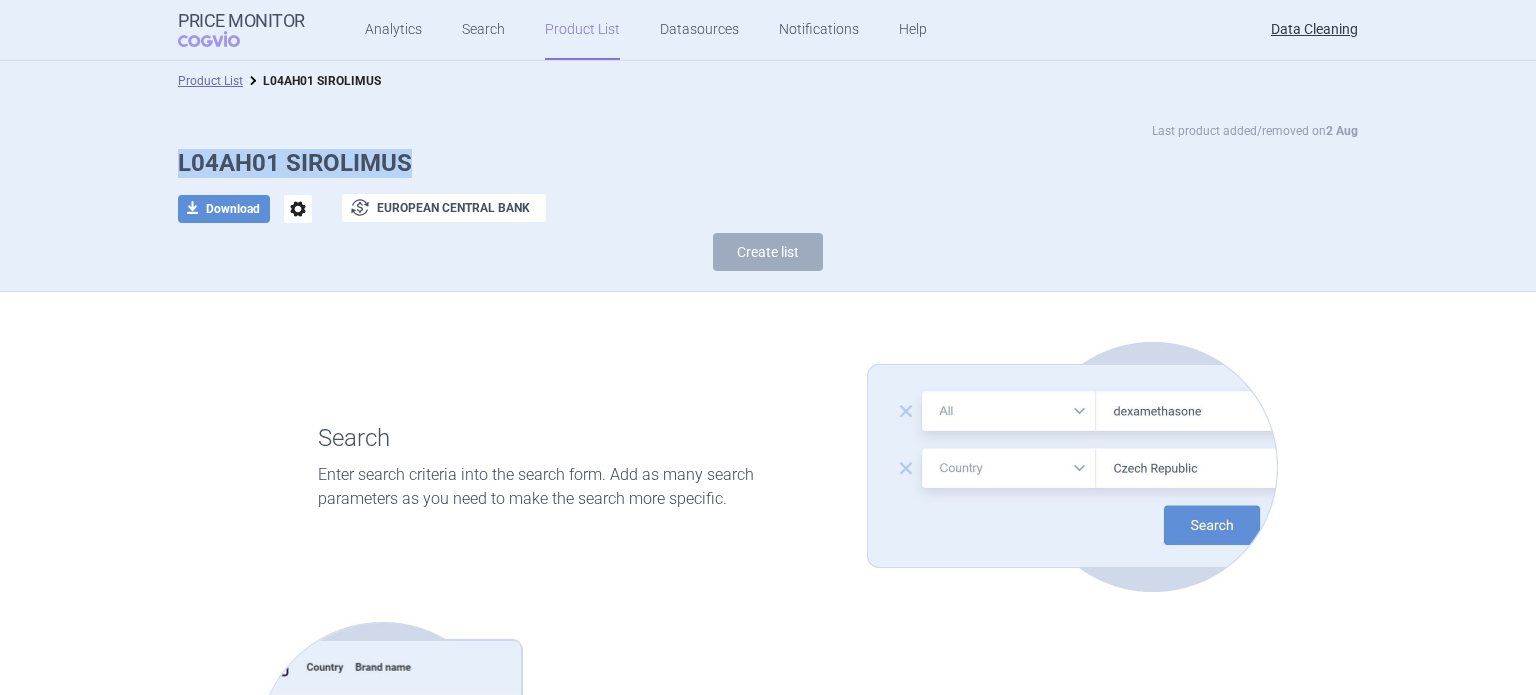 drag, startPoint x: 395, startPoint y: 159, endPoint x: 147, endPoint y: 159, distance: 248 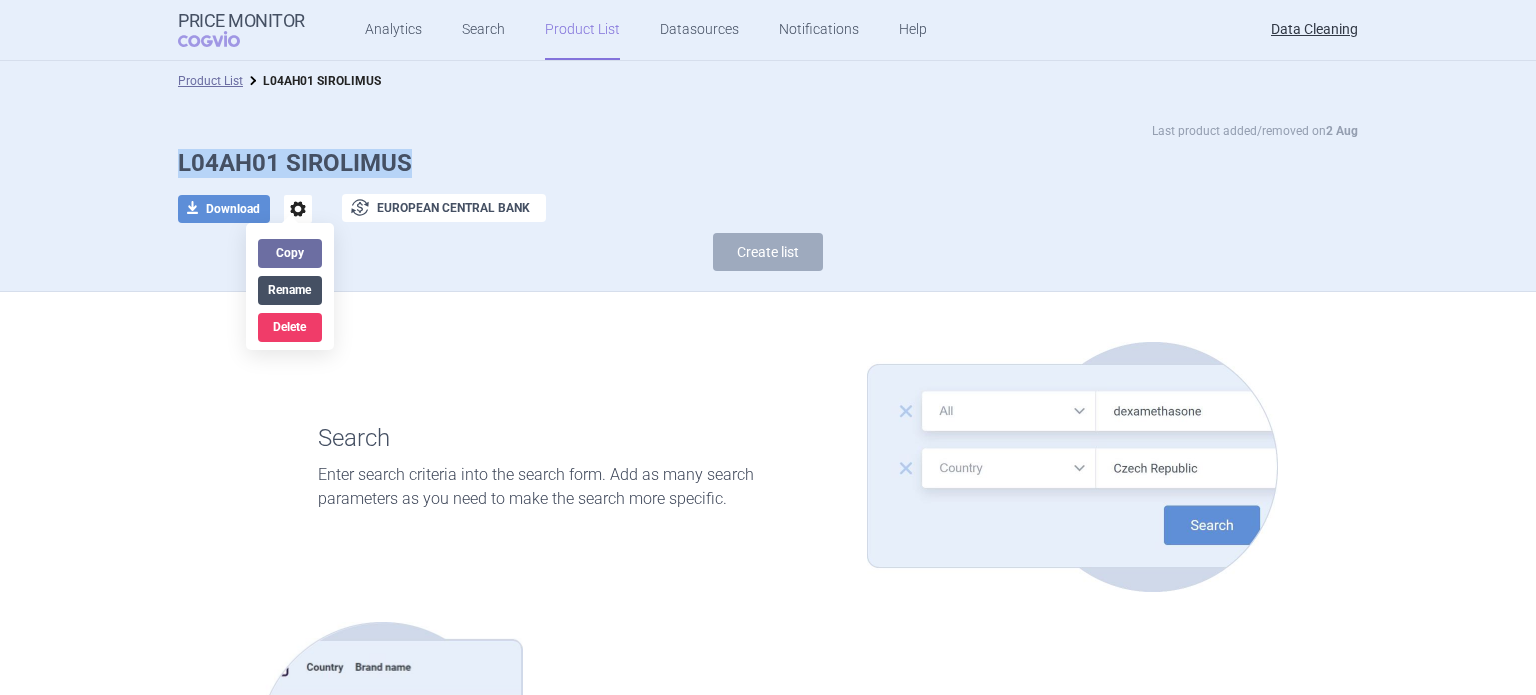click on "Rename" at bounding box center (290, 290) 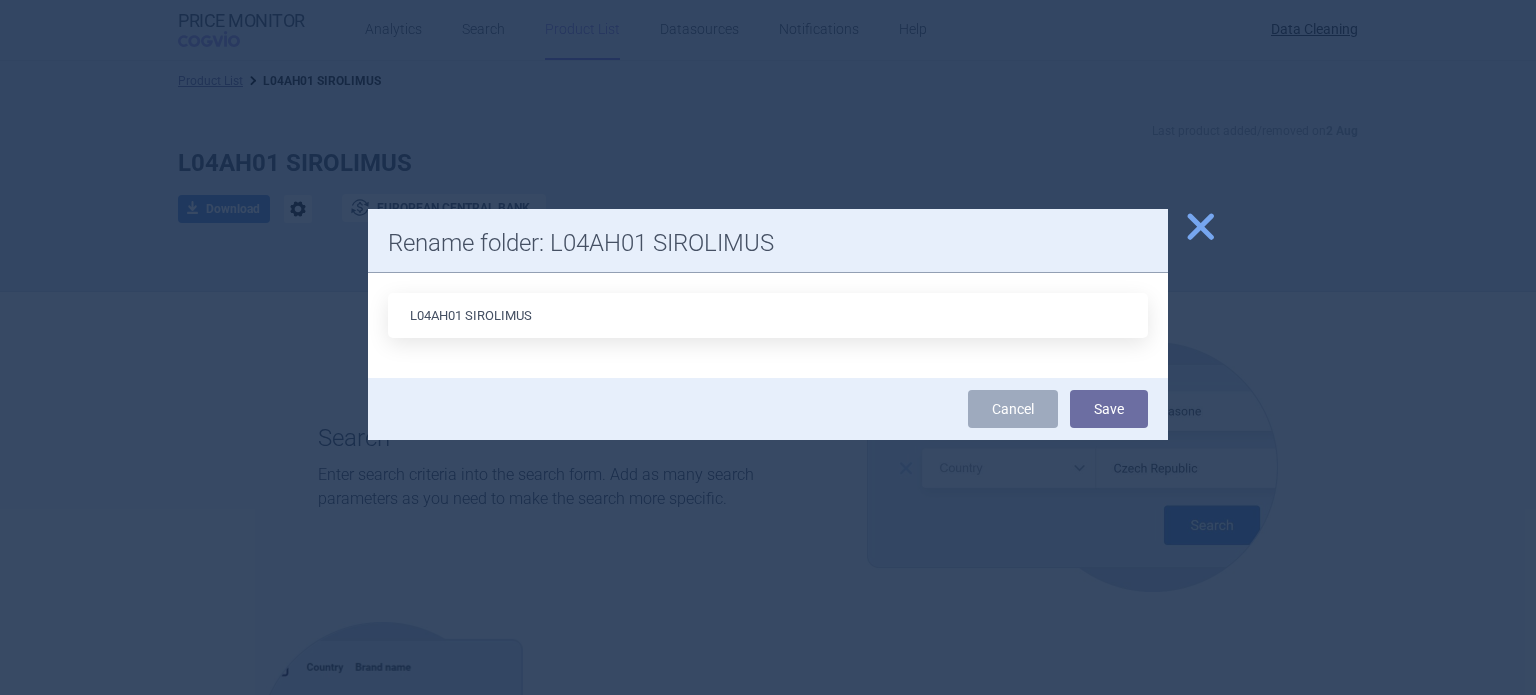 drag, startPoint x: 460, startPoint y: 318, endPoint x: 337, endPoint y: 295, distance: 125.13193 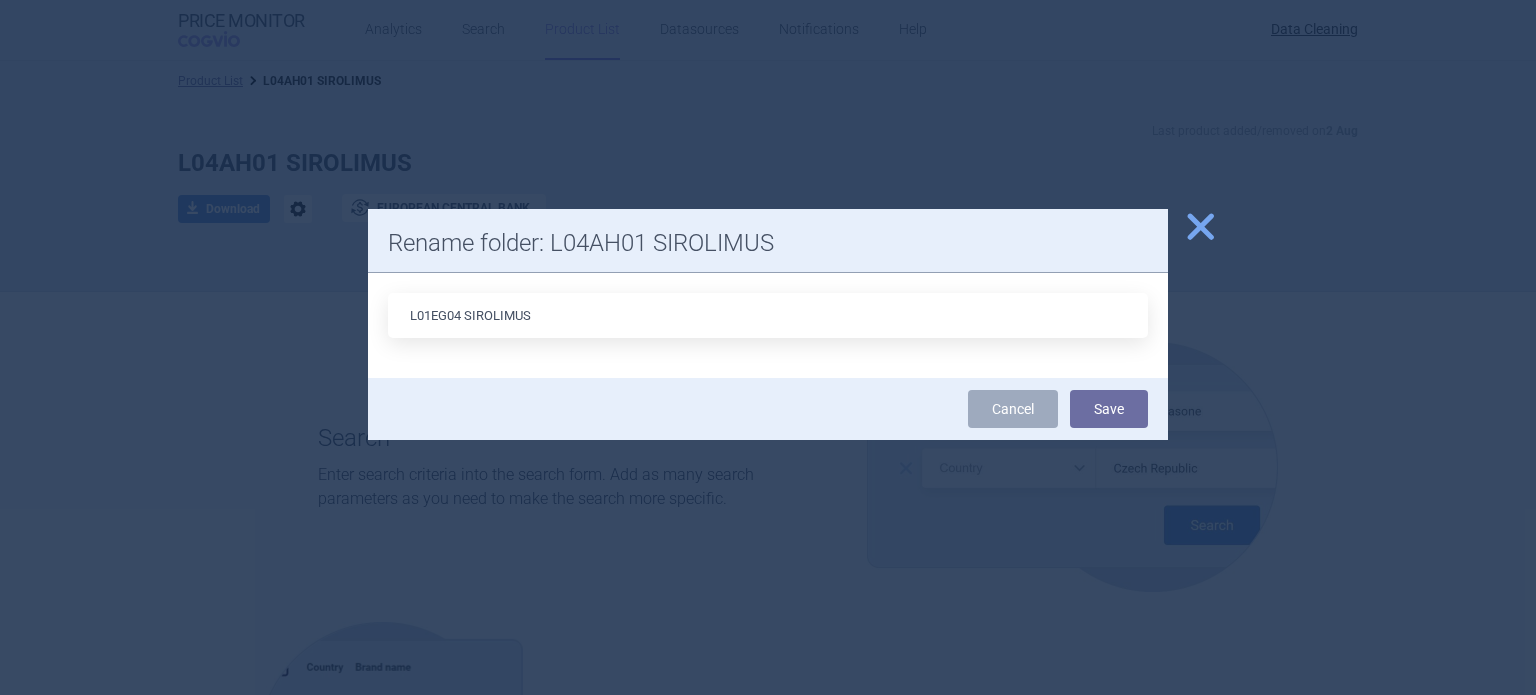 type on "L01EG04 SIROLIMUS" 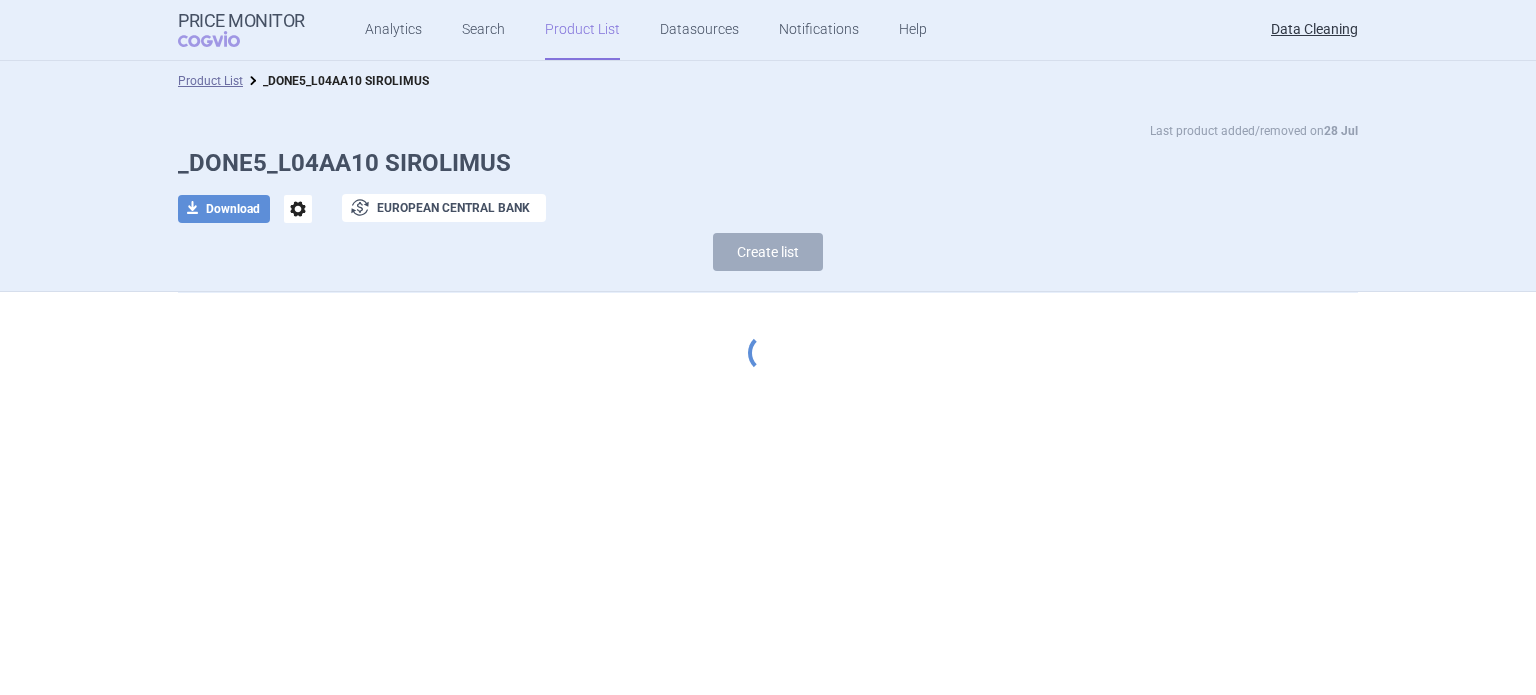 scroll, scrollTop: 0, scrollLeft: 0, axis: both 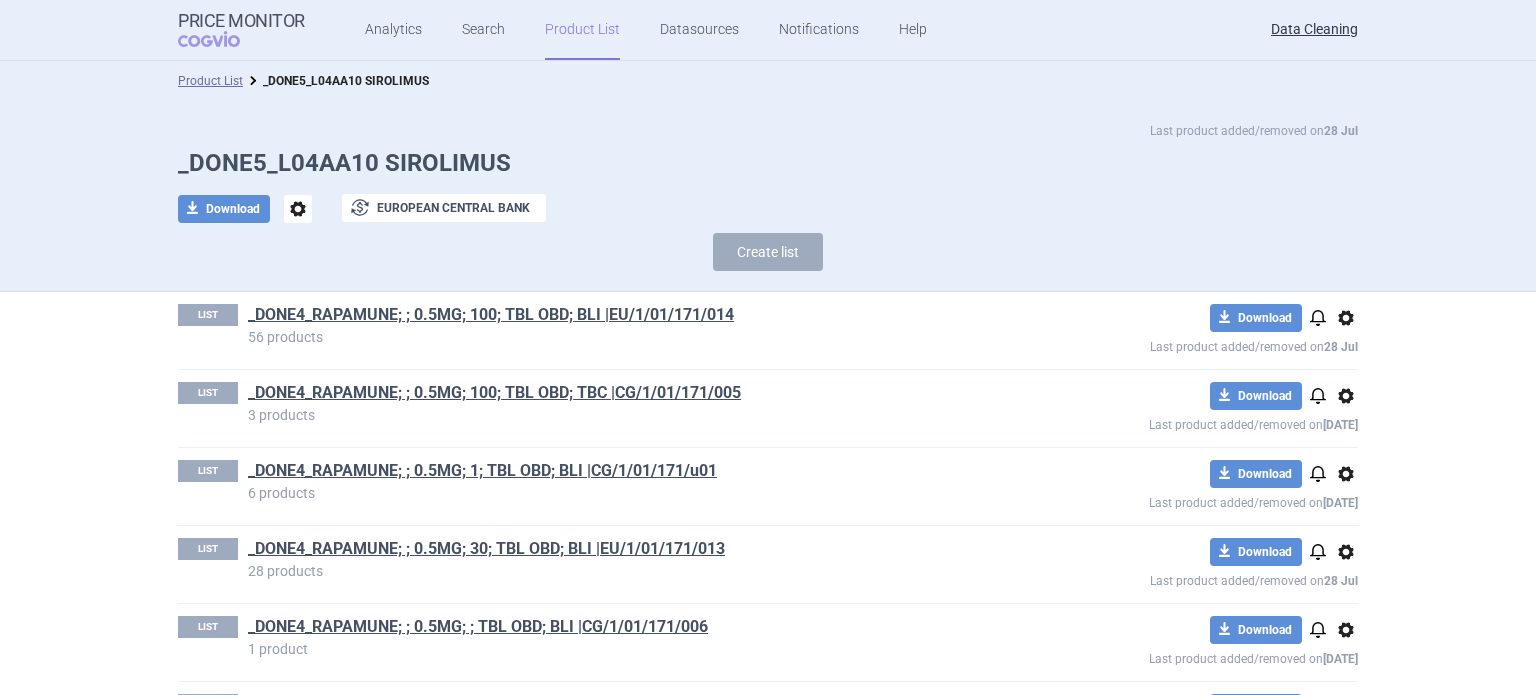 click on "options" at bounding box center [298, 209] 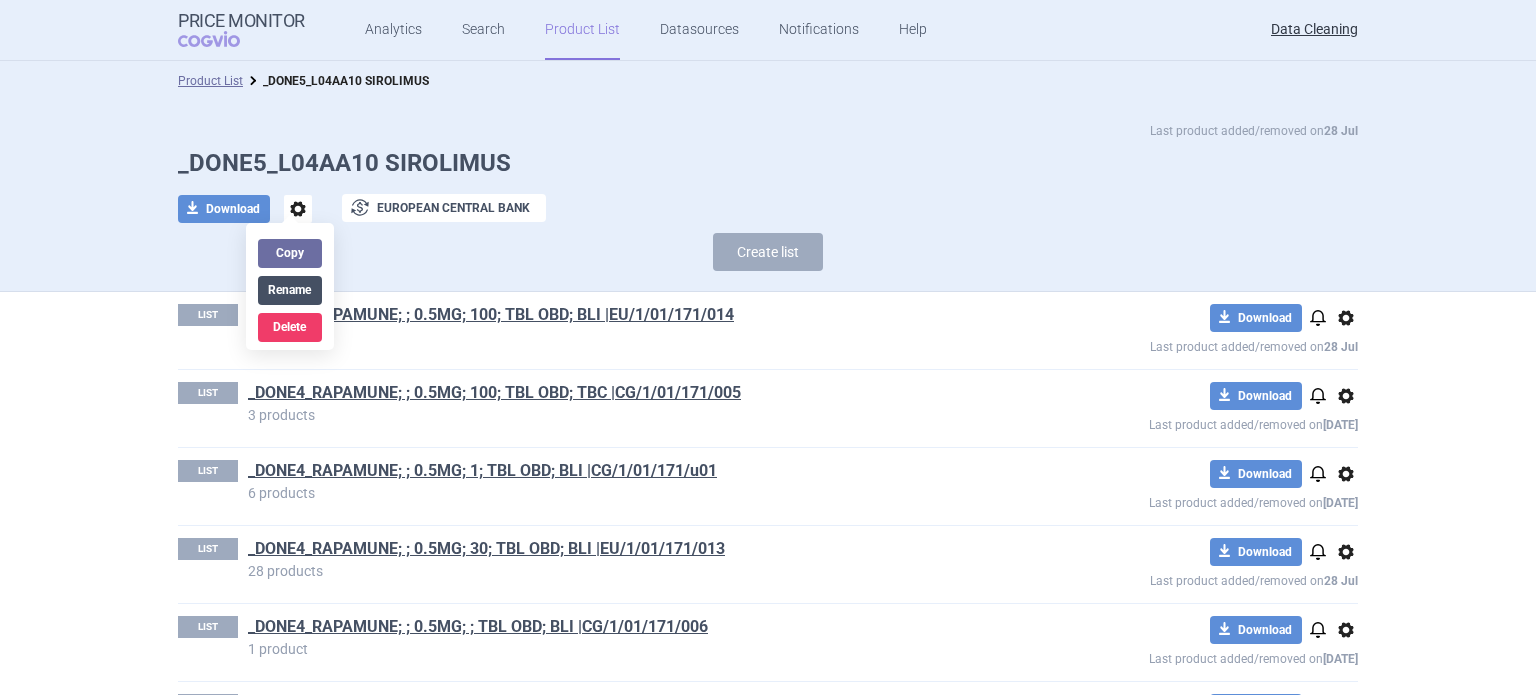 click on "Rename" at bounding box center [290, 290] 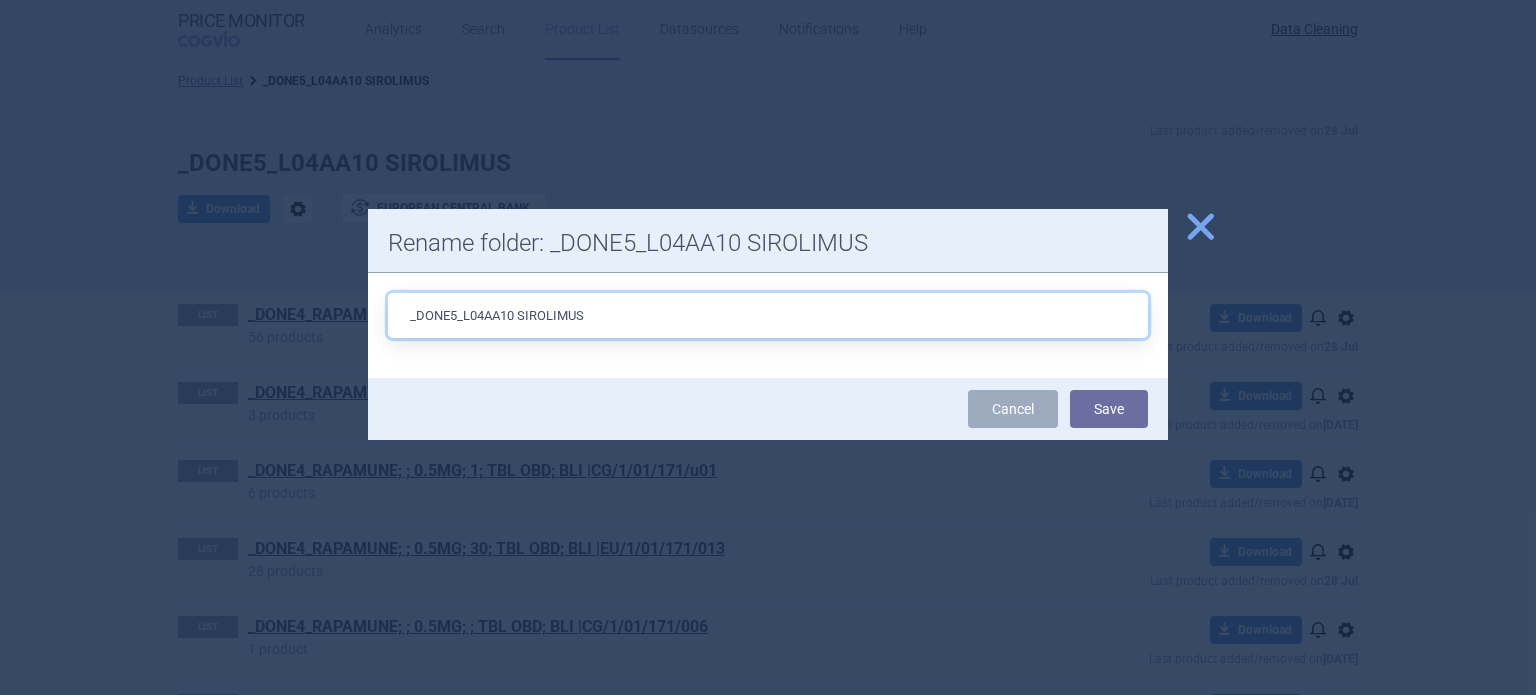 click on "_DONE5_L04AA10 SIROLIMUS" at bounding box center (768, 315) 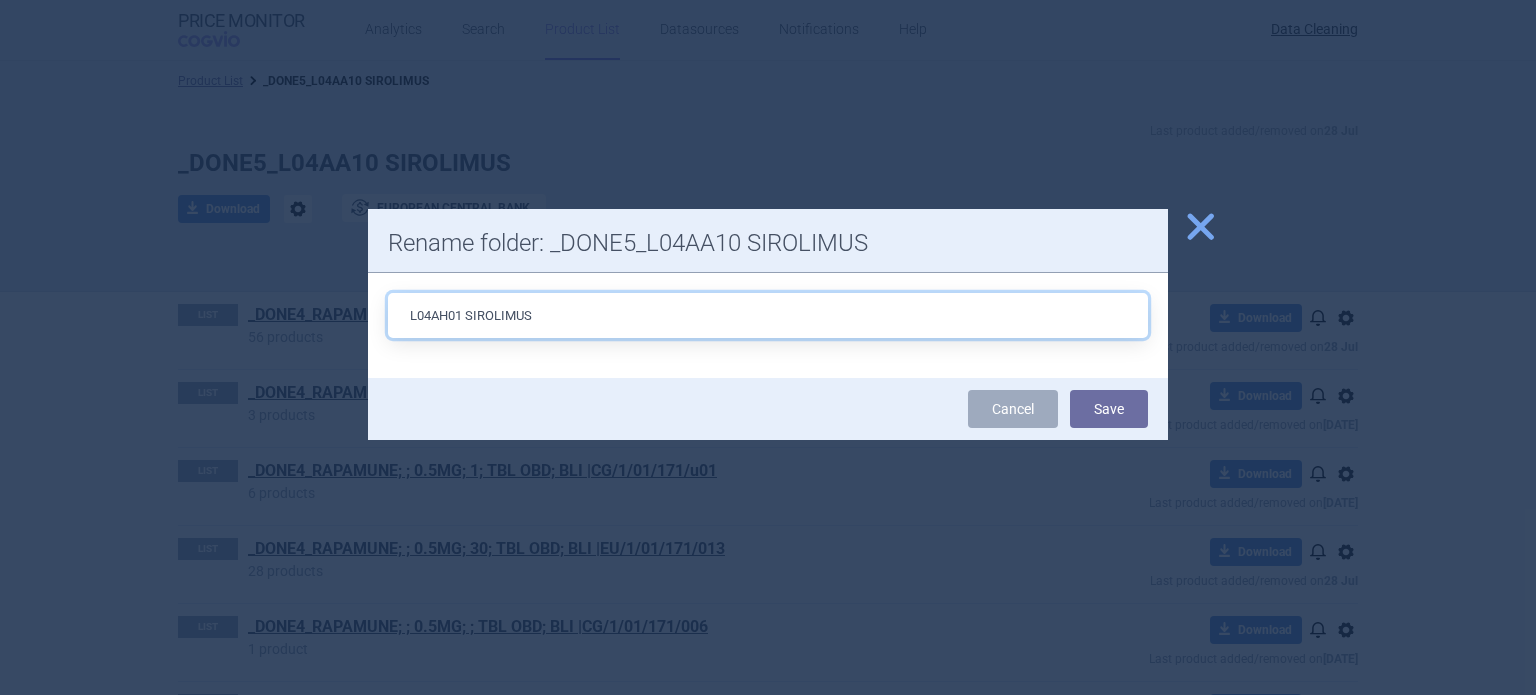 type on "L04AH01 SIROLIMUS" 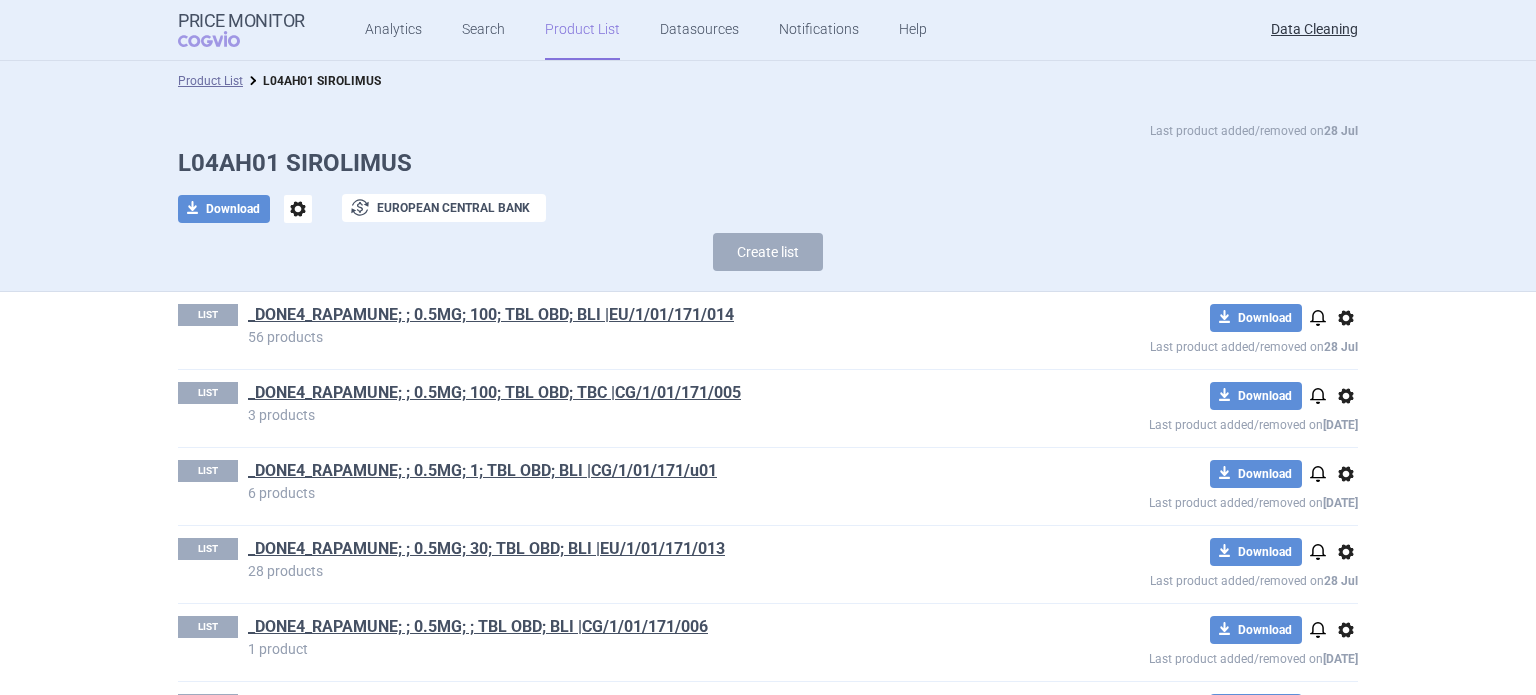 scroll, scrollTop: 2425, scrollLeft: 0, axis: vertical 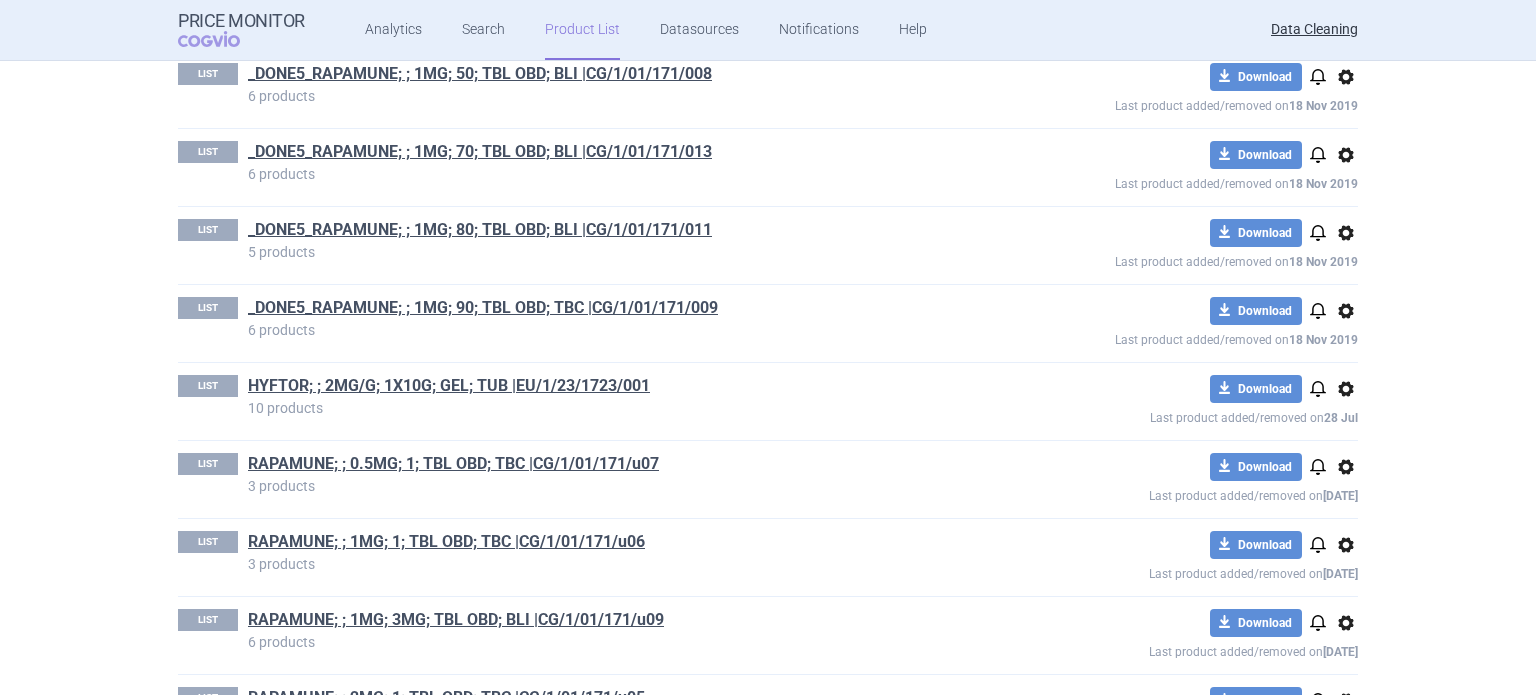 click on "options" at bounding box center (1346, 389) 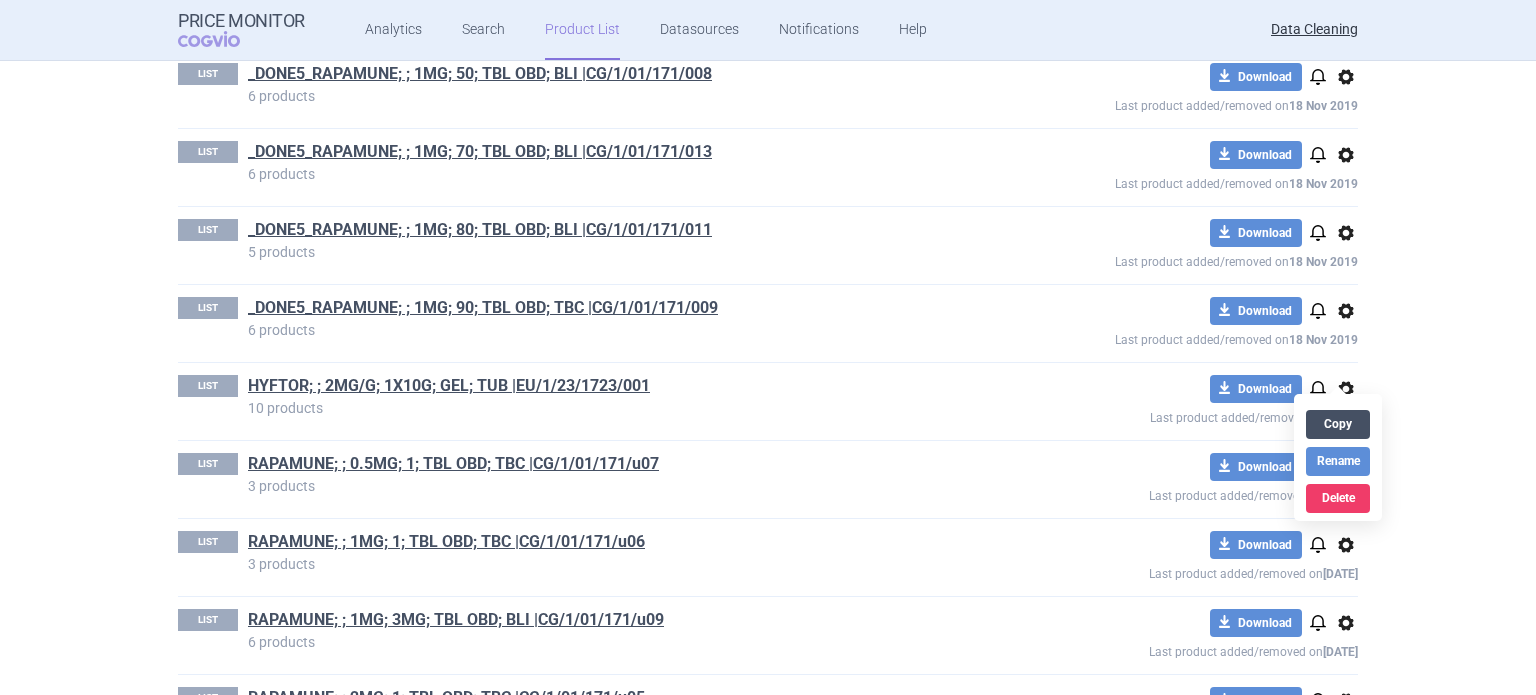 click on "Copy" at bounding box center [1338, 424] 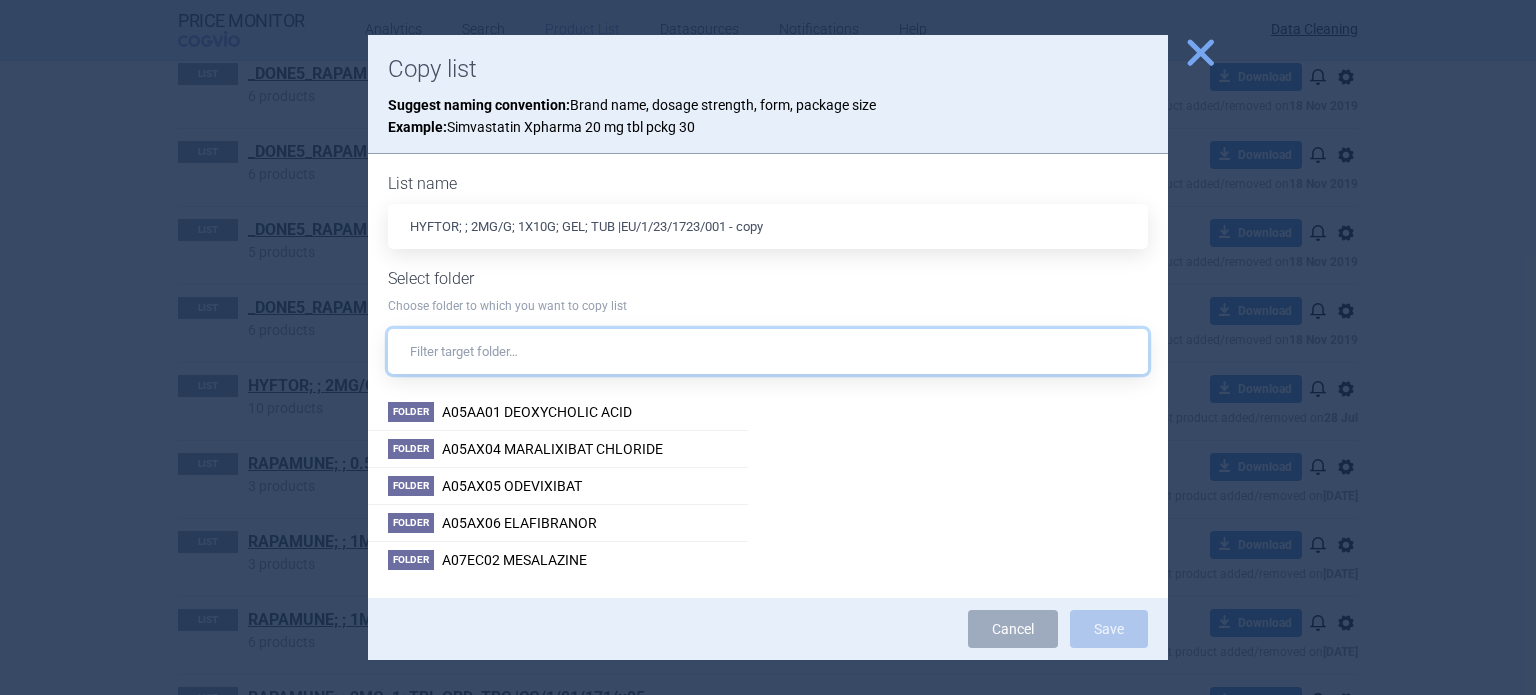 click at bounding box center [768, 351] 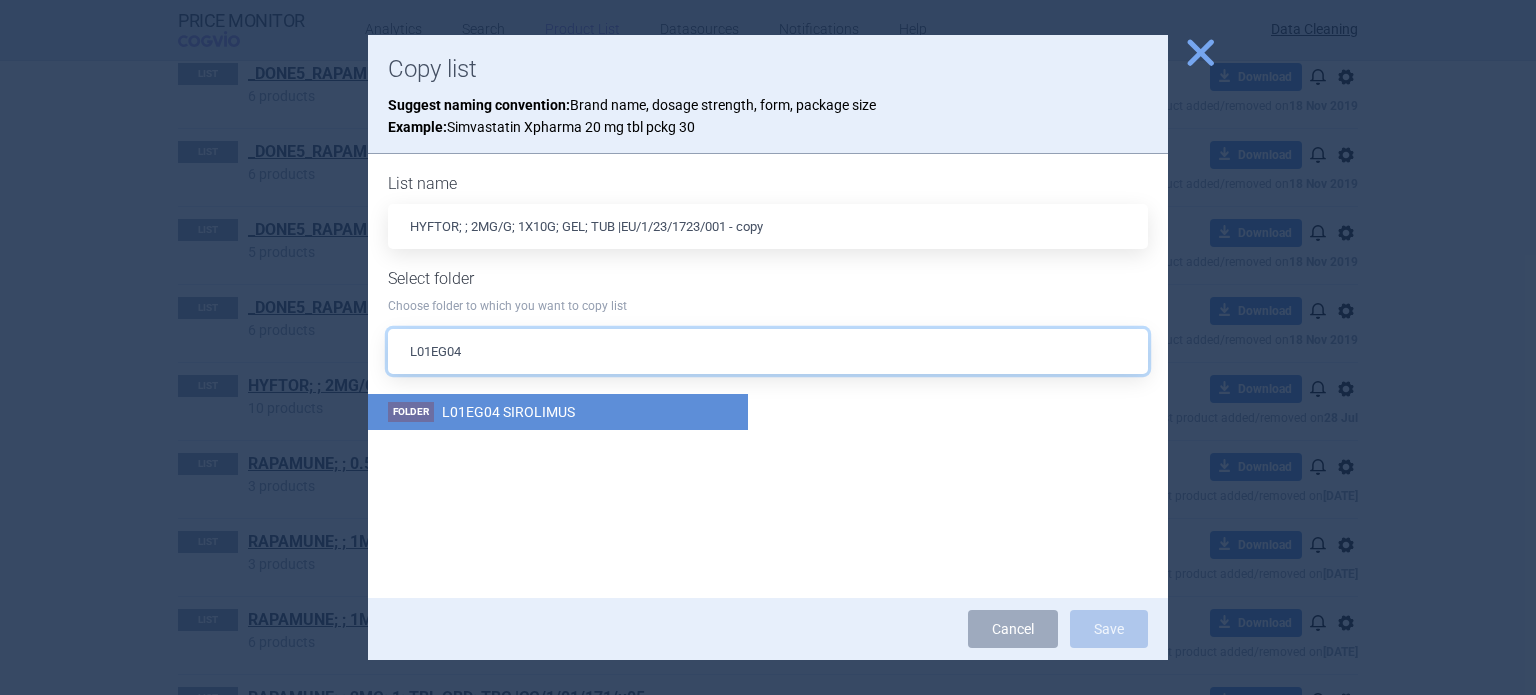 type on "L01EG04" 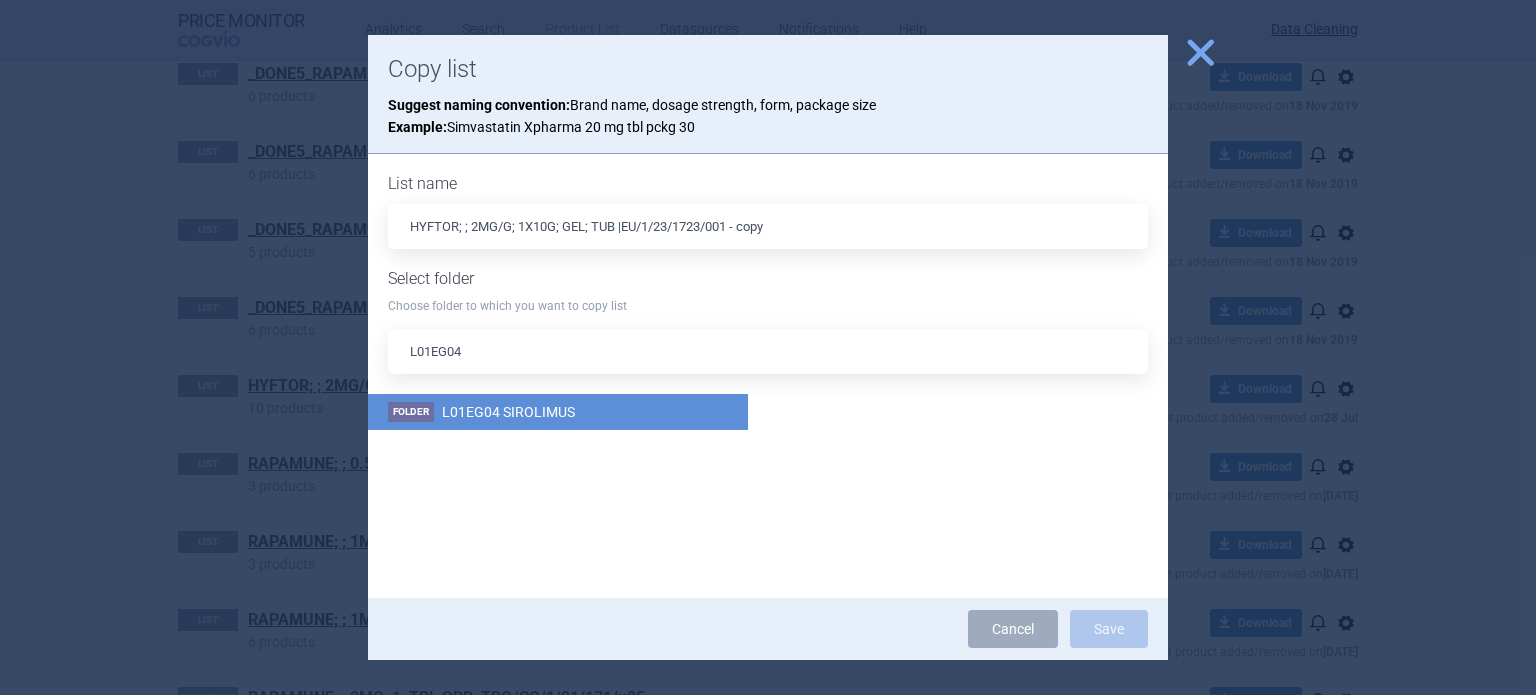 click on "Folder L01EG04 SIROLIMUS" at bounding box center (558, 412) 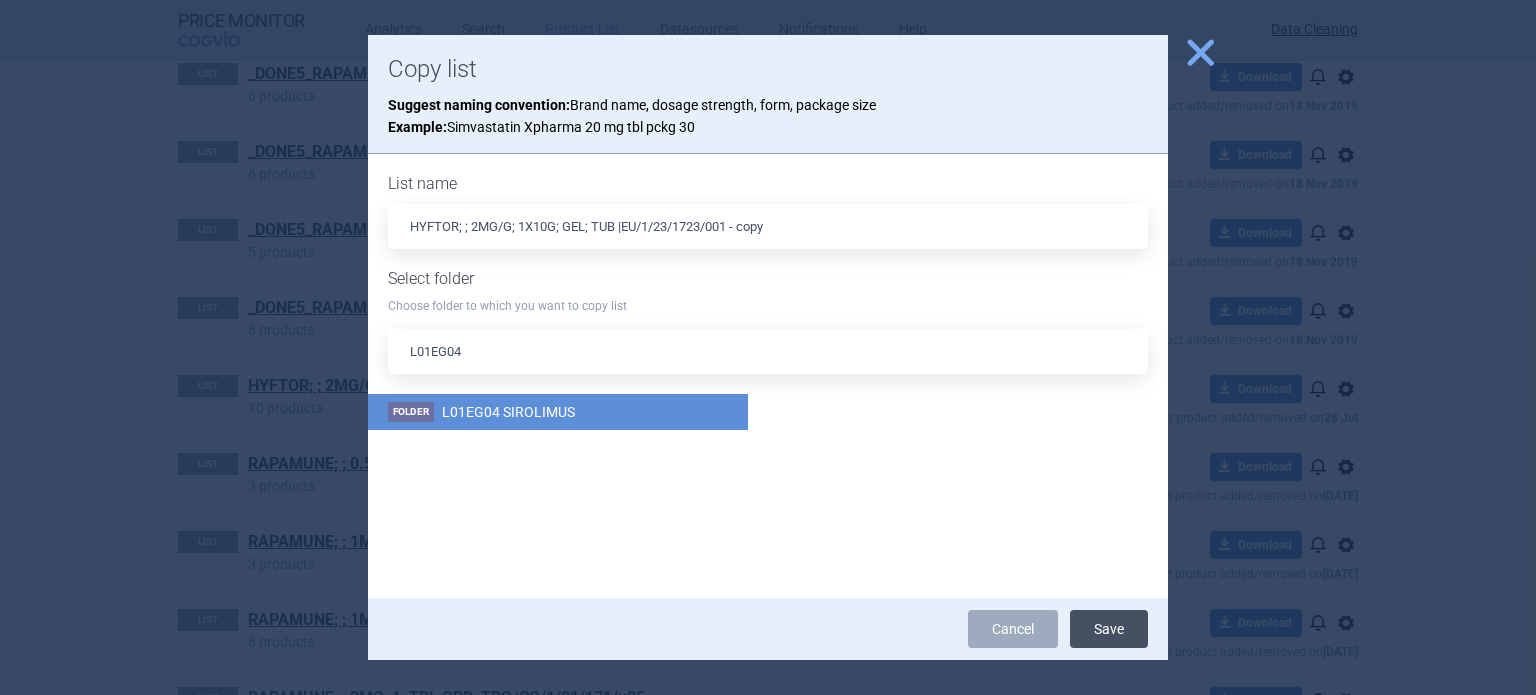 click on "Save" at bounding box center (1109, 629) 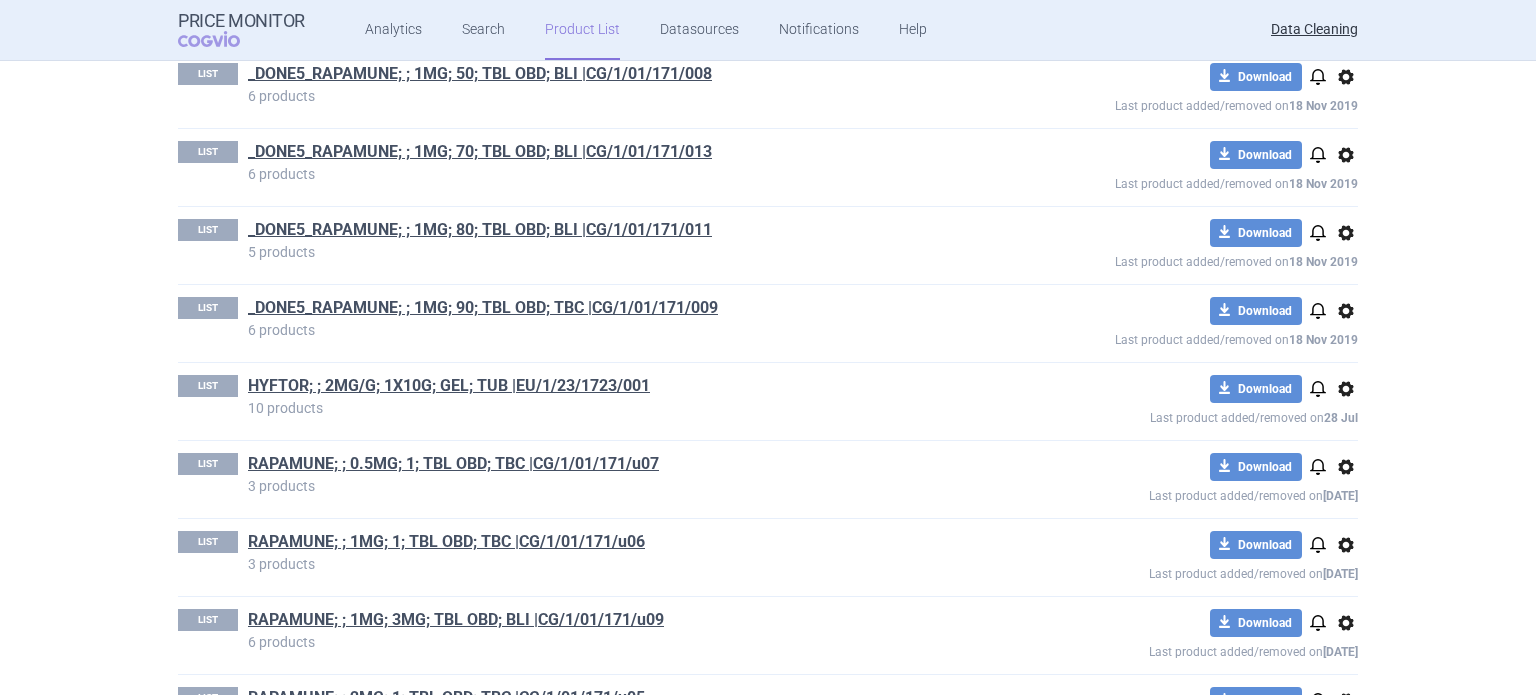 click on "options" at bounding box center [1346, 389] 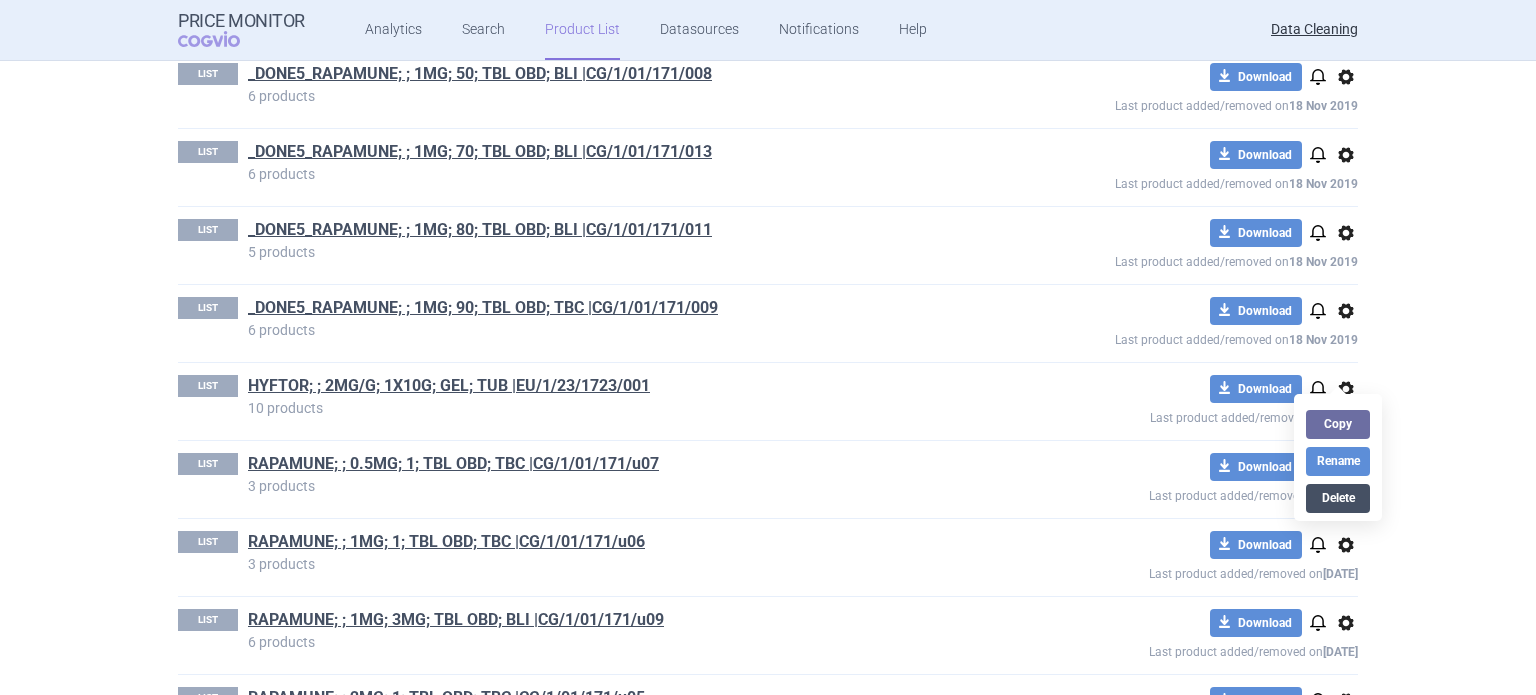 click on "Delete" at bounding box center [1338, 498] 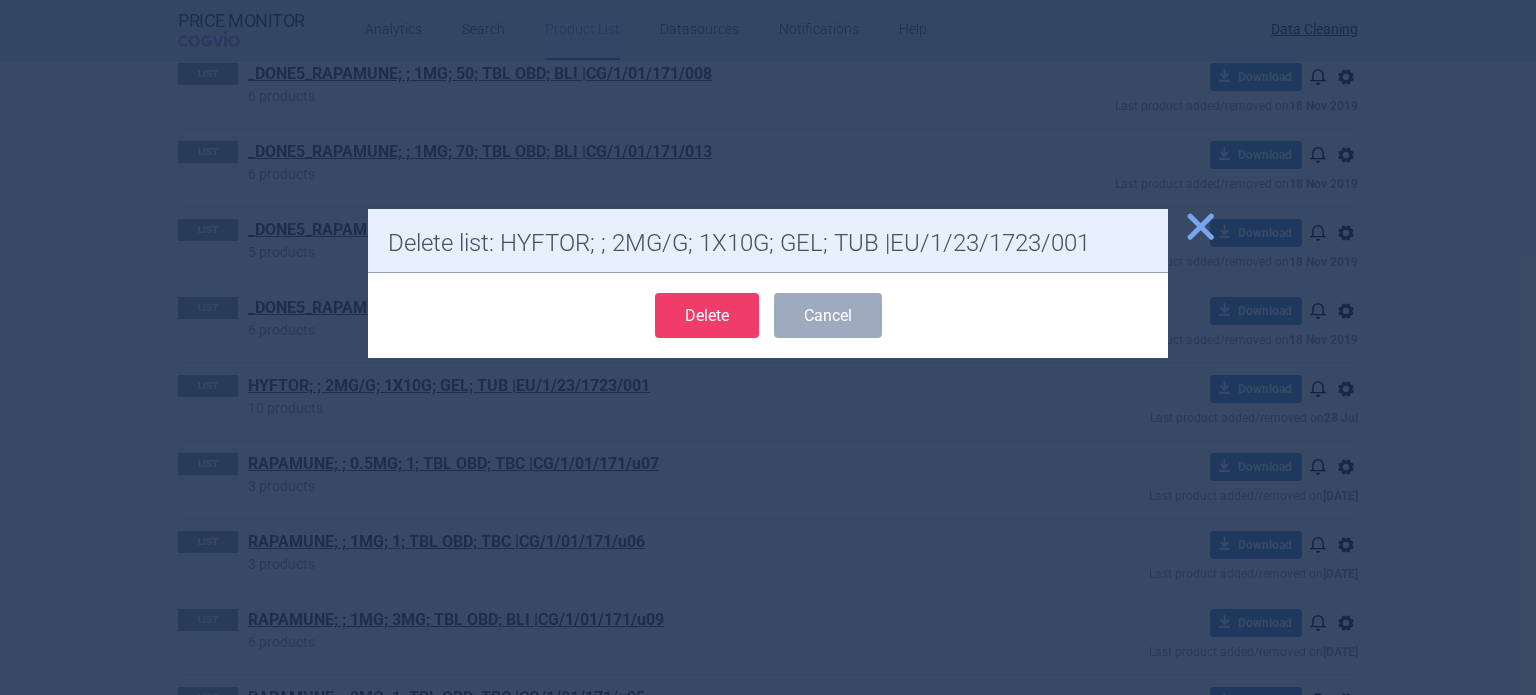 click on "Delete" at bounding box center [707, 315] 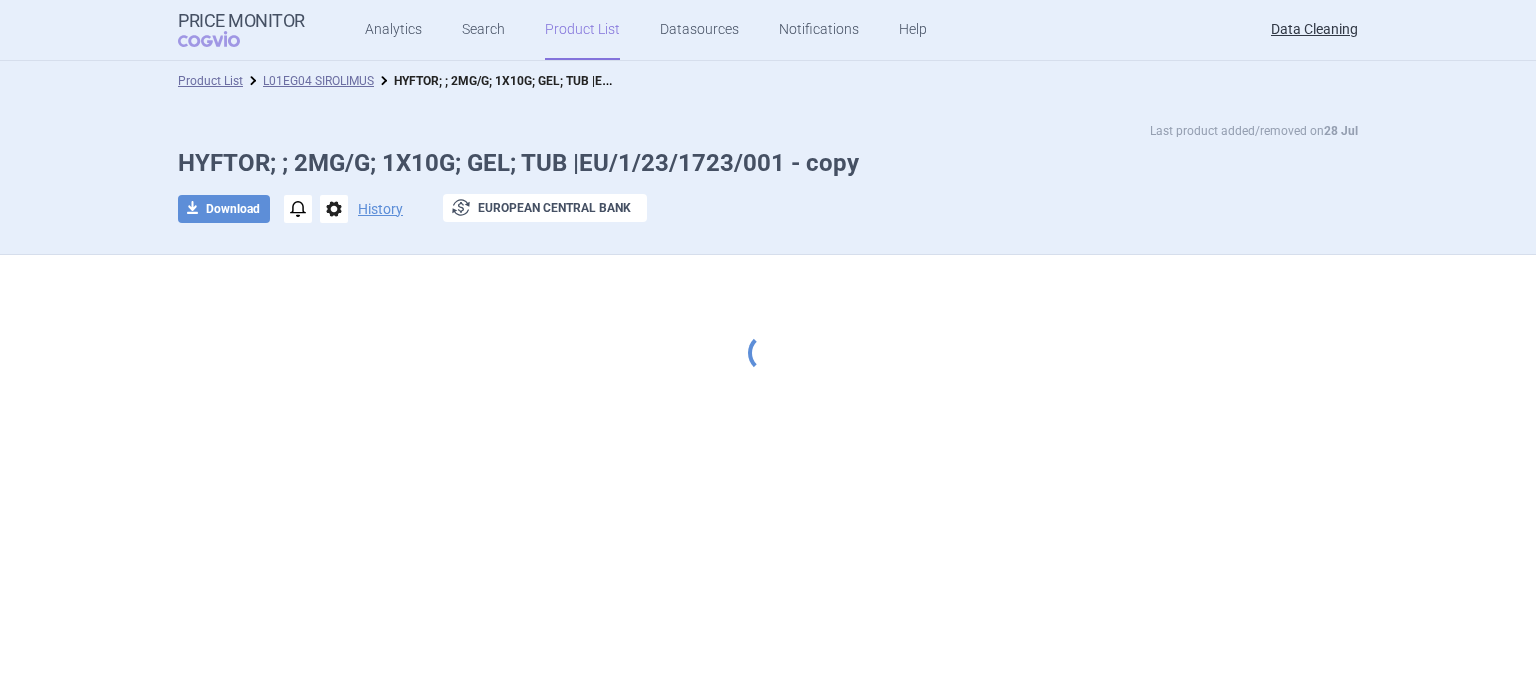 scroll, scrollTop: 0, scrollLeft: 0, axis: both 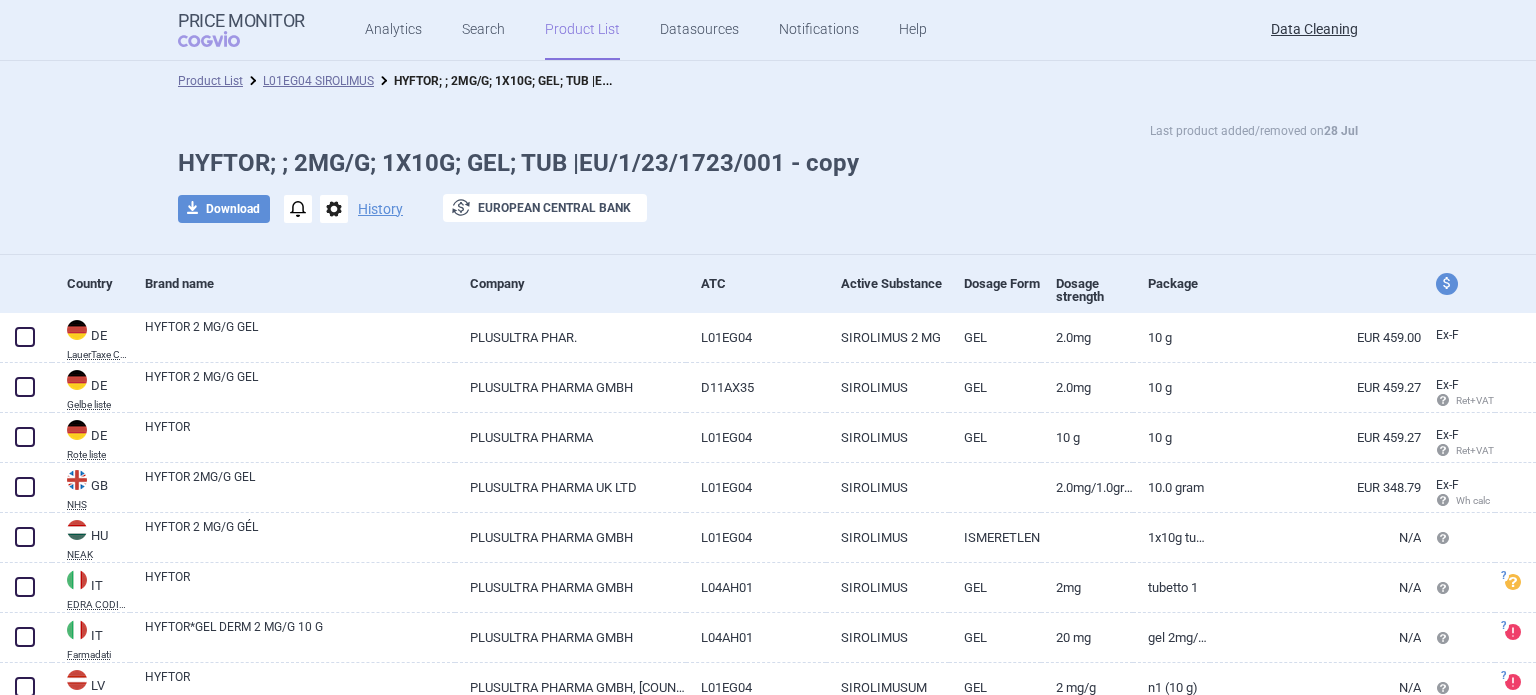 click on "options" at bounding box center [334, 209] 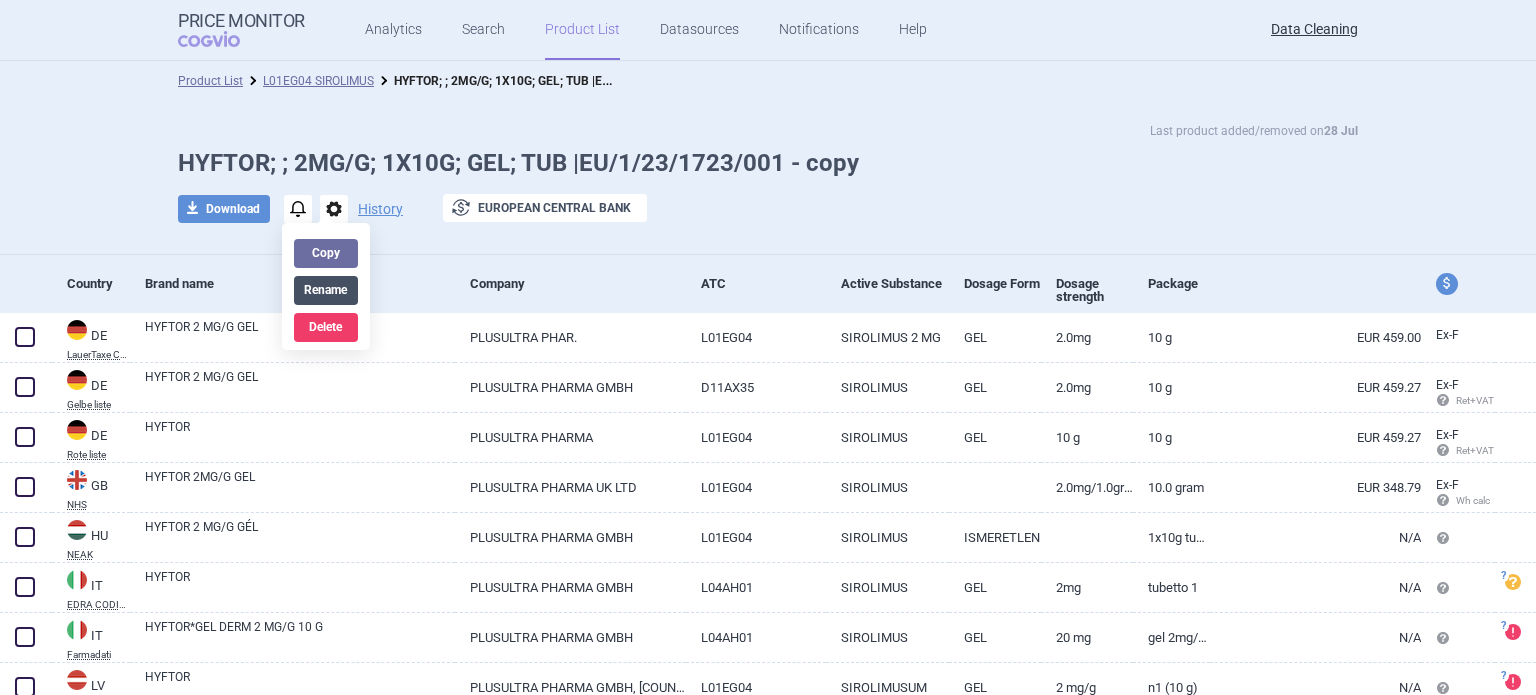 click on "Rename" at bounding box center [326, 290] 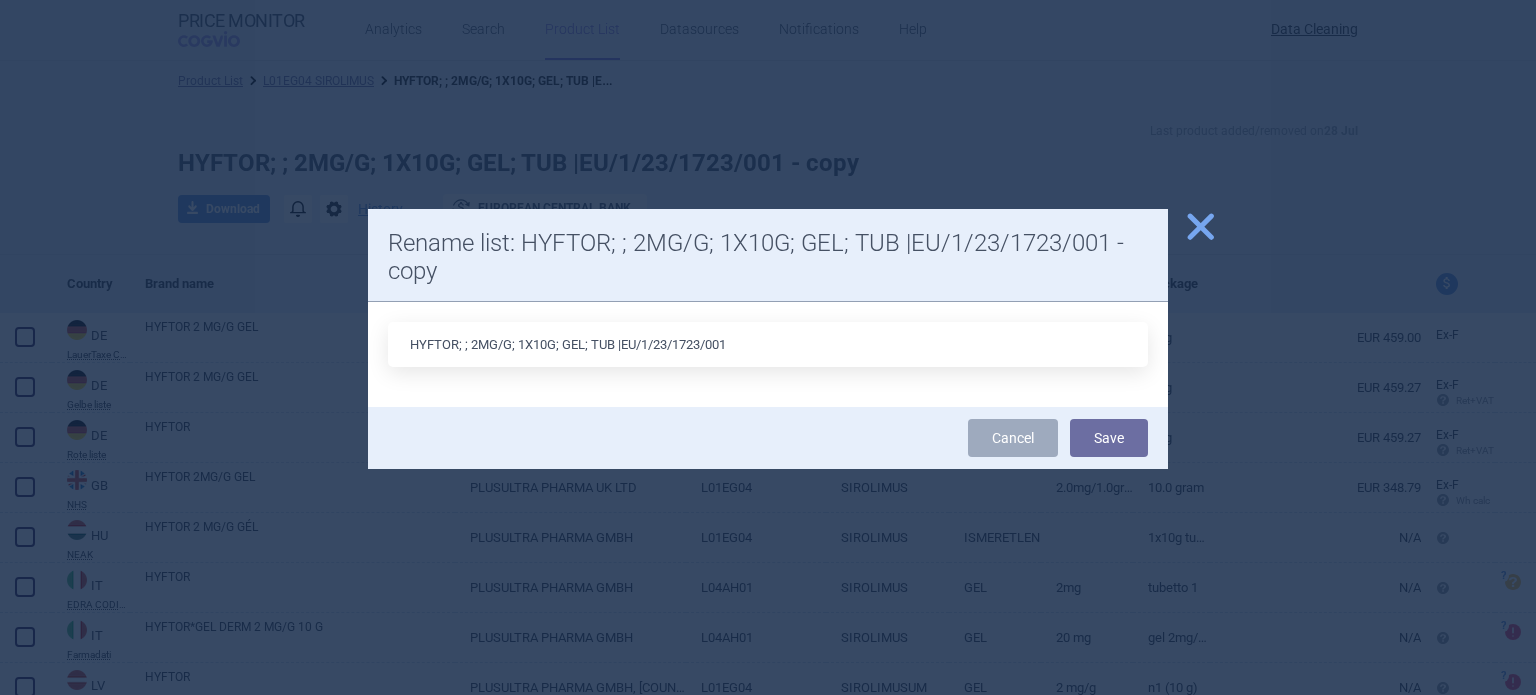 type on "HYFTOR; ; 2MG/G; 1X10G; GEL; TUB |EU/1/23/1723/001" 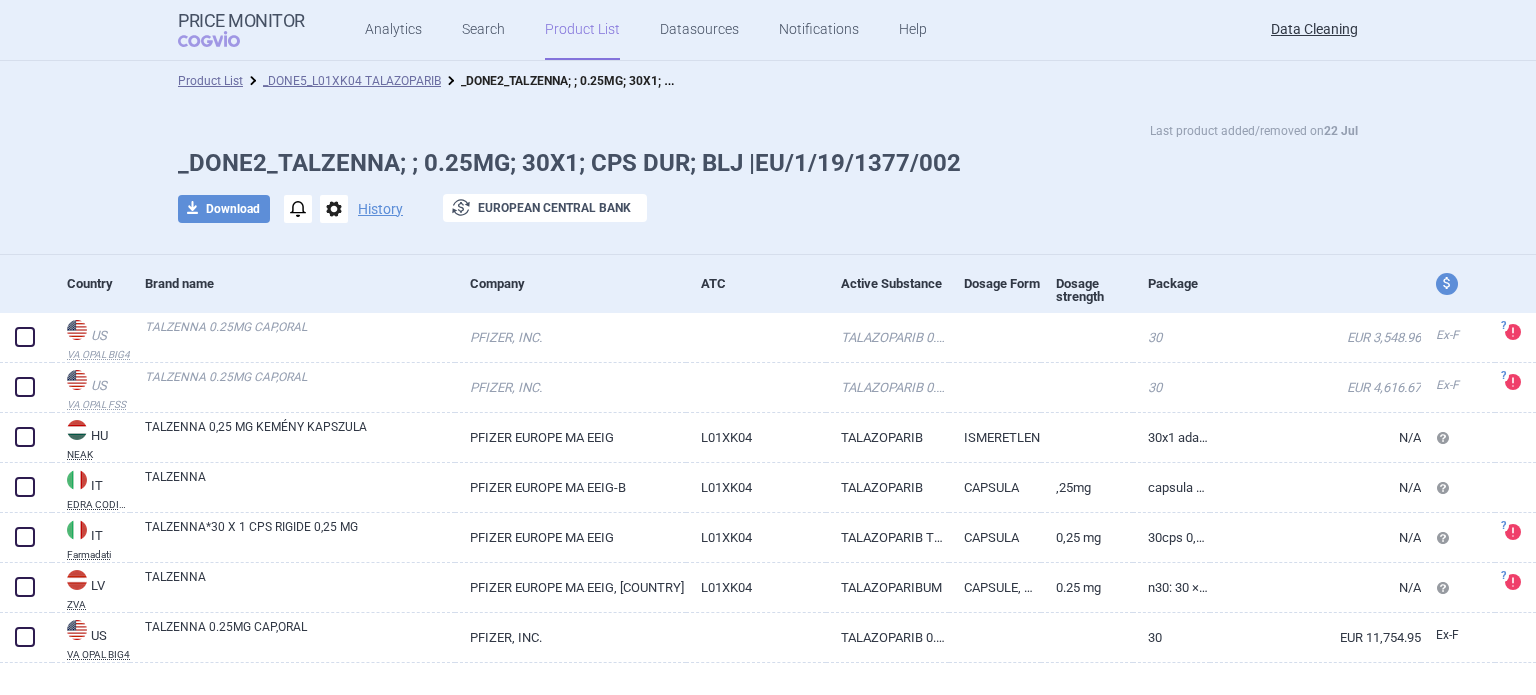 scroll, scrollTop: 0, scrollLeft: 0, axis: both 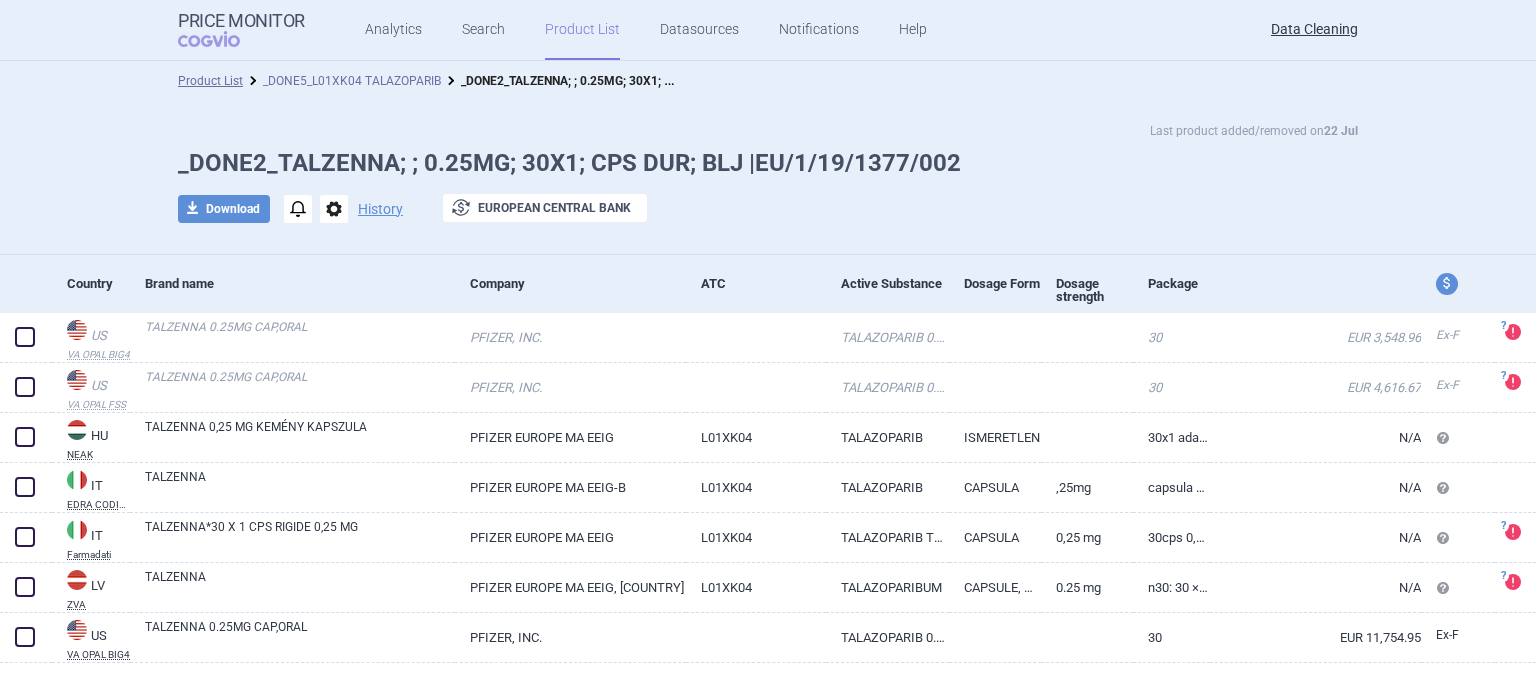click on "_DONE5_L01XK04 TALAZOPARIB" at bounding box center [352, 81] 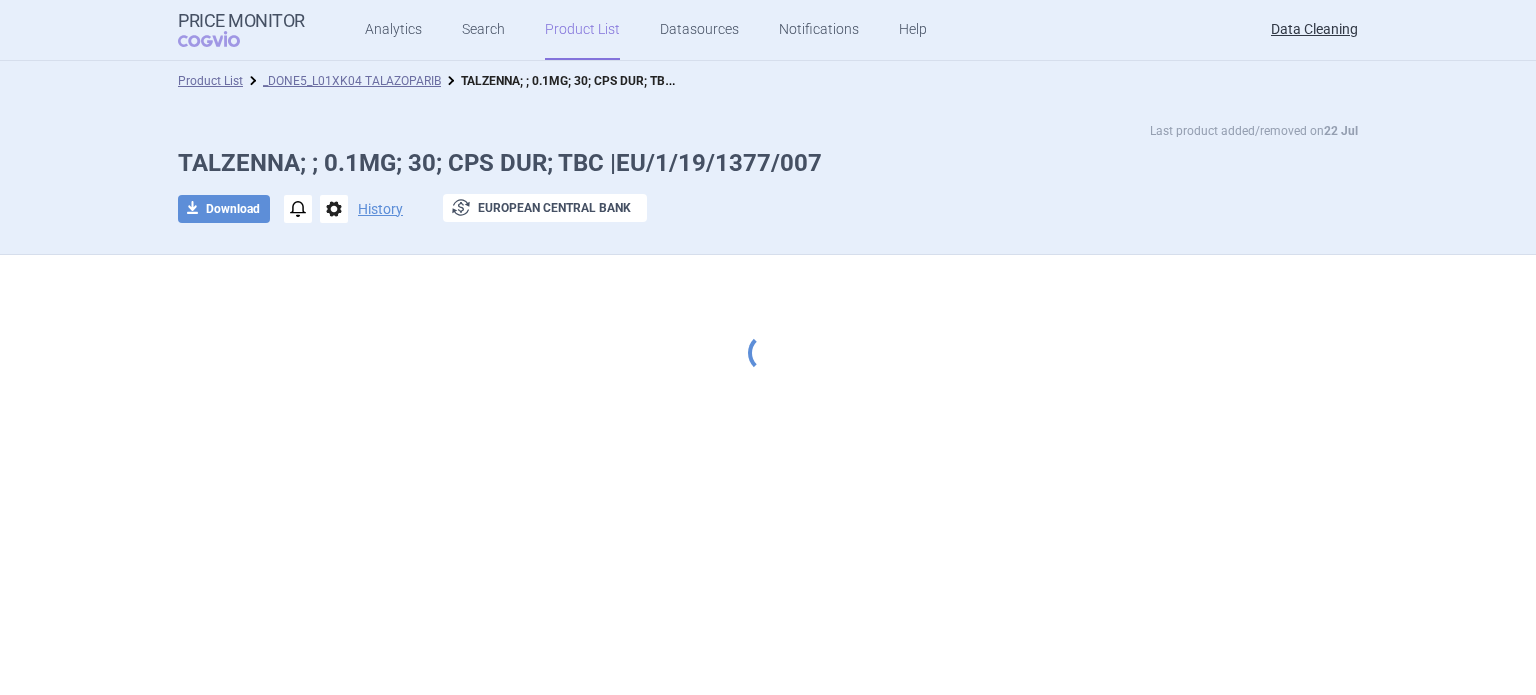 scroll, scrollTop: 0, scrollLeft: 0, axis: both 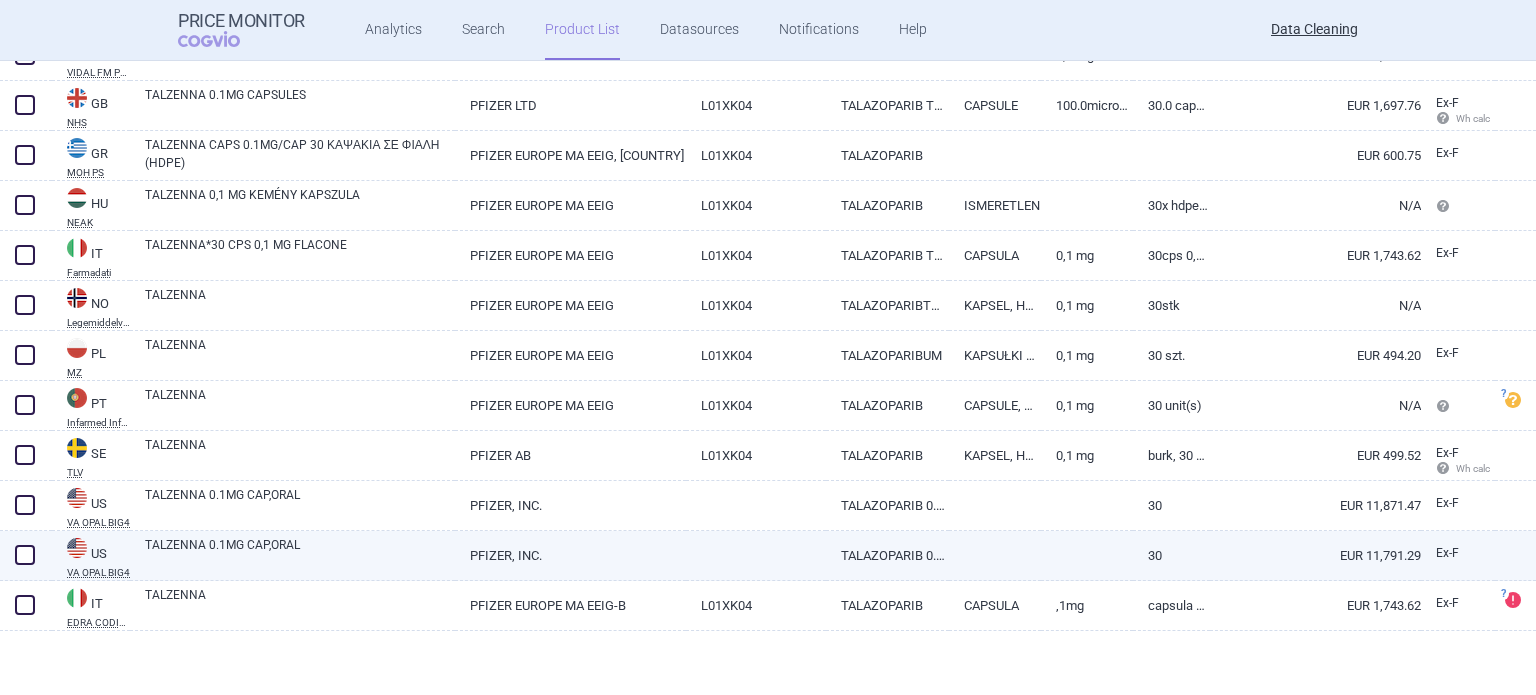 click on "TALZENNA 0.1MG CAP,ORAL" at bounding box center (300, 554) 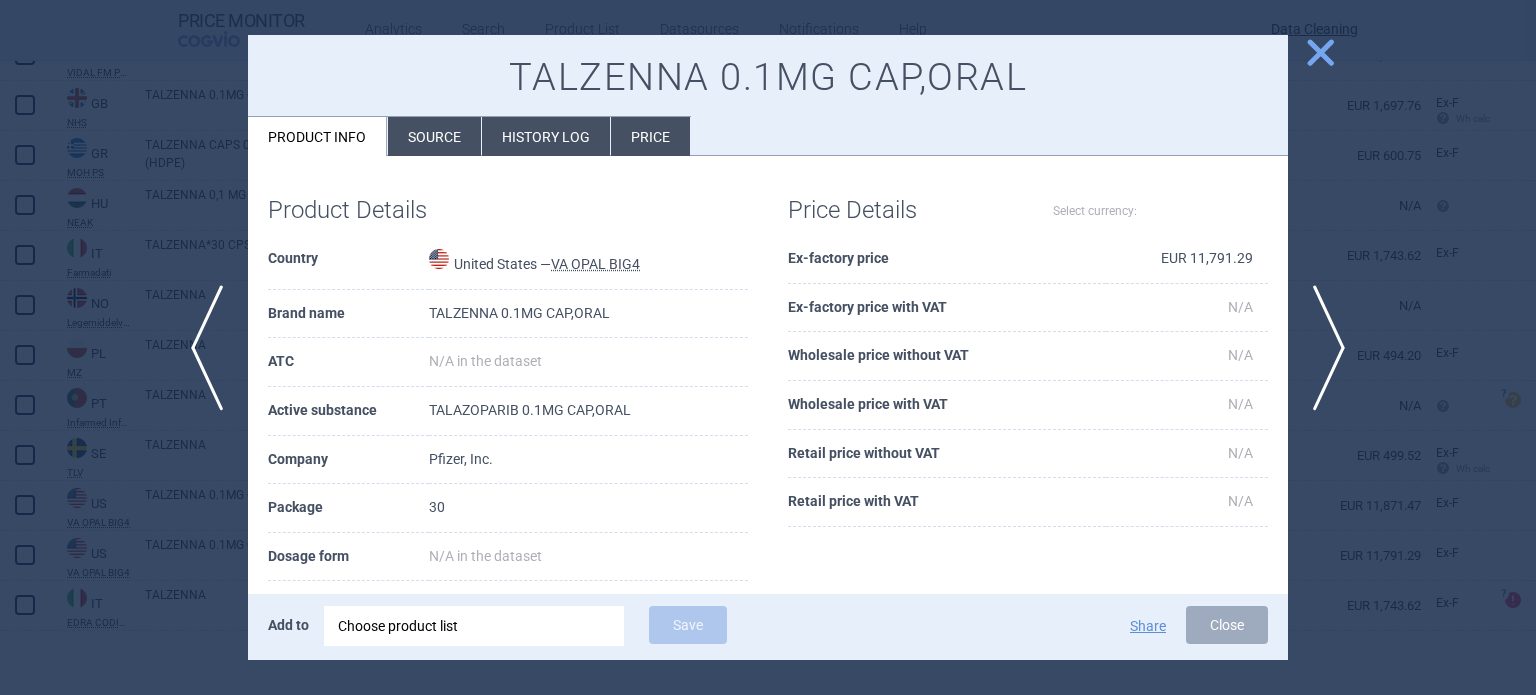 select on "EUR" 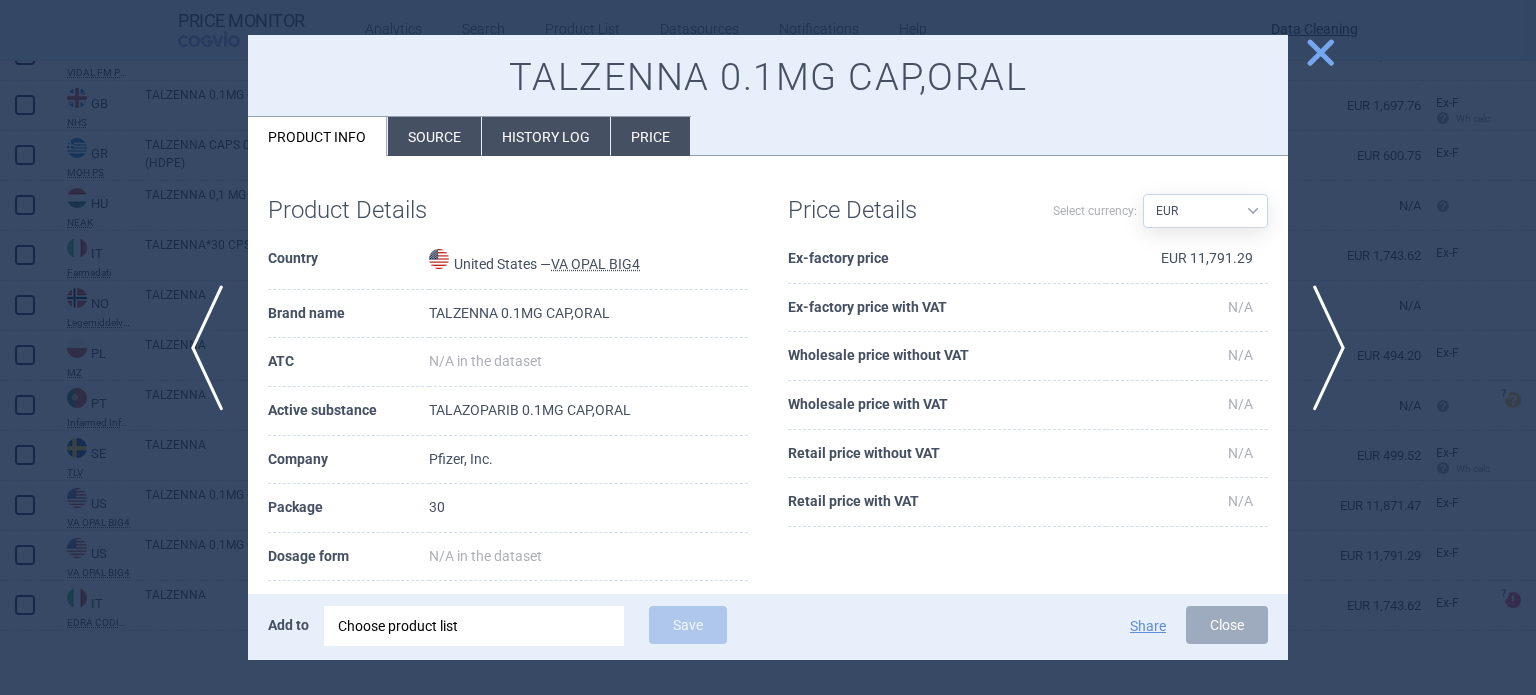 click on "Source" at bounding box center (434, 136) 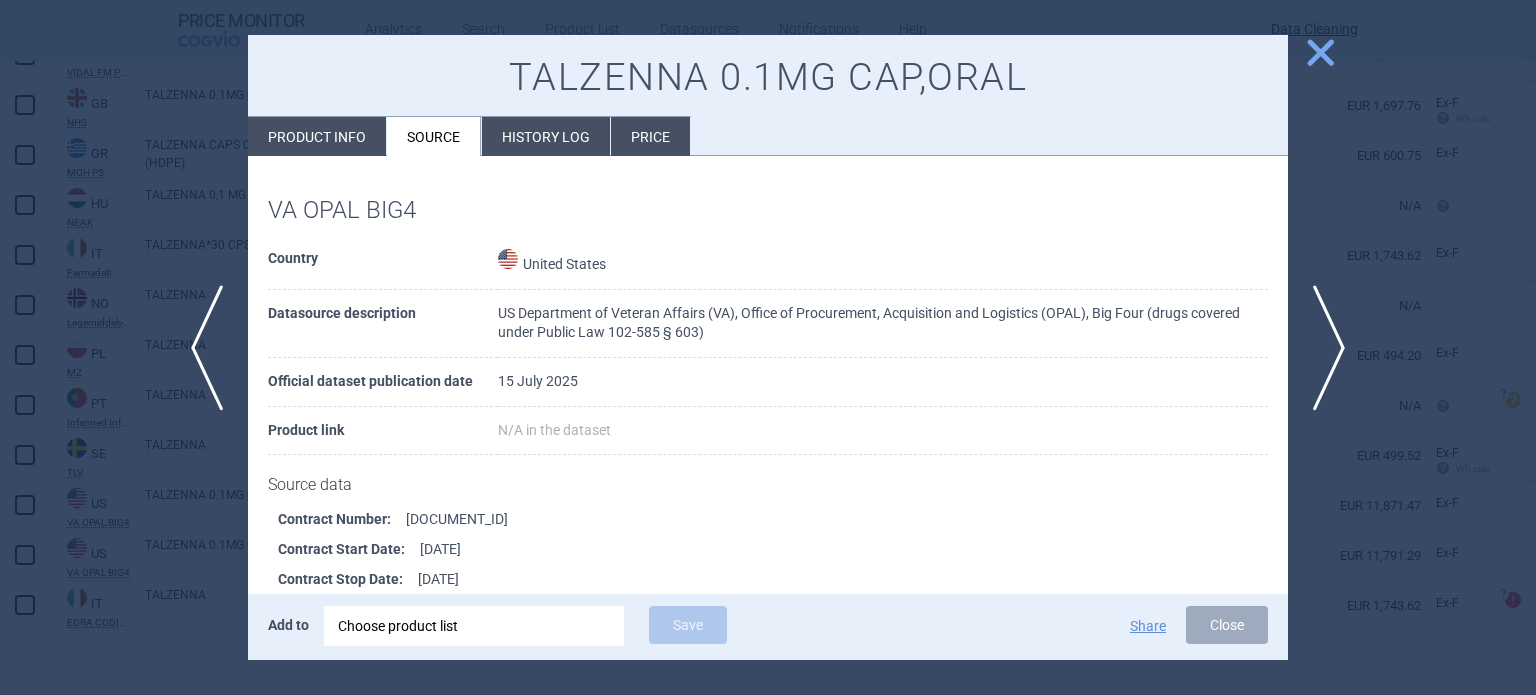 scroll, scrollTop: 292, scrollLeft: 0, axis: vertical 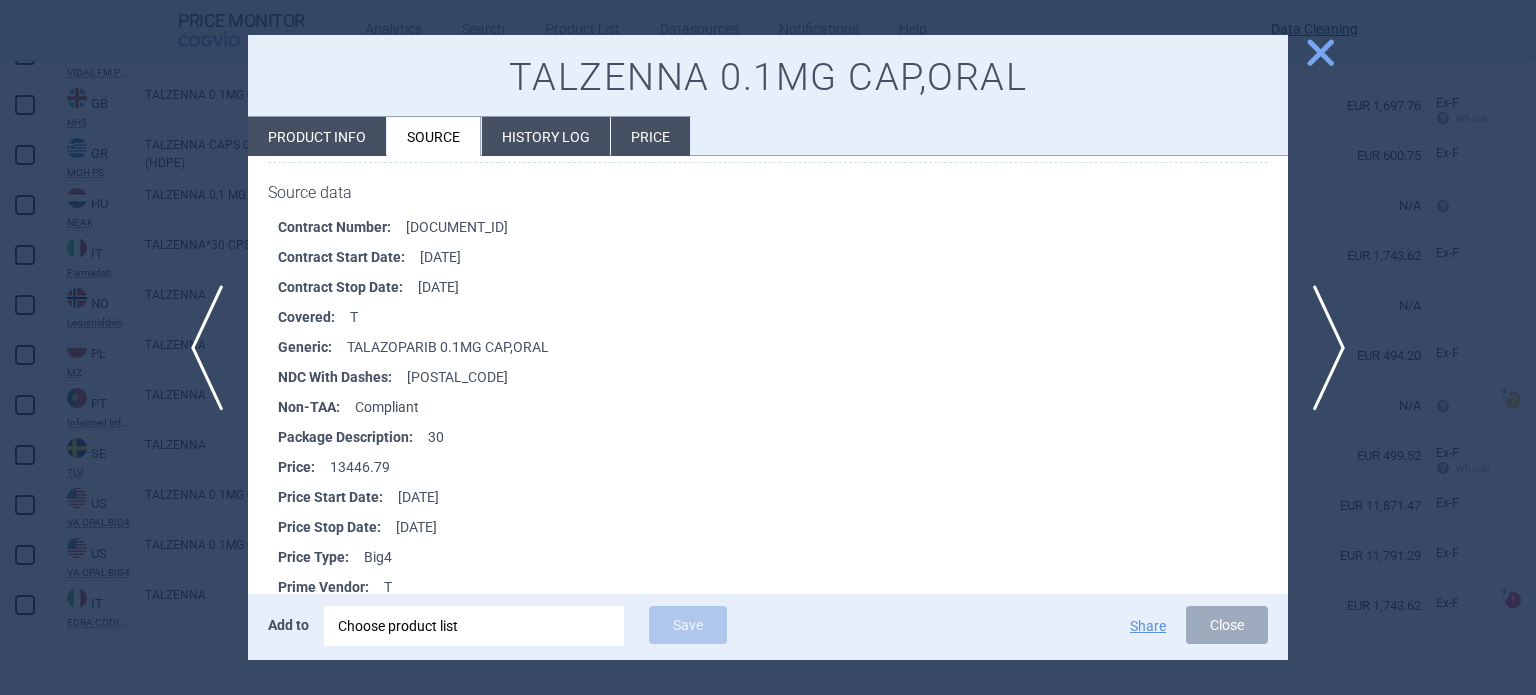 click at bounding box center (768, 347) 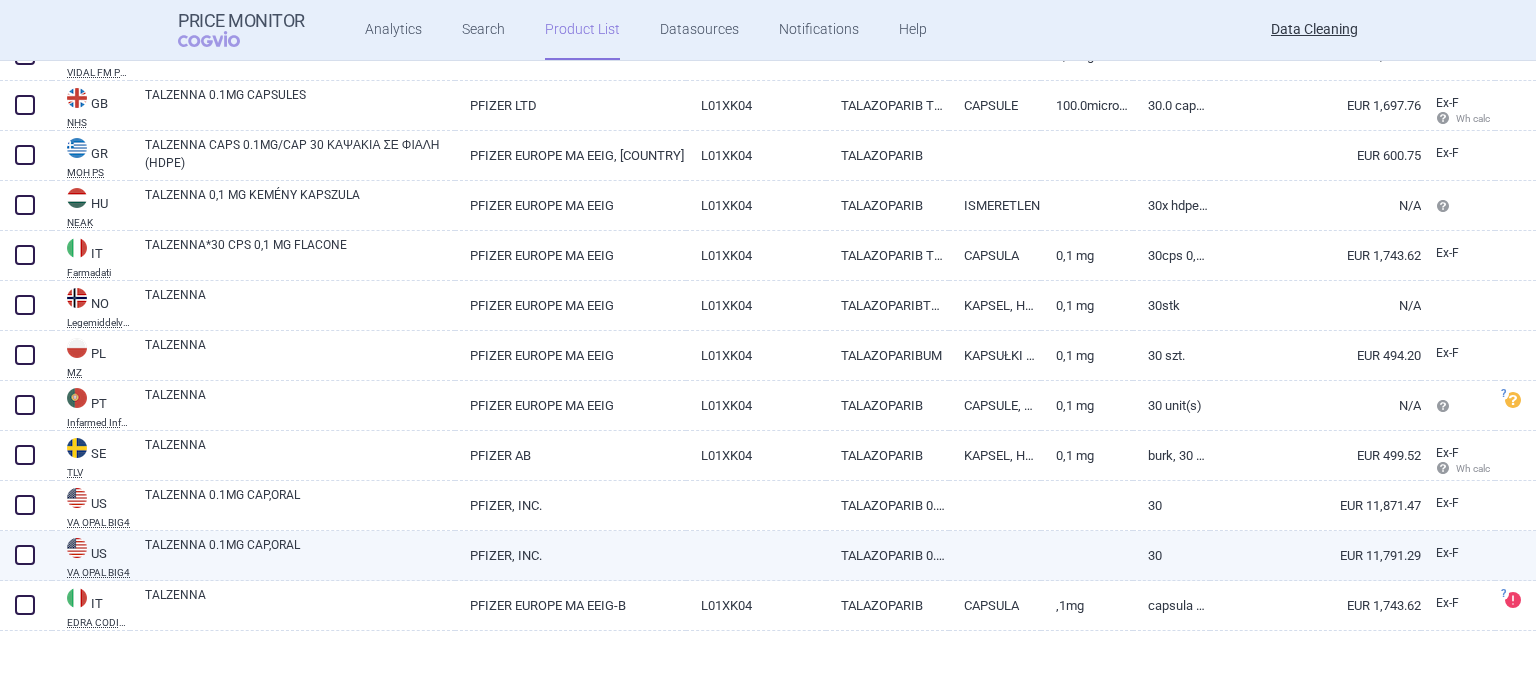 click at bounding box center (25, 555) 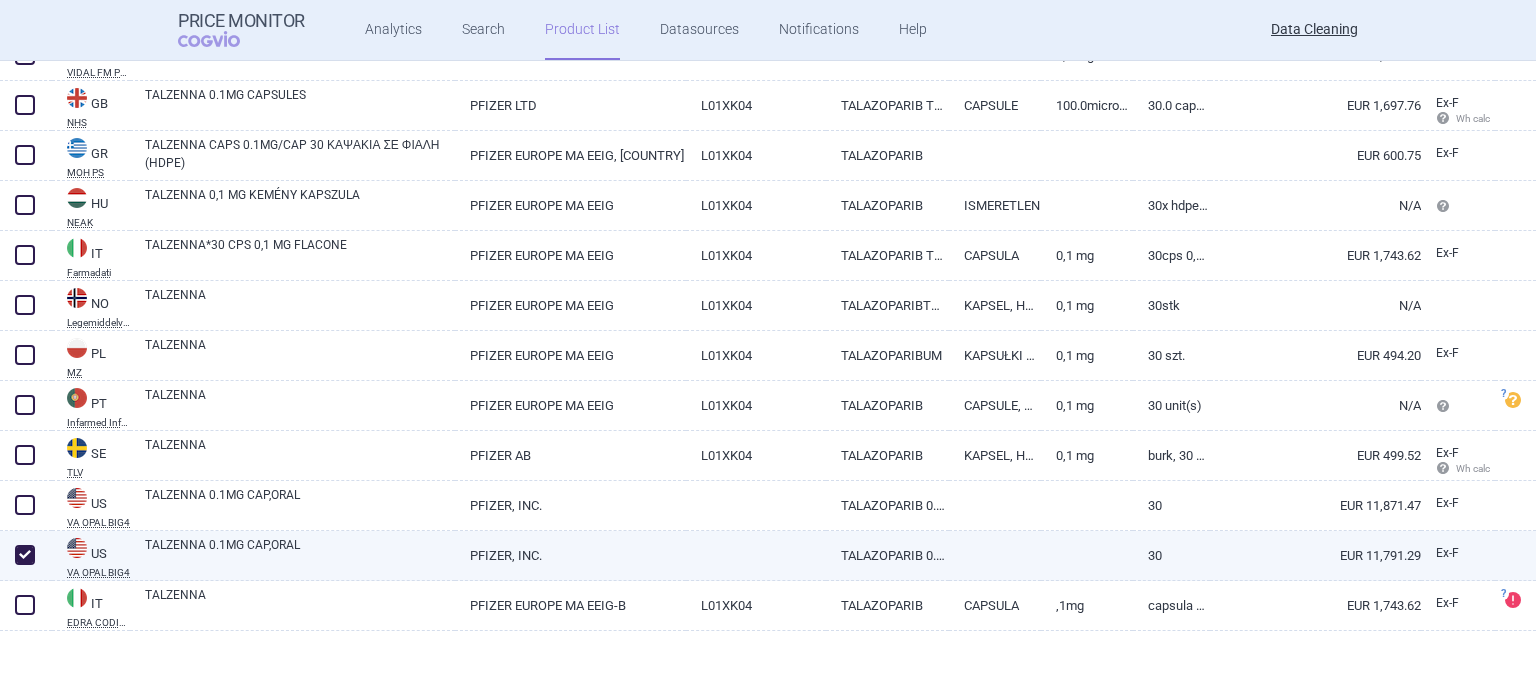 checkbox on "true" 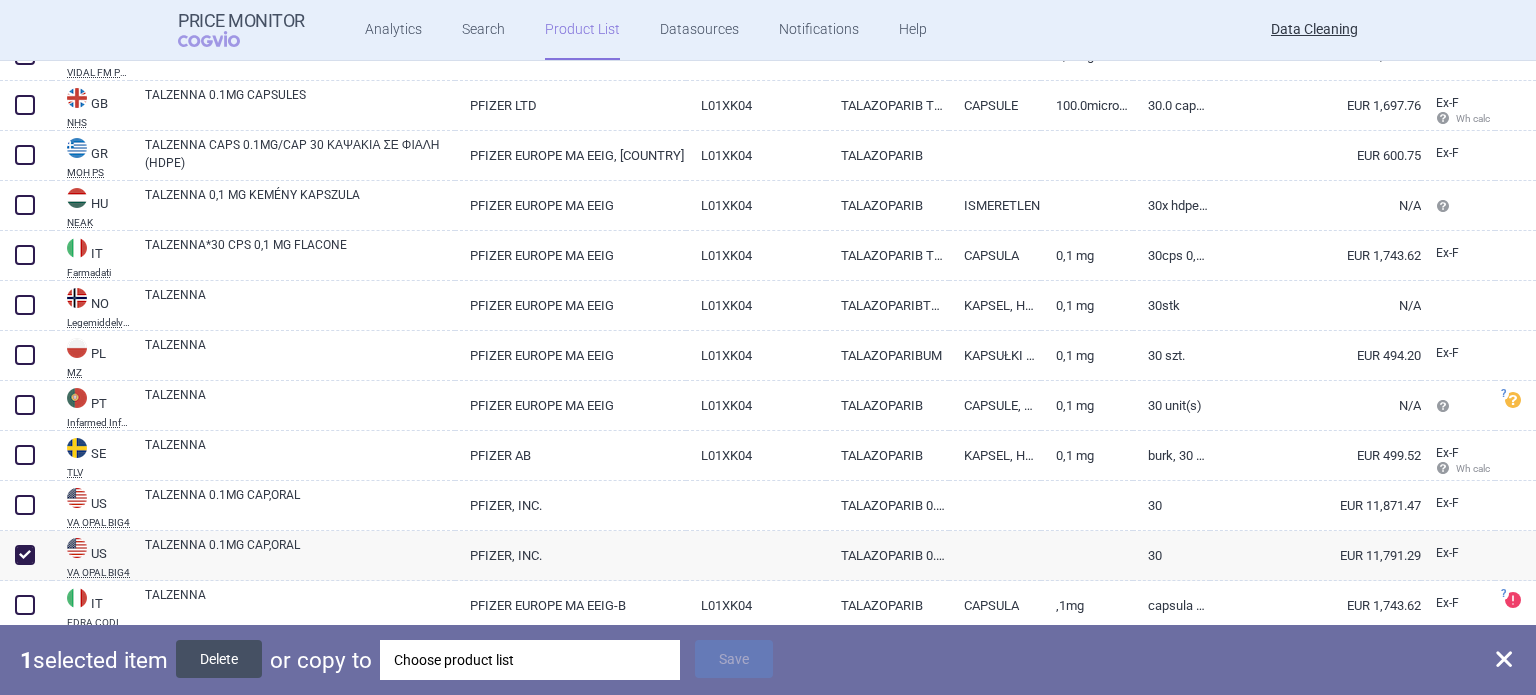 click on "Delete" at bounding box center (219, 659) 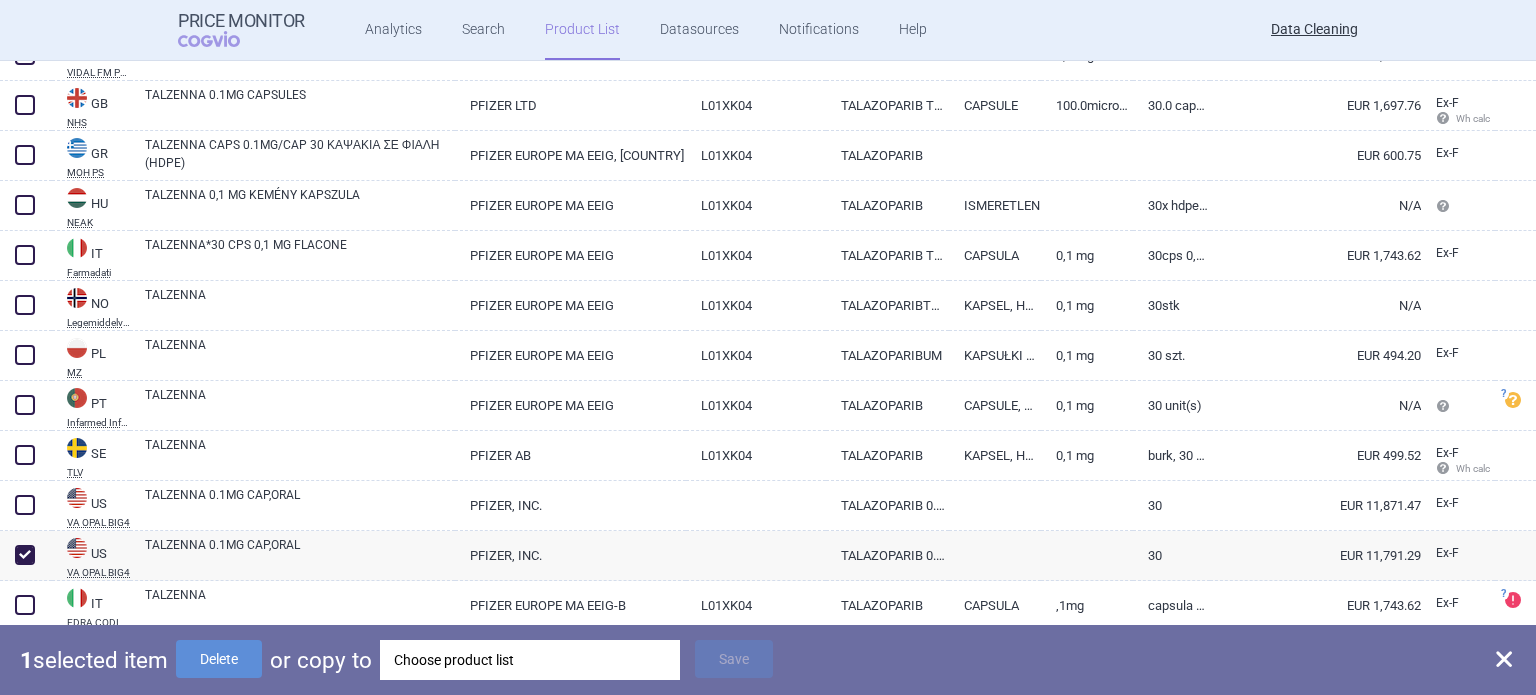 scroll, scrollTop: 717, scrollLeft: 0, axis: vertical 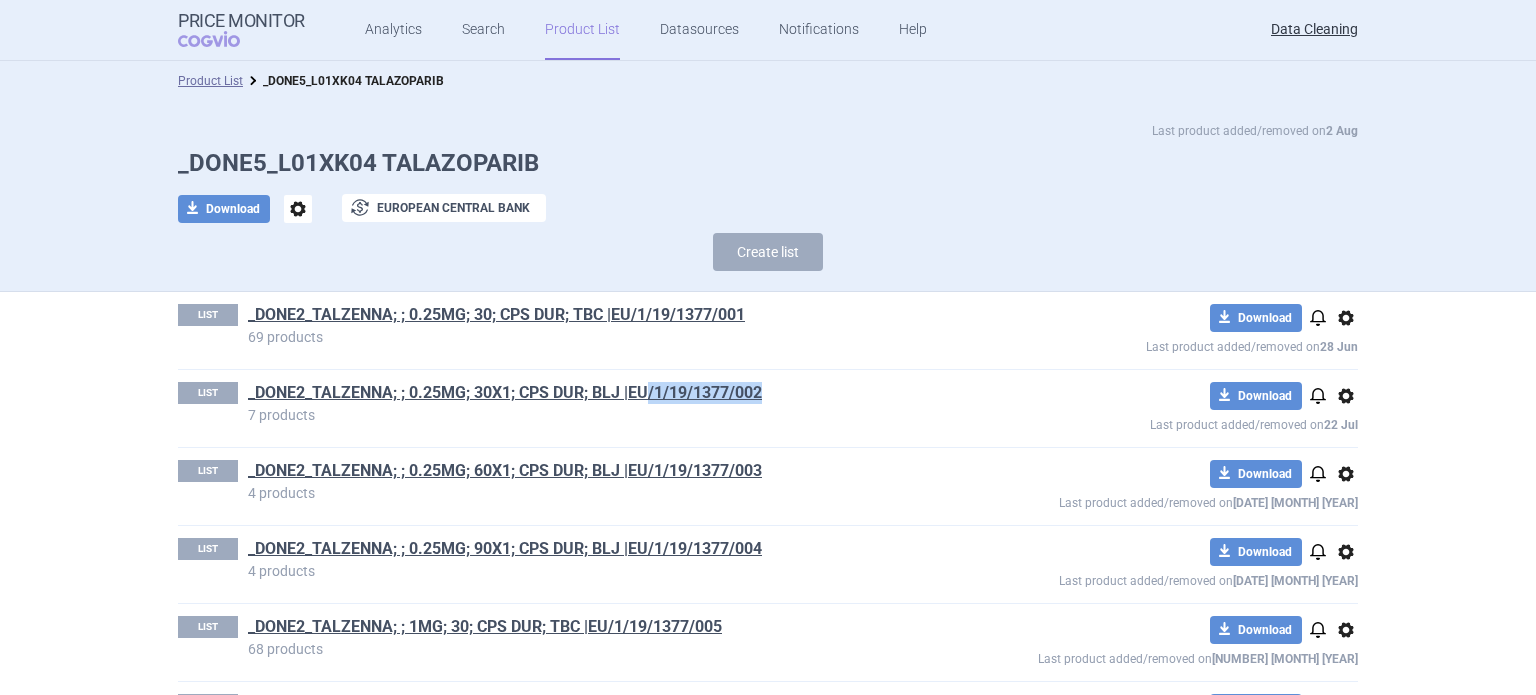 drag, startPoint x: 822, startPoint y: 399, endPoint x: 777, endPoint y: 382, distance: 48.104053 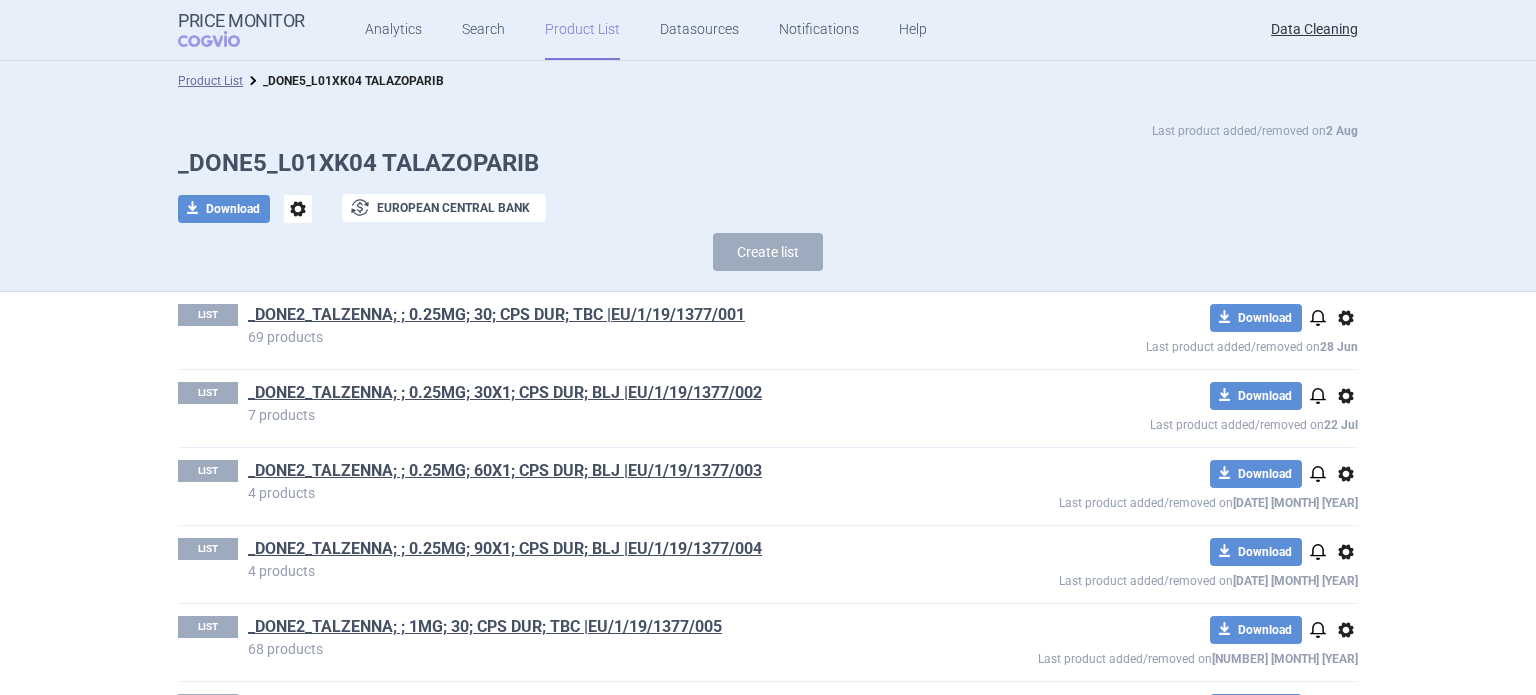 scroll, scrollTop: 394, scrollLeft: 0, axis: vertical 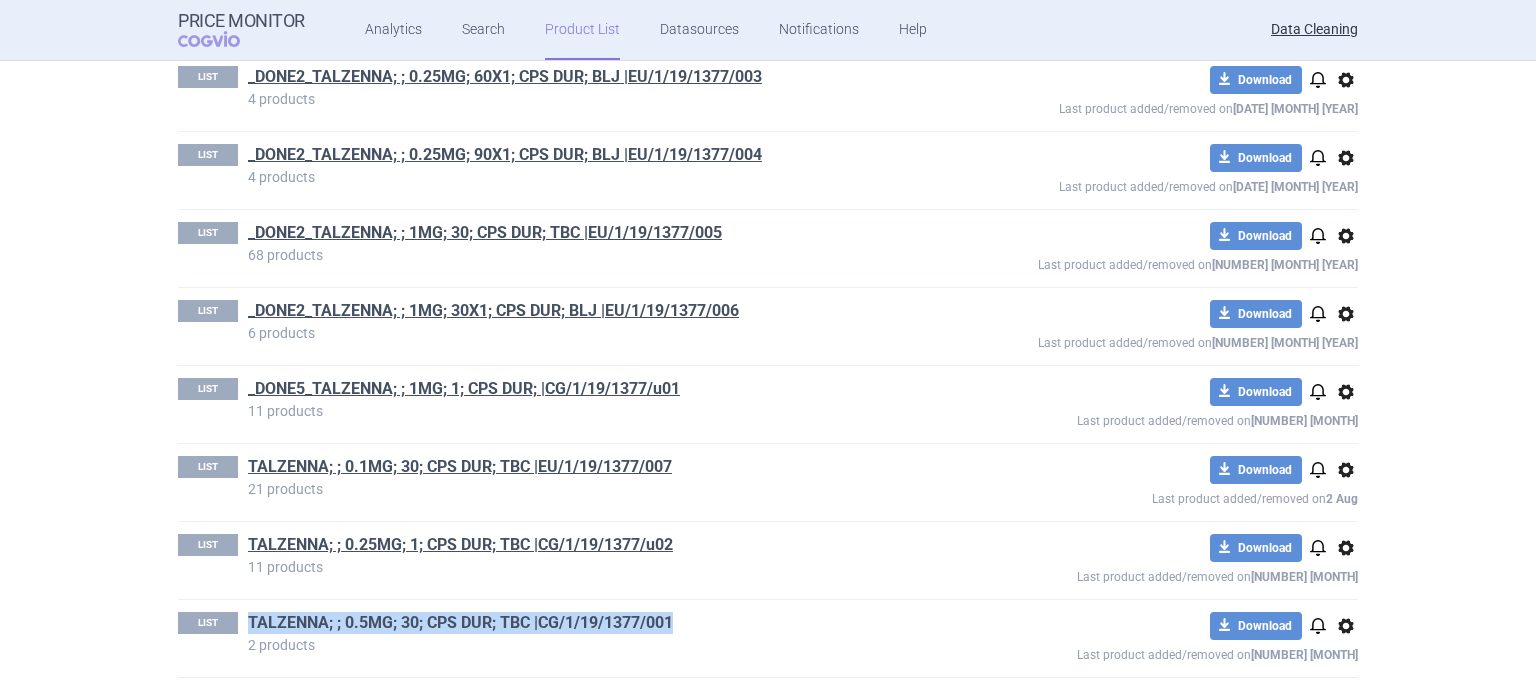 drag, startPoint x: 709, startPoint y: 625, endPoint x: 243, endPoint y: 616, distance: 466.0869 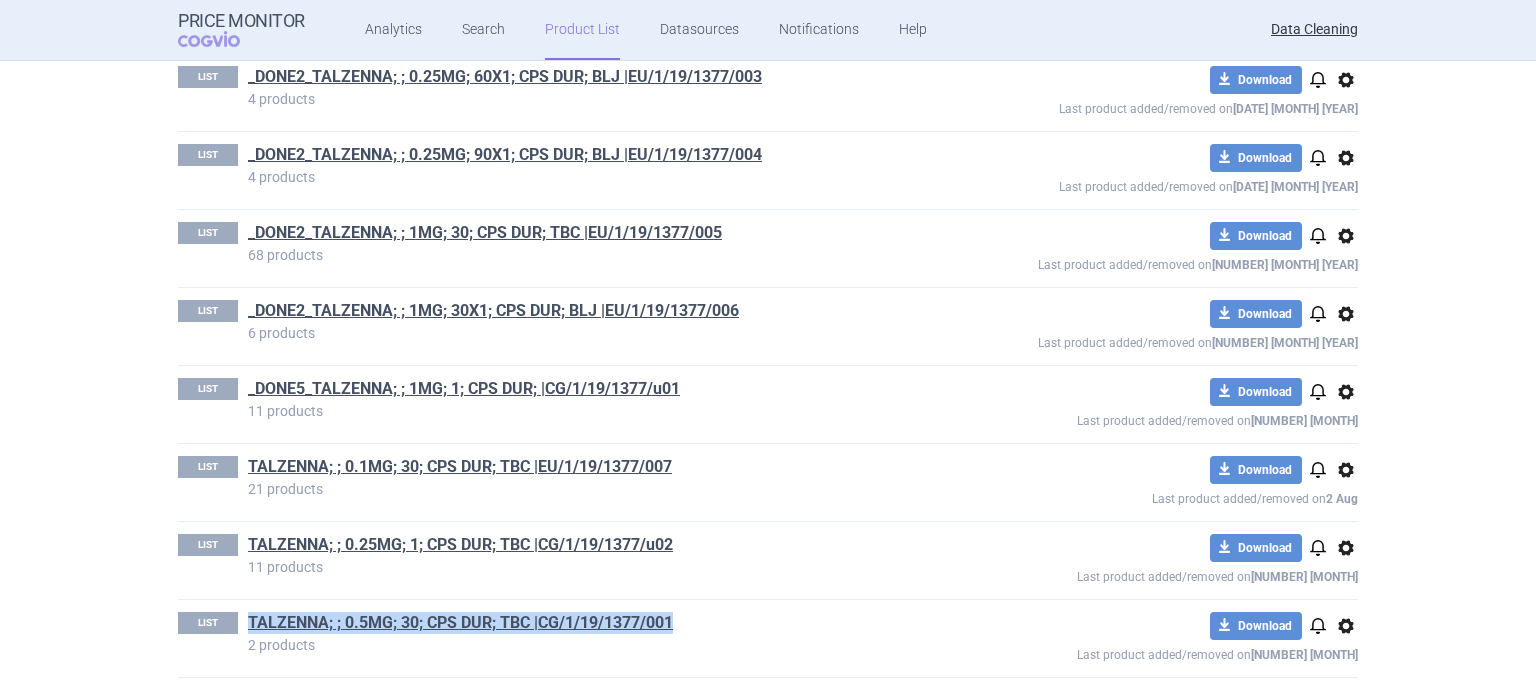 copy on "TALZENNA; ; 0.5MG; 30; CPS DUR; TBC |CG/1/19/1377/001" 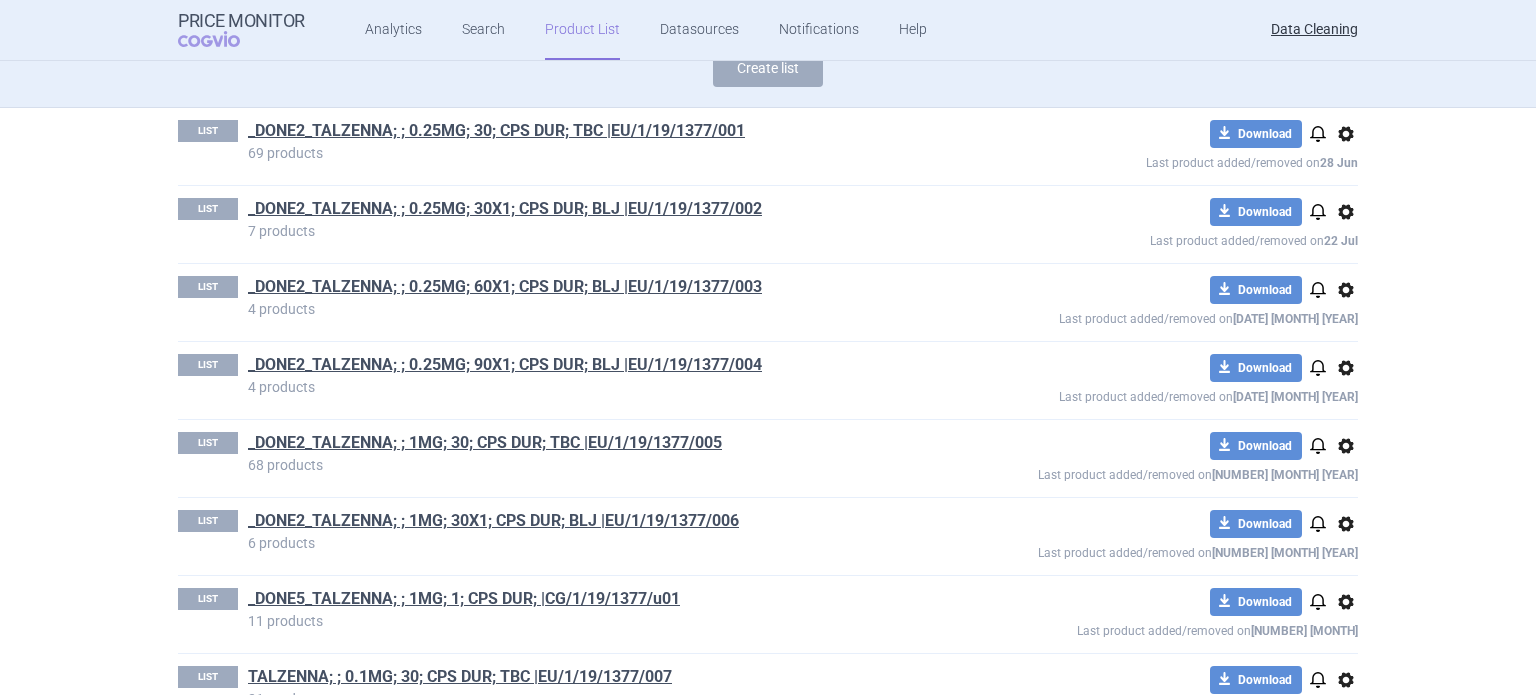 scroll, scrollTop: 0, scrollLeft: 0, axis: both 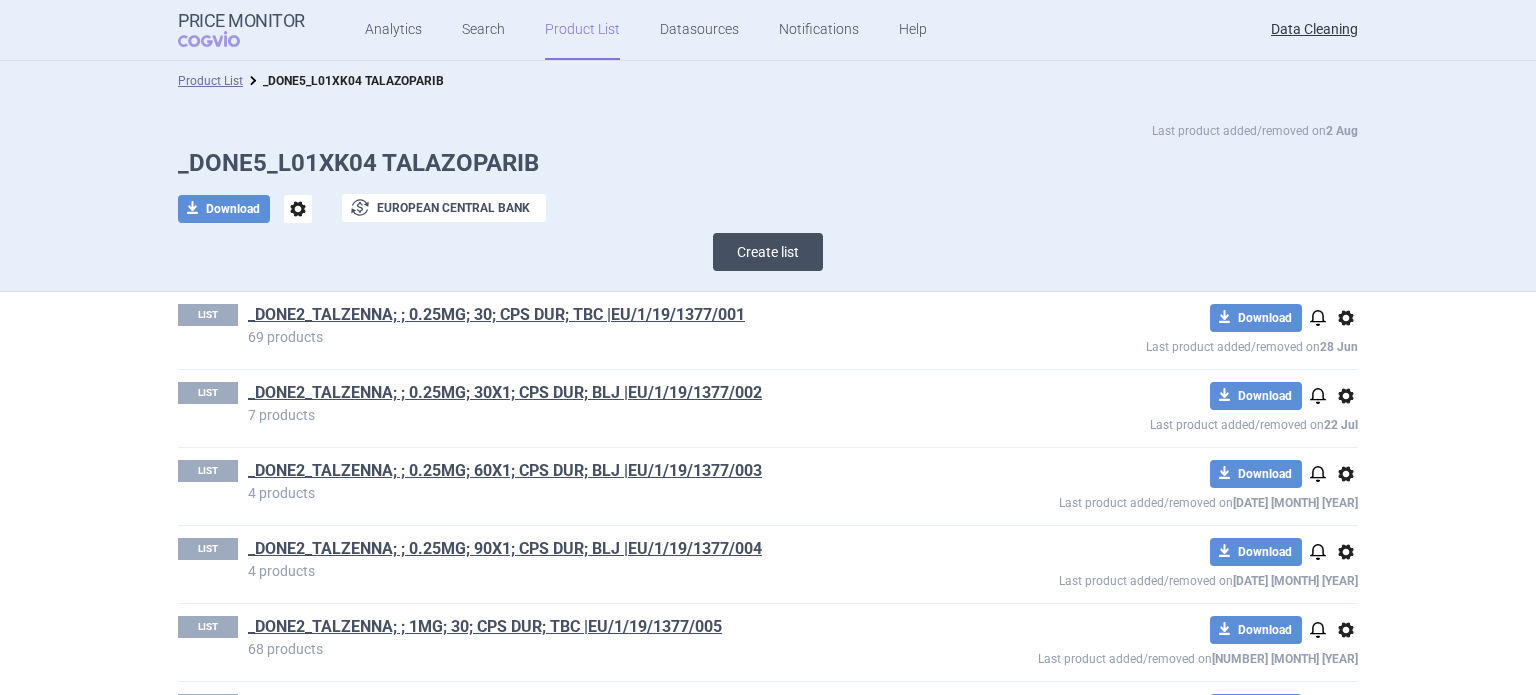 click on "Create list" at bounding box center (768, 252) 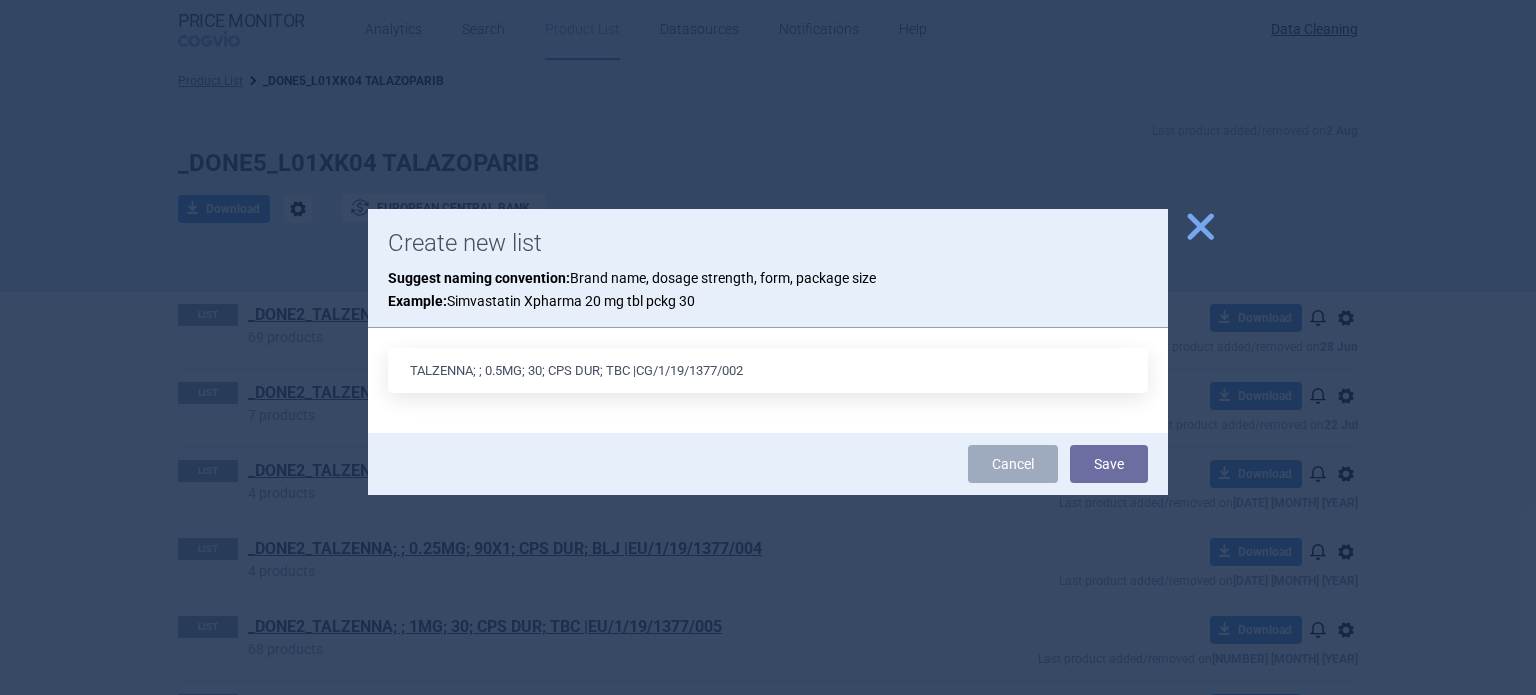 click on "TALZENNA; ; 0.5MG; 30; CPS DUR; TBC |CG/1/19/1377/002" at bounding box center [768, 370] 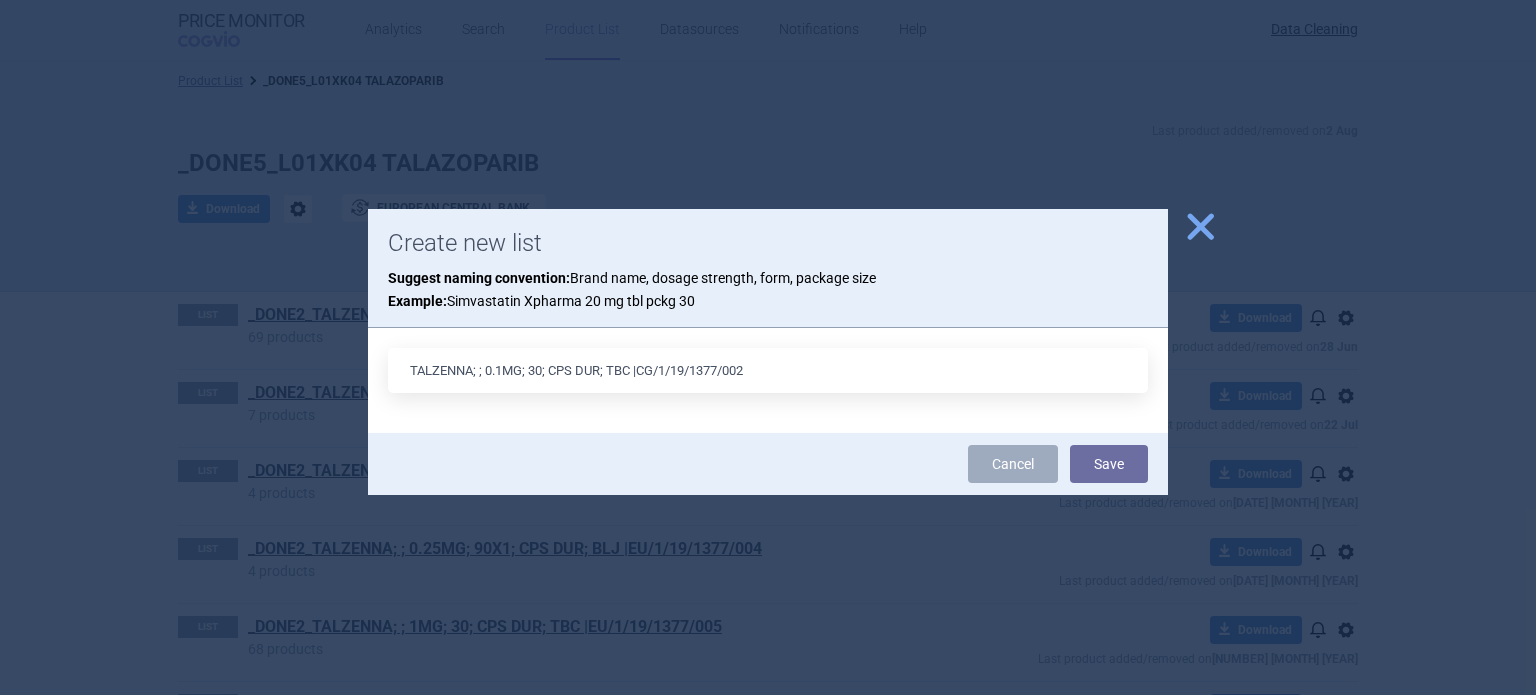 click on "TALZENNA; ; 0.1MG; 30; CPS DUR; TBC |CG/1/19/1377/002" at bounding box center (768, 370) 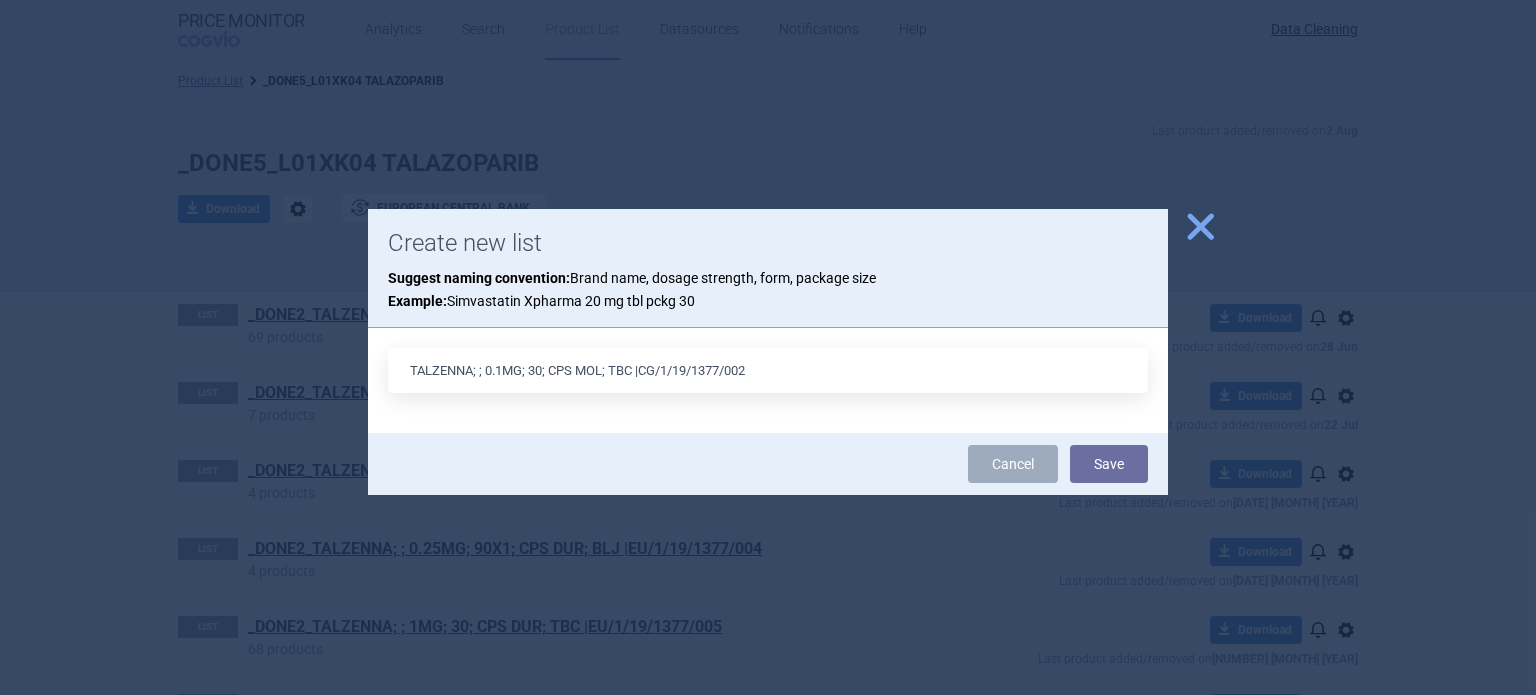type on "TALZENNA; ; 0.1MG; 30; CPS MOL; TBC |CG/1/19/1377/002" 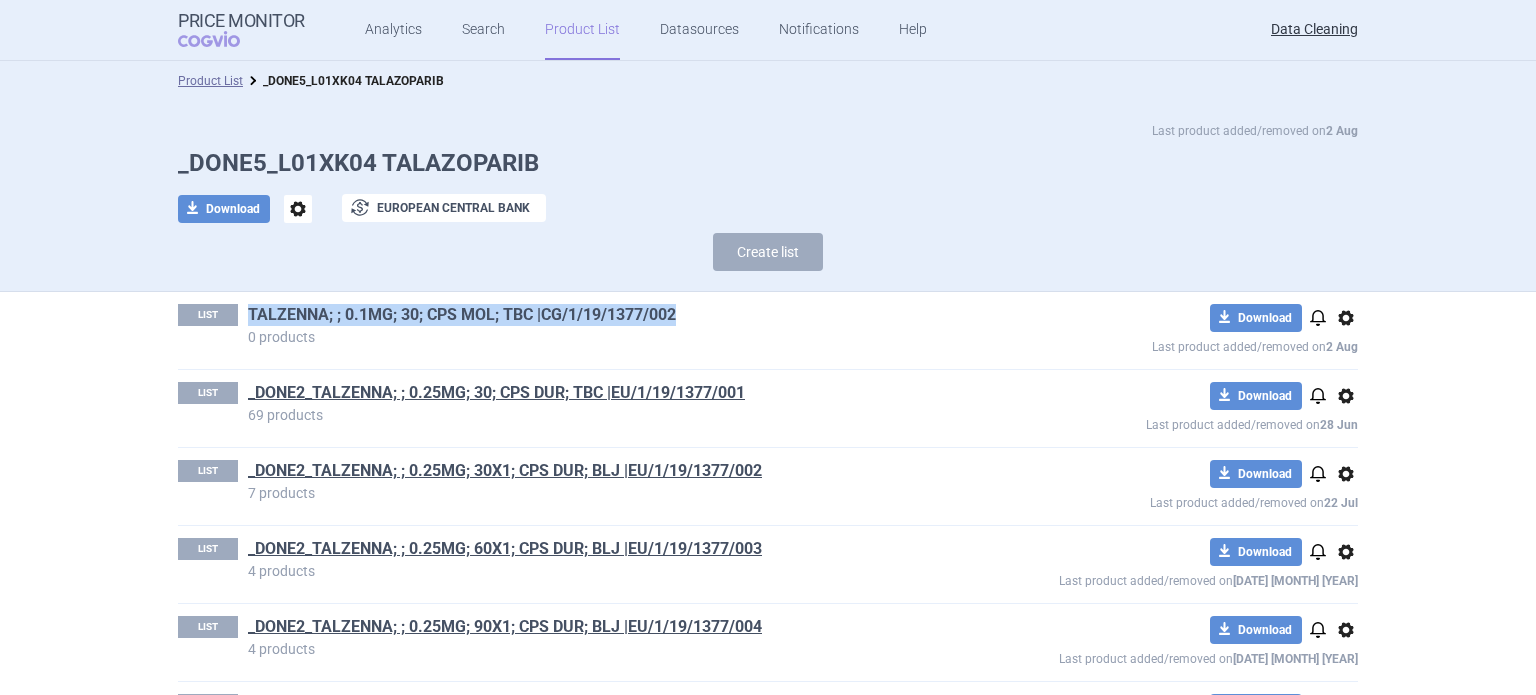 drag, startPoint x: 752, startPoint y: 322, endPoint x: 244, endPoint y: 308, distance: 508.19287 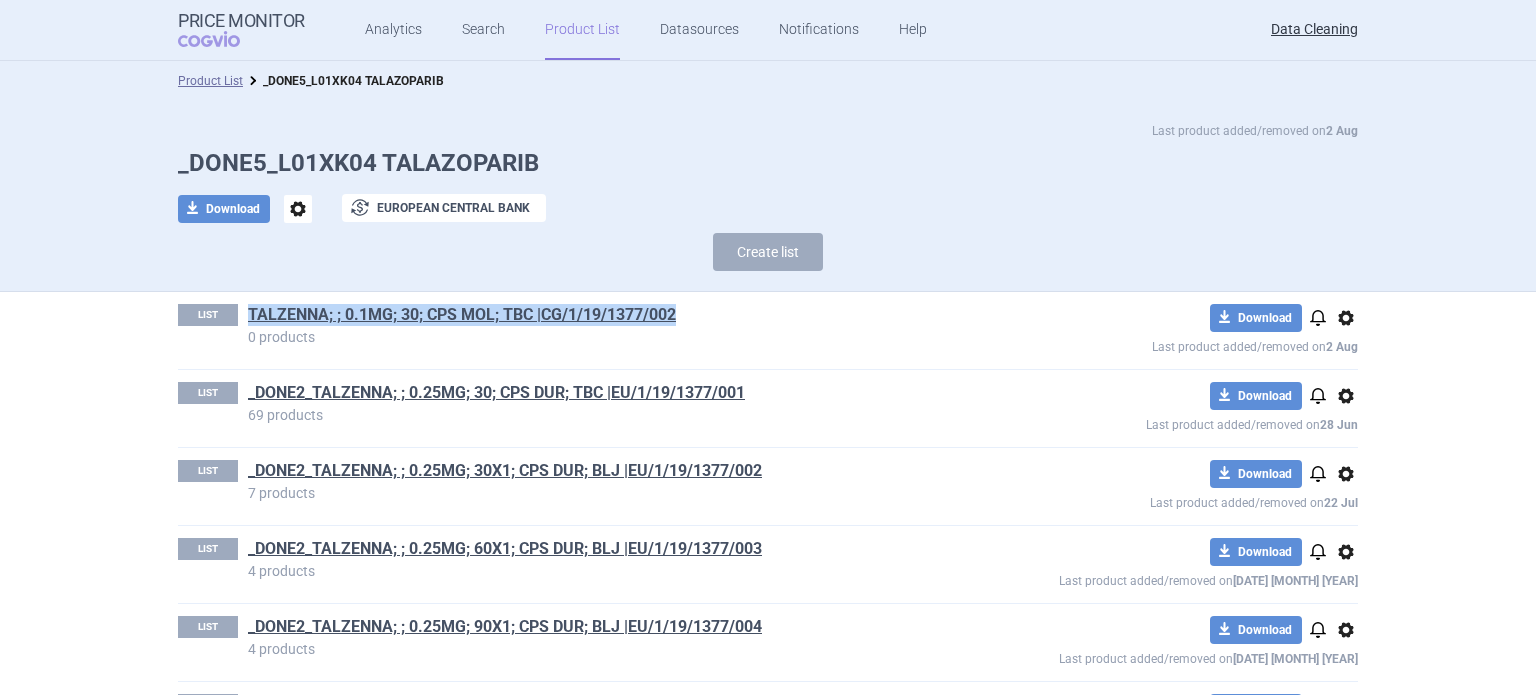 copy on "TALZENNA; ; 0.1MG; 30; CPS MOL; TBC |CG/1/19/1377/002" 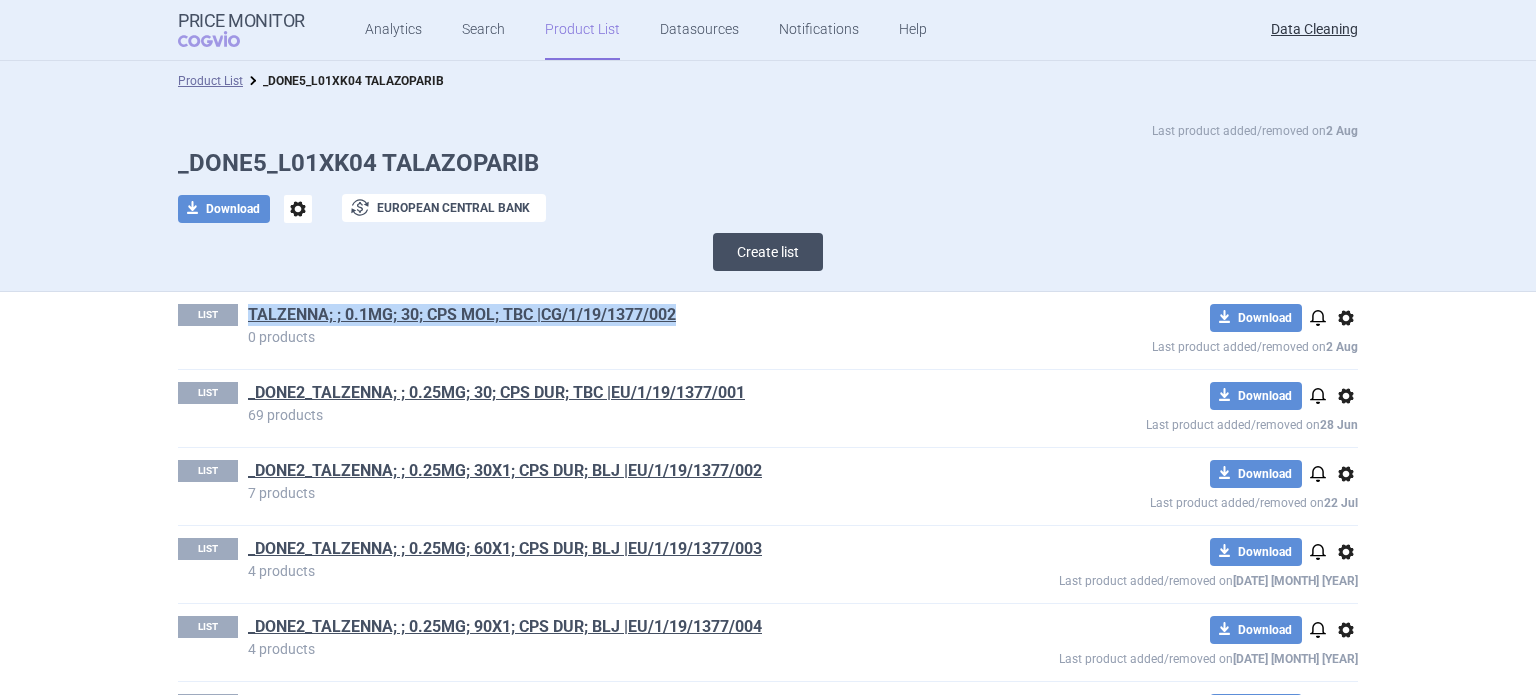 click on "Create list" at bounding box center (768, 252) 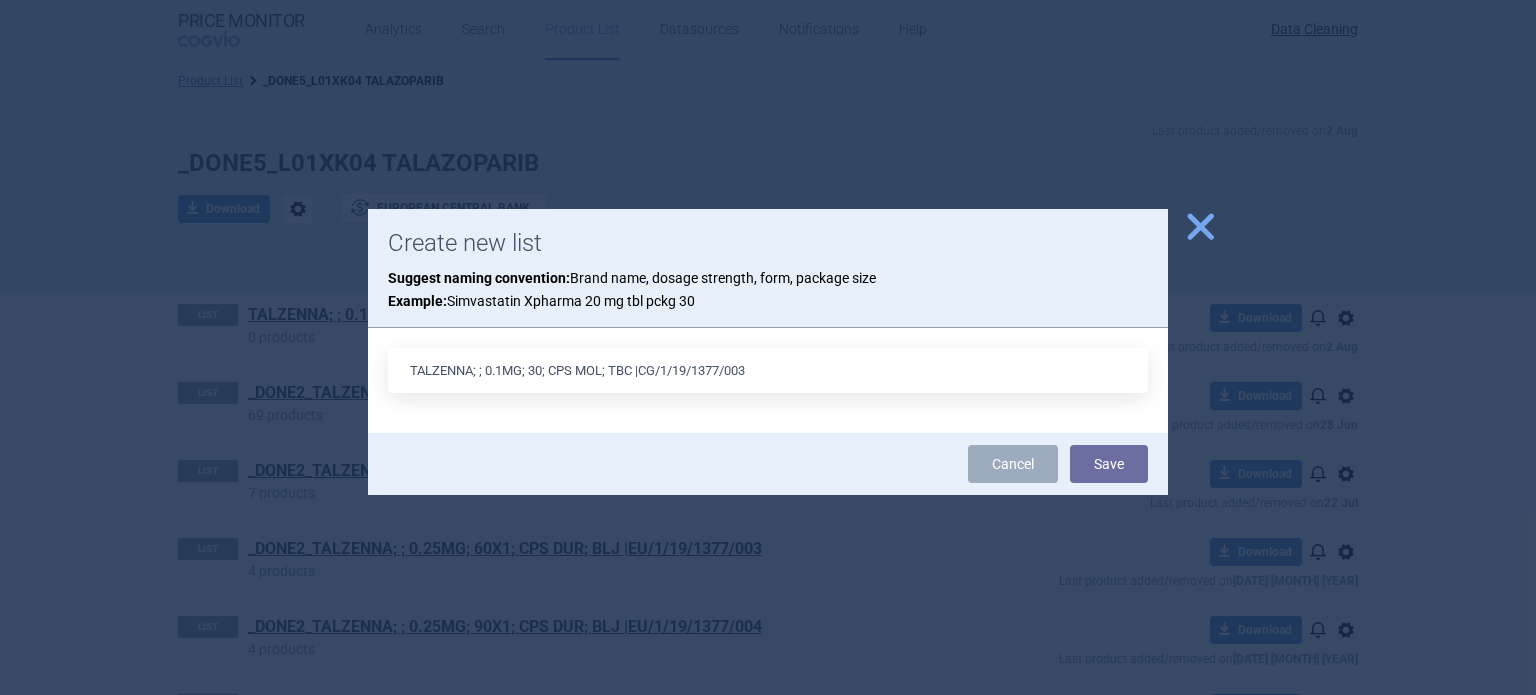 click on "TALZENNA; ; 0.1MG; 30; CPS MOL; TBC |CG/1/19/1377/003" at bounding box center (768, 370) 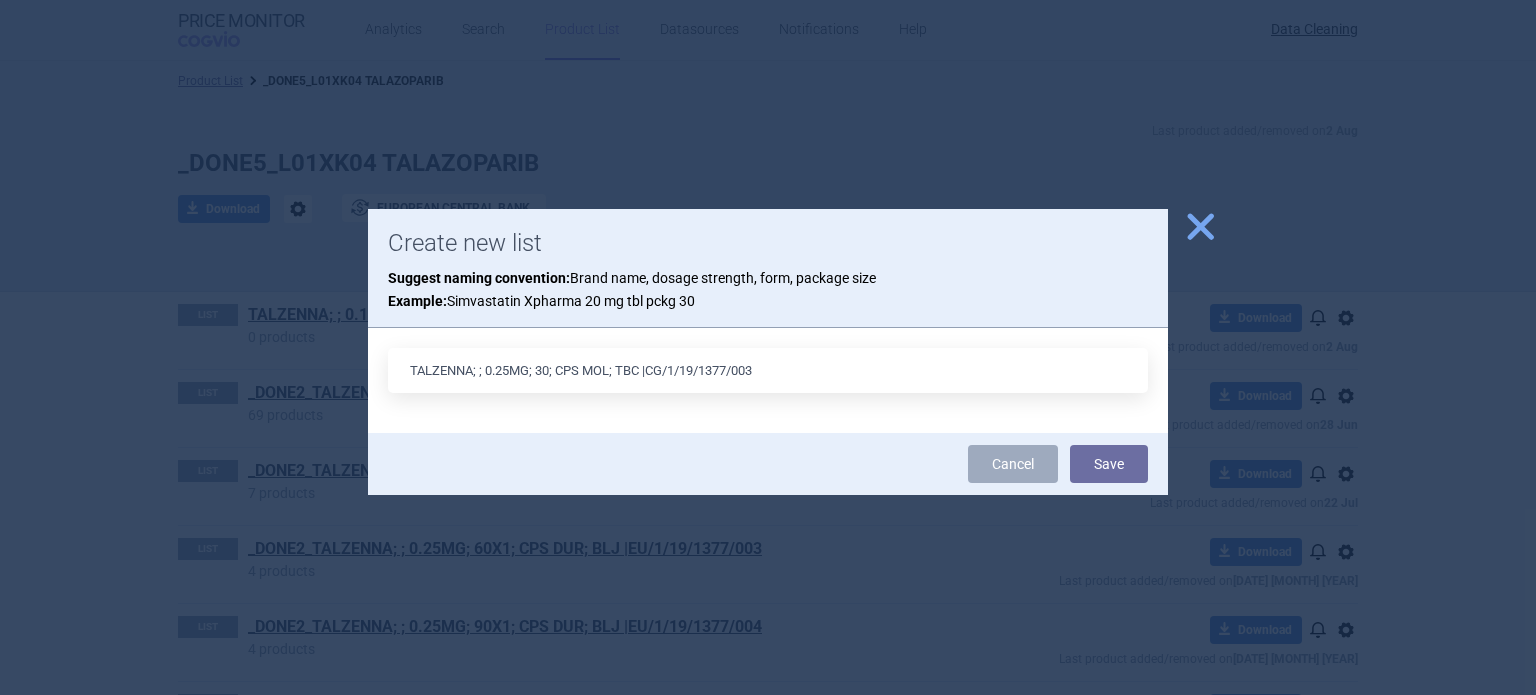 type on "TALZENNA; ; 0.25MG; 30; CPS MOL; TBC |CG/1/19/1377/003" 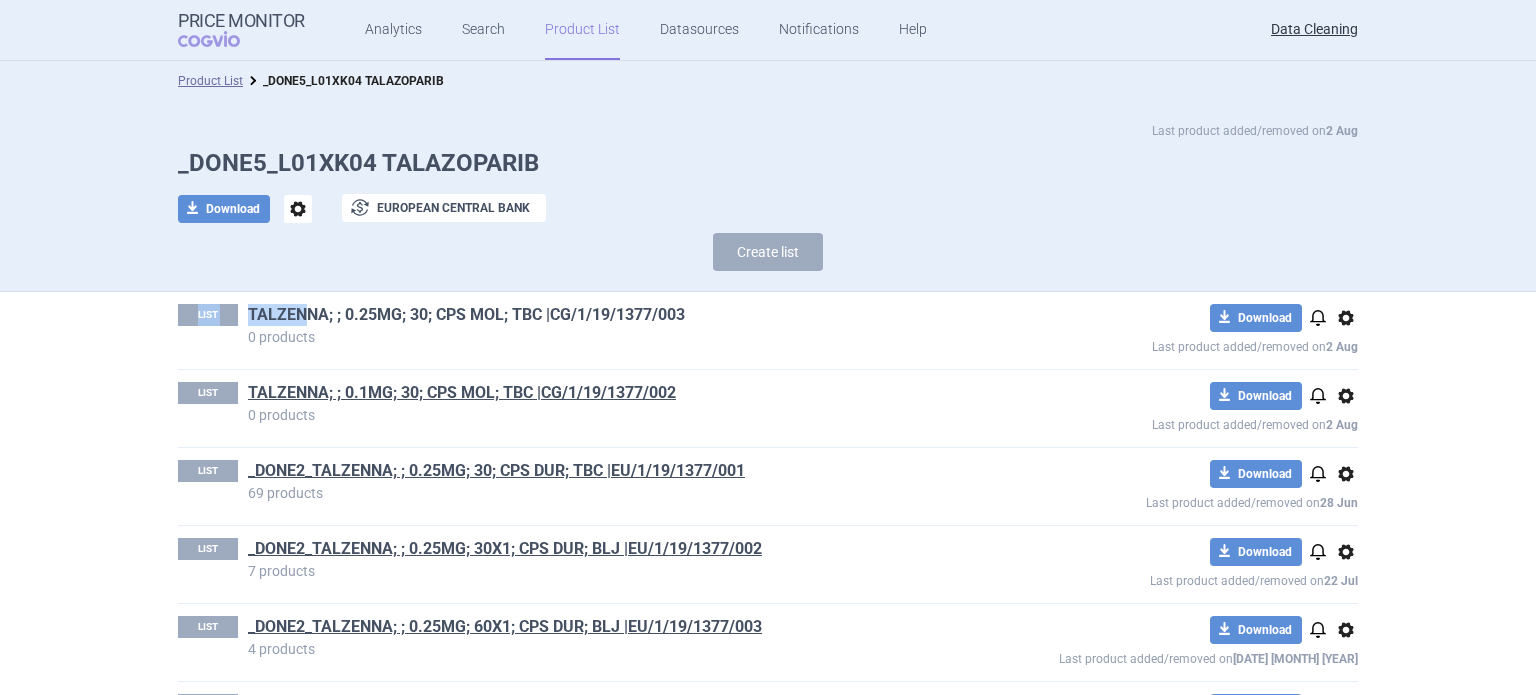 drag, startPoint x: 711, startPoint y: 307, endPoint x: 320, endPoint y: 312, distance: 391.03198 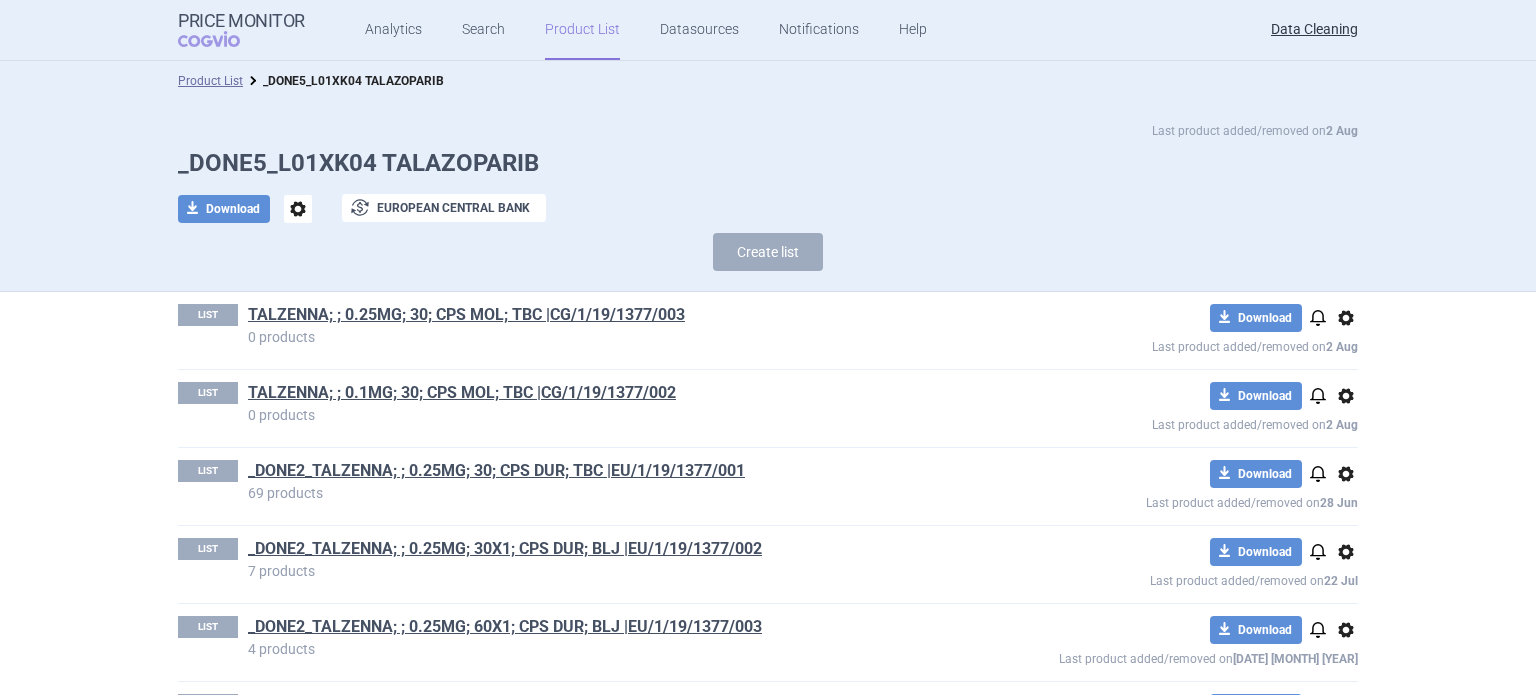 click on "TALZENNA; ; 0.25MG; 30; CPS MOL; TBC |CG/1/19/1377/003" at bounding box center (626, 317) 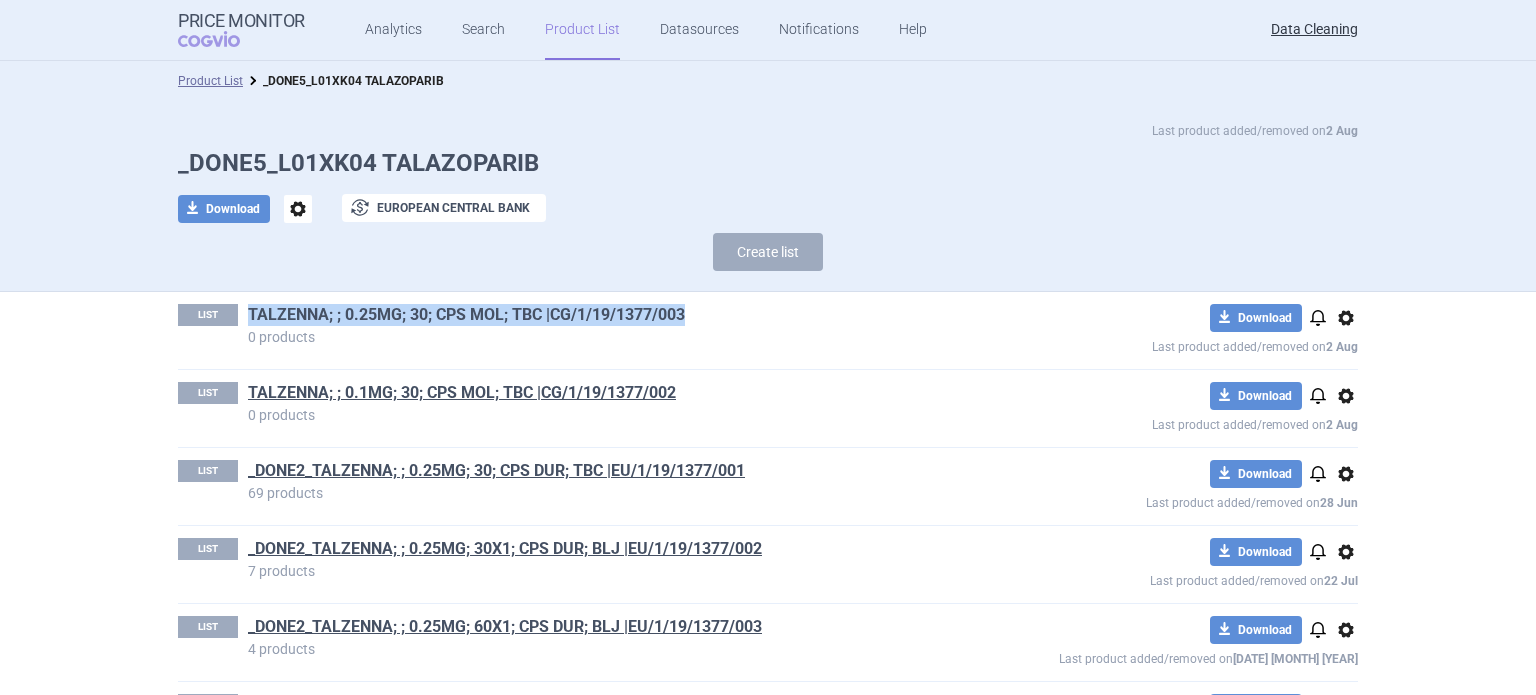 drag, startPoint x: 701, startPoint y: 323, endPoint x: 240, endPoint y: 313, distance: 461.10846 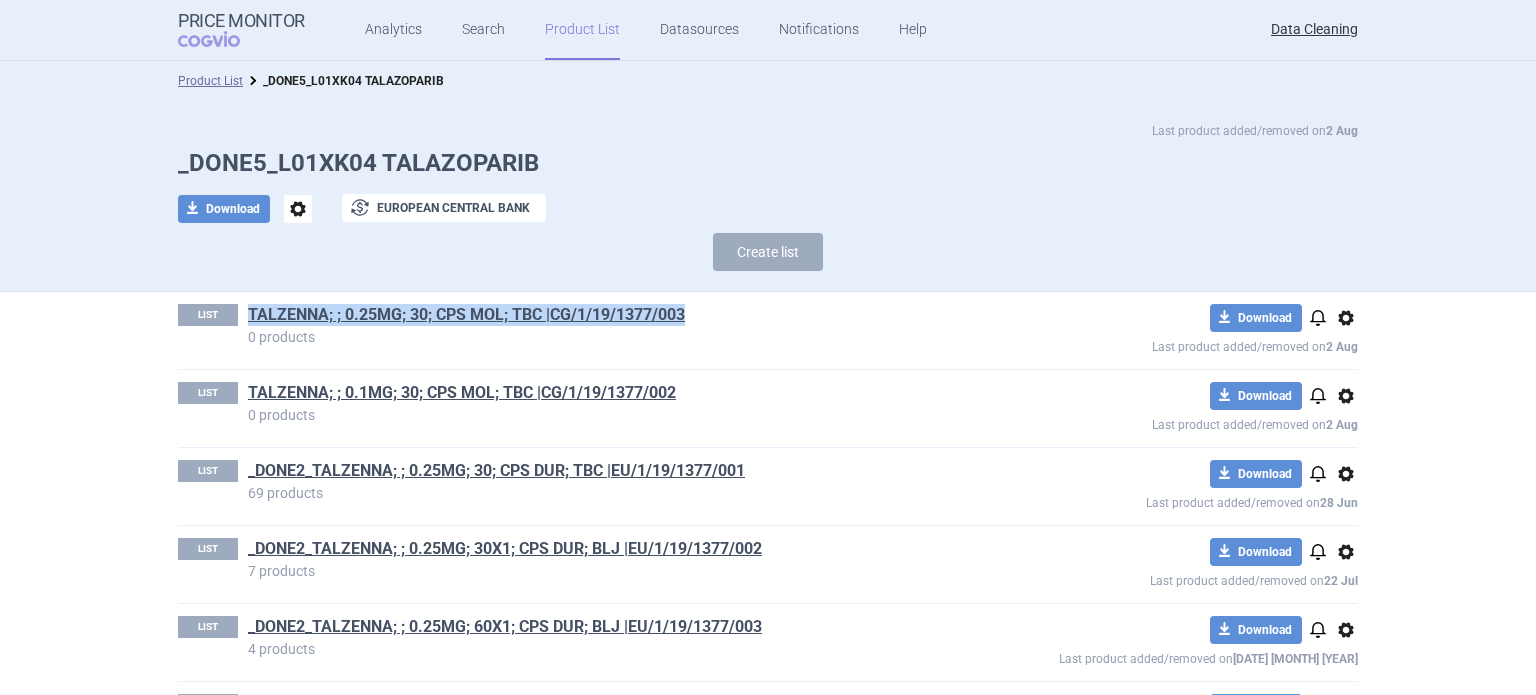 copy on "TALZENNA; ; 0.25MG; 30; CPS MOL; TBC |CG/1/19/1377/003" 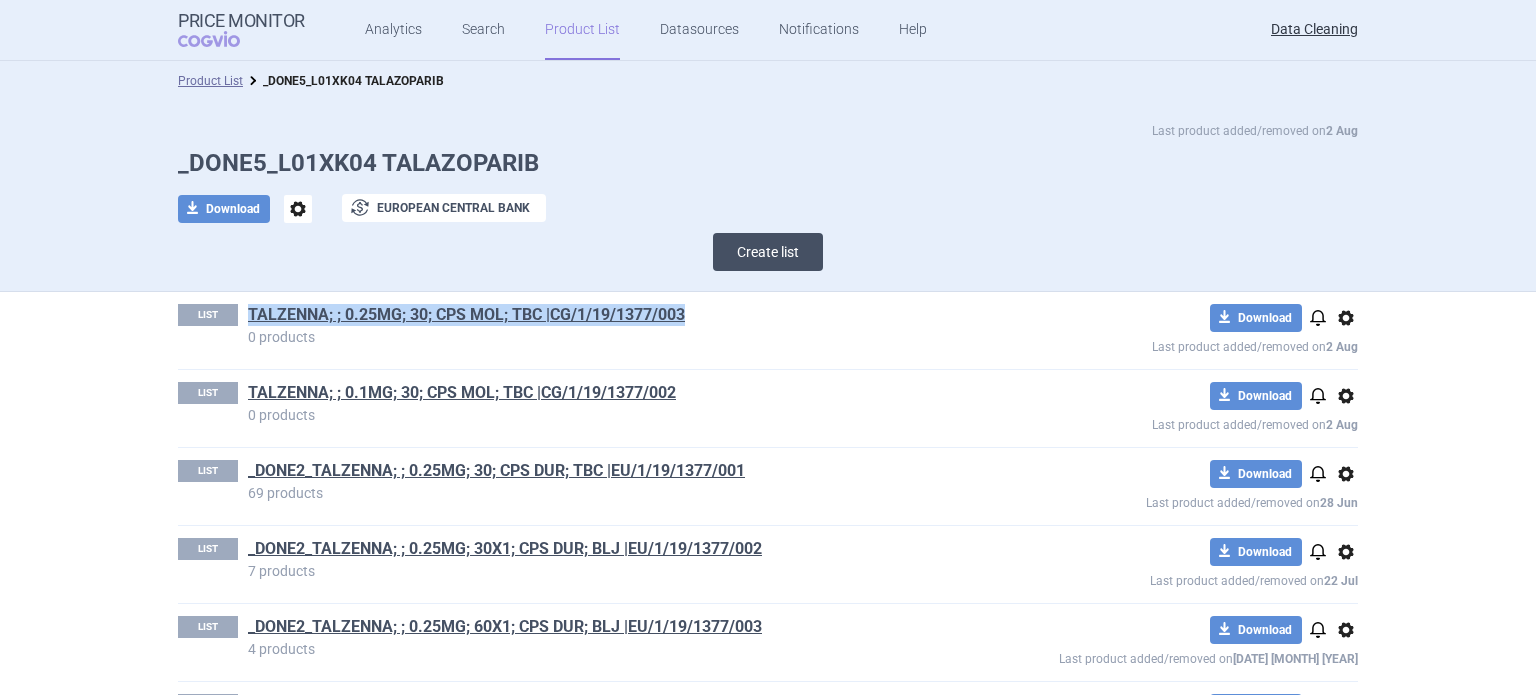 click on "Create list" at bounding box center [768, 252] 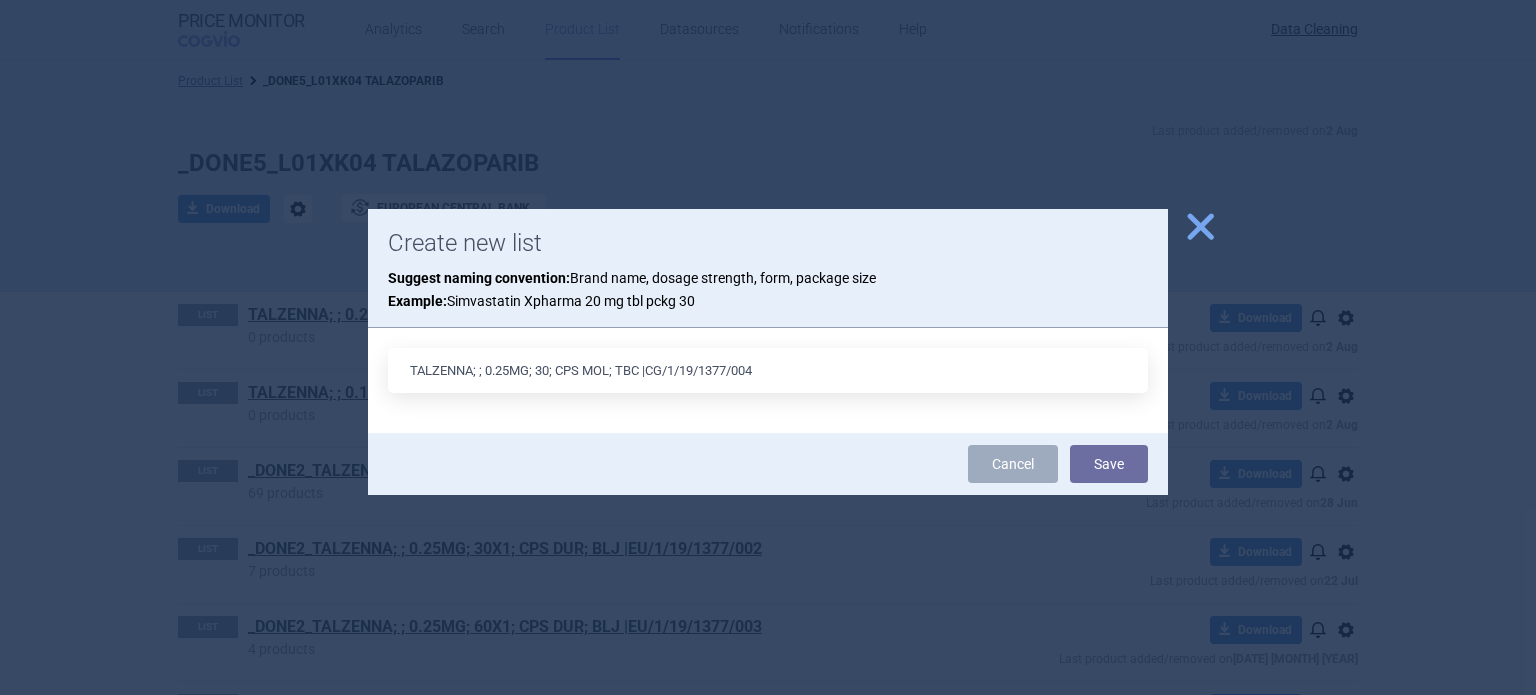 click on "TALZENNA; ; 0.25MG; 30; CPS MOL; TBC |CG/1/19/1377/004" at bounding box center [768, 370] 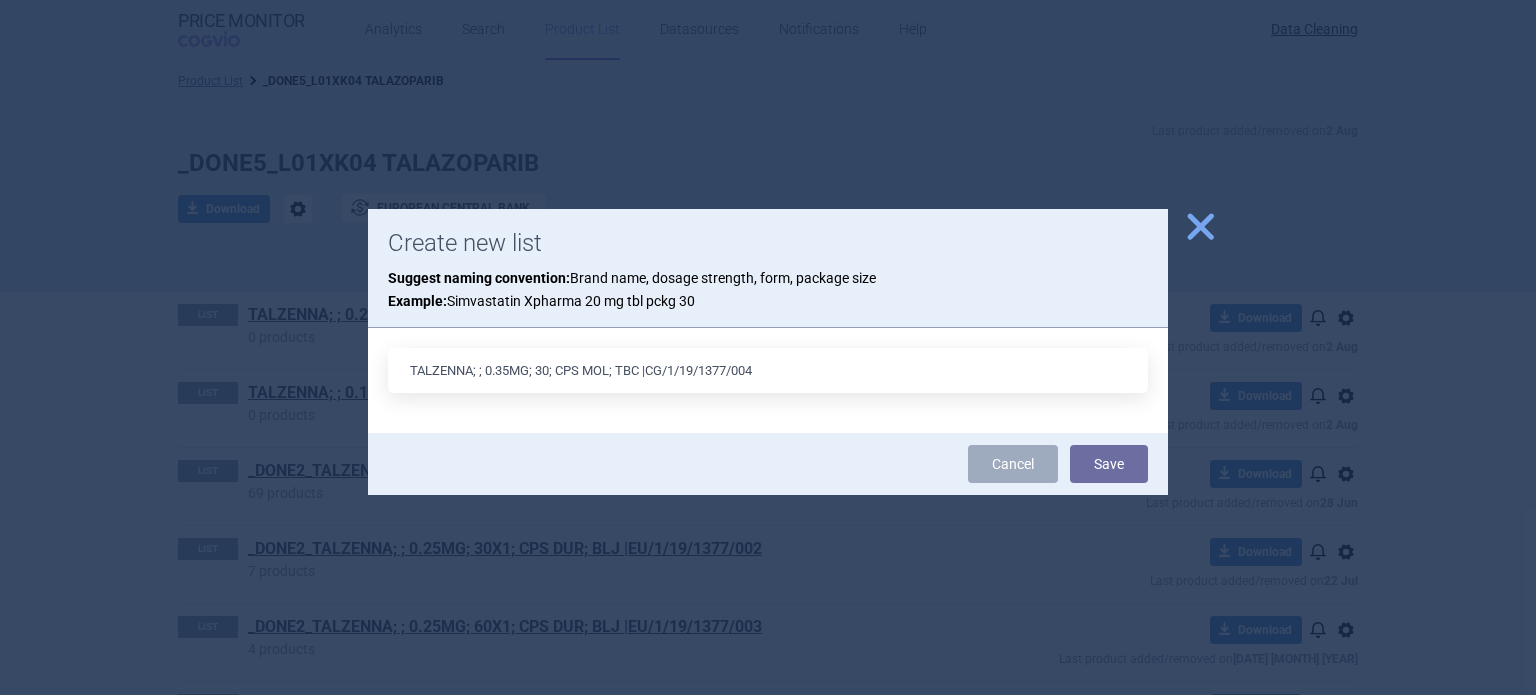 type on "TALZENNA; ; 0.35MG; 30; CPS MOL; TBC |CG/1/19/1377/004" 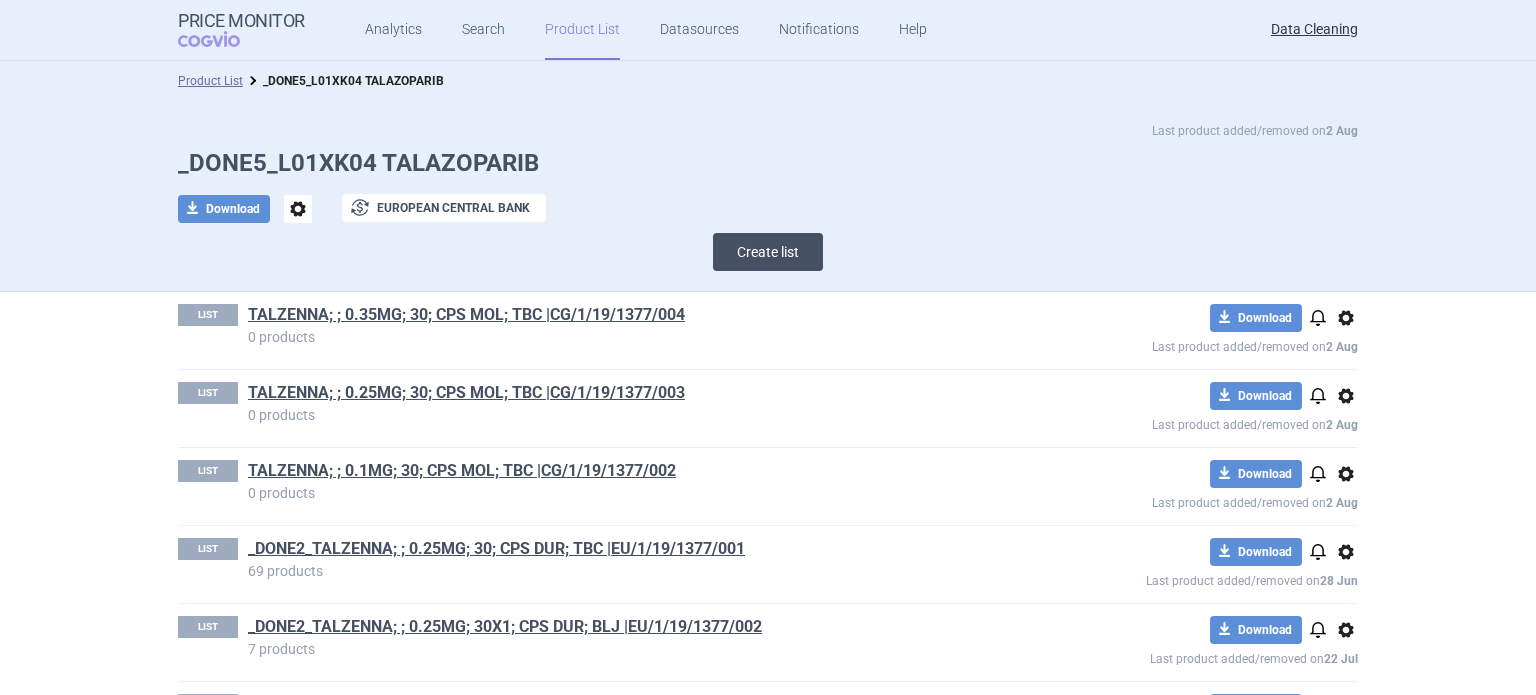 click on "Create list" at bounding box center [768, 252] 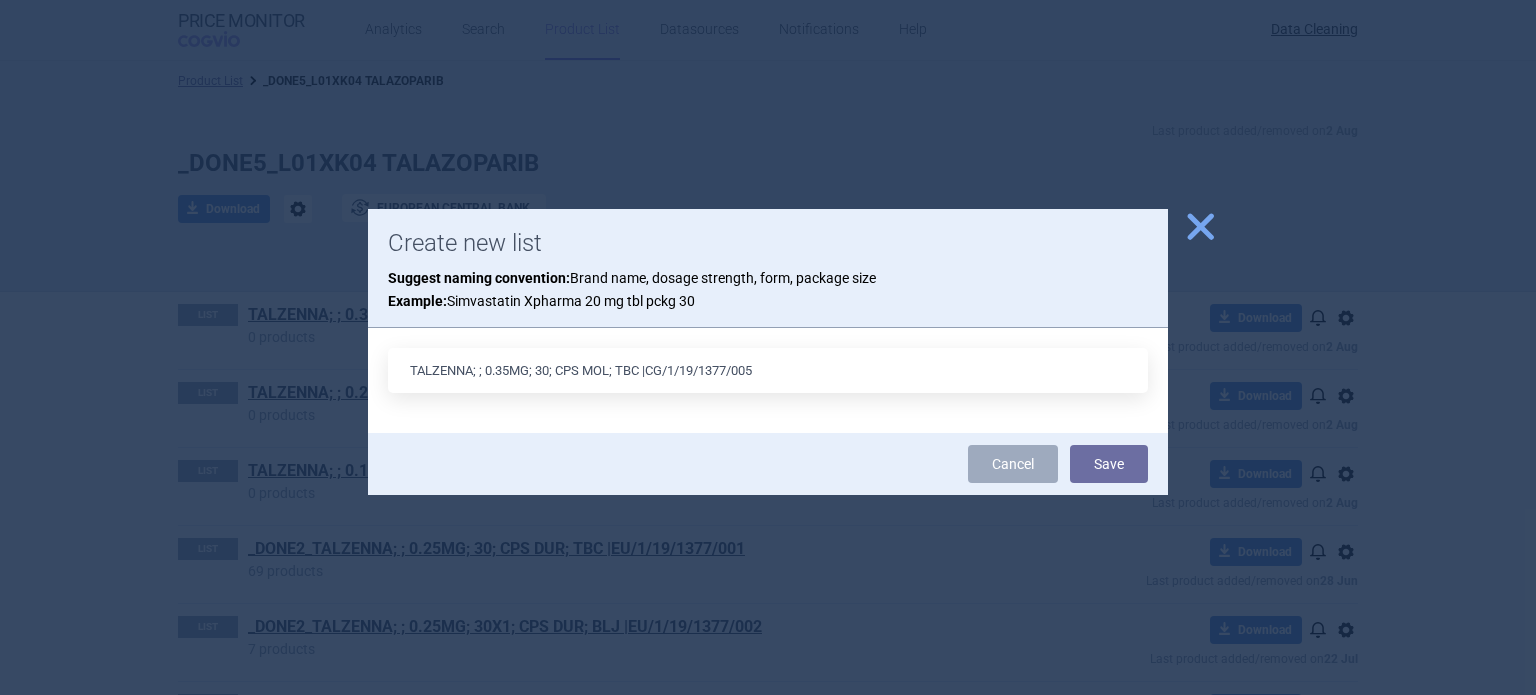 click on "TALZENNA; ; 0.35MG; 30; CPS MOL; TBC |CG/1/19/1377/005" at bounding box center (768, 370) 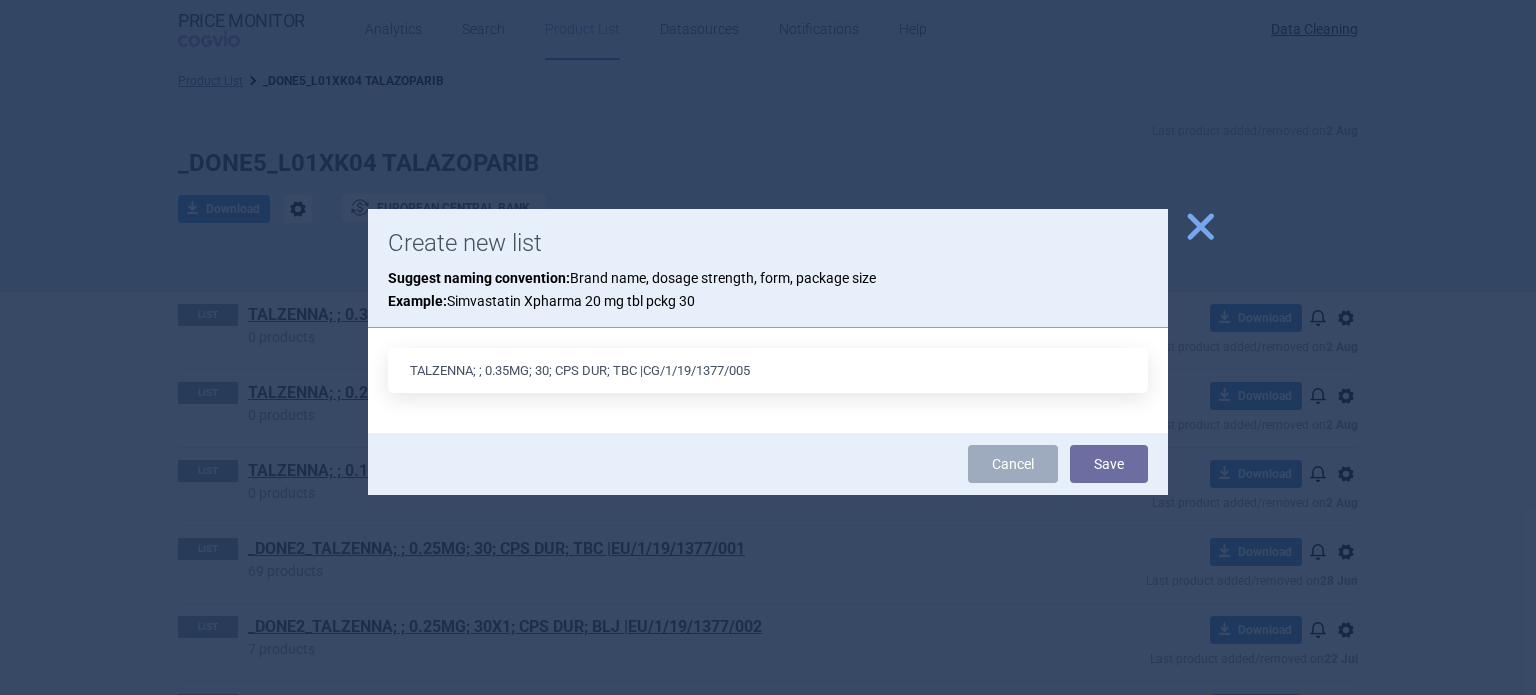type on "TALZENNA; ; 0.35MG; 30; CPS DUR; TBC |CG/1/19/1377/005" 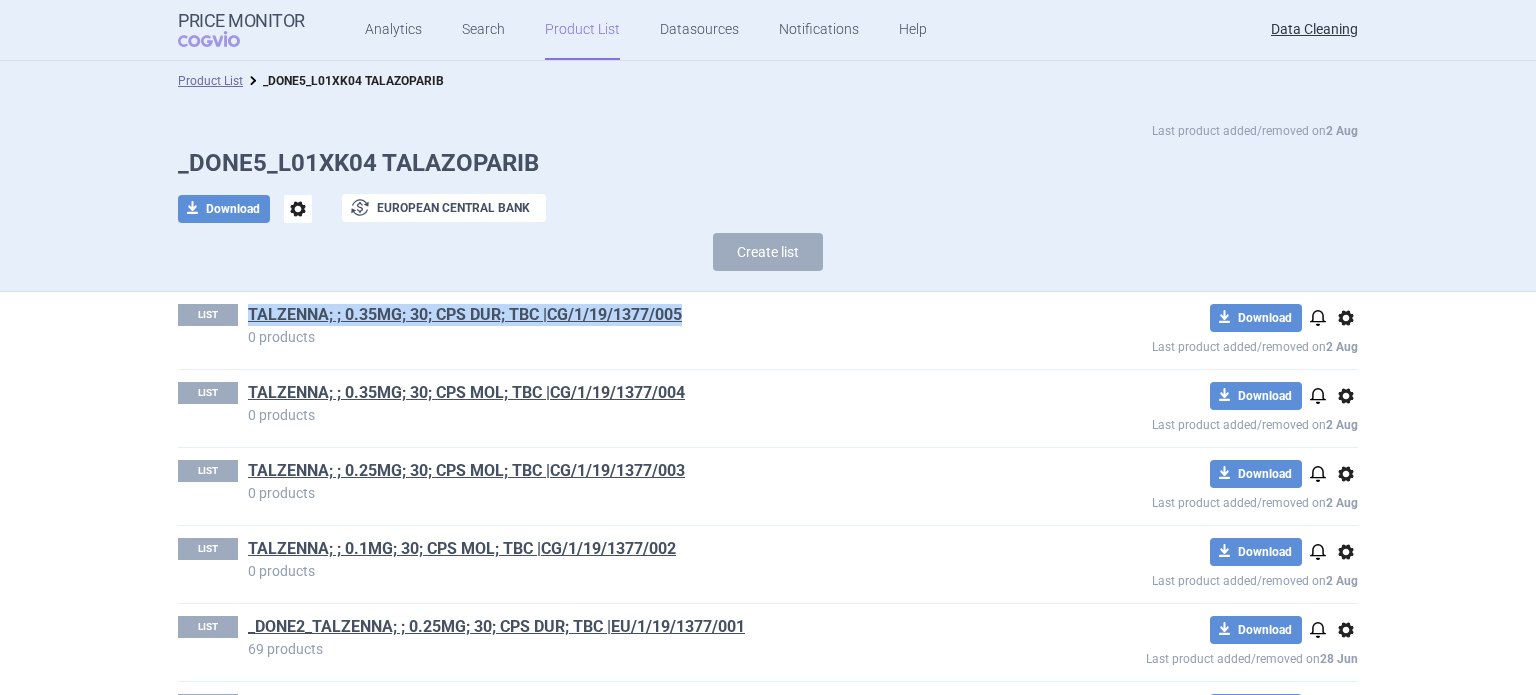 drag, startPoint x: 752, startPoint y: 315, endPoint x: 236, endPoint y: 313, distance: 516.0039 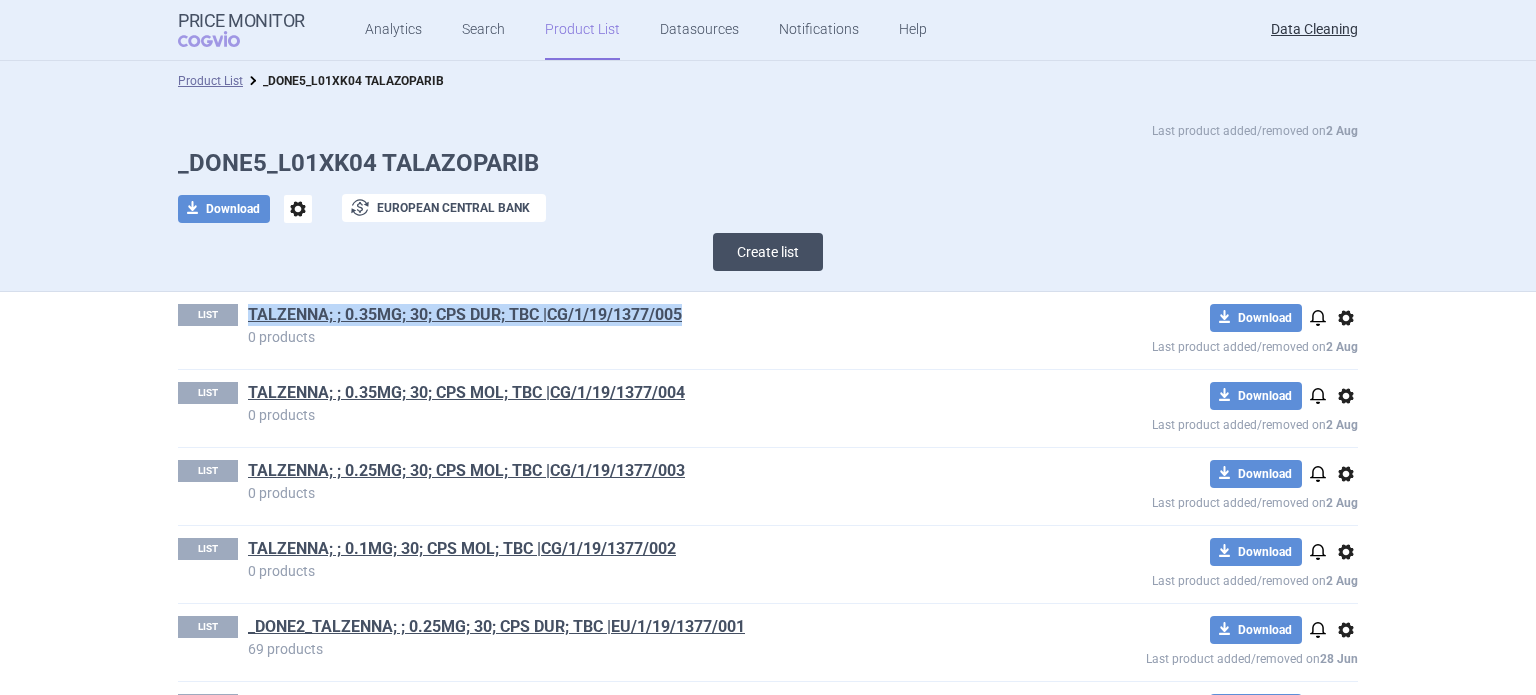 click on "Create list" at bounding box center [768, 252] 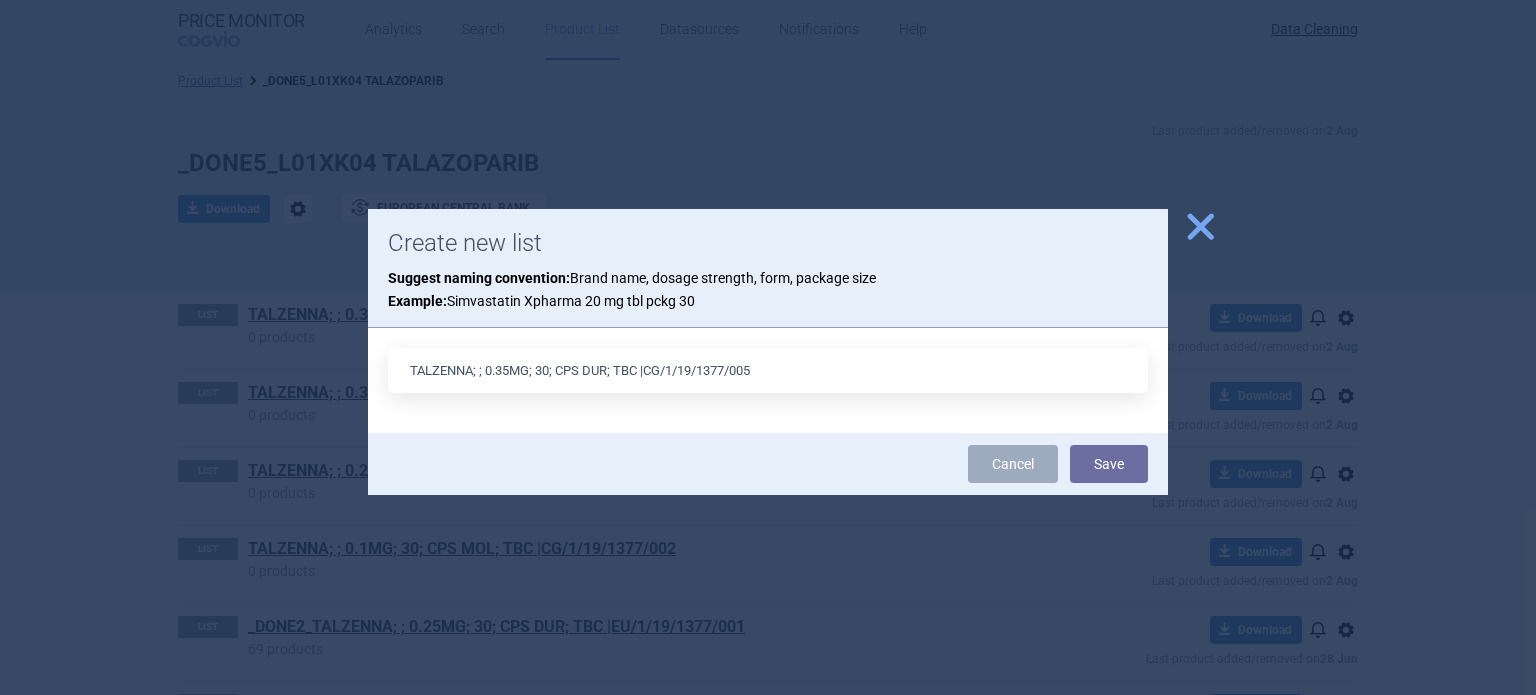click on "TALZENNA; ; 0.35MG; 30; CPS DUR; TBC |CG/1/19/1377/005" at bounding box center (768, 370) 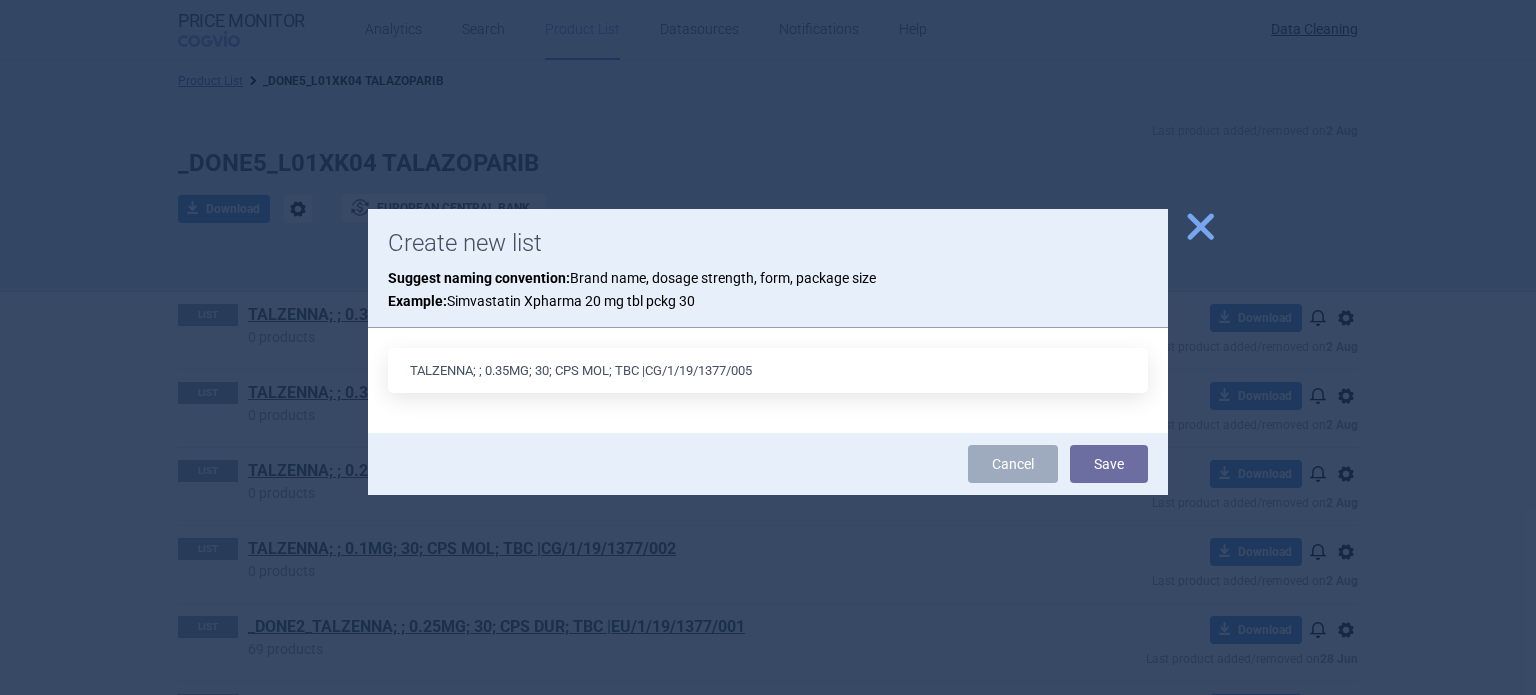 click on "TALZENNA; ; 0.35MG; 30; CPS MOL; TBC |CG/1/19/1377/005" at bounding box center [768, 370] 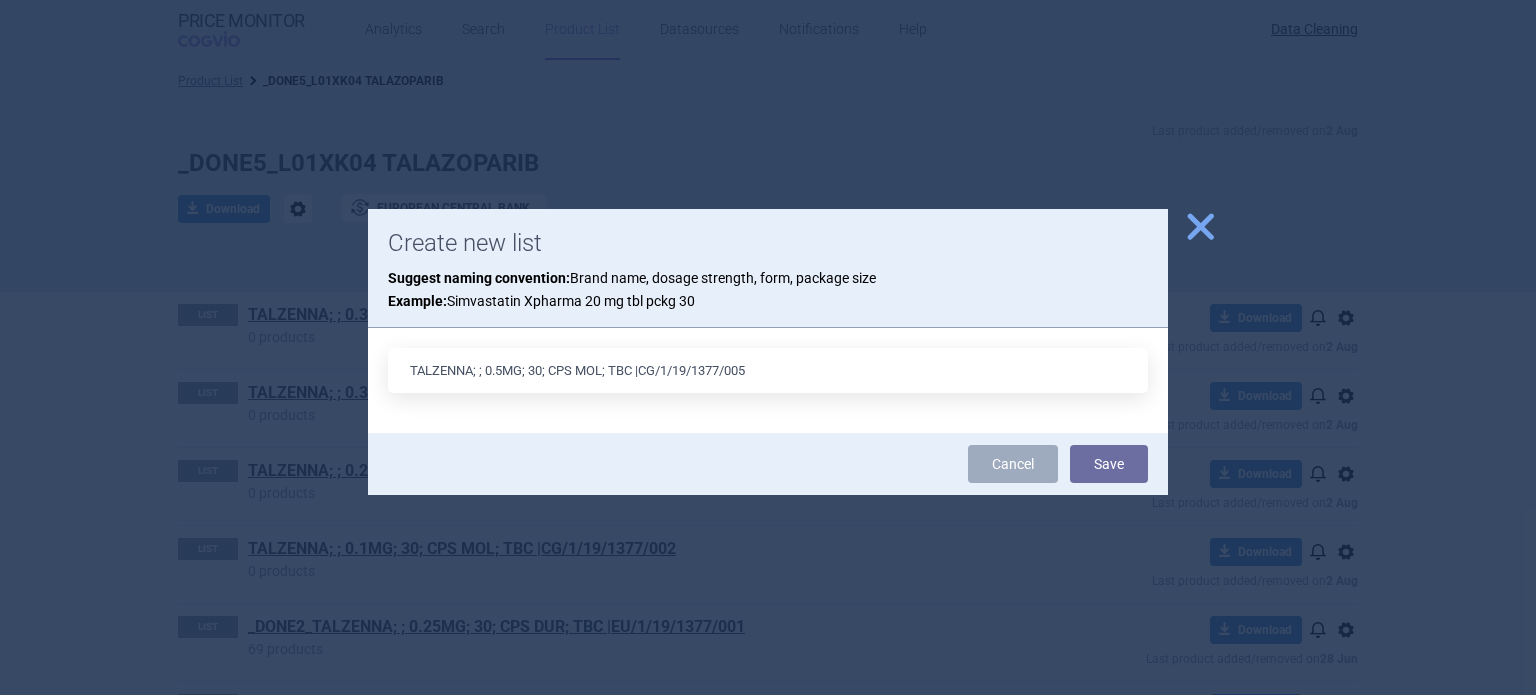 type on "TALZENNA; ; 0.5MG; 30; CPS MOL; TBC |CG/1/19/1377/005" 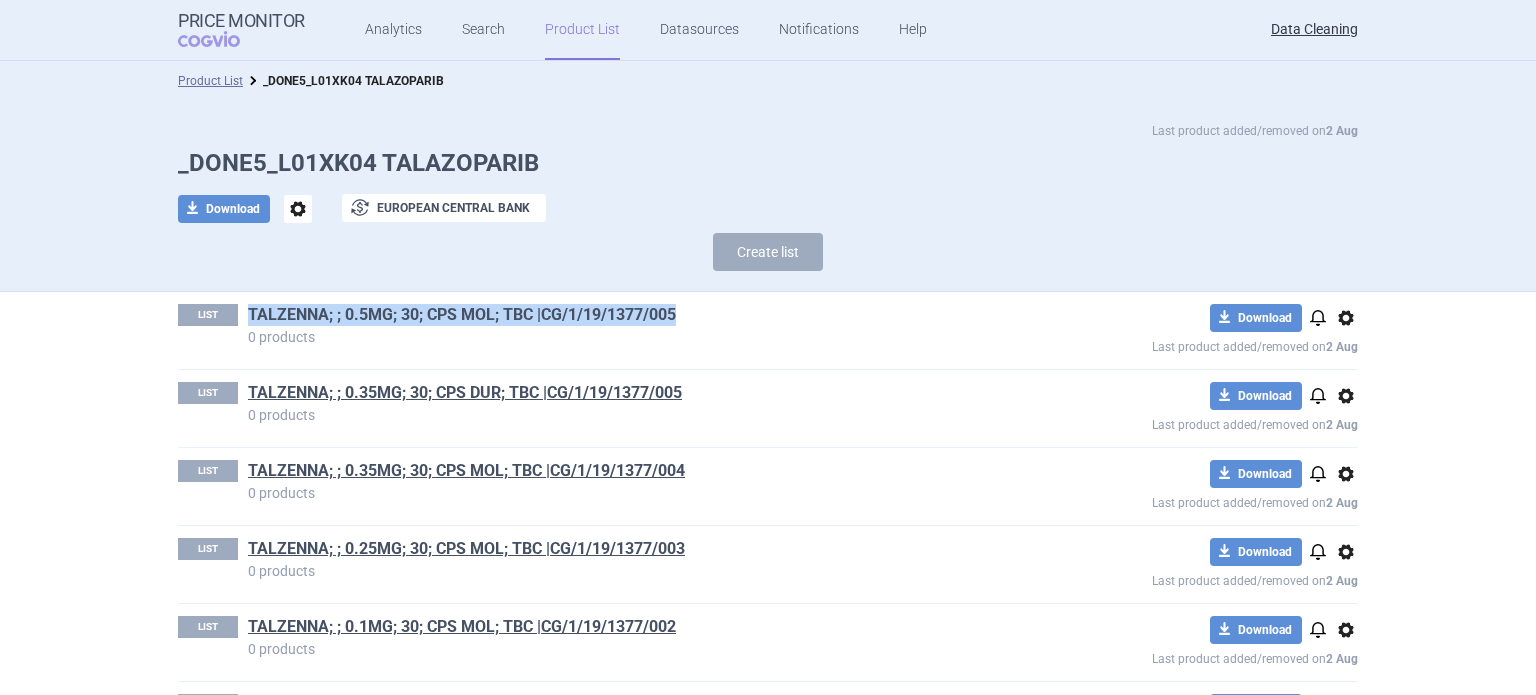 drag, startPoint x: 699, startPoint y: 315, endPoint x: 240, endPoint y: 319, distance: 459.01743 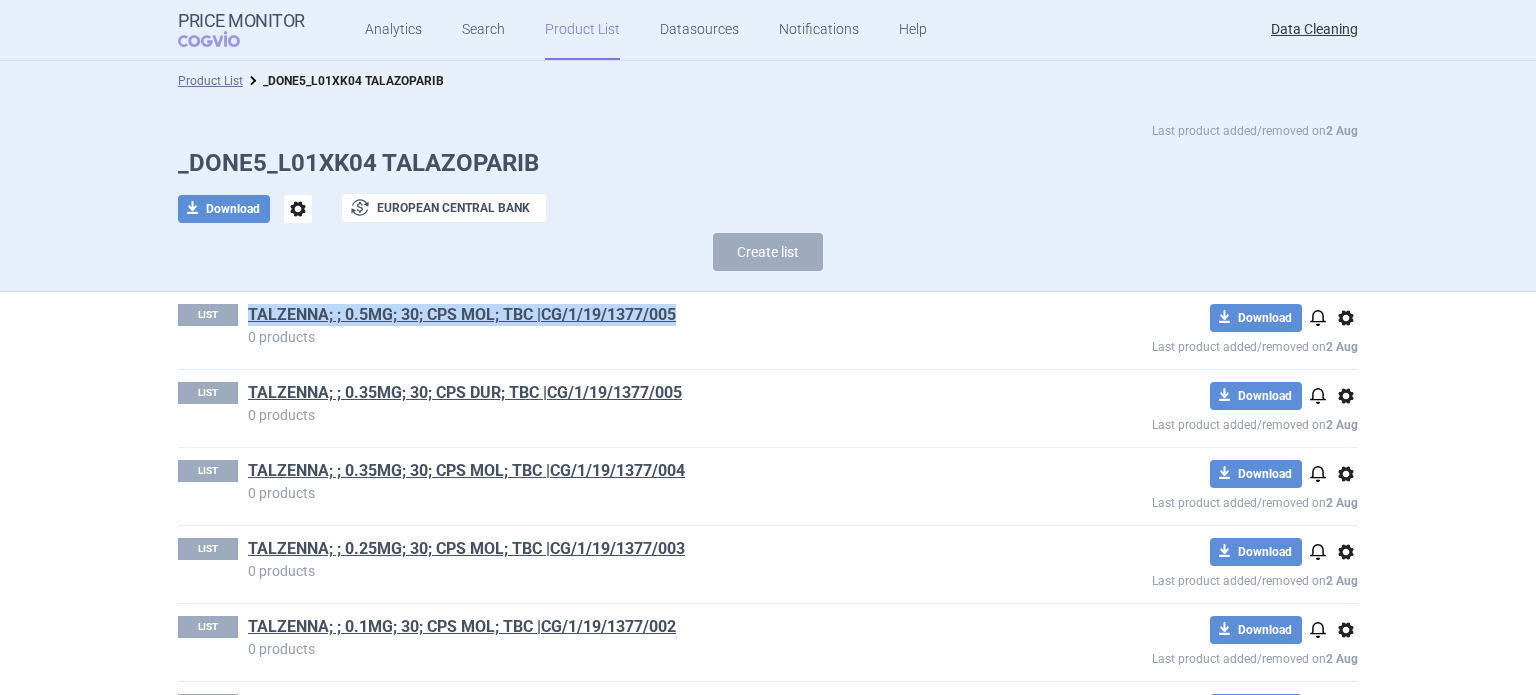copy on "TALZENNA; ; 0.5MG; 30; CPS MOL; TBC |CG/1/19/1377/005" 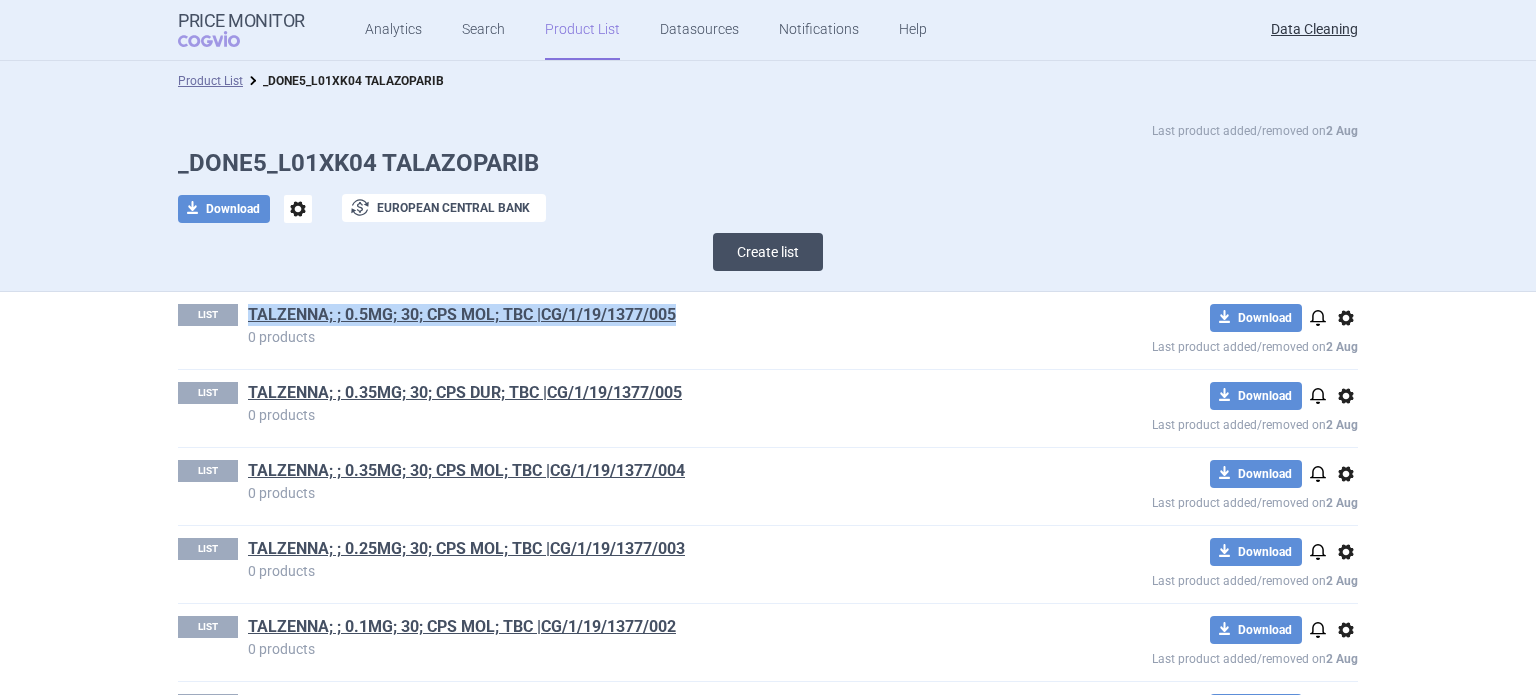 click on "Create list" at bounding box center (768, 252) 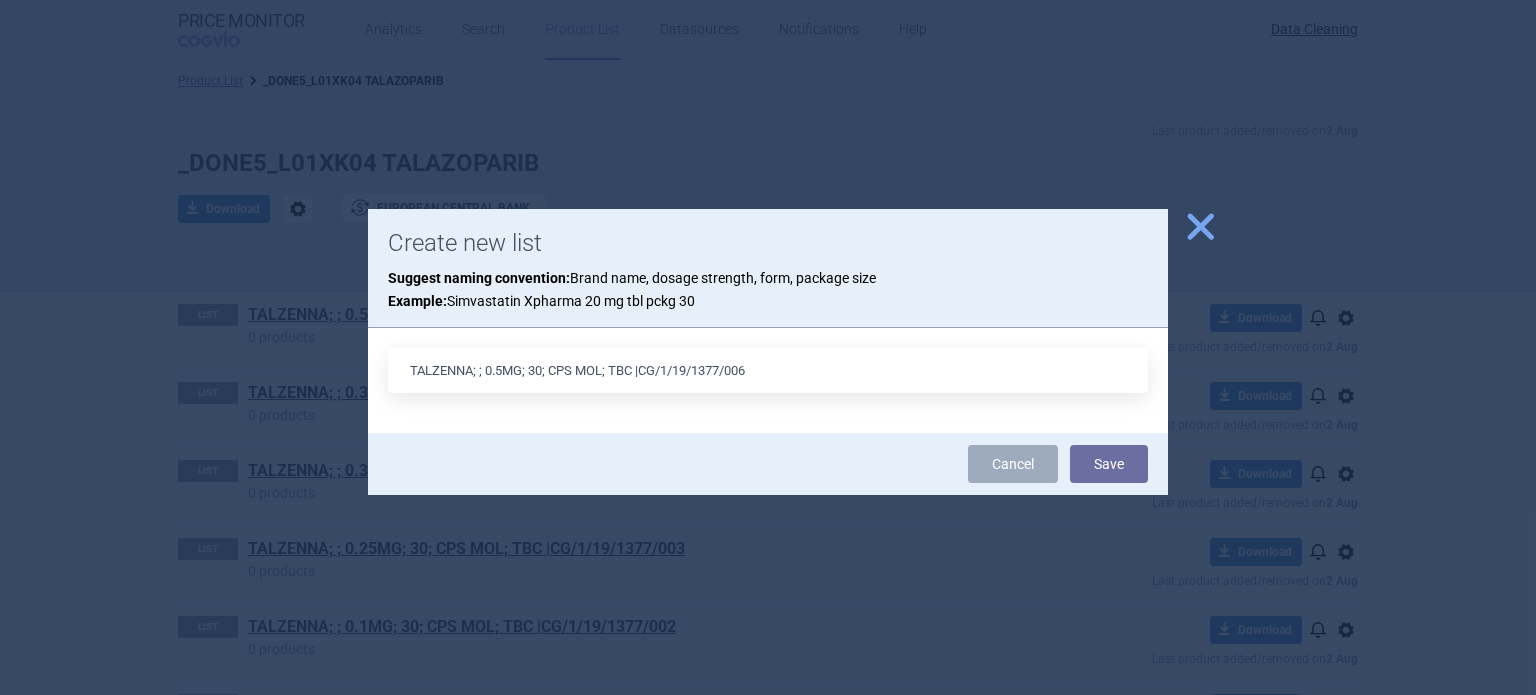click on "TALZENNA; ; 0.5MG; 30; CPS MOL; TBC |CG/1/19/1377/006" at bounding box center [768, 370] 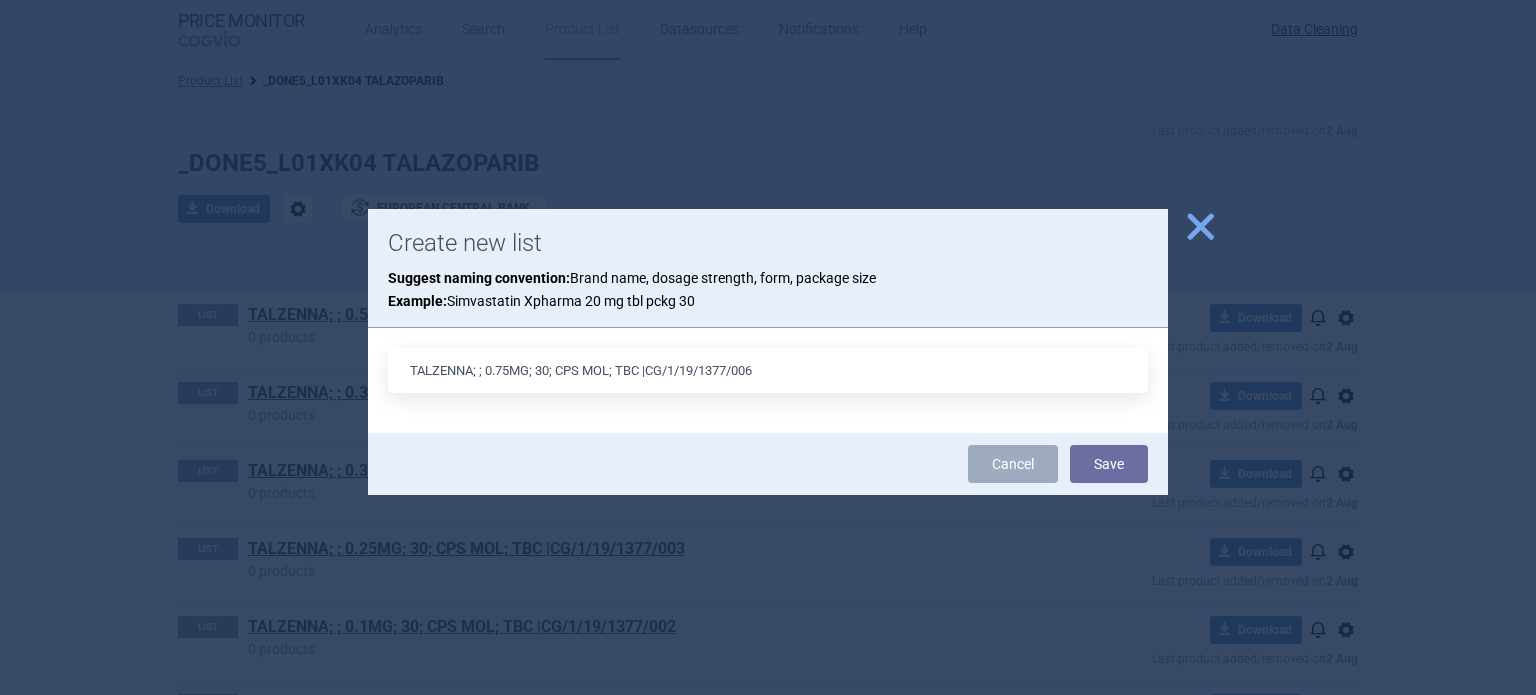 type on "TALZENNA; ; 0.75MG; 30; CPS MOL; TBC |CG/1/19/1377/006" 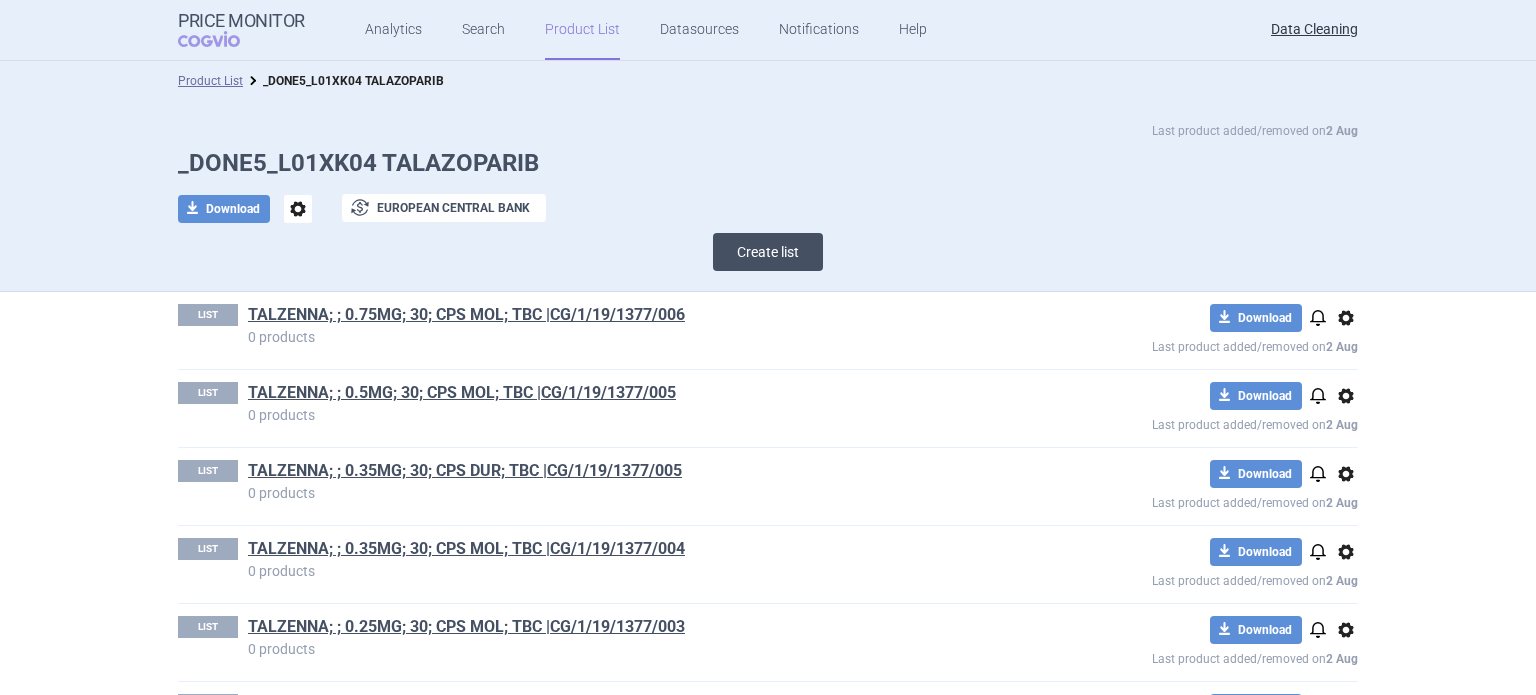 click on "Create list" at bounding box center [768, 252] 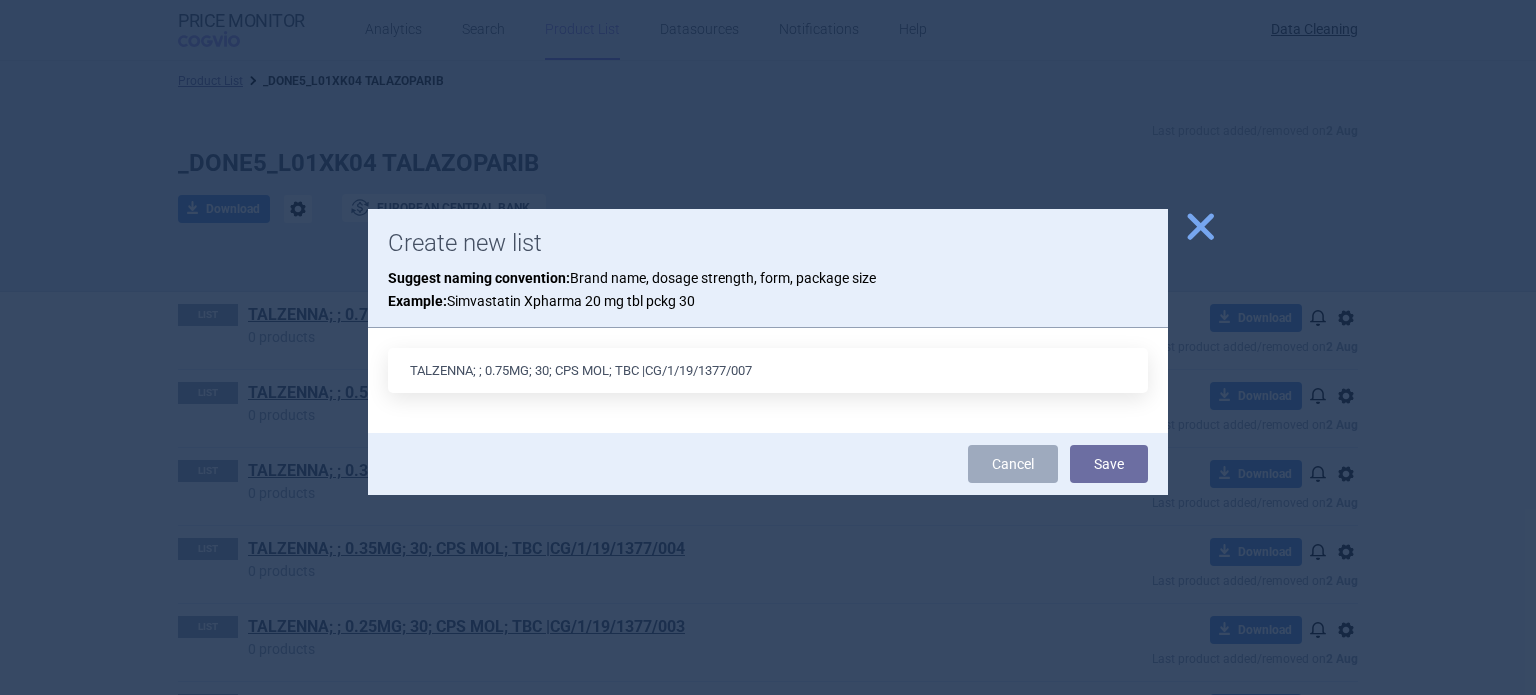 click on "TALZENNA; ; 0.75MG; 30; CPS MOL; TBC |CG/1/19/1377/007" at bounding box center (768, 370) 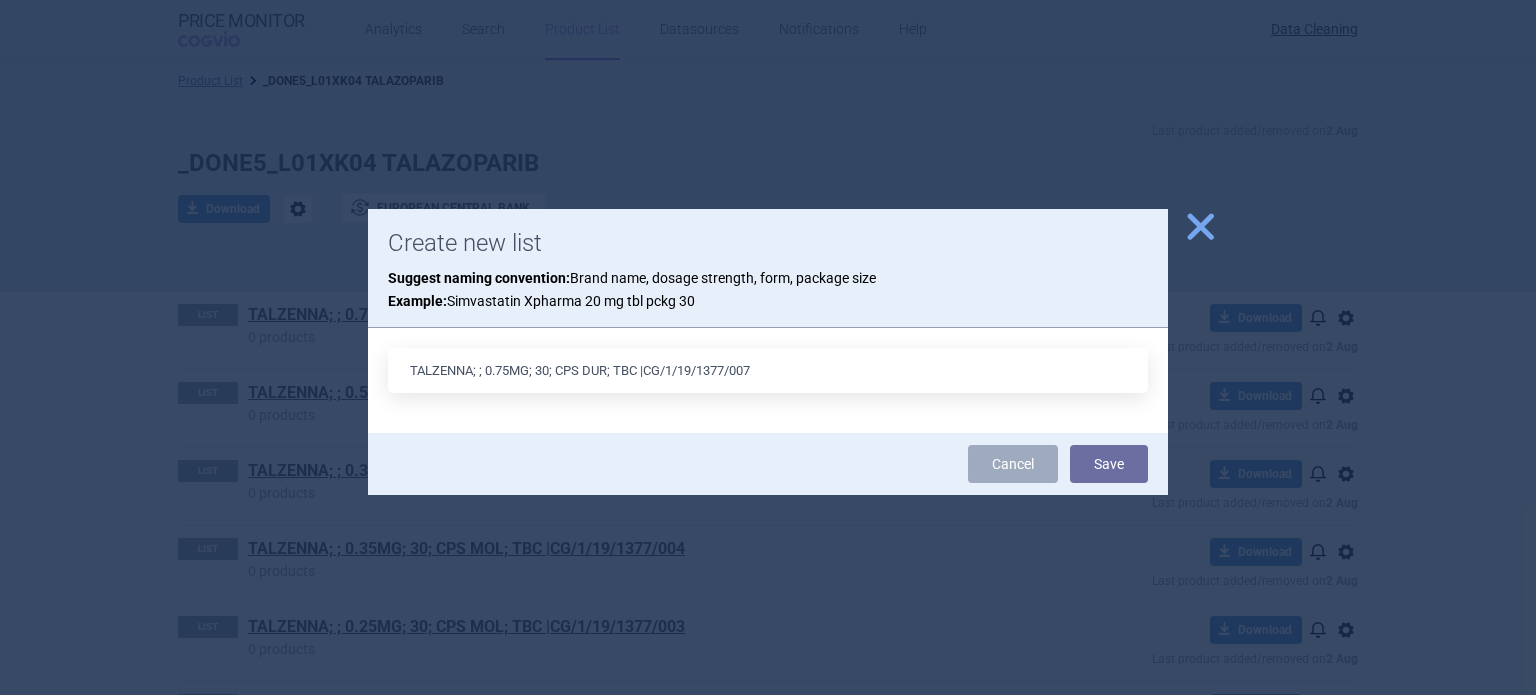 type on "TALZENNA; ; 0.75MG; 30; CPS DUR; TBC |CG/1/19/1377/007" 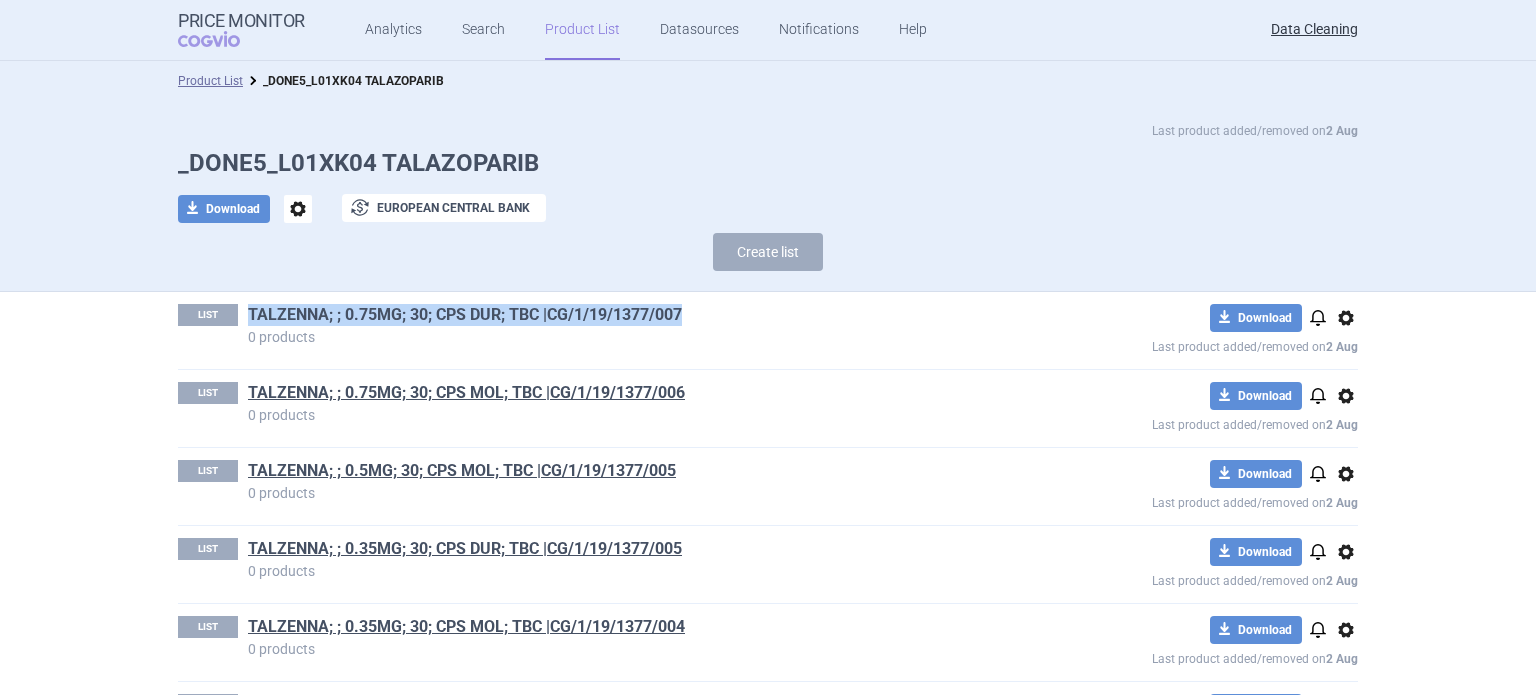 drag, startPoint x: 689, startPoint y: 314, endPoint x: 243, endPoint y: 320, distance: 446.04034 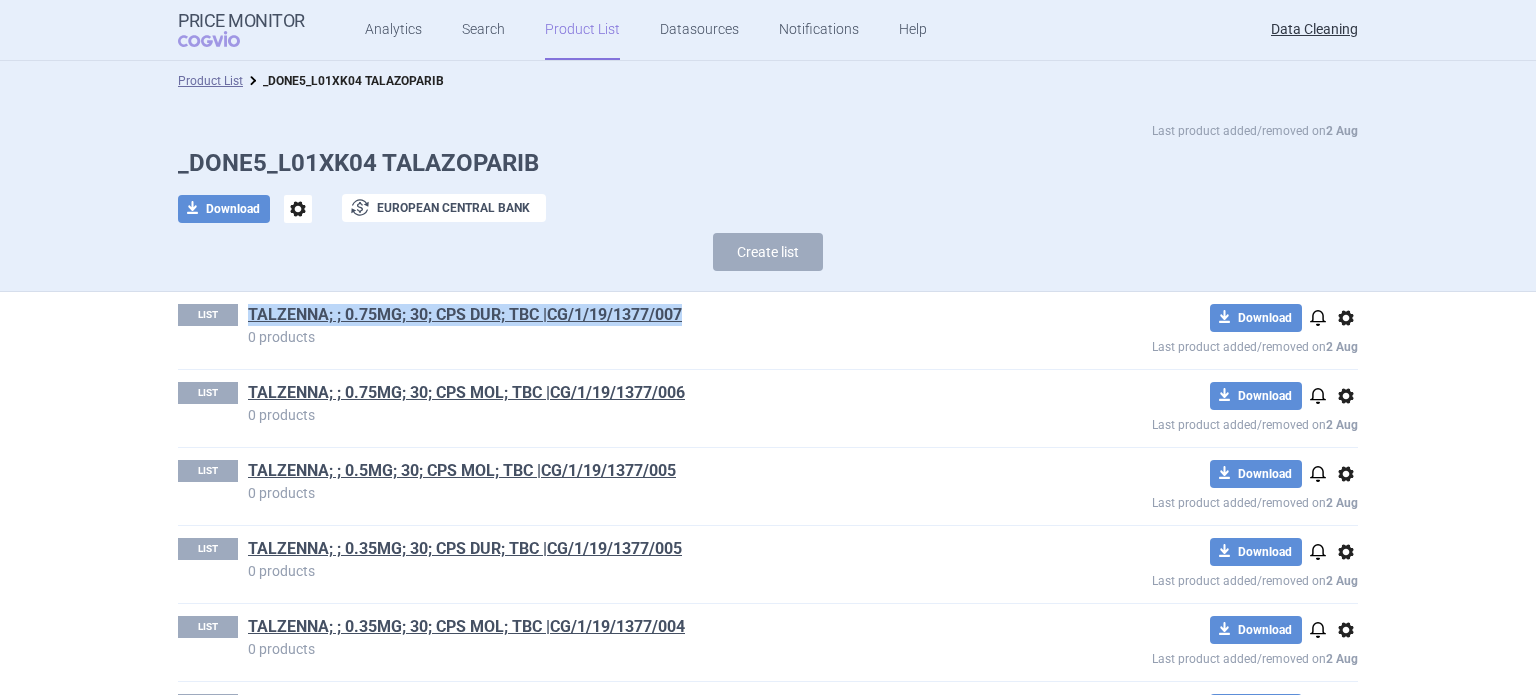 copy on "TALZENNA; ; 0.75MG; 30; CPS DUR; TBC |CG/1/19/1377/007" 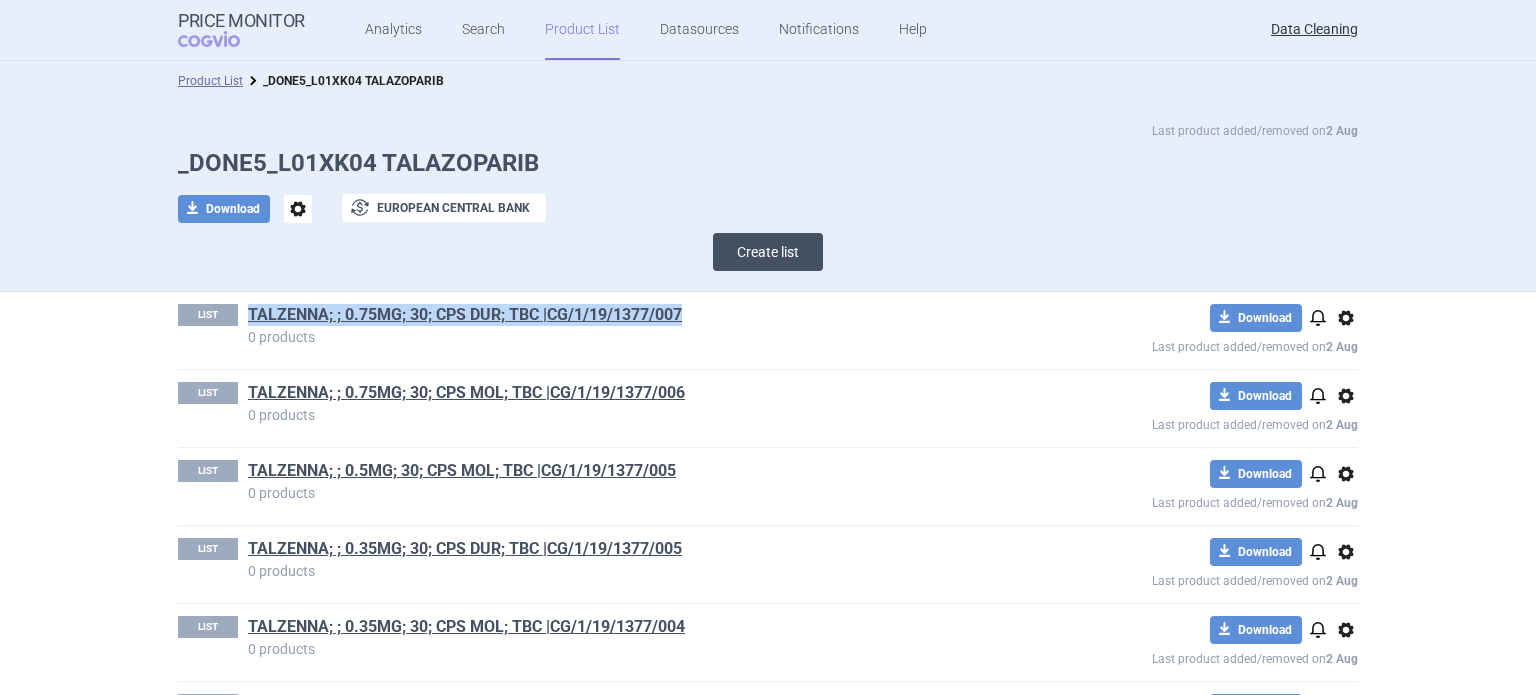 click on "Create list" at bounding box center (768, 252) 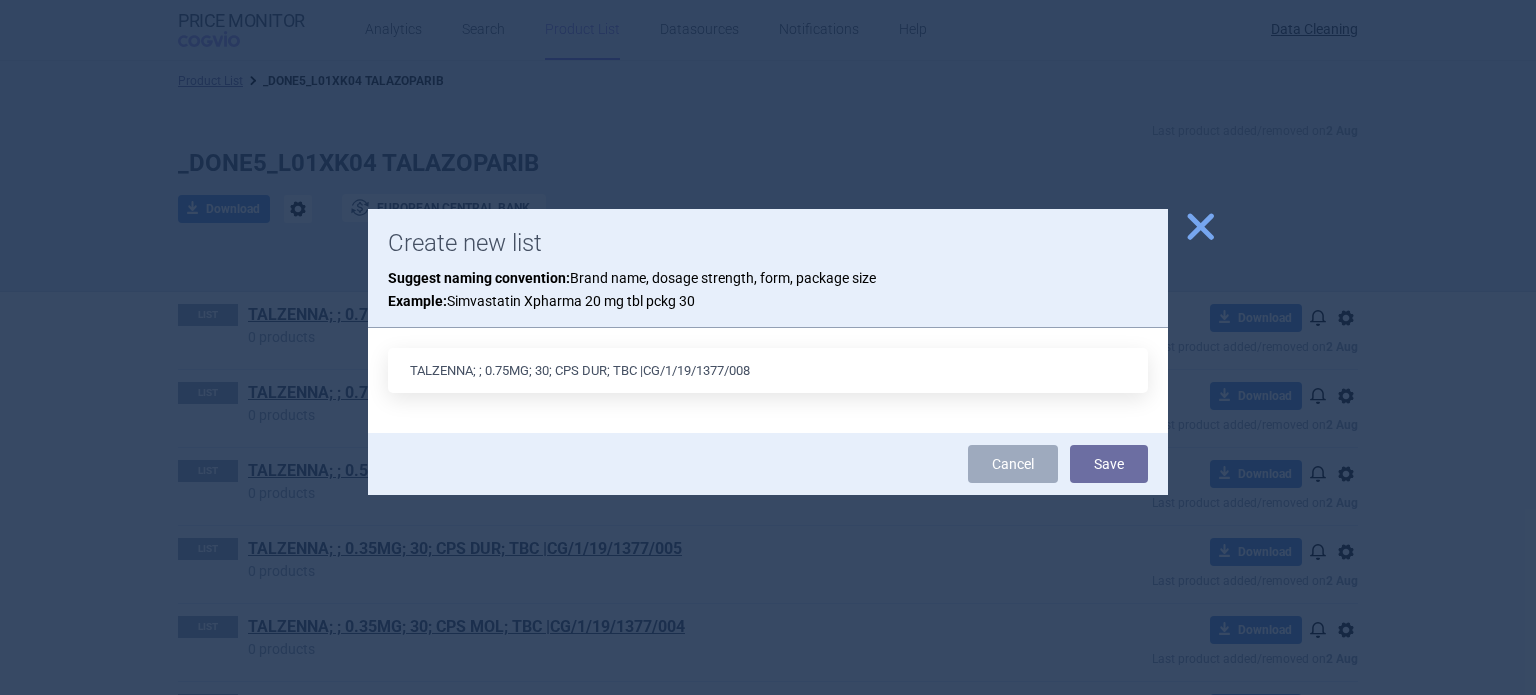 click on "TALZENNA; ; 0.75MG; 30; CPS DUR; TBC |CG/1/19/1377/008" at bounding box center (768, 370) 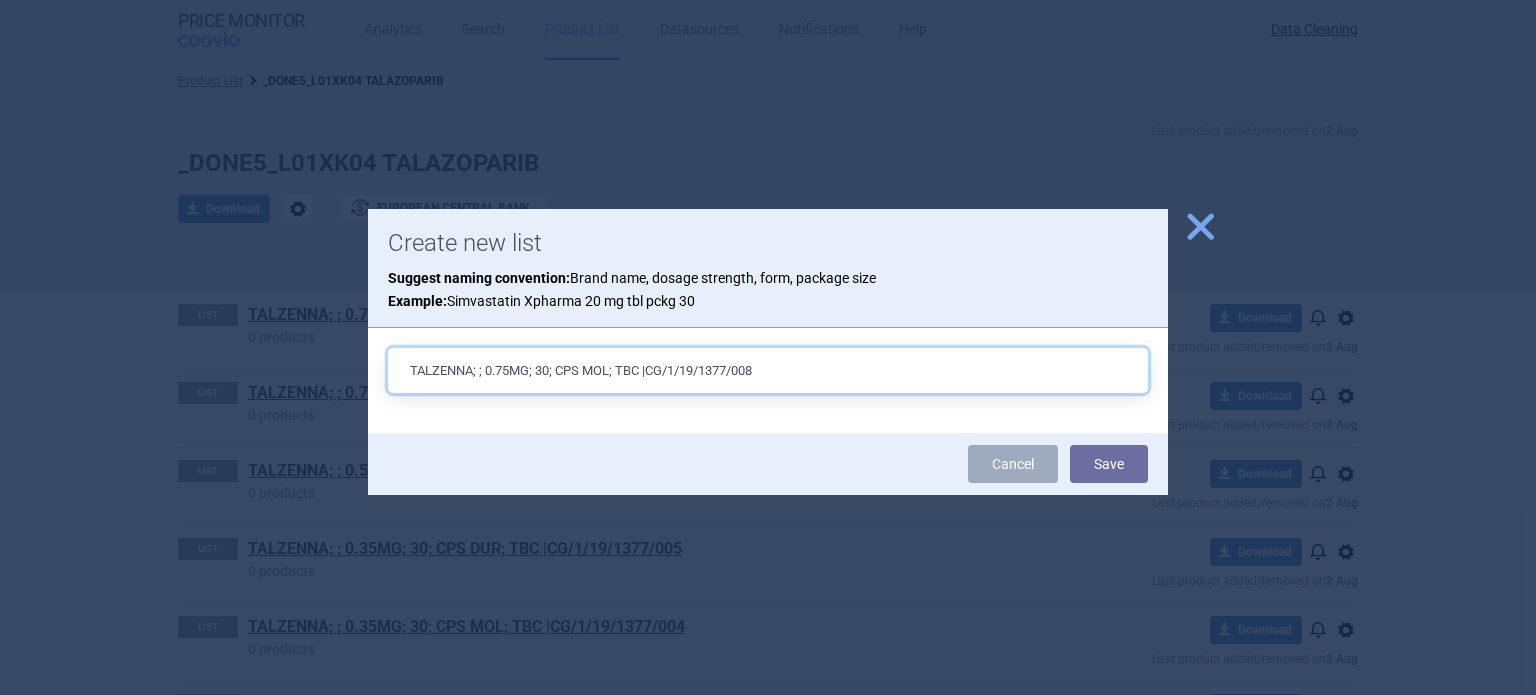click on "TALZENNA; ; 0.75MG; 30; CPS MOL; TBC |CG/1/19/1377/008" at bounding box center (768, 370) 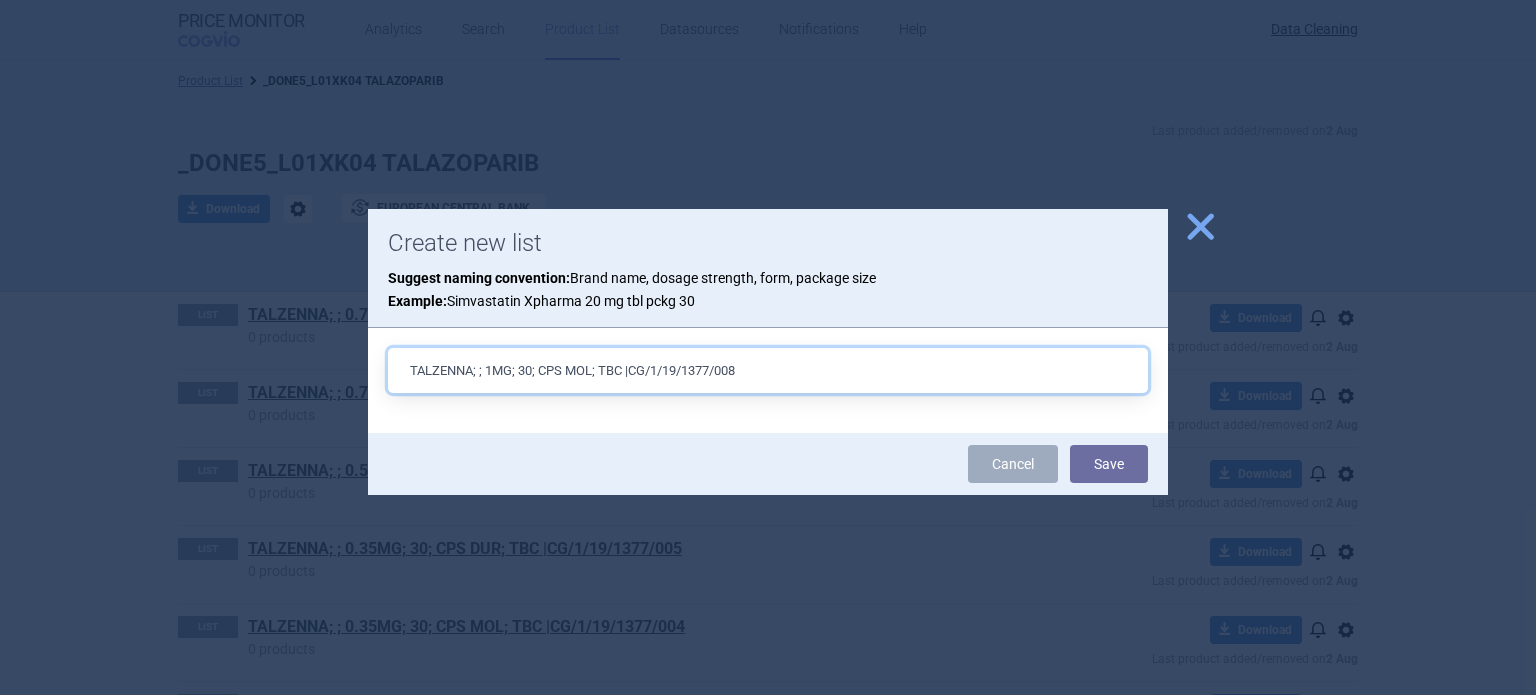 type on "TALZENNA; ; 1MG; 30; CPS MOL; TBC |CG/1/19/1377/008" 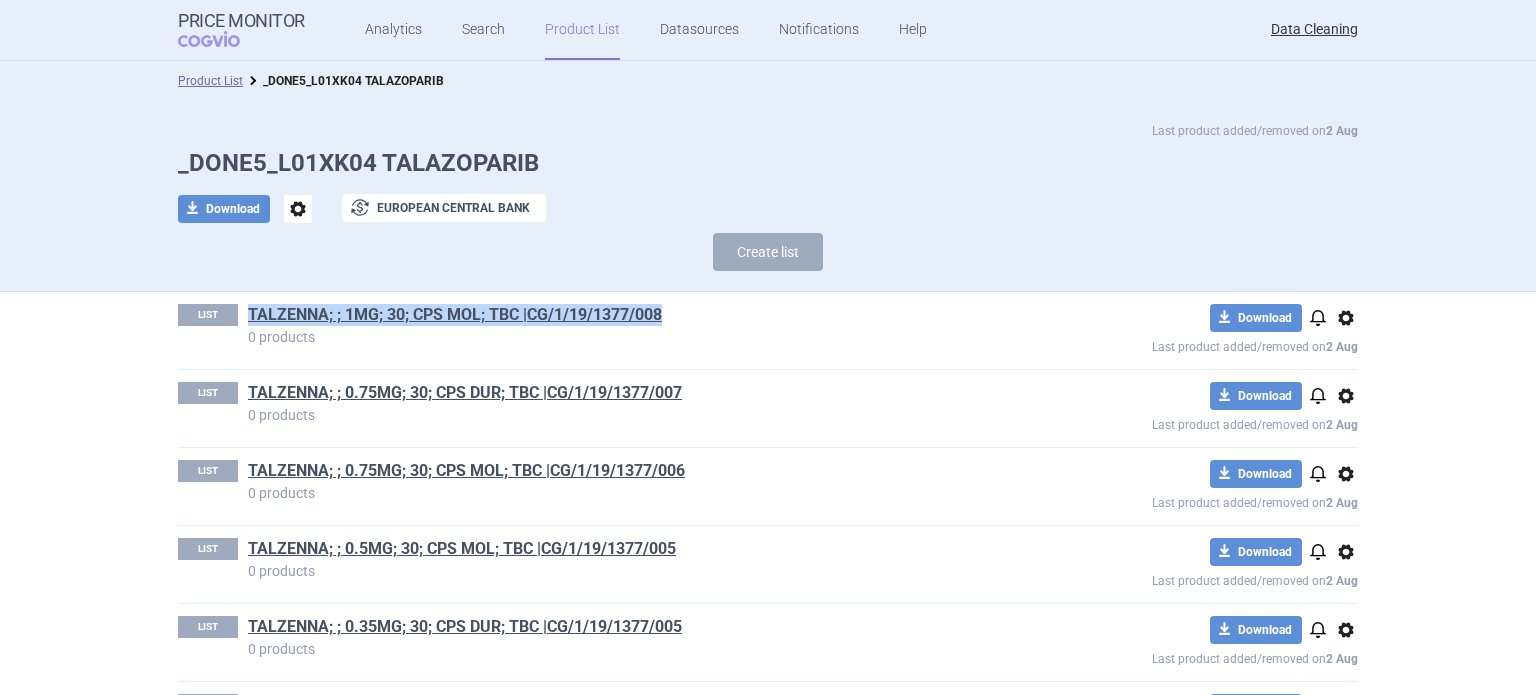 drag, startPoint x: 615, startPoint y: 320, endPoint x: 218, endPoint y: 320, distance: 397 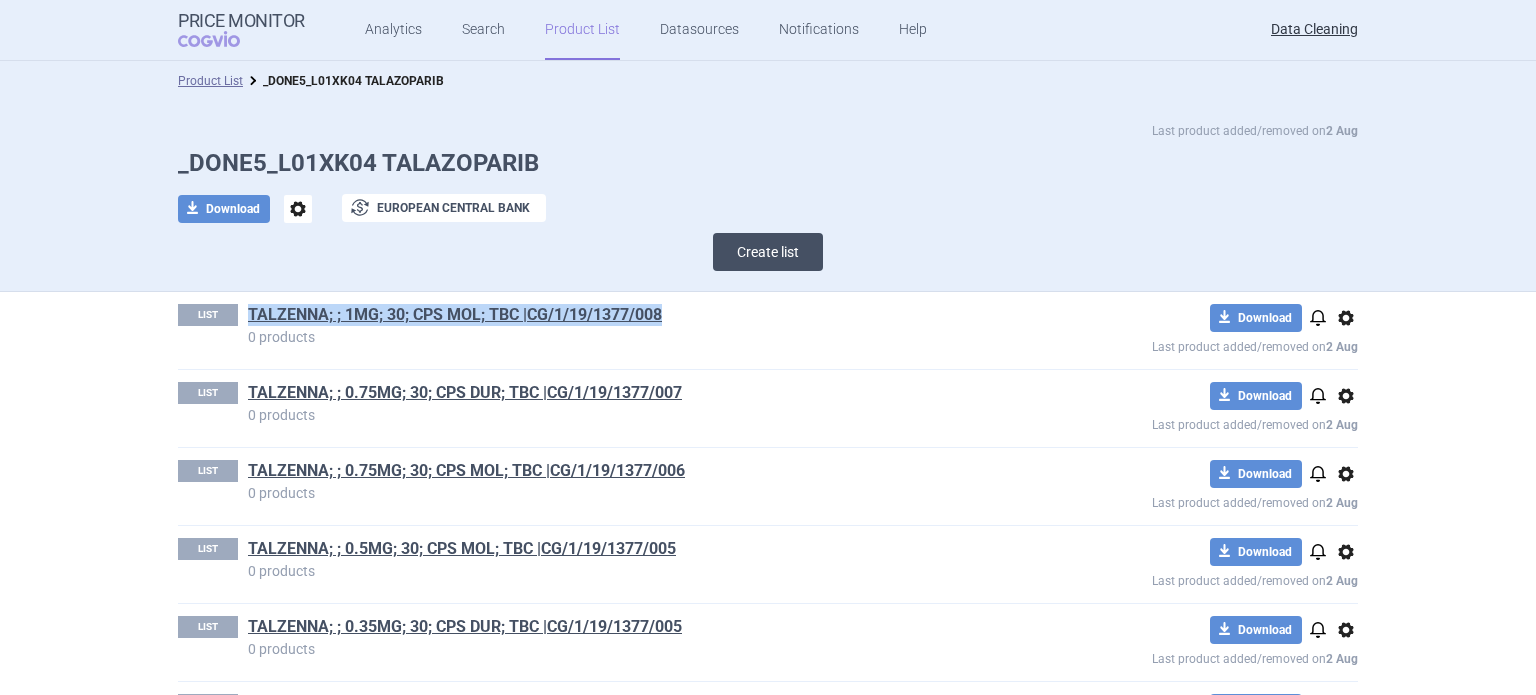 click on "Create list" at bounding box center [768, 252] 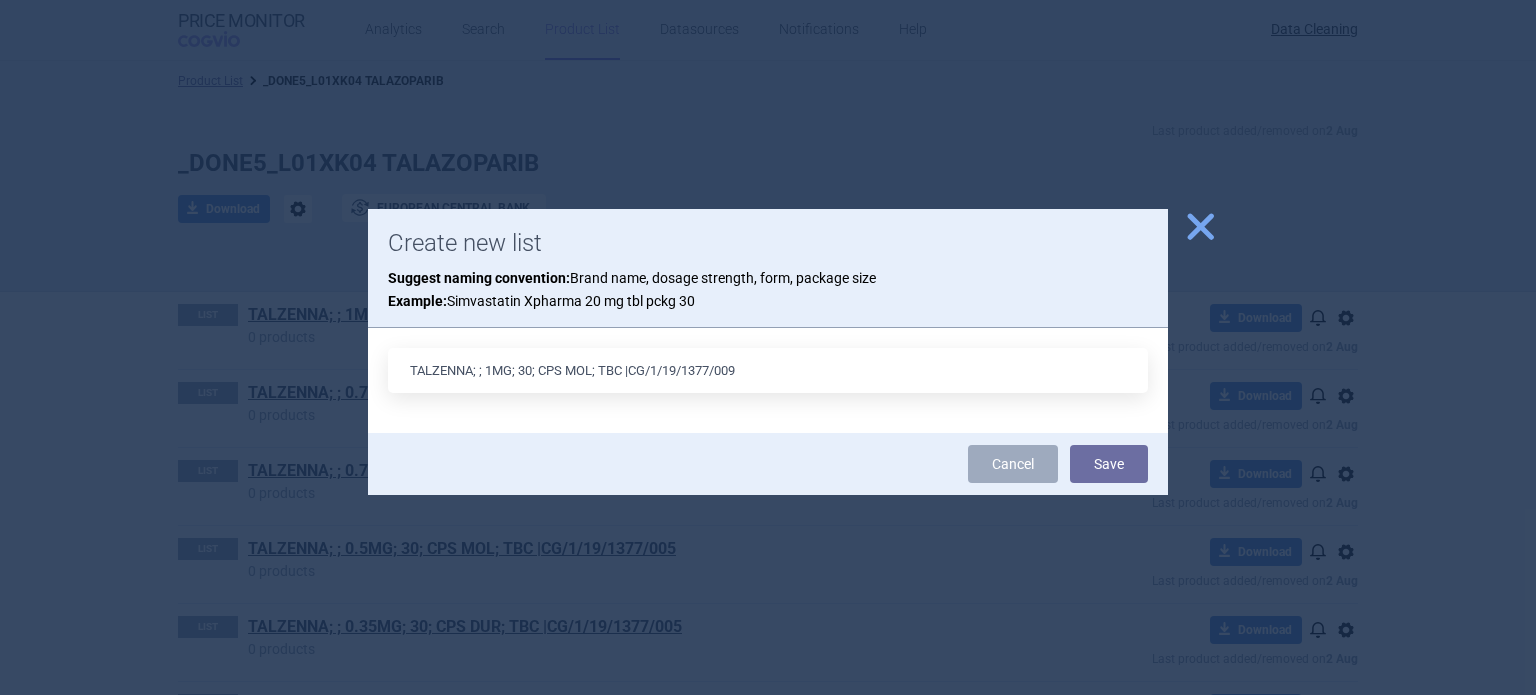 type on "TALZENNA; ; 1MG; 30; CPS MOL; TBC |CG/1/19/1377/009" 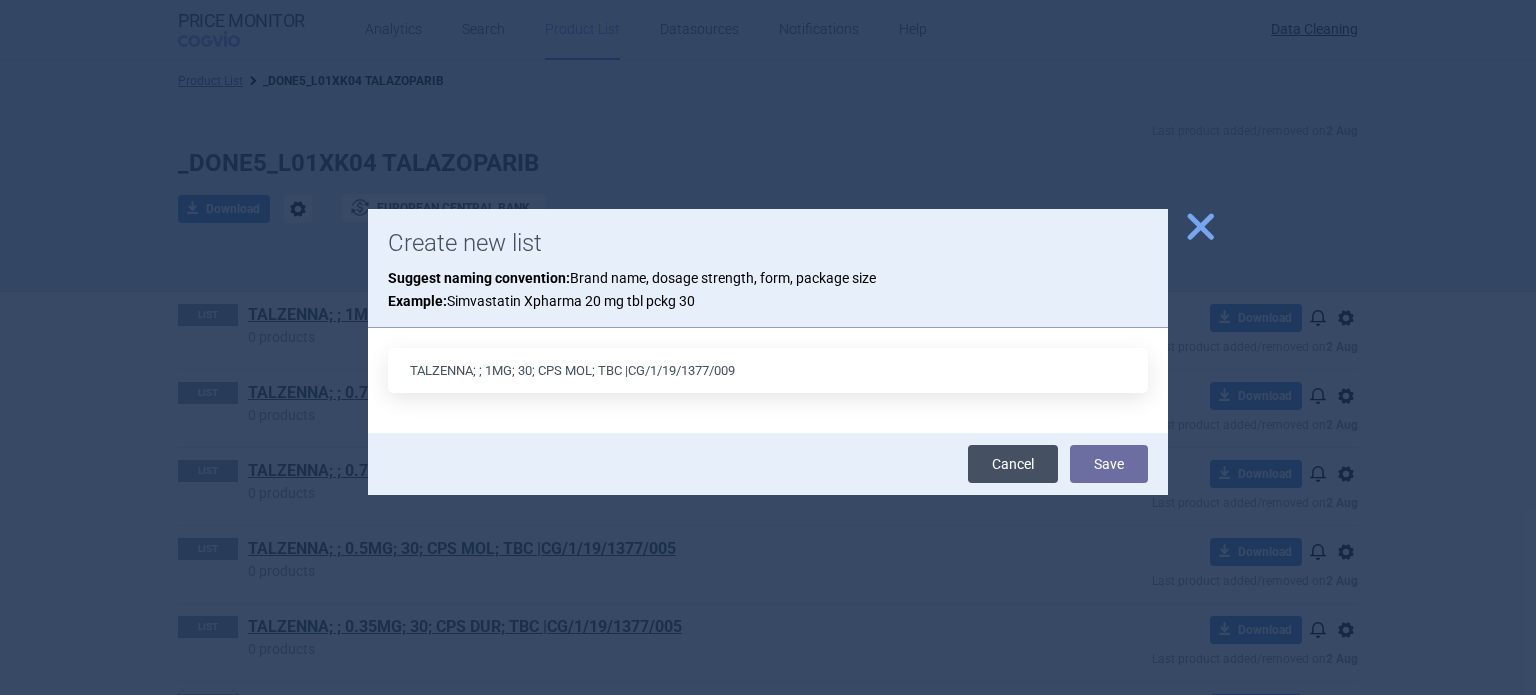 click on "Cancel" at bounding box center [1013, 464] 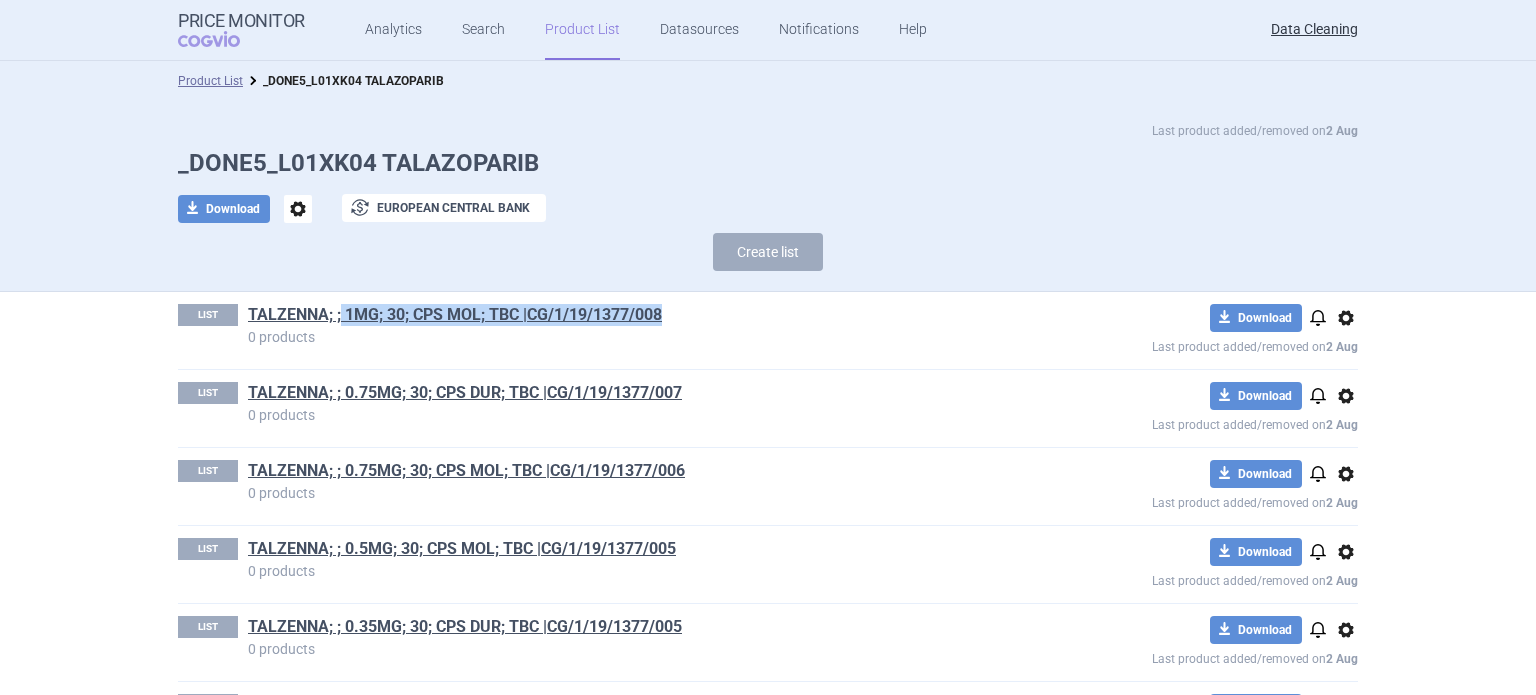 drag, startPoint x: 230, startPoint y: 314, endPoint x: 342, endPoint y: 326, distance: 112.64102 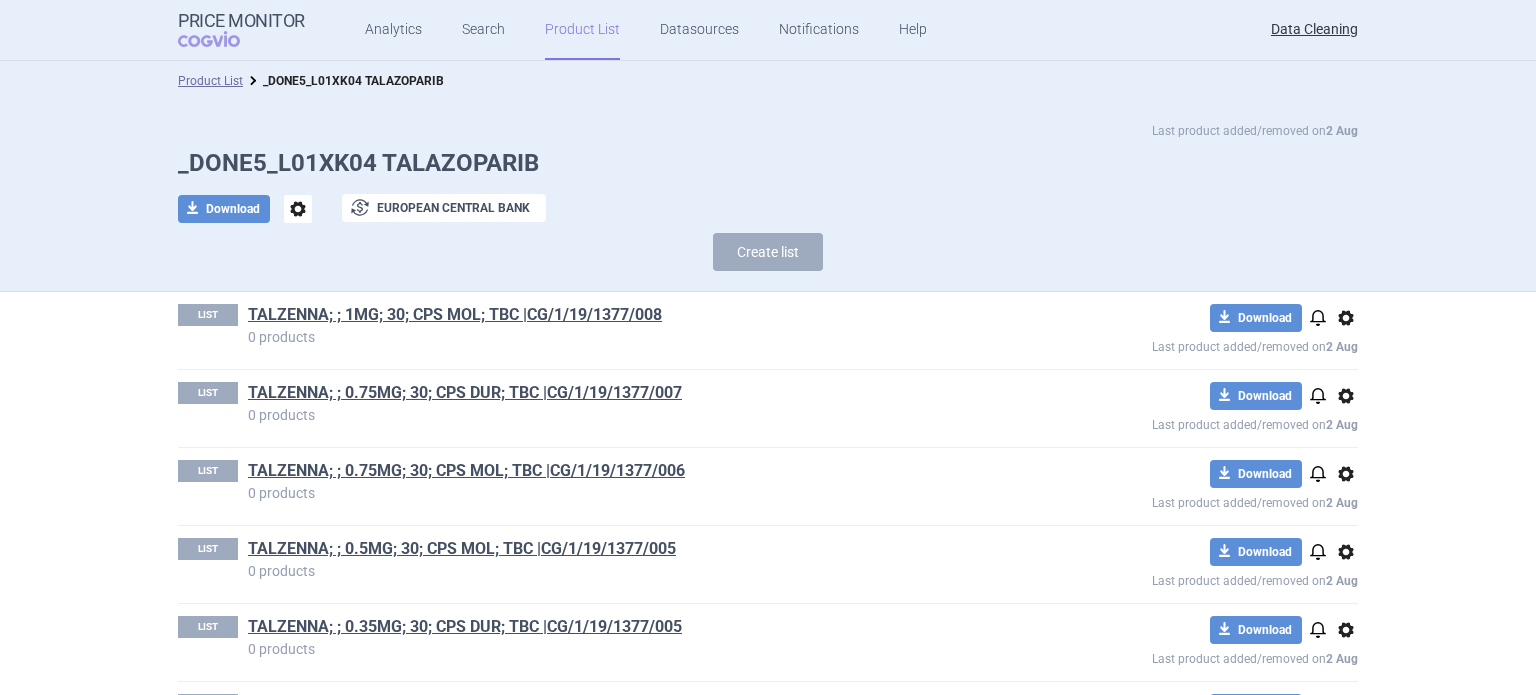click on "Create list" 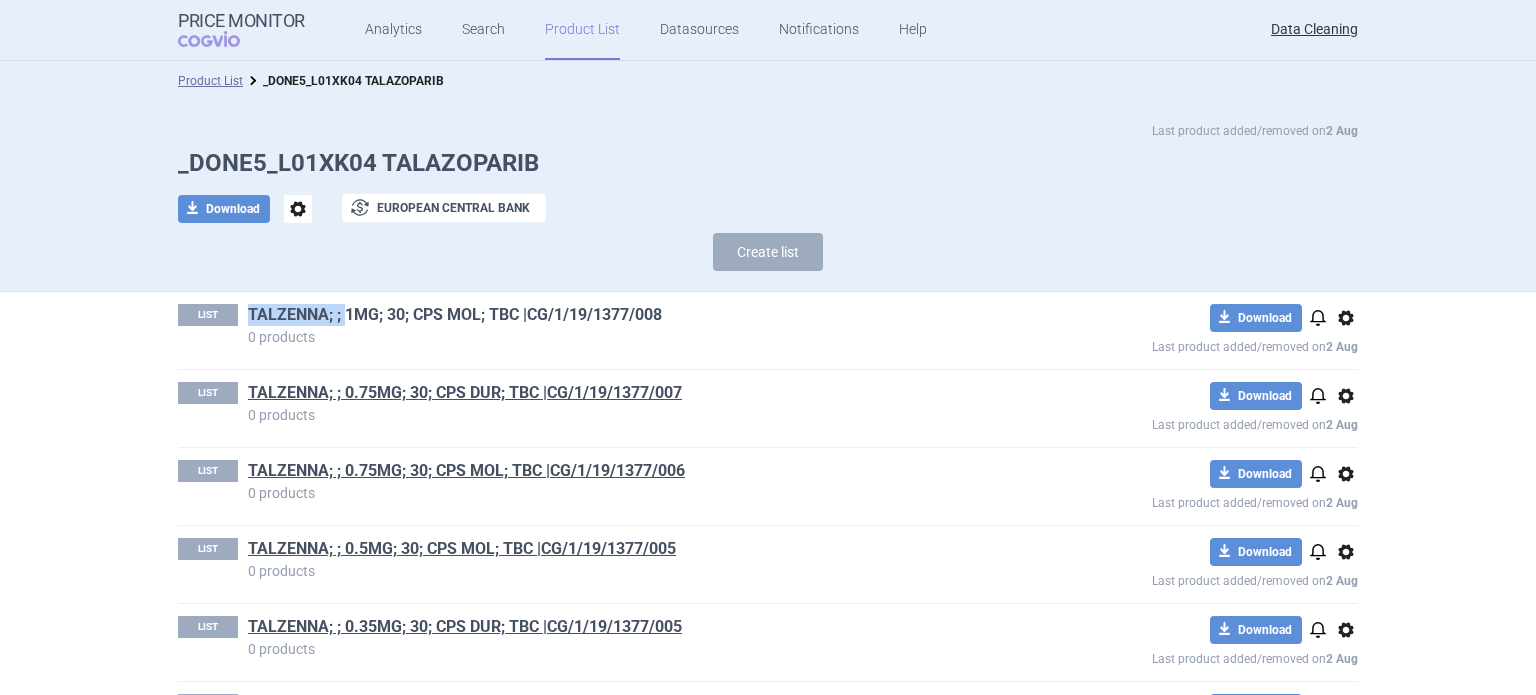 drag, startPoint x: 235, startPoint y: 314, endPoint x: 336, endPoint y: 315, distance: 101.00495 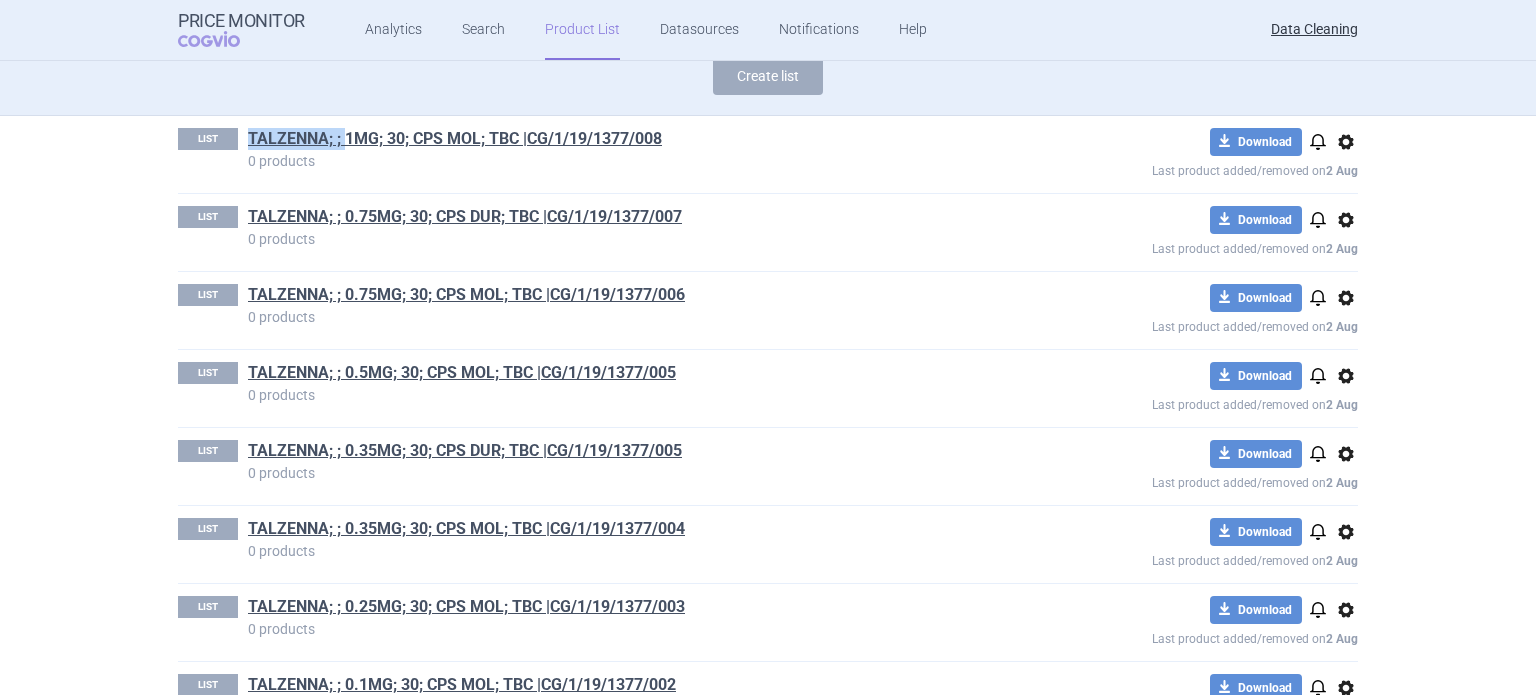 scroll, scrollTop: 176, scrollLeft: 0, axis: vertical 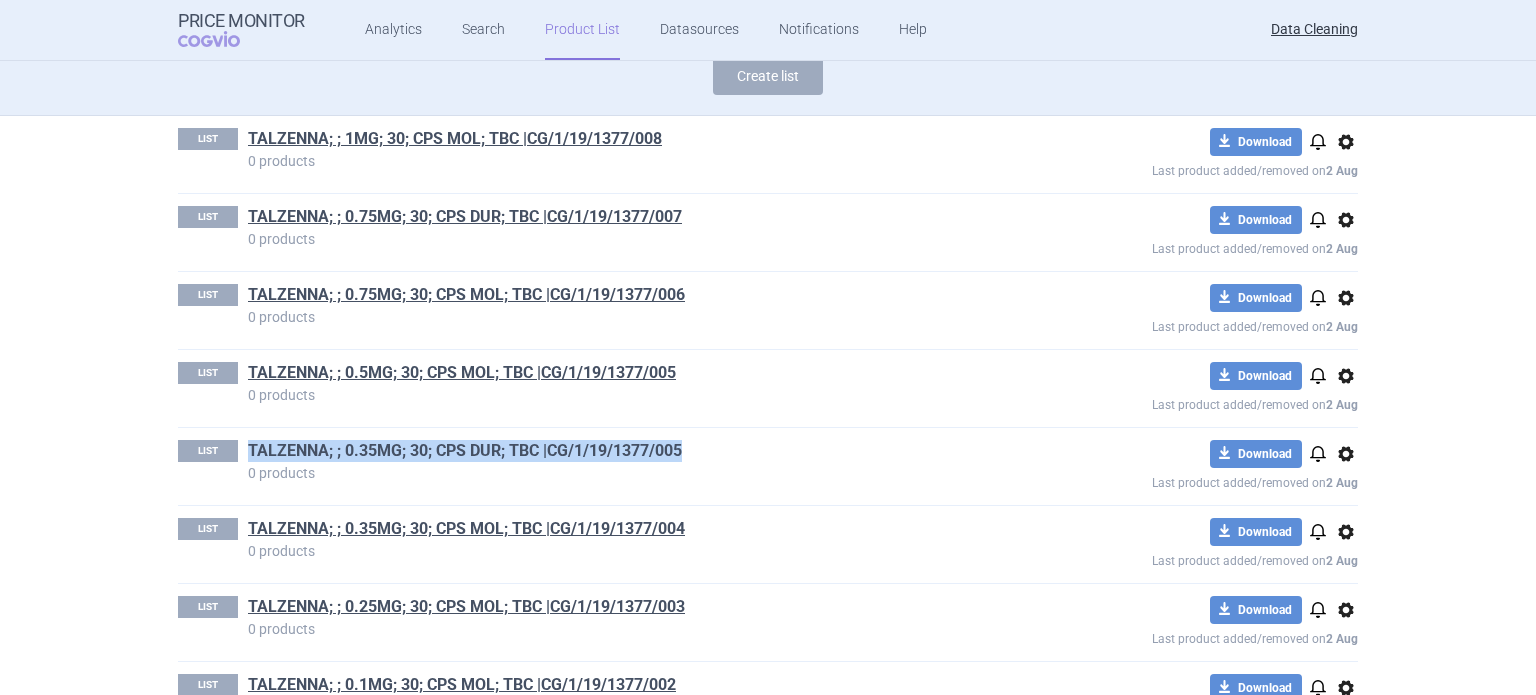 drag, startPoint x: 717, startPoint y: 444, endPoint x: 241, endPoint y: 454, distance: 476.10504 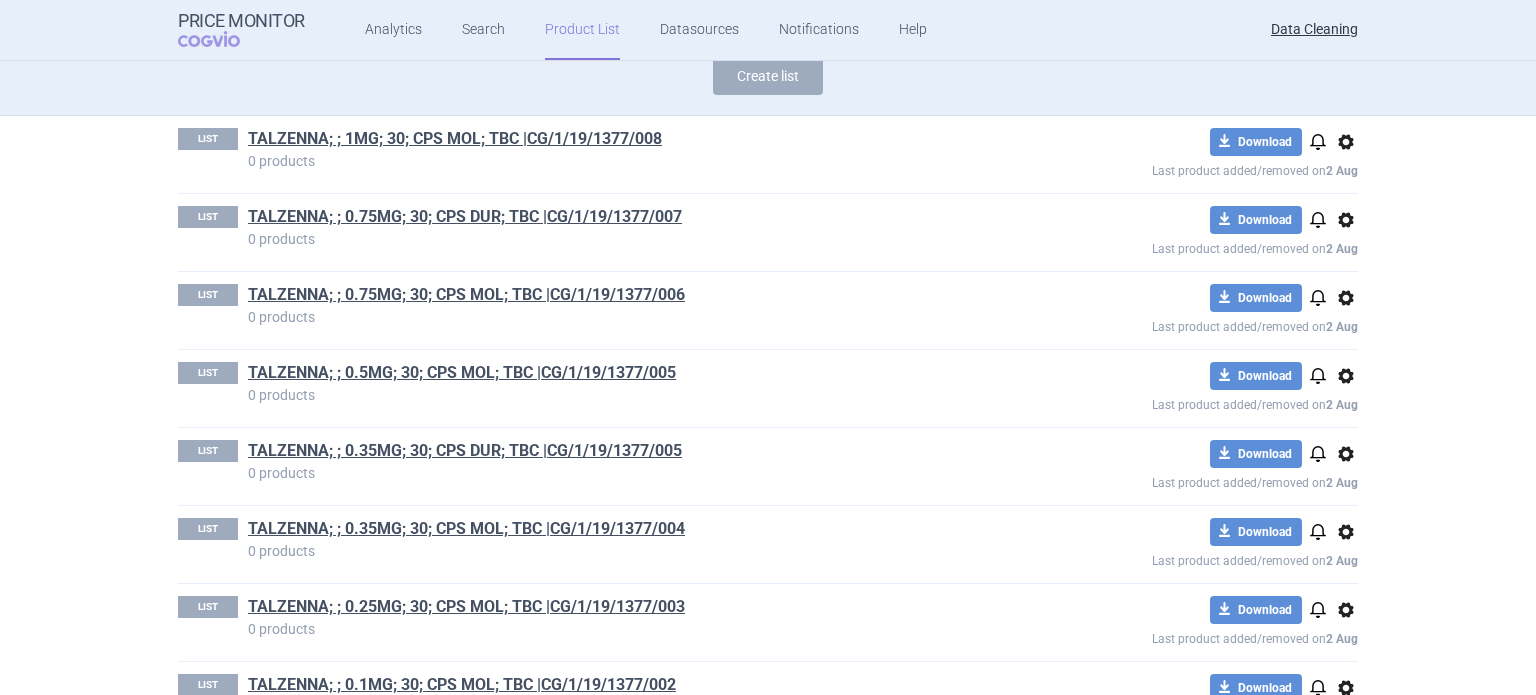 click on "TALZENNA; ; 0.5MG; 30; CPS MOL; TBC |CG/1/19/1377/005" 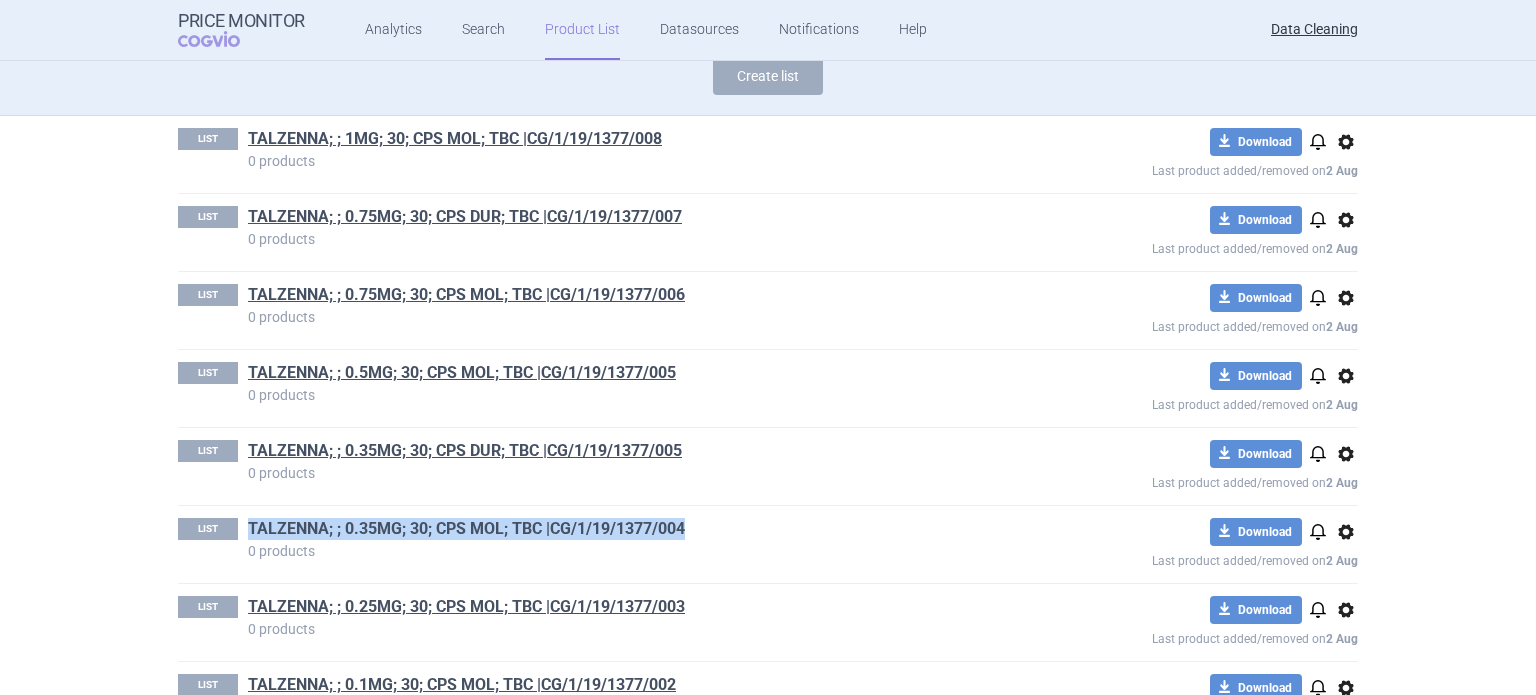 drag, startPoint x: 714, startPoint y: 527, endPoint x: 240, endPoint y: 536, distance: 474.08545 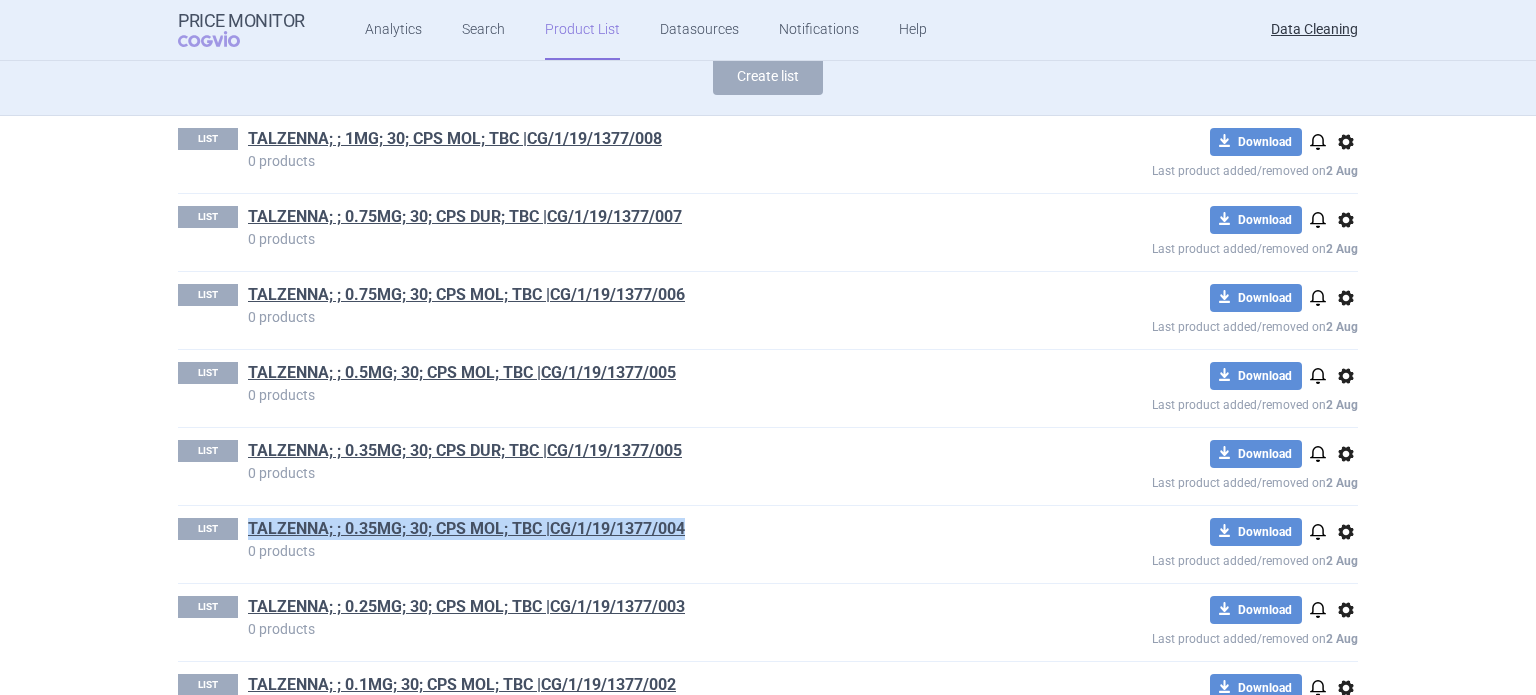 scroll, scrollTop: 76, scrollLeft: 0, axis: vertical 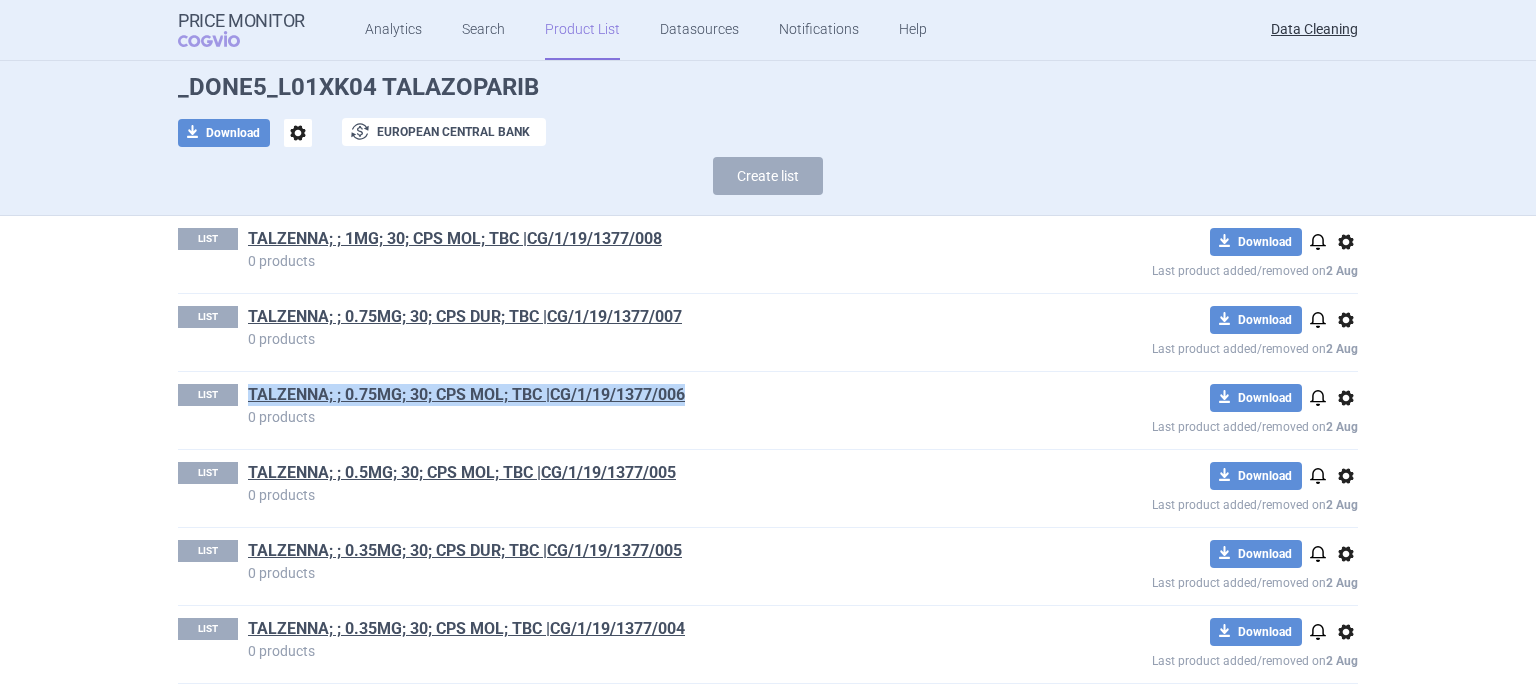 drag, startPoint x: 709, startPoint y: 401, endPoint x: 239, endPoint y: 401, distance: 470 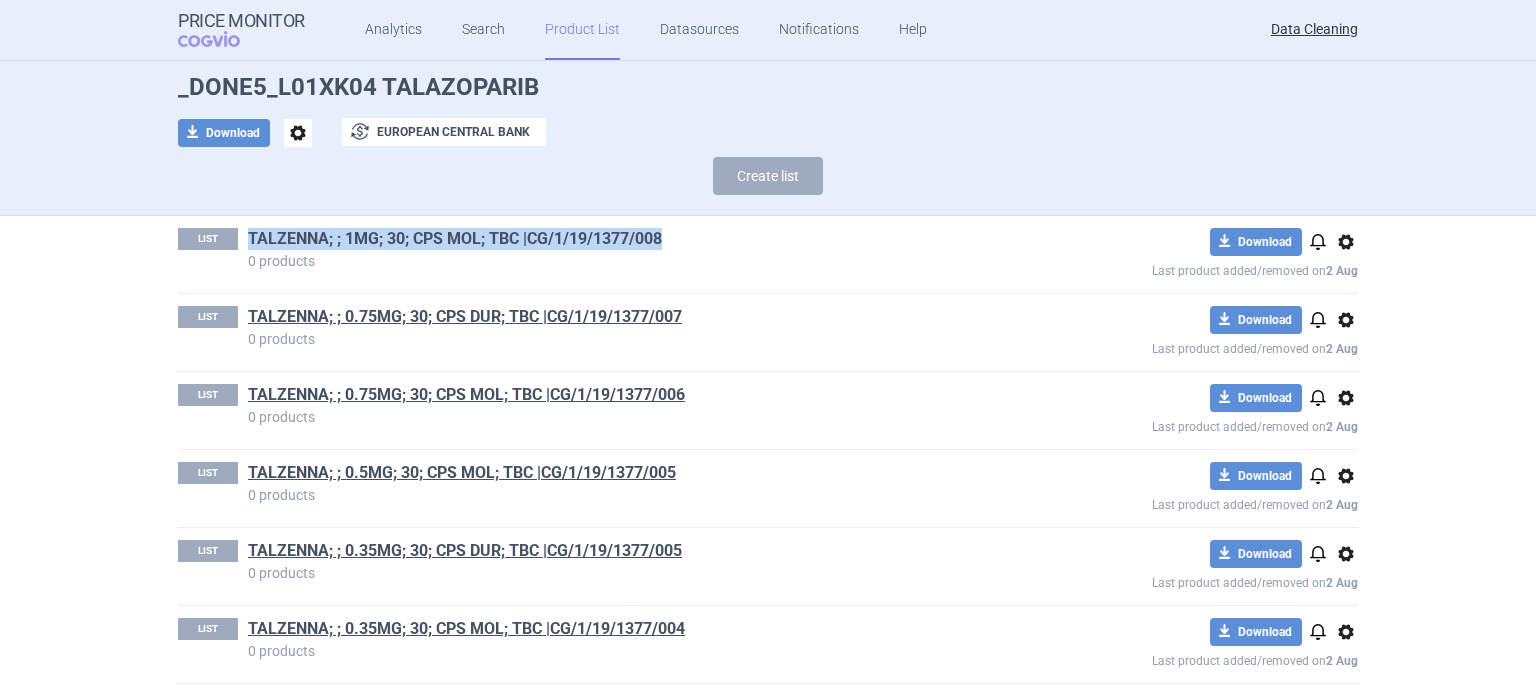 drag, startPoint x: 680, startPoint y: 234, endPoint x: 243, endPoint y: 235, distance: 437.00113 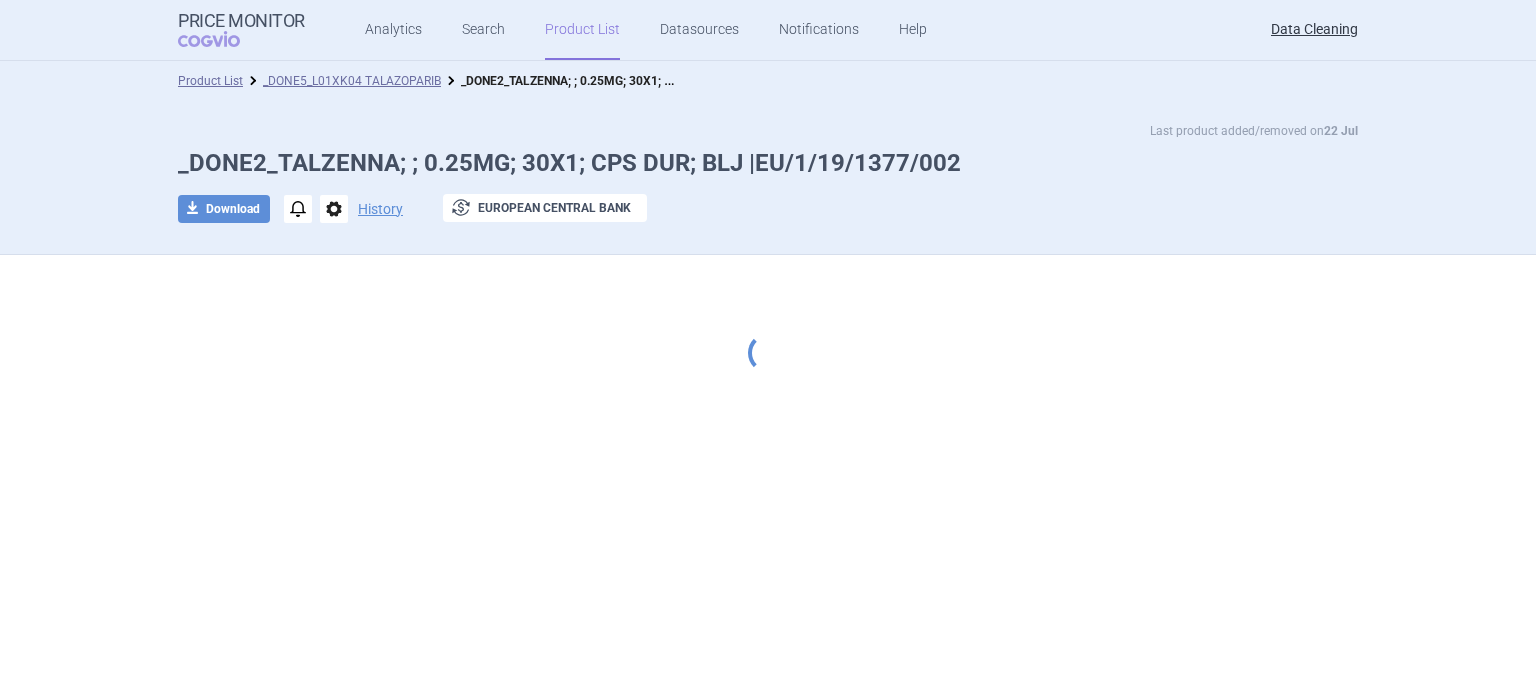 scroll, scrollTop: 0, scrollLeft: 0, axis: both 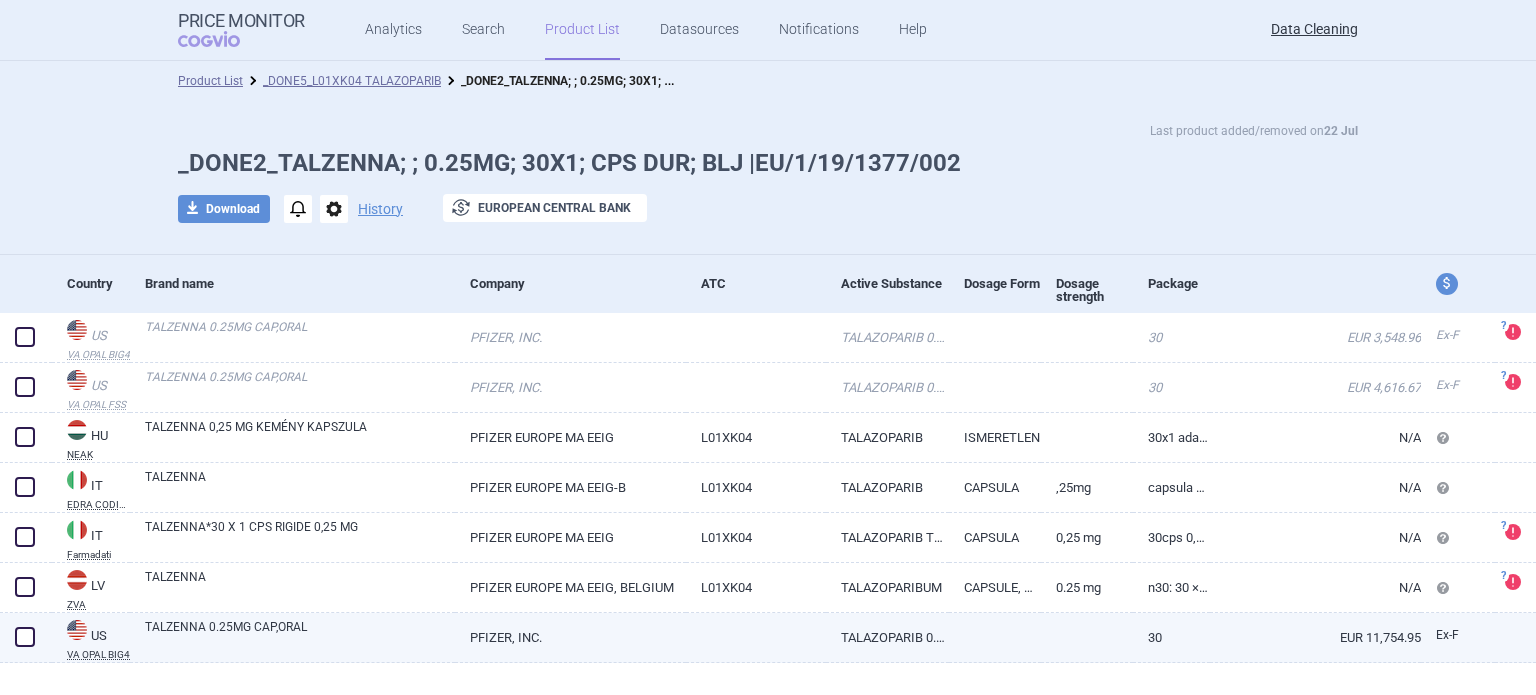 click at bounding box center (25, 637) 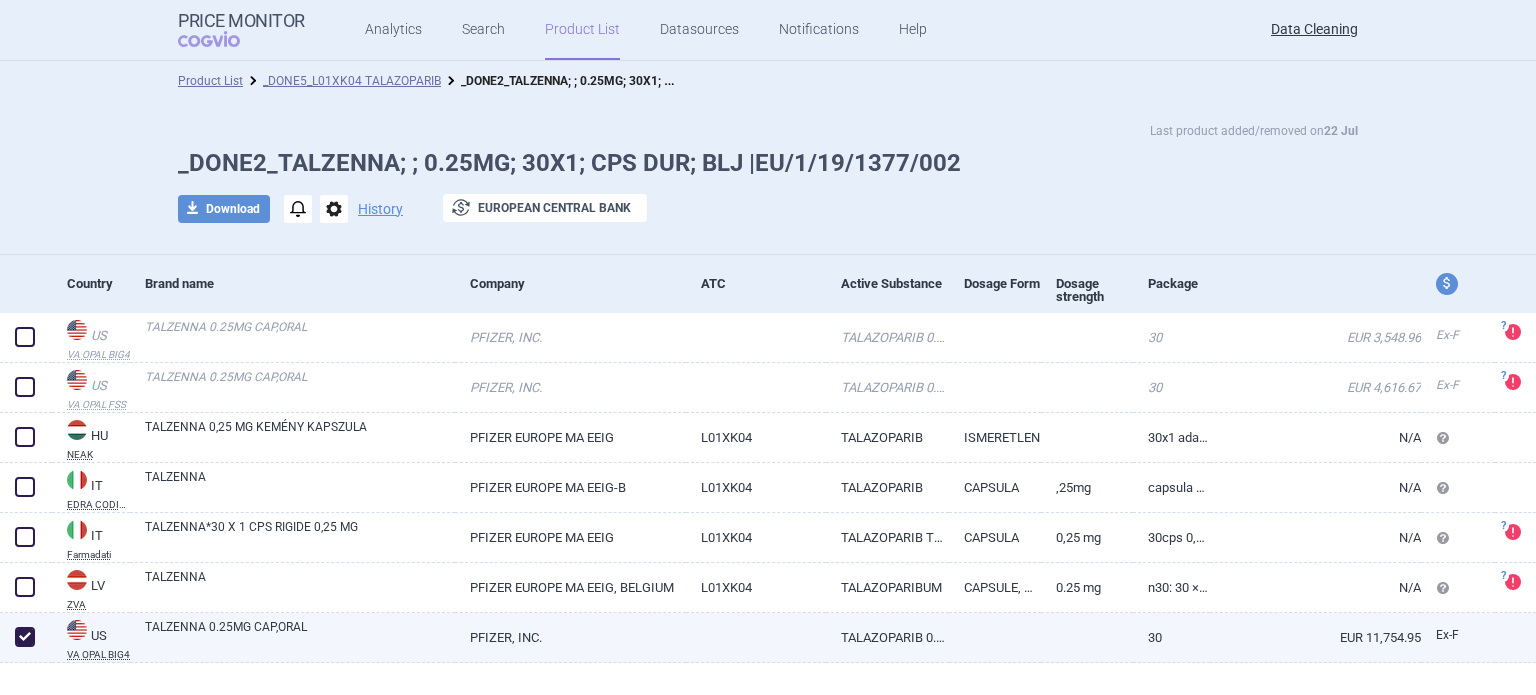 checkbox on "true" 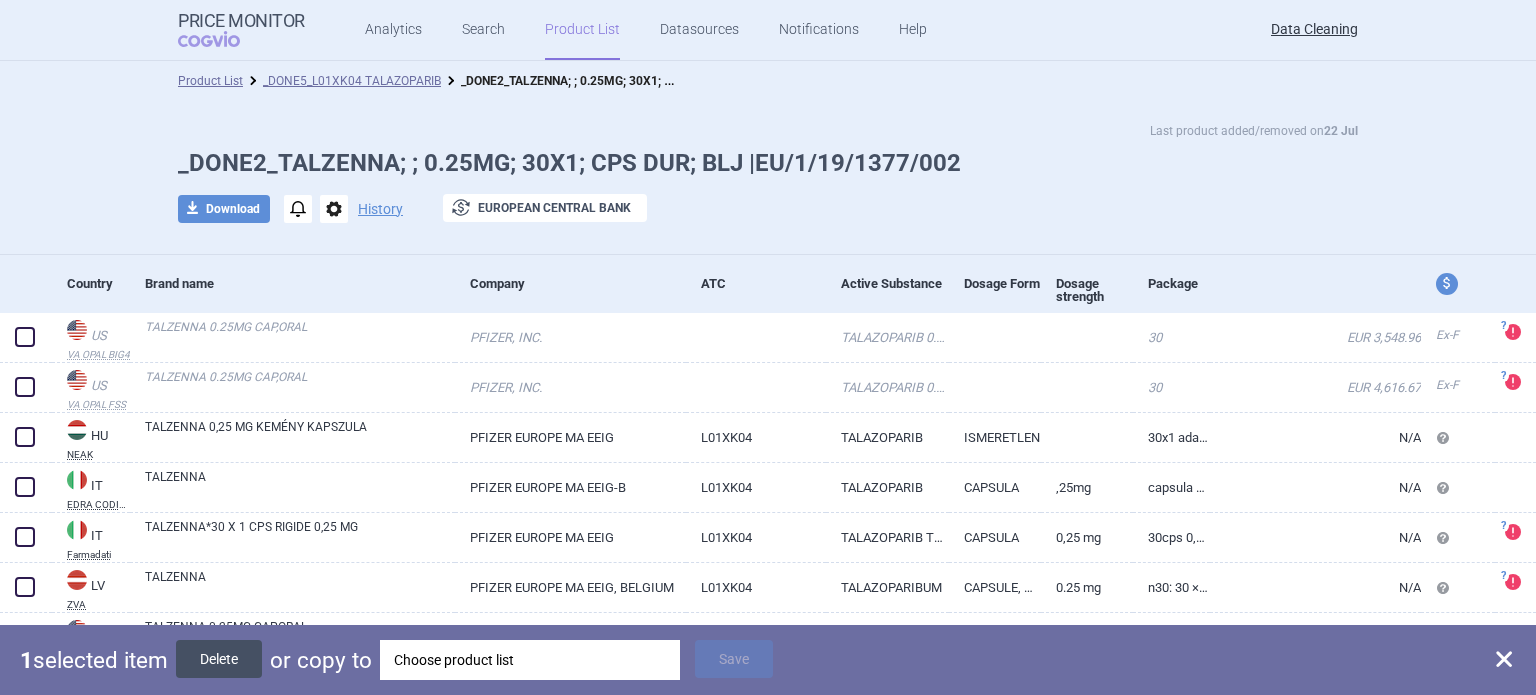 click on "Delete" at bounding box center [219, 659] 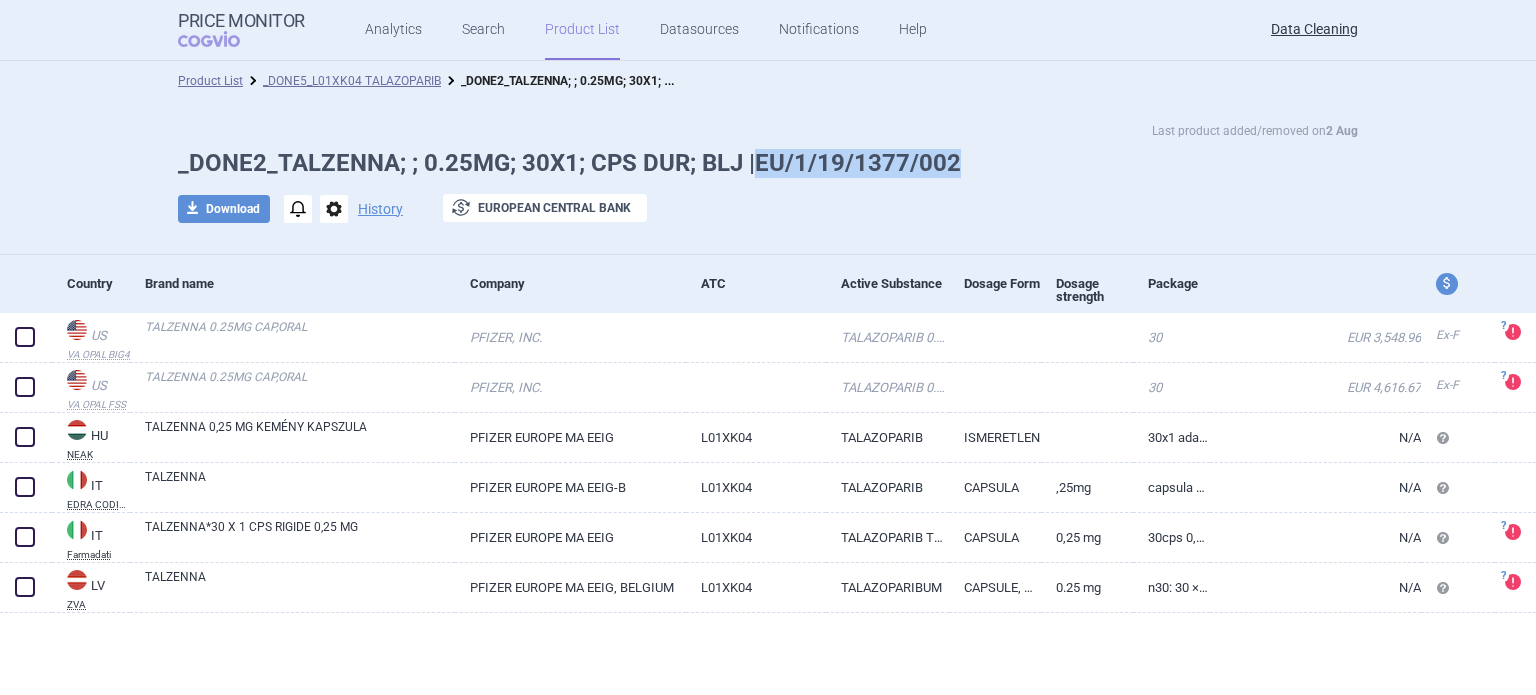 drag, startPoint x: 1006, startPoint y: 161, endPoint x: 756, endPoint y: 169, distance: 250.12796 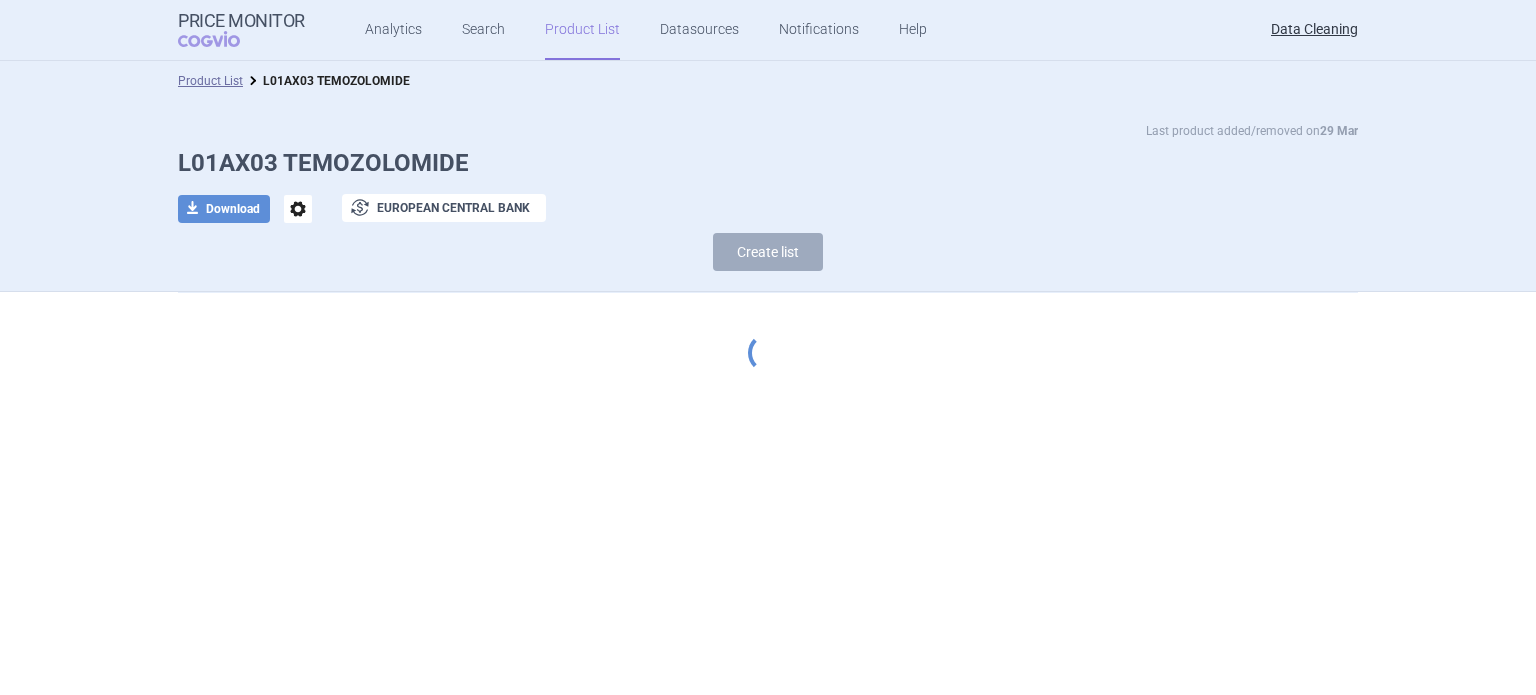 scroll, scrollTop: 0, scrollLeft: 0, axis: both 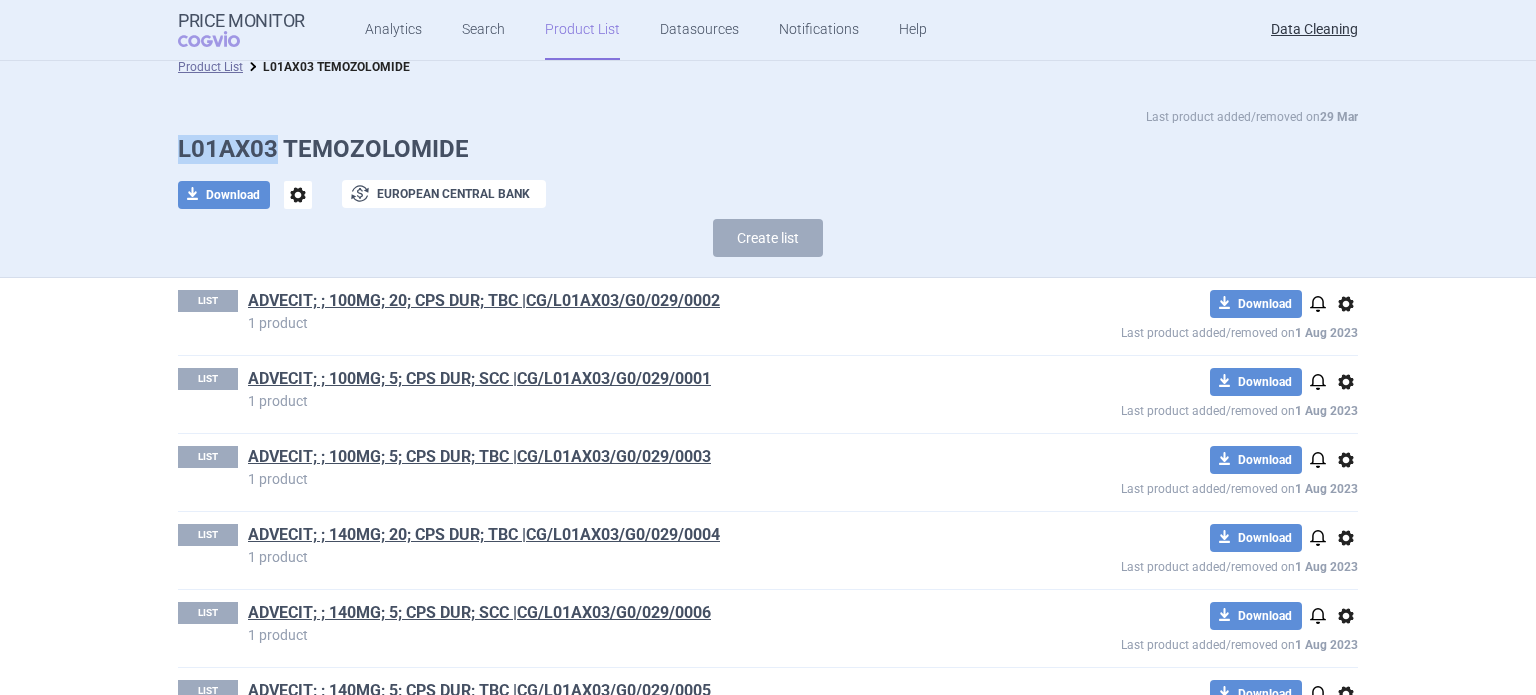 drag, startPoint x: 264, startPoint y: 152, endPoint x: 165, endPoint y: 152, distance: 99 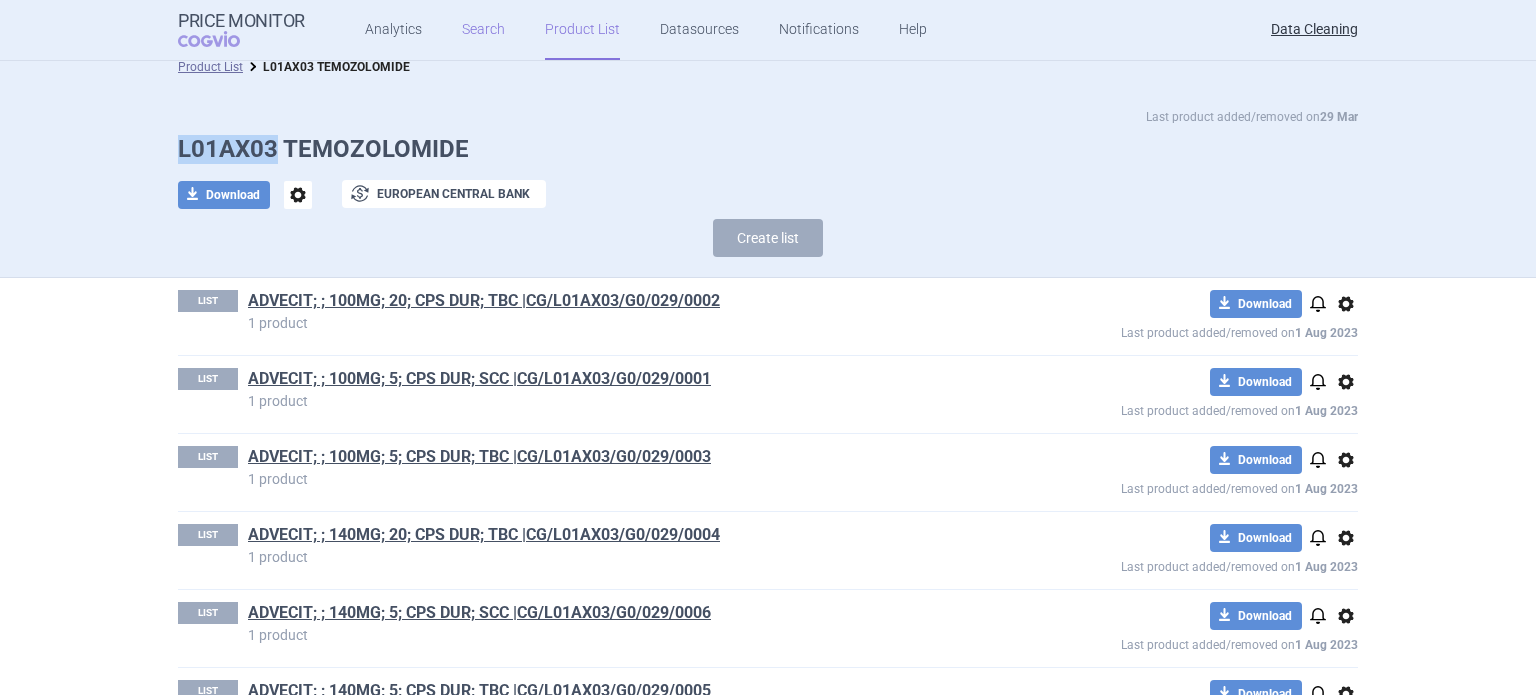 click on "Search" at bounding box center [483, 30] 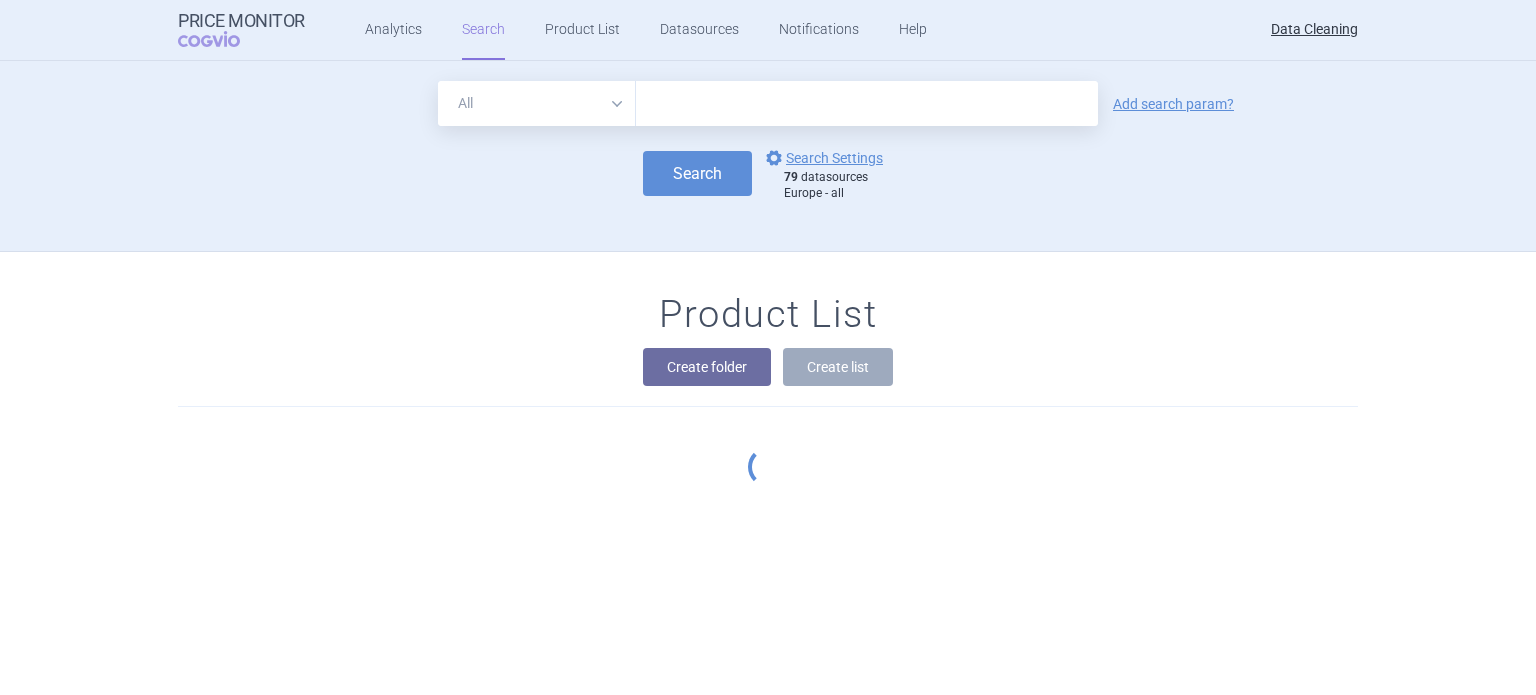 click at bounding box center [867, 103] 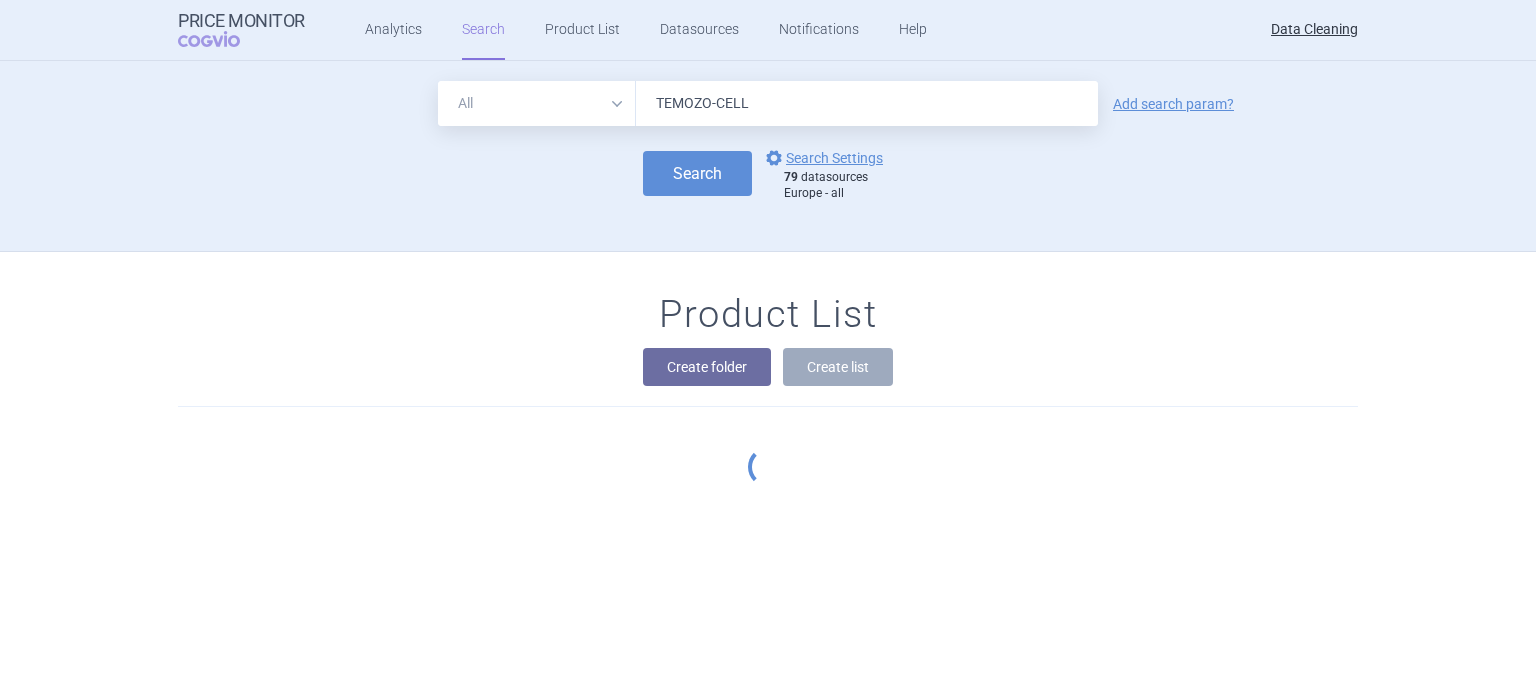 click on "Search" at bounding box center (697, 173) 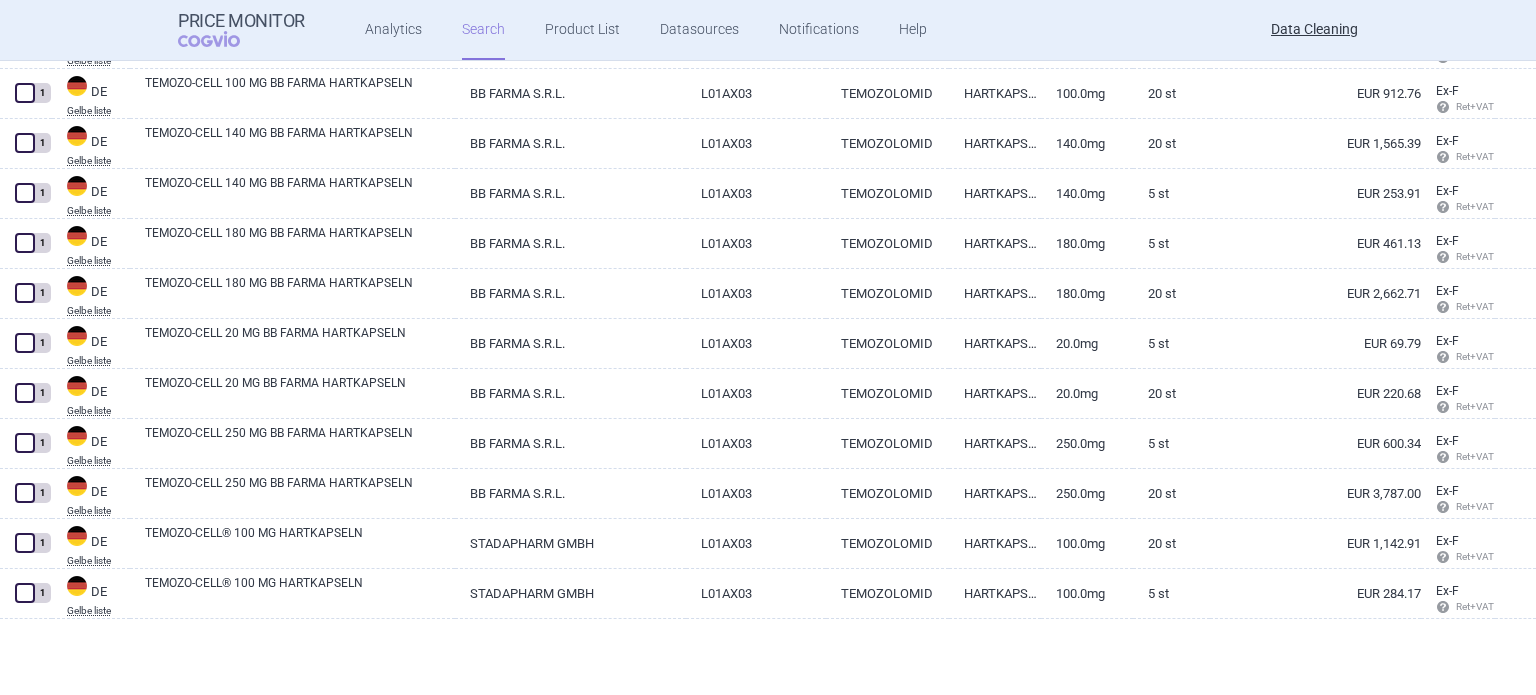 scroll, scrollTop: 2400, scrollLeft: 0, axis: vertical 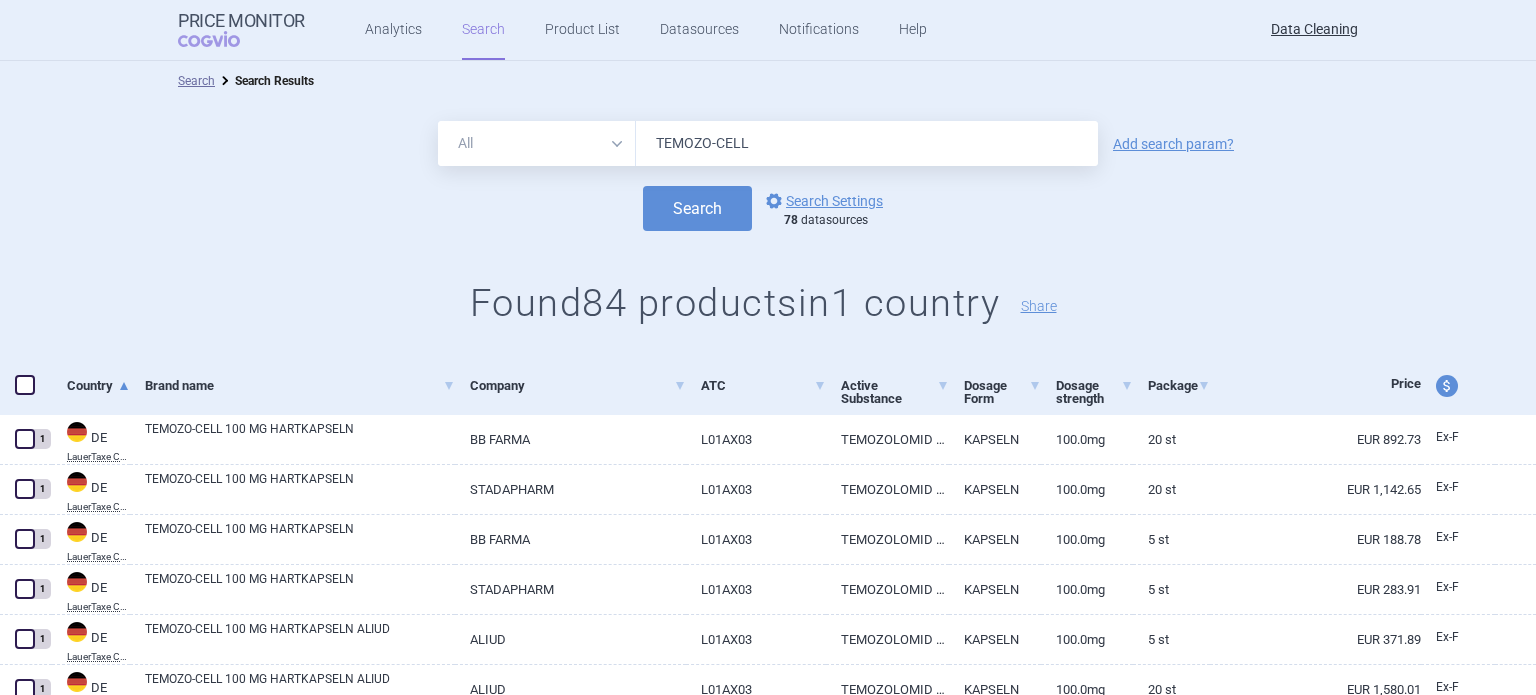 drag, startPoint x: 792, startPoint y: 139, endPoint x: 494, endPoint y: 163, distance: 298.96487 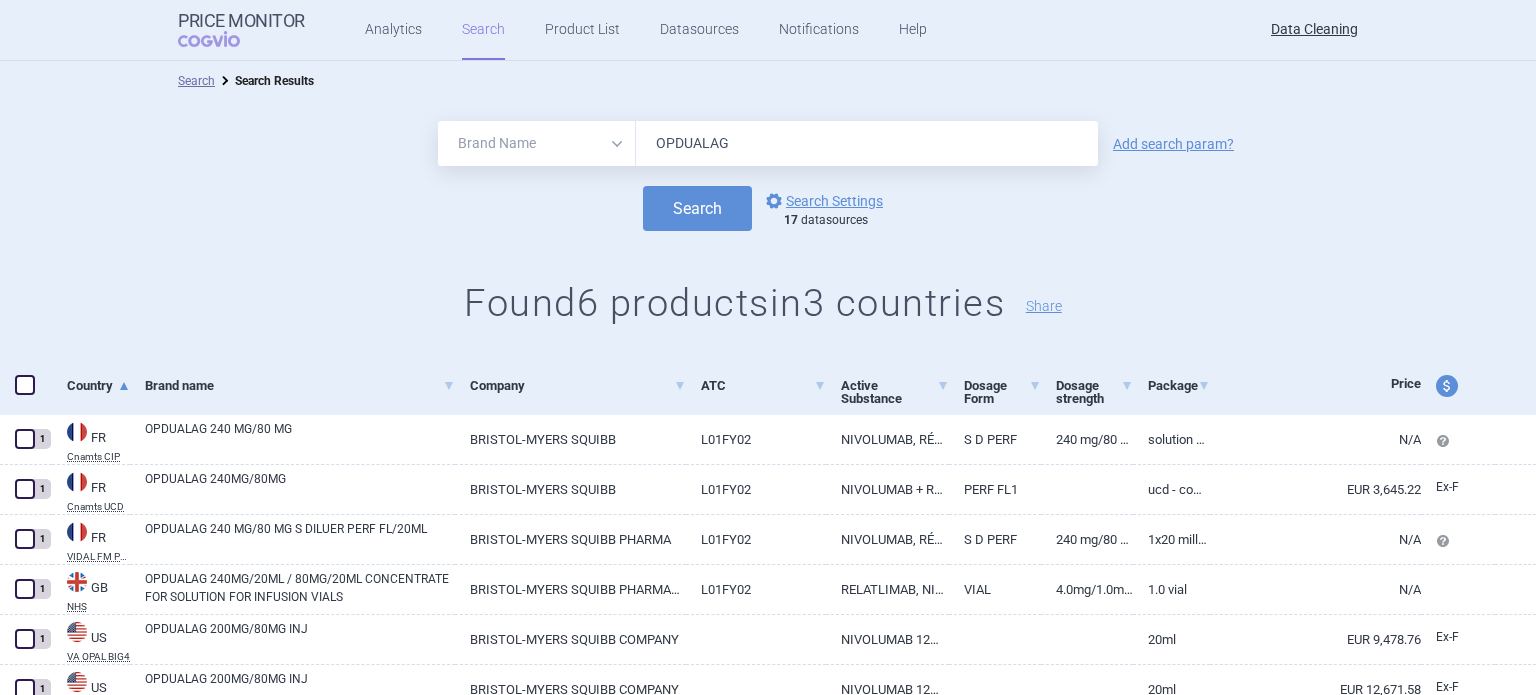 select on "brandName" 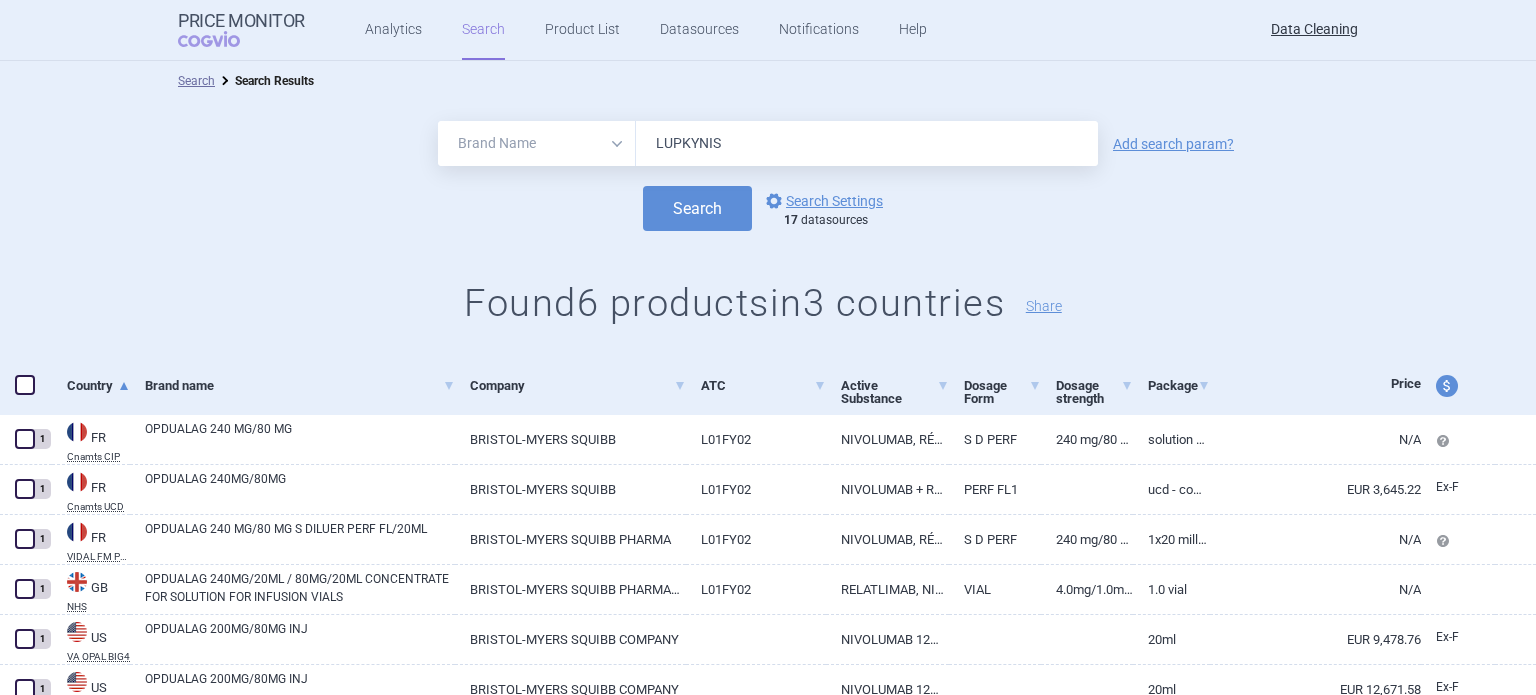 type on "LUPKYNIS" 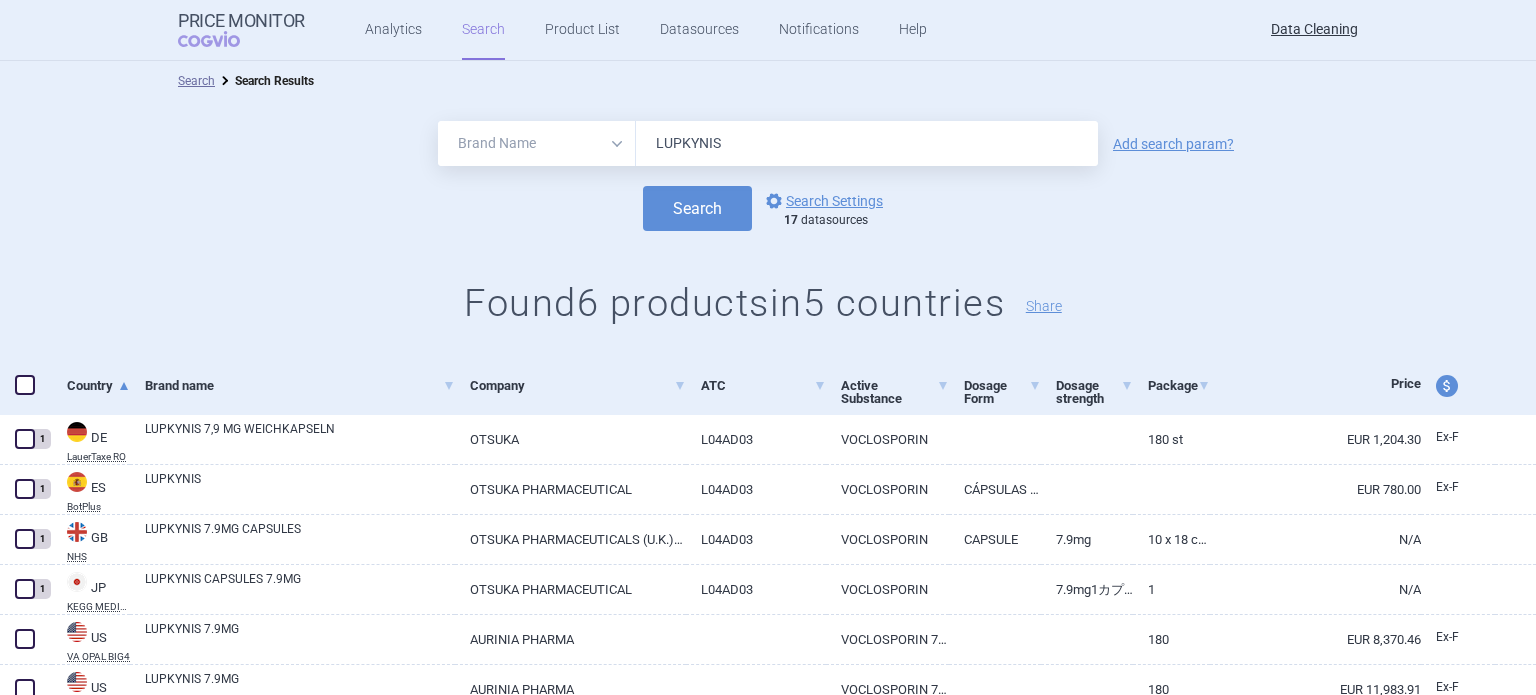 scroll, scrollTop: 84, scrollLeft: 0, axis: vertical 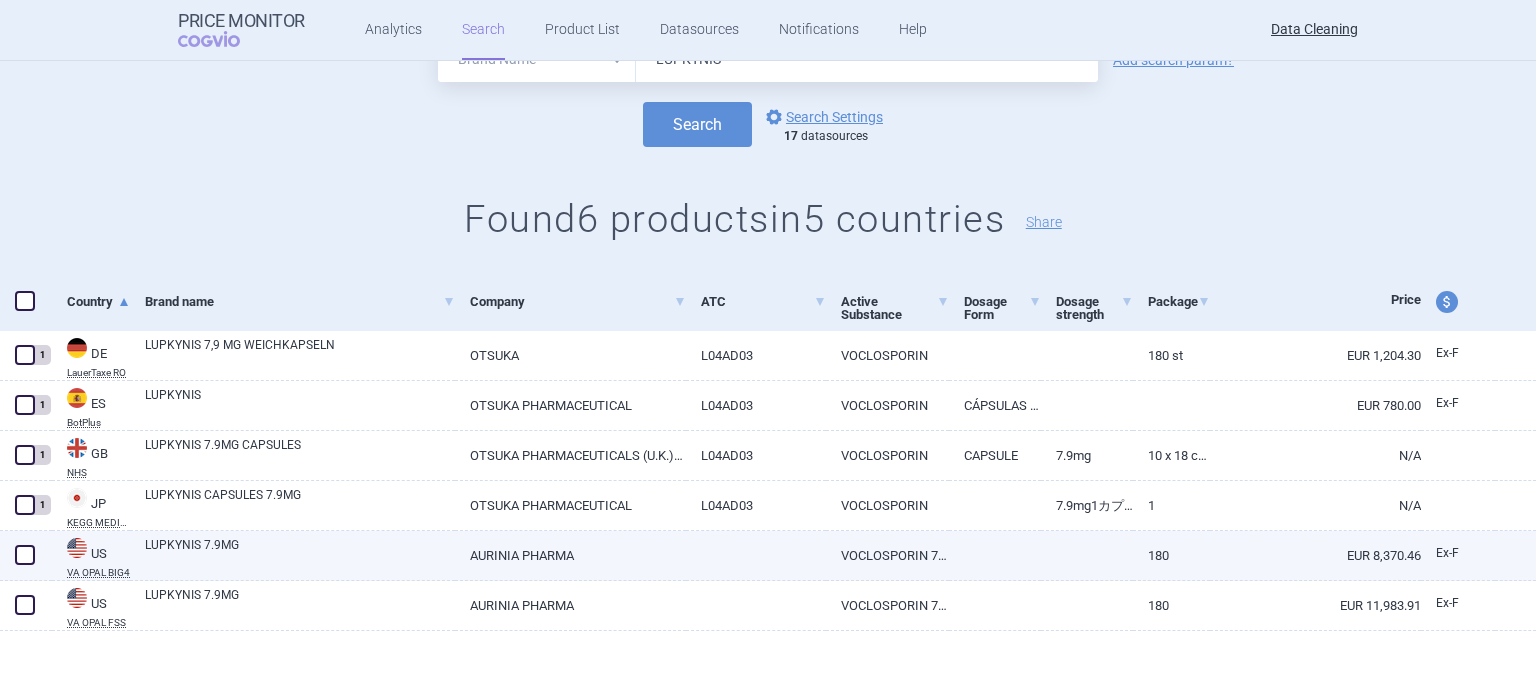 click at bounding box center [25, 555] 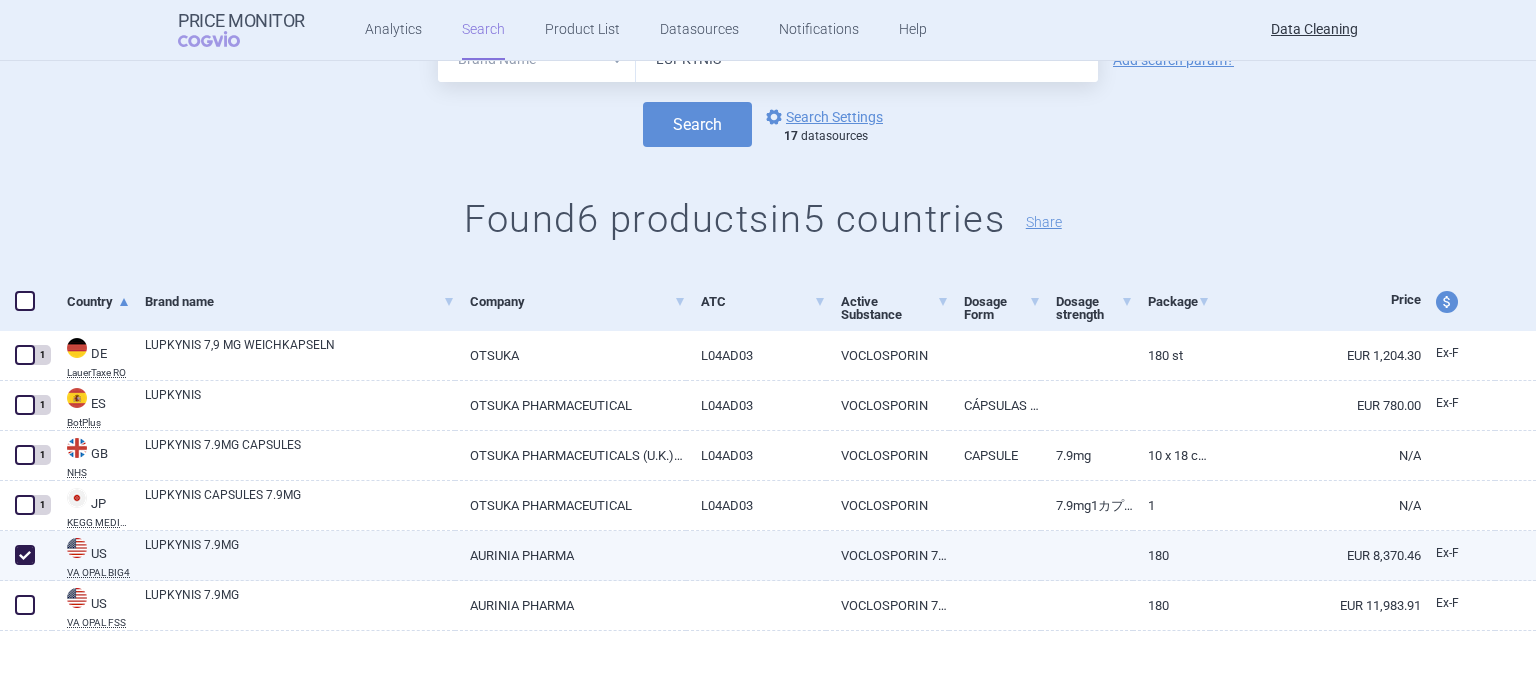 checkbox on "true" 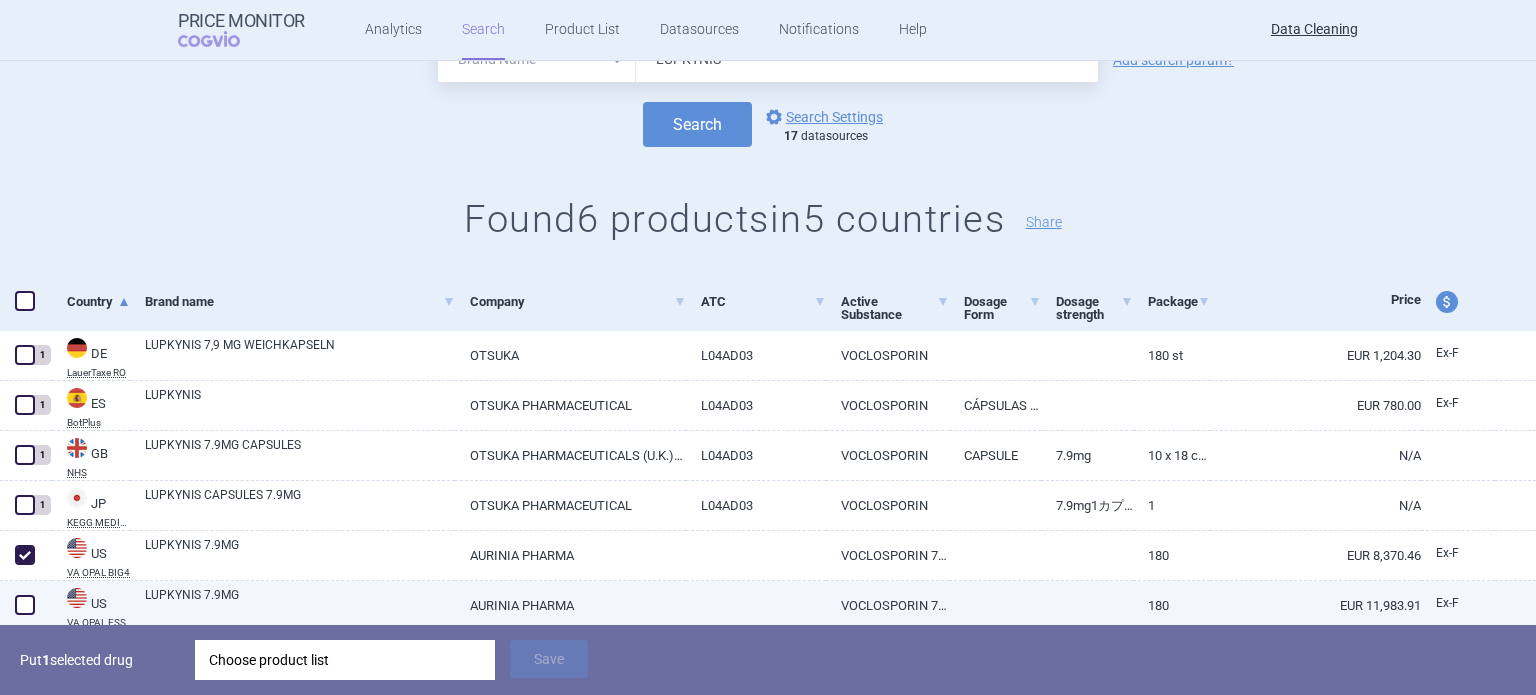 click at bounding box center [25, 605] 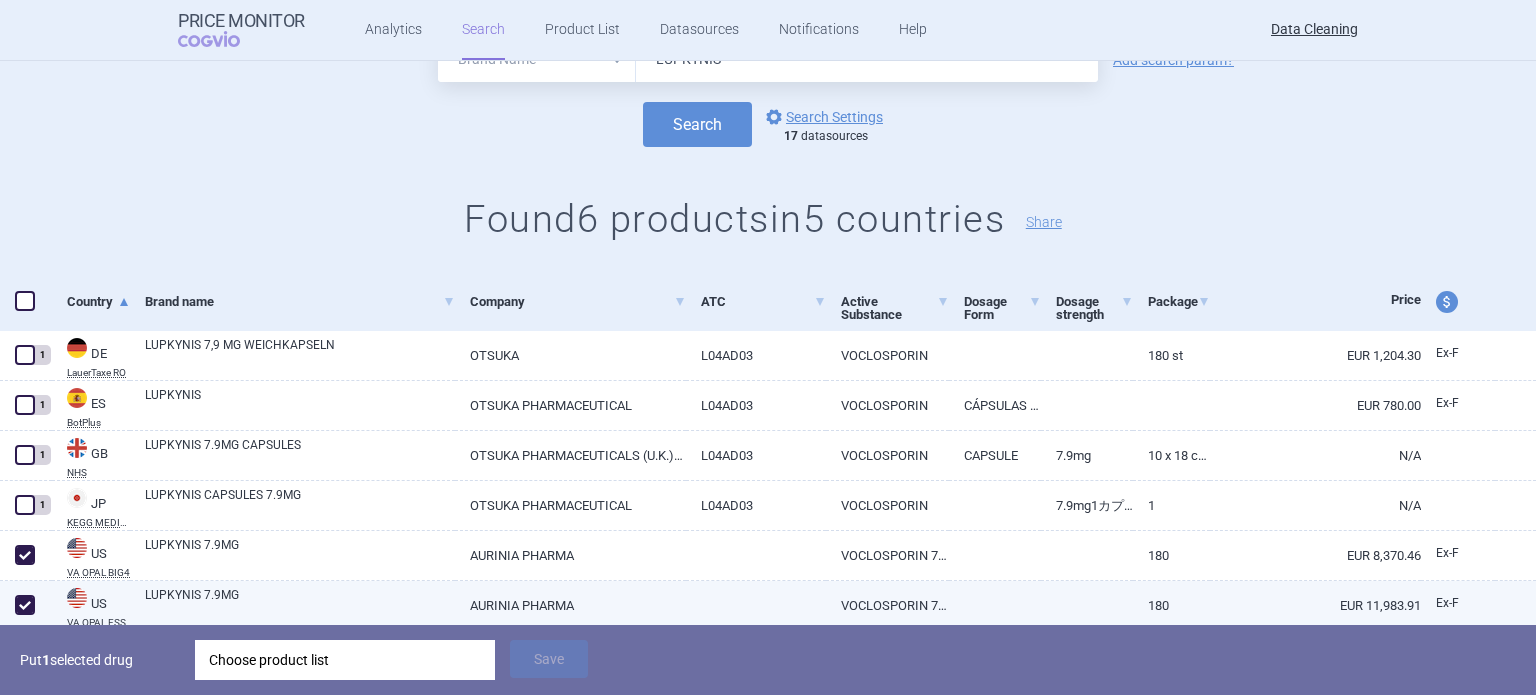 checkbox on "true" 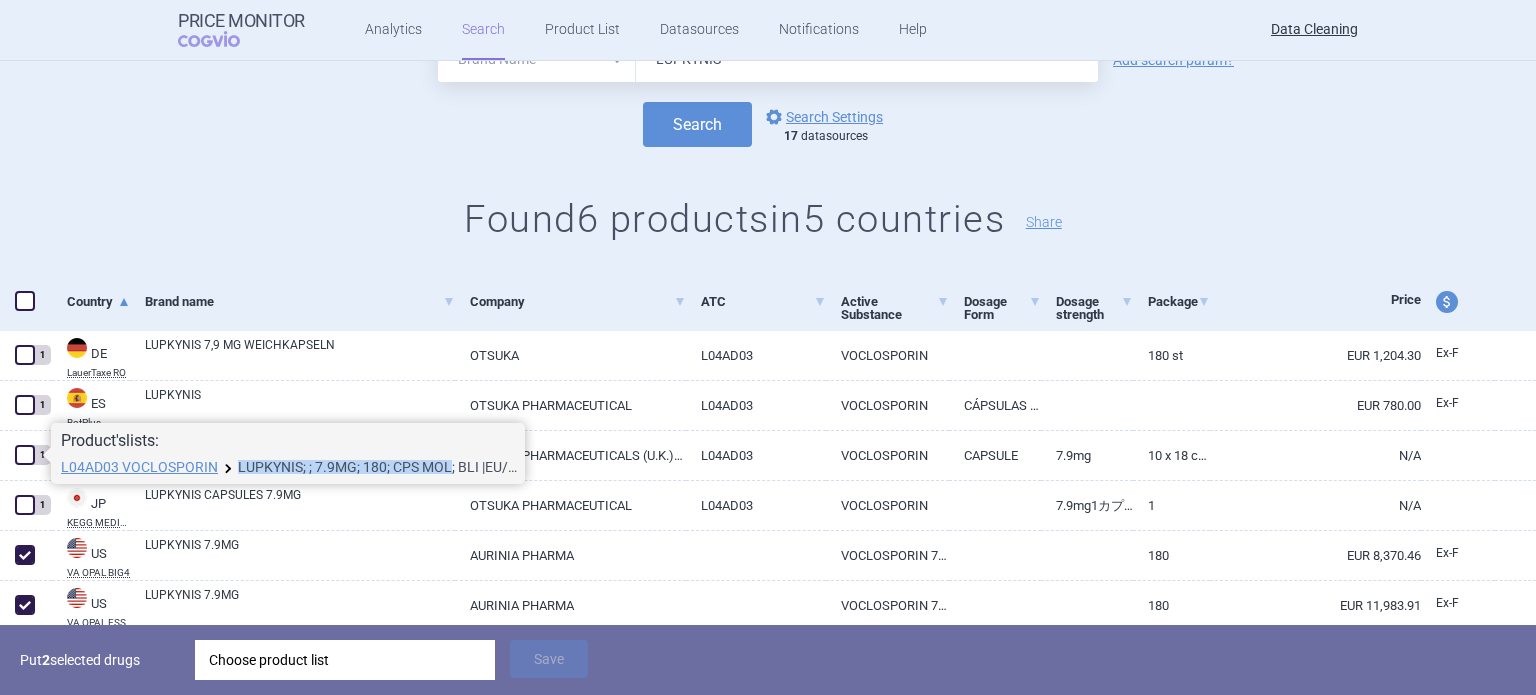 drag, startPoint x: 230, startPoint y: 467, endPoint x: 448, endPoint y: 460, distance: 218.11235 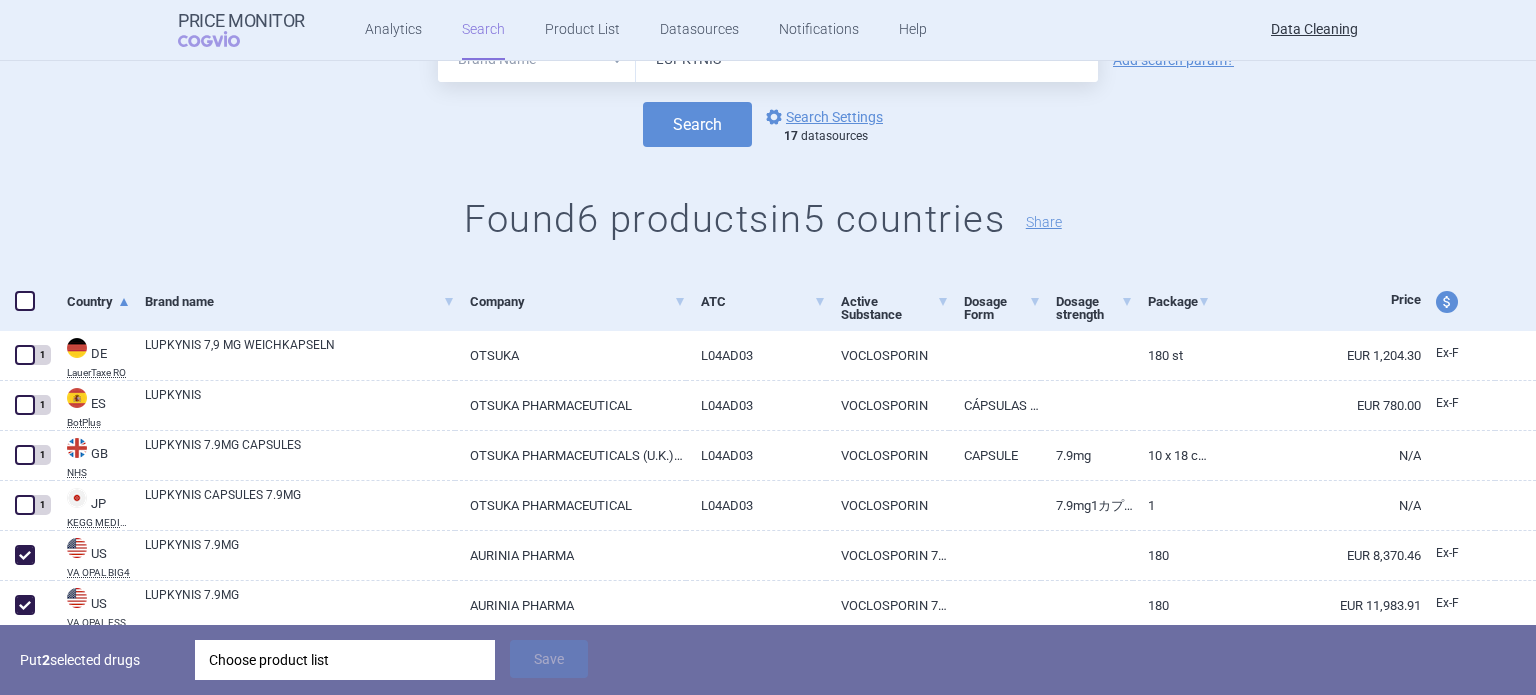 click on "Choose product list" at bounding box center (345, 660) 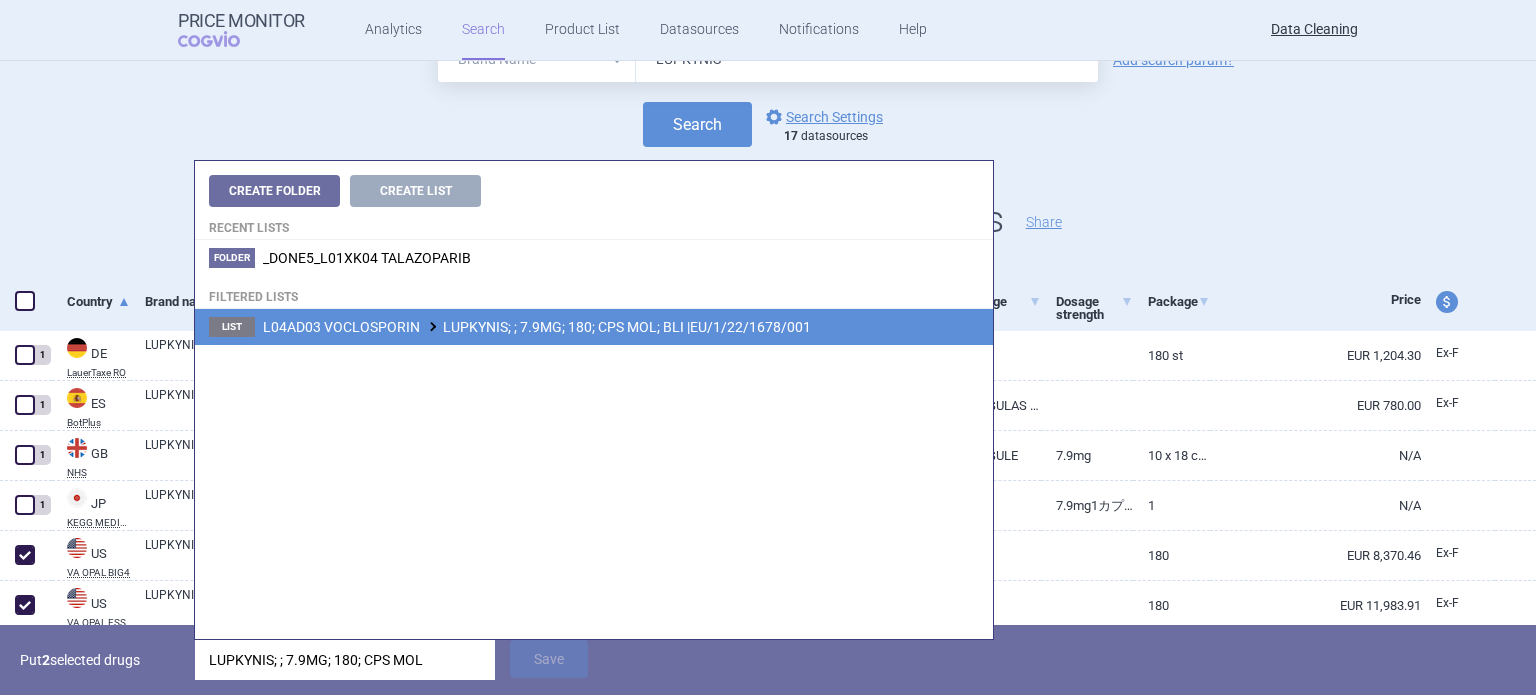 type on "LUPKYNIS; ; 7.9MG; 180; CPS MOL" 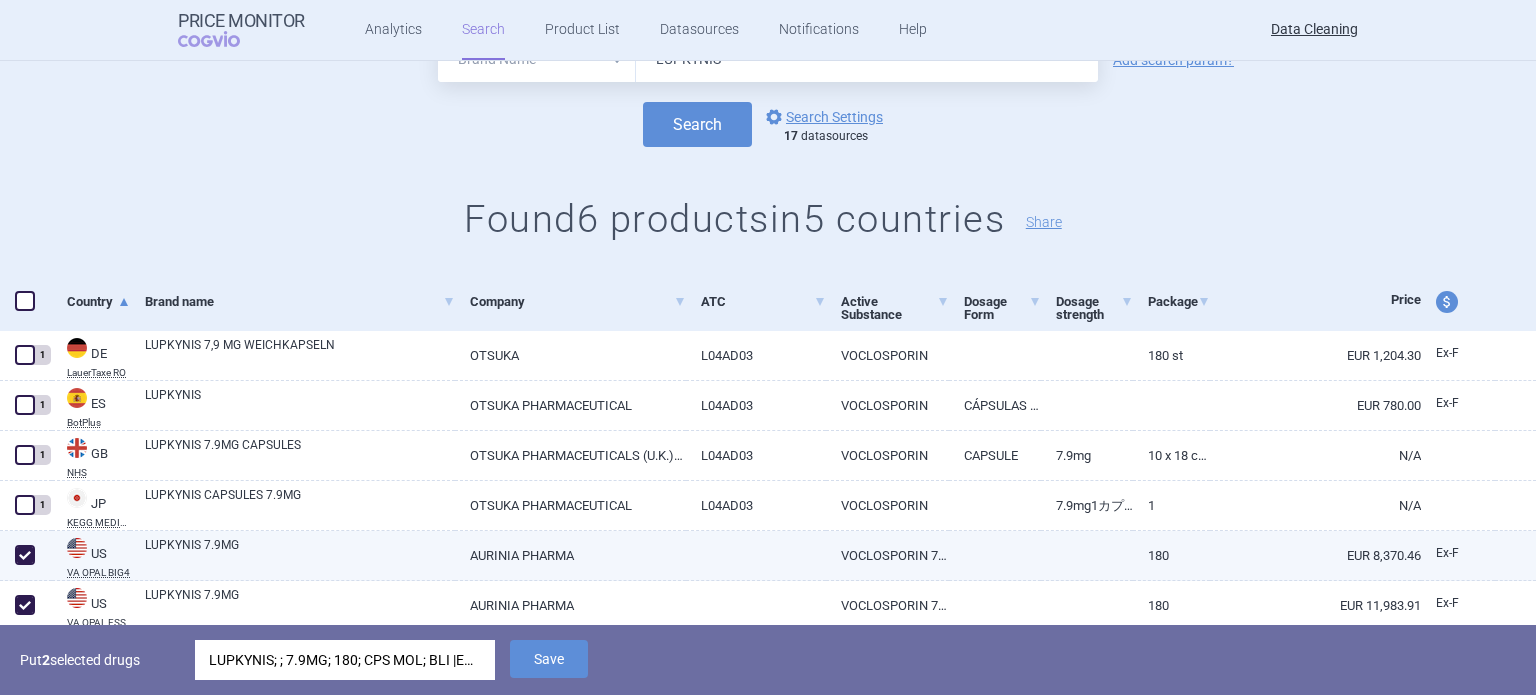 click on "AURINIA PHARMA" at bounding box center [570, 555] 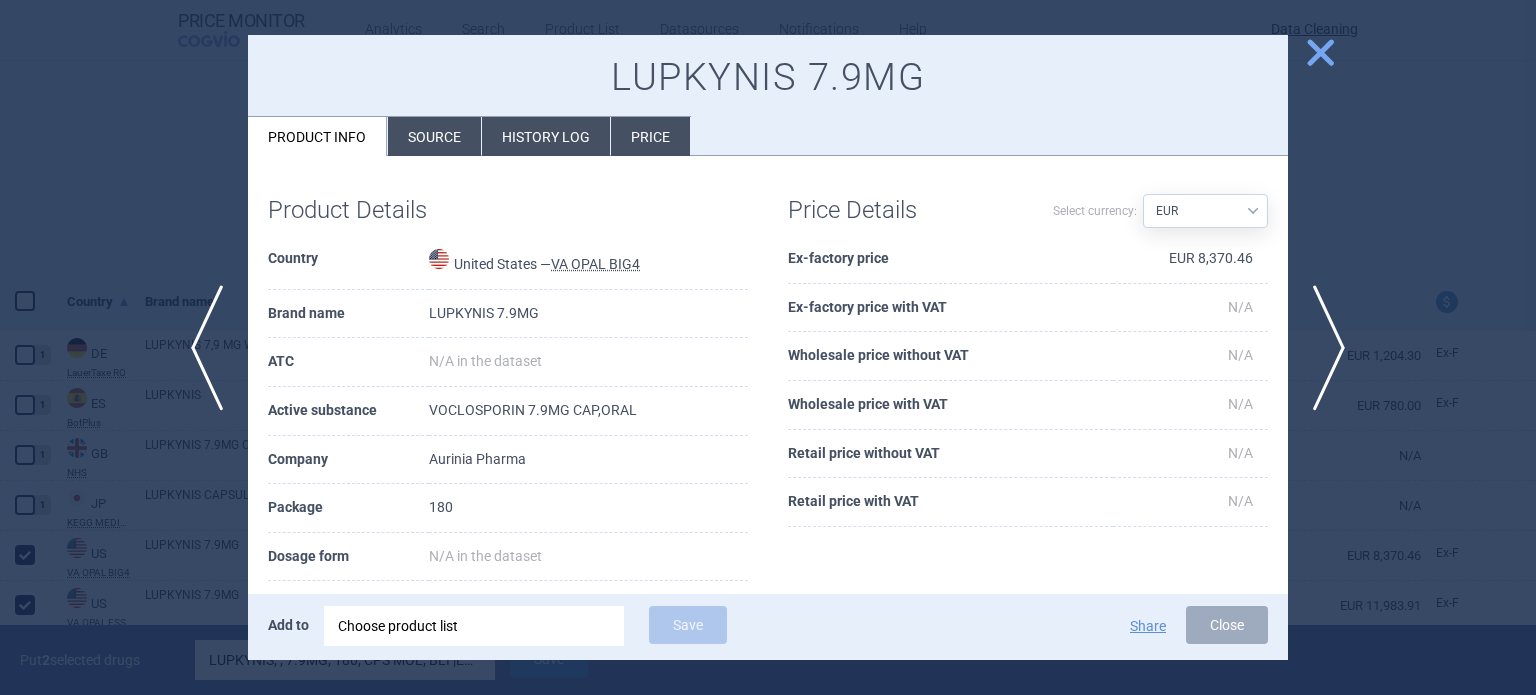 click at bounding box center [768, 347] 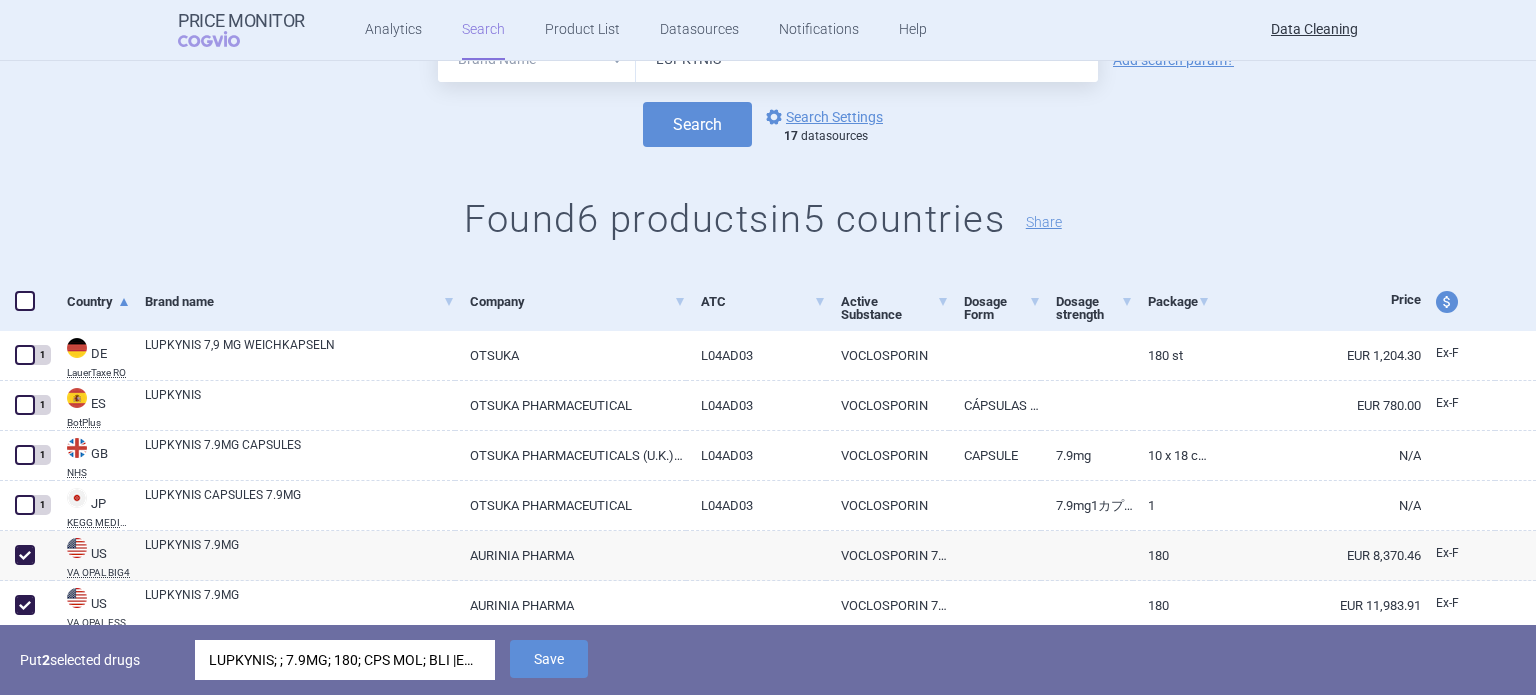 click on "LUPKYNIS; ; 7.9MG; 180; CPS MOL; BLI |EU/1/22/1678/001" at bounding box center [345, 660] 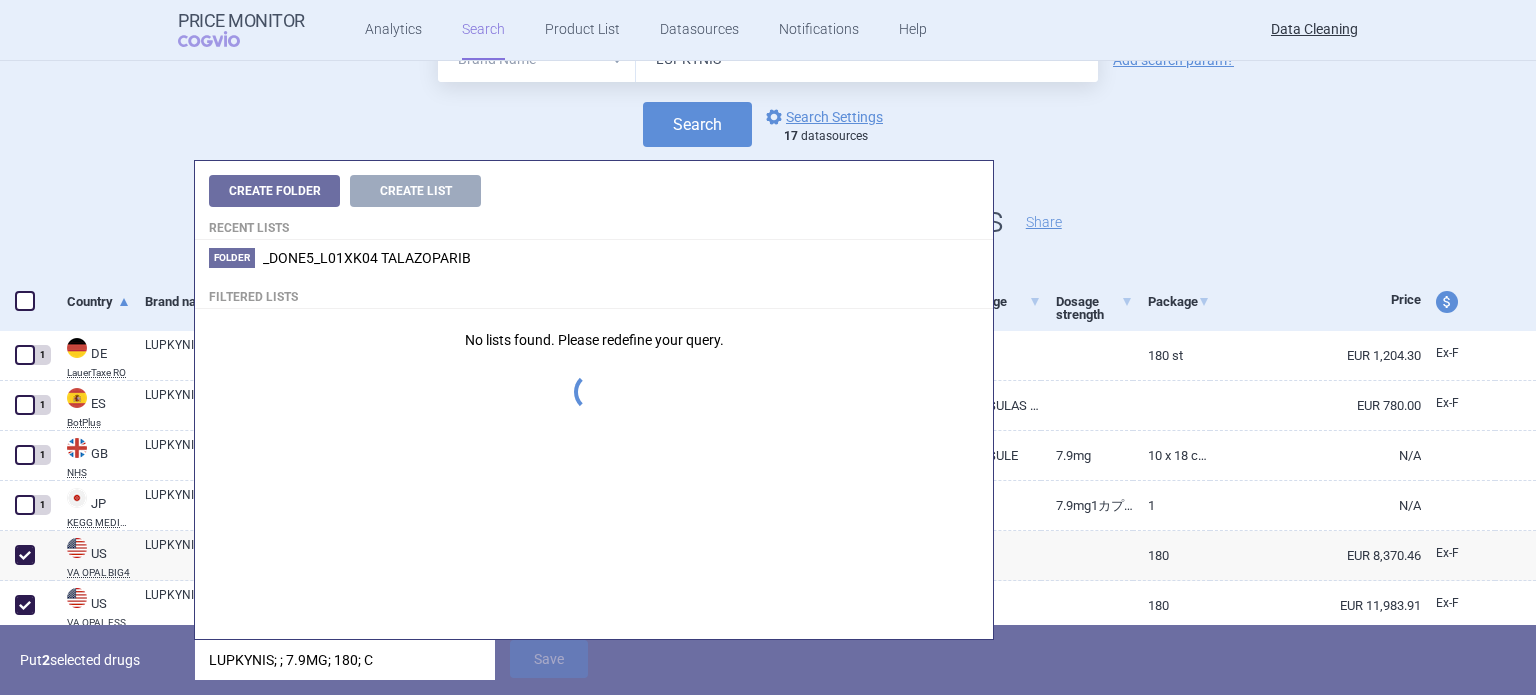 type on "LUPKYNIS; ; 7.9MG; 180;" 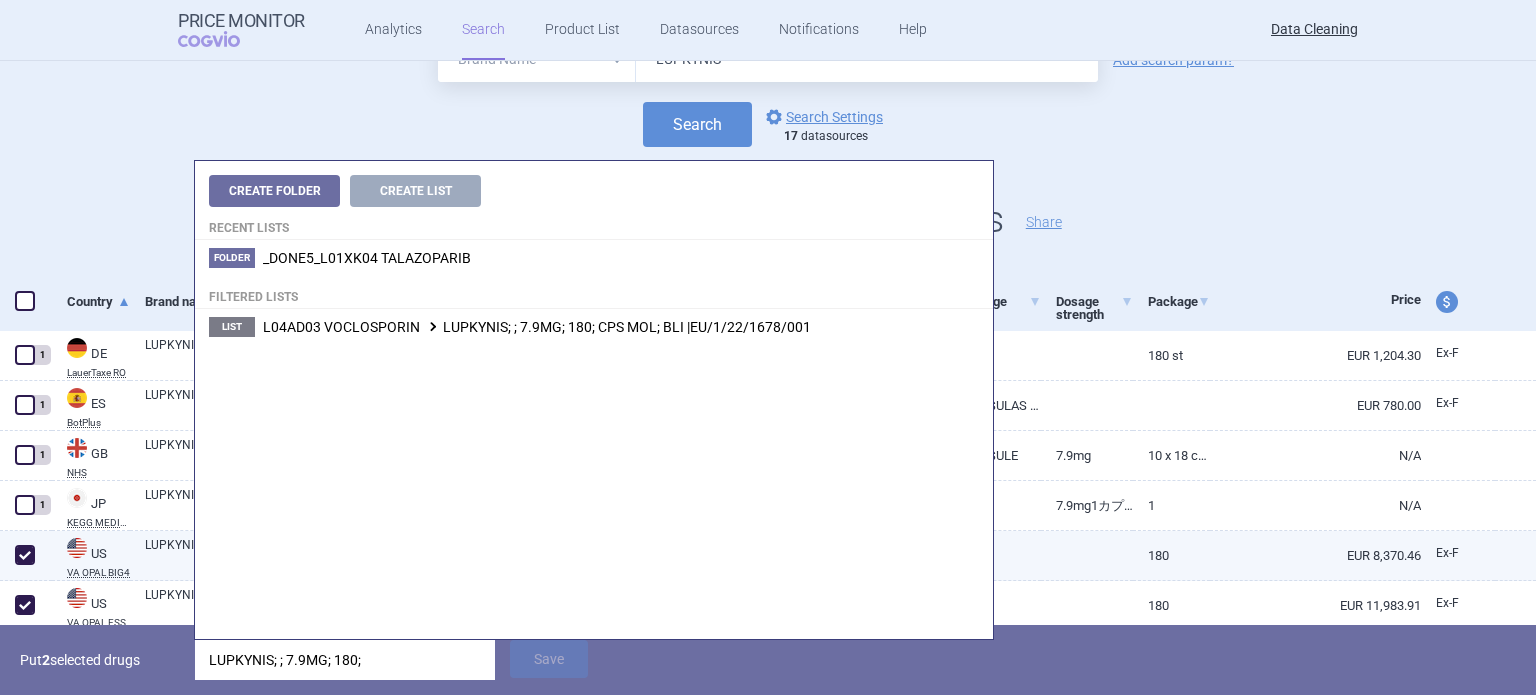 click on "LUPKYNIS 7.9MG" at bounding box center (292, 556) 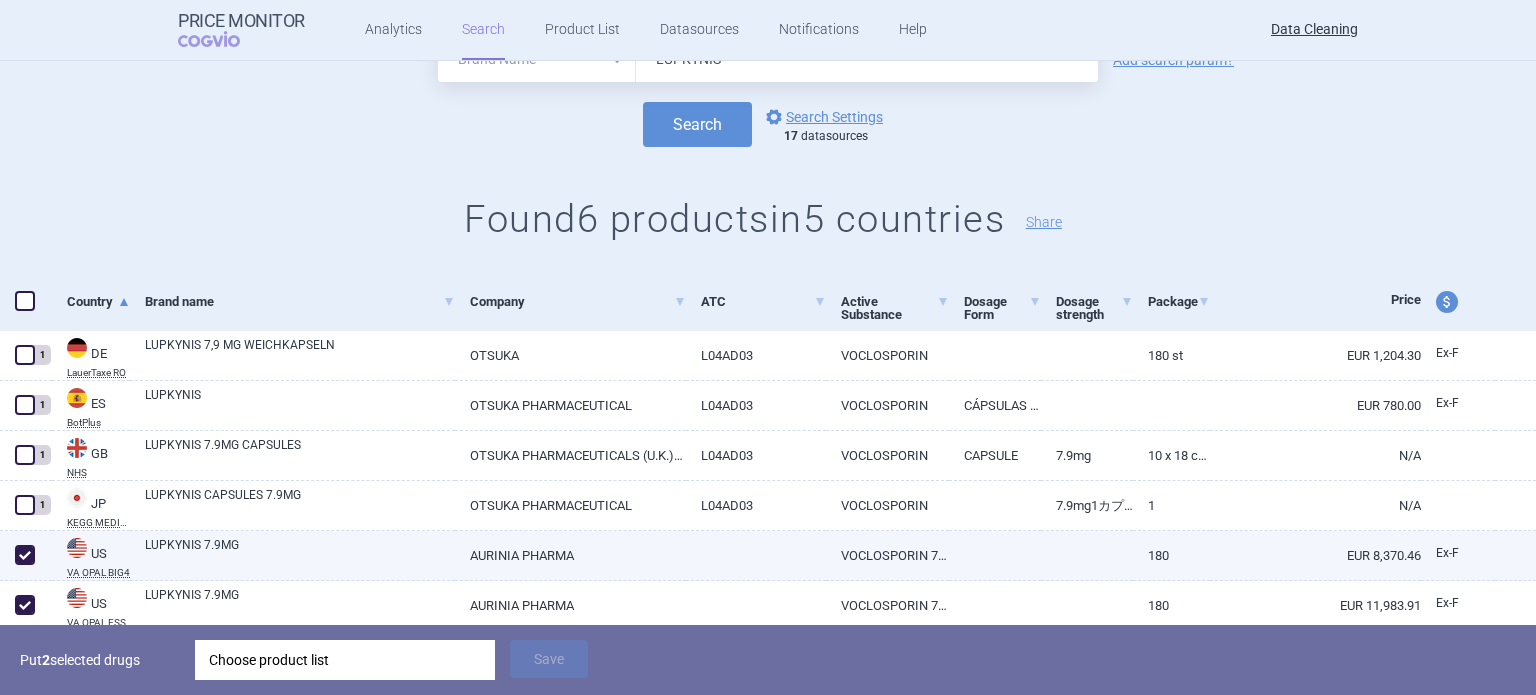 click on "LUPKYNIS 7.9MG" at bounding box center (300, 554) 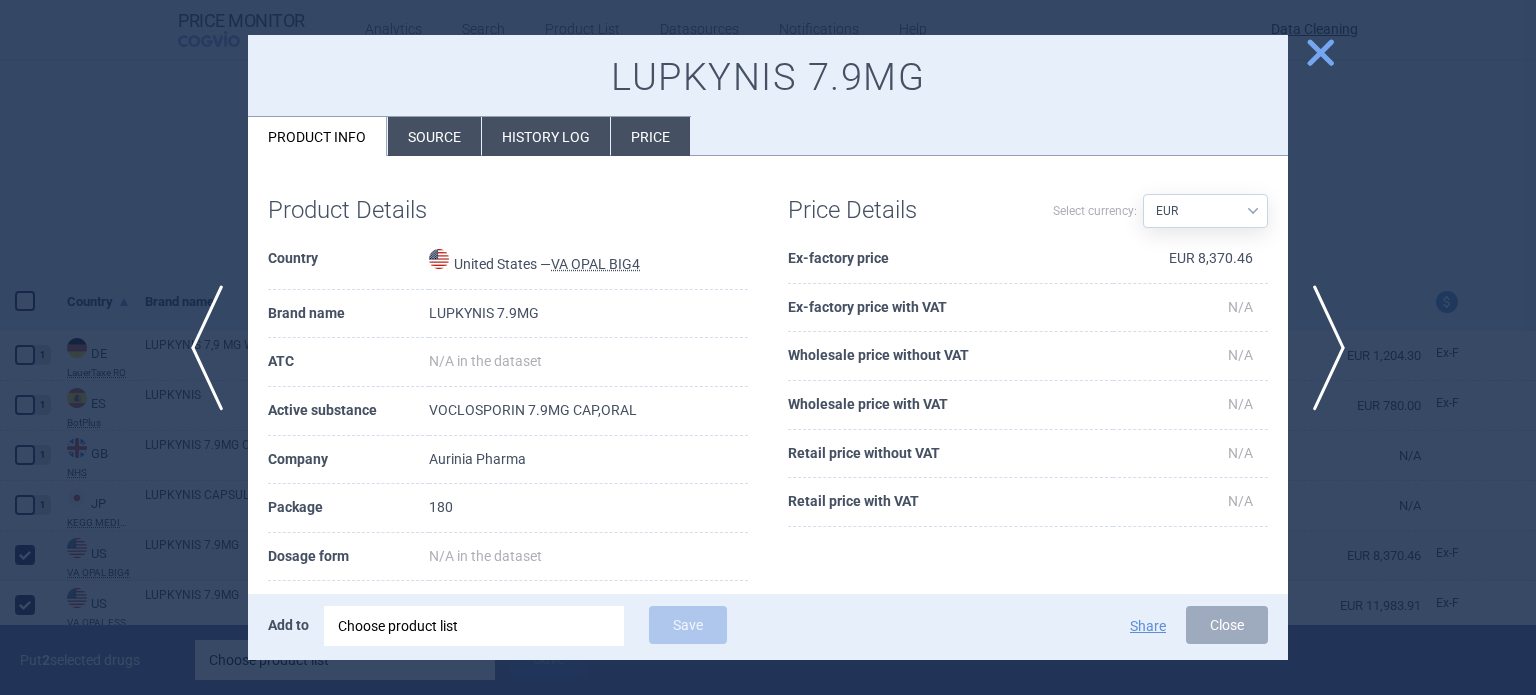 click on "LUPKYNIS 7.9MG Product info Source History log Price" at bounding box center [768, 96] 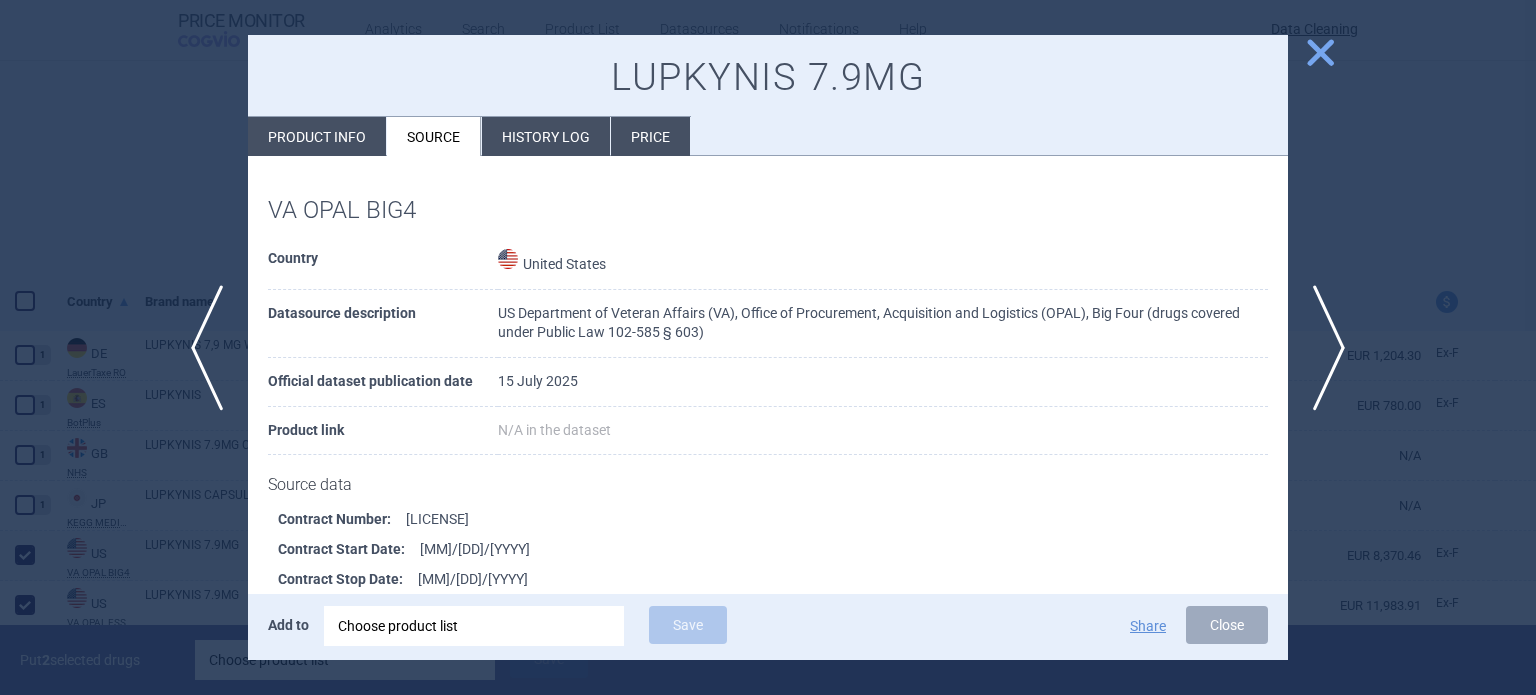scroll, scrollTop: 200, scrollLeft: 0, axis: vertical 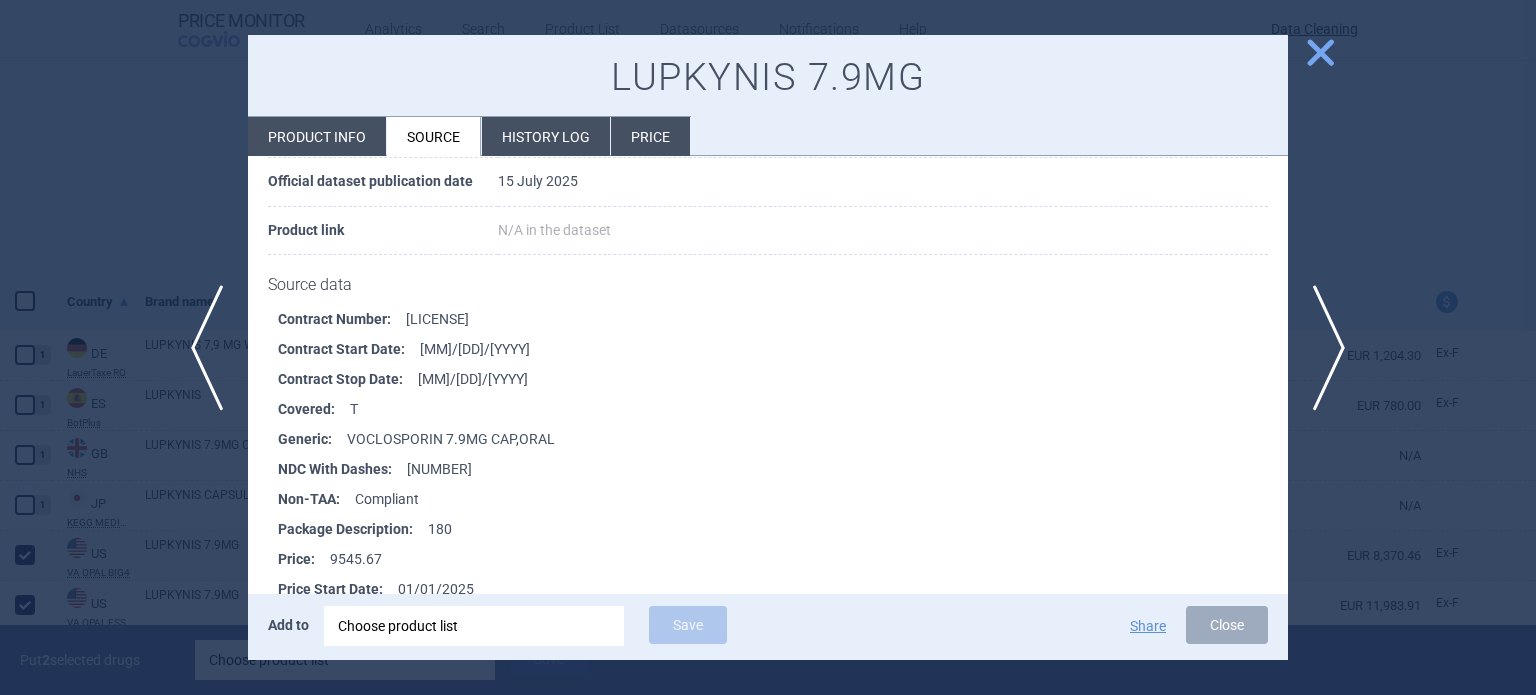 drag, startPoint x: 536, startPoint y: 462, endPoint x: 458, endPoint y: 423, distance: 87.20665 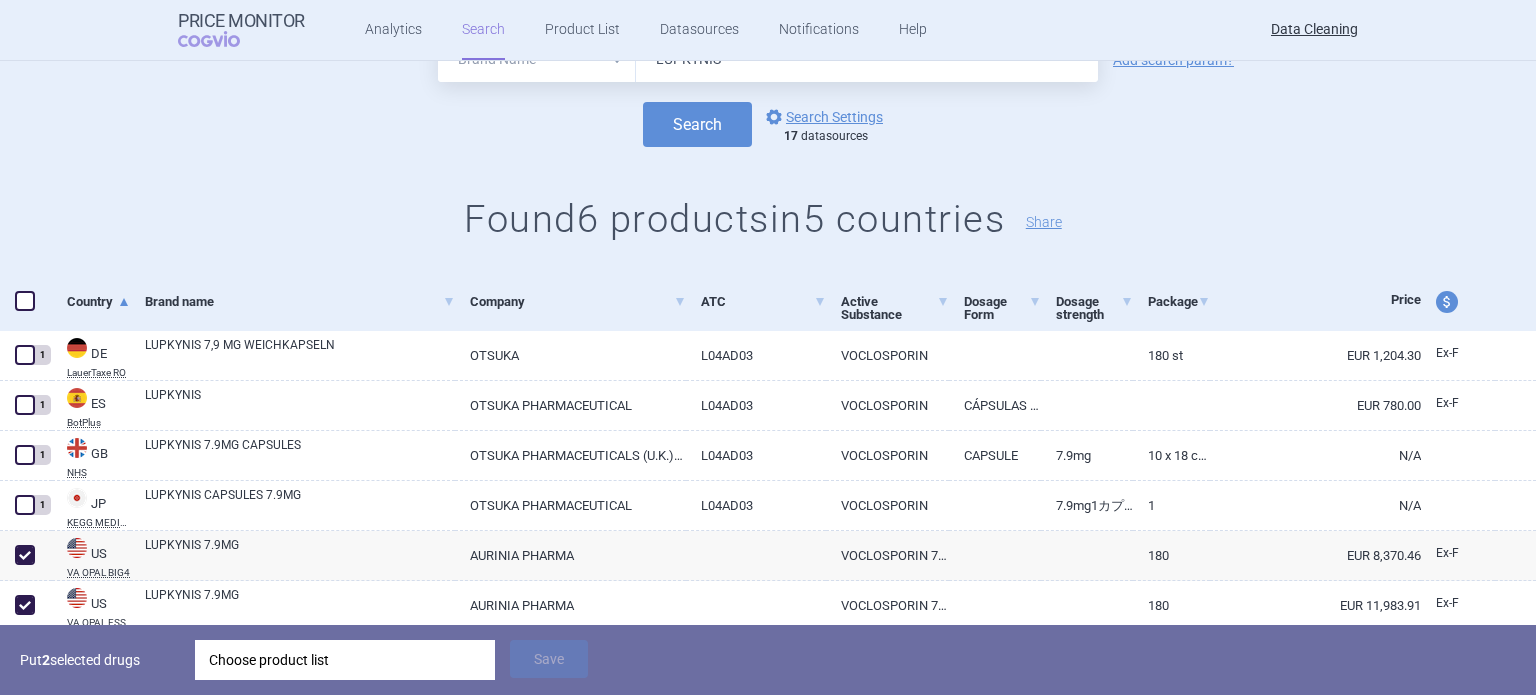 click on "Choose product list" at bounding box center [345, 660] 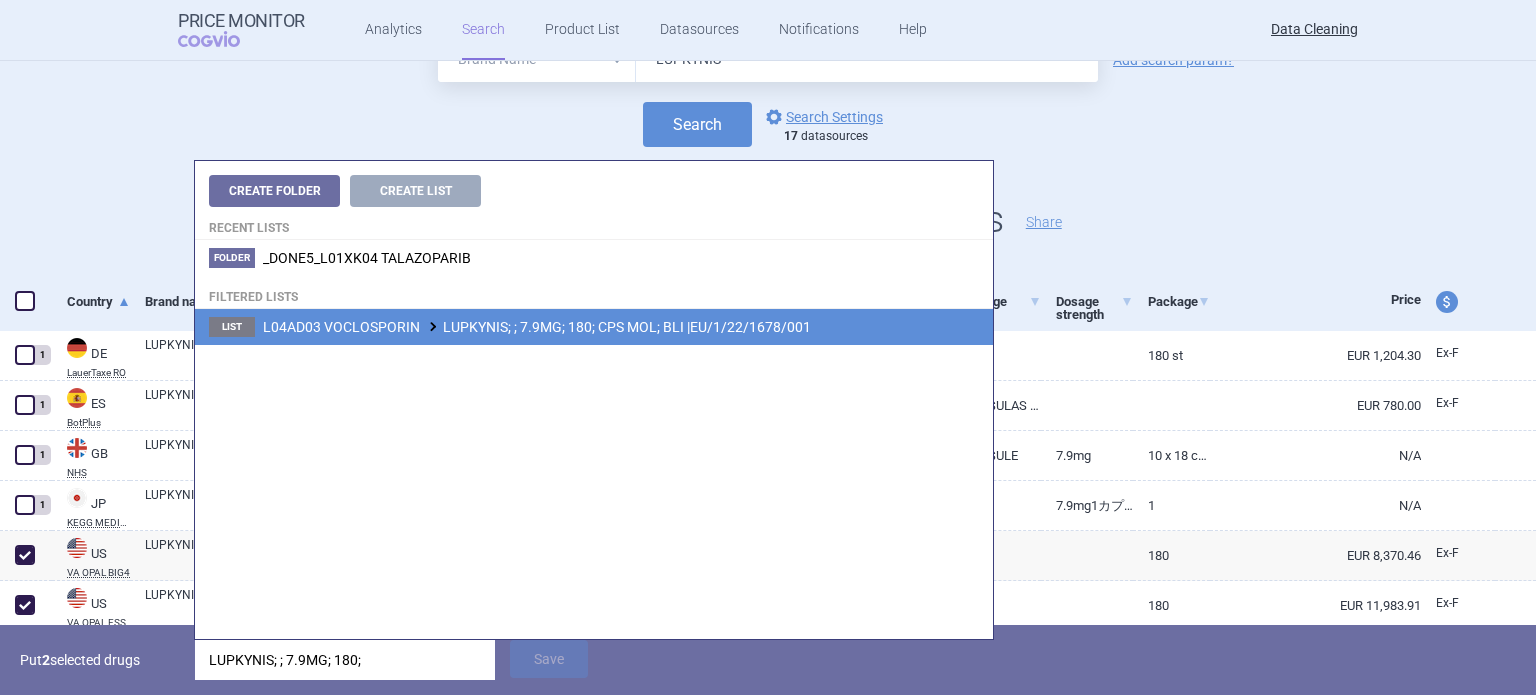 click on "L04AD03 VOCLOSPORIN   LUPKYNIS; ; 7.9MG; 180; CPS MOL; BLI |EU/1/22/1678/001" at bounding box center (537, 327) 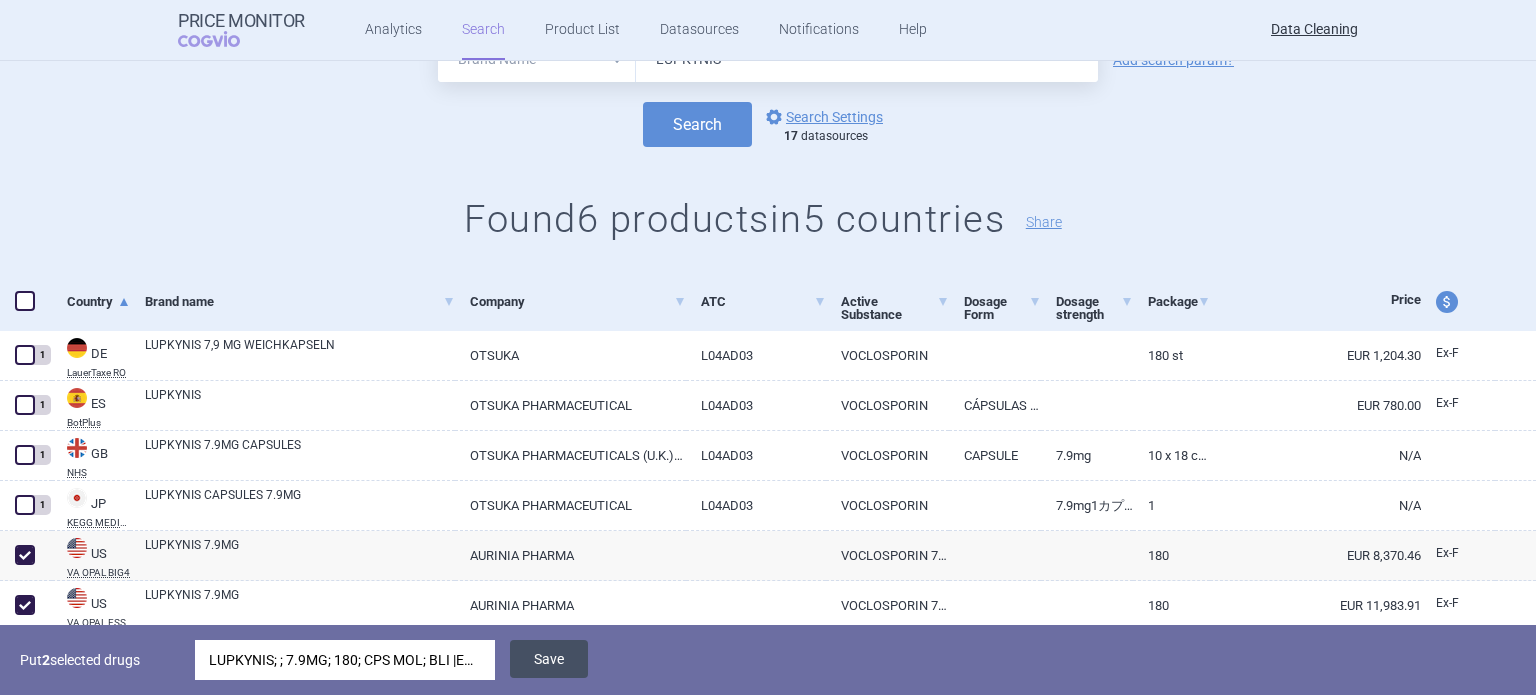 click on "Save" at bounding box center [549, 659] 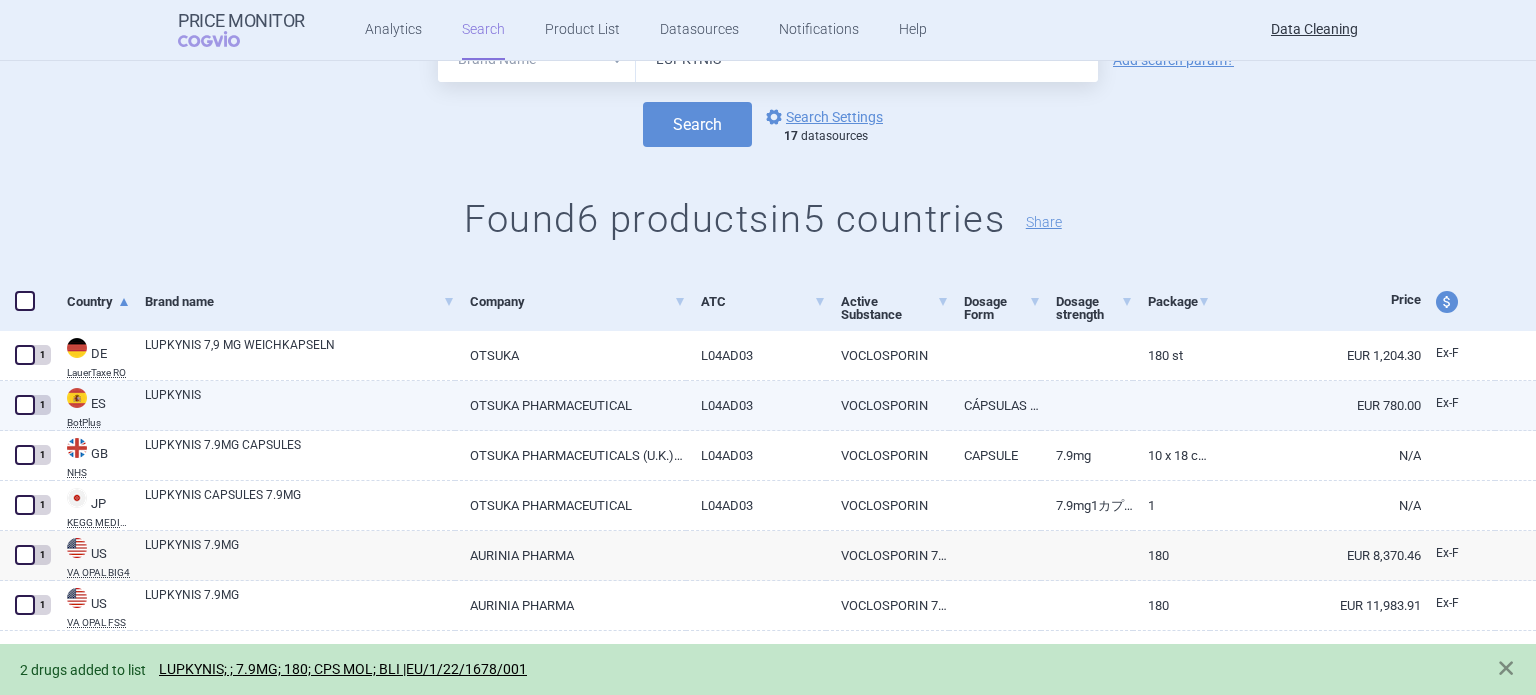 scroll, scrollTop: 0, scrollLeft: 0, axis: both 